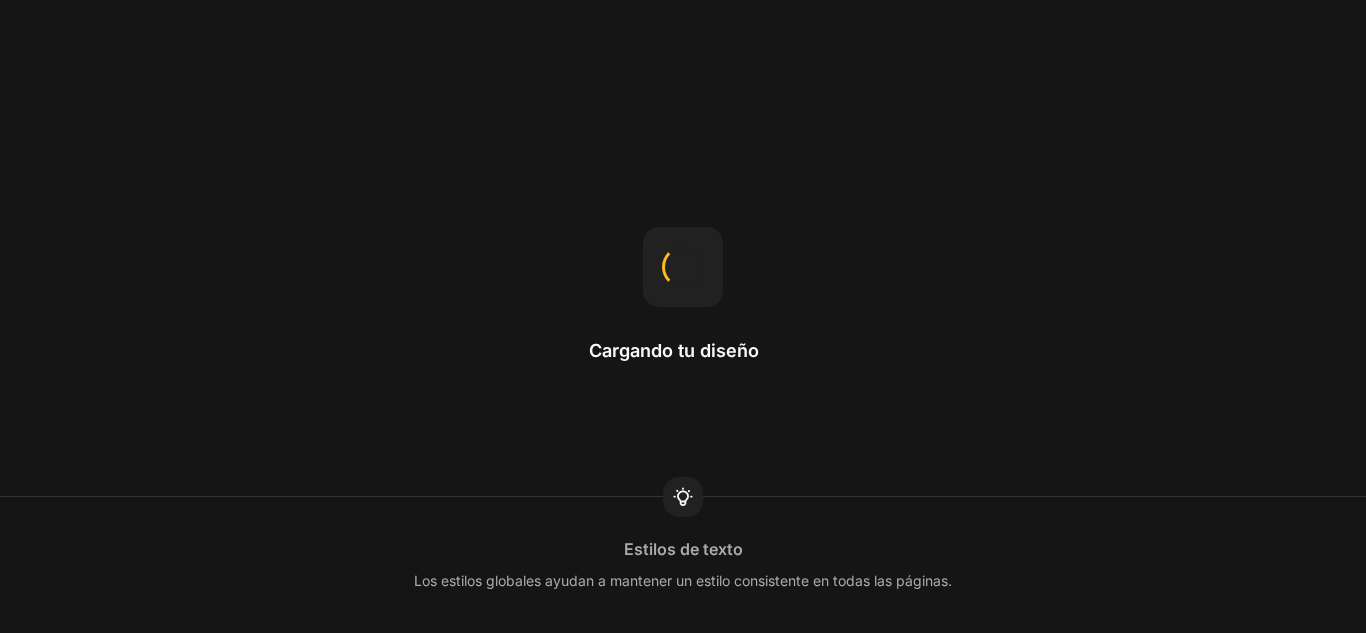 scroll, scrollTop: 0, scrollLeft: 0, axis: both 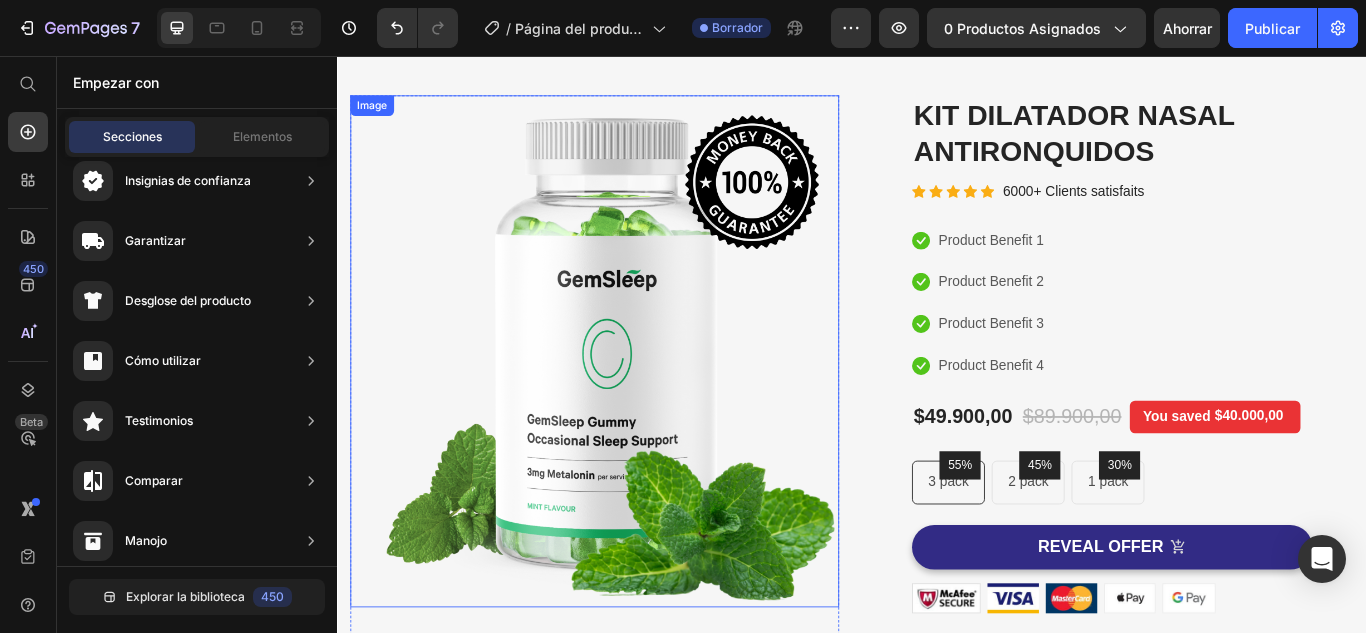 click at bounding box center [637, 400] 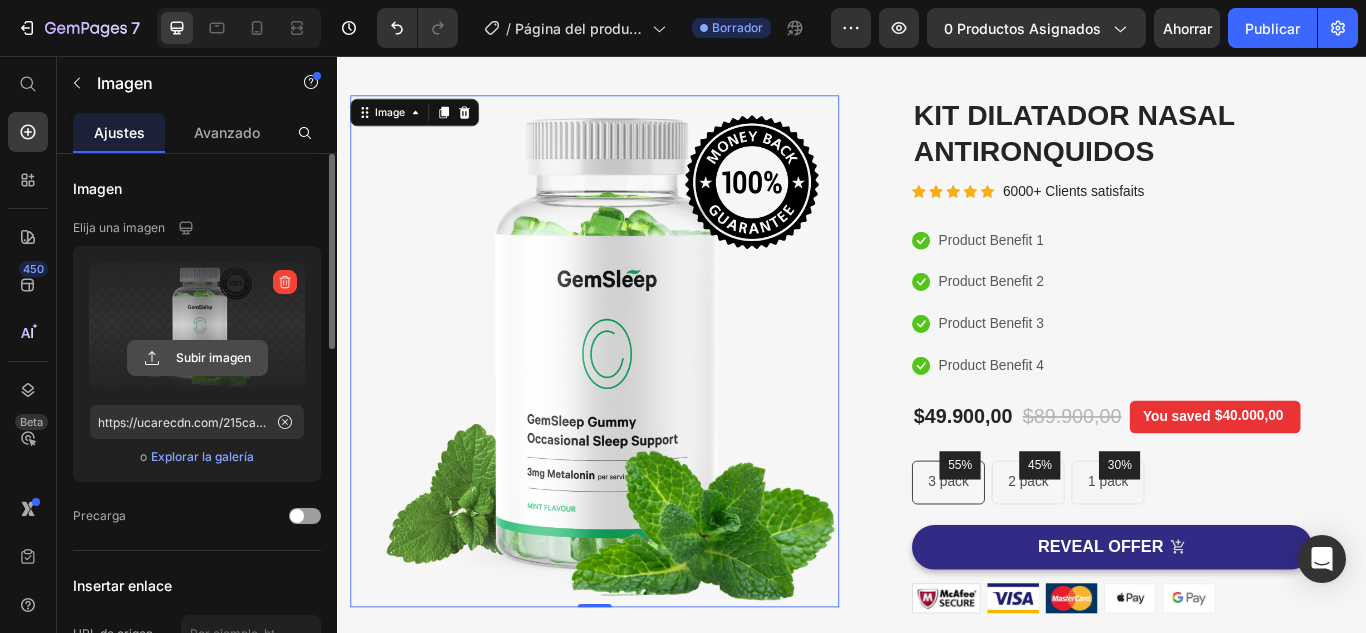 click 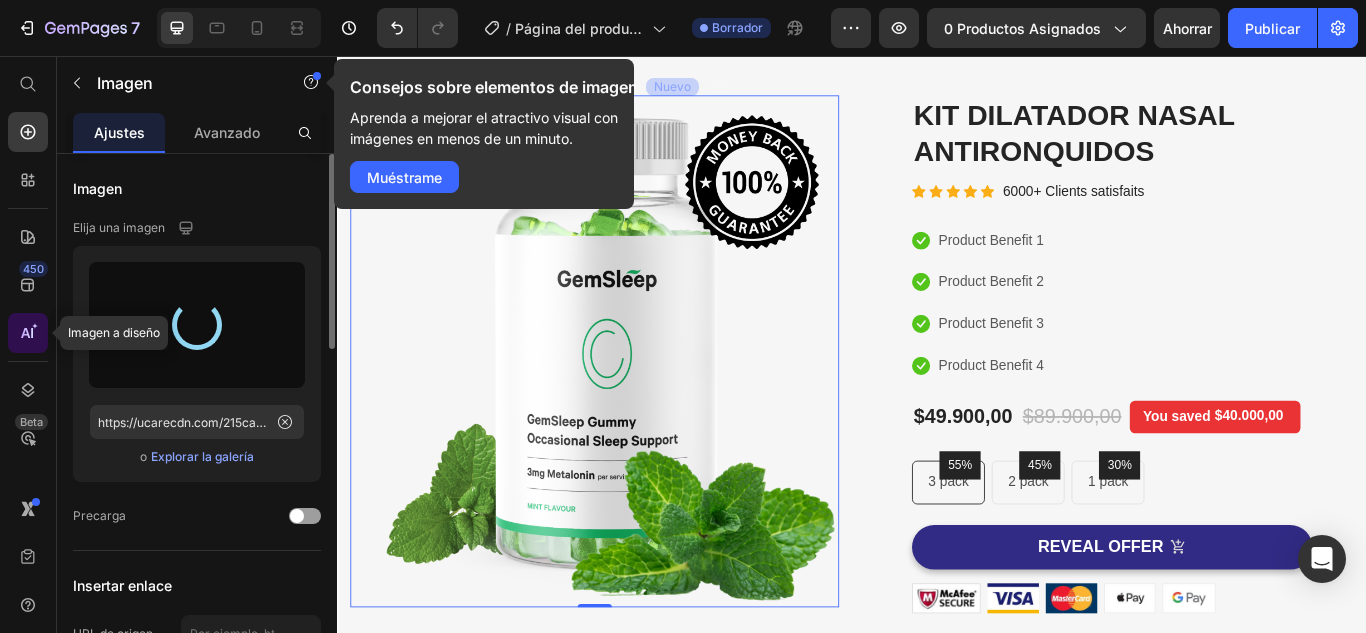 type on "https://cdn.shopify.com/s/files/1/0644/6871/3539/files/gempages_574890714811335909-86b12de9-683f-4d7d-b707-a9e6c8b16878.png" 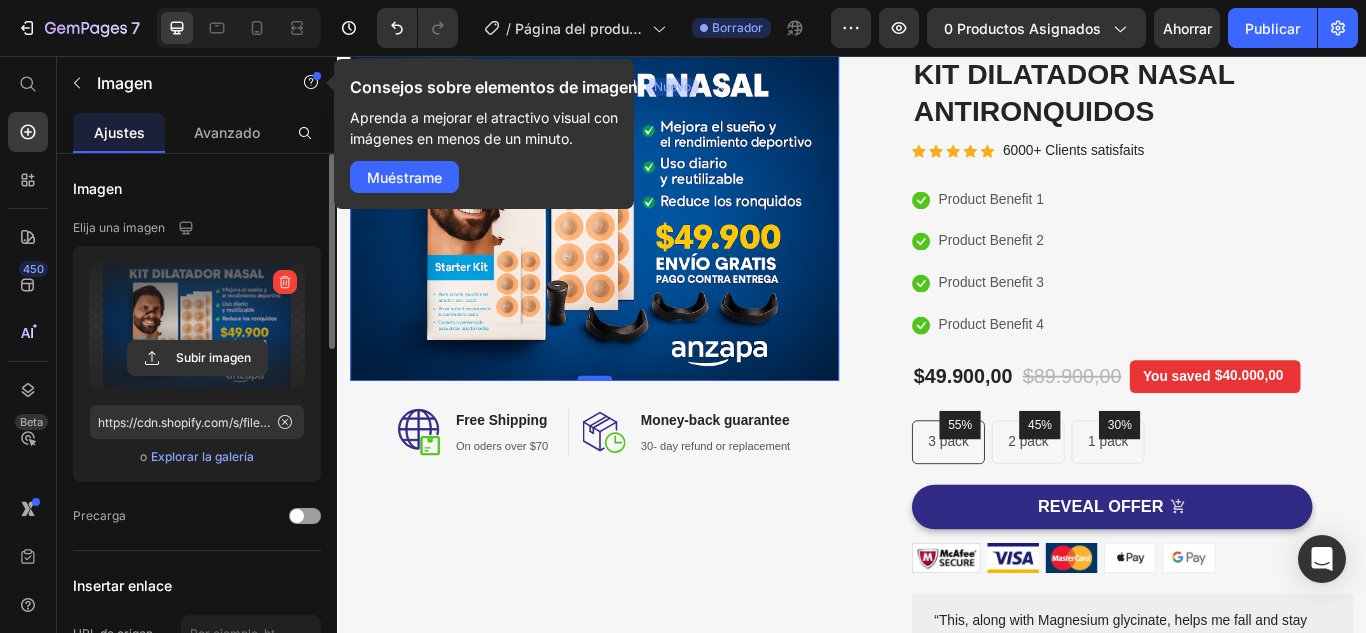 scroll, scrollTop: 100, scrollLeft: 0, axis: vertical 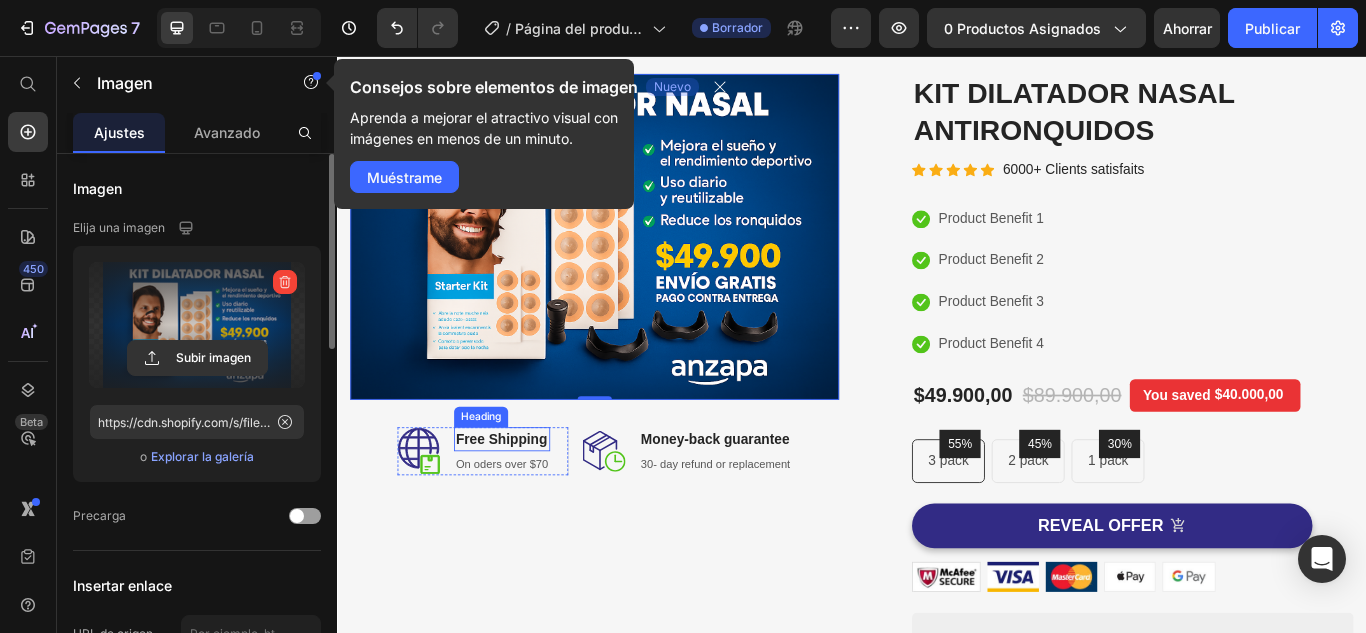 click on "Free Shipping" at bounding box center (529, 503) 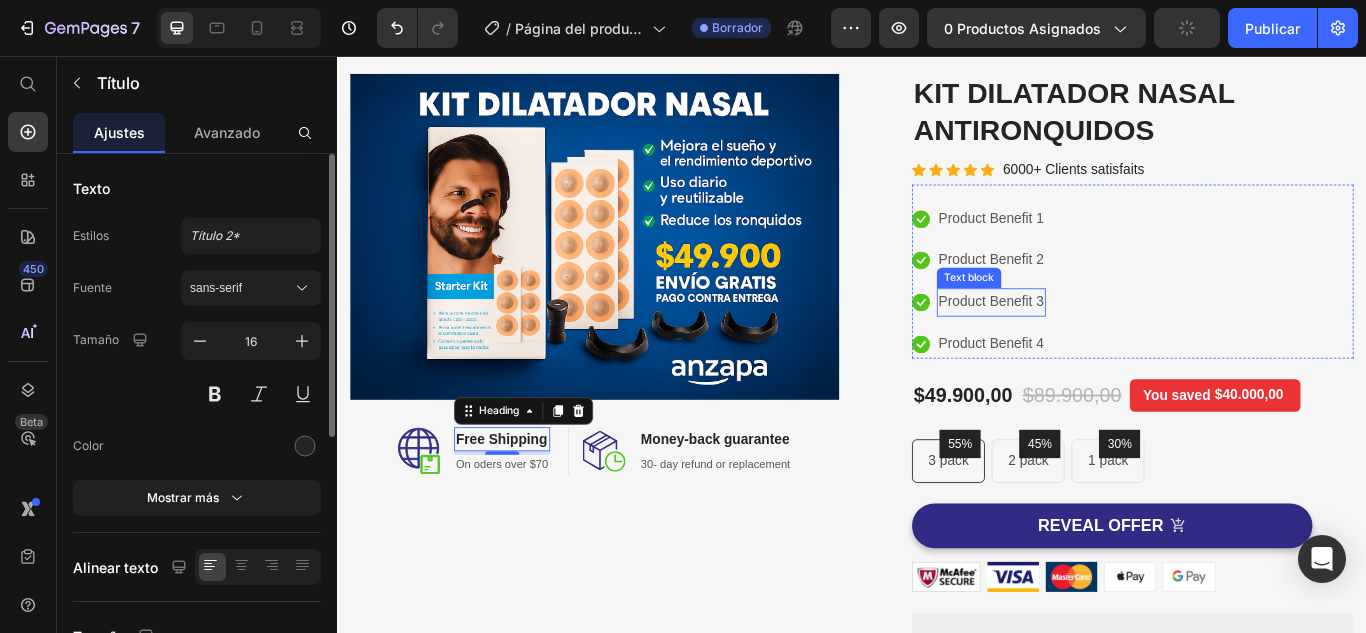 scroll, scrollTop: 100, scrollLeft: 0, axis: vertical 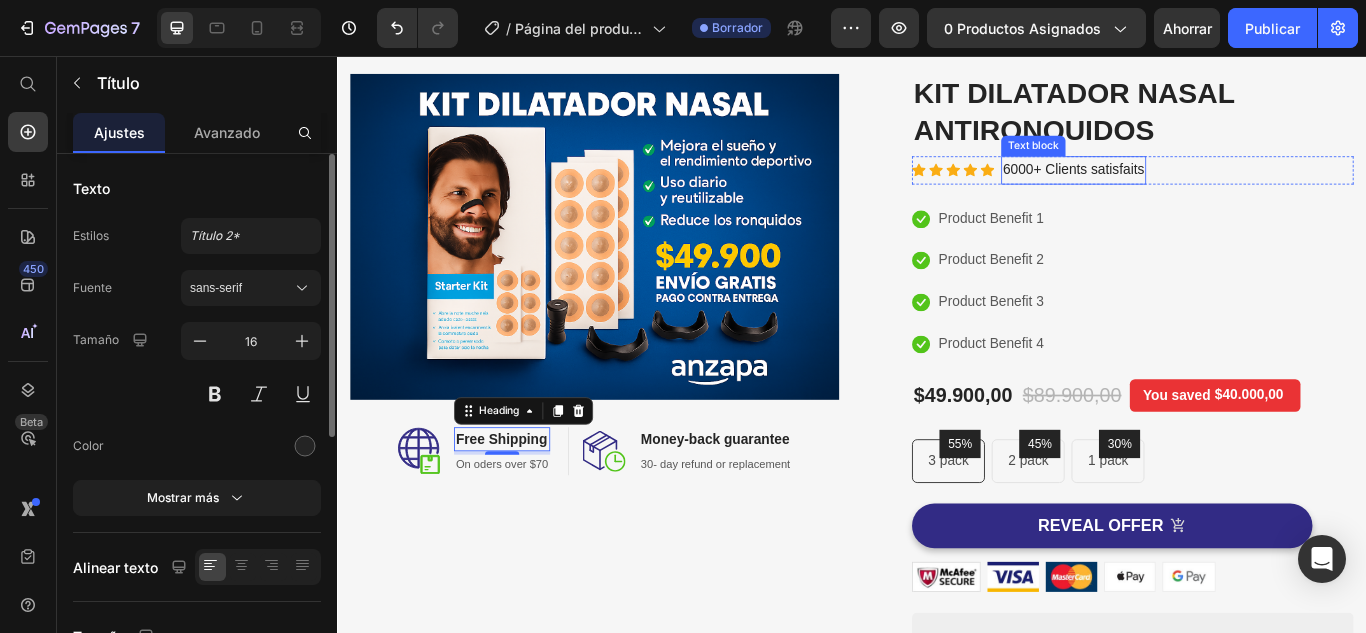 click on "6000+ Clients satisfaits" at bounding box center [1195, 189] 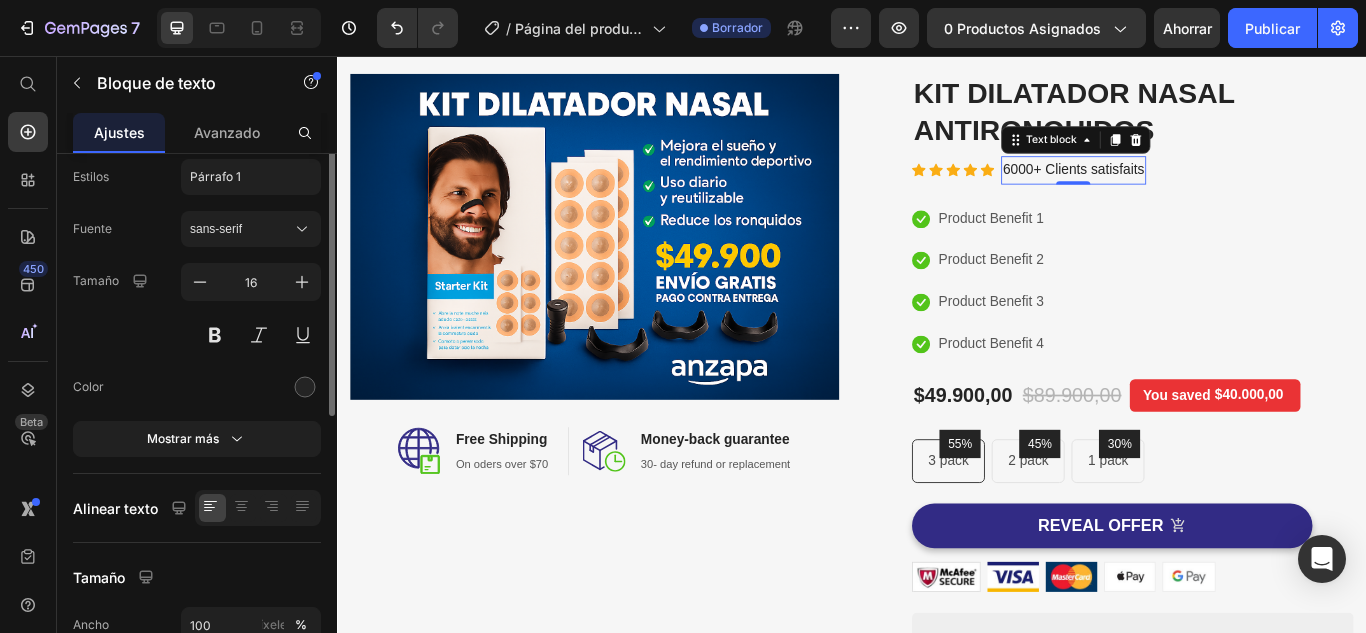 scroll, scrollTop: 0, scrollLeft: 0, axis: both 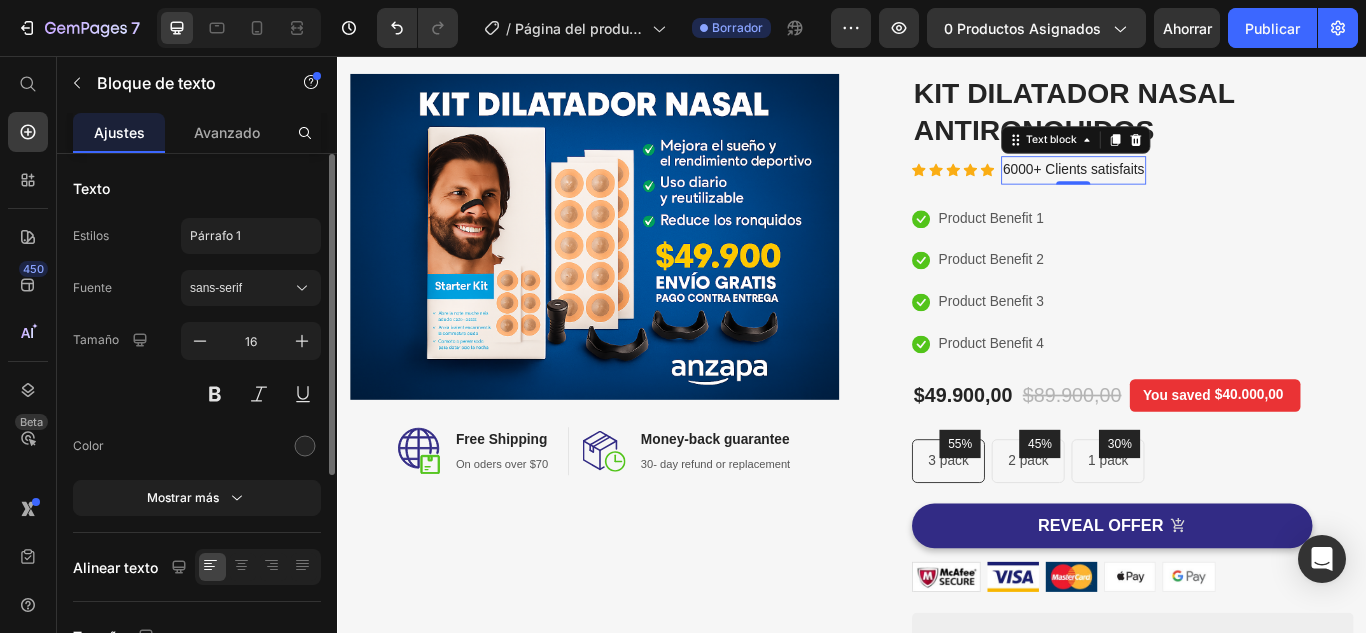 click on "Texto" at bounding box center [197, 188] 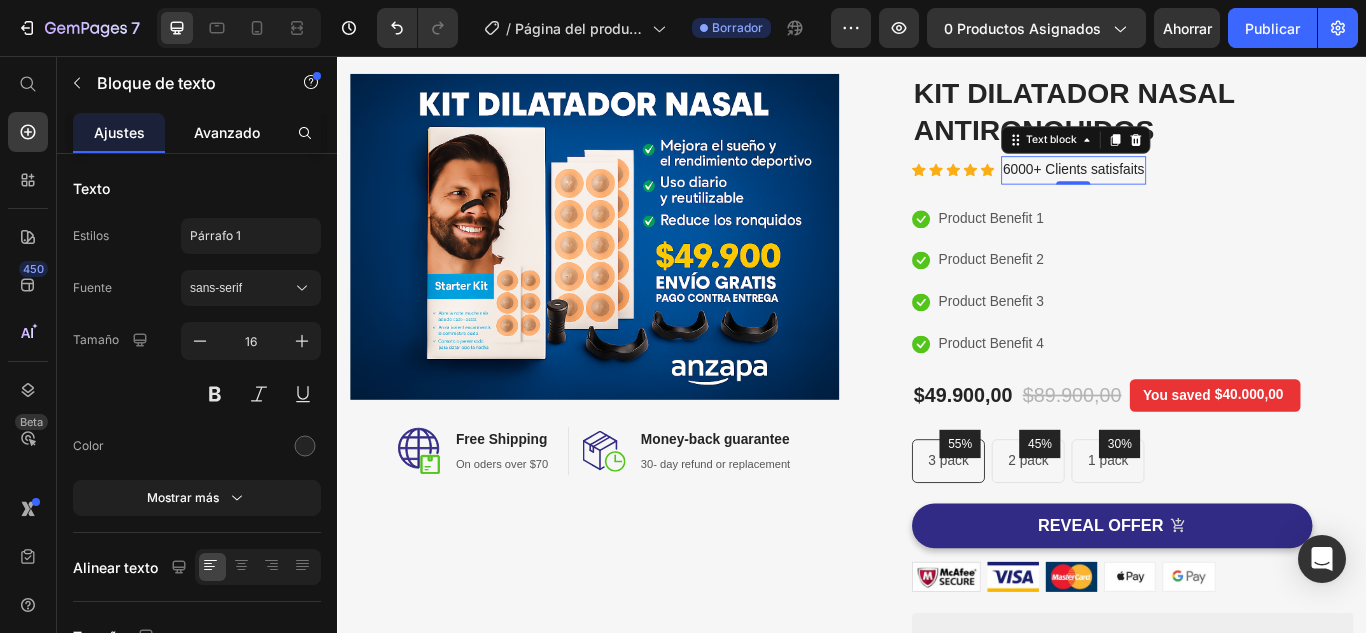 click on "Avanzado" at bounding box center [227, 132] 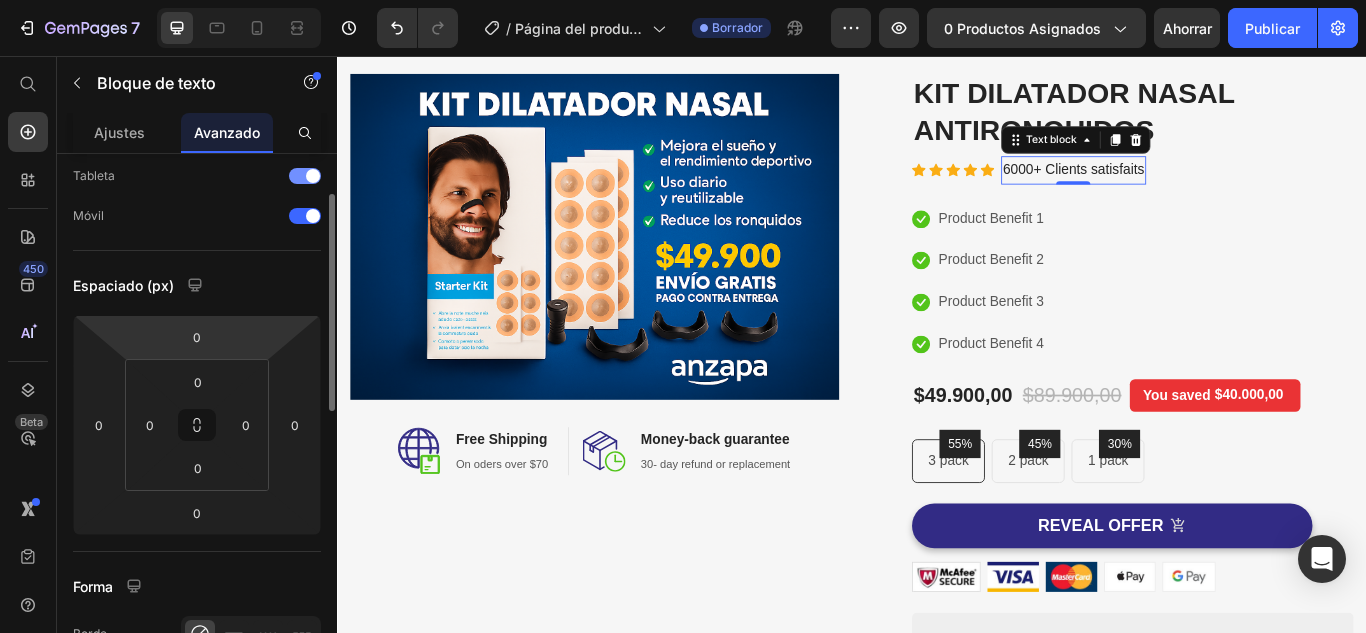 scroll, scrollTop: 0, scrollLeft: 0, axis: both 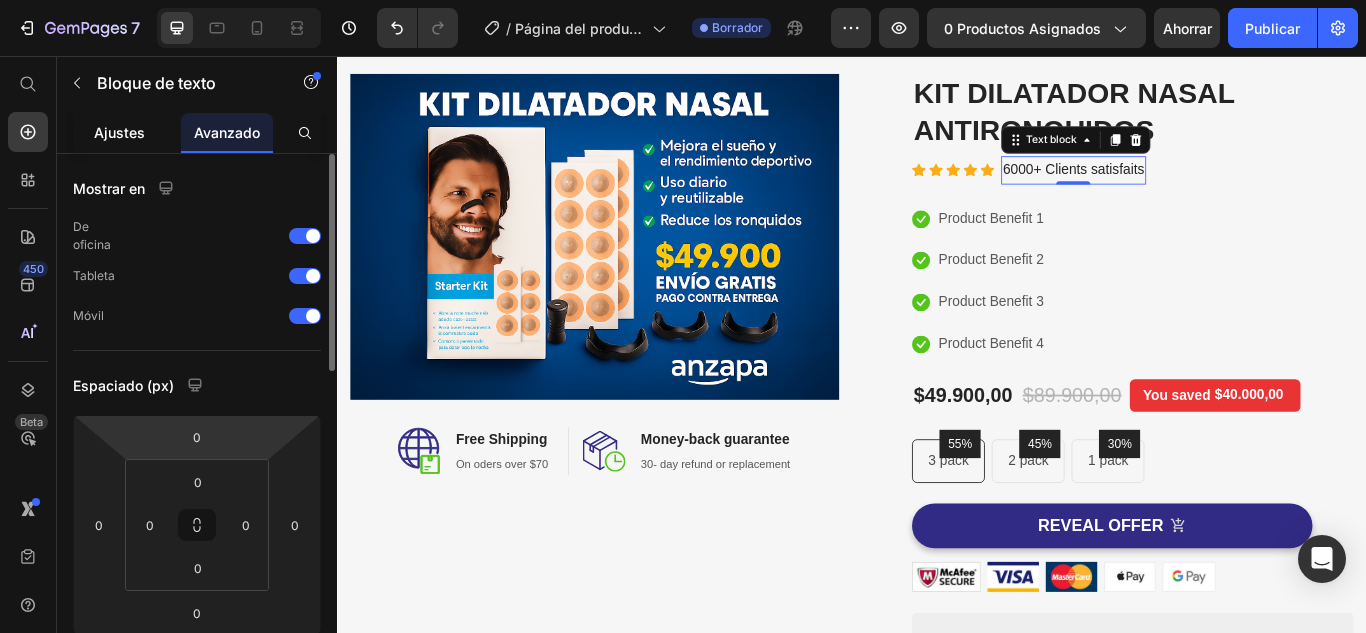 click on "Ajustes" at bounding box center (119, 132) 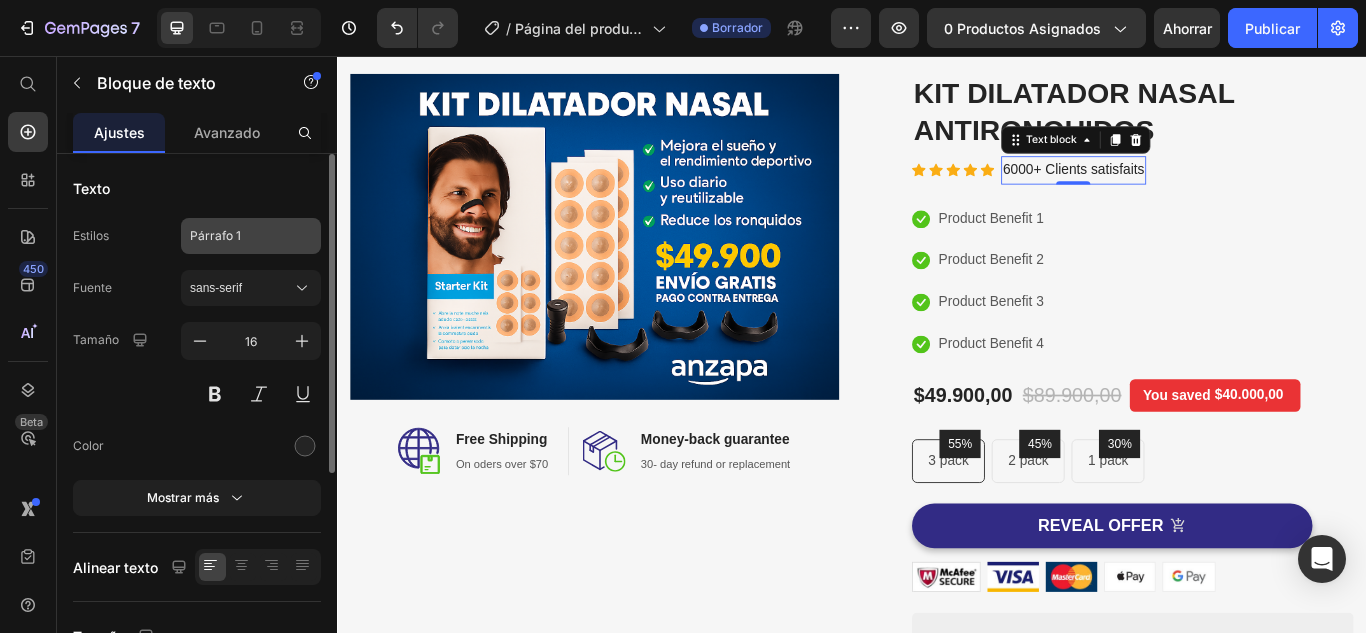 click on "Párrafo 1" at bounding box center [239, 236] 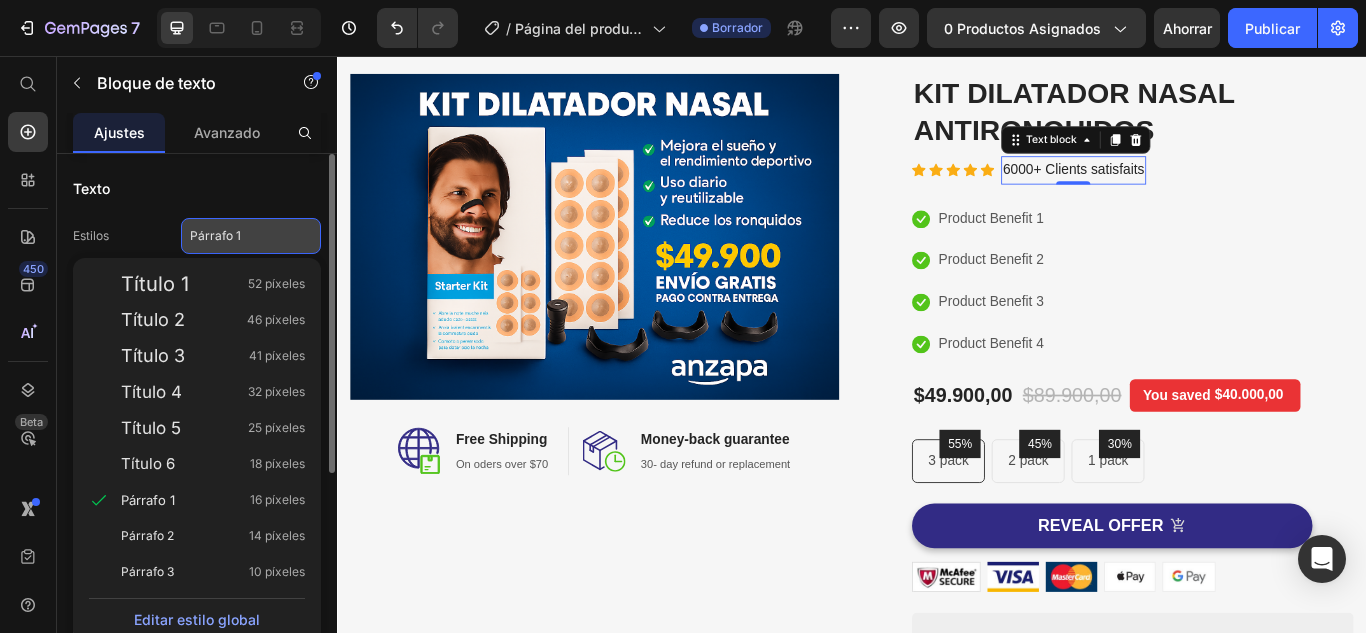 click on "Párrafo 1" at bounding box center [239, 236] 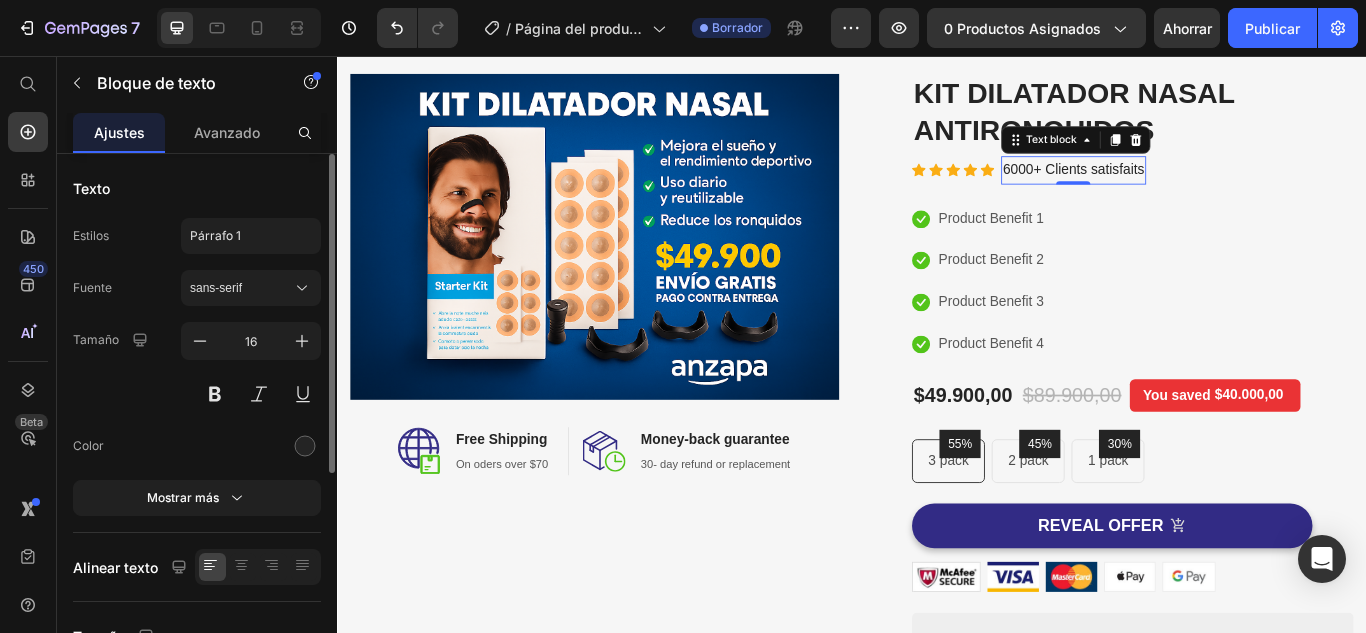 scroll, scrollTop: 100, scrollLeft: 0, axis: vertical 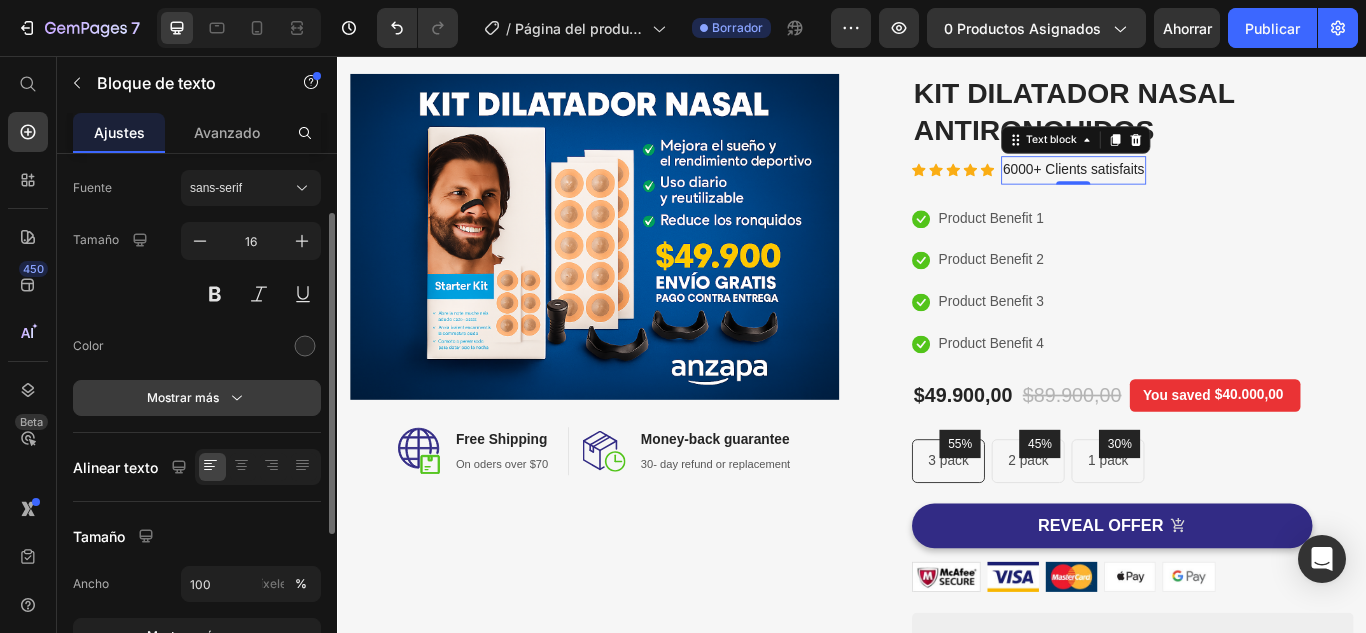 click on "Mostrar más" at bounding box center (183, 397) 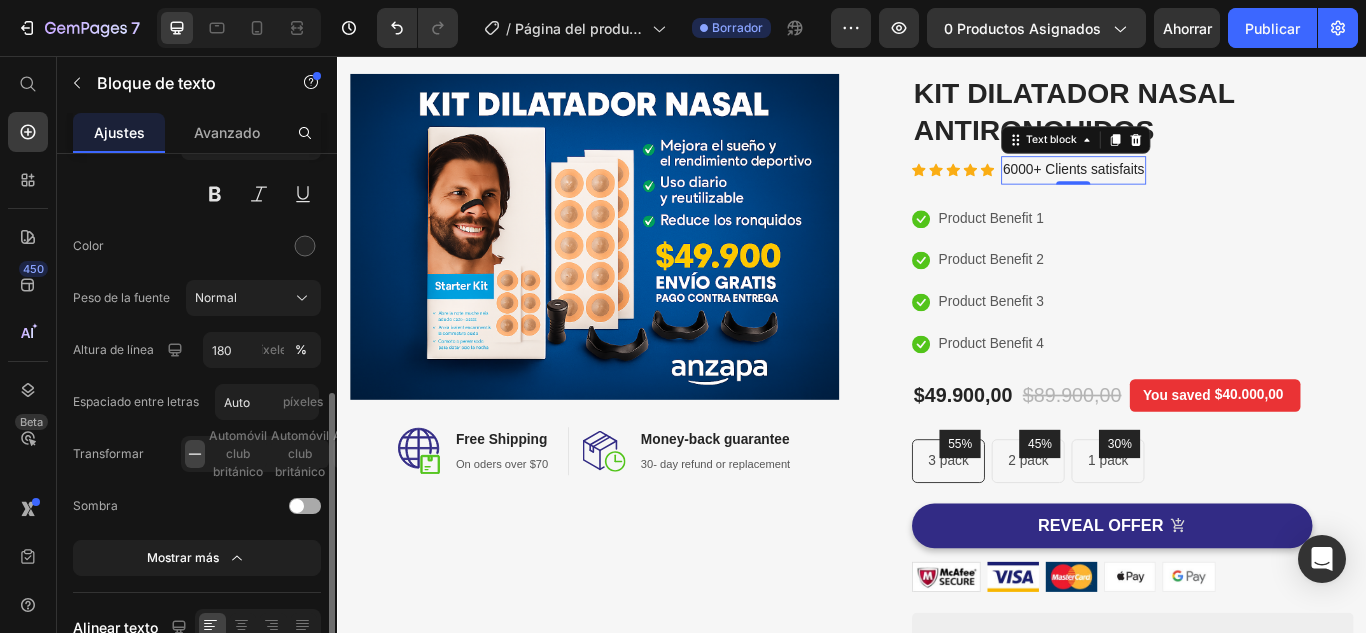 scroll, scrollTop: 300, scrollLeft: 0, axis: vertical 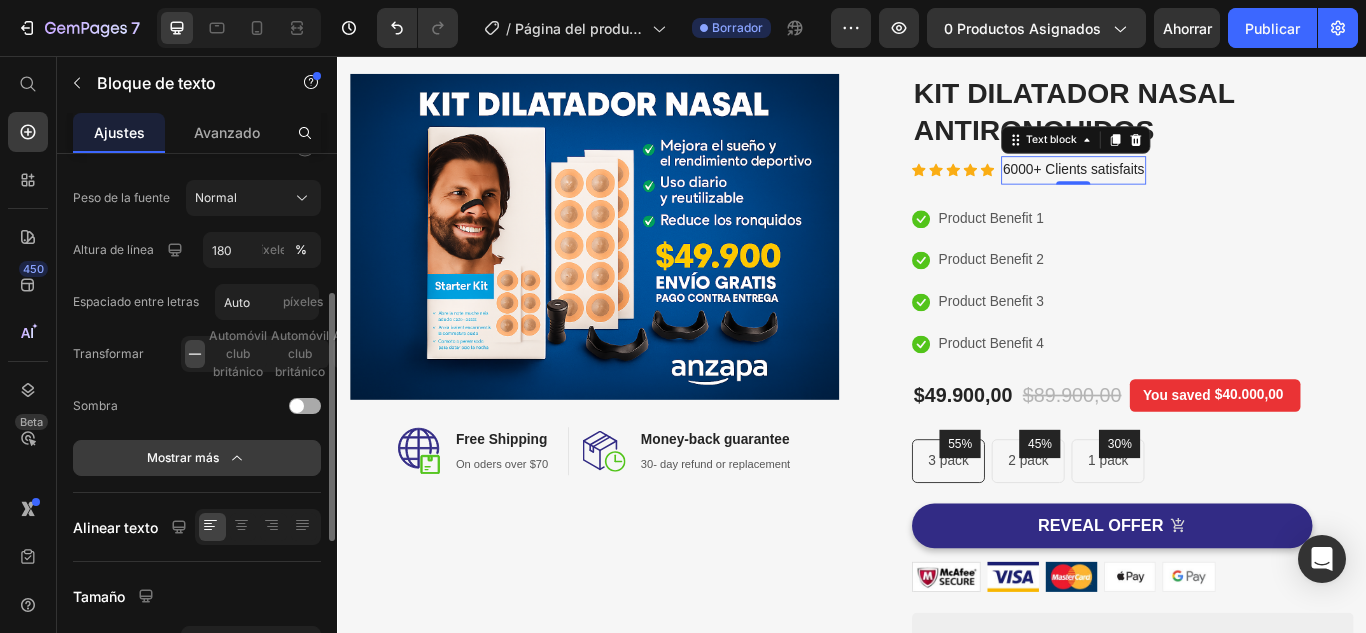 click on "Mostrar más" at bounding box center [183, 457] 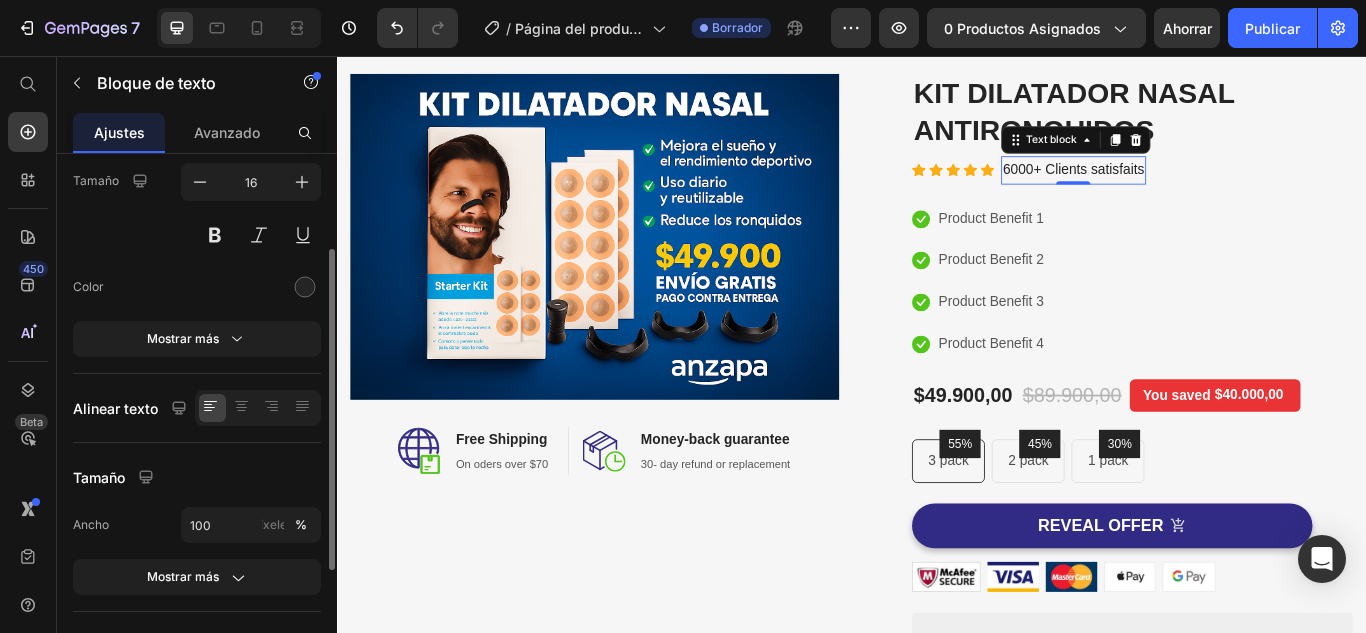 scroll, scrollTop: 0, scrollLeft: 0, axis: both 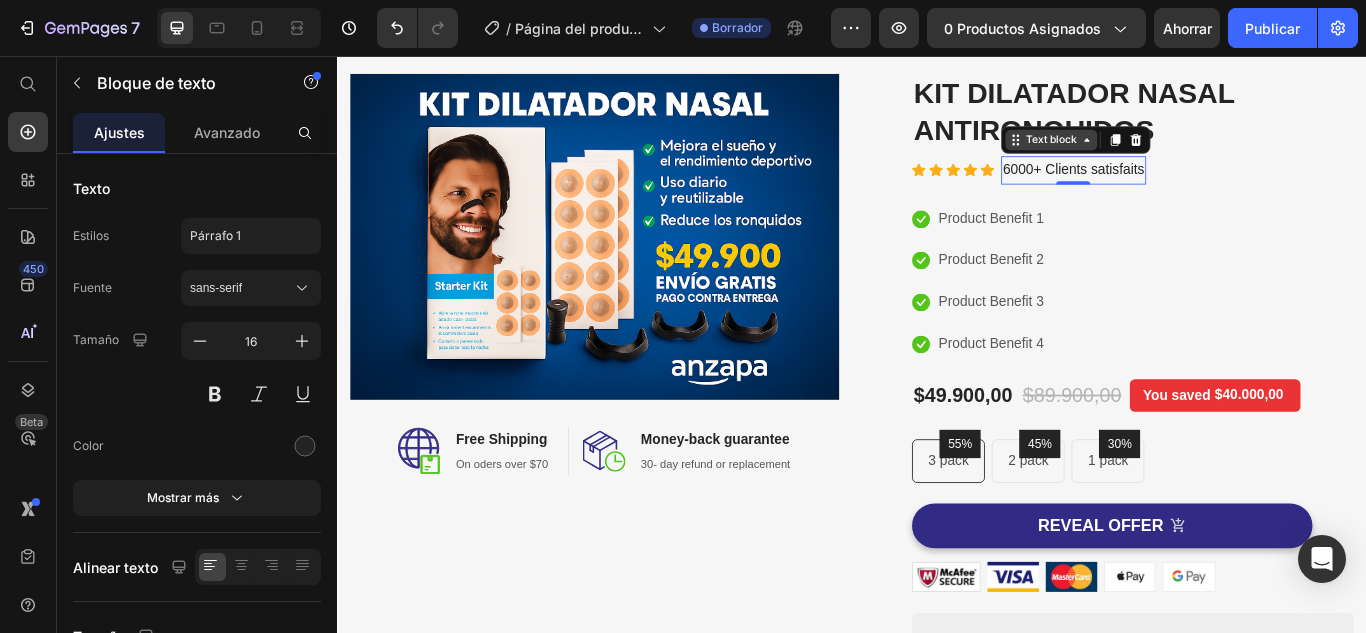click 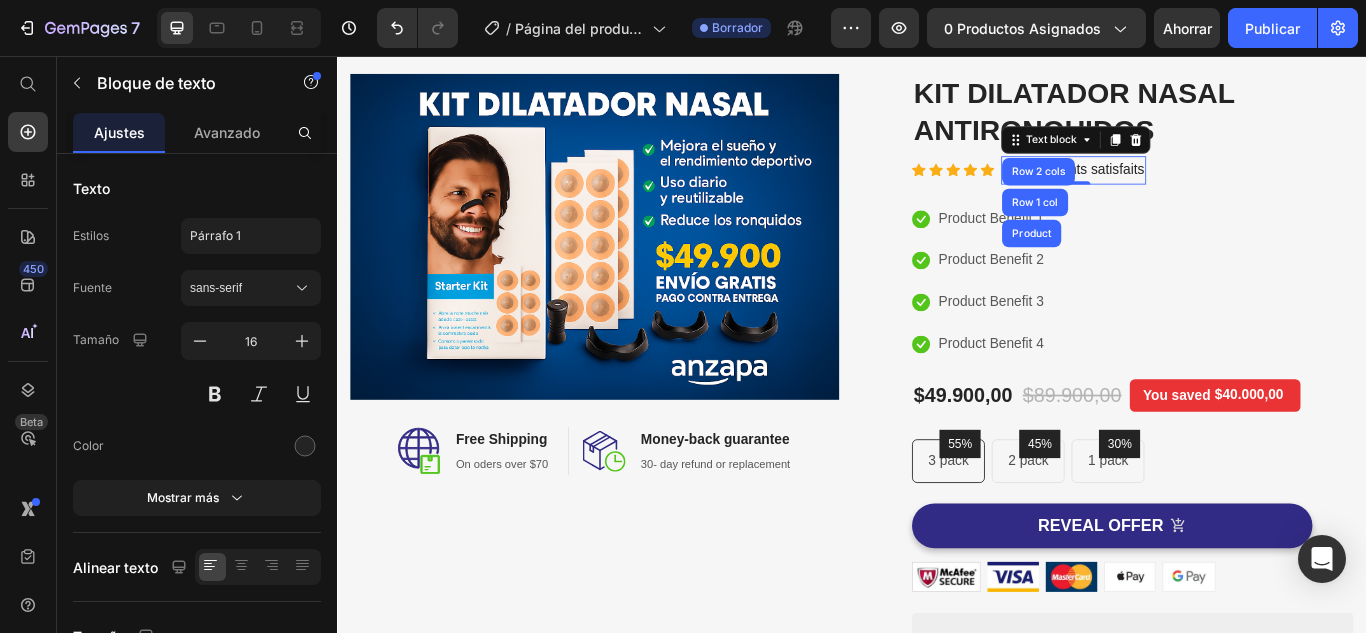 click on "6000+ Clients satisfaits" at bounding box center (1195, 189) 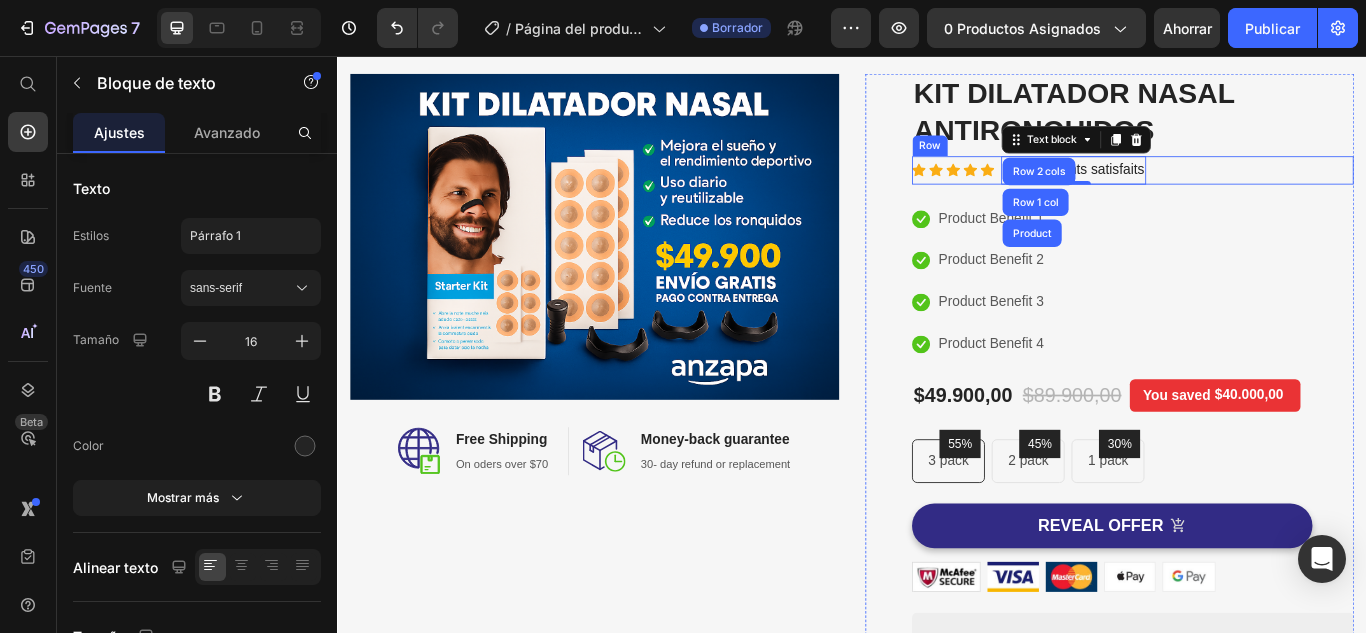 click on "Icon                Icon                Icon                Icon                Icon Icon List Hoz 6000+ Clients satisfaits Text block Row 2 cols Row 1 col Product   0 Row" at bounding box center [1264, 189] 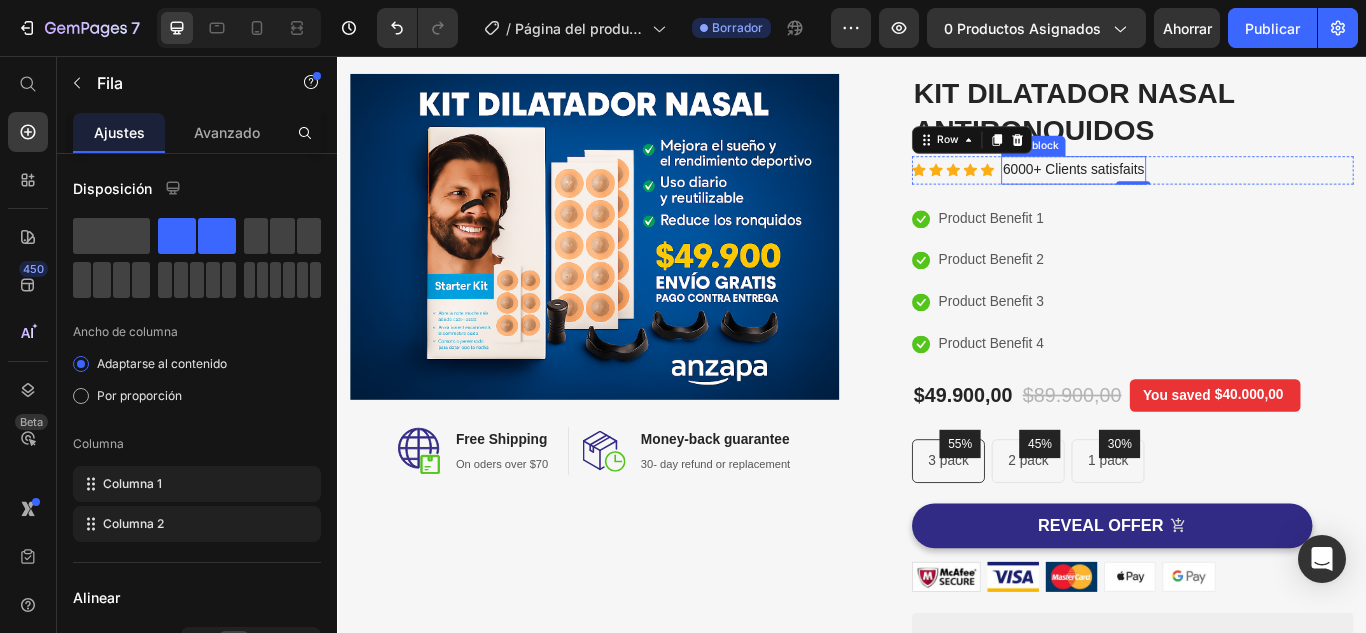 click on "6000+ Clients satisfaits" at bounding box center (1195, 189) 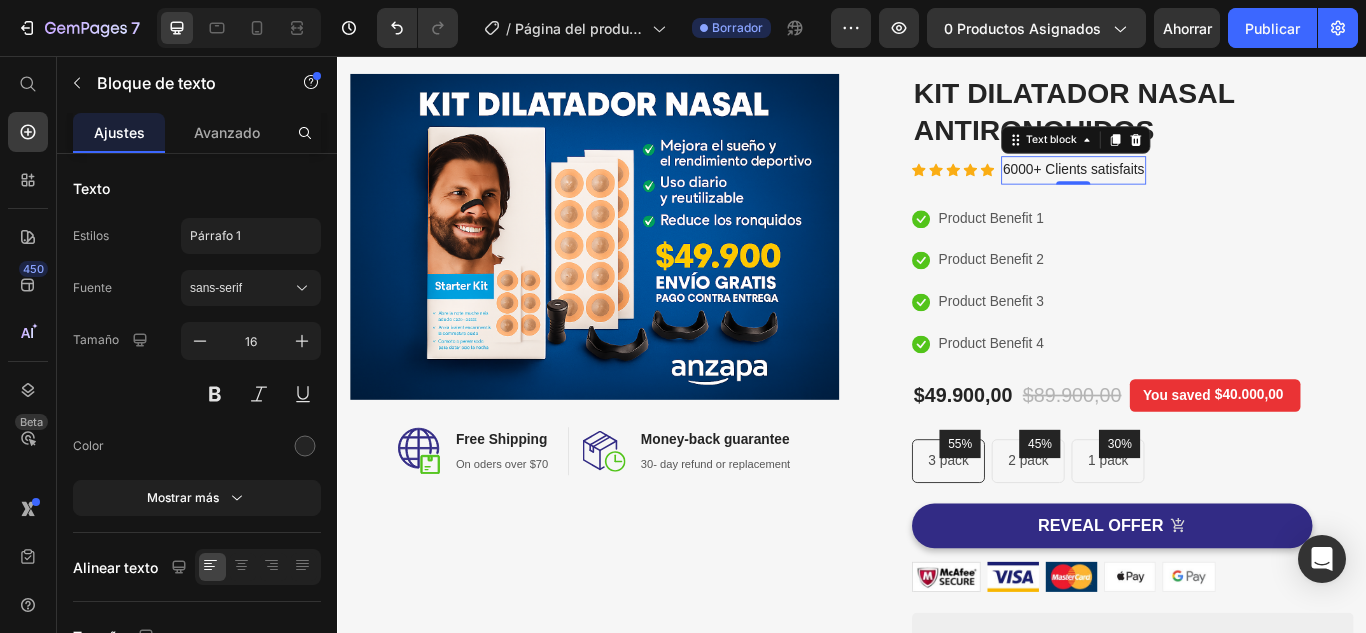 click on "6000+ Clients satisfaits" at bounding box center [1195, 189] 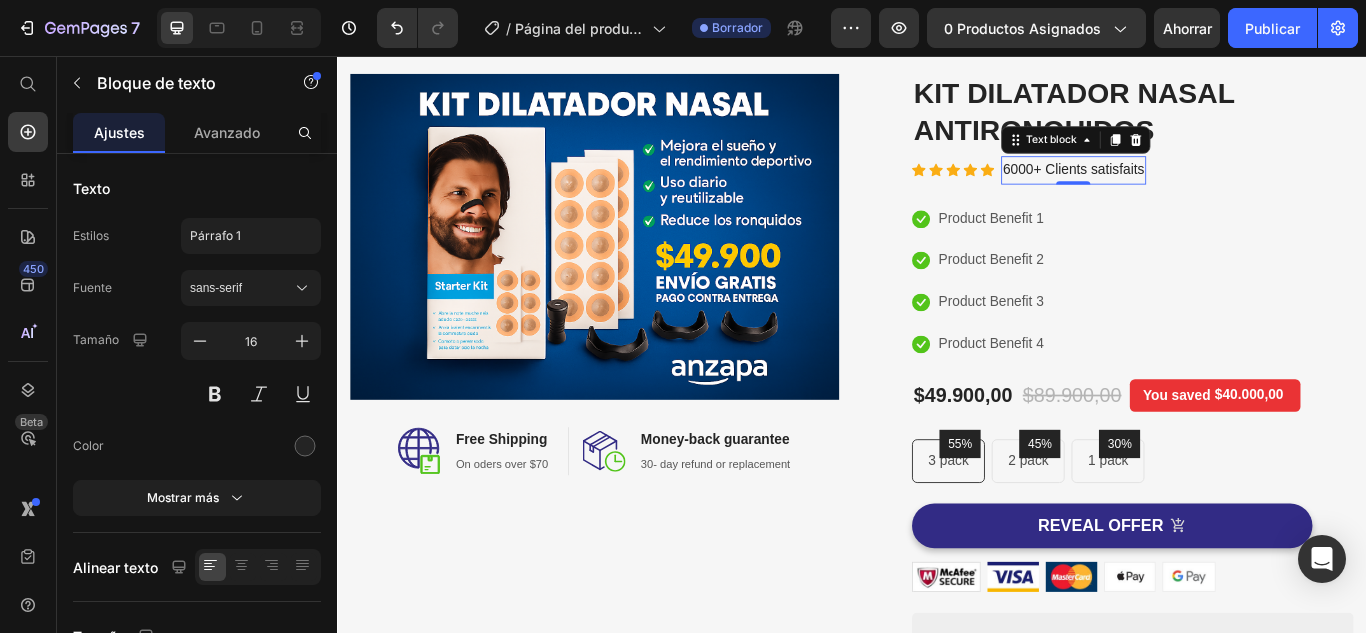 click on "6000+ Clients satisfaits" at bounding box center [1195, 189] 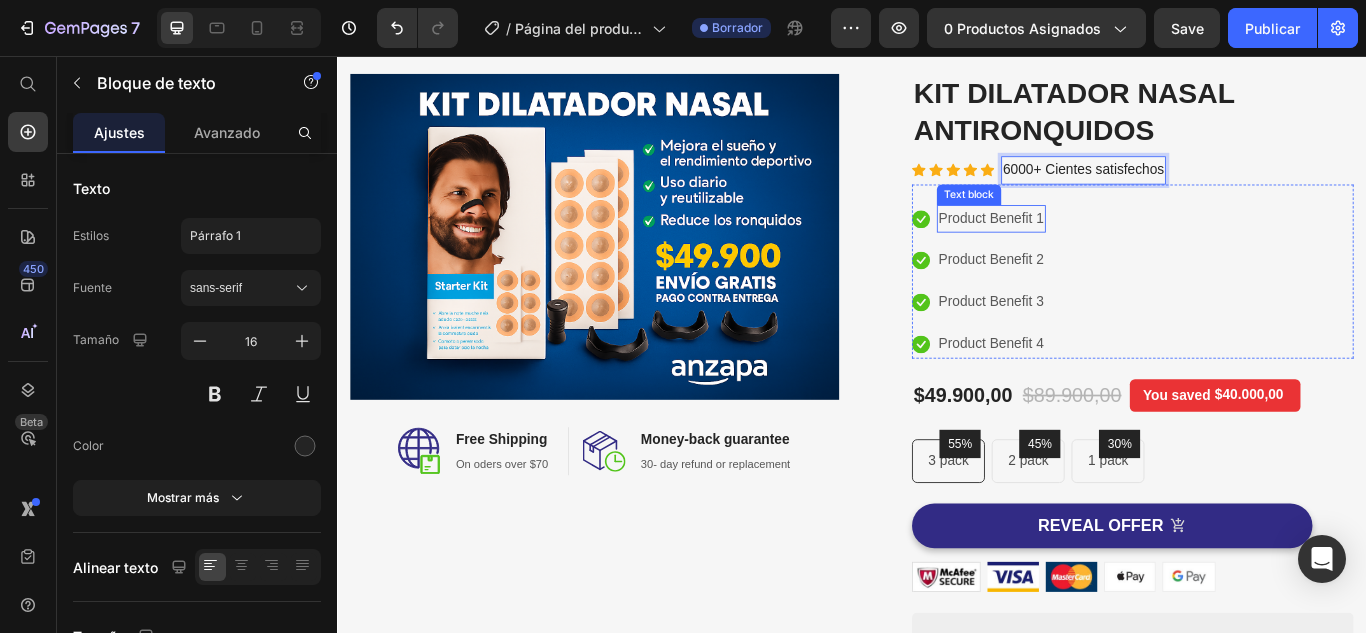 click on "Product Benefit 1" at bounding box center [1099, 246] 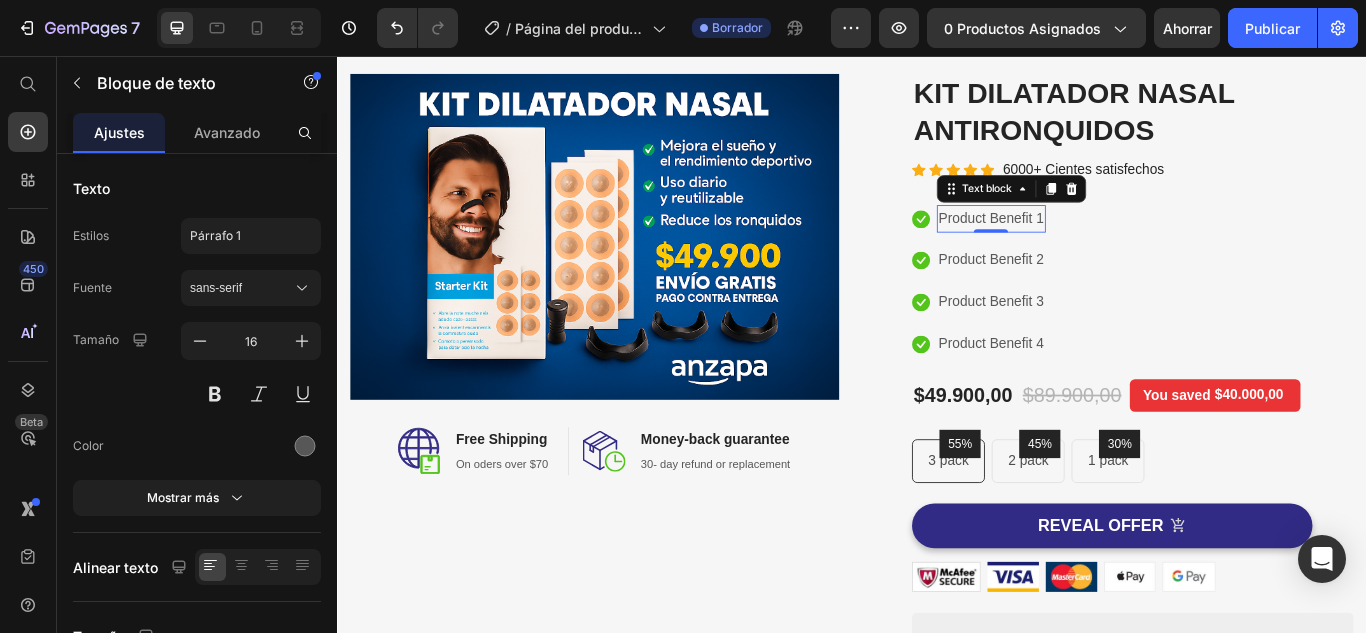 click on "Product Benefit 1" at bounding box center [1099, 246] 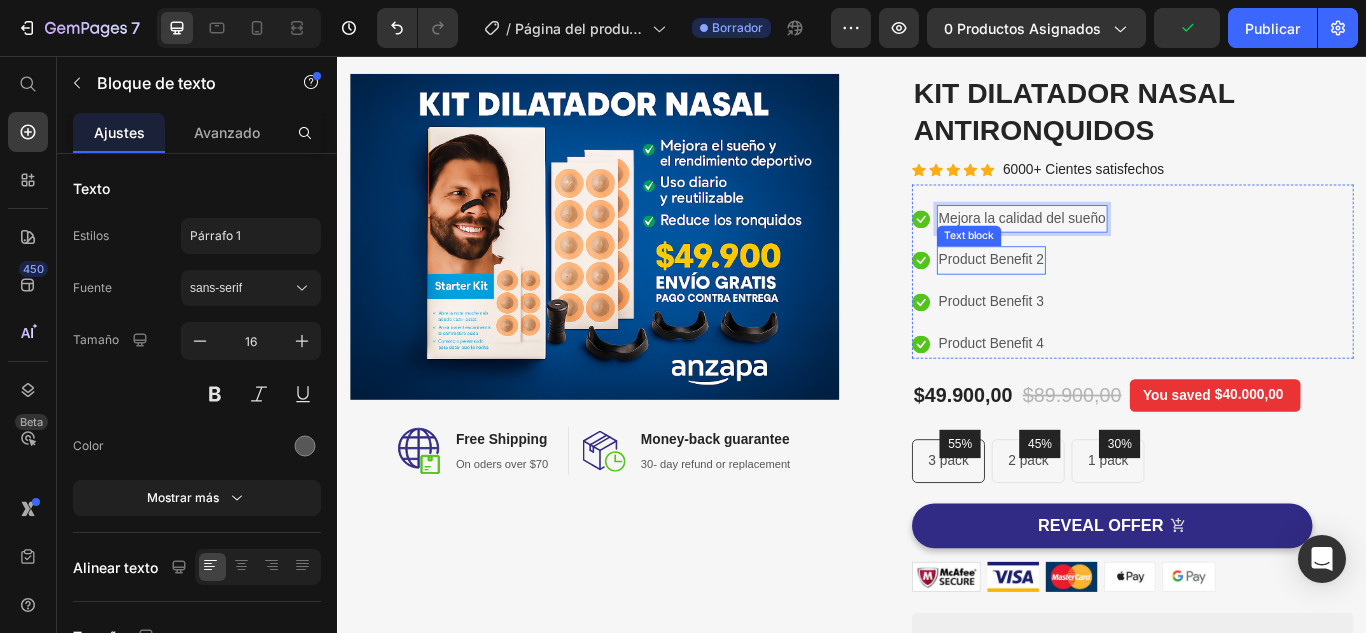 click on "Product Benefit 2" at bounding box center (1099, 294) 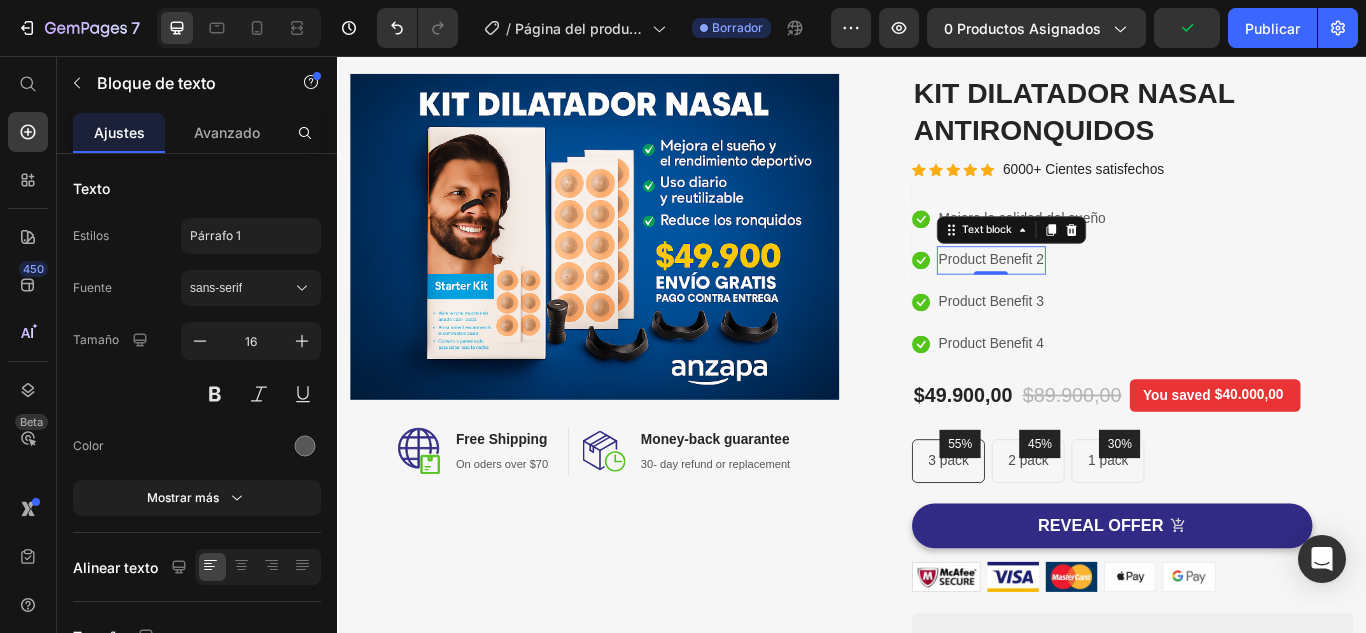 click on "Product Benefit 2" at bounding box center [1099, 294] 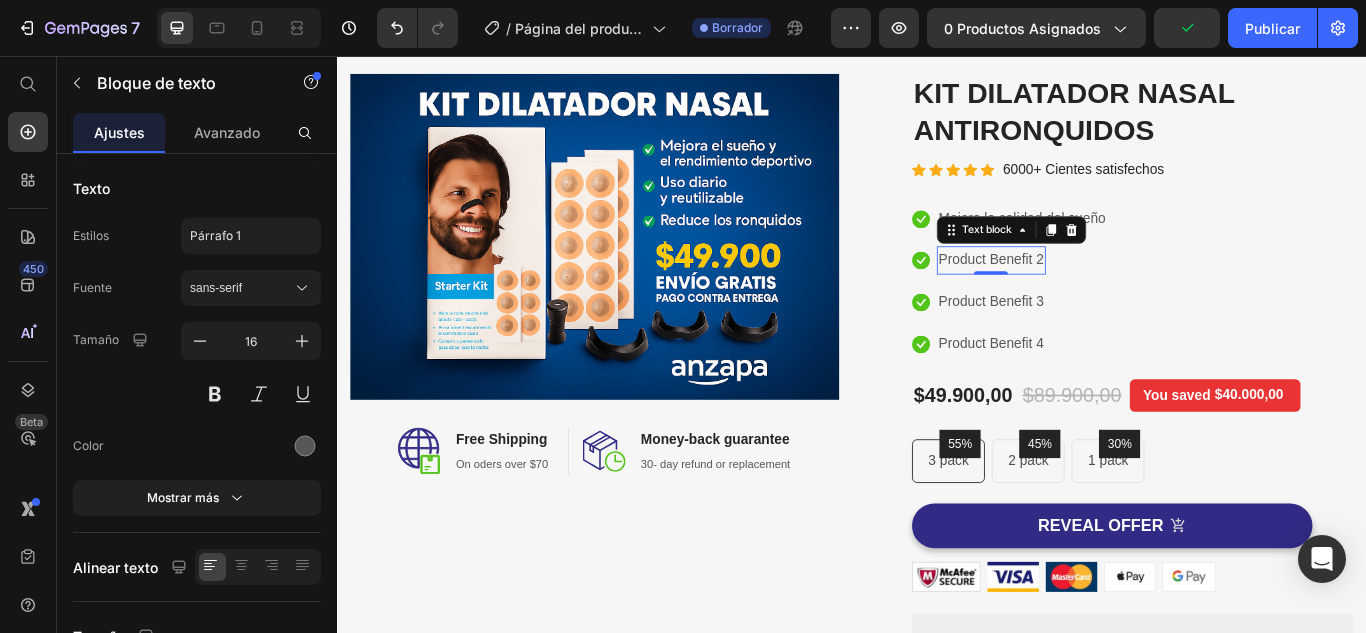 click on "Product Benefit 2" at bounding box center [1099, 294] 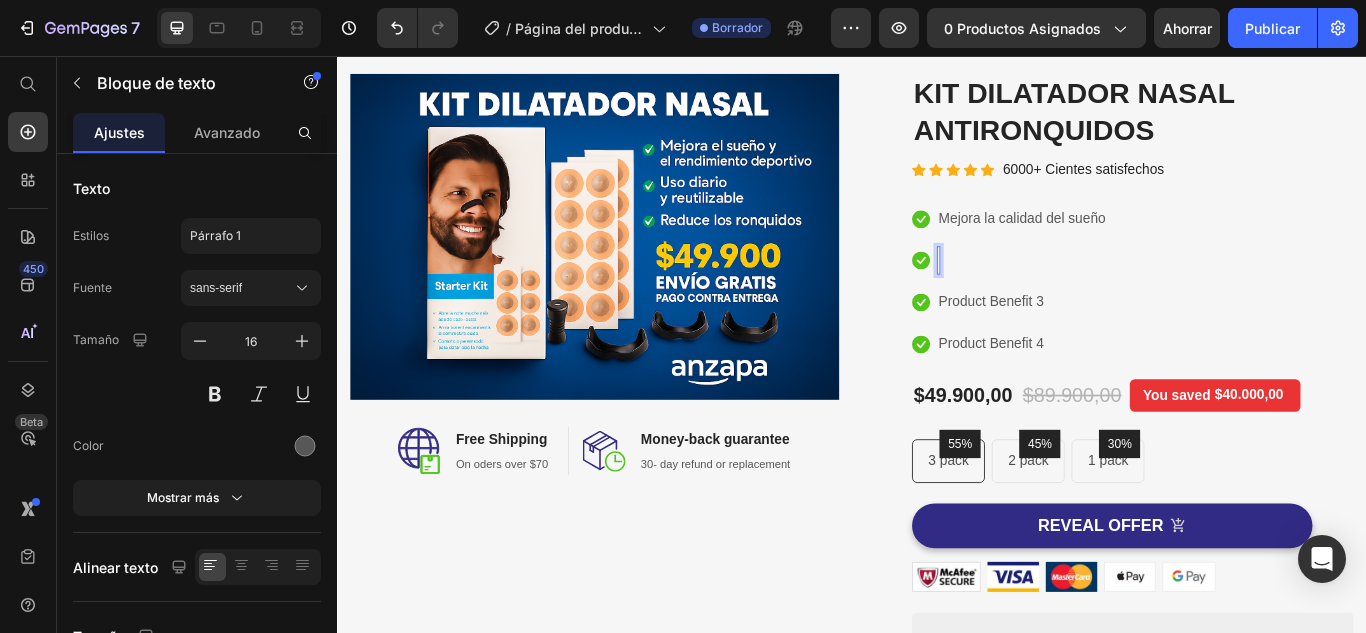 scroll, scrollTop: 91, scrollLeft: 0, axis: vertical 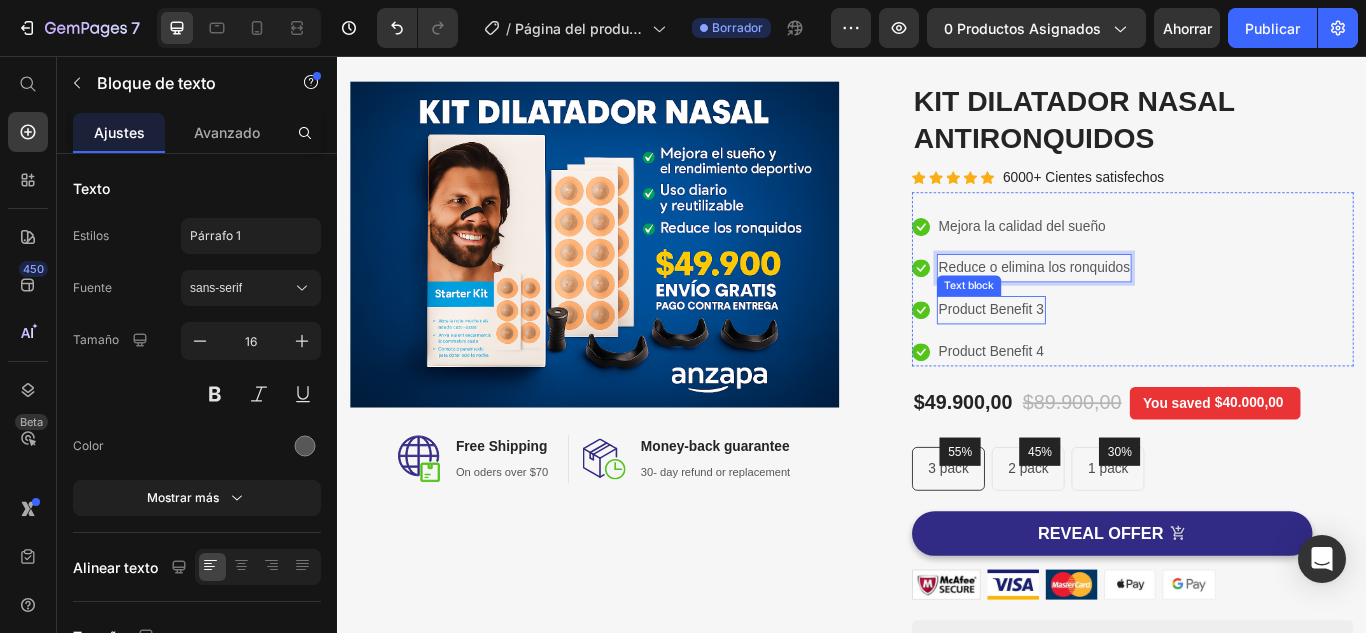 click on "Product Benefit 3" at bounding box center [1099, 352] 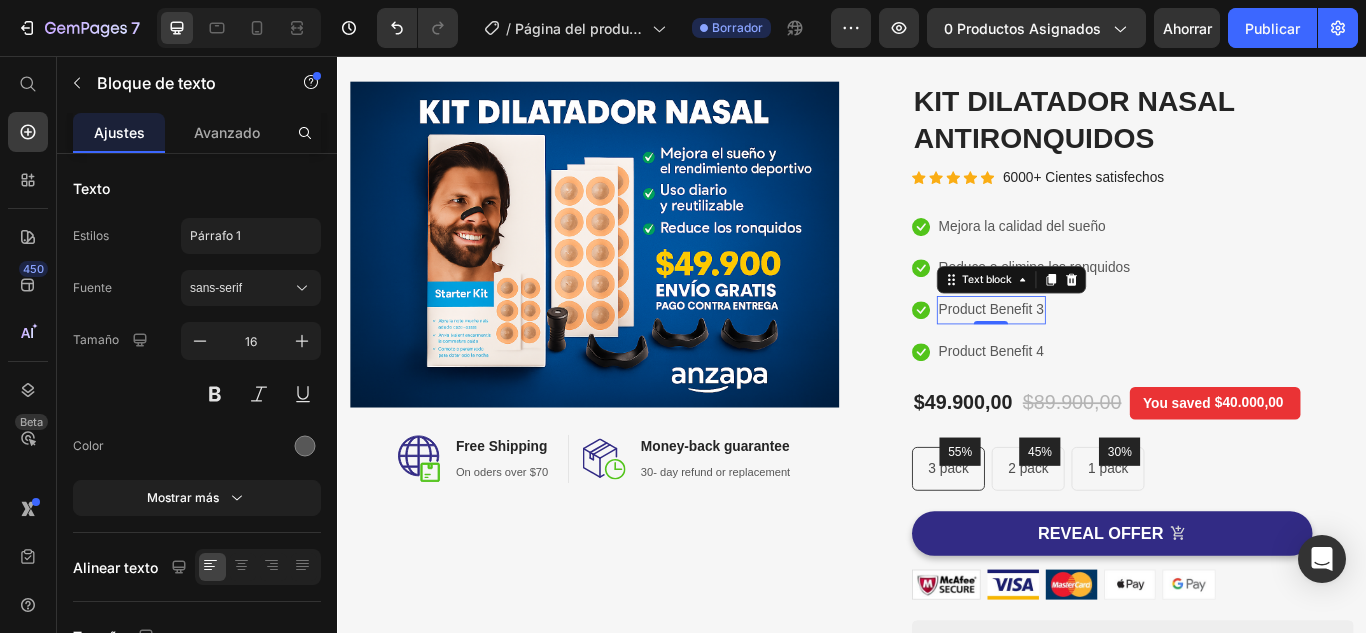 click on "Product Benefit 3" at bounding box center [1099, 352] 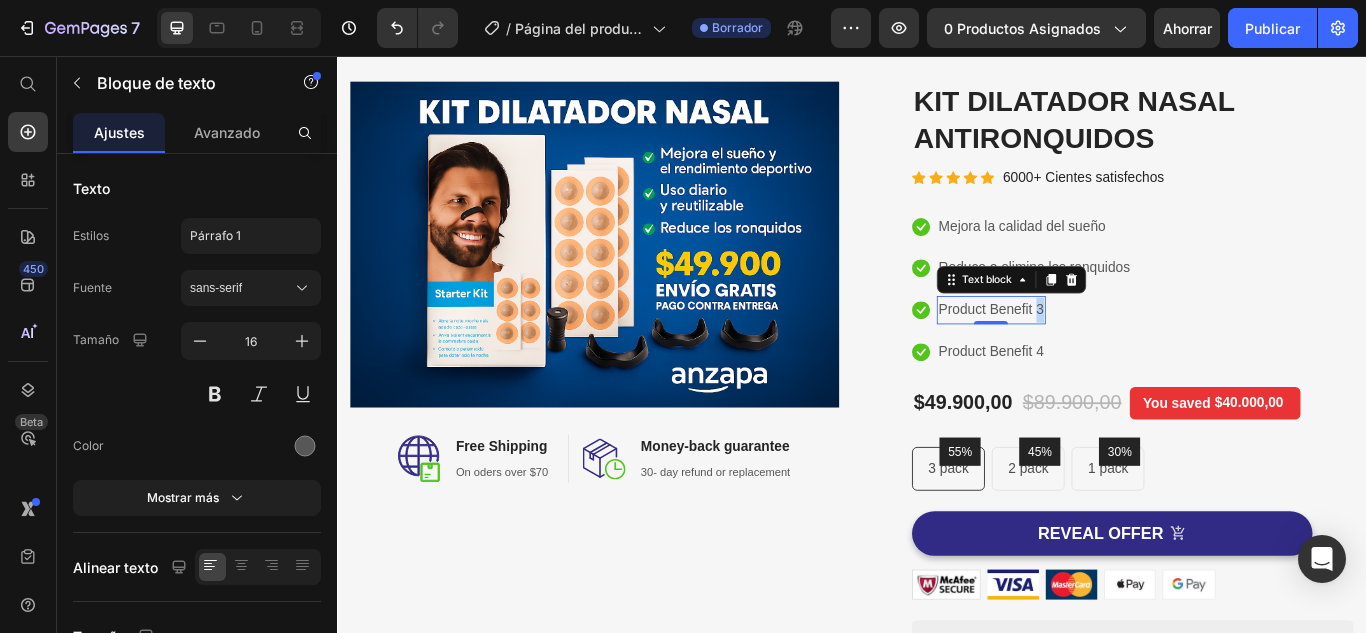 click on "Product Benefit 3" at bounding box center [1099, 352] 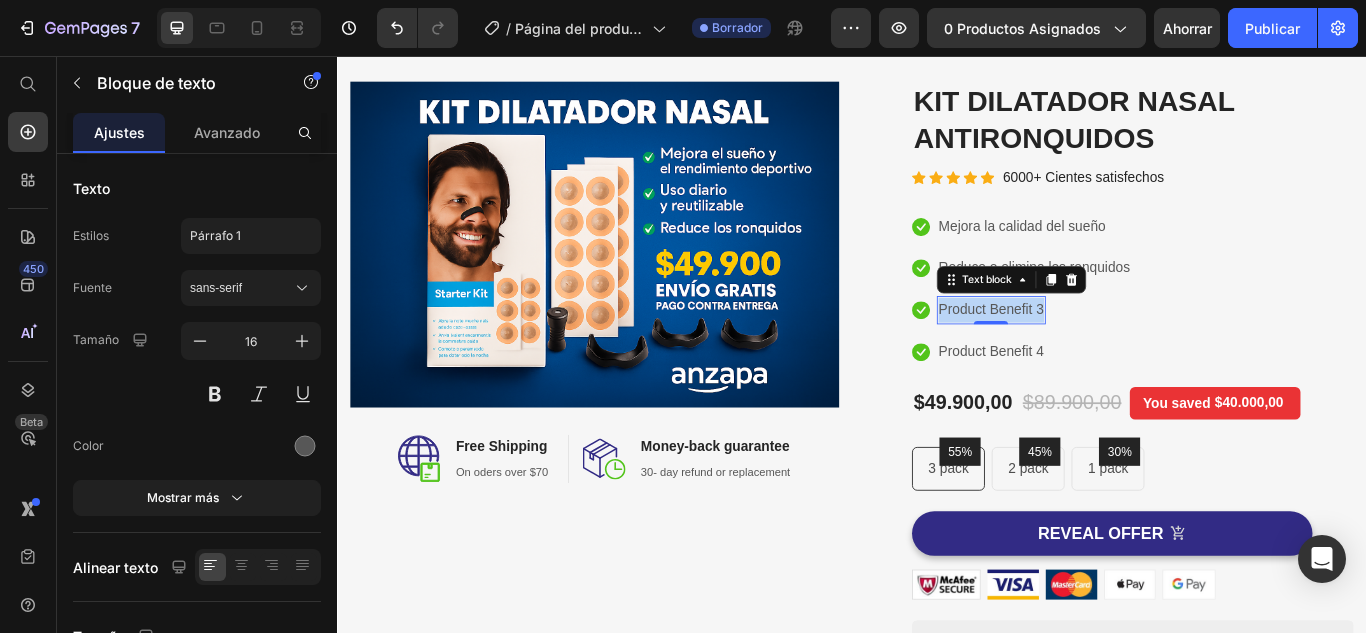 click on "Product Benefit 3" at bounding box center (1099, 352) 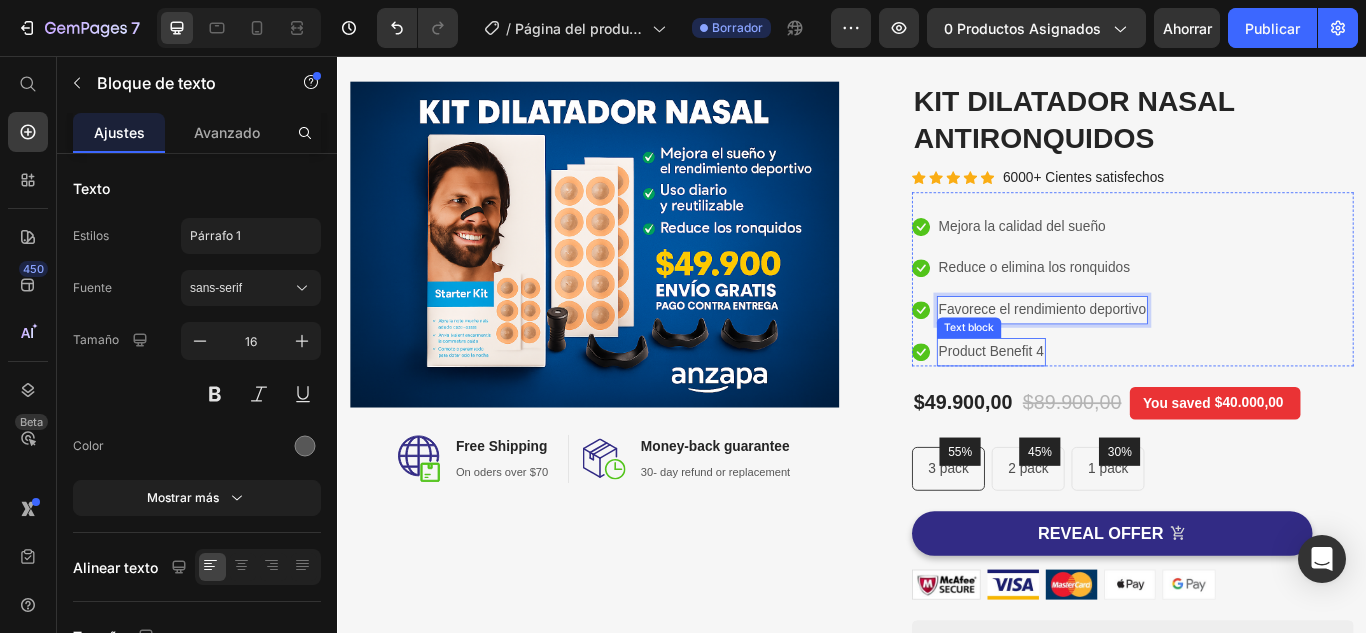 click on "Product Benefit 4" at bounding box center [1099, 401] 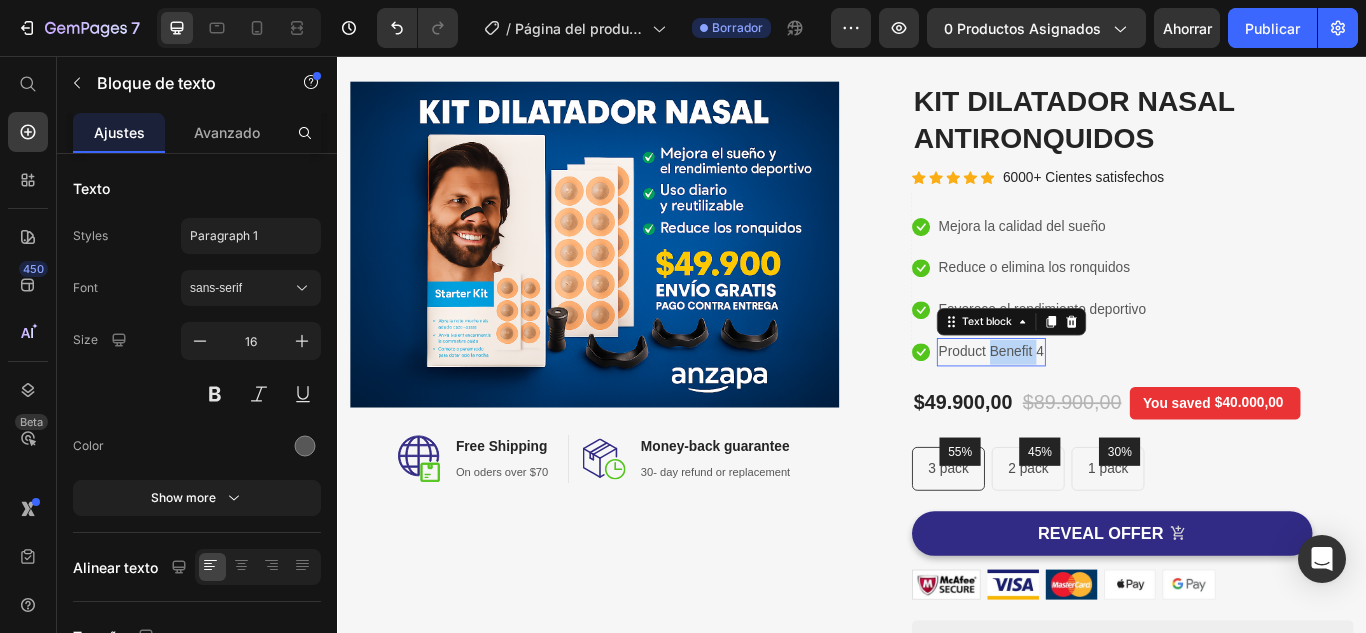 click on "Product Benefit 4" at bounding box center [1099, 401] 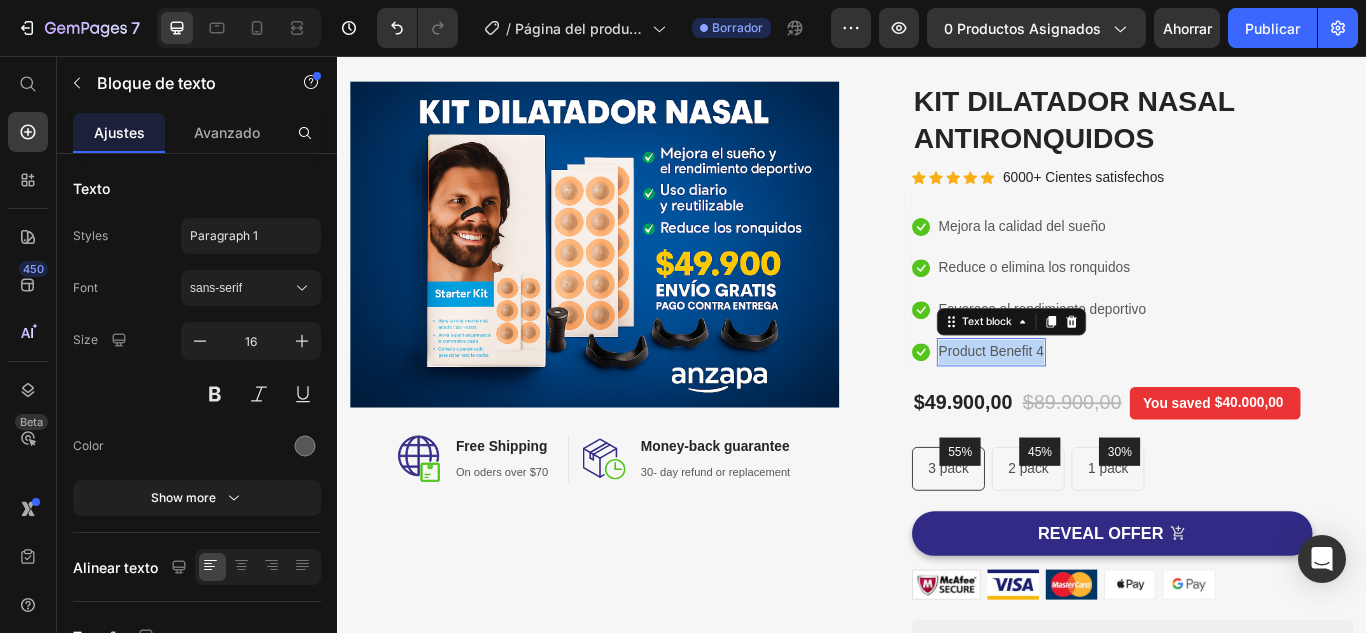 click on "Product Benefit 4" at bounding box center (1099, 401) 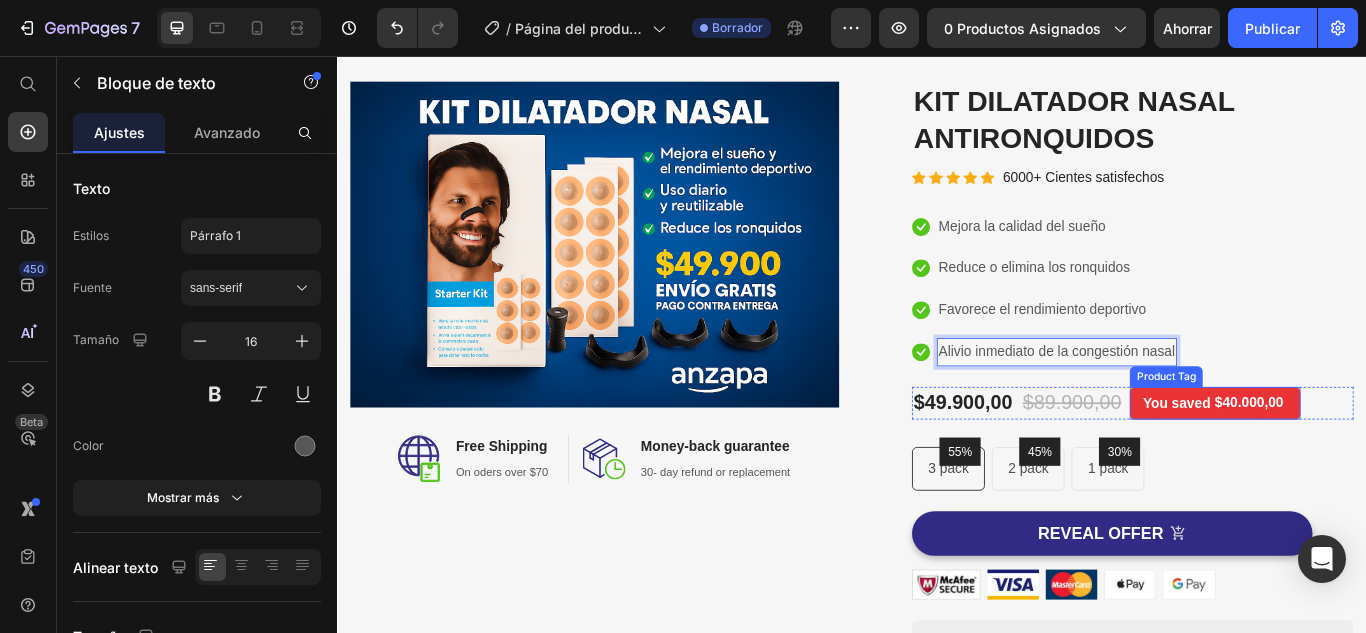 click on "You saved" at bounding box center (1315, 461) 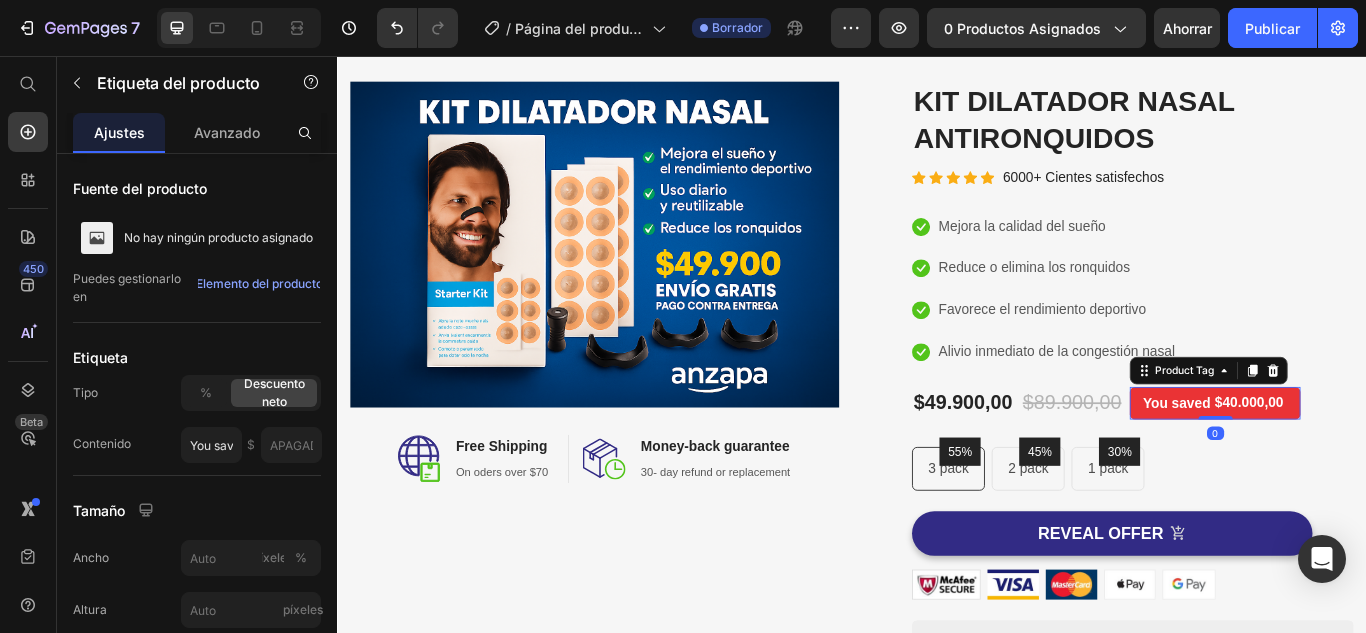 click on "You saved" at bounding box center [1315, 461] 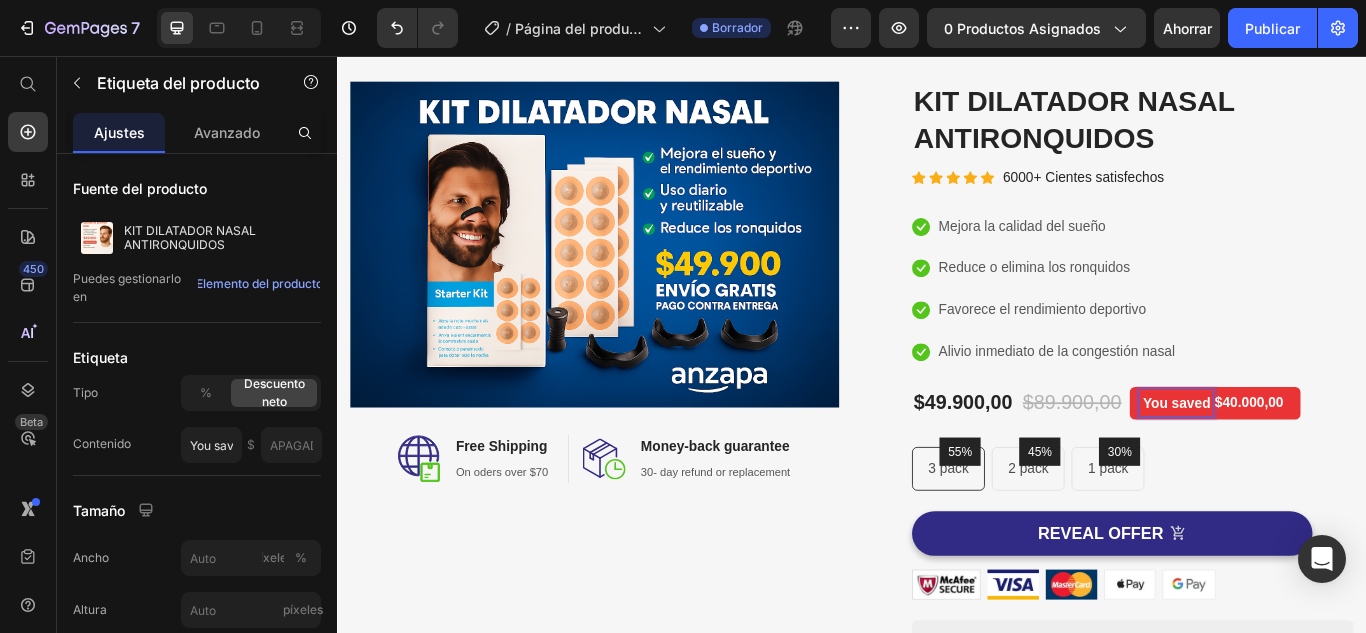 click on "You saved" at bounding box center [1315, 461] 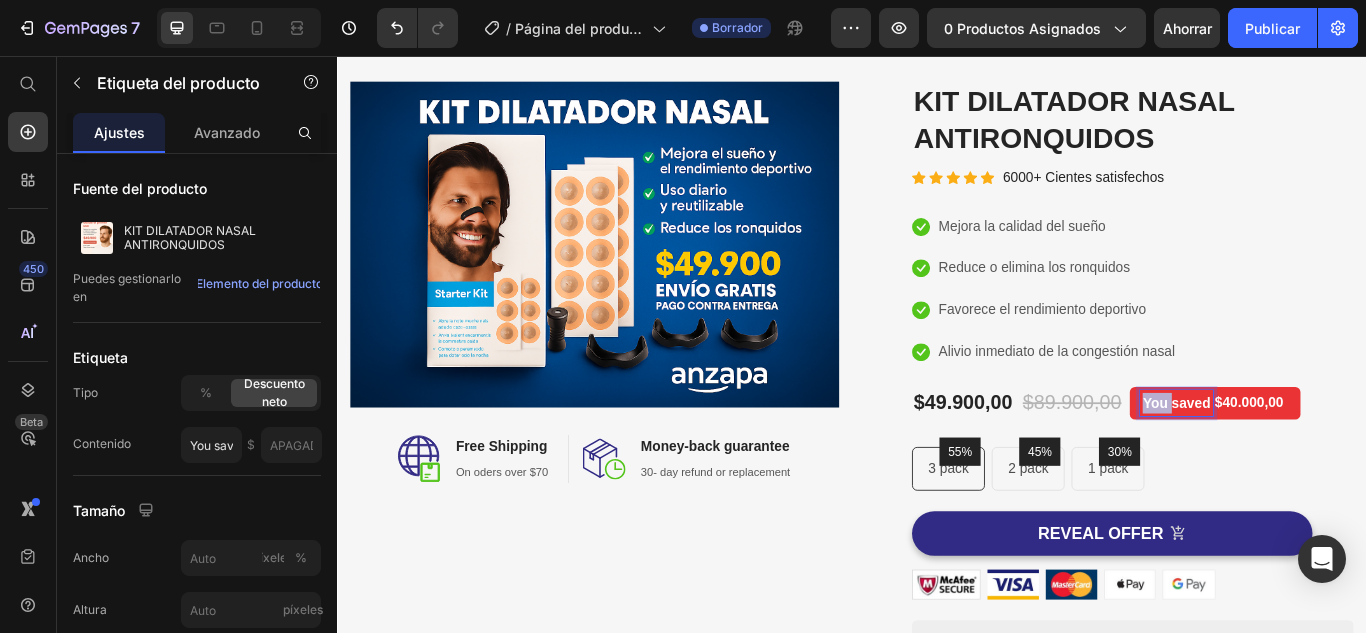 click on "You saved" at bounding box center [1315, 461] 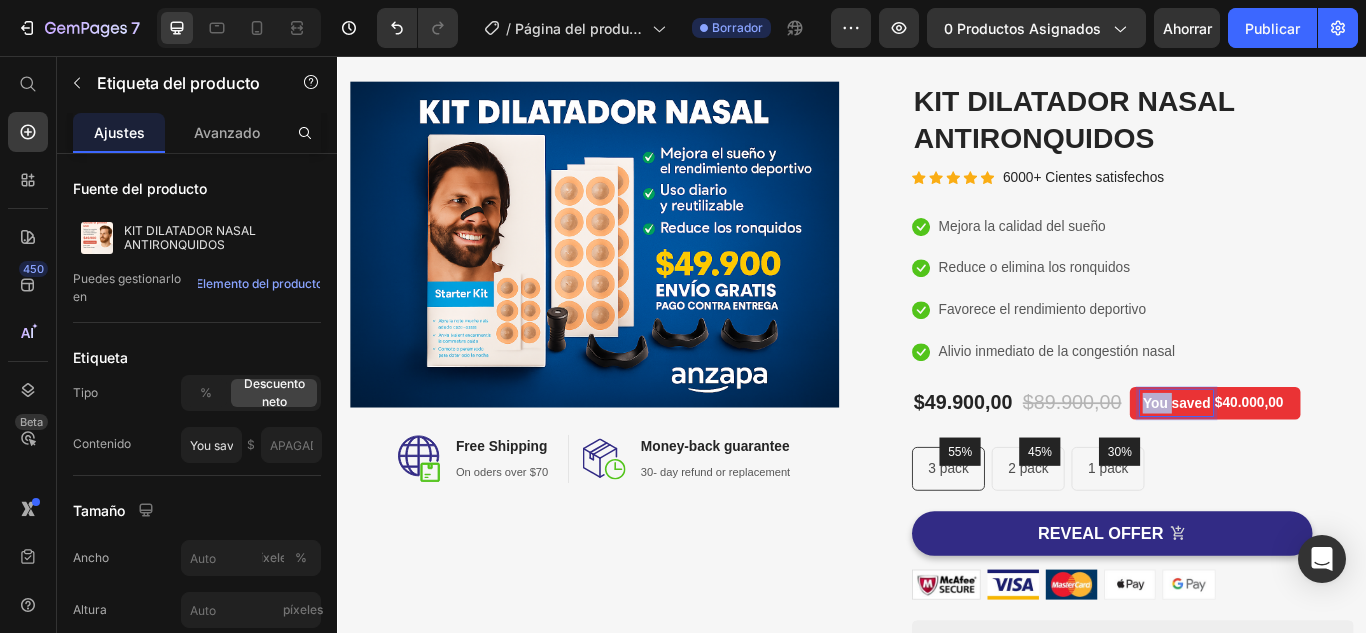 click on "You saved" at bounding box center [1315, 461] 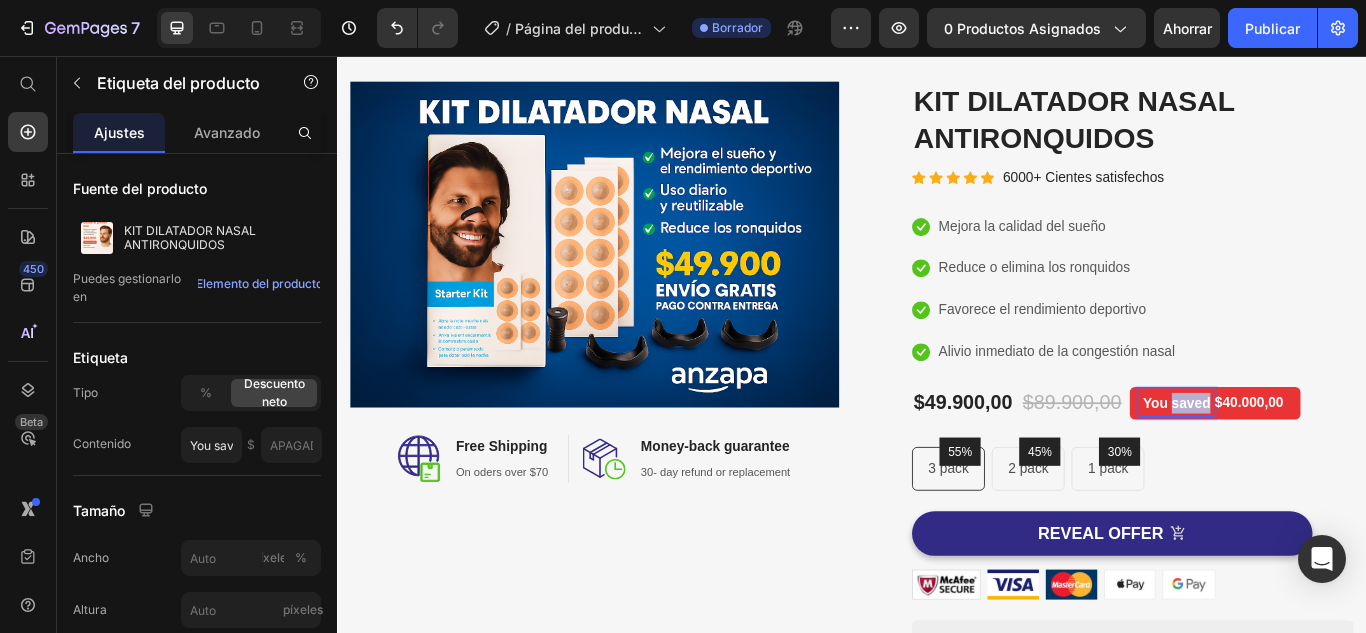 click on "You saved" at bounding box center (1315, 461) 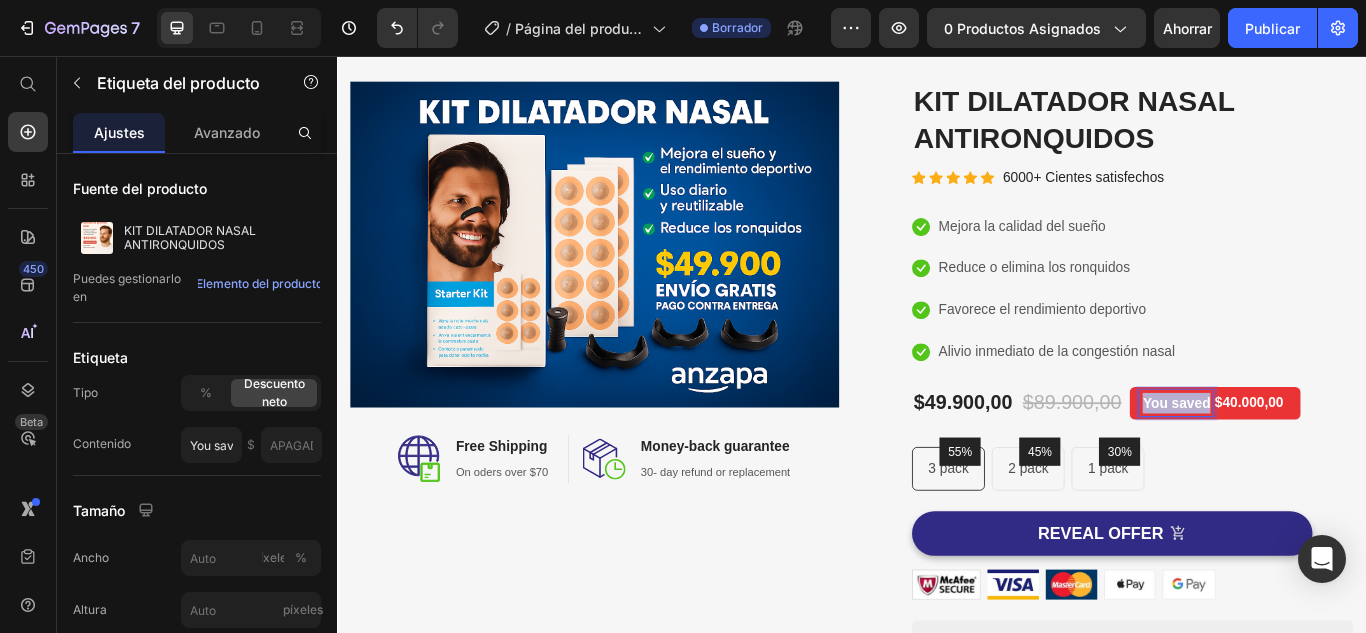 click on "You saved" at bounding box center [1315, 461] 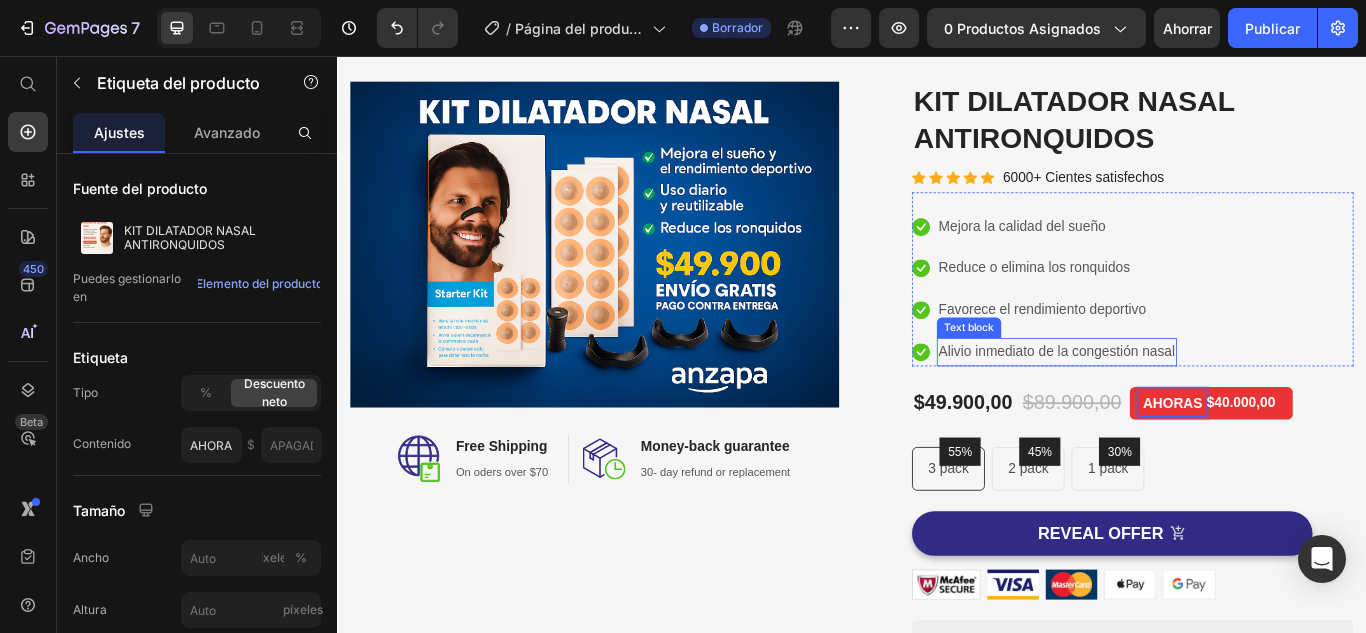 type on "AHORAS" 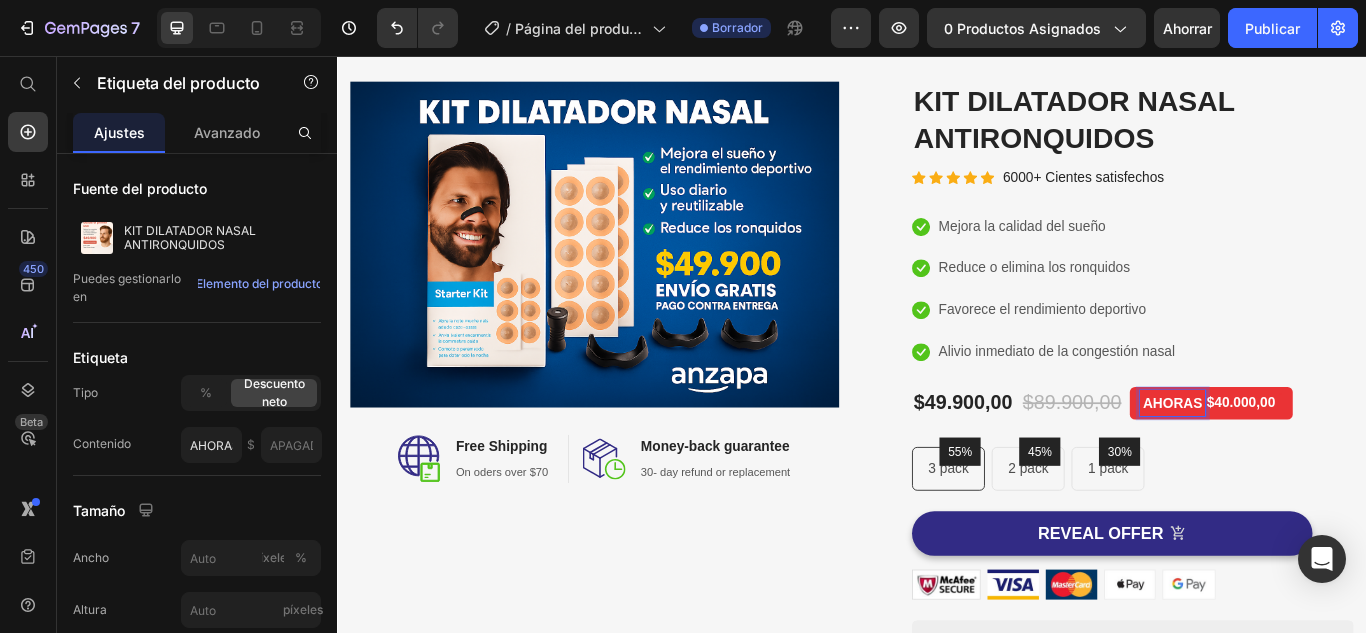 click on "AHORAS $40.000,00" at bounding box center [1355, 461] 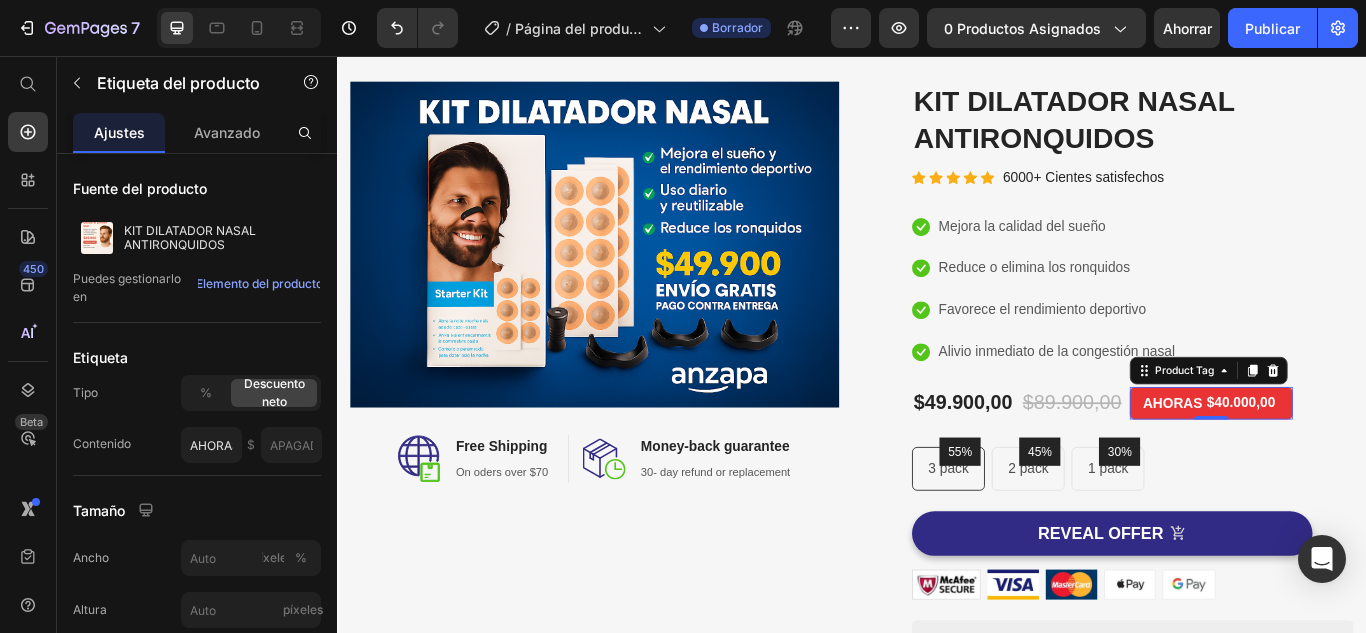 click on "AHORAS $40.000,00" at bounding box center [1355, 461] 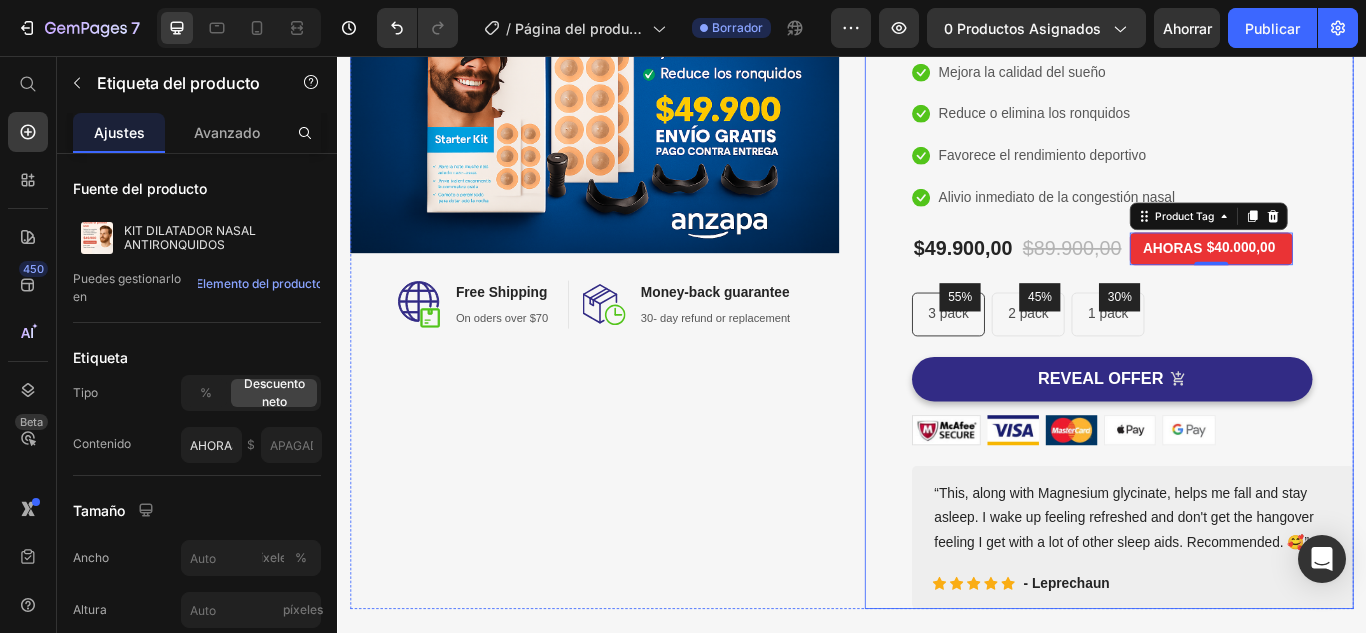 scroll, scrollTop: 291, scrollLeft: 0, axis: vertical 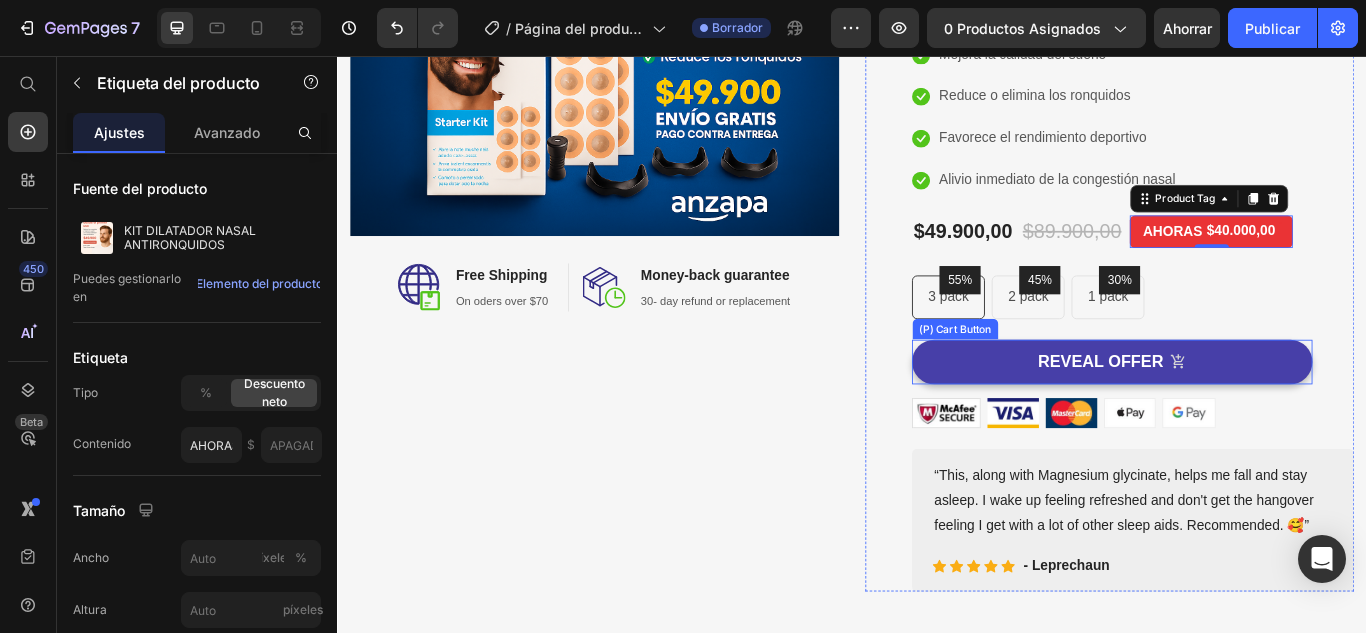 click on "REVEAL OFFER" at bounding box center [1227, 413] 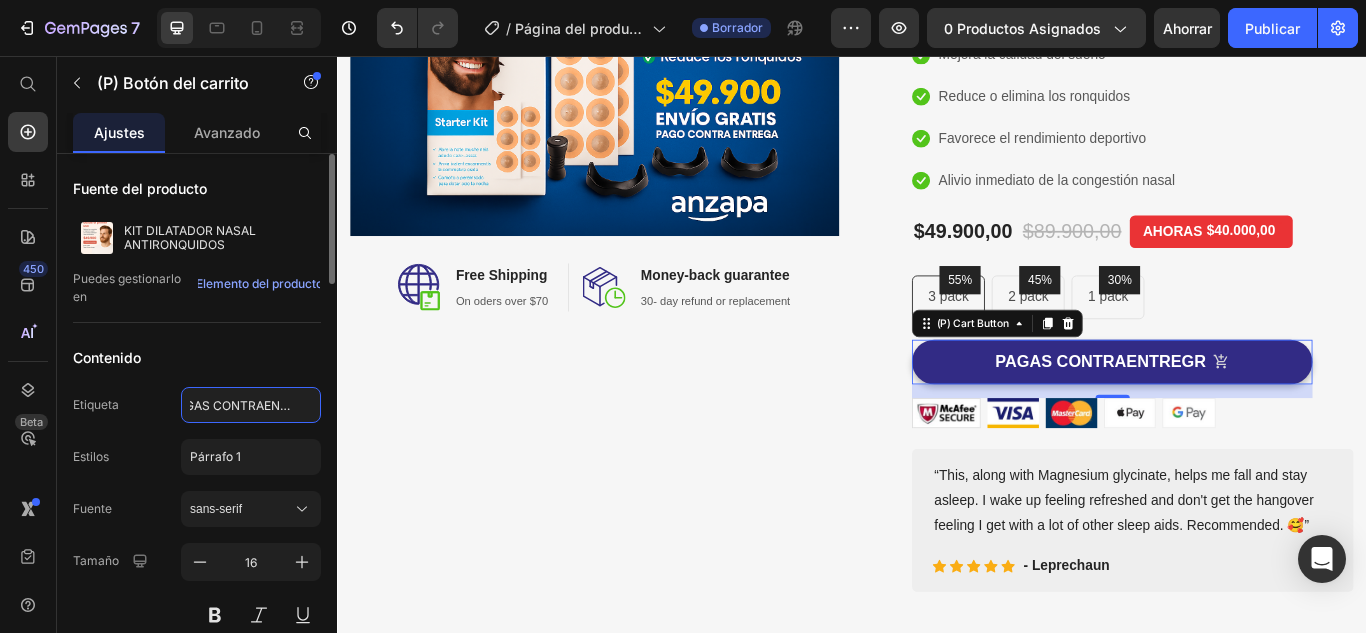 scroll, scrollTop: 0, scrollLeft: 27, axis: horizontal 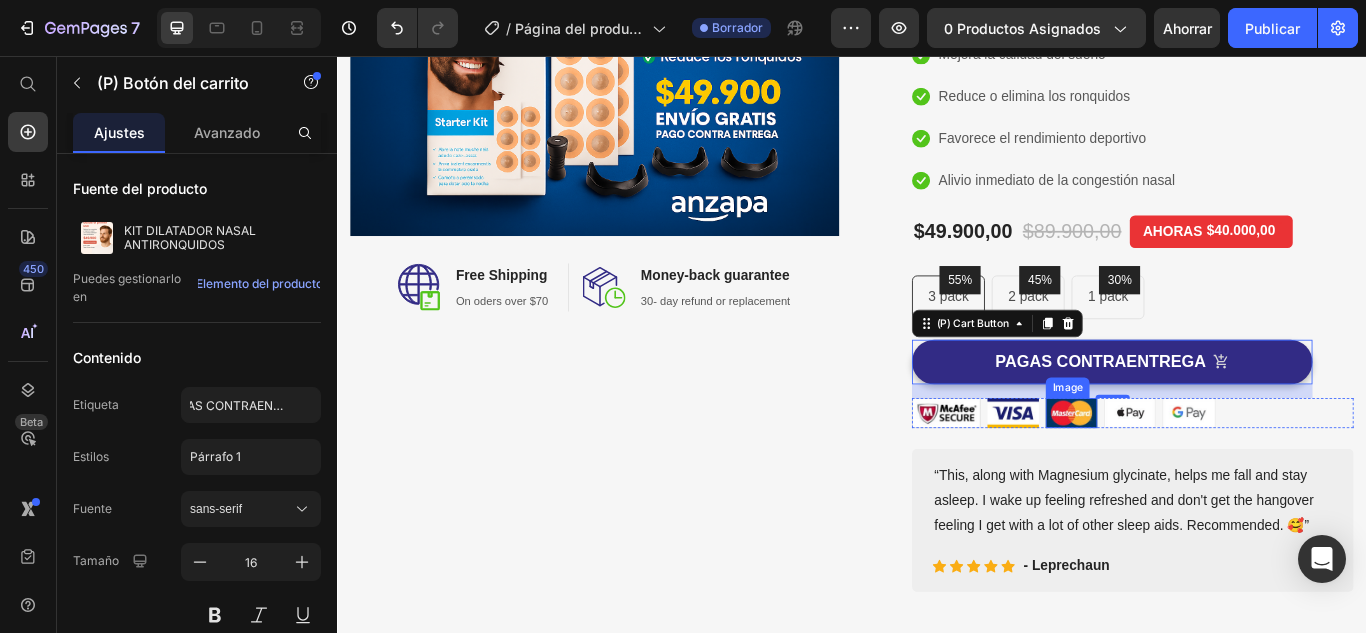 click at bounding box center [1193, 472] 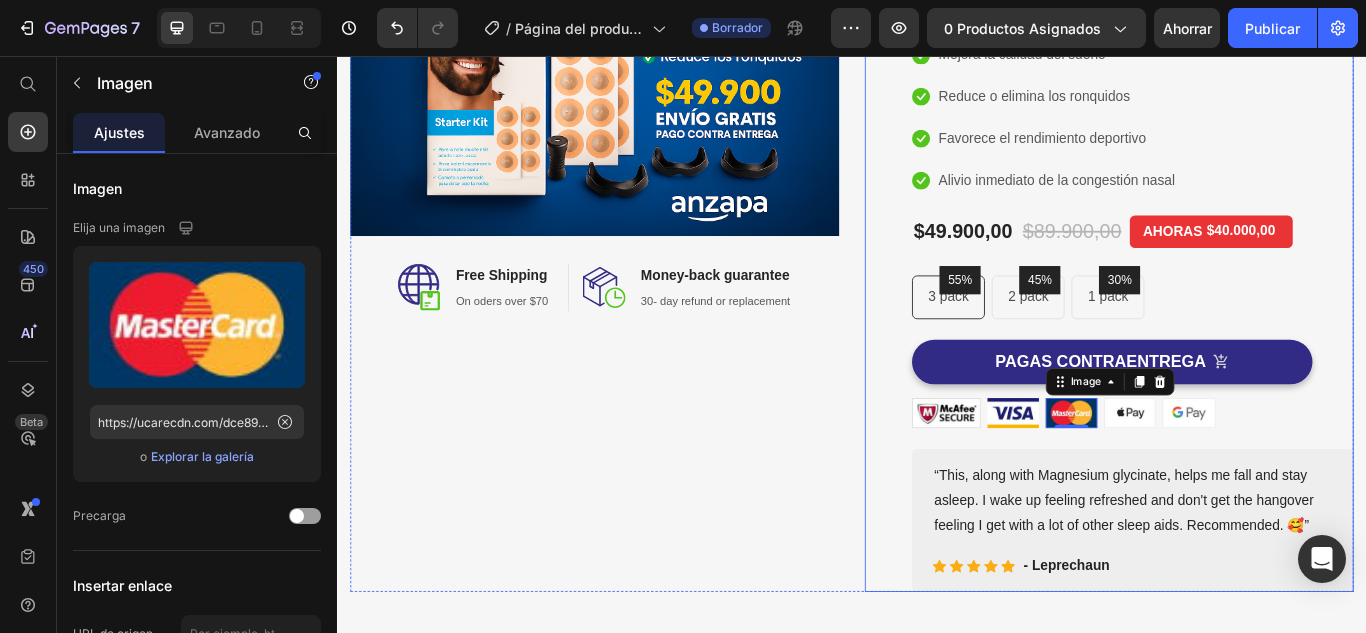 click on "(P) Images & Gallery KIT DILATADOR NASAL ANTIRONQUIDOS (P) Title                Icon                Icon                Icon                Icon                Icon Icon List Hoz 6000+ Cientes satisfechos Text block Row
Icon Mejora la calidad del sueño Text block
Icon Reduce o elimina los ronquidos Text block
Icon Favorece el rendimiento deportivo Text block
Icon Alivio inmediato de la congestión nasal Text block Icon List $49.900,00 (P) Price $89.900,00 (P) Price AHORAS $40.000,00 Product Tag Row 55% Text block Row 3 pack Text block Row 45% Text block Row 2 pack Text block Row 30% Text block Row 1 pack Text block Row Row
Icon Product Benefit 1 Text block
Icon Product Benefit 2 Text block
Icon Product Benefit 3 Text block
Icon Product Benefit 4 Text block Icon List PAGAS CONTRAENTREGA (P) Cart Button Image Image Image   0 Image Image Row Text block                Icon Icon Icon Row" at bounding box center (1237, 283) 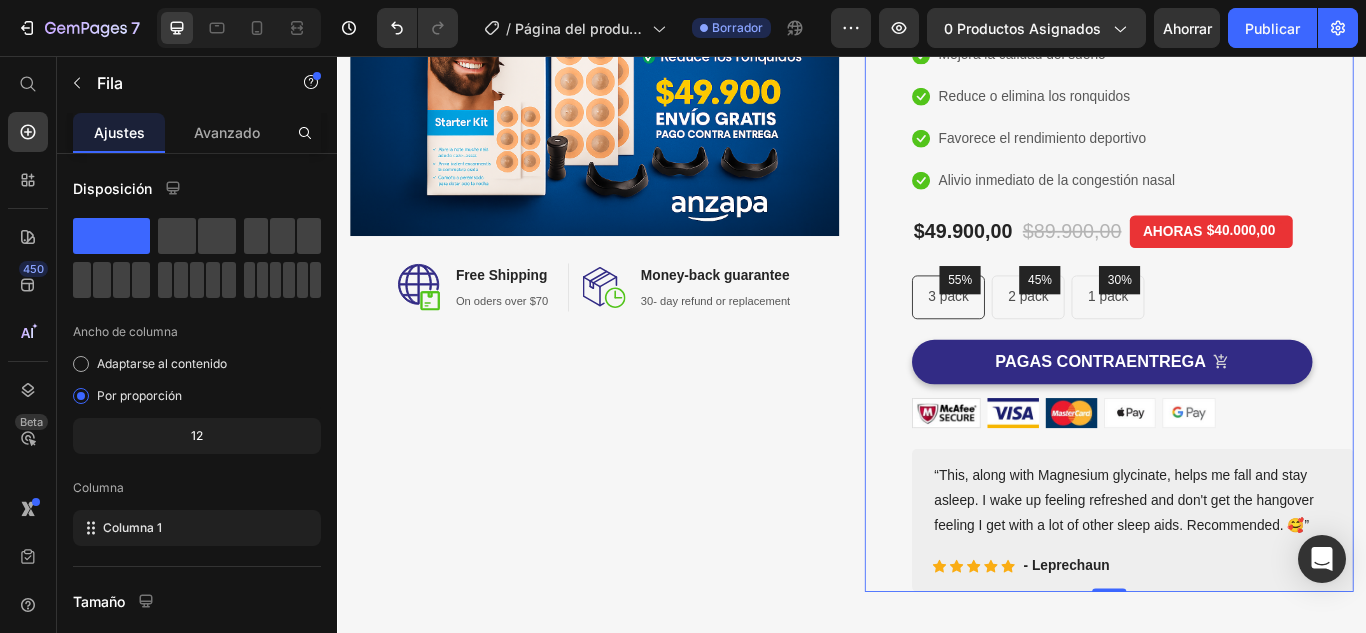 click on "(P) Images & Gallery KIT DILATADOR NASAL ANTIRONQUIDOS (P) Title                Icon                Icon                Icon                Icon                Icon Icon List Hoz 6000+ Cientes satisfechos Text block Row
Icon Mejora la calidad del sueño Text block
Icon Reduce o elimina los ronquidos Text block
Icon Favorece el rendimiento deportivo Text block
Icon Alivio inmediato de la congestión nasal Text block Icon List $49.900,00 (P) Price $89.900,00 (P) Price AHORAS $40.000,00 Product Tag Row 55% Text block Row 3 pack Text block Row 45% Text block Row 2 pack Text block Row 30% Text block Row 1 pack Text block Row Row
Icon Product Benefit 1 Text block
Icon Product Benefit 2 Text block
Icon Product Benefit 3 Text block
Icon Product Benefit 4 Text block Icon List PAGAS CONTRAENTREGA (P) Cart Button Image Image Image Image Image Row Text block                Icon" at bounding box center [1237, 283] 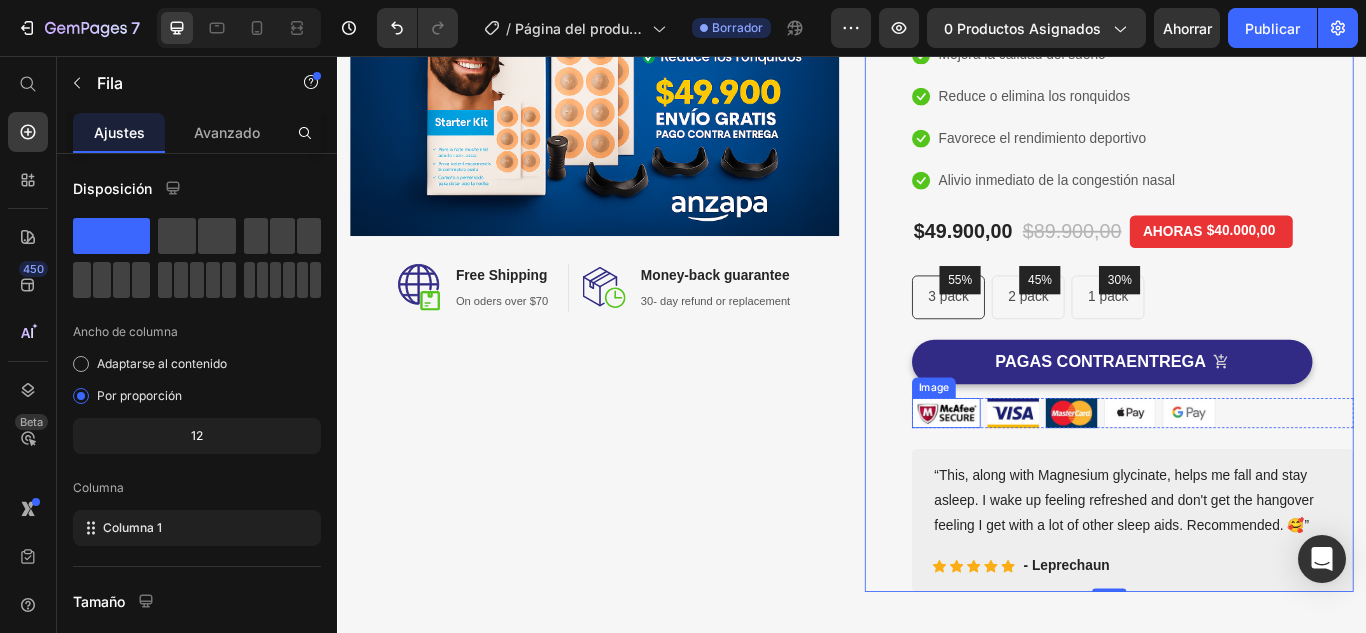 click at bounding box center (1047, 472) 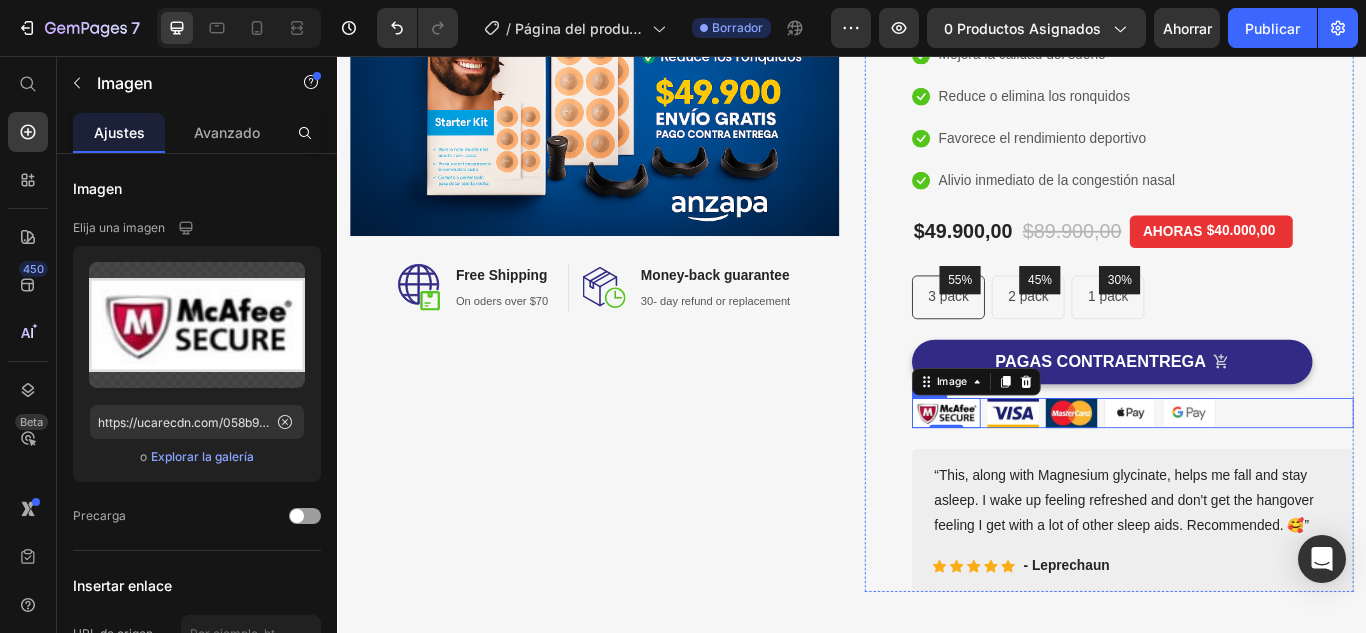 click on "Image   0 Image Image Image Image Row" at bounding box center [1264, 472] 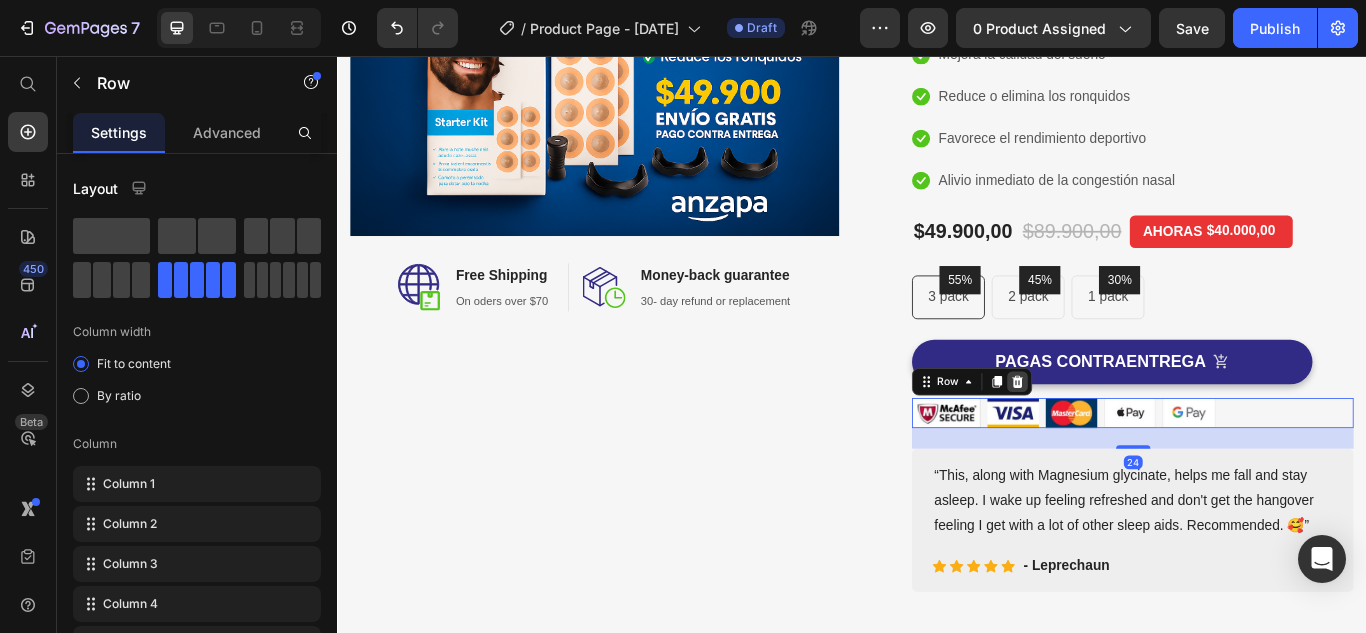 click 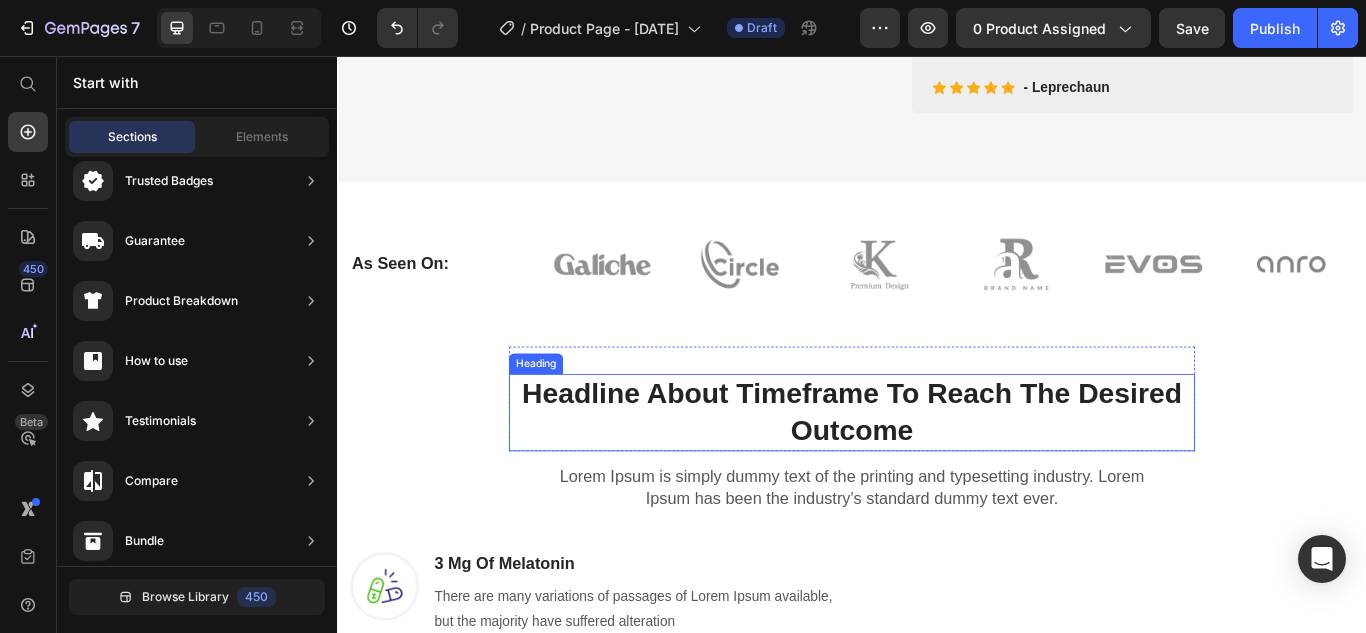 scroll, scrollTop: 791, scrollLeft: 0, axis: vertical 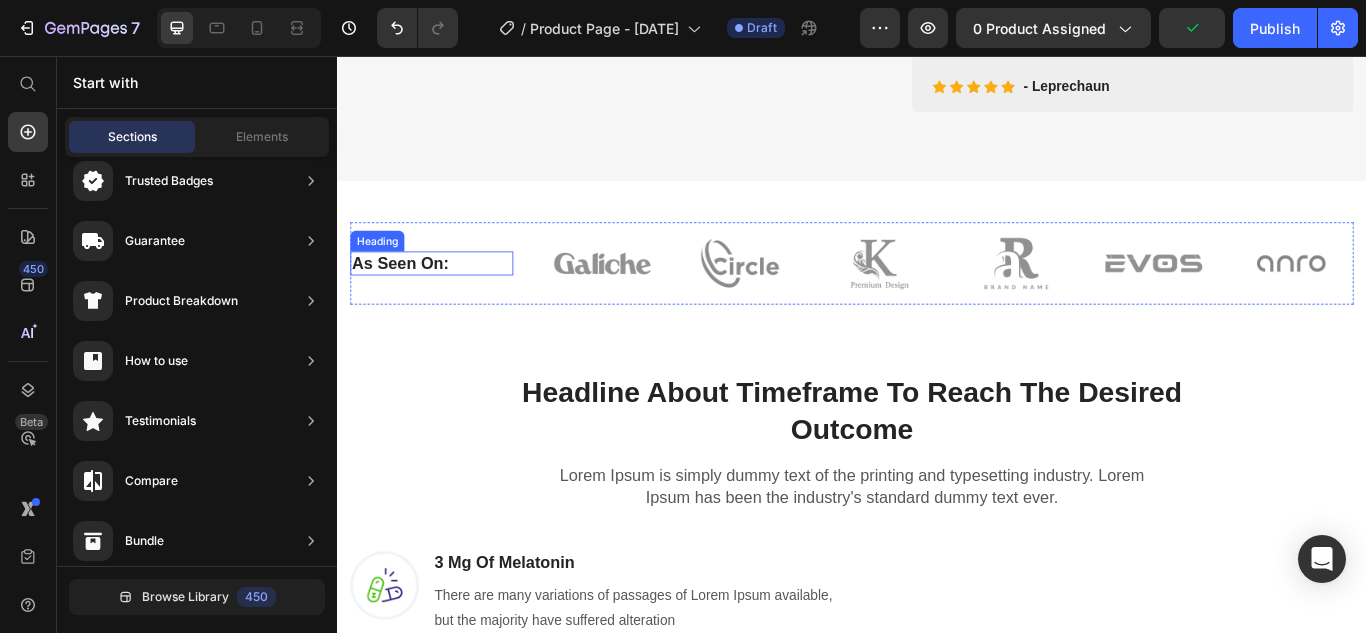 click on "As Seen On:" at bounding box center [447, 298] 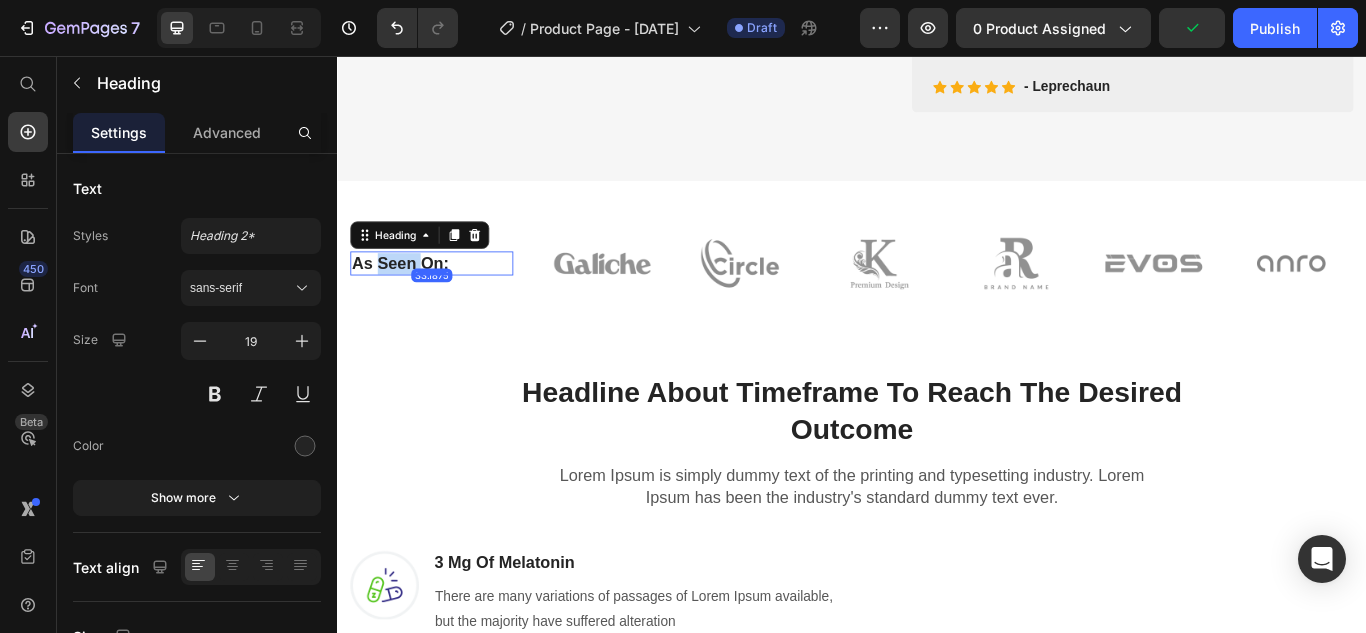 click on "As Seen On:" at bounding box center [447, 298] 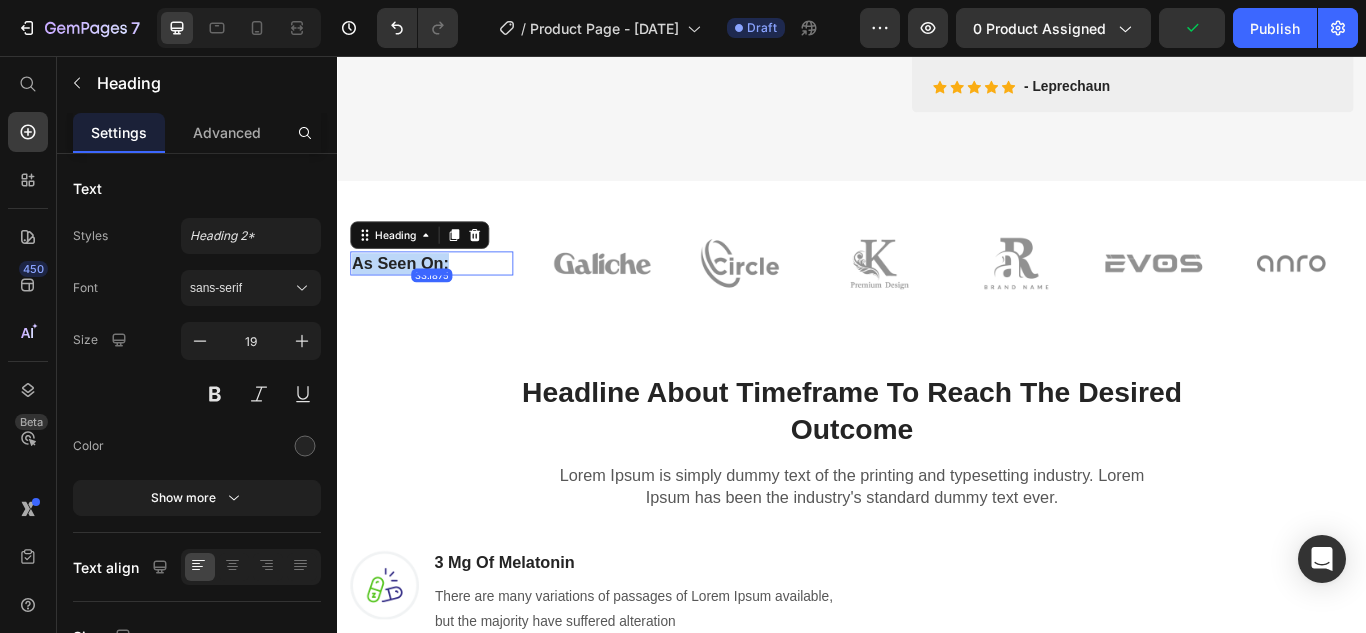 click on "As Seen On:" at bounding box center [447, 298] 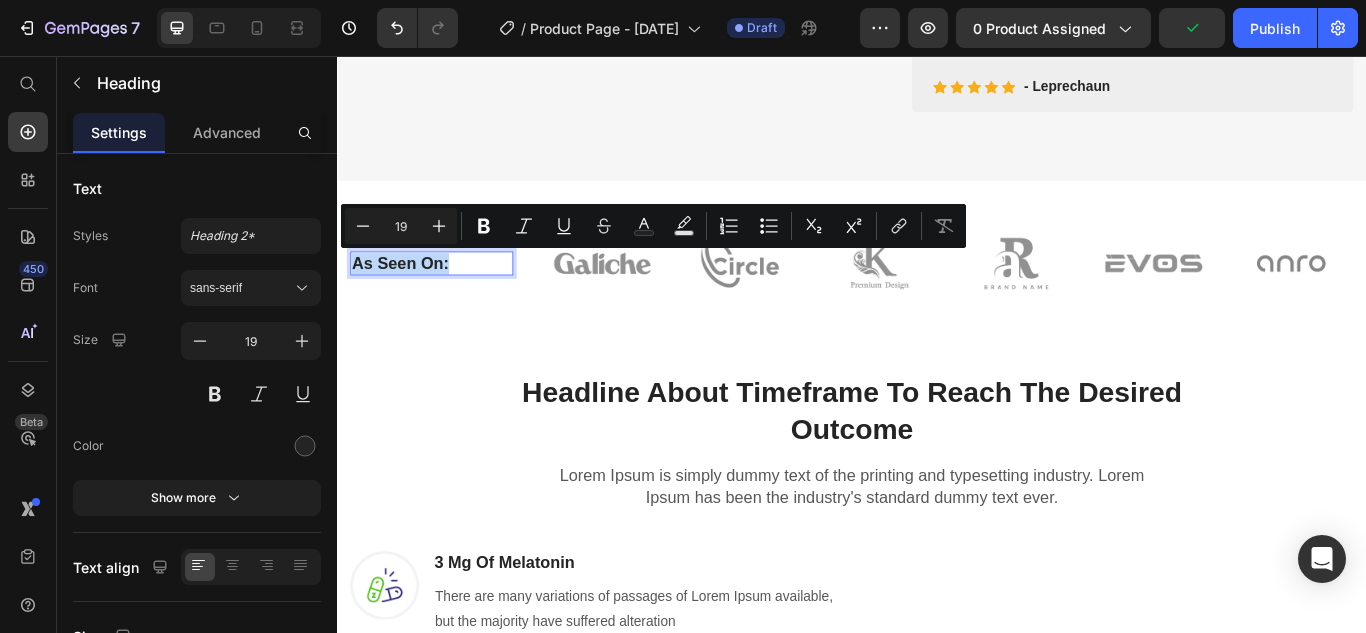 copy on "As Seen On:" 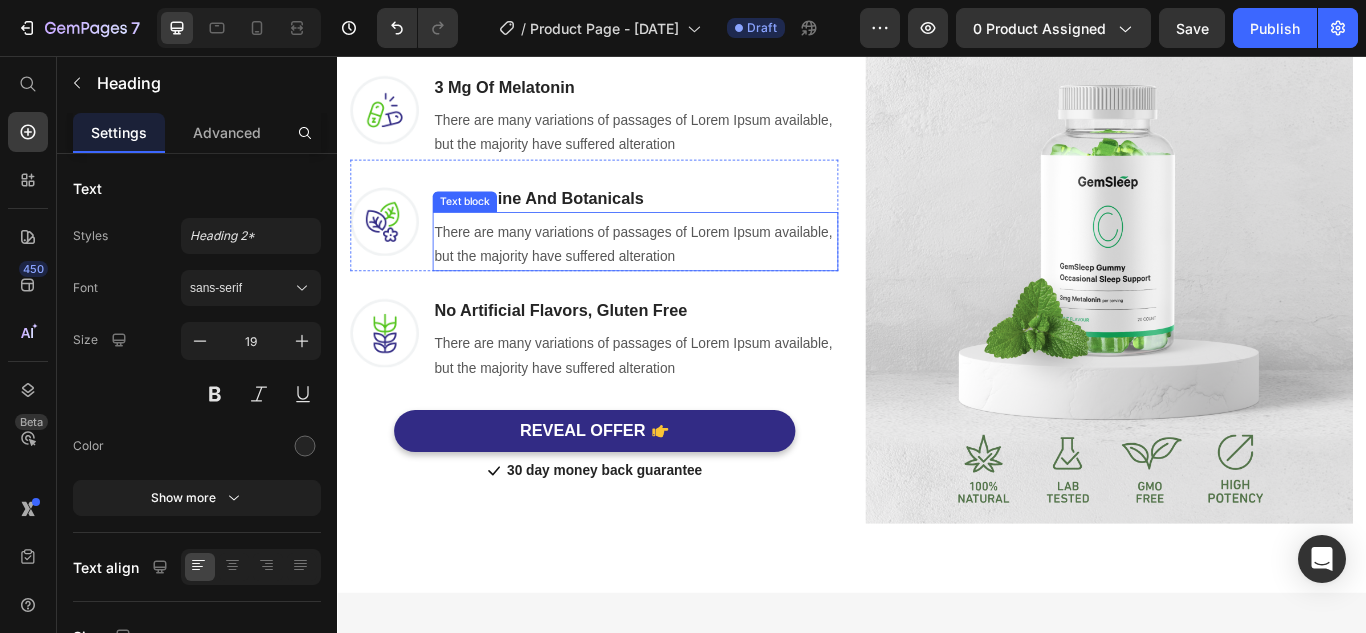 scroll, scrollTop: 1291, scrollLeft: 0, axis: vertical 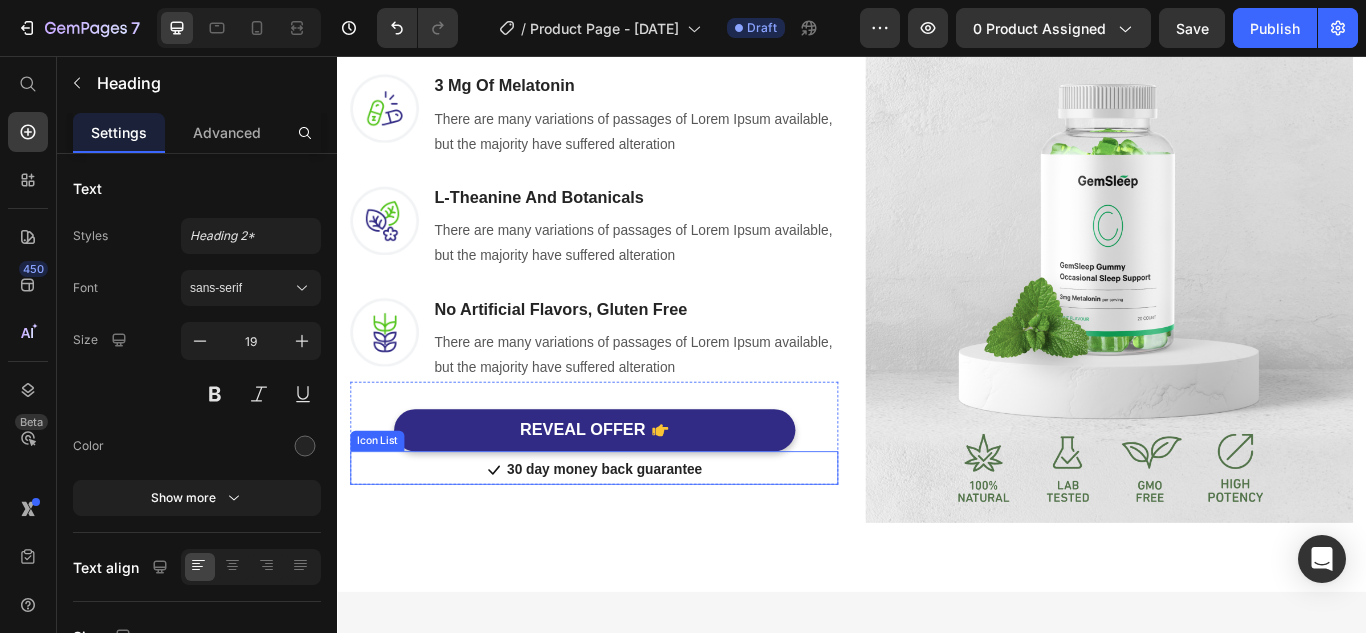 type on "16" 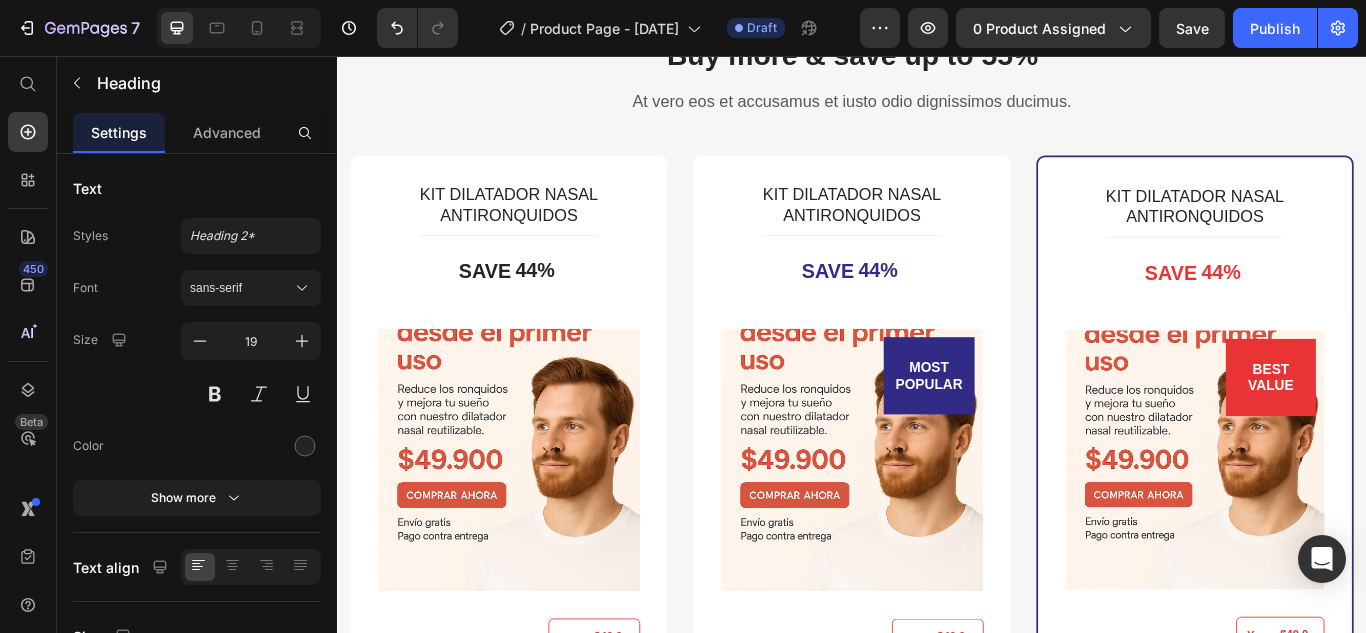 scroll, scrollTop: 3891, scrollLeft: 0, axis: vertical 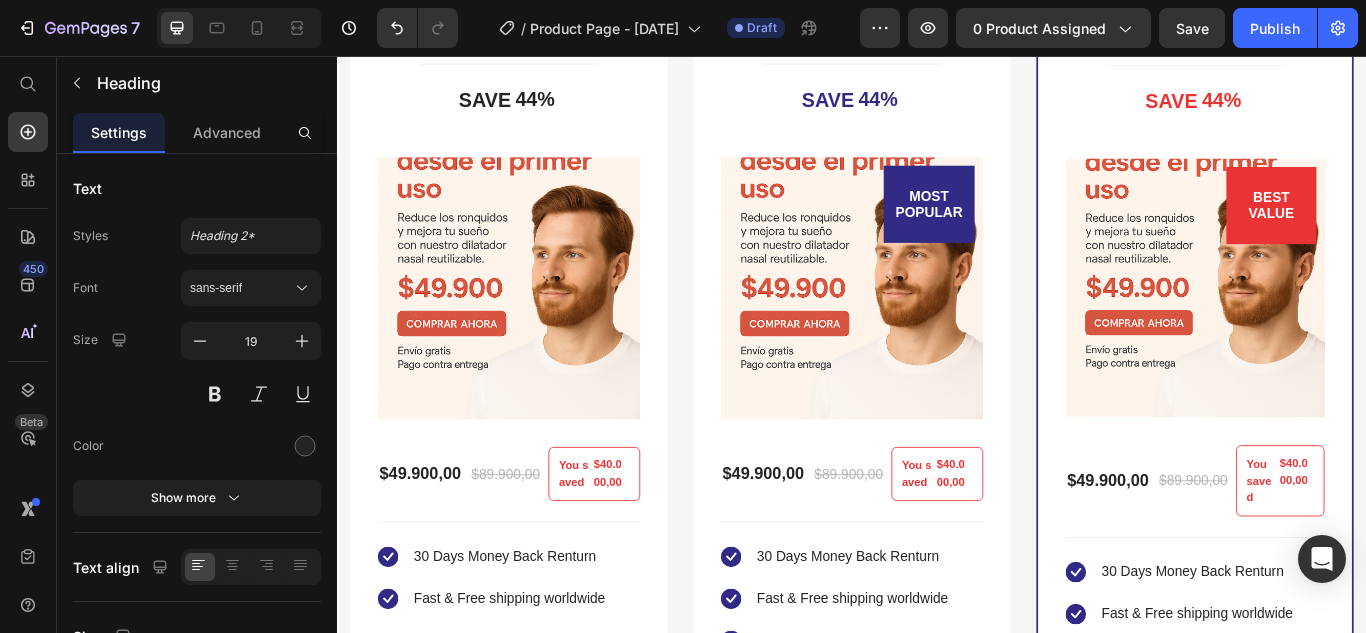 click on "It tastes delicious and aids with  my sleep" at bounding box center [524, -646] 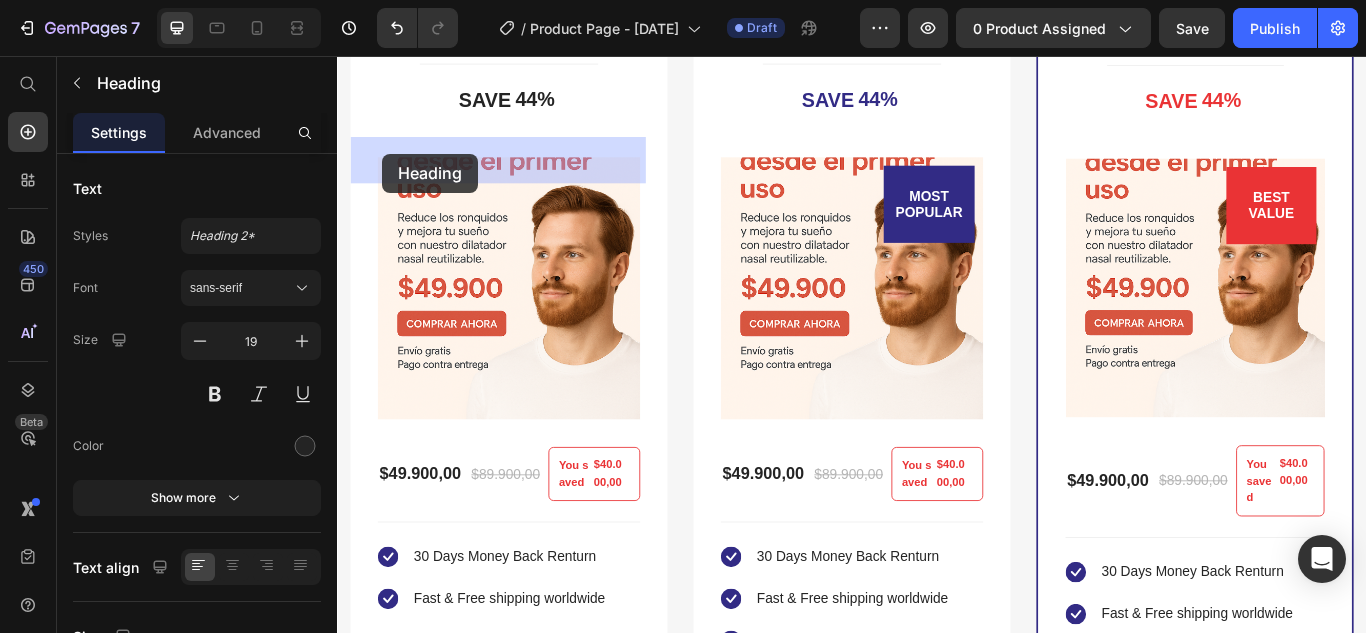 drag, startPoint x: 448, startPoint y: 187, endPoint x: 390, endPoint y: 170, distance: 60.440052 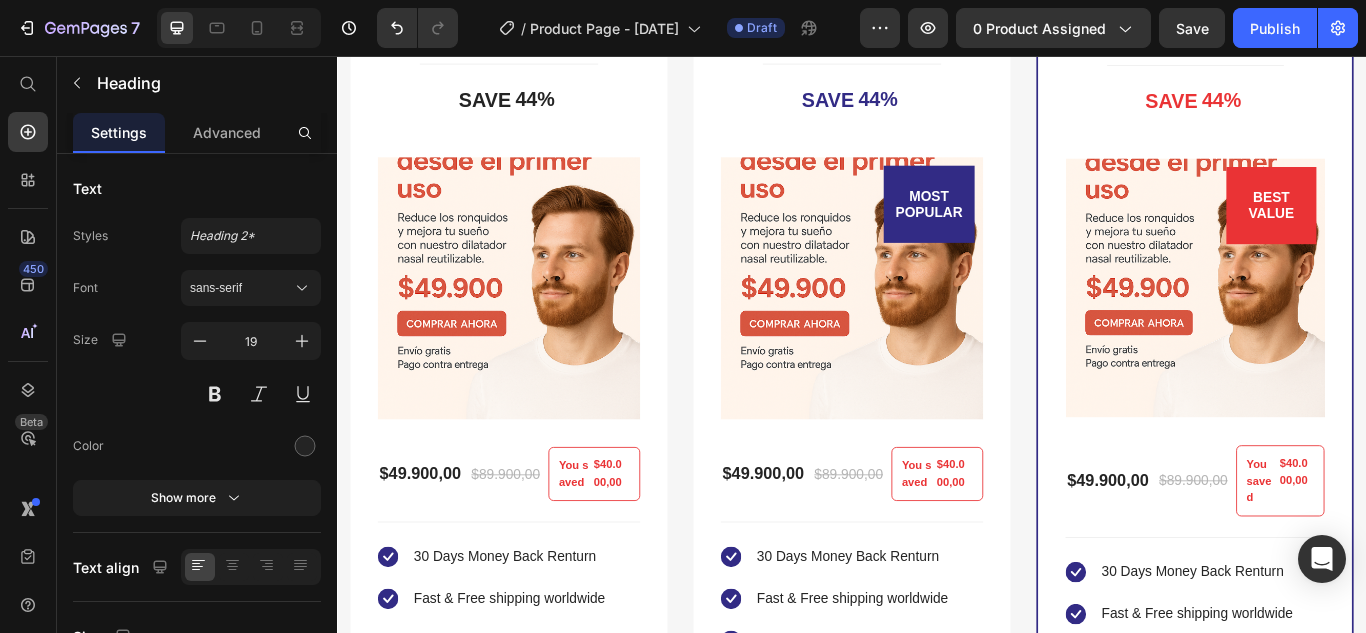 click on "But I must explain to you how all this mistaken idea of denouncing pleasure and praising pain was born and I will give you a complete account of the system, and expound the actual teachings of the great" at bounding box center (524, -536) 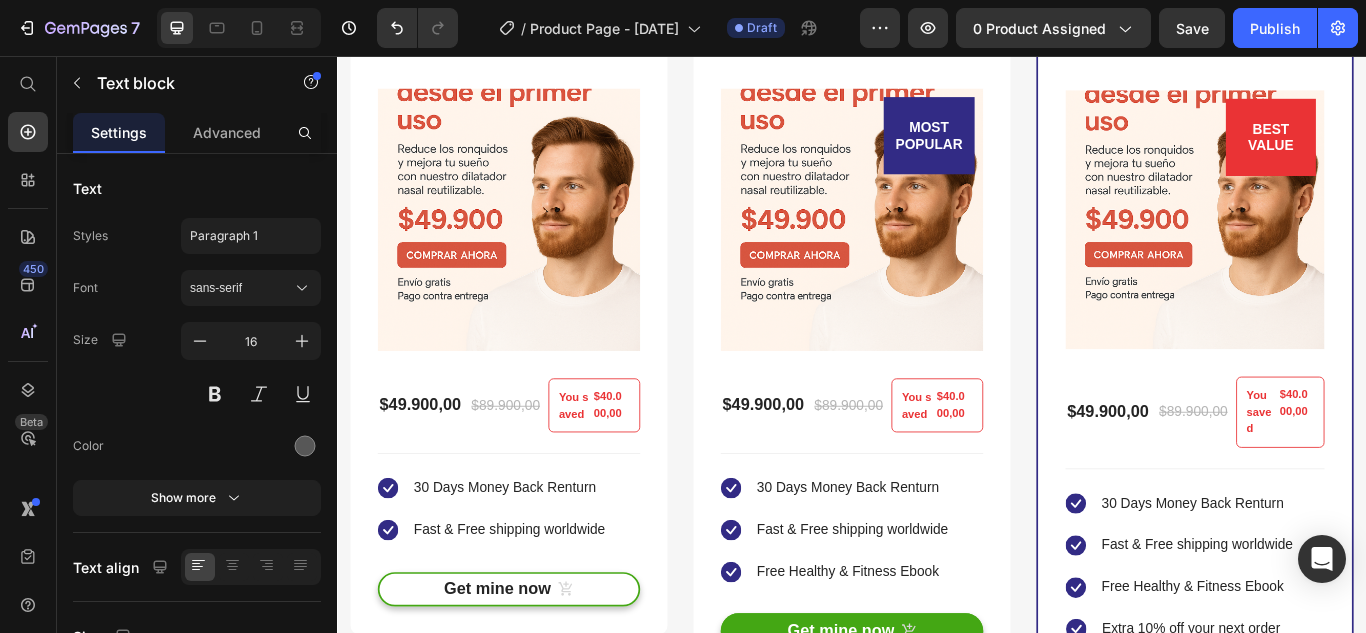 scroll, scrollTop: 3991, scrollLeft: 0, axis: vertical 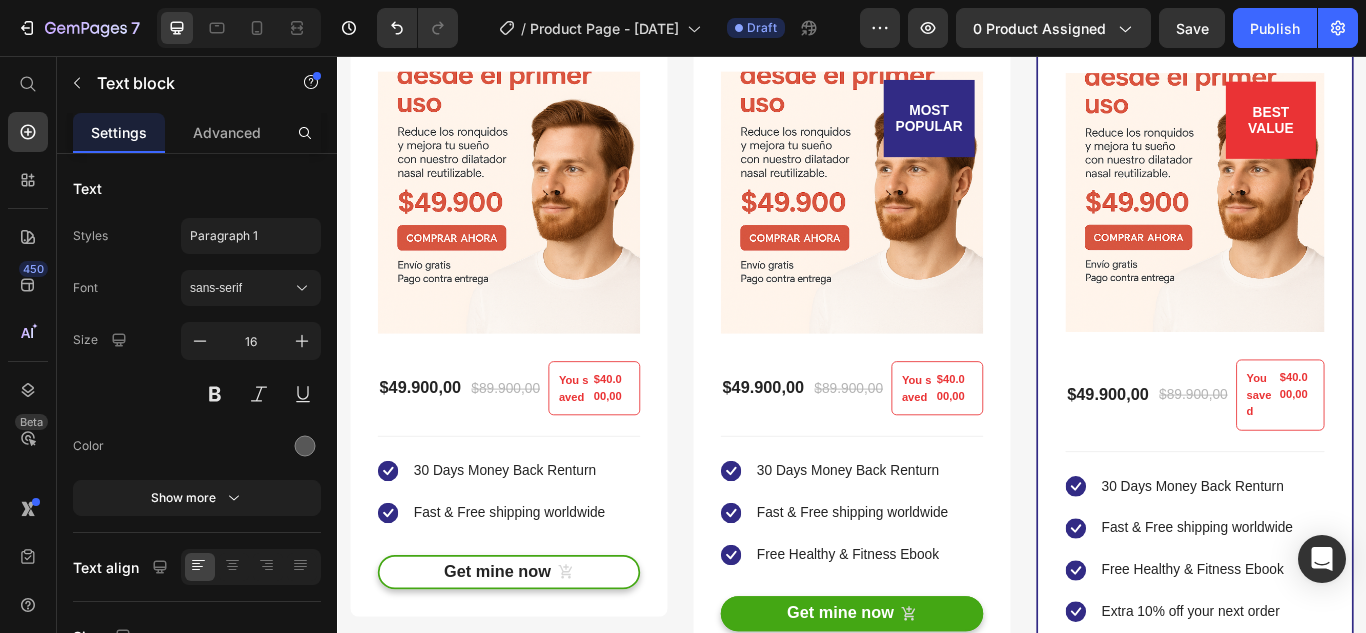 click on "[FIRST] [LAST]" at bounding box center [490, -483] 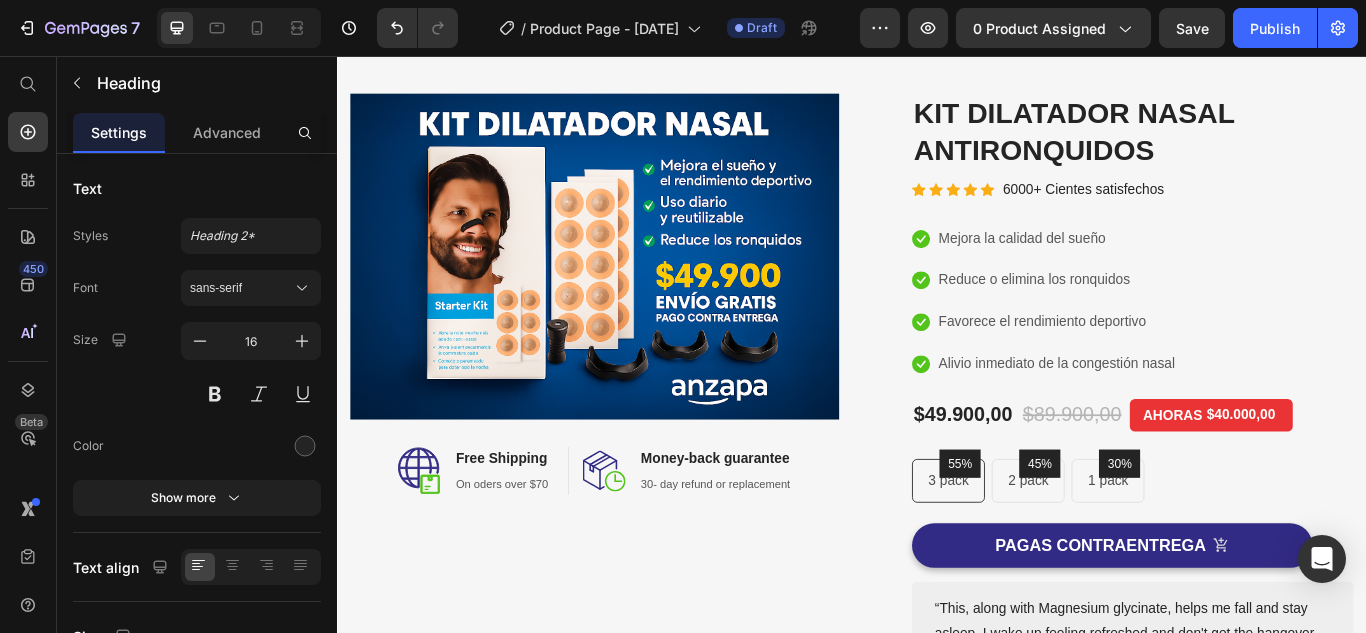 scroll, scrollTop: 100, scrollLeft: 0, axis: vertical 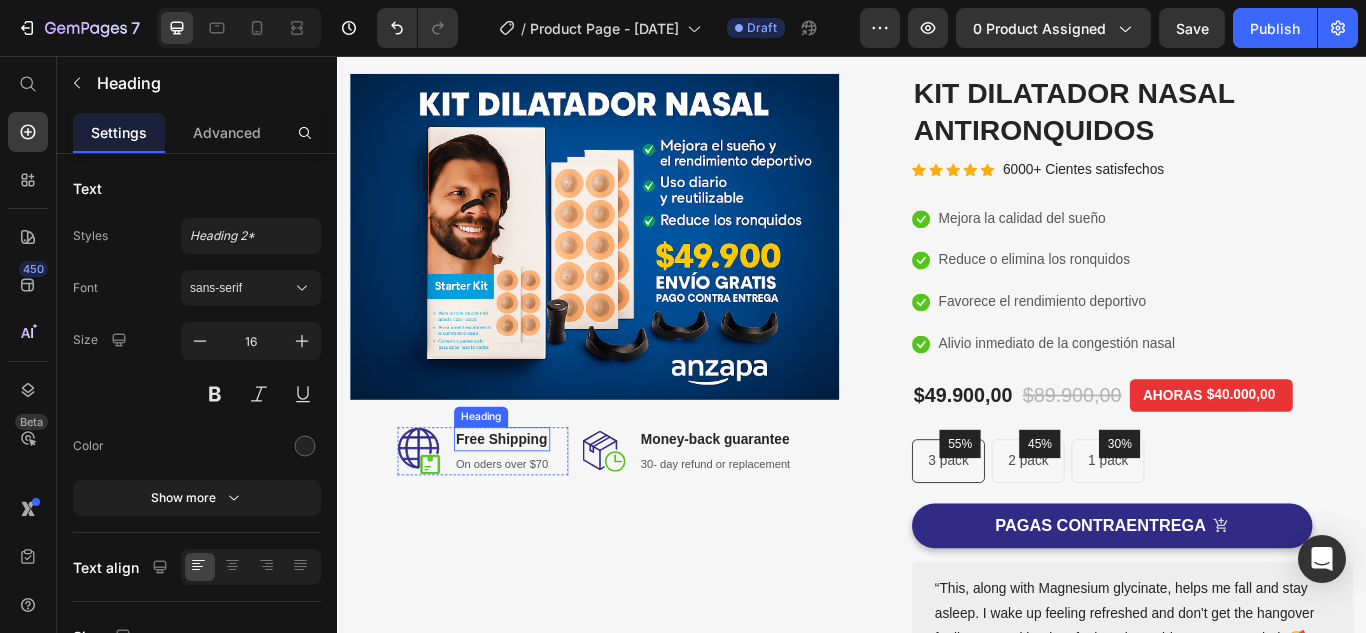 click on "Free Shipping" at bounding box center [529, 503] 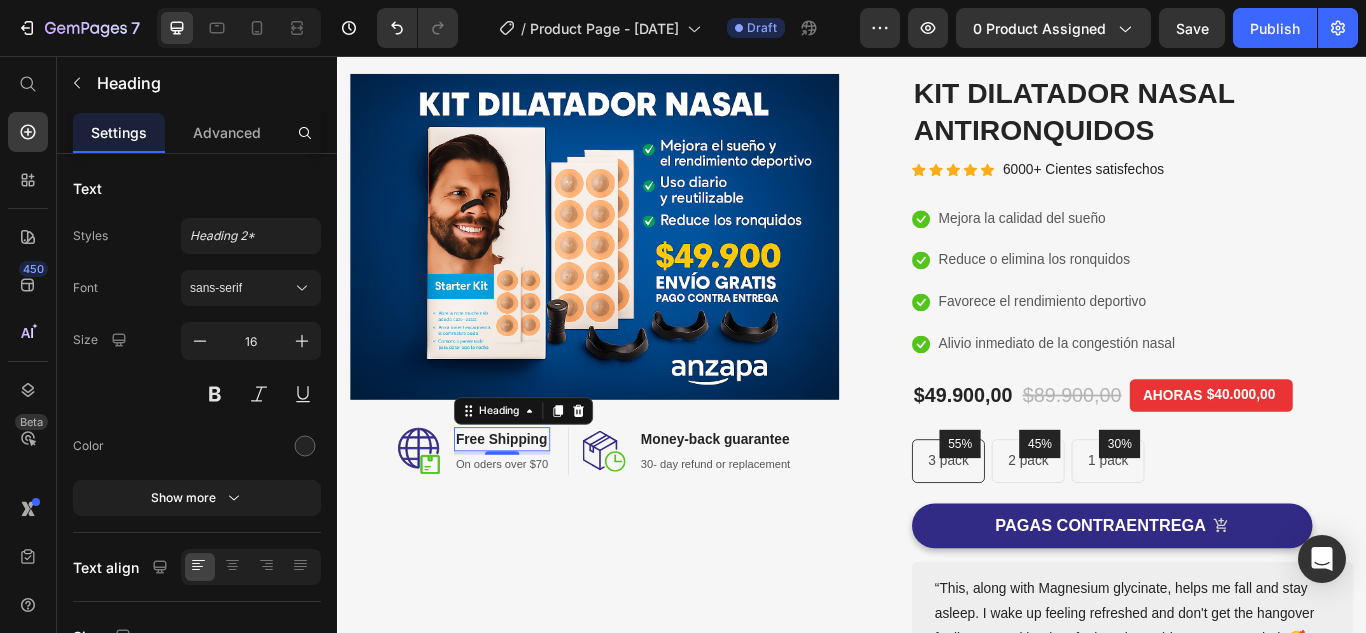 click on "Free Shipping" at bounding box center (529, 503) 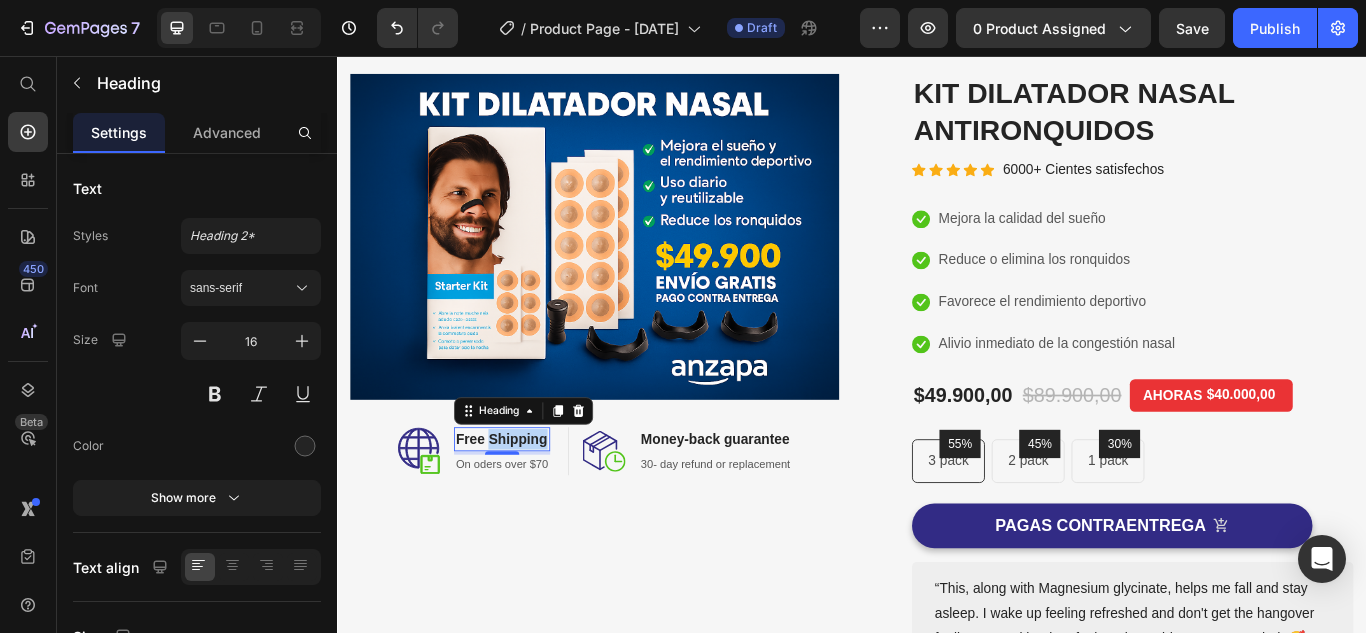 click on "Free Shipping" at bounding box center (529, 503) 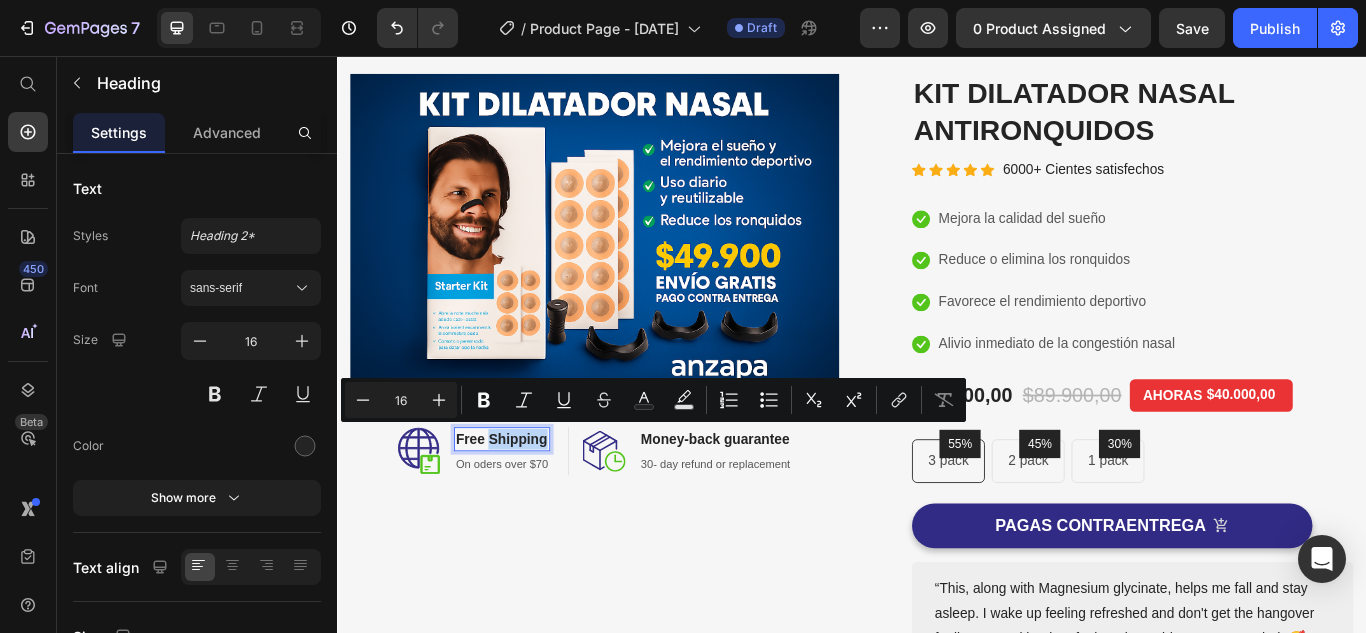 click on "Free Shipping" at bounding box center (529, 503) 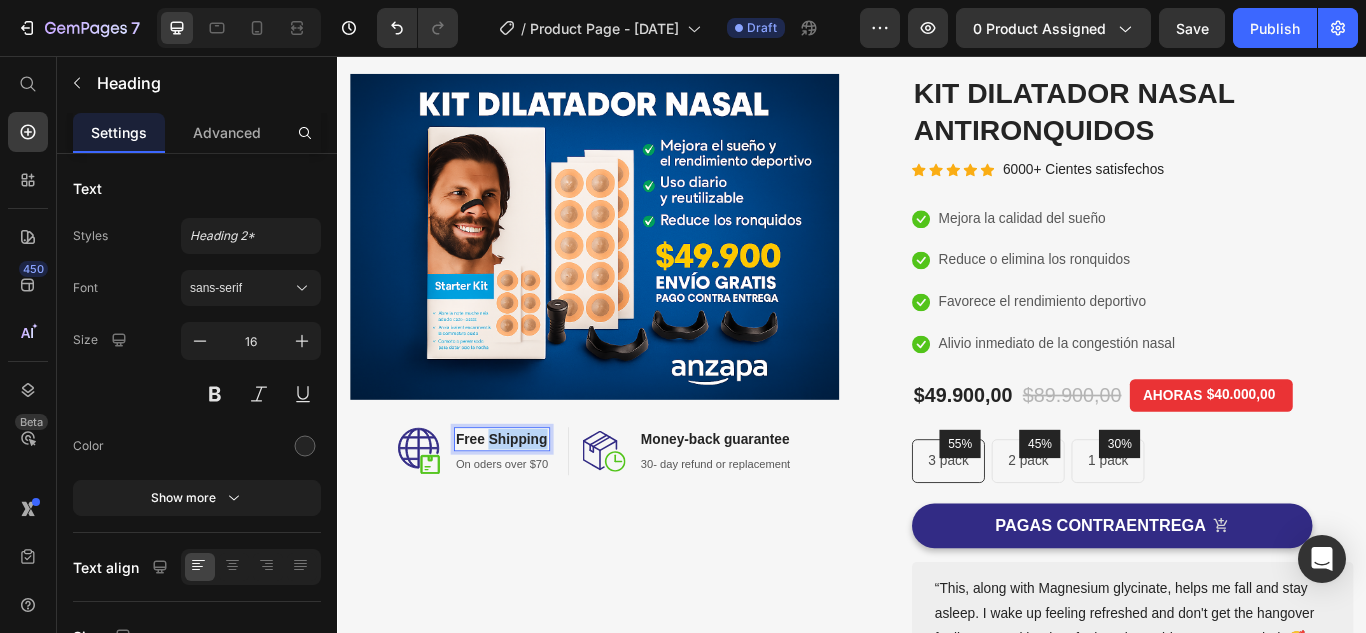 click on "Free Shipping" at bounding box center (529, 503) 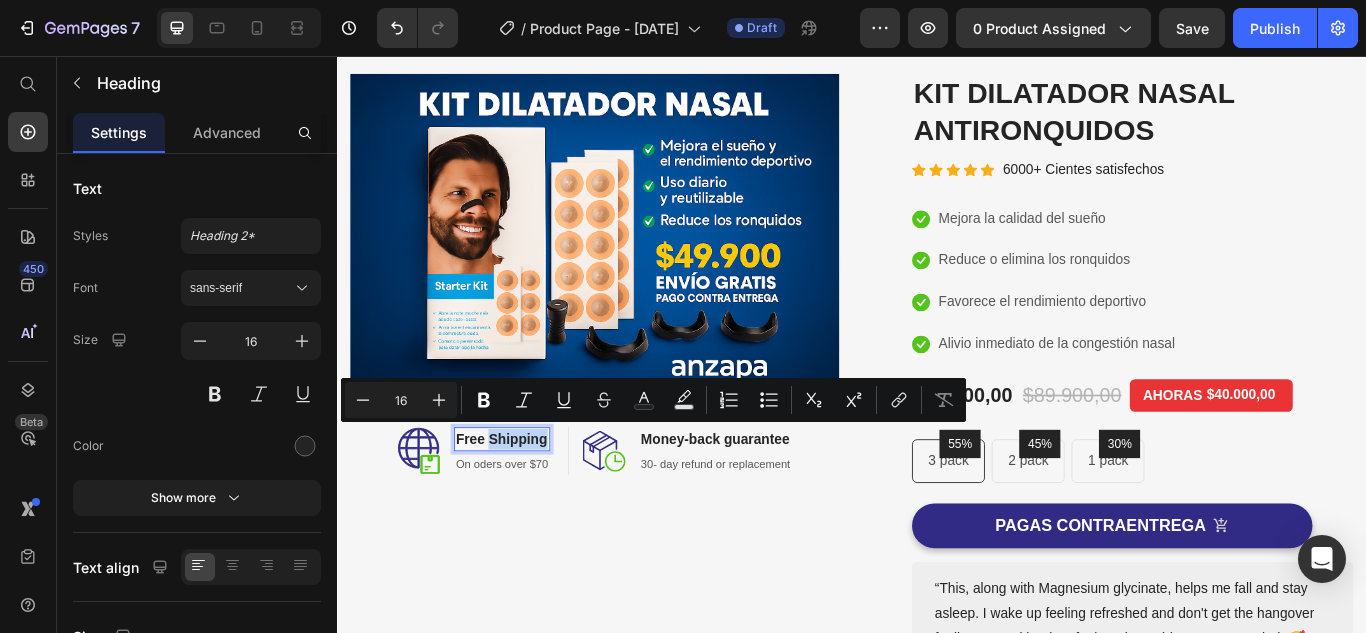 click on "Free Shipping" at bounding box center [529, 503] 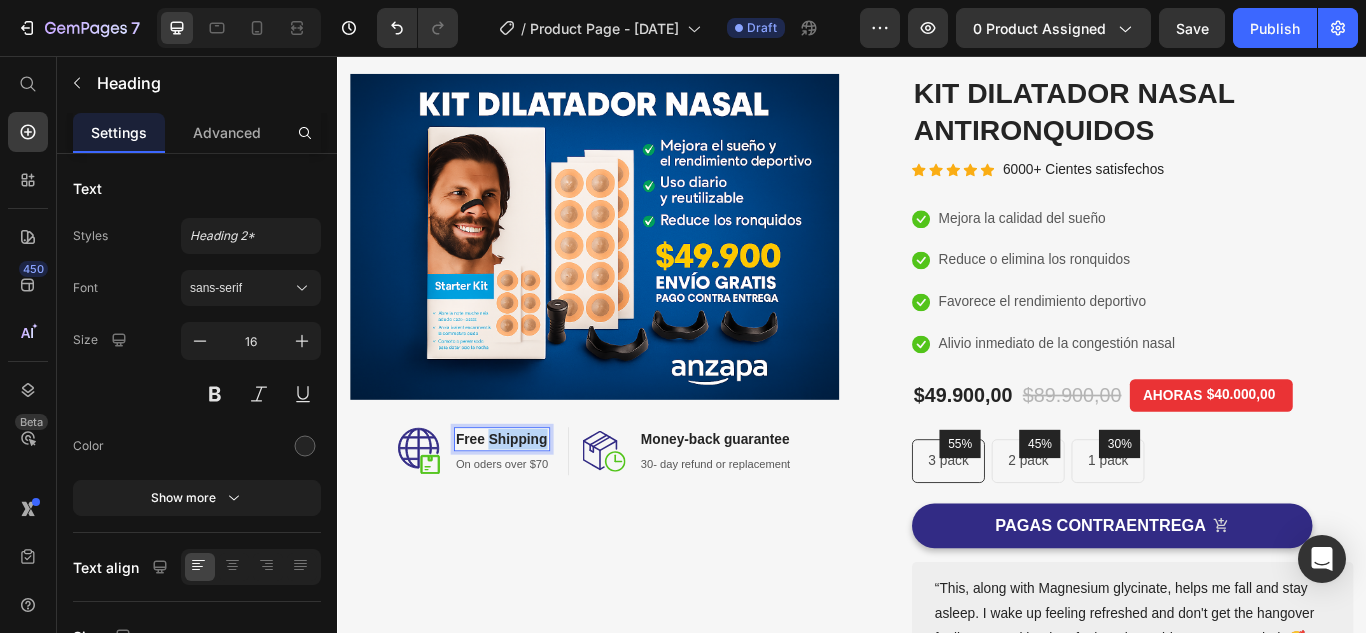 click on "Free Shipping" at bounding box center [529, 503] 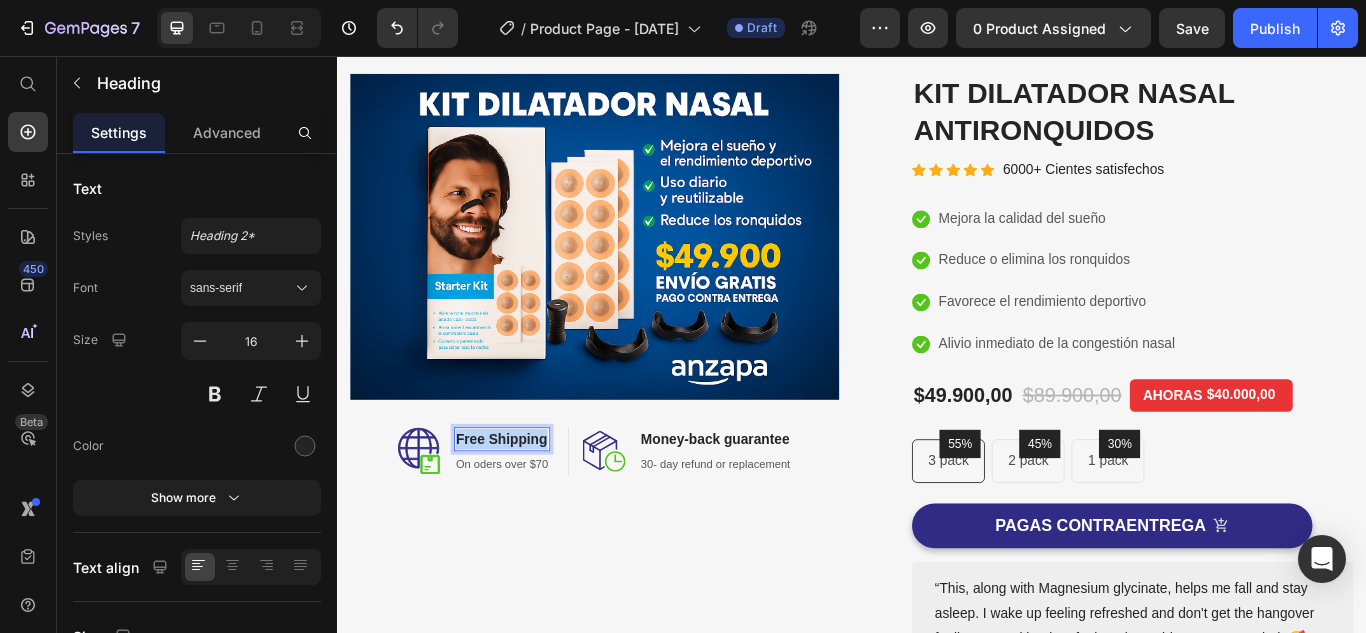 click on "Free Shipping" at bounding box center [529, 503] 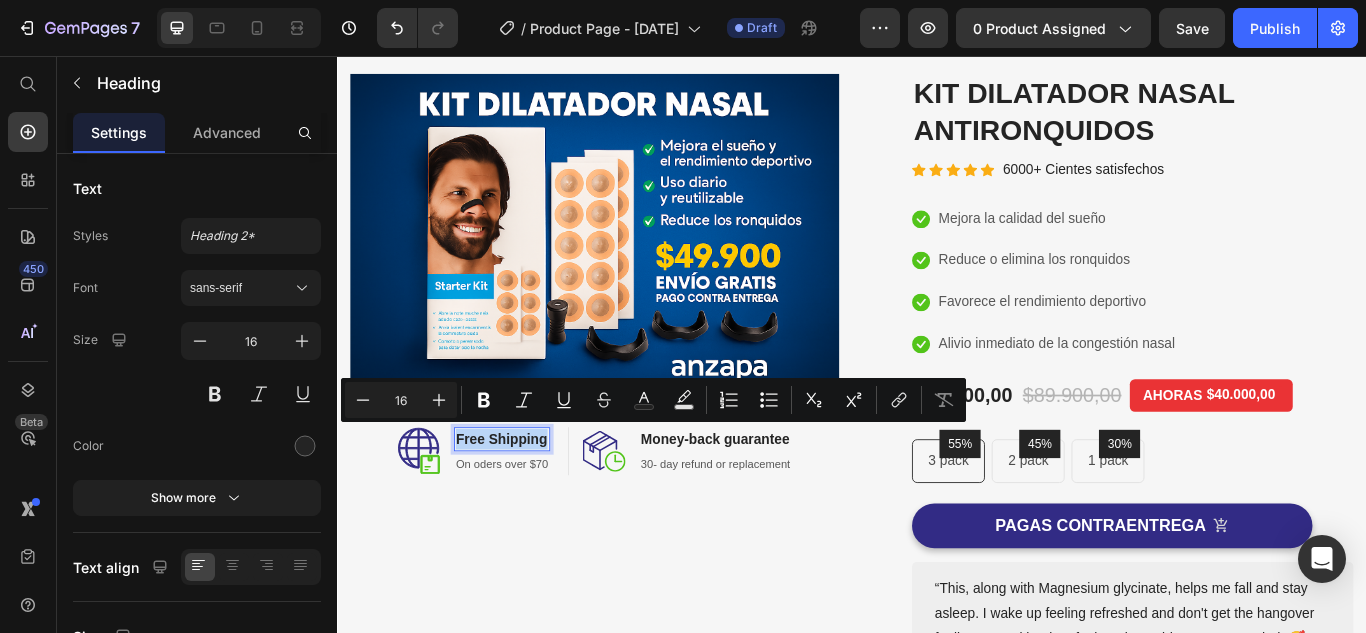 click on "Free Shipping" at bounding box center (529, 503) 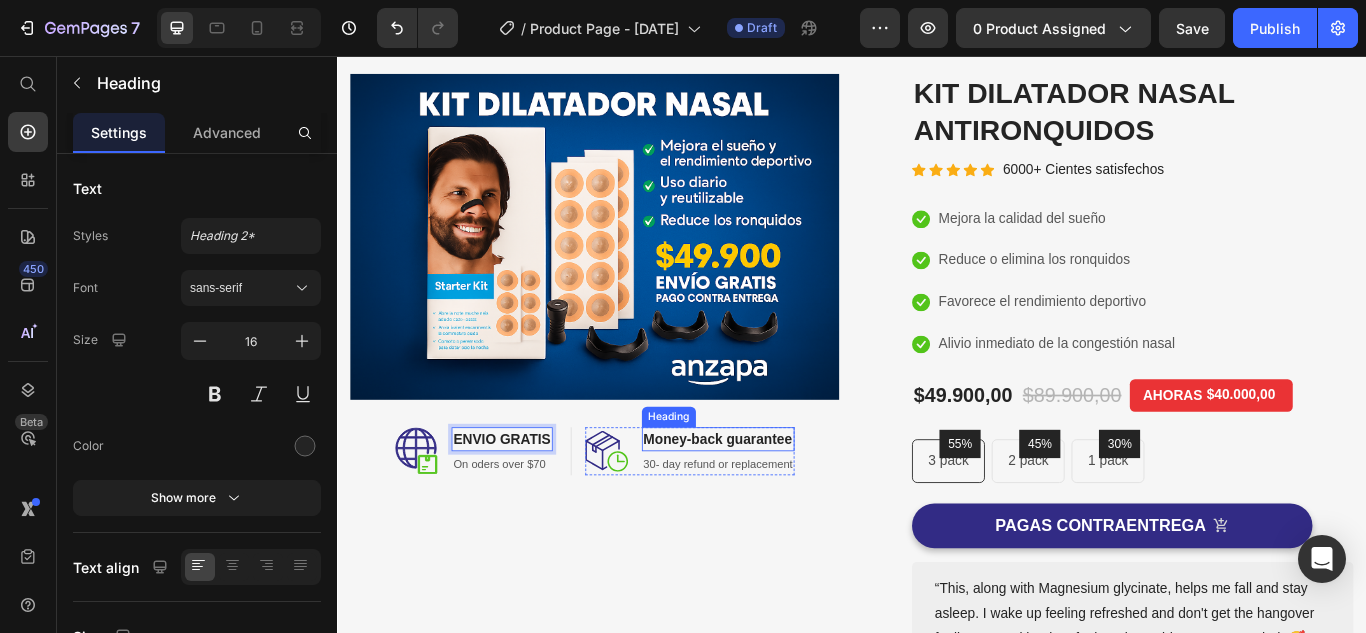 click on "Money-back guarantee" at bounding box center (781, 503) 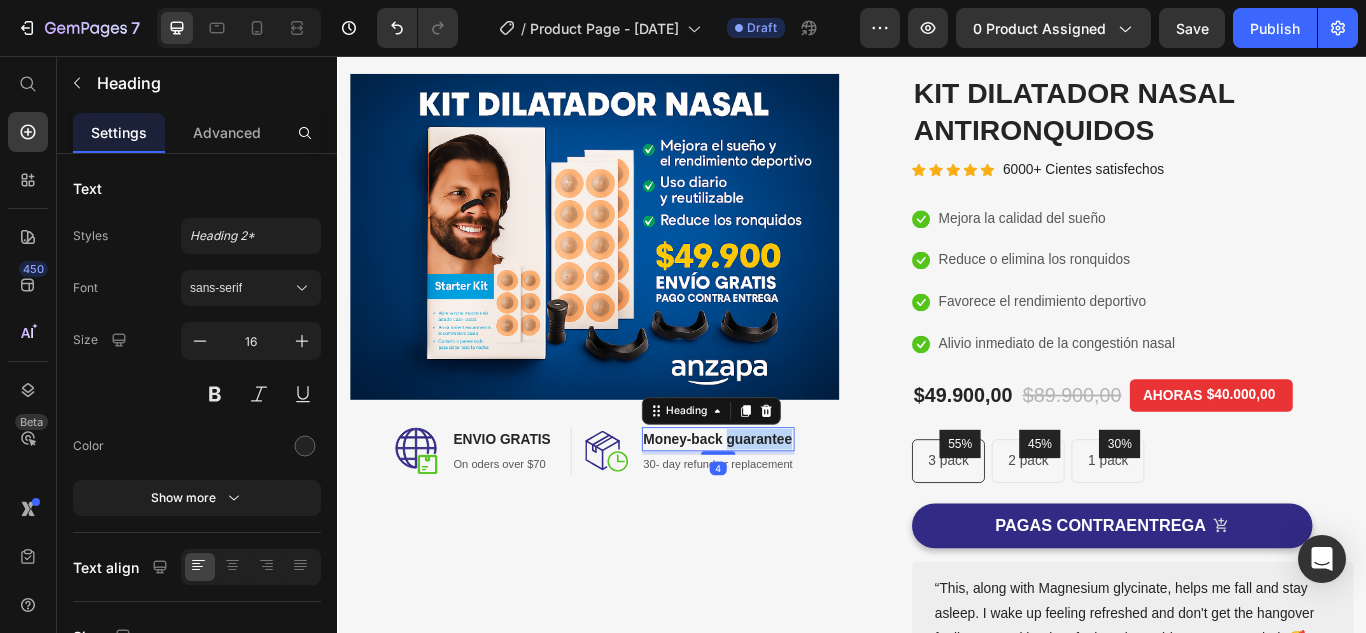 click on "Money-back guarantee" at bounding box center (781, 503) 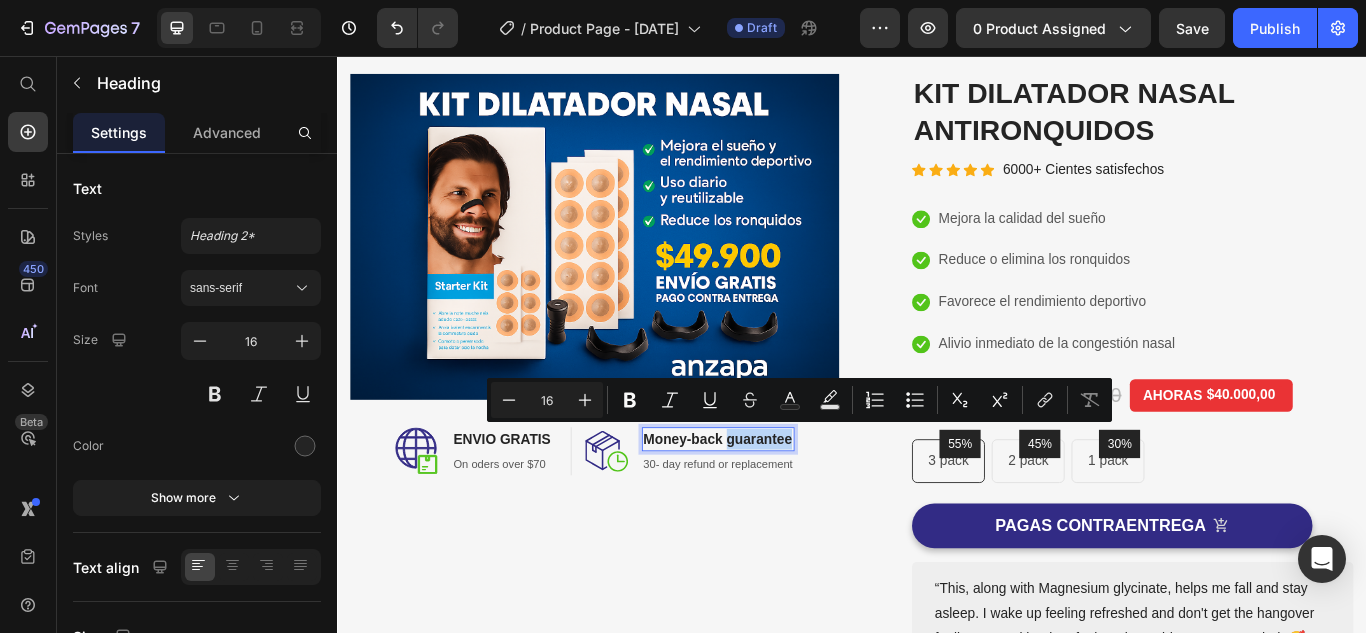 click on "Money-back guarantee" at bounding box center [781, 503] 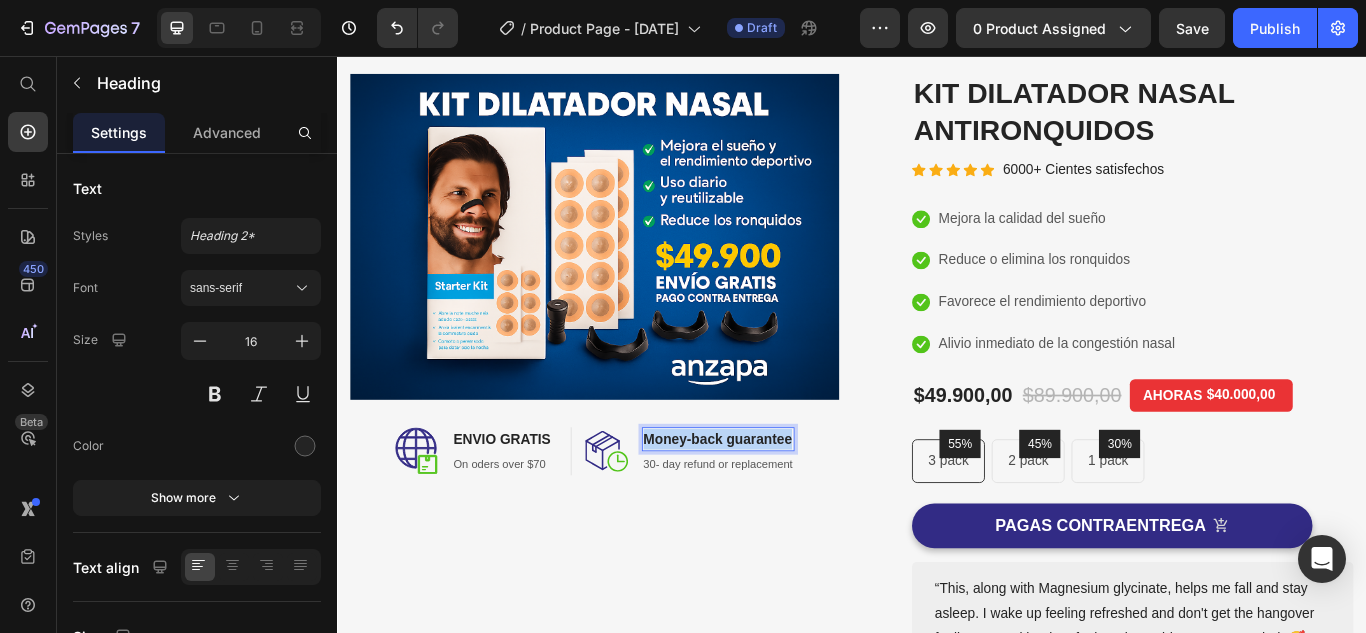 click on "Money-back guarantee" at bounding box center [781, 503] 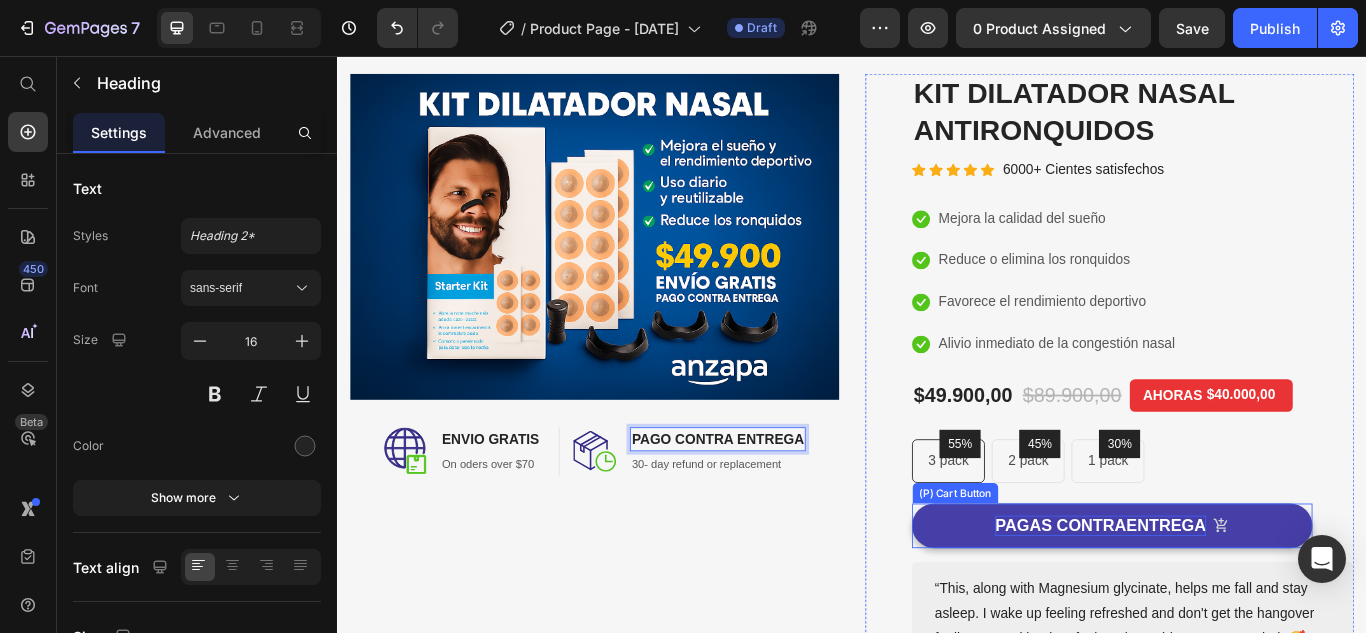 click on "PAGAS CONTRAENTREGA" at bounding box center (1227, 604) 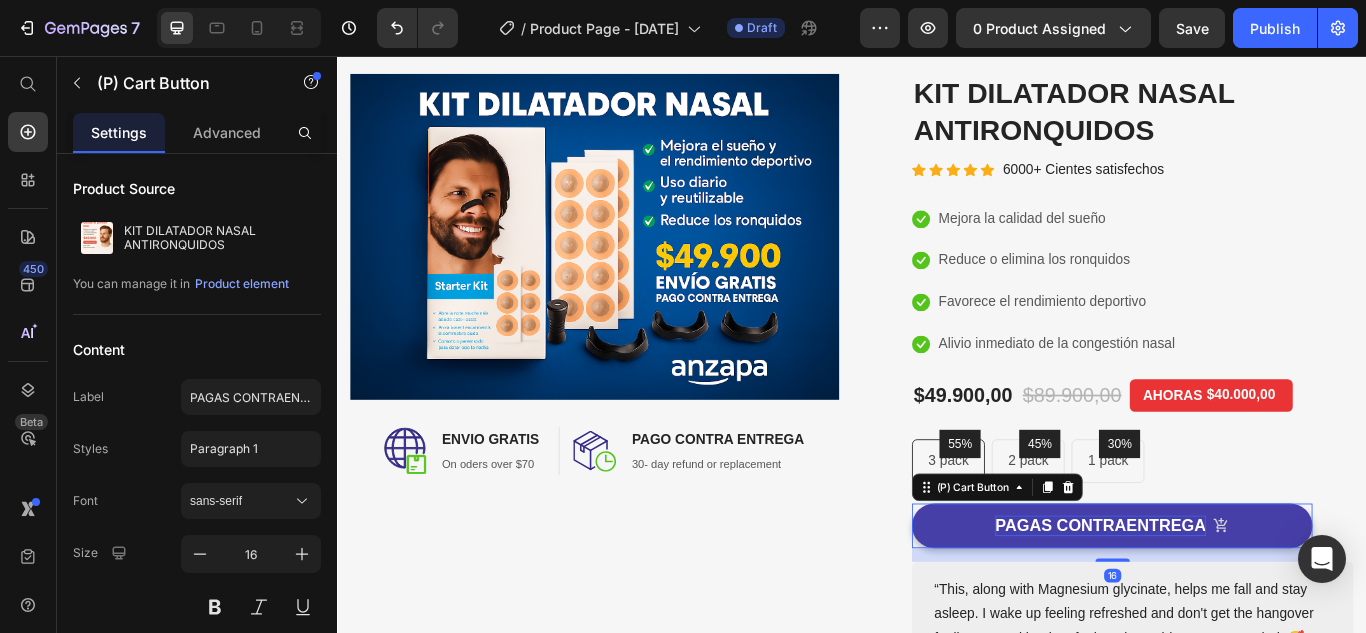 click on "PAGAS CONTRAENTREGA" at bounding box center [1227, 604] 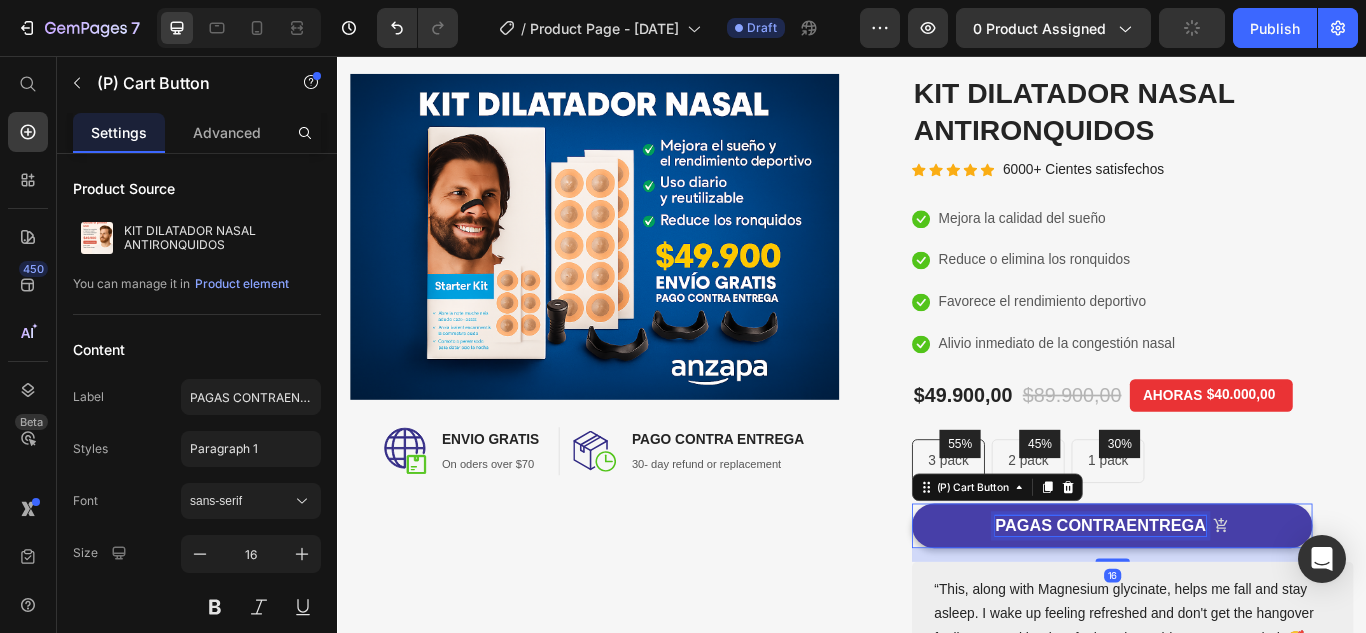 click on "PAGAS CONTRAENTREGA" at bounding box center [1240, 604] 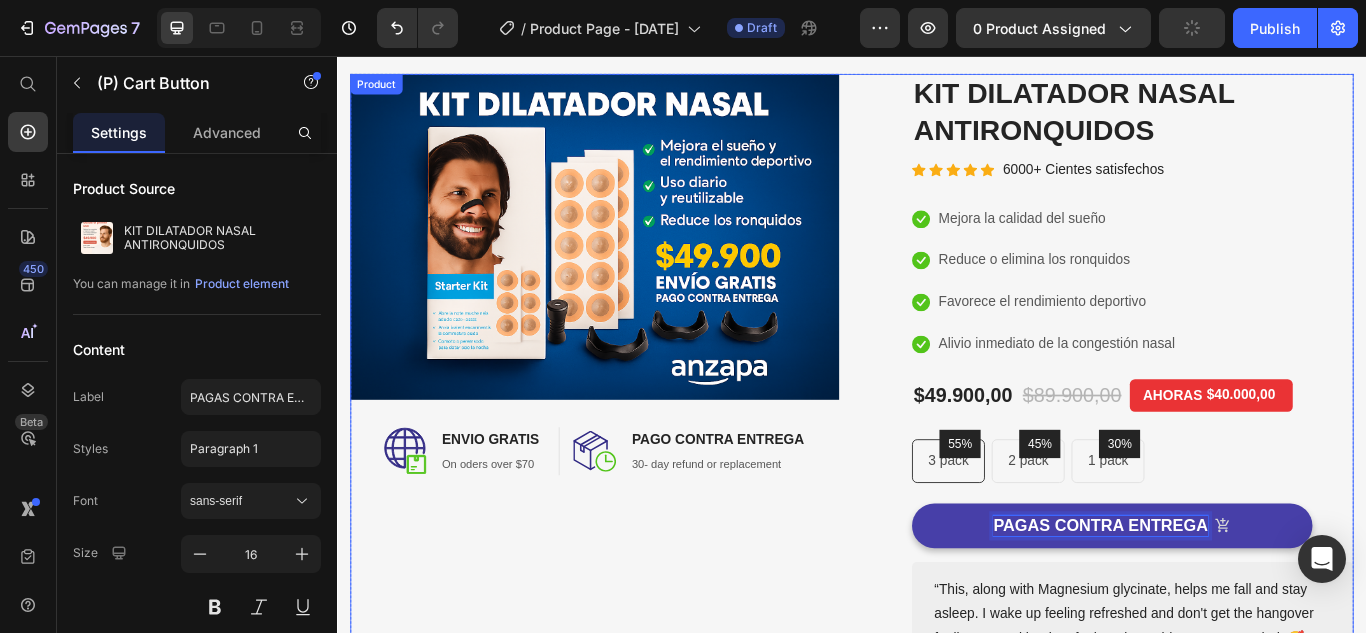 click on "Image Image ENVIO GRATIS Heading On oders over $70 Text block Row Image PAGO CONTRA ENTREGA Heading 30- day refund or replacement Text block Row Row Row" at bounding box center [637, 445] 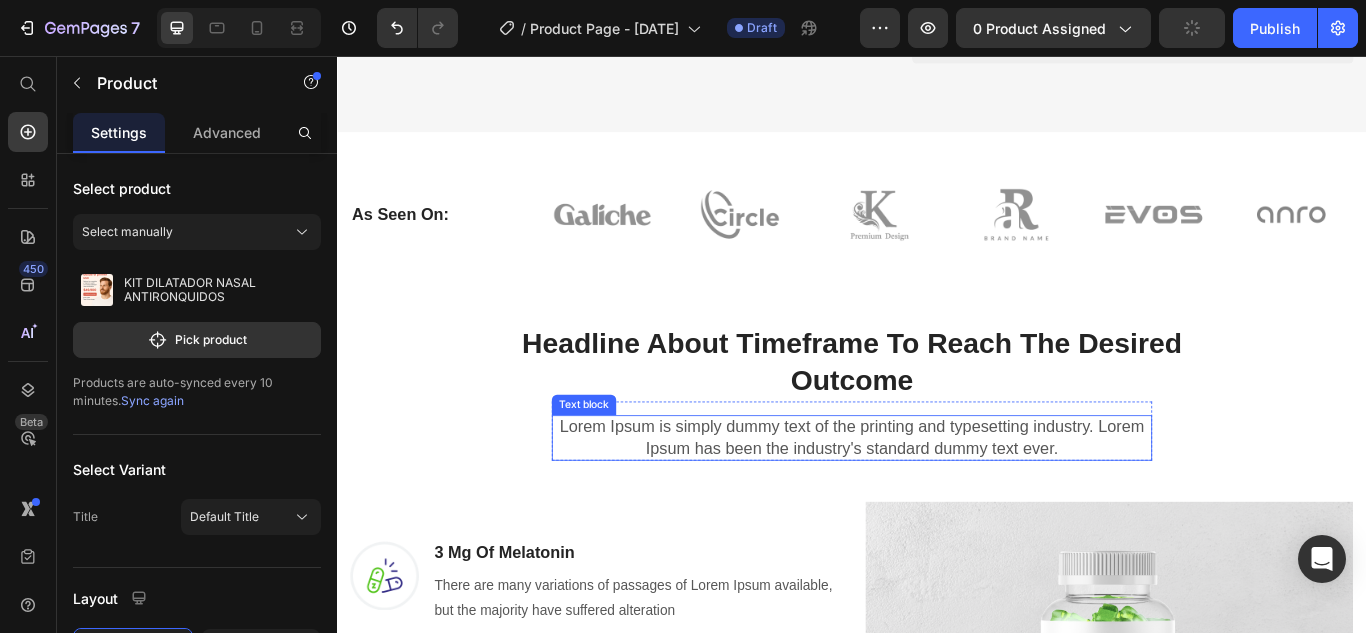 scroll, scrollTop: 1300, scrollLeft: 0, axis: vertical 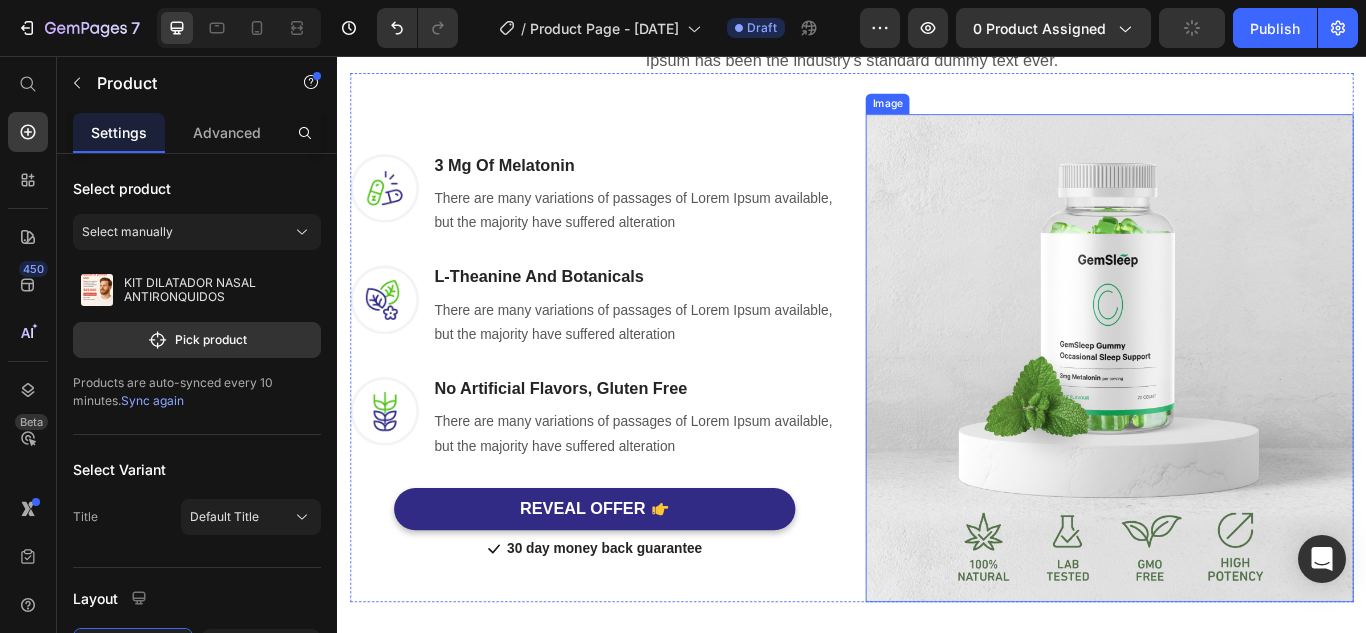 click at bounding box center (1237, 408) 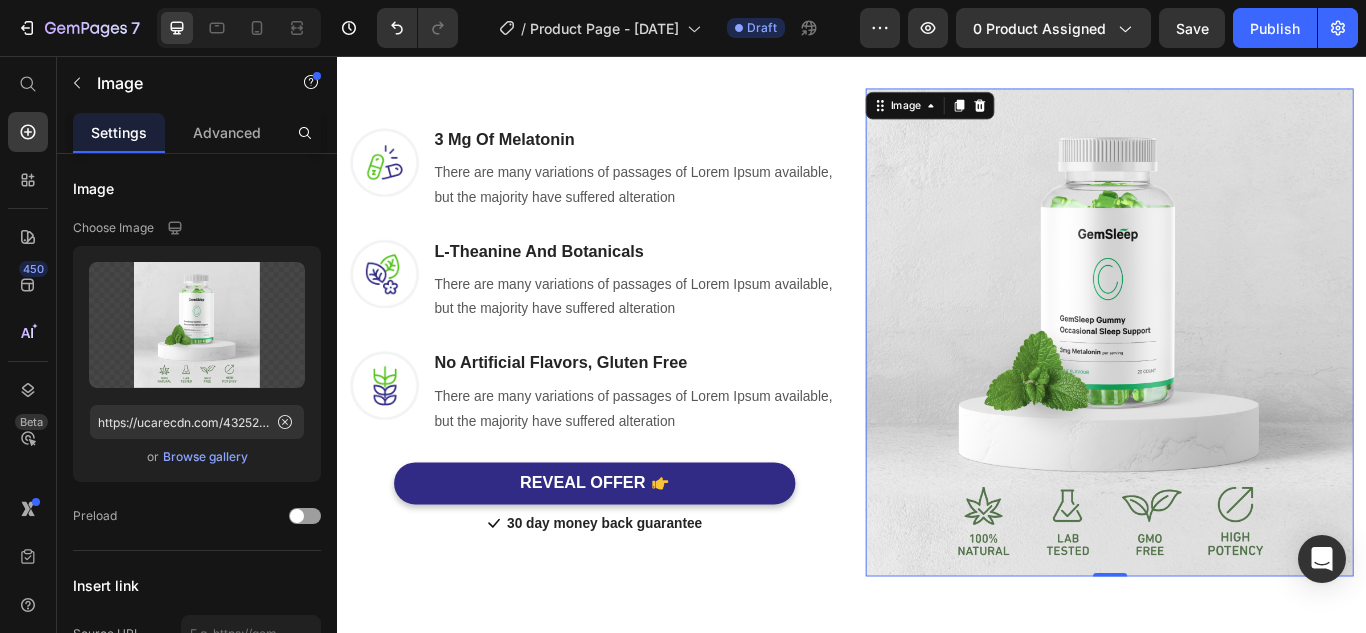 scroll, scrollTop: 1300, scrollLeft: 0, axis: vertical 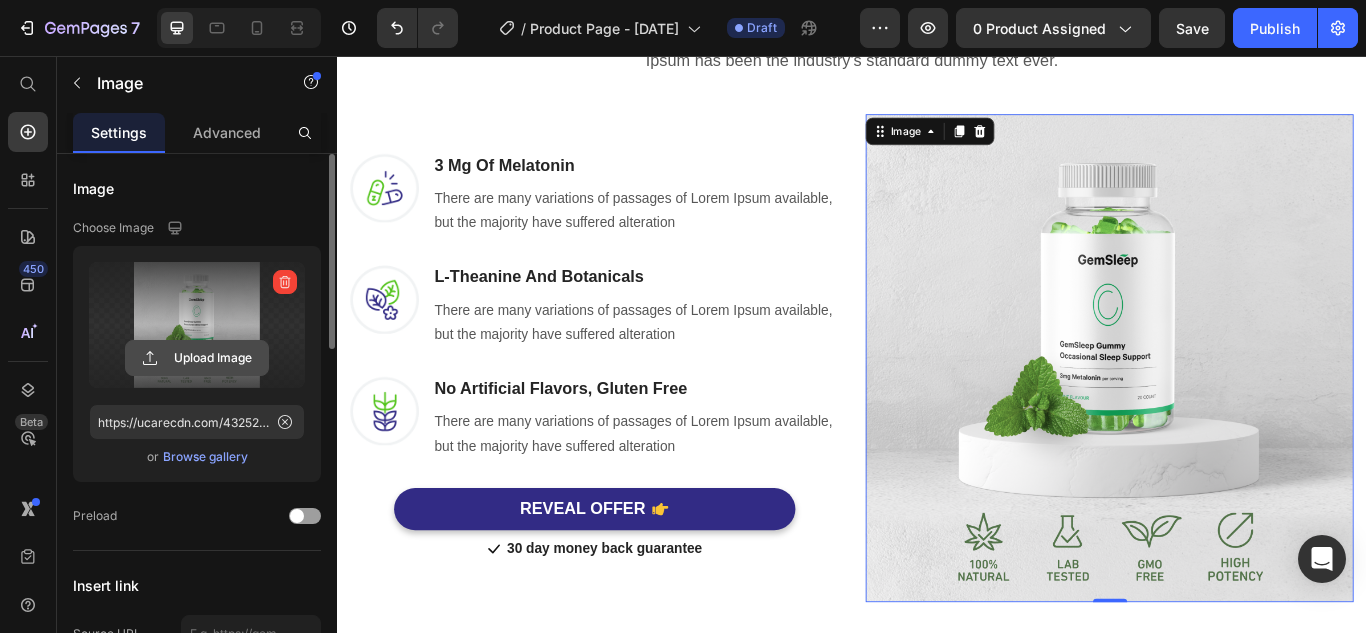 click 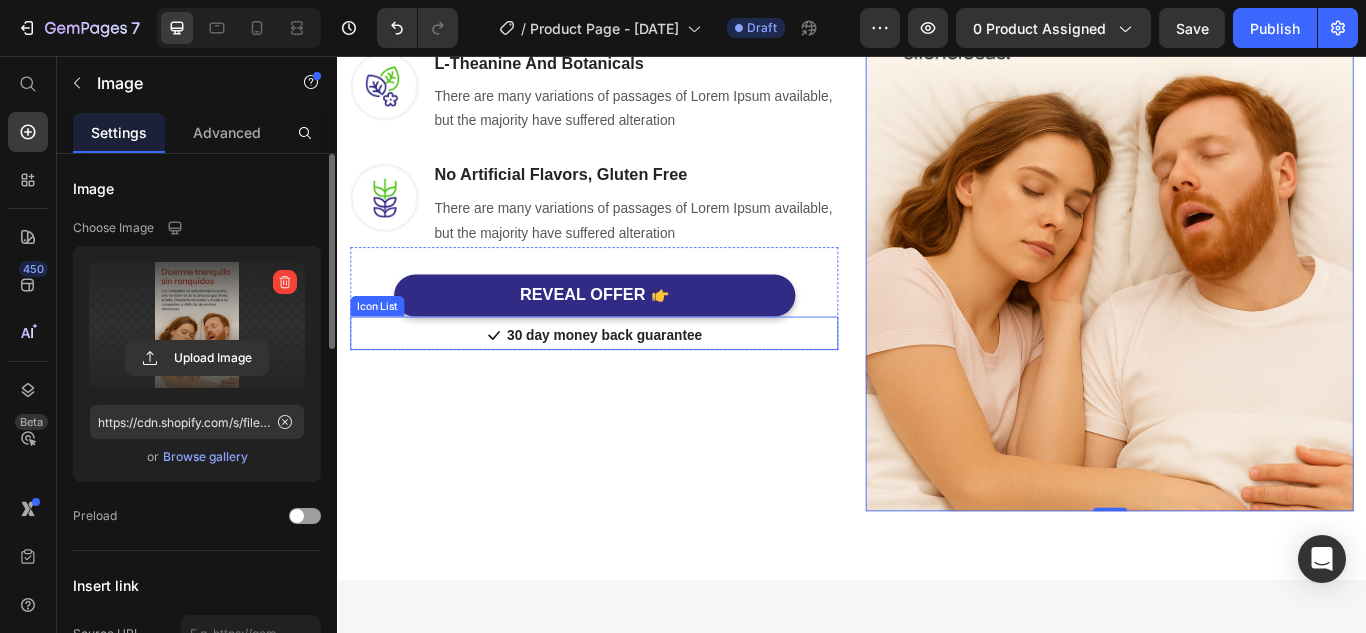 scroll, scrollTop: 1700, scrollLeft: 0, axis: vertical 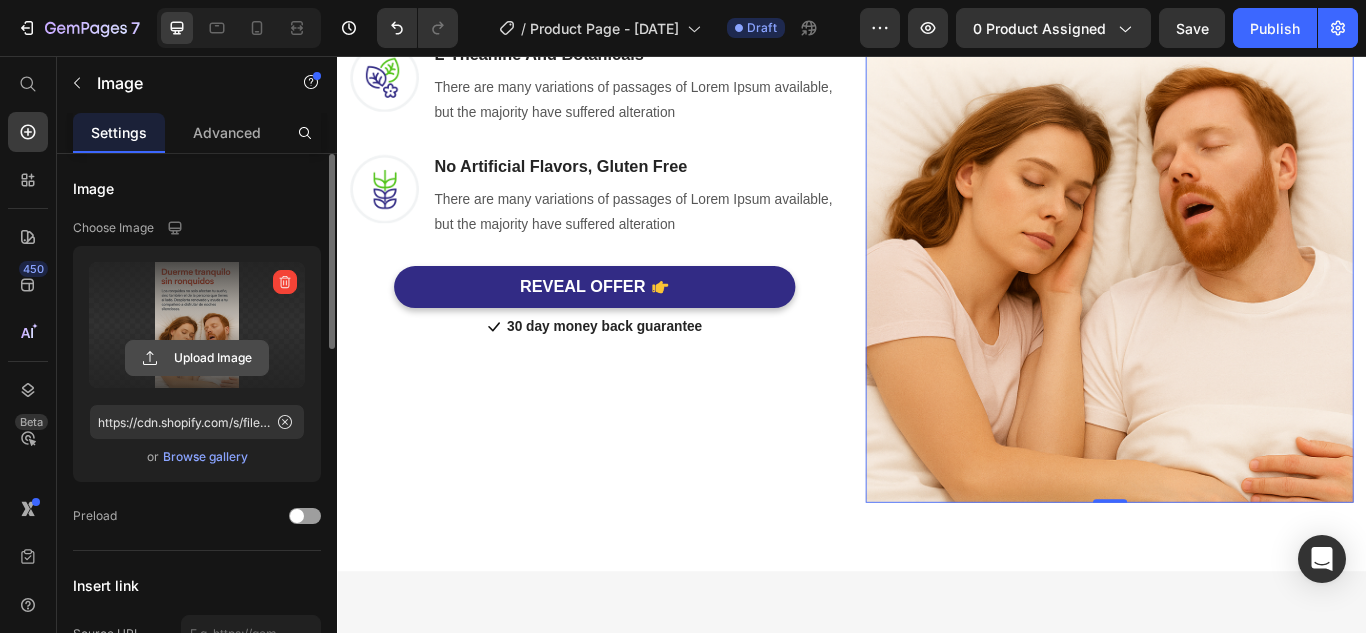 click 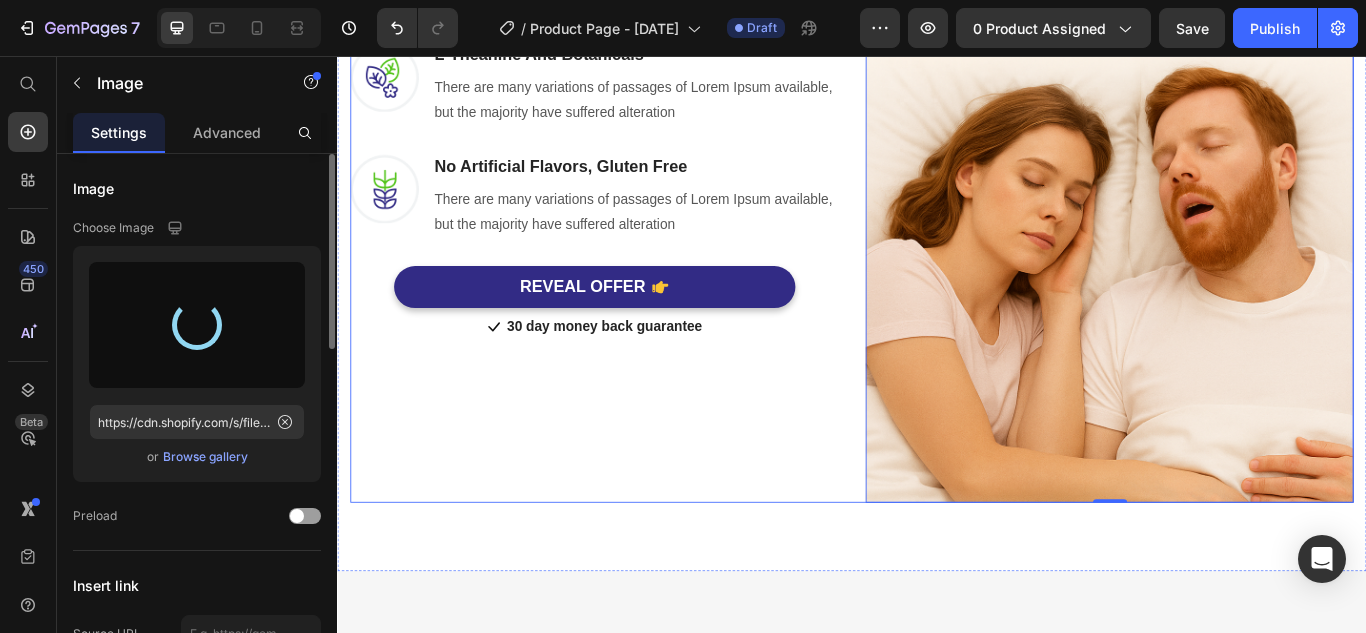 type on "https://cdn.shopify.com/s/files/1/0644/6871/3539/files/gempages_574890714811335909-dc2b0930-804d-459c-9dc1-5c34f505bd92.png" 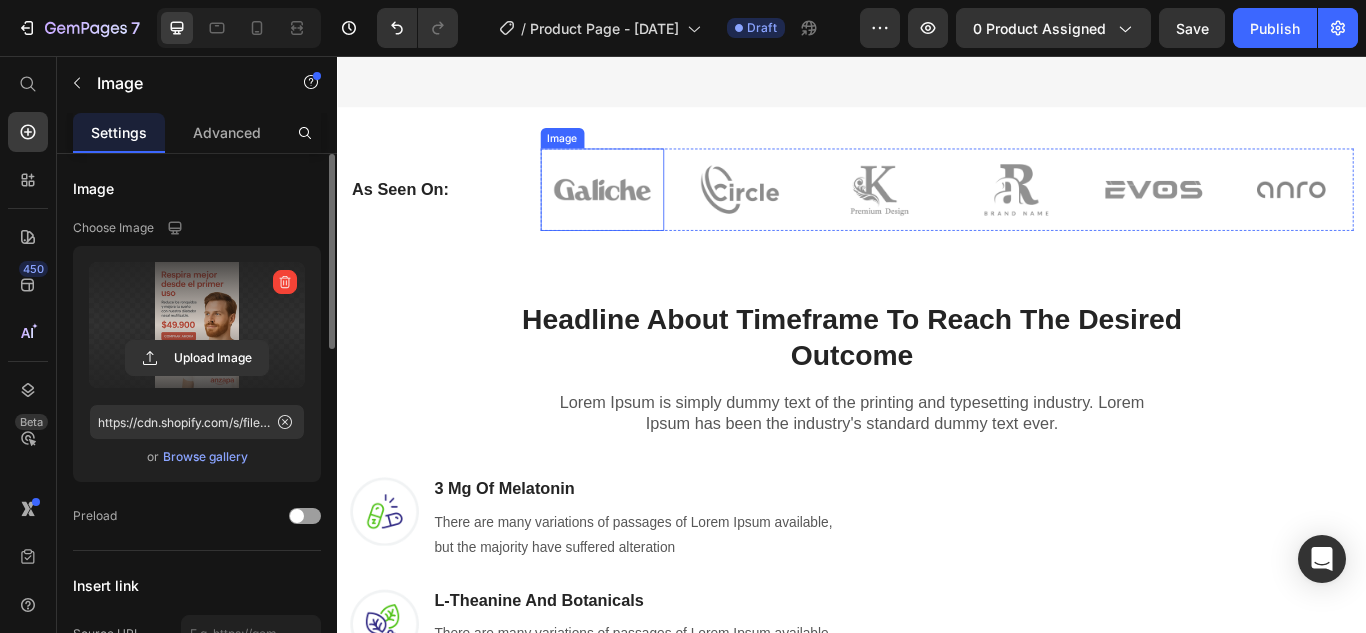scroll, scrollTop: 900, scrollLeft: 0, axis: vertical 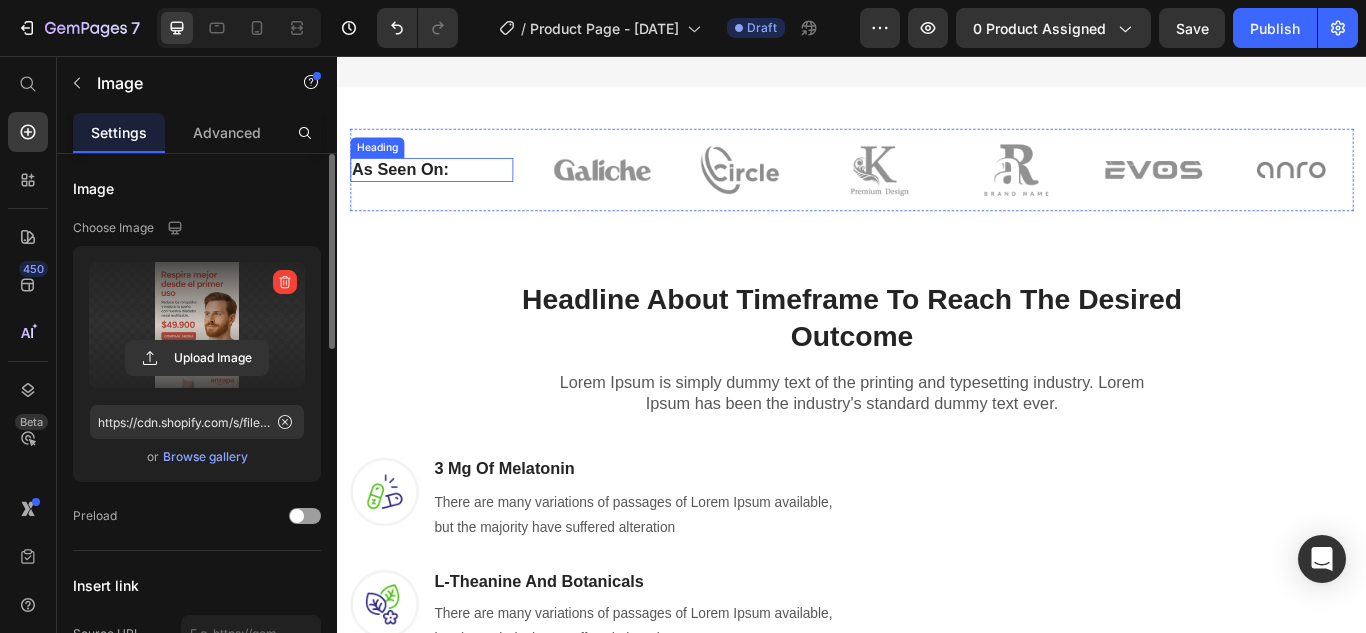 click on "As Seen On:" at bounding box center (447, 189) 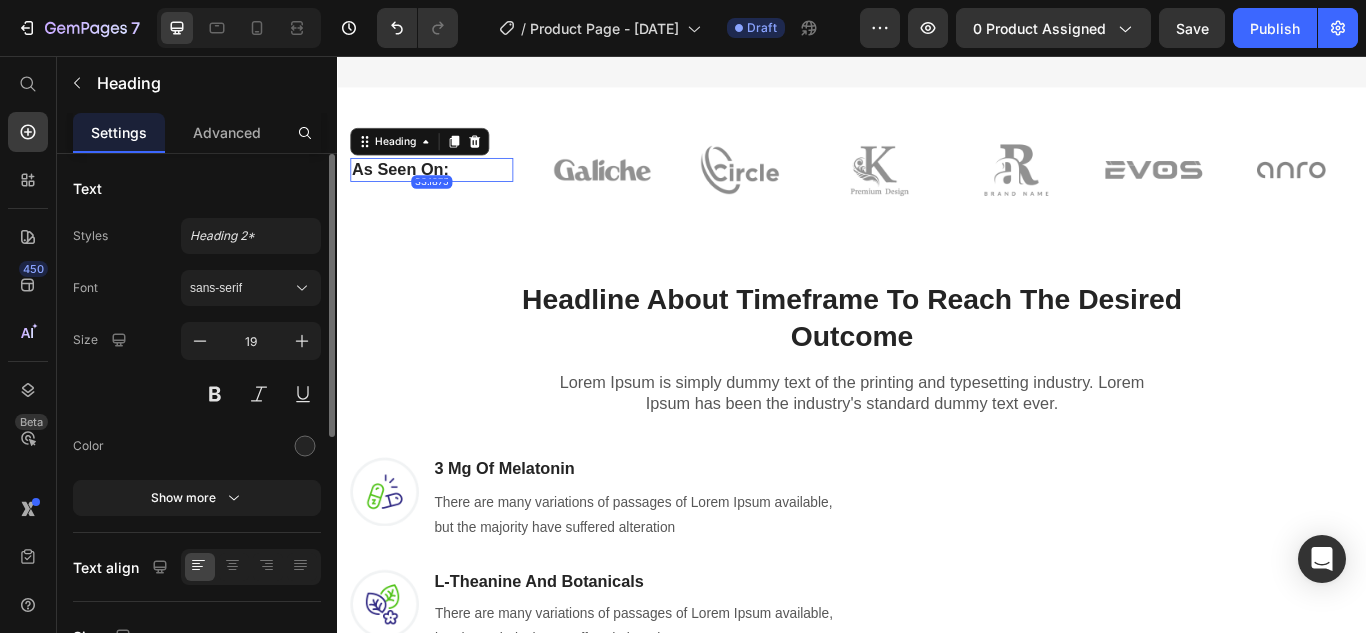click on "As Seen On:" at bounding box center [447, 189] 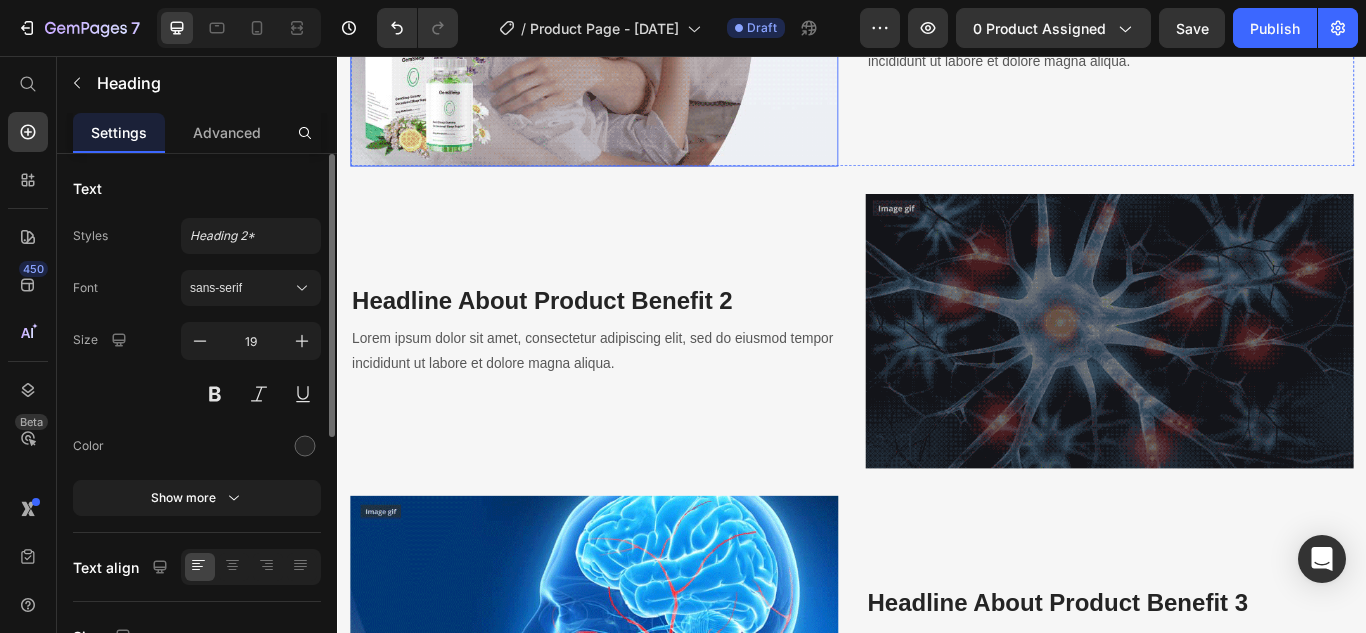 scroll, scrollTop: 2500, scrollLeft: 0, axis: vertical 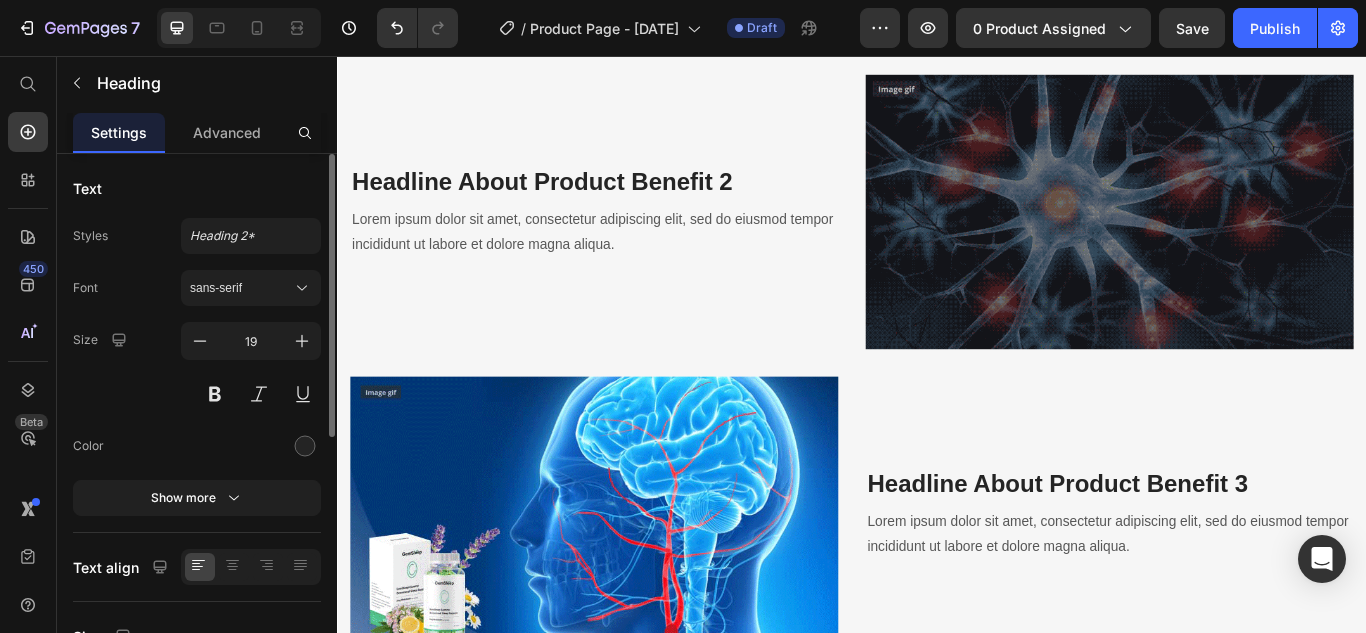 click at bounding box center (636, -114) 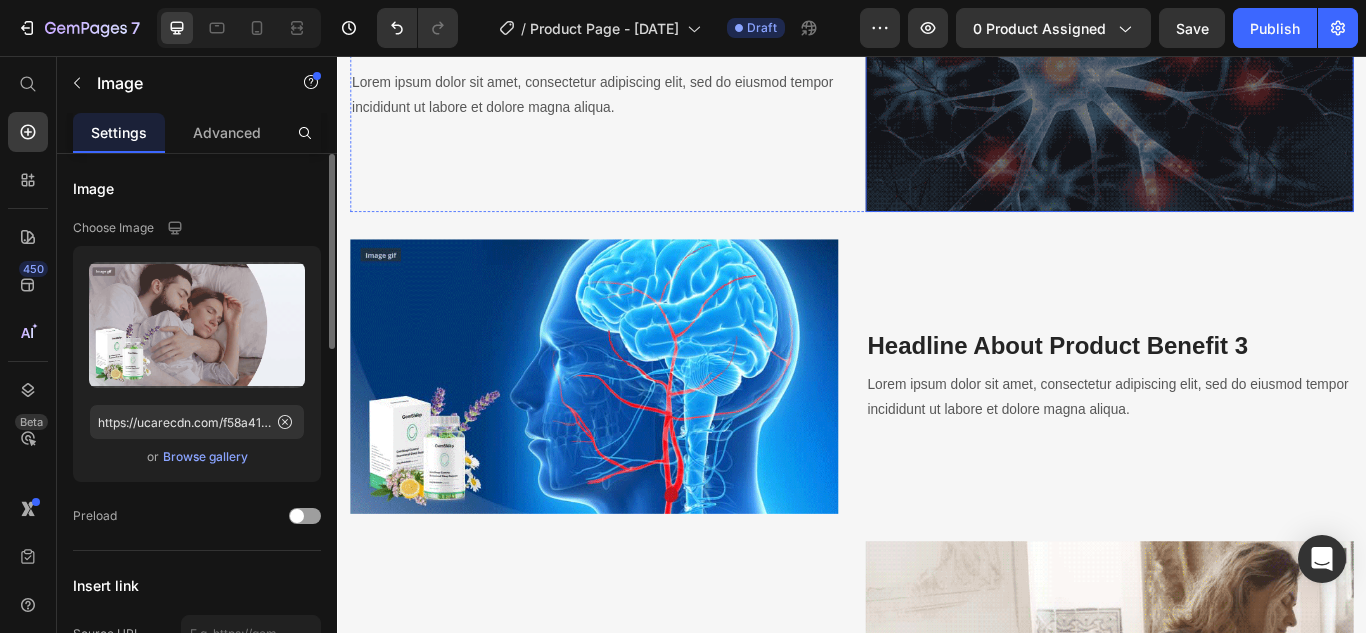 scroll, scrollTop: 2500, scrollLeft: 0, axis: vertical 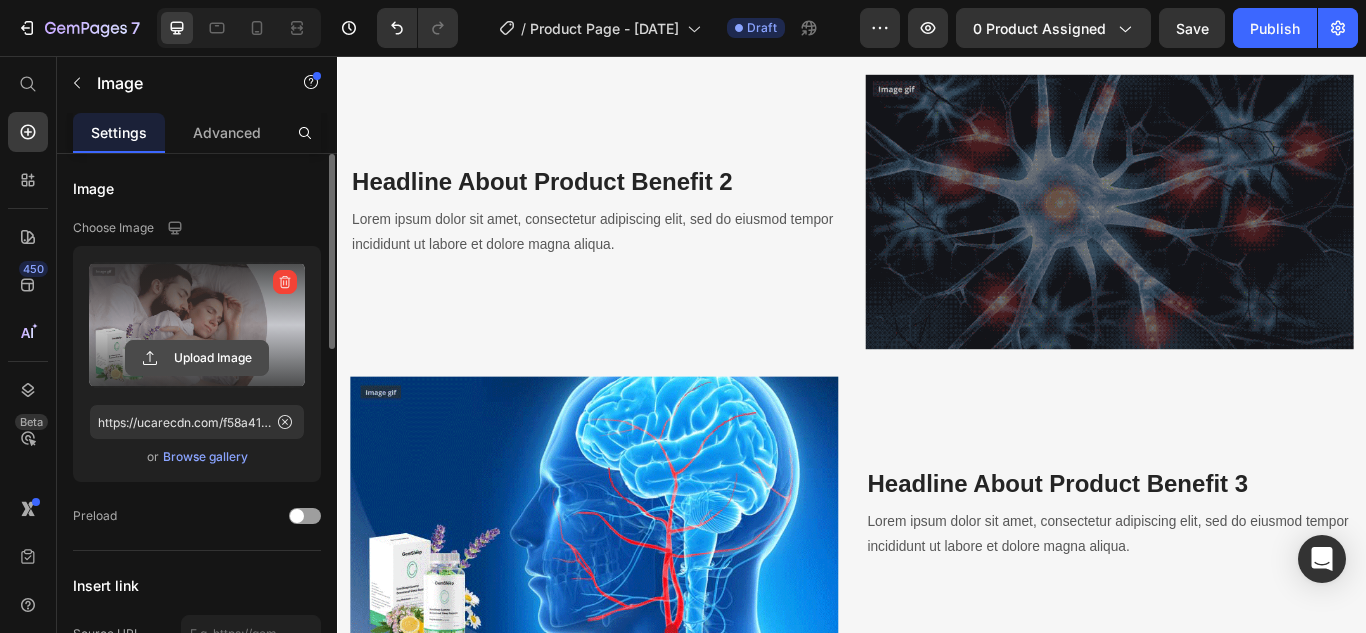 click 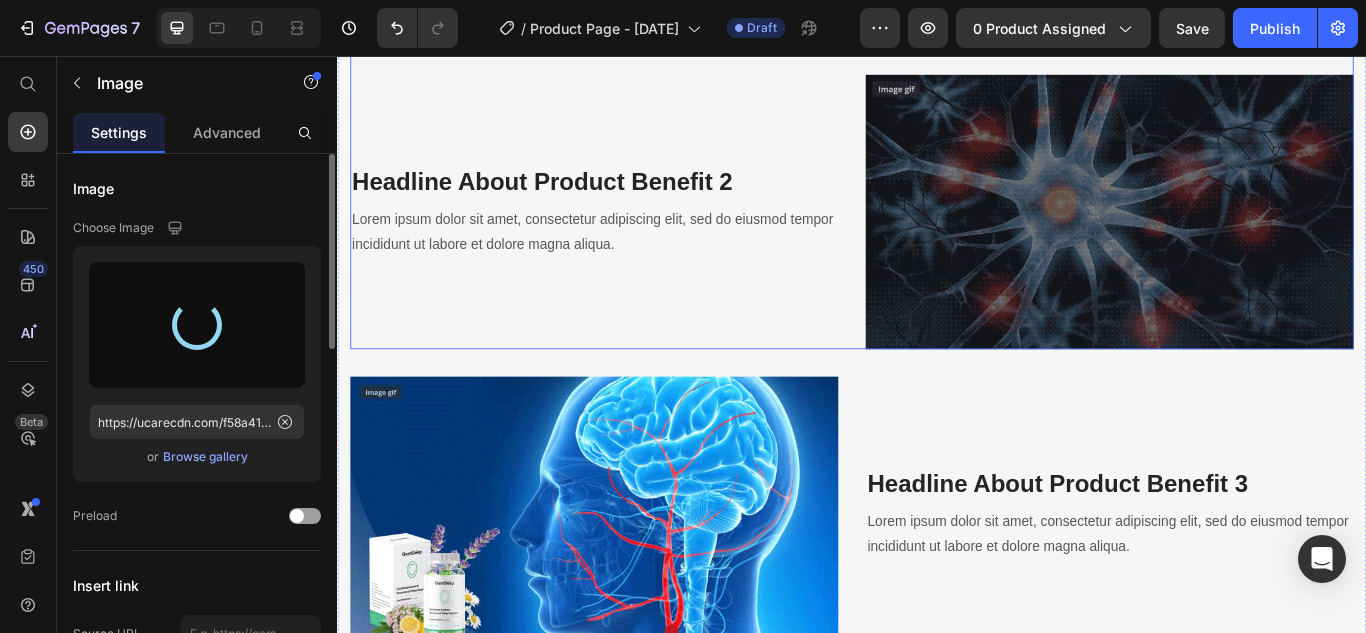 type on "https://cdn.shopify.com/s/files/1/0644/6871/3539/files/gempages_574890714811335909-e8fe0cfe-8e0e-4942-b6c8-8ae4923e6827.png" 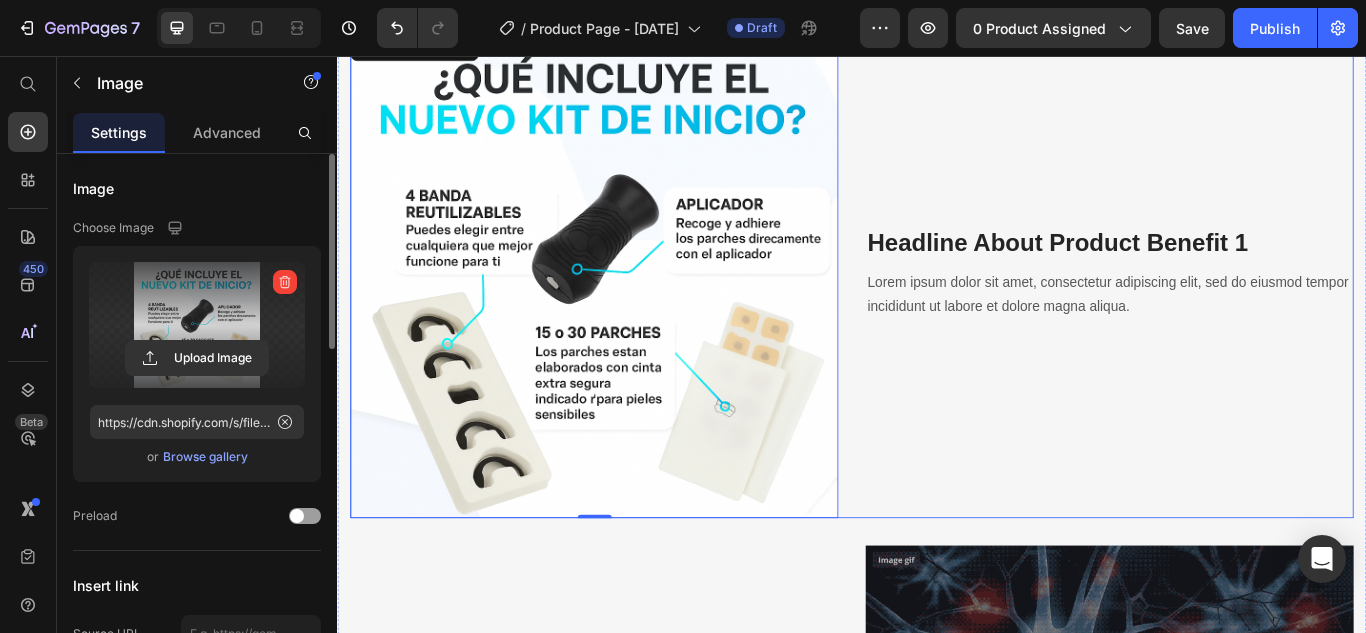 scroll, scrollTop: 2100, scrollLeft: 0, axis: vertical 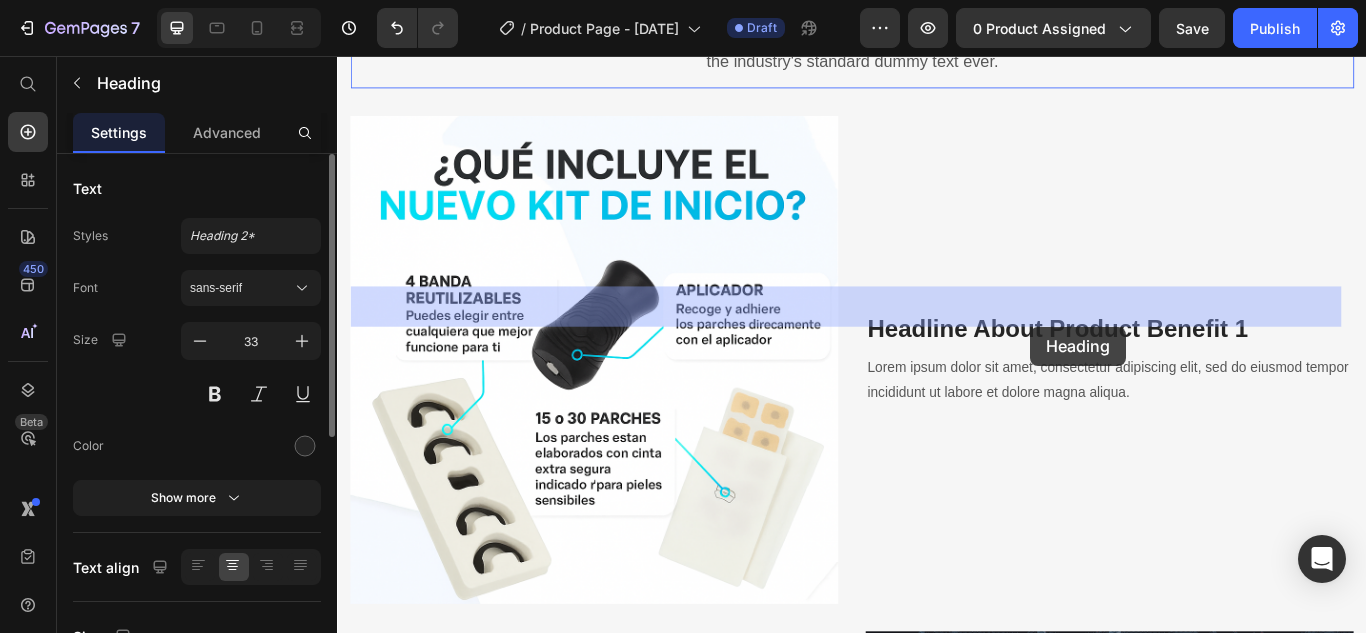 drag, startPoint x: 698, startPoint y: 340, endPoint x: 1145, endPoint y: 372, distance: 448.14395 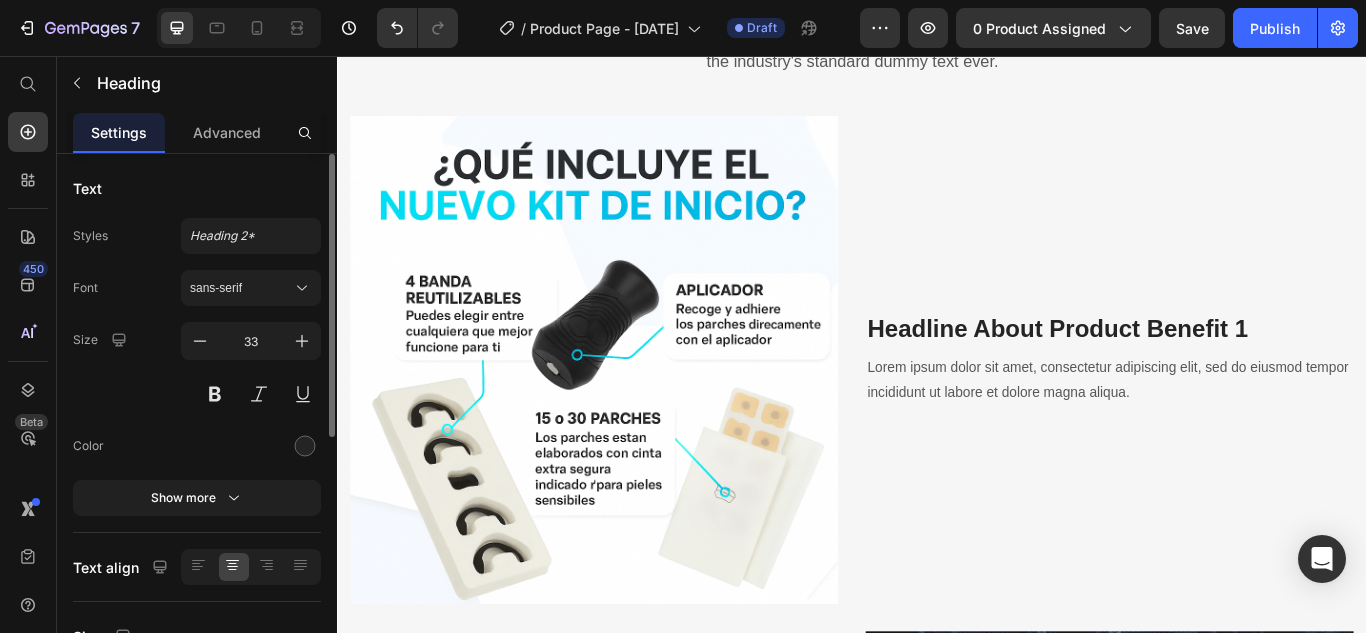 click on "Product Feature Breakdown" at bounding box center [937, -15] 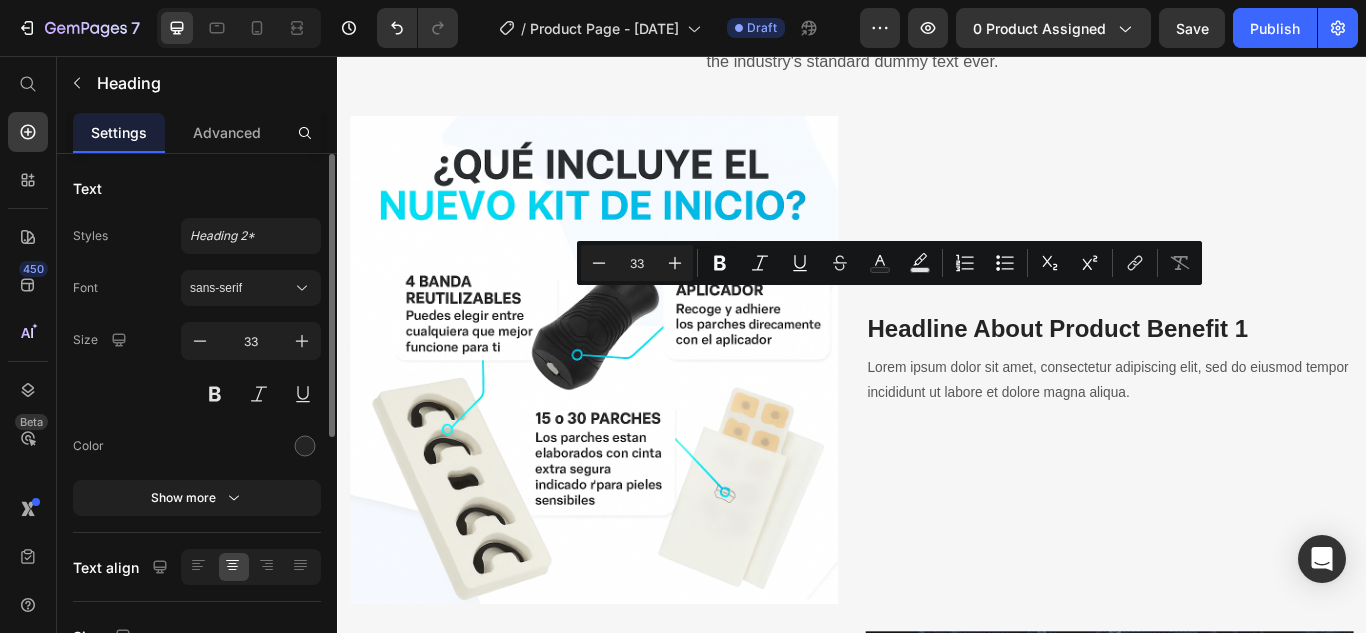 copy on "Product Feature Breakdown" 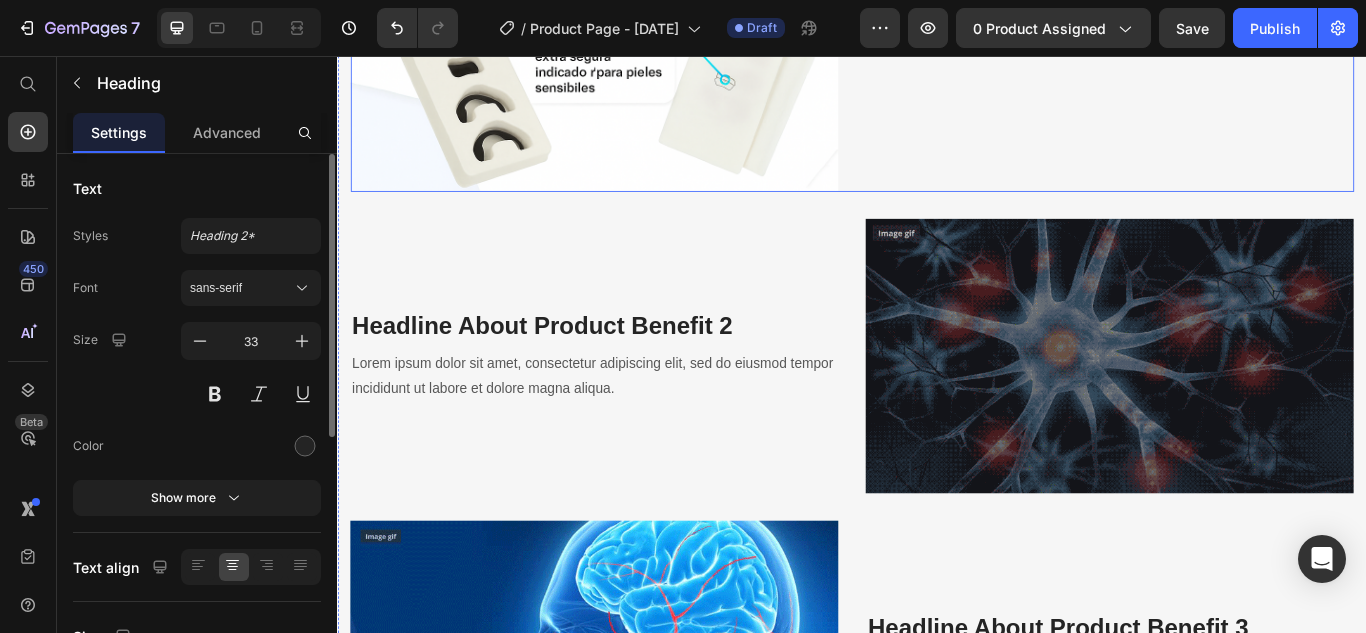 scroll, scrollTop: 3000, scrollLeft: 0, axis: vertical 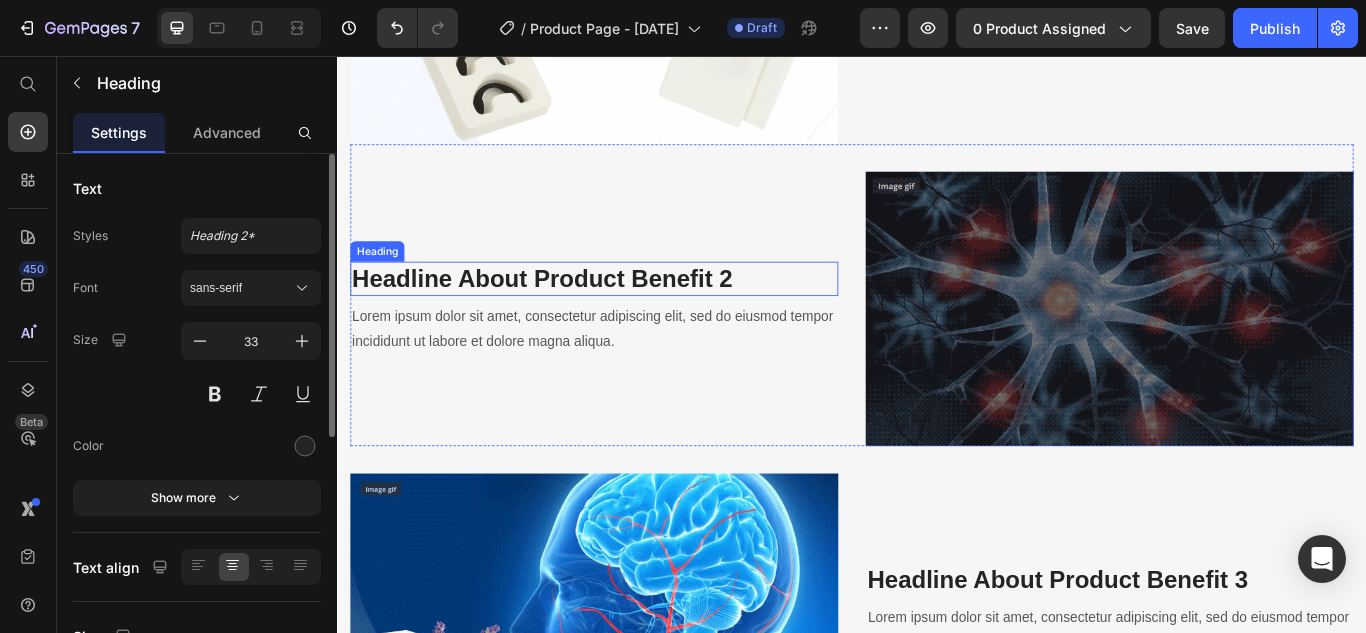 click on "Headline About Product Benefit 2" at bounding box center [636, 316] 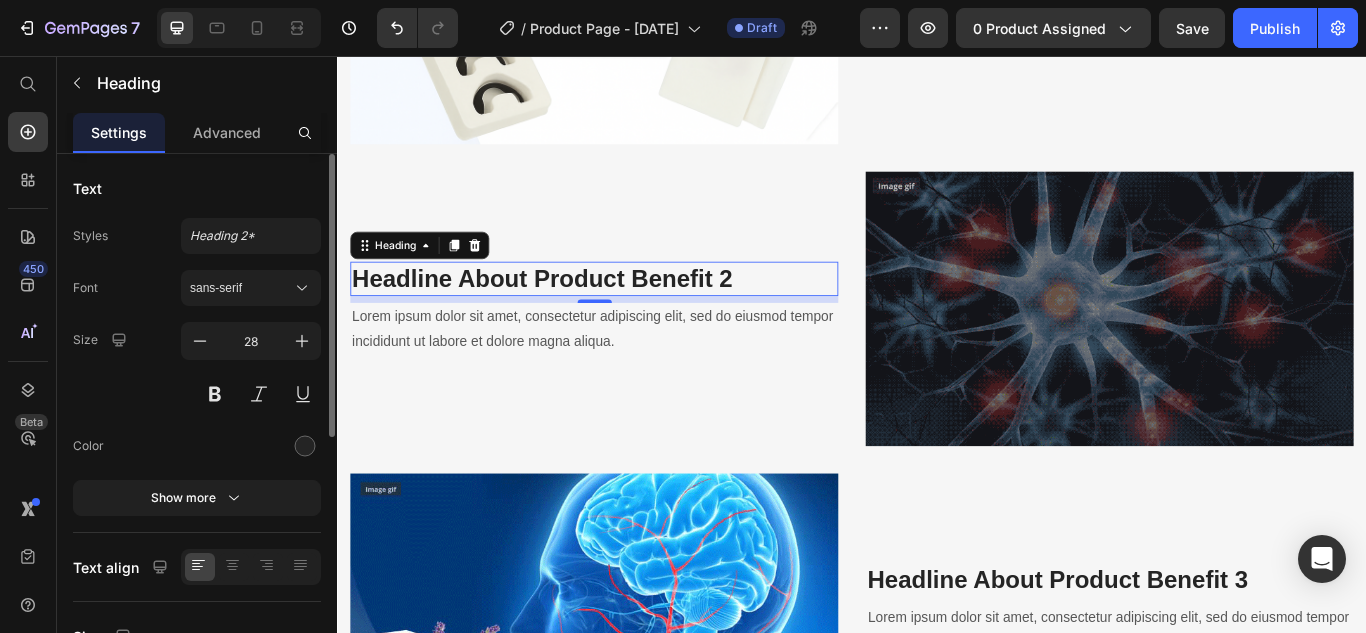 click on "Headline About Product Benefit 2" at bounding box center (636, 316) 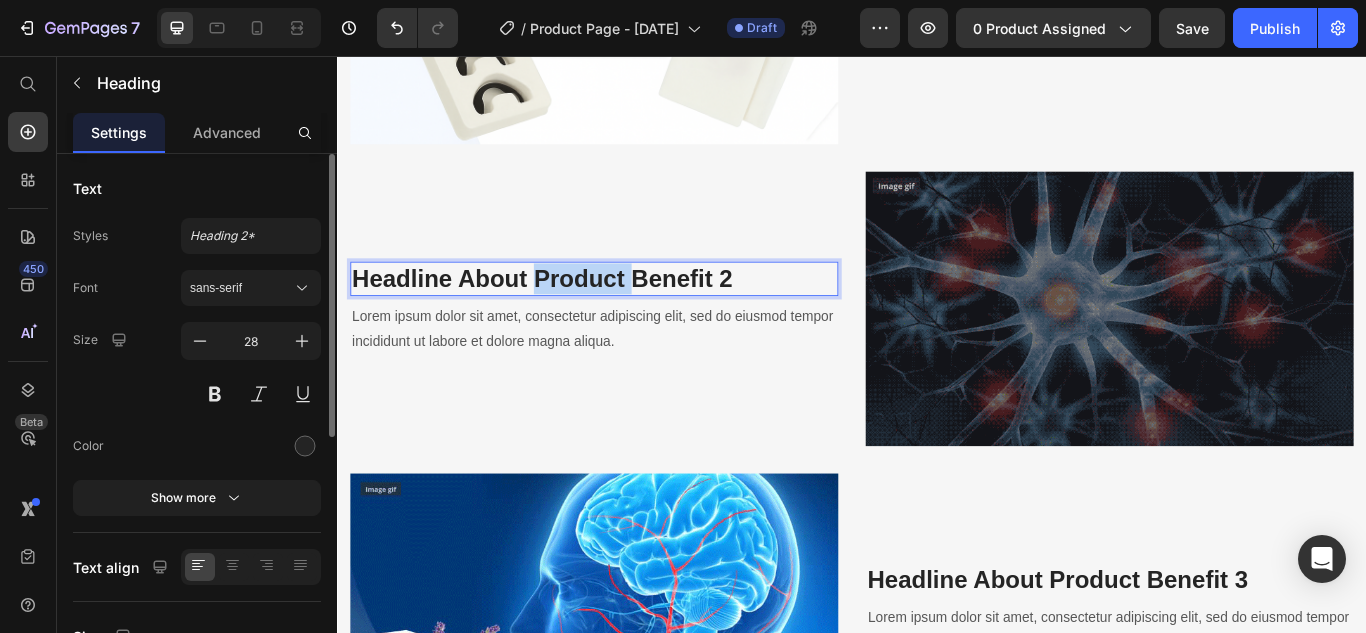 click on "Headline About Product Benefit 2" at bounding box center (636, 316) 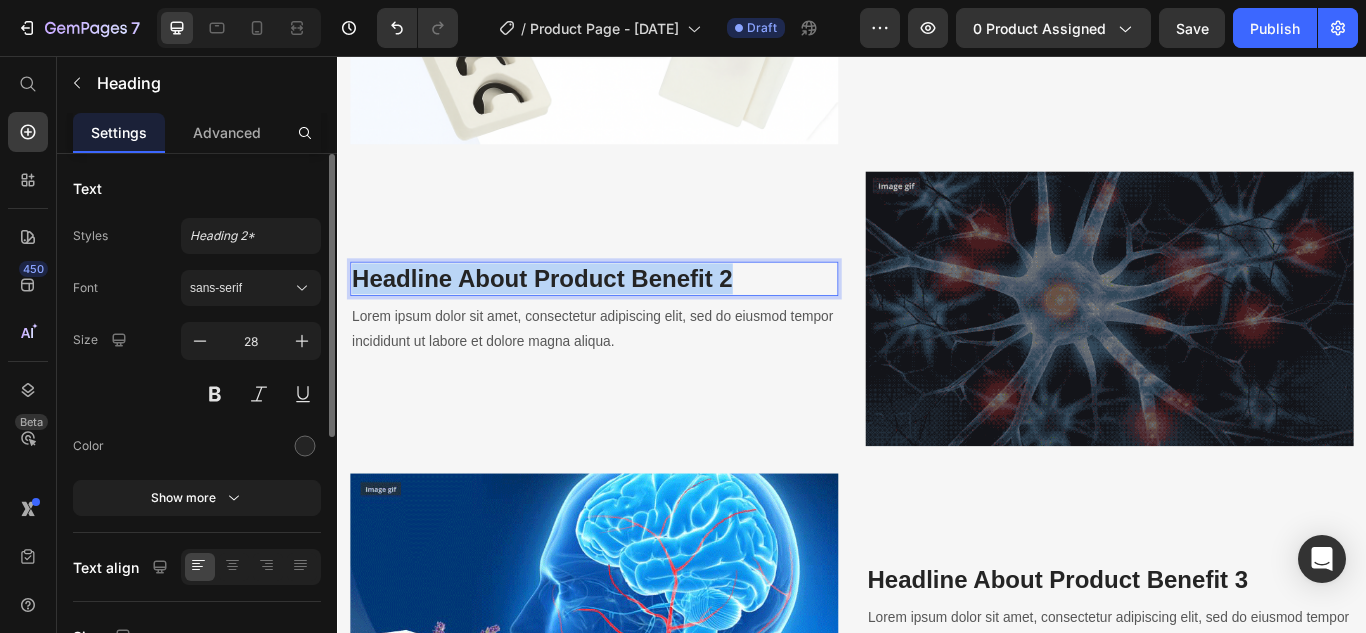 click on "Headline About Product Benefit 2" at bounding box center [636, 316] 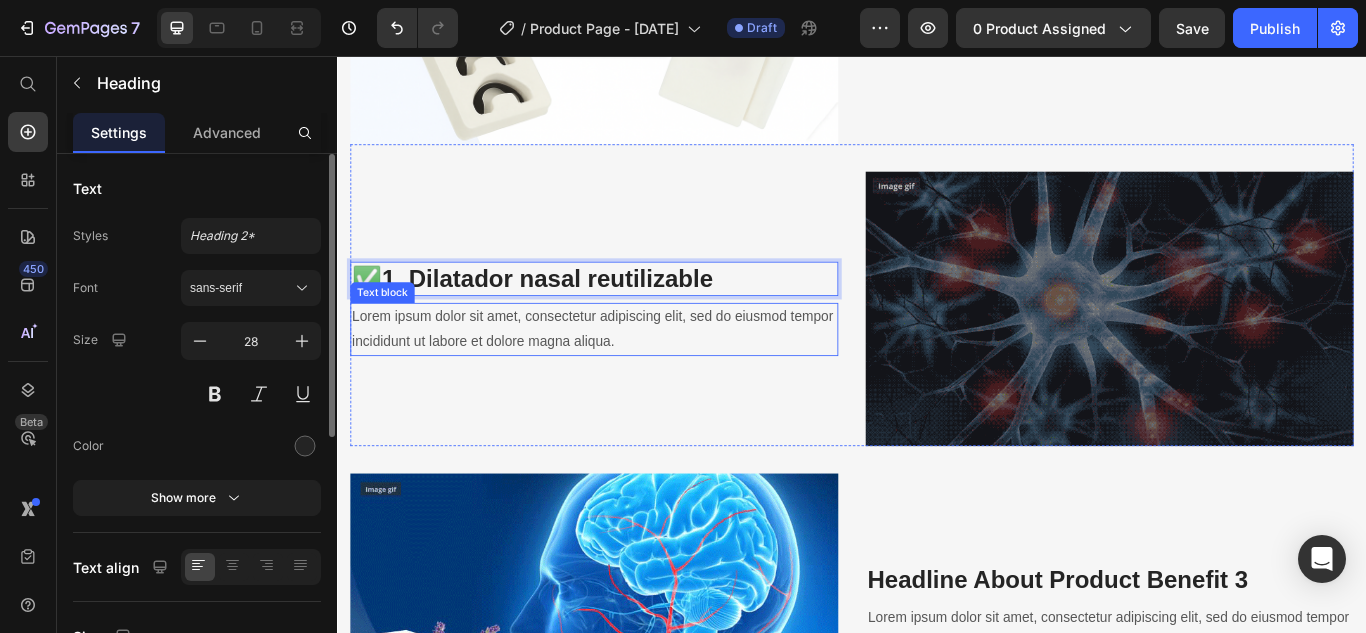 click on "Lorem ipsum dolor sit amet, consectetur adipiscing elit, sed do eiusmod tempor incididunt ut labore et dolore magna aliqua." at bounding box center (636, 375) 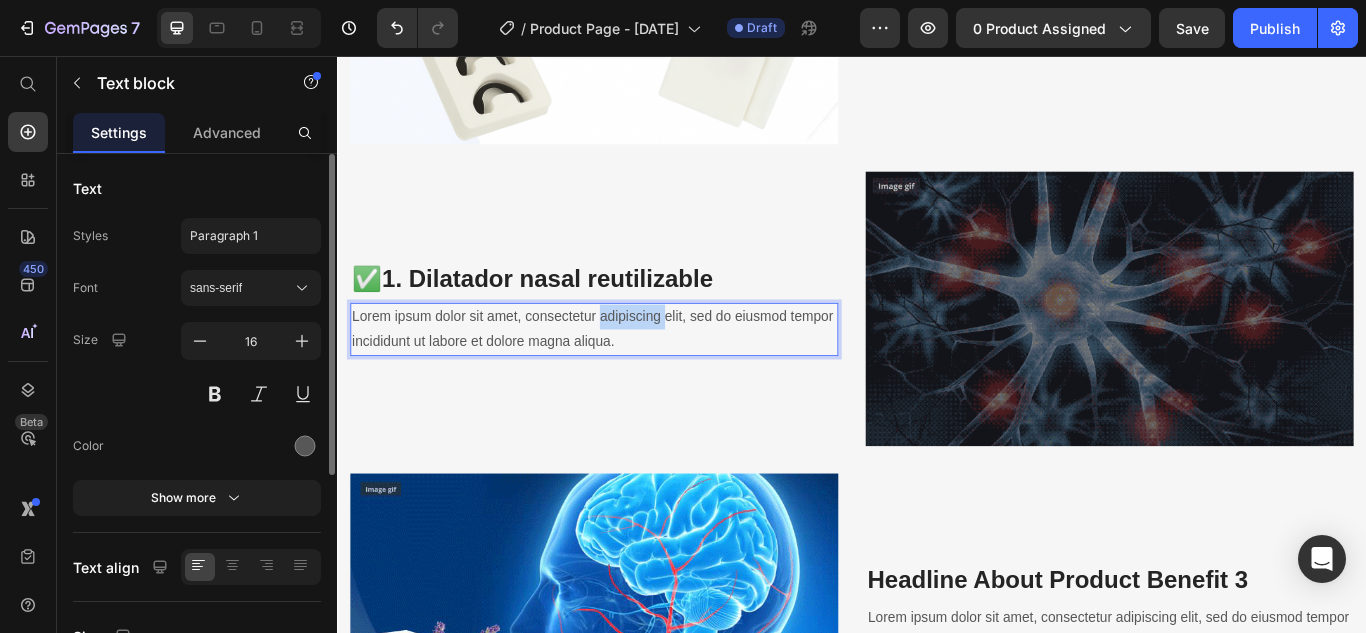 click on "Lorem ipsum dolor sit amet, consectetur adipiscing elit, sed do eiusmod tempor incididunt ut labore et dolore magna aliqua." at bounding box center (636, 375) 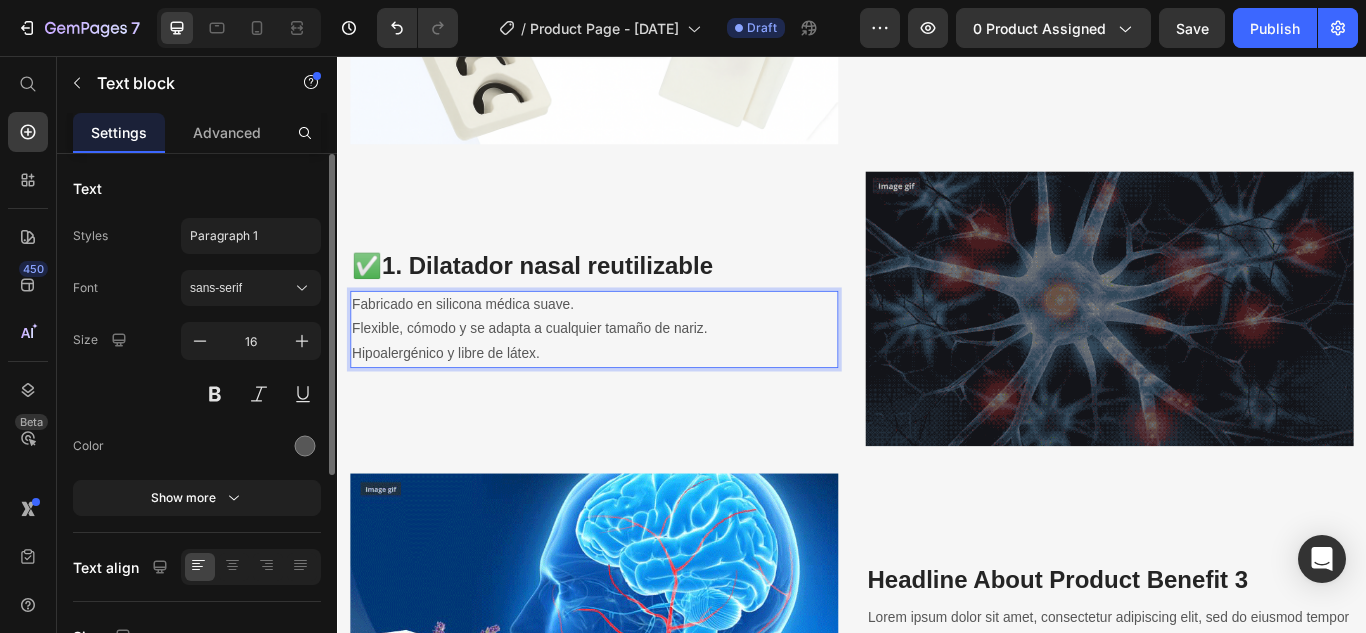 click on "Fabricado en silicona médica suave." at bounding box center (636, 346) 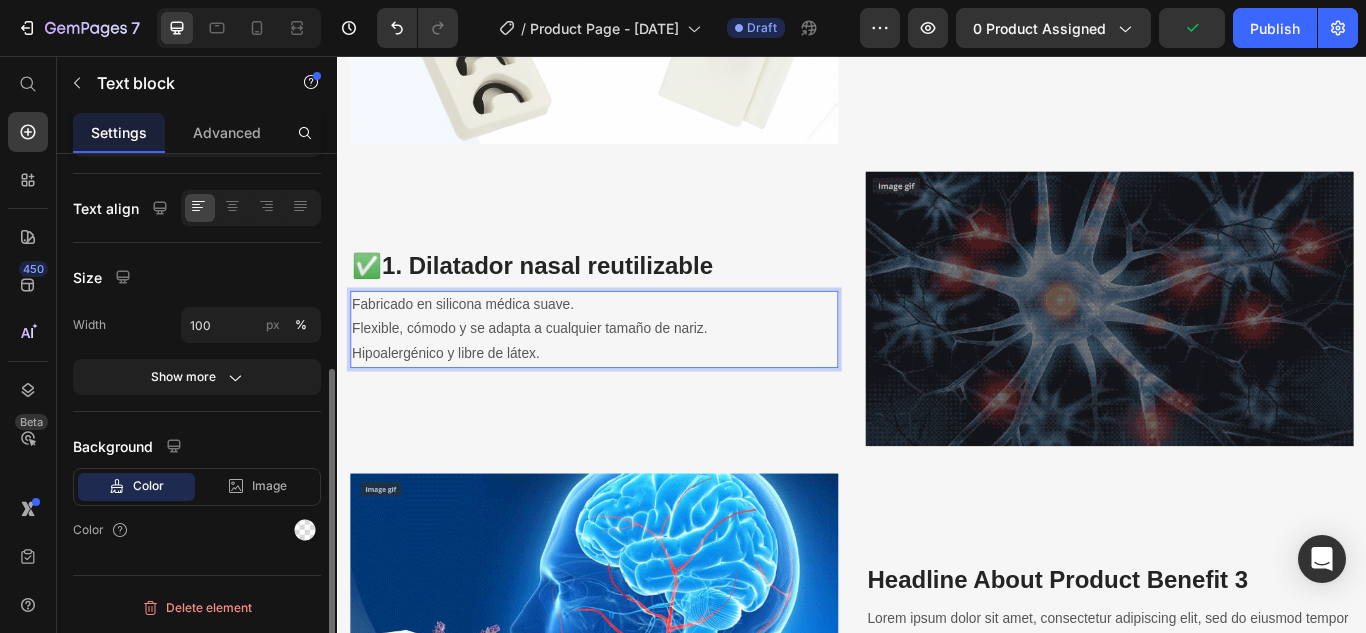 scroll, scrollTop: 259, scrollLeft: 0, axis: vertical 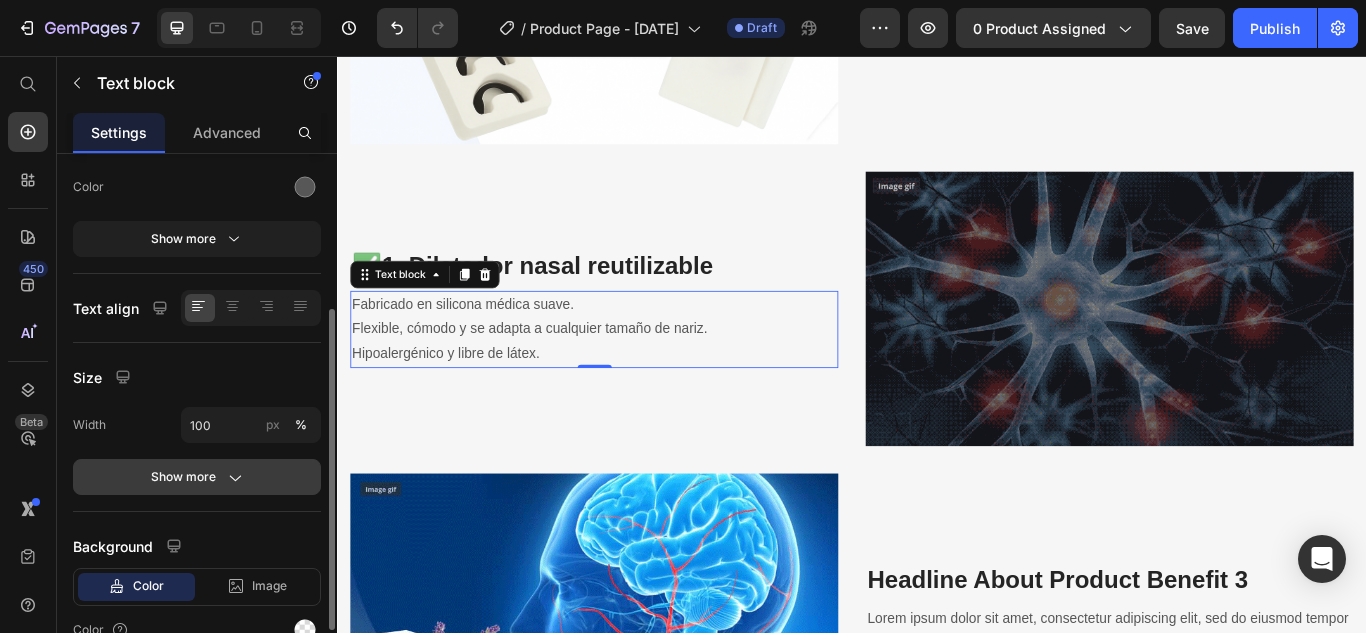 click on "Show more" at bounding box center [197, 477] 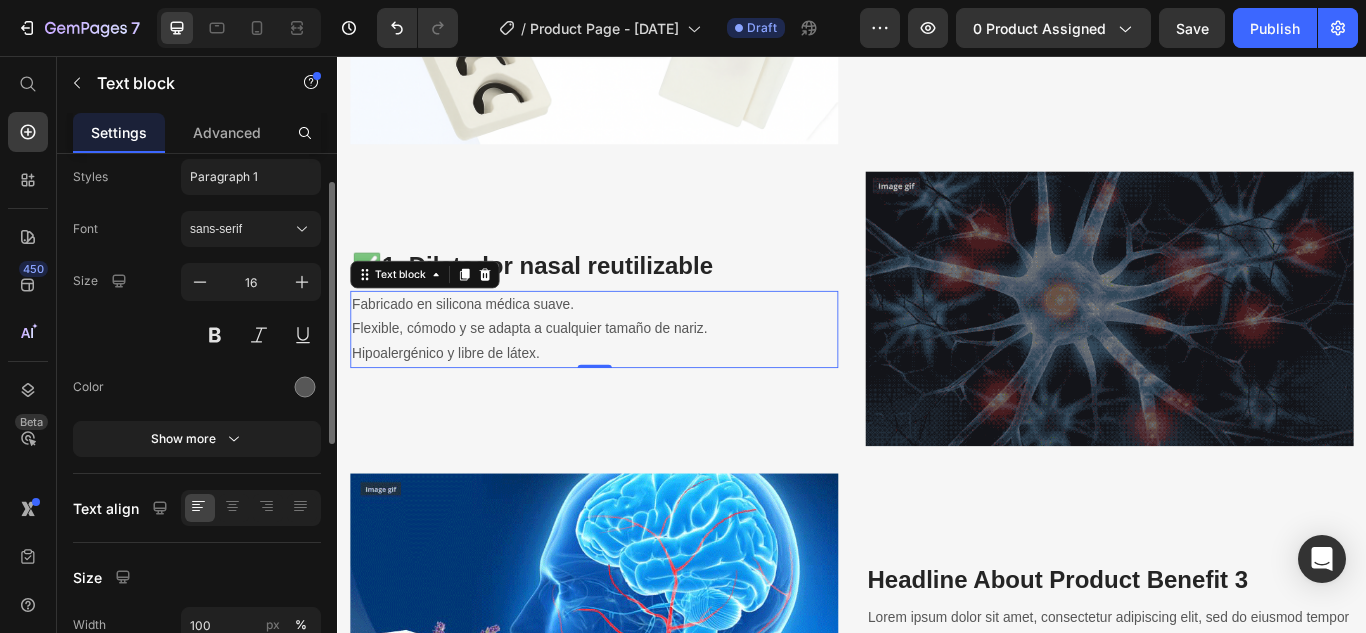 scroll, scrollTop: 0, scrollLeft: 0, axis: both 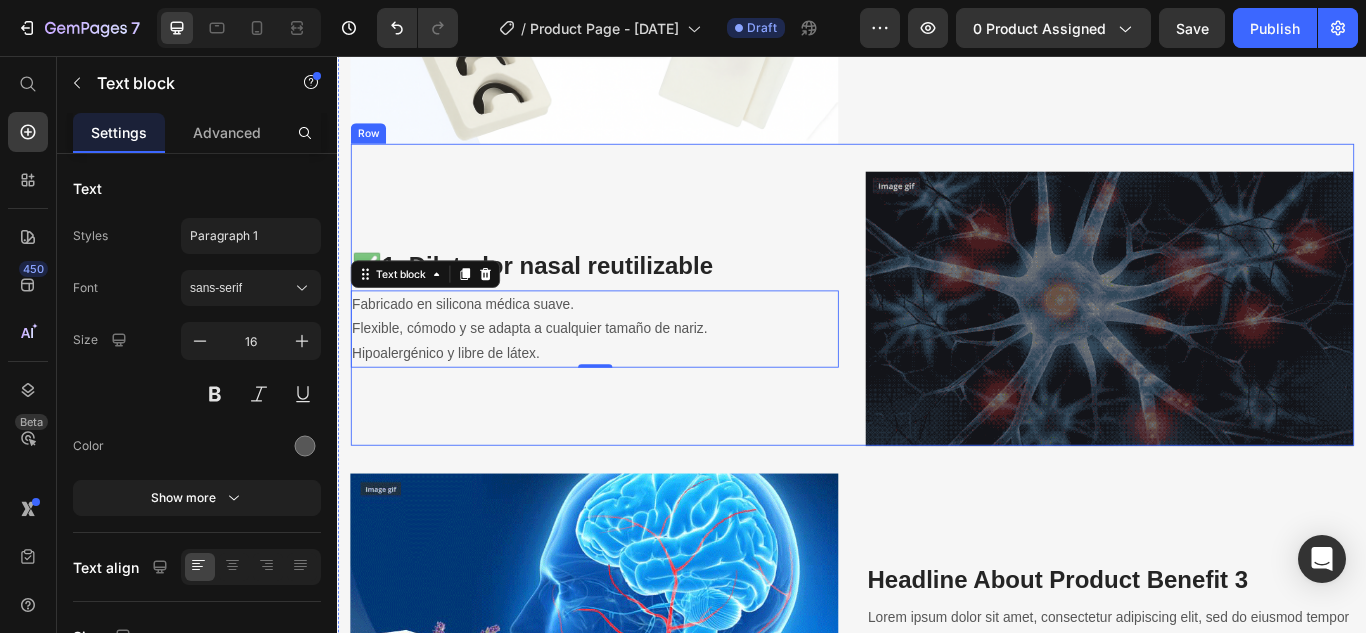 click on "✅  1. Dilatador nasal reutilizable Heading Fabricado en silicona médica suave. Flexible, cómodo y se adapta a cualquier tamaño de nariz. Hipoalergénico y libre de látex. Text block   0" at bounding box center (636, 351) 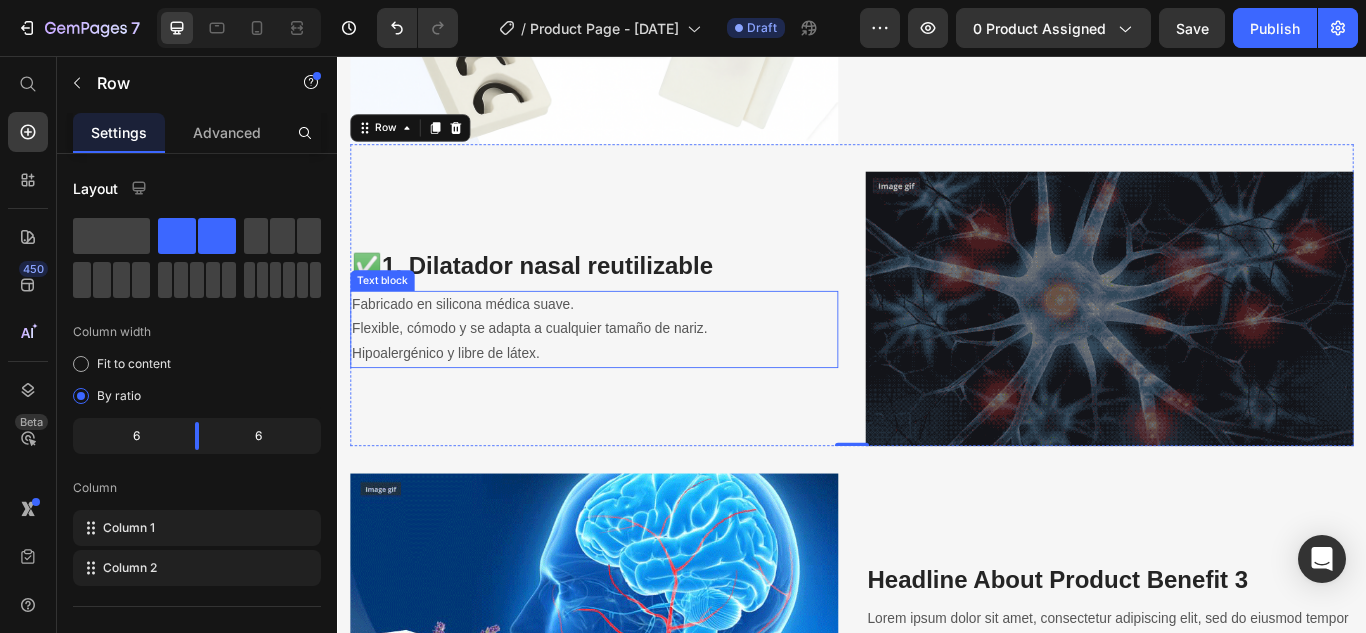 click on "Fabricado en silicona médica suave." at bounding box center (636, 346) 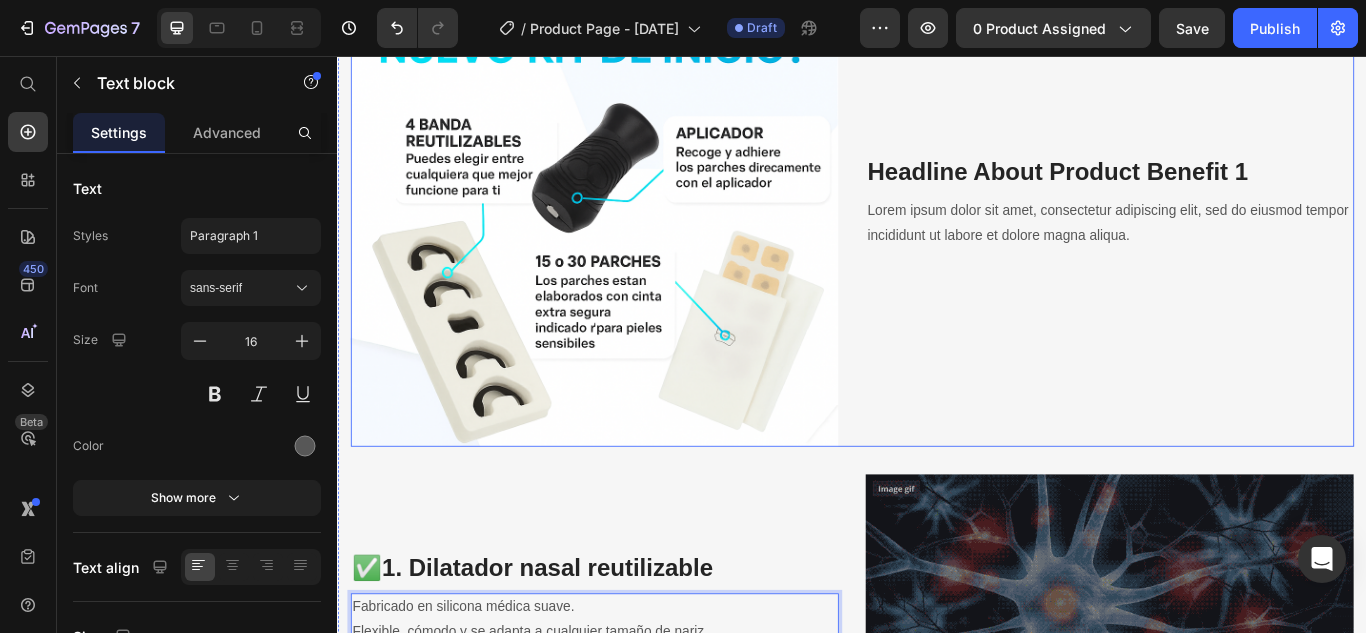 scroll, scrollTop: 2300, scrollLeft: 0, axis: vertical 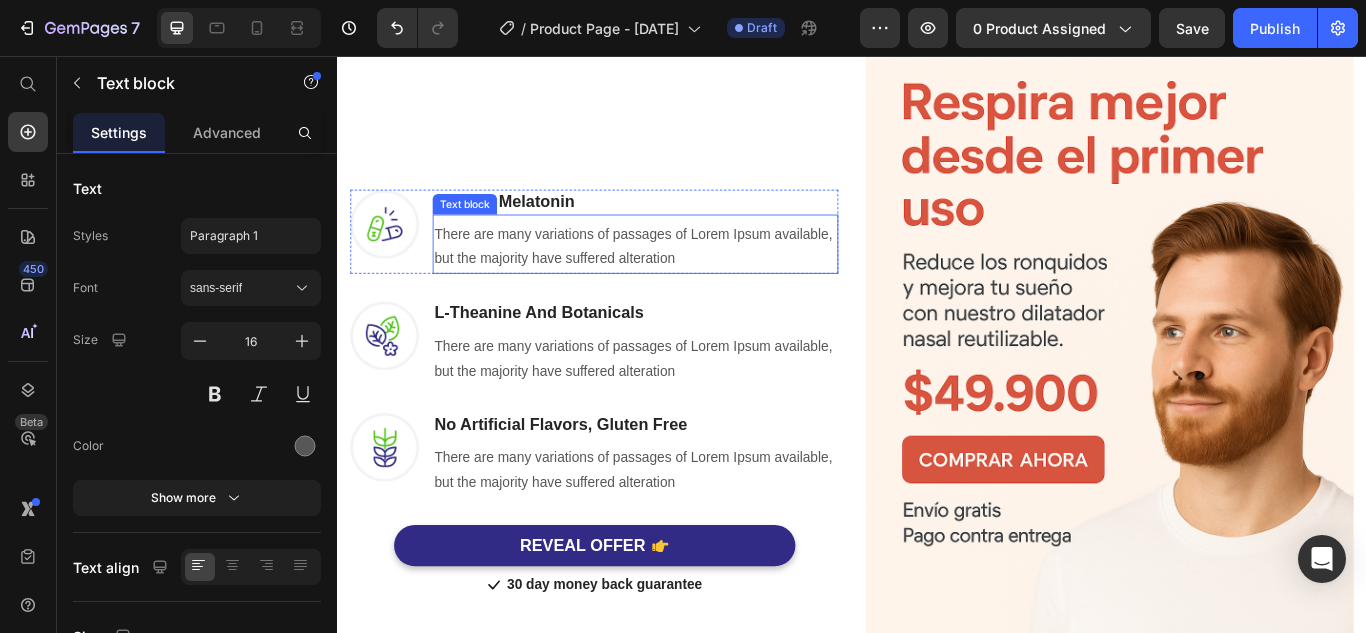 click on "There are many variations of passages of Lorem Ipsum available, but the majority have suffered alteration" at bounding box center (684, 280) 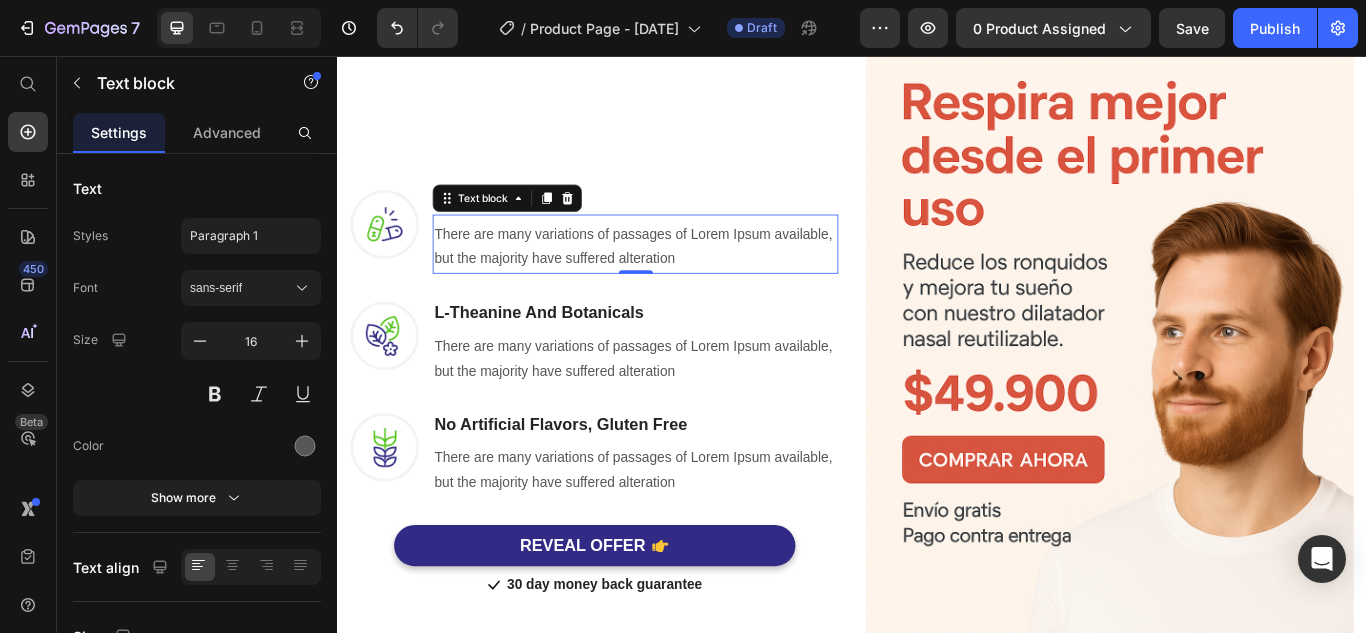 click on "There are many variations of passages of Lorem Ipsum available, but the majority have suffered alteration" at bounding box center [684, 280] 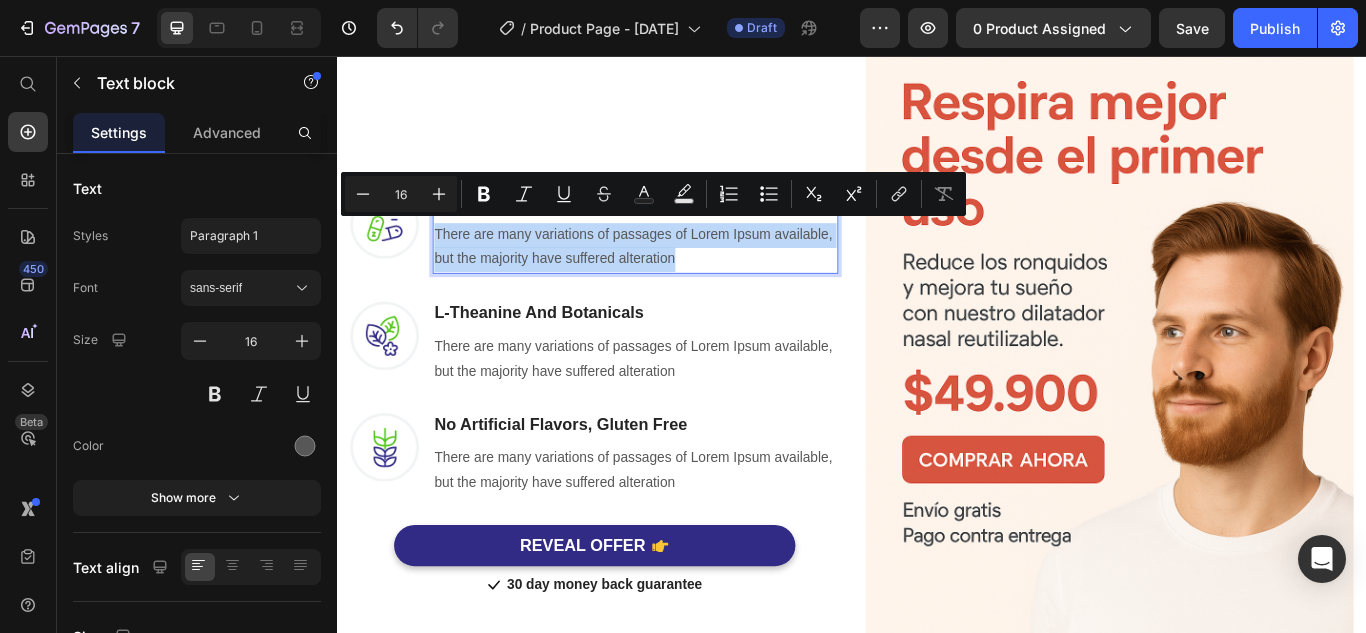 drag, startPoint x: 840, startPoint y: 286, endPoint x: 452, endPoint y: 243, distance: 390.37546 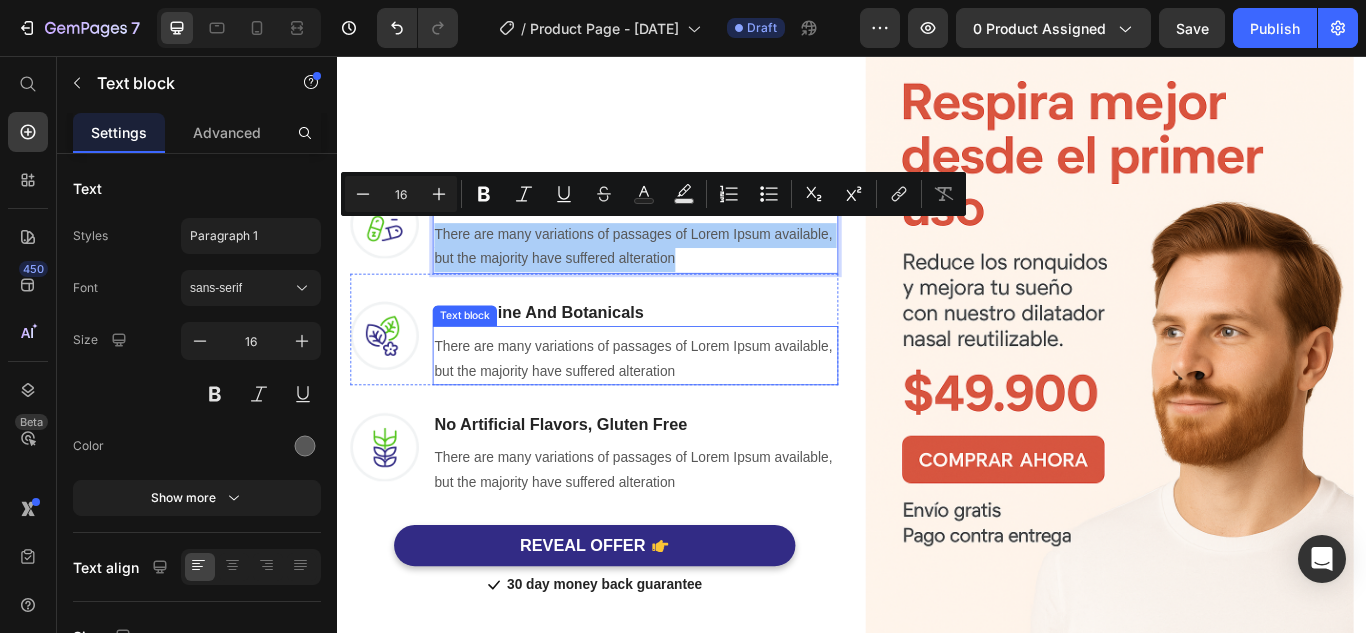 click on "There are many variations of passages of Lorem Ipsum available, but the majority have suffered alteration" at bounding box center [684, 410] 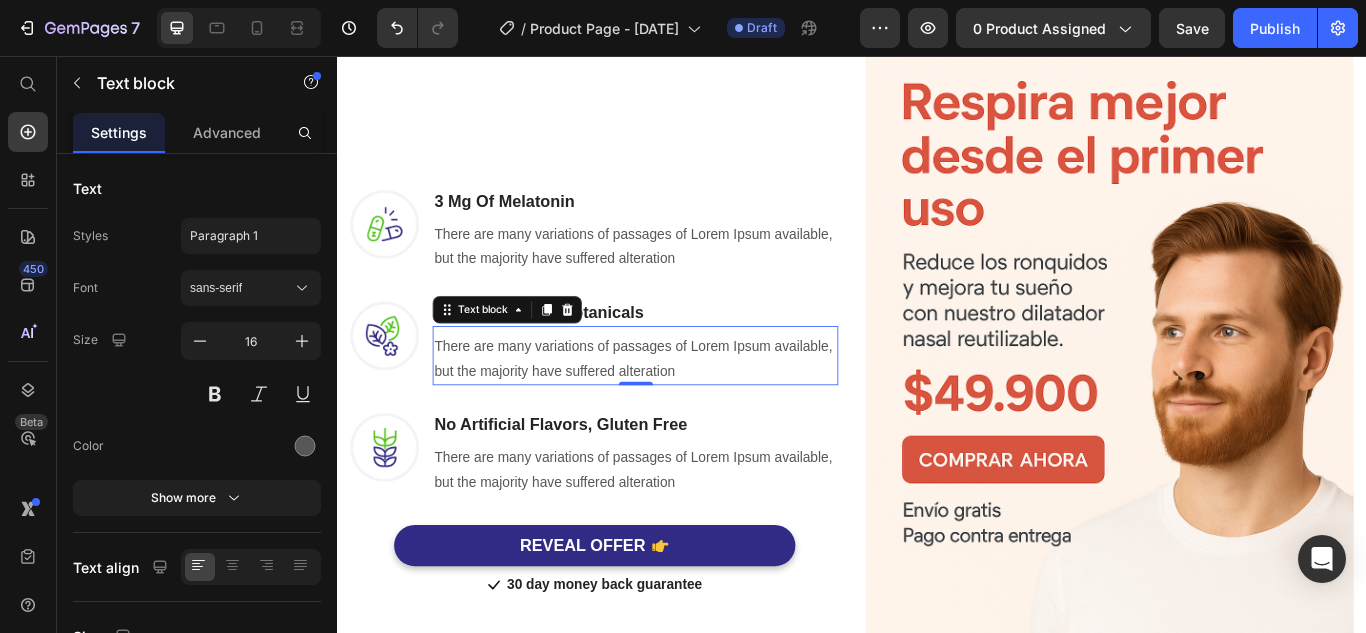 click on "Image L-Theanine And Botanicals Heading There are many variations of passages of Lorem Ipsum available, but the majority have suffered alteration Text block   0 Row" at bounding box center [636, 375] 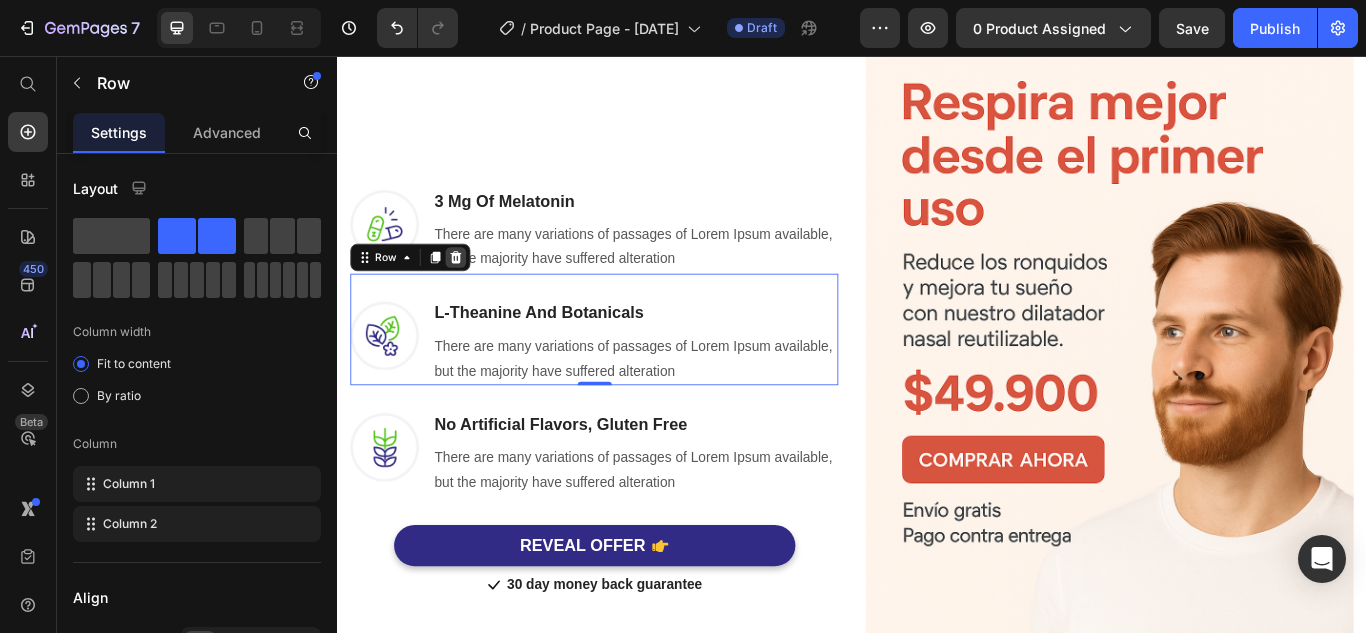 click 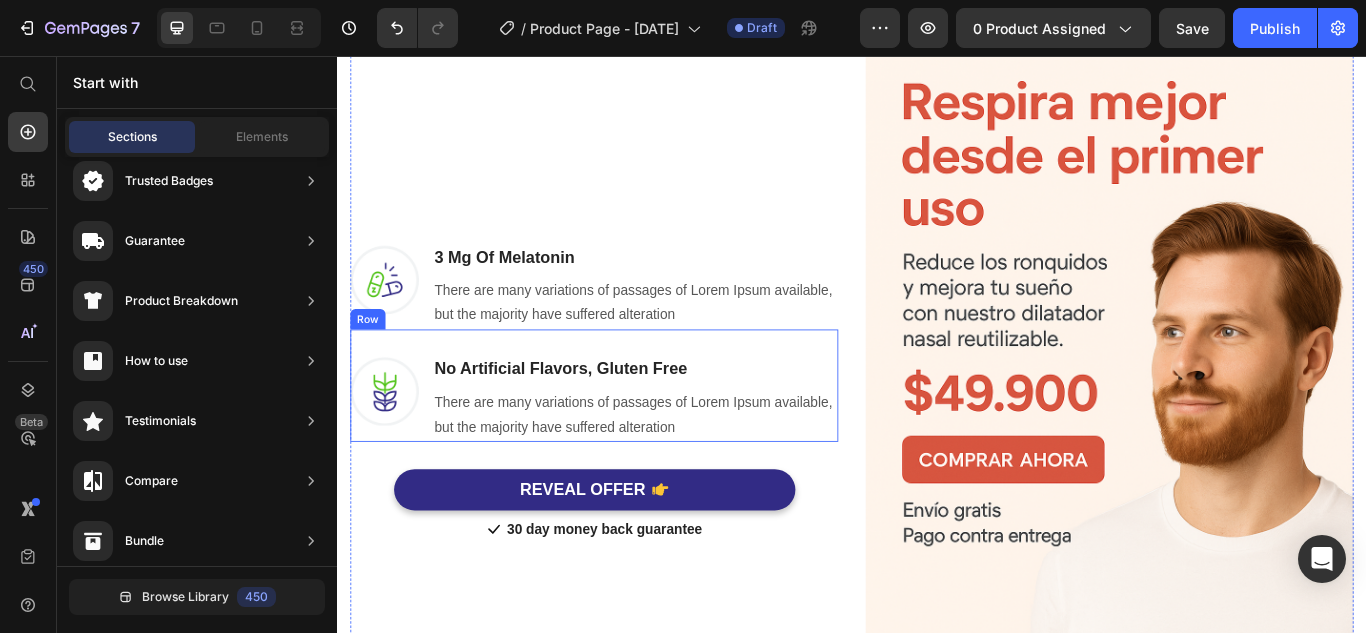 scroll, scrollTop: 1465, scrollLeft: 0, axis: vertical 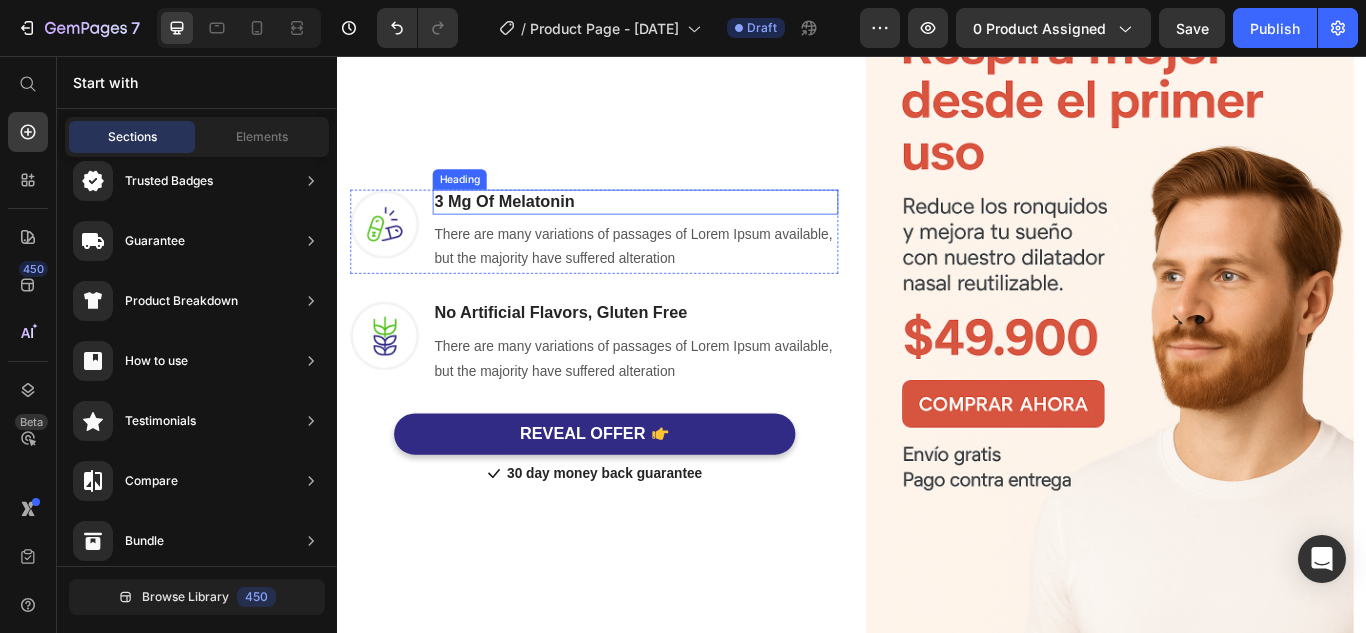 click on "3 Mg Of Melatonin" at bounding box center [684, 226] 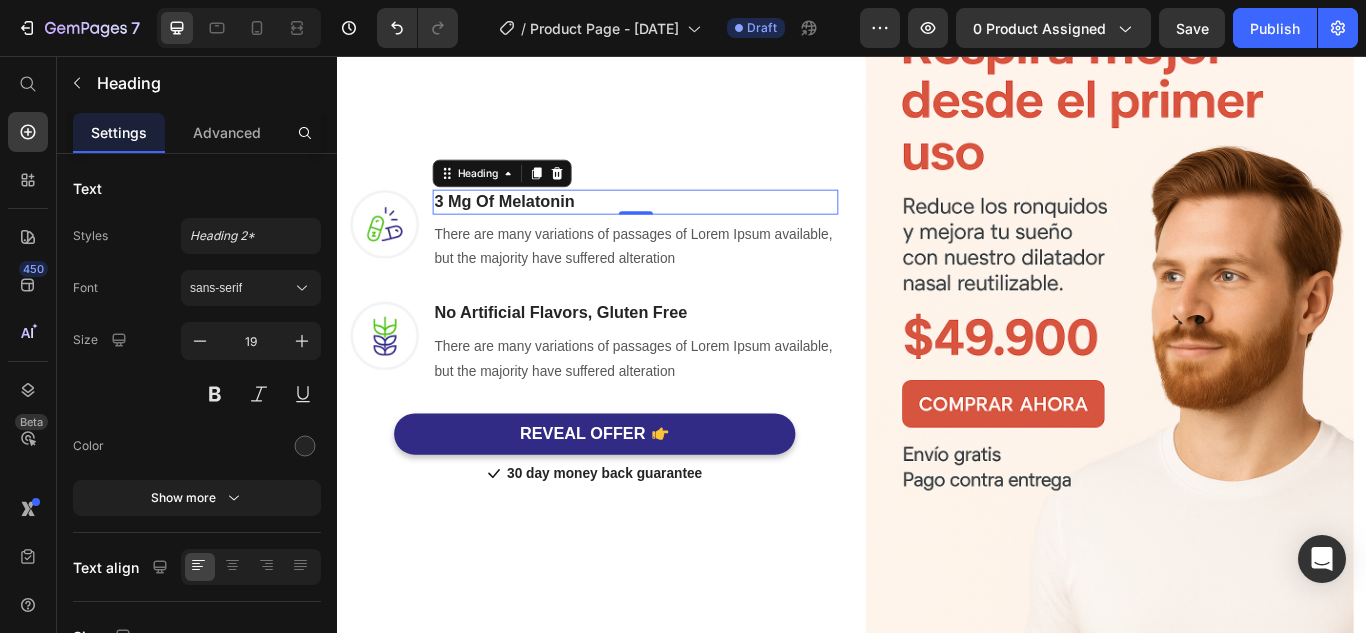 click on "3 Mg Of Melatonin" at bounding box center (684, 226) 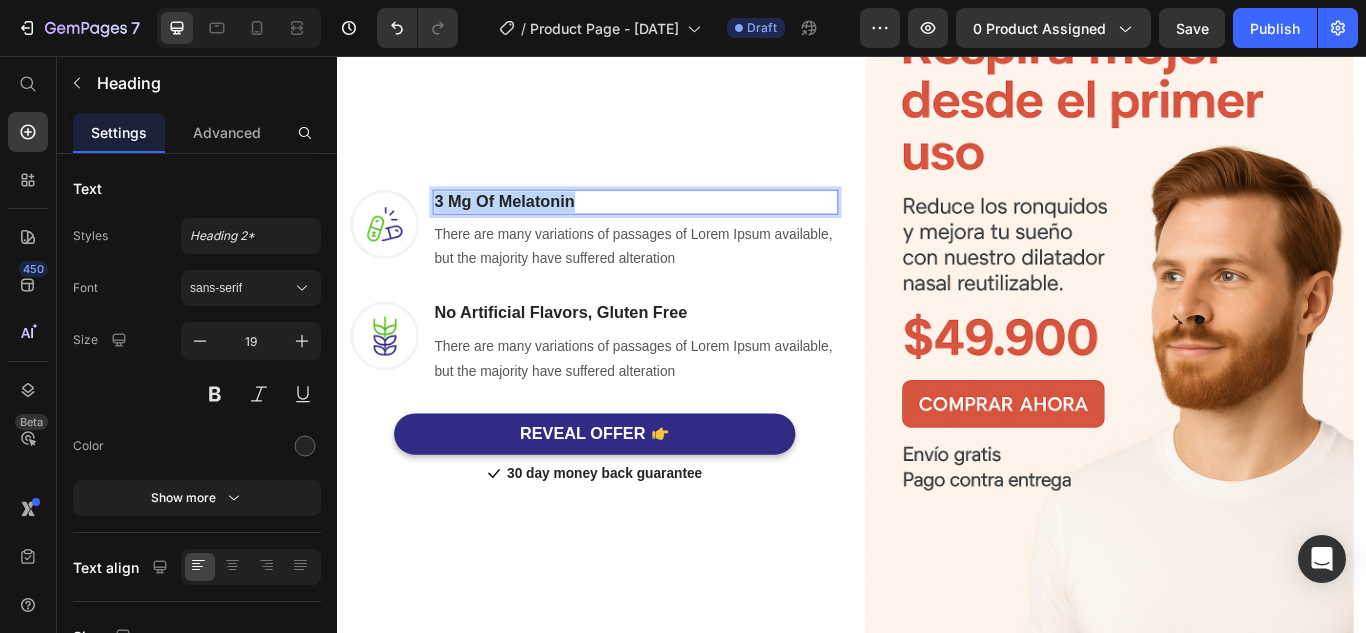 click on "3 Mg Of Melatonin" at bounding box center (684, 226) 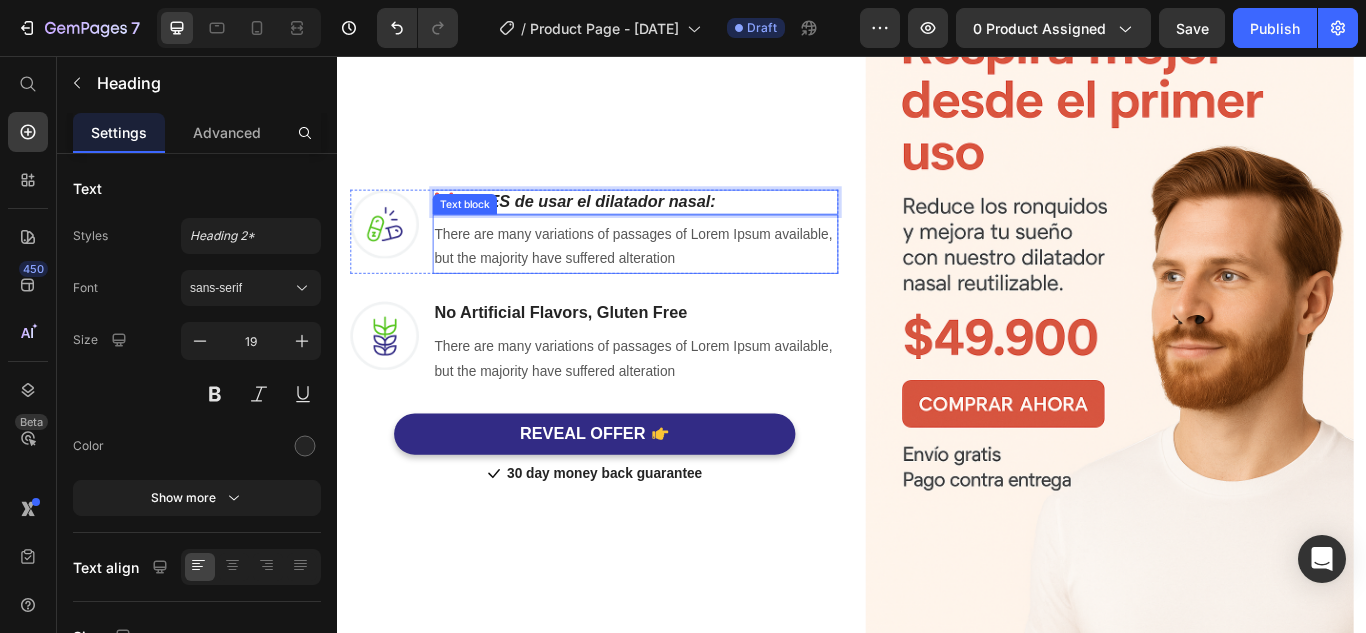 click on "There are many variations of passages of Lorem Ipsum available, but the majority have suffered alteration" at bounding box center (684, 280) 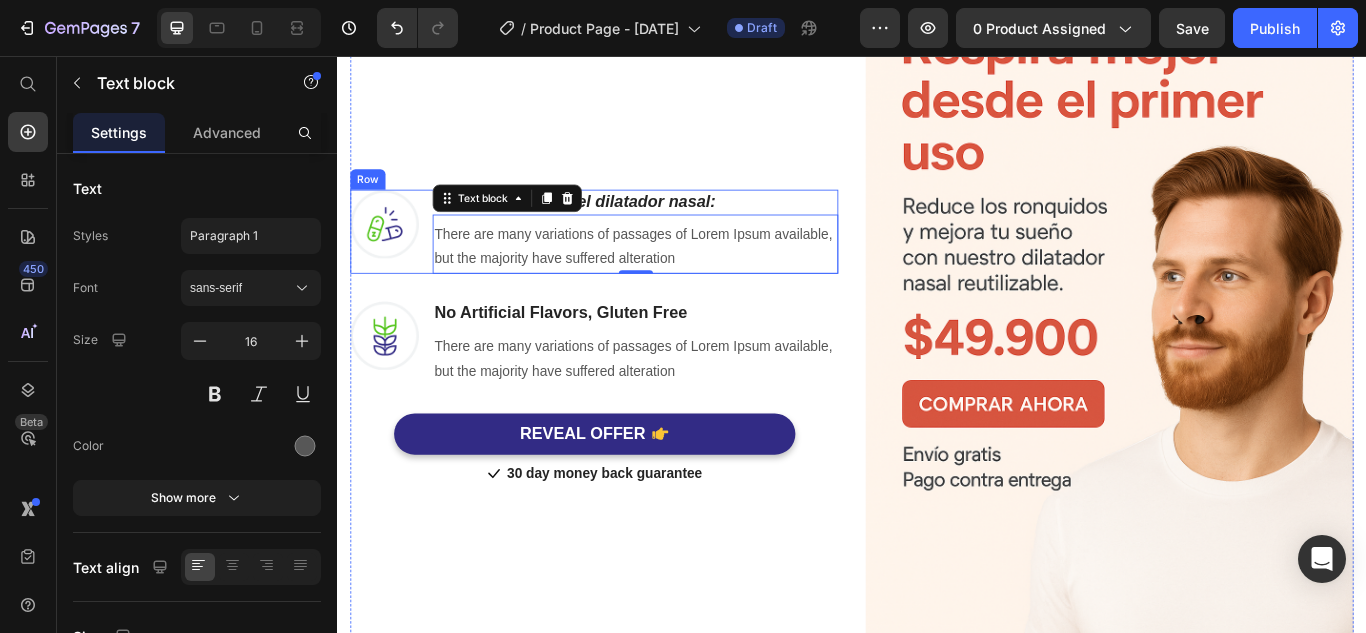 click at bounding box center (392, 252) 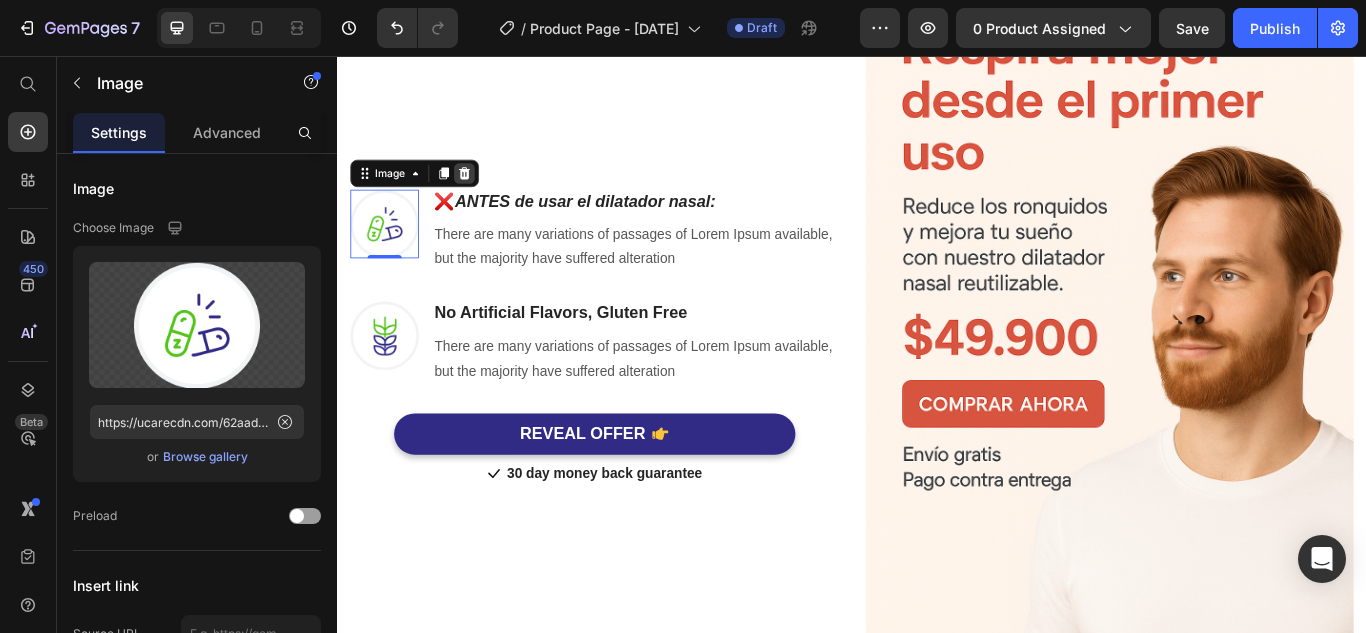 click 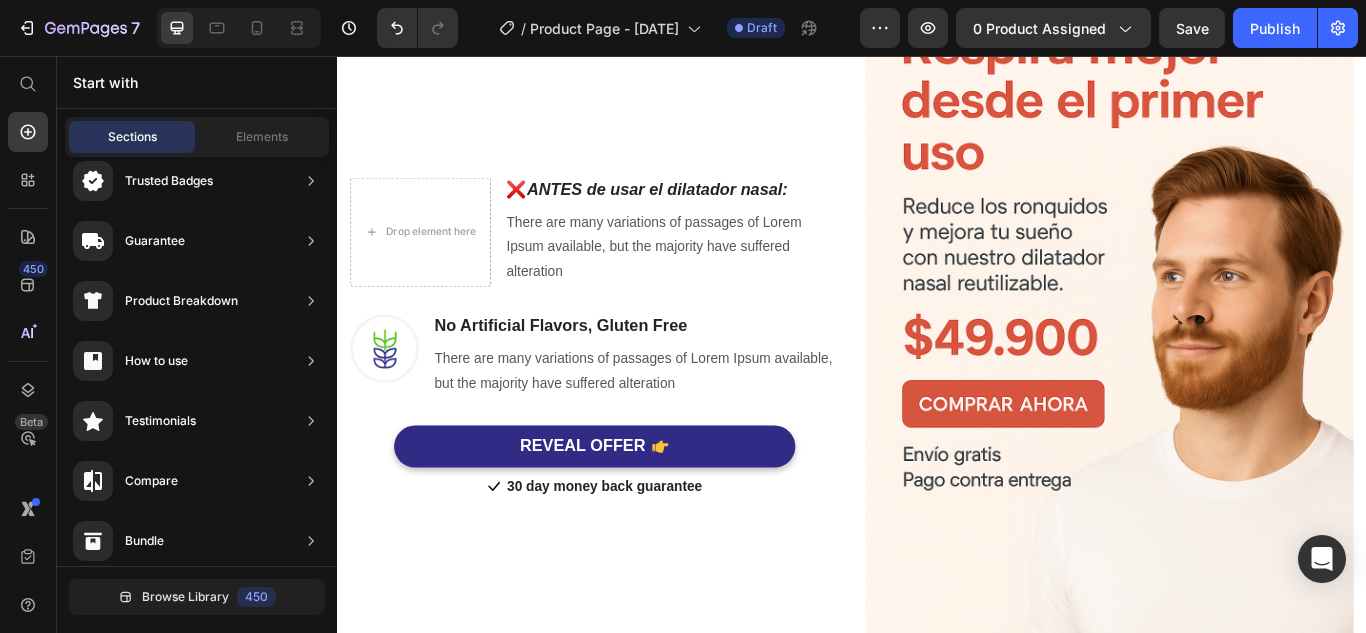 scroll, scrollTop: 1451, scrollLeft: 0, axis: vertical 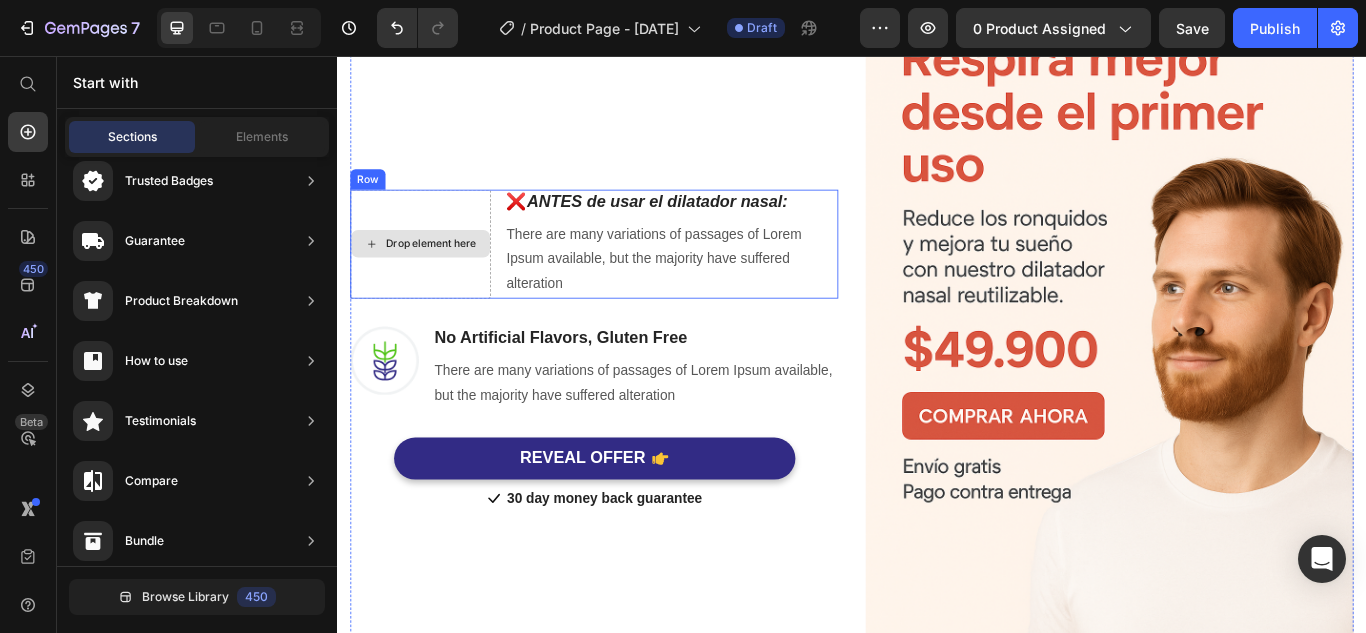 click on "Drop element here" at bounding box center [434, 275] 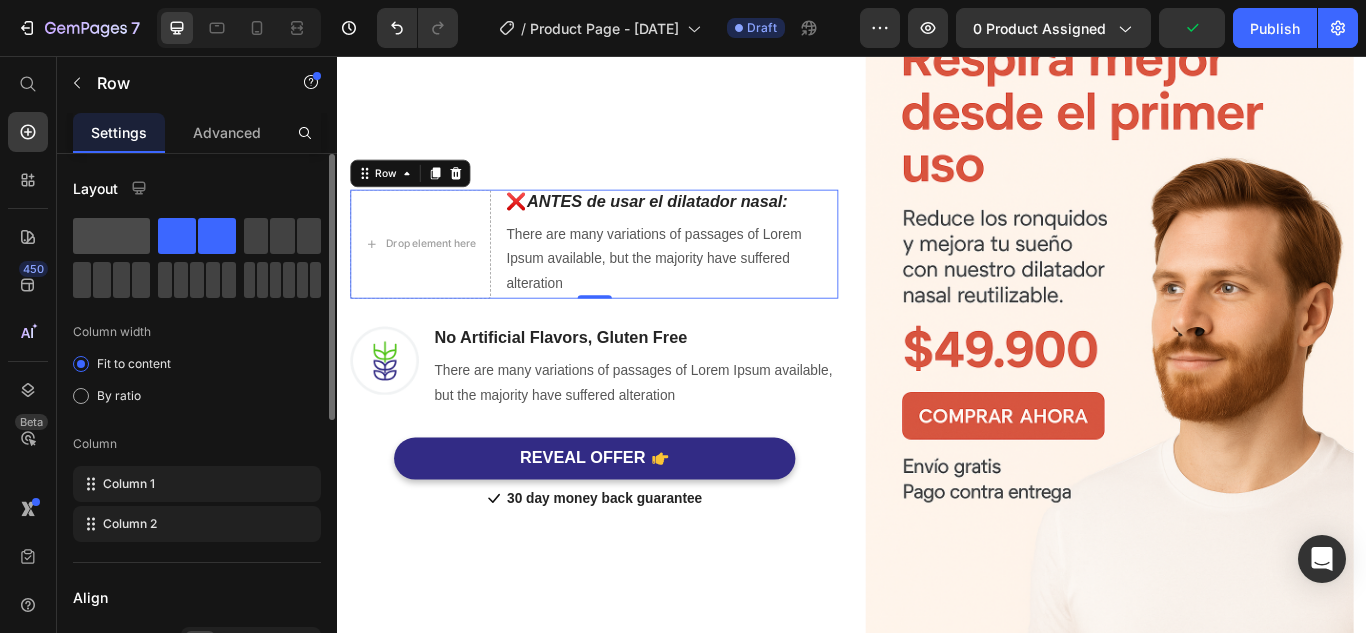 click 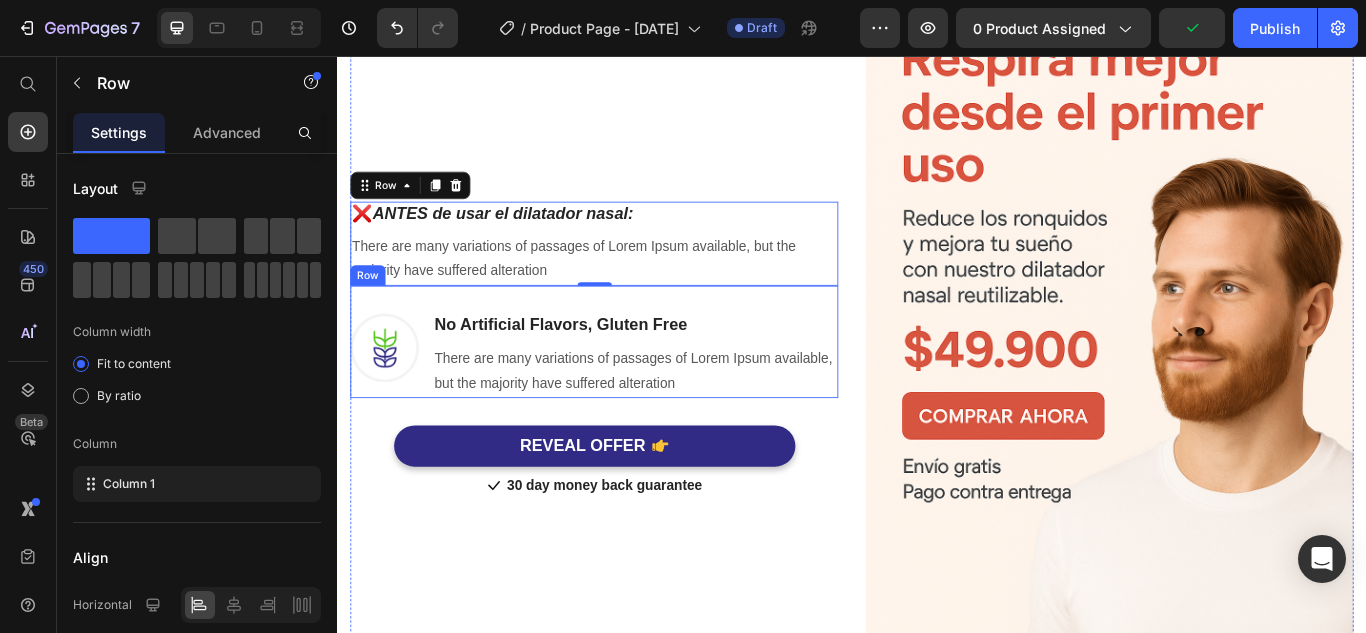 scroll, scrollTop: 1465, scrollLeft: 0, axis: vertical 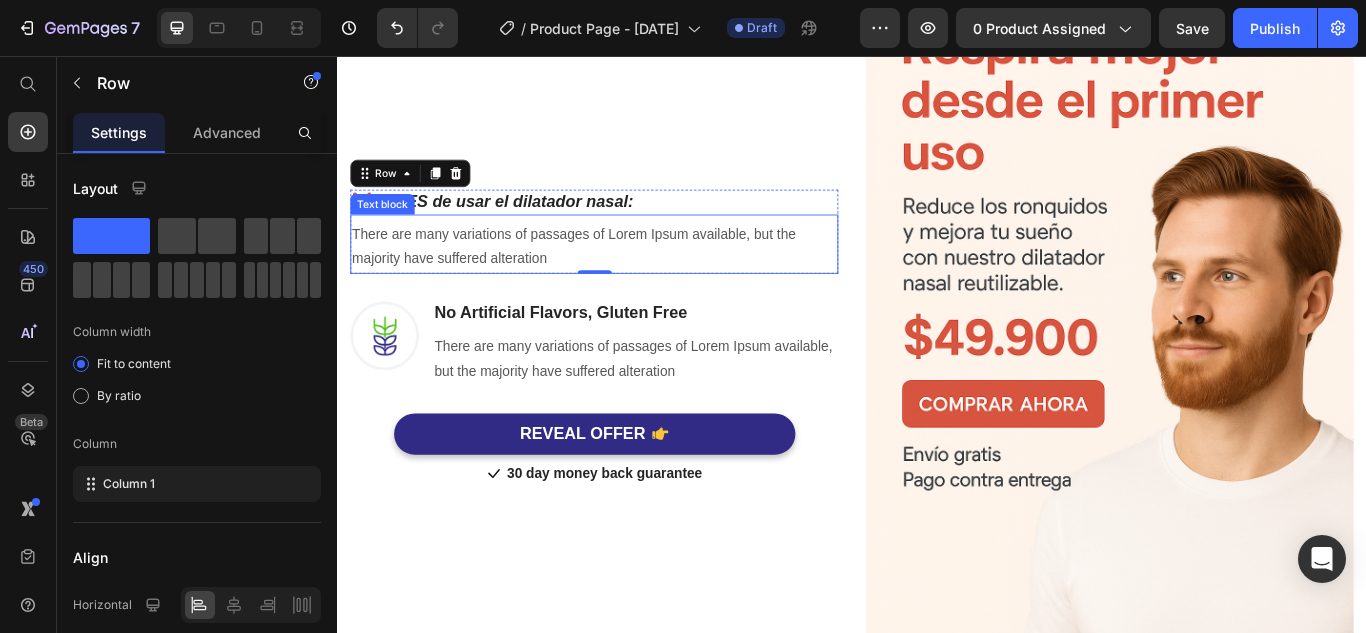 click on "There are many variations of passages of Lorem Ipsum available, but the majority have suffered alteration" at bounding box center (636, 280) 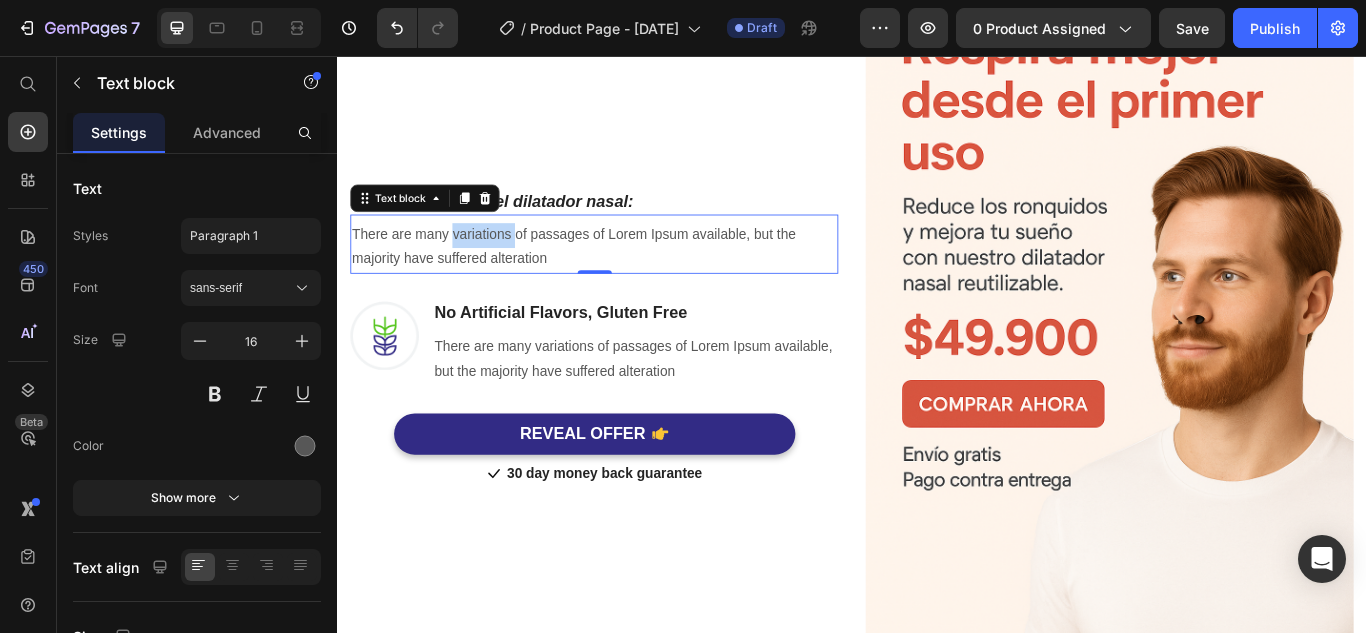 click on "There are many variations of passages of Lorem Ipsum available, but the majority have suffered alteration" at bounding box center [636, 280] 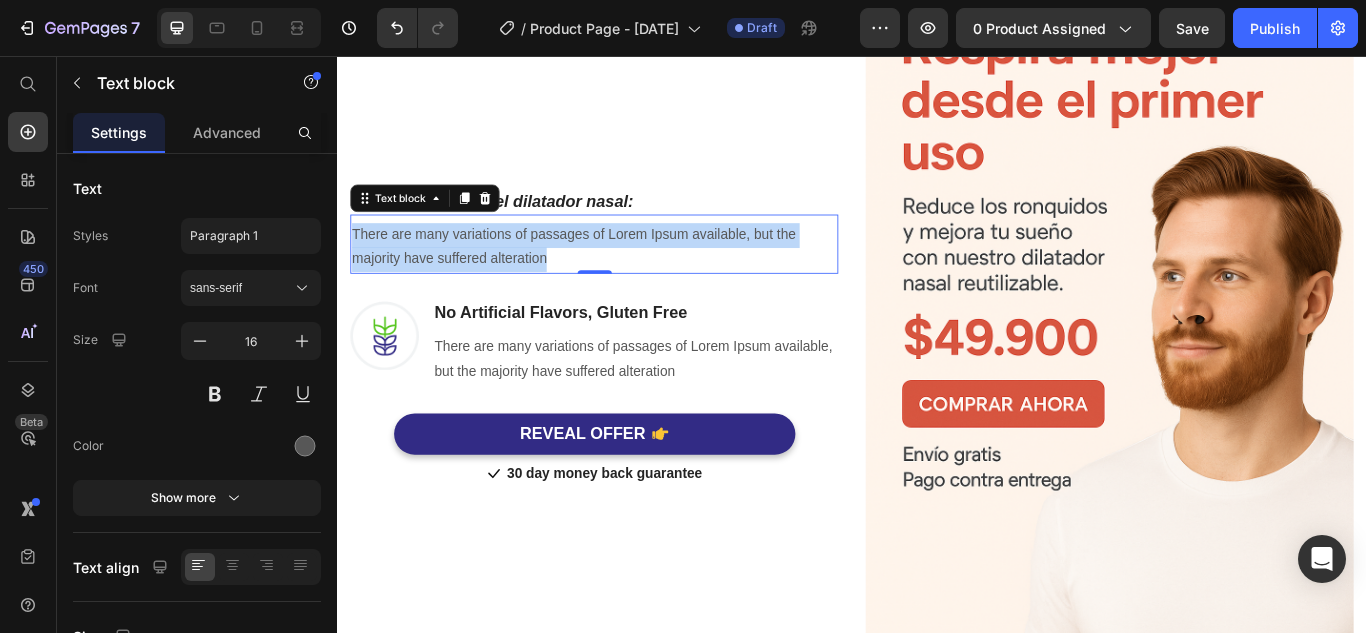 click on "There are many variations of passages of Lorem Ipsum available, but the majority have suffered alteration" at bounding box center [636, 280] 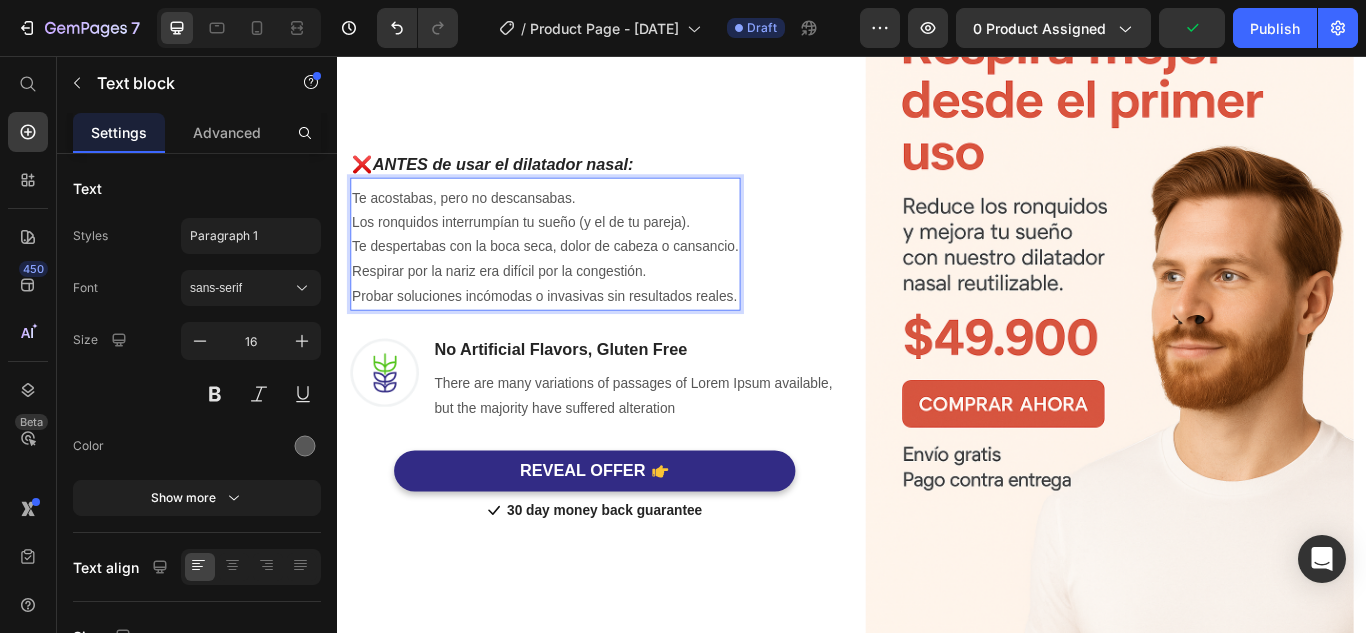 scroll, scrollTop: 1422, scrollLeft: 0, axis: vertical 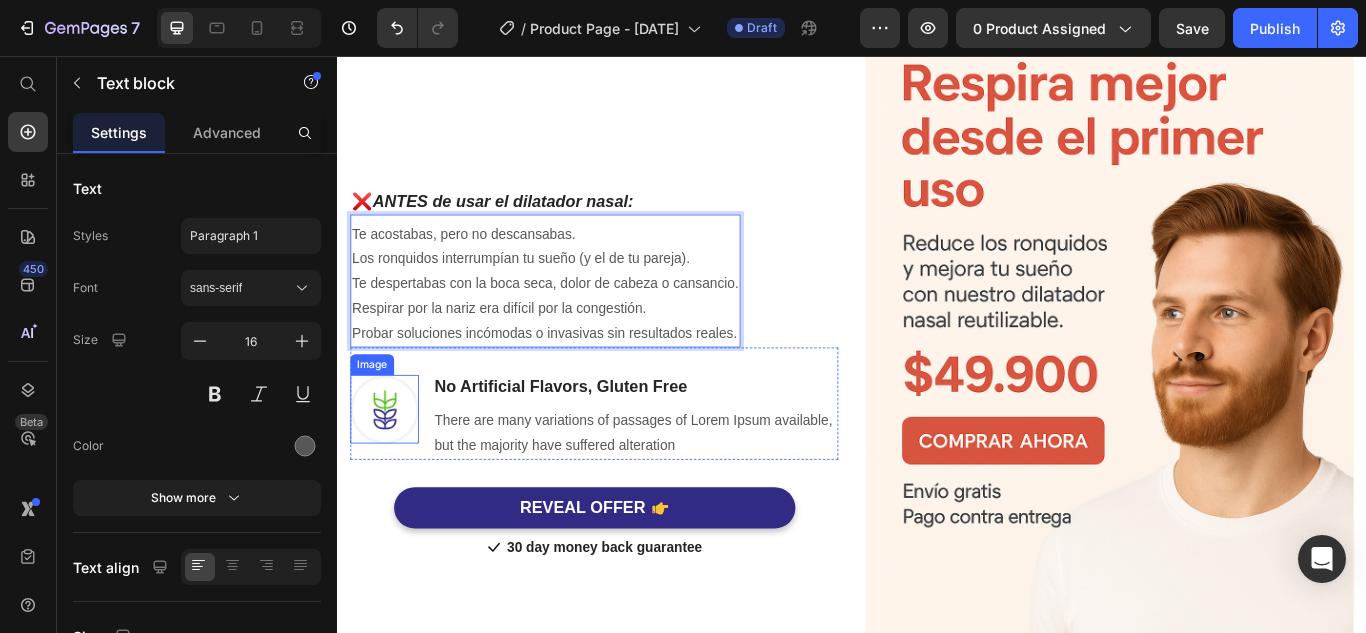 click at bounding box center [392, 468] 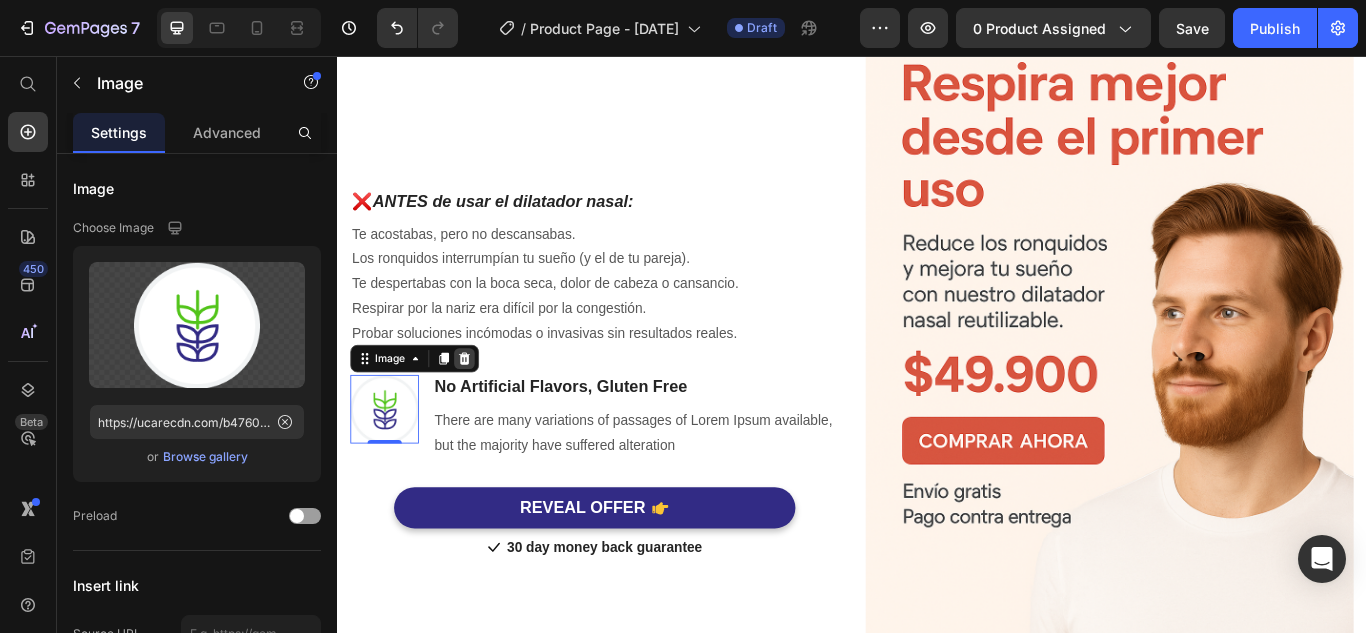 click 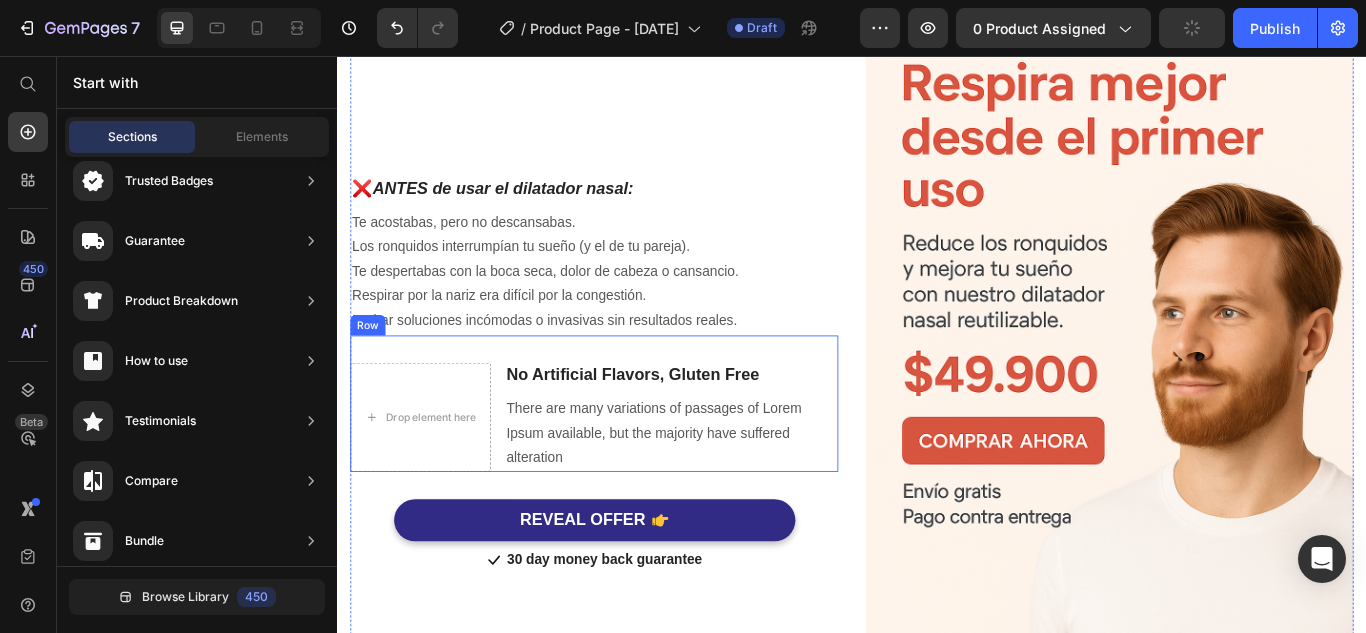 scroll, scrollTop: 1407, scrollLeft: 0, axis: vertical 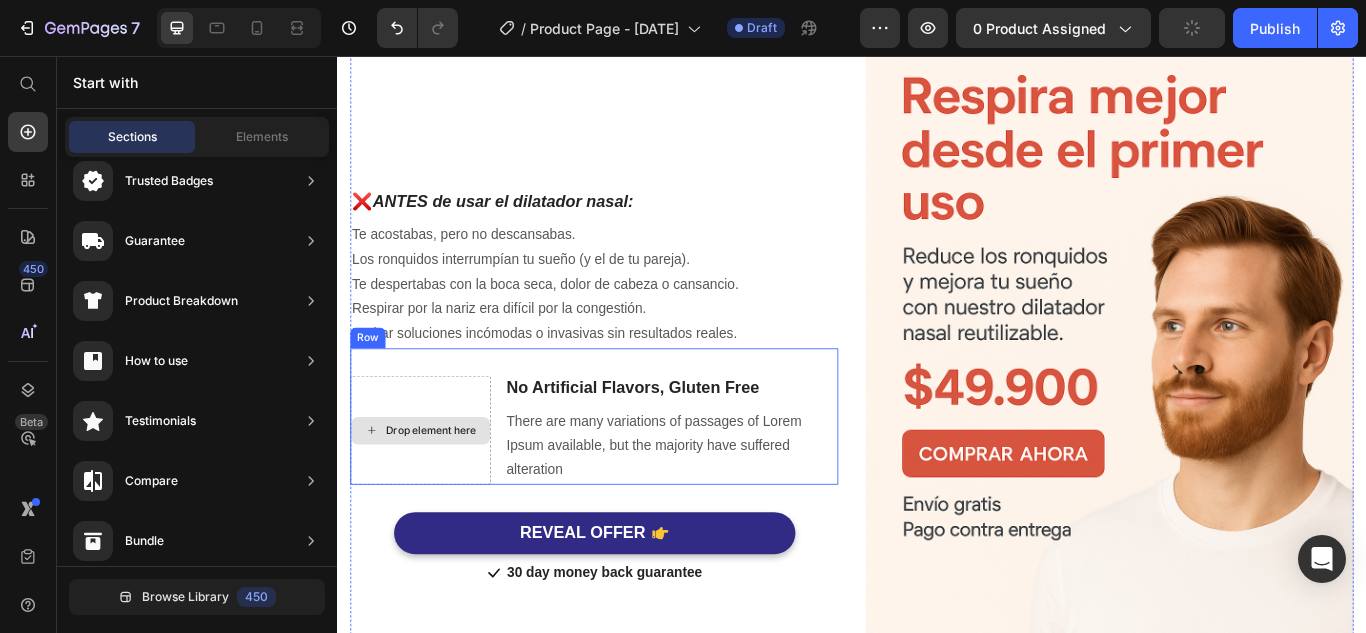 click on "Drop element here" at bounding box center (434, 492) 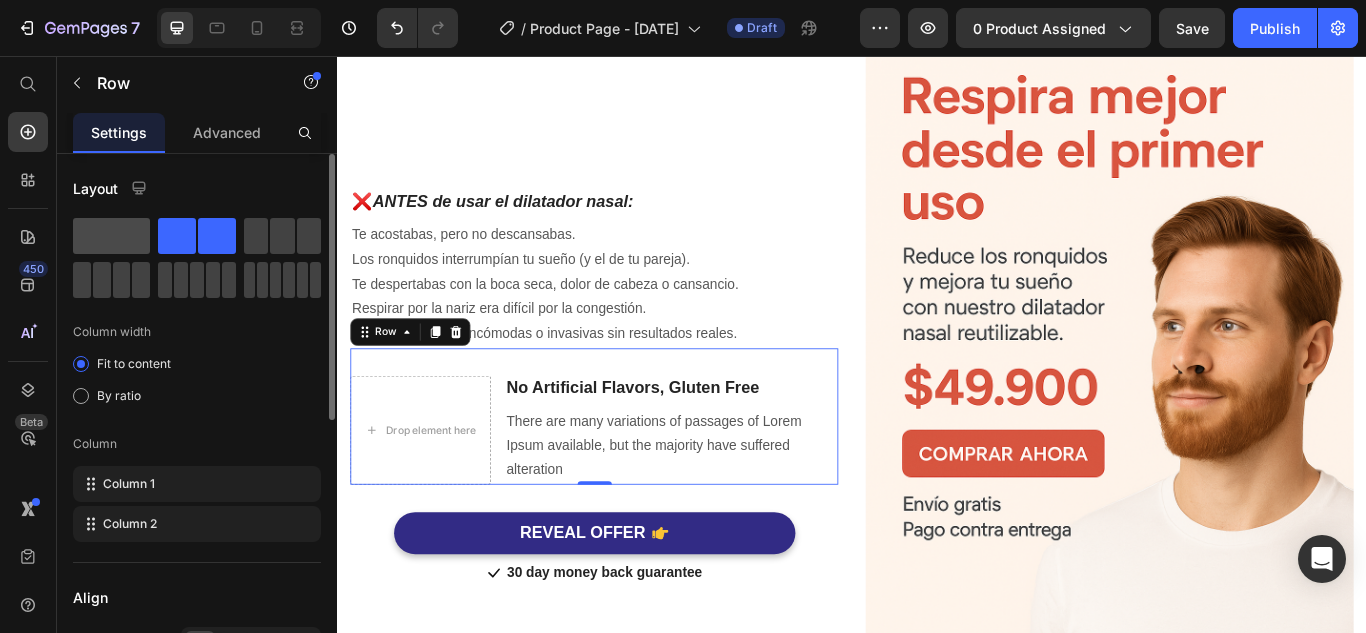 click 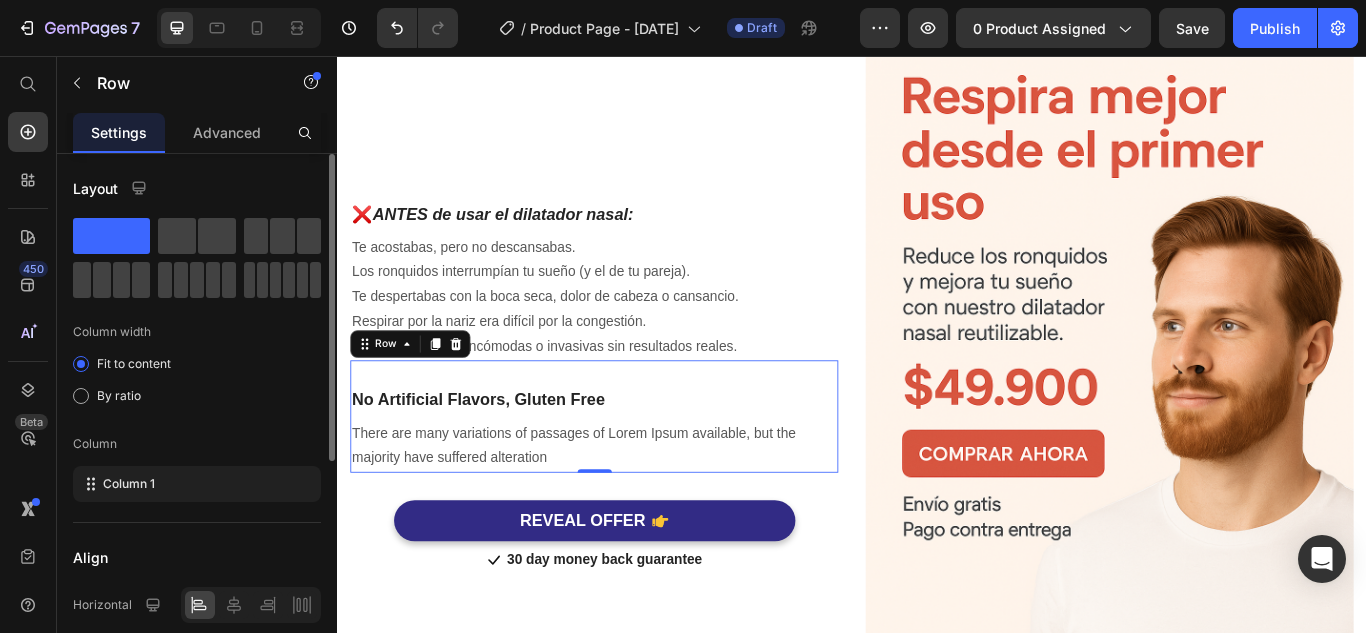 scroll, scrollTop: 1422, scrollLeft: 0, axis: vertical 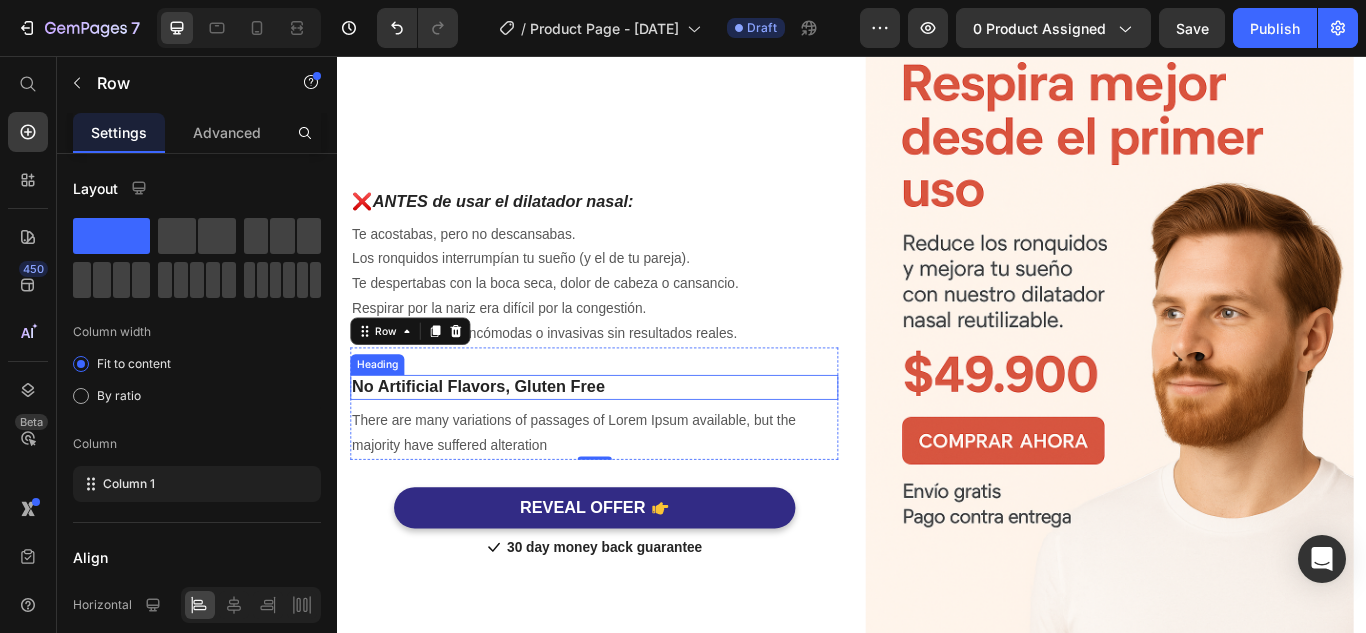 click on "No Artificial Flavors, Gluten Free" at bounding box center (636, 442) 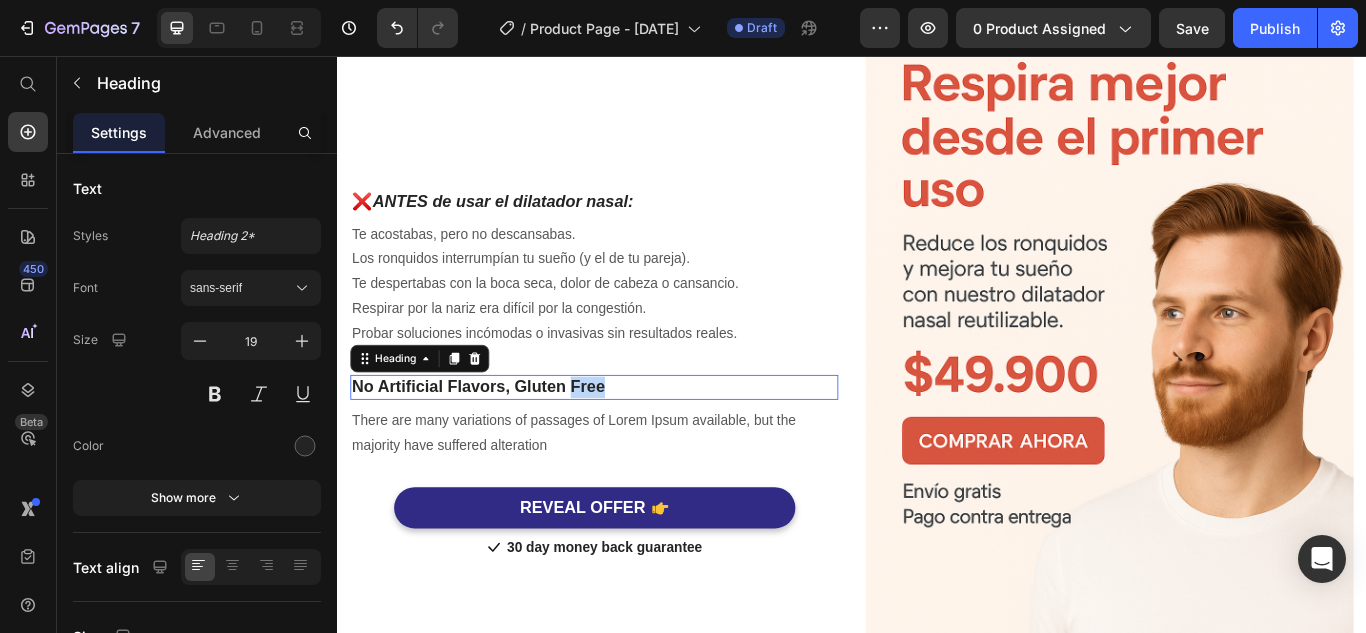click on "No Artificial Flavors, Gluten Free" at bounding box center [636, 442] 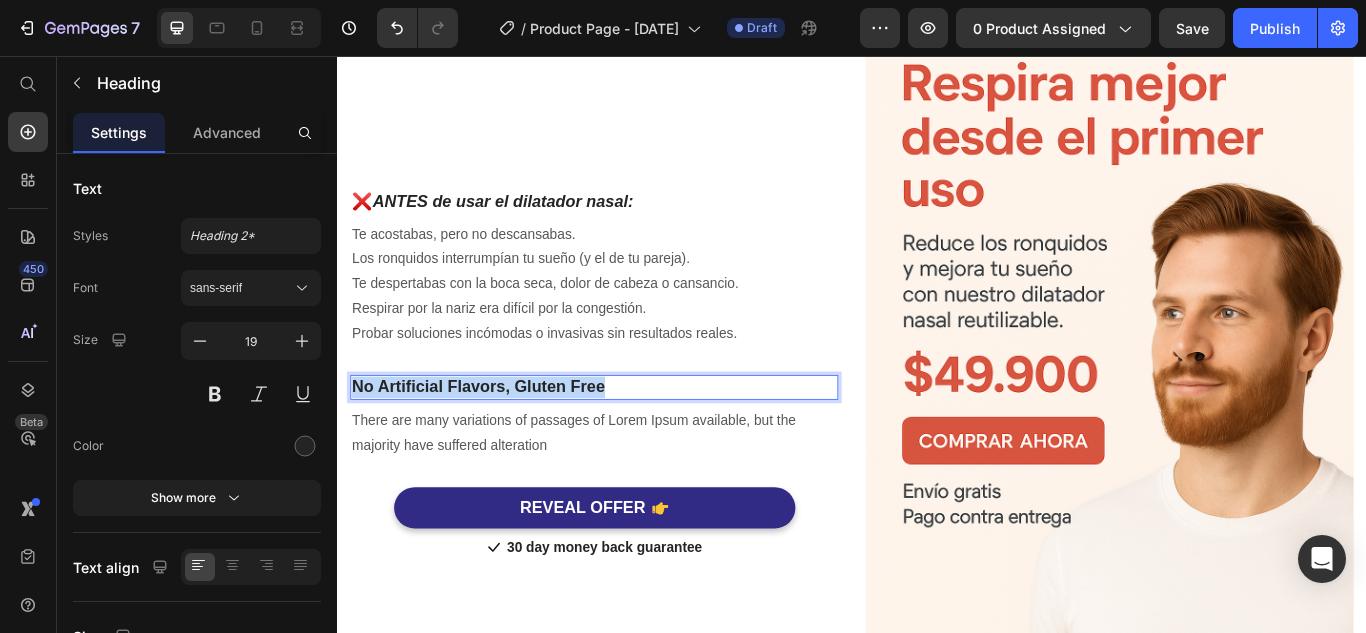 click on "No Artificial Flavors, Gluten Free" at bounding box center (636, 442) 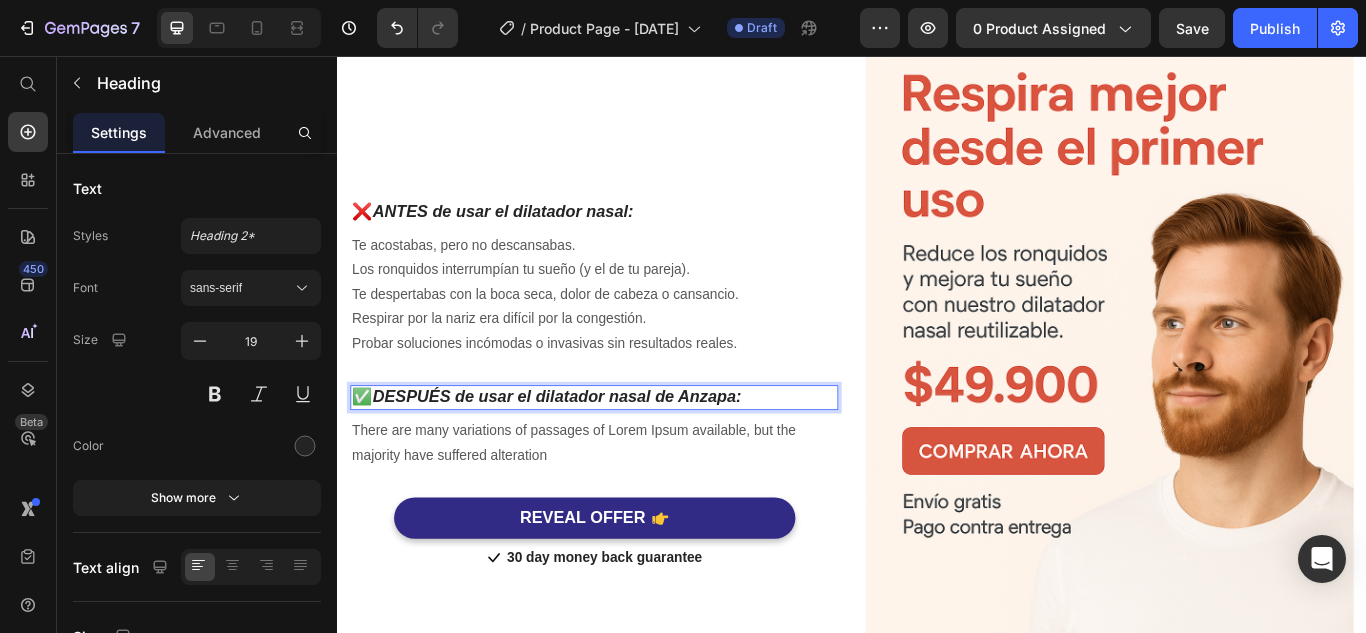 scroll, scrollTop: 1422, scrollLeft: 0, axis: vertical 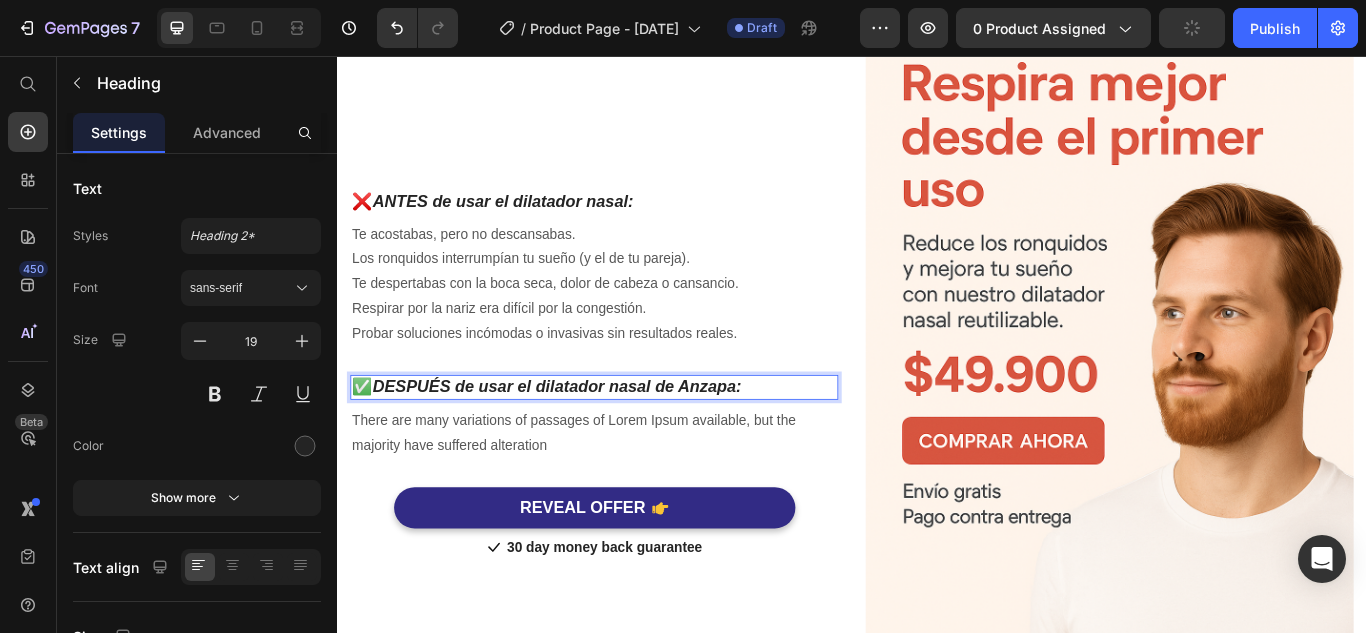 click on "There are many variations of passages of Lorem Ipsum available, but the majority have suffered alteration" at bounding box center (636, 496) 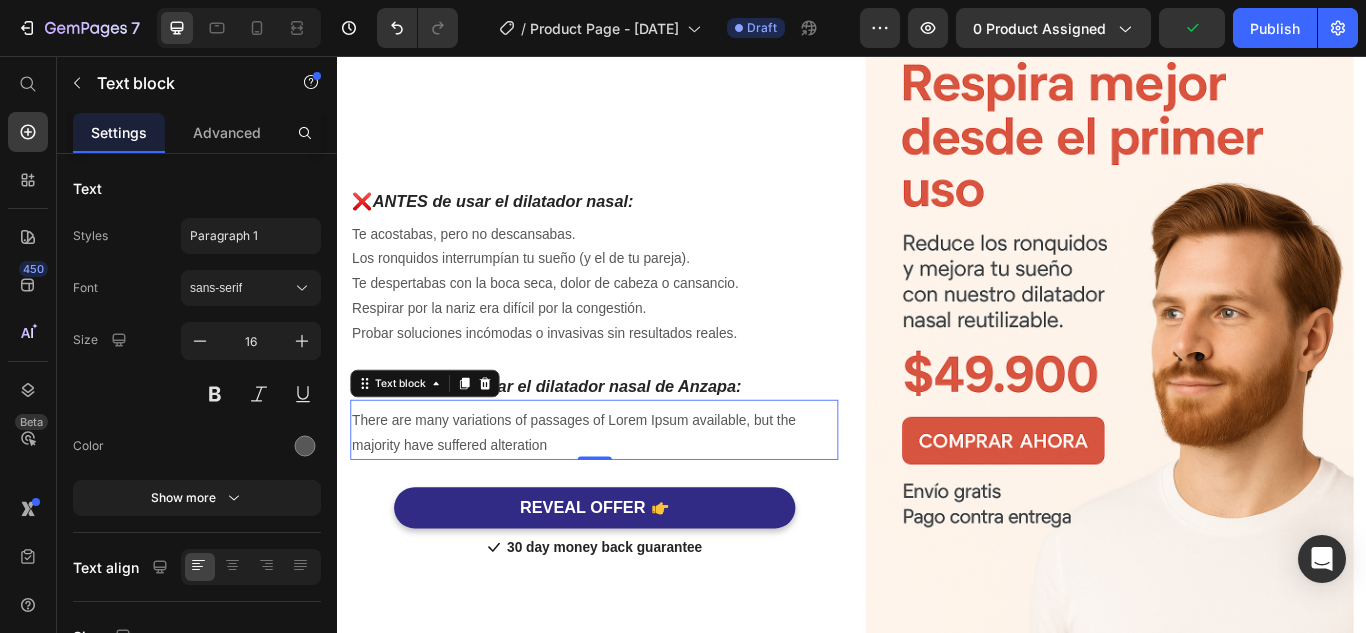 click on "There are many variations of passages of Lorem Ipsum available, but the majority have suffered alteration" at bounding box center [636, 496] 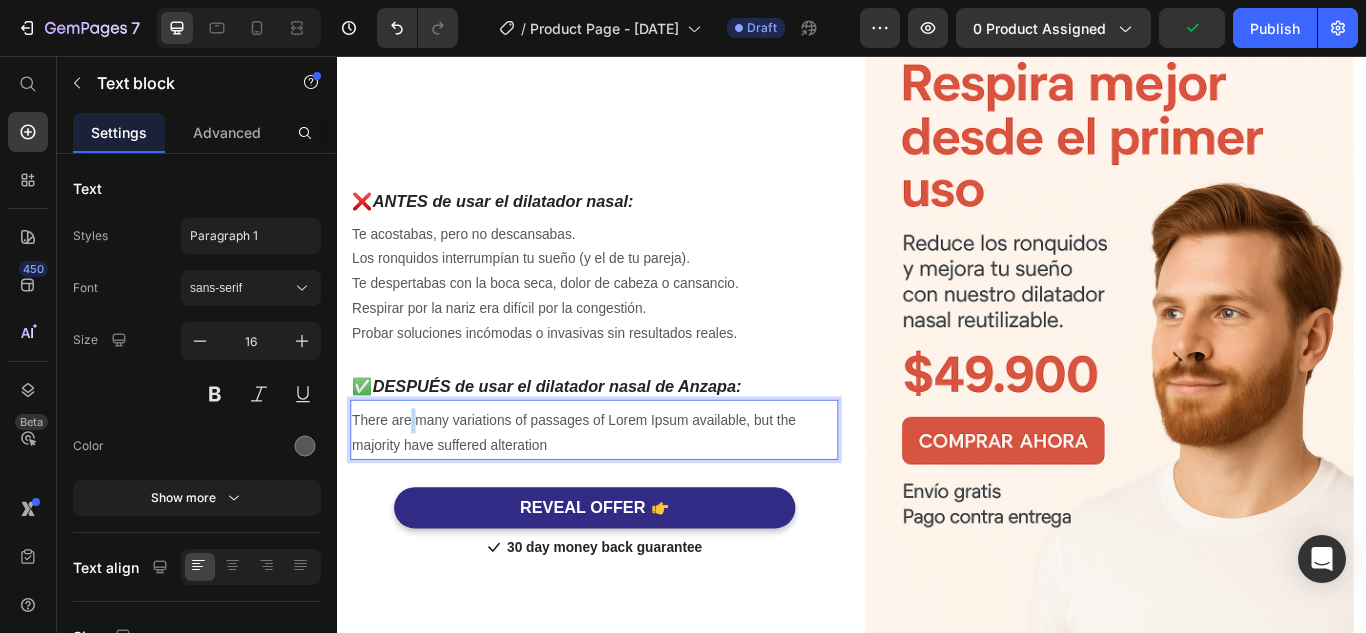 click on "There are many variations of passages of Lorem Ipsum available, but the majority have suffered alteration" at bounding box center (636, 496) 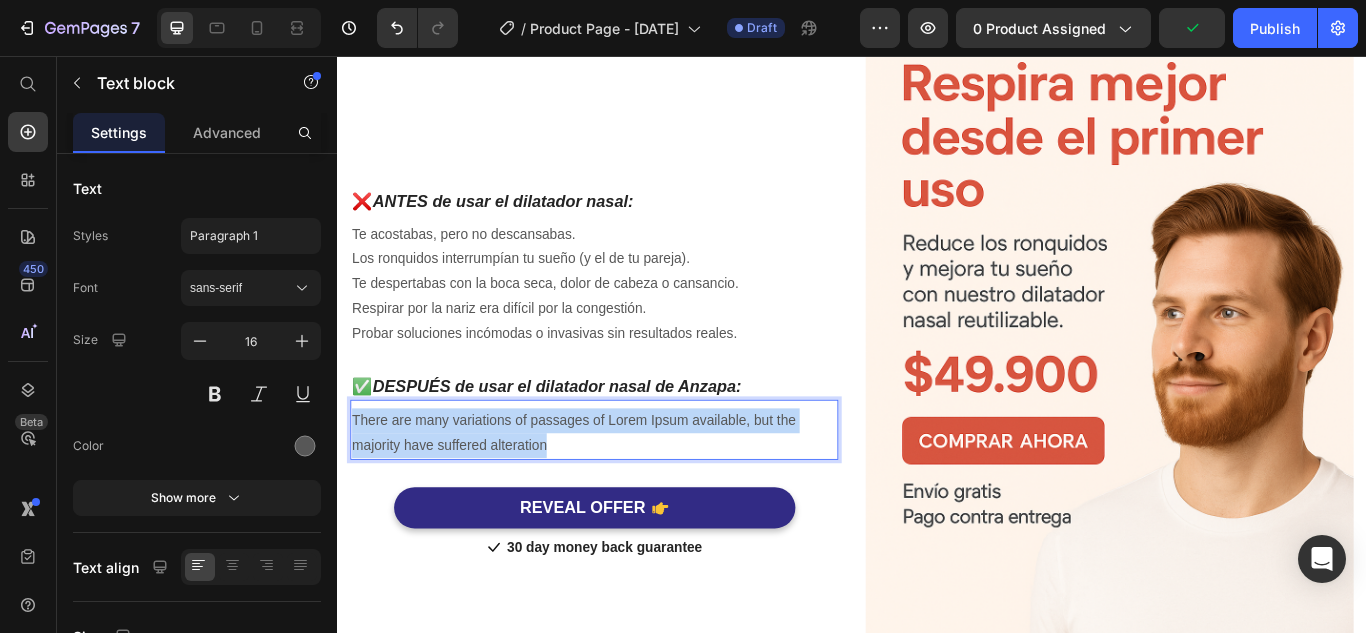click on "There are many variations of passages of Lorem Ipsum available, but the majority have suffered alteration" at bounding box center (636, 496) 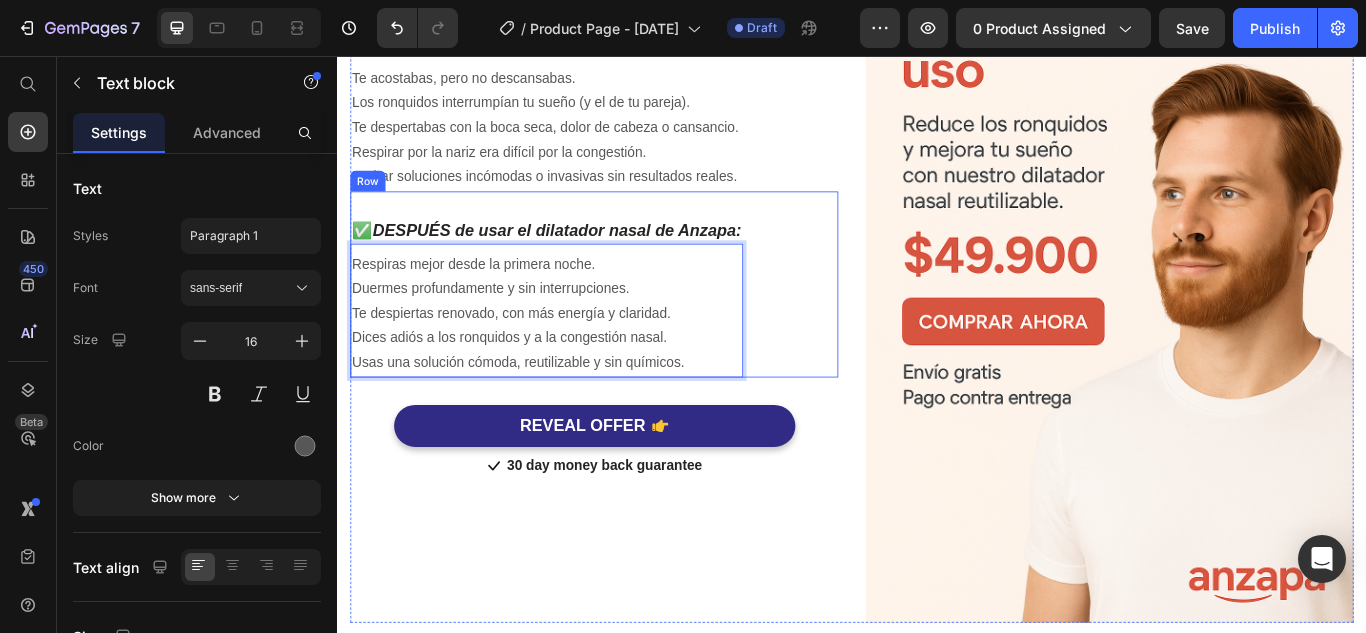scroll, scrollTop: 1579, scrollLeft: 0, axis: vertical 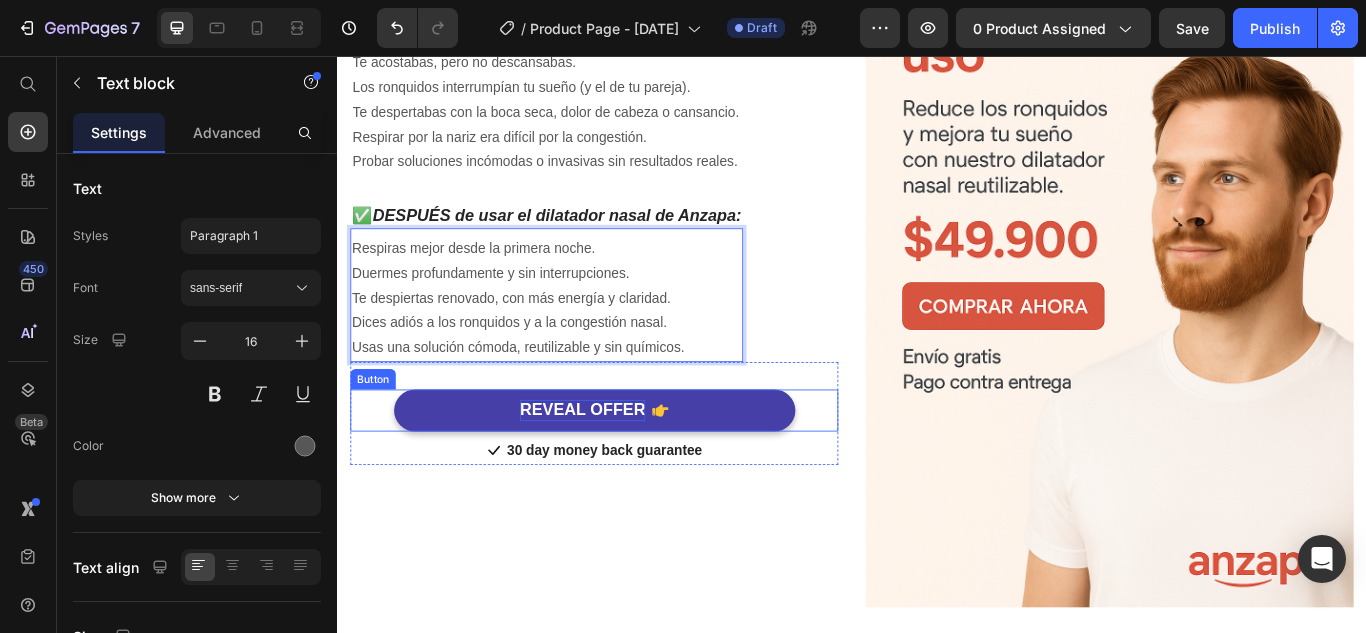 click on "REVEAL OFFER" at bounding box center [623, 469] 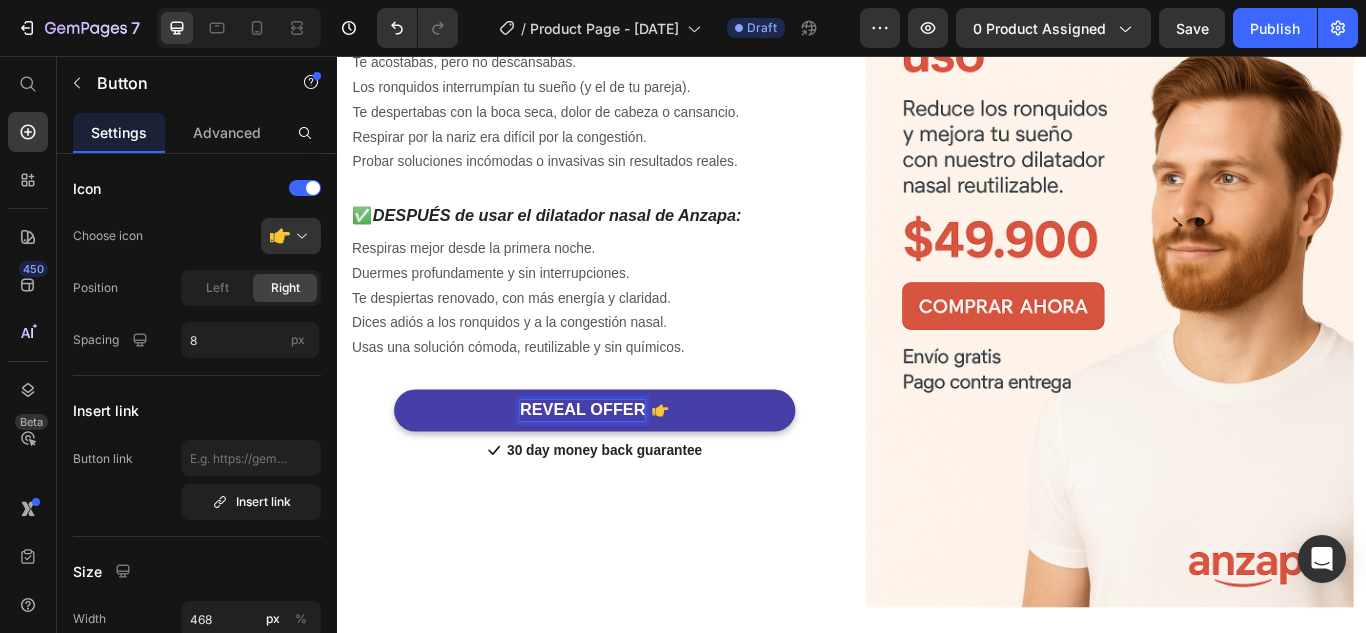 click on "REVEAL OFFER" at bounding box center [623, 469] 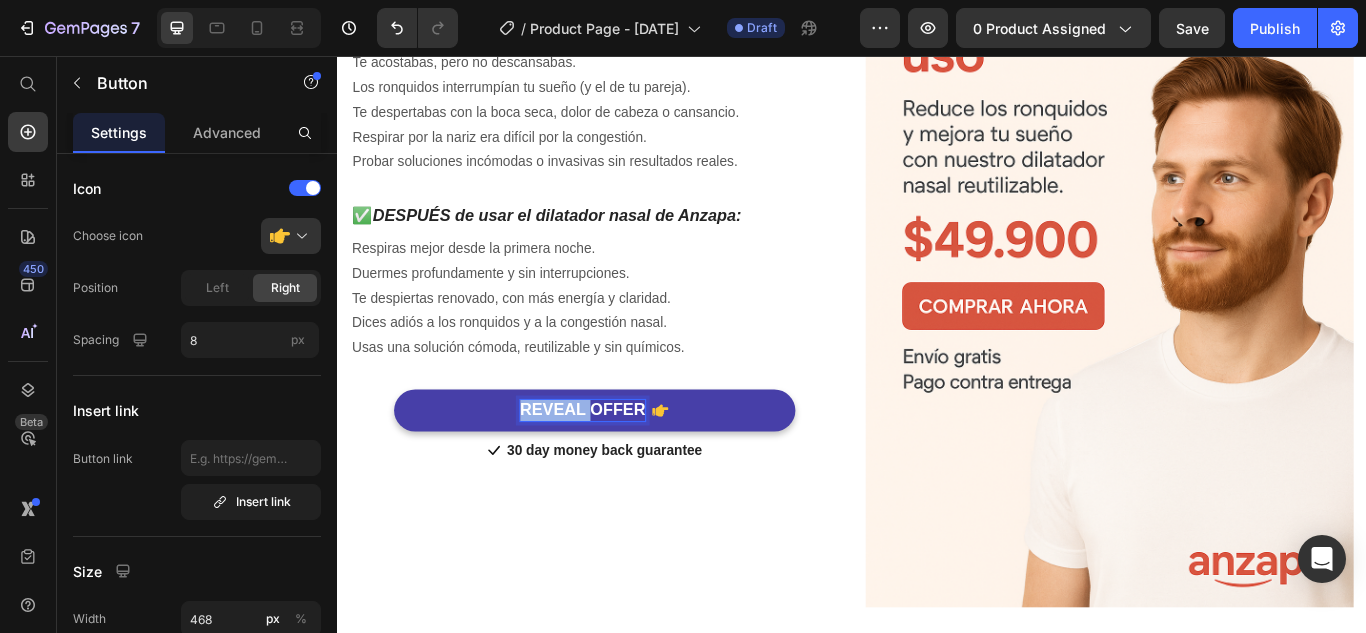 click on "REVEAL OFFER" at bounding box center [623, 469] 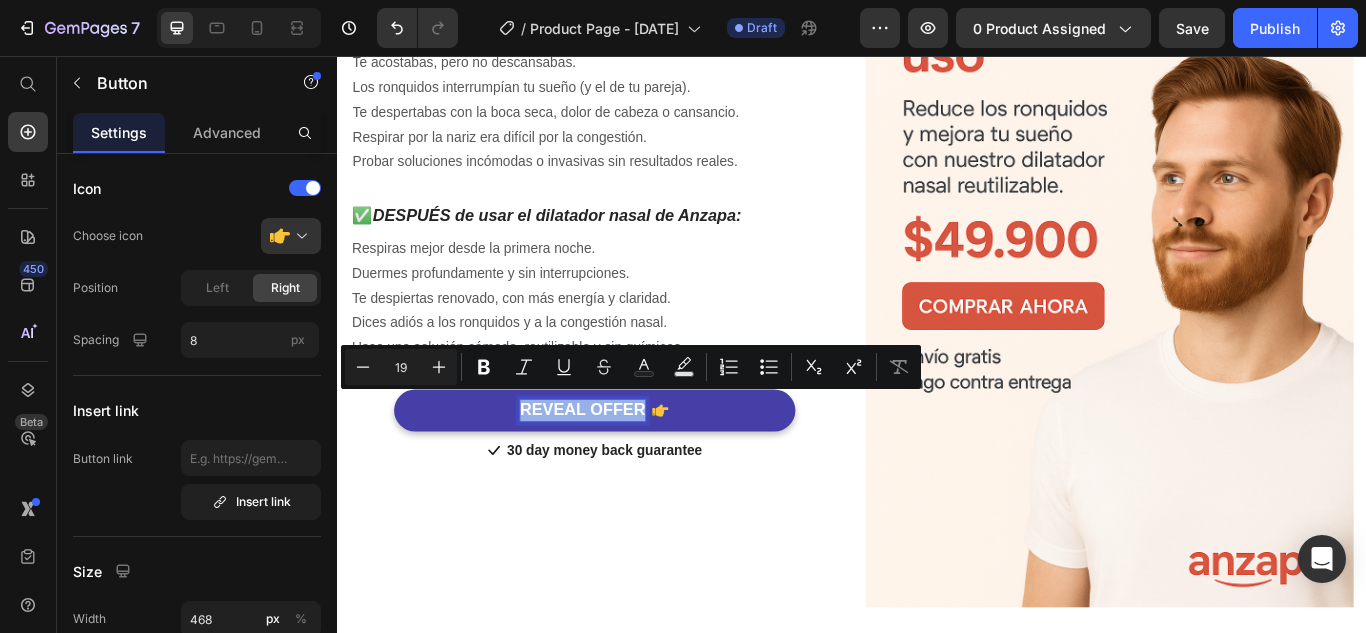 click on "REVEAL OFFER" at bounding box center (623, 469) 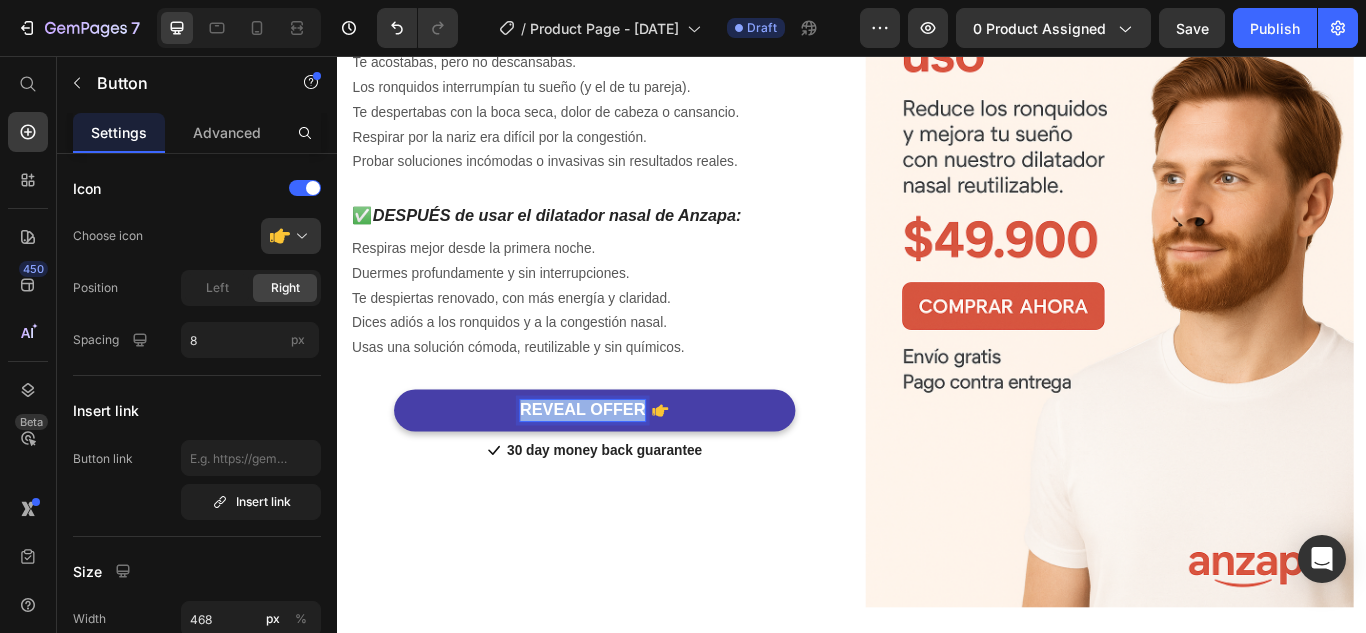 click on "REVEAL OFFER" at bounding box center [623, 469] 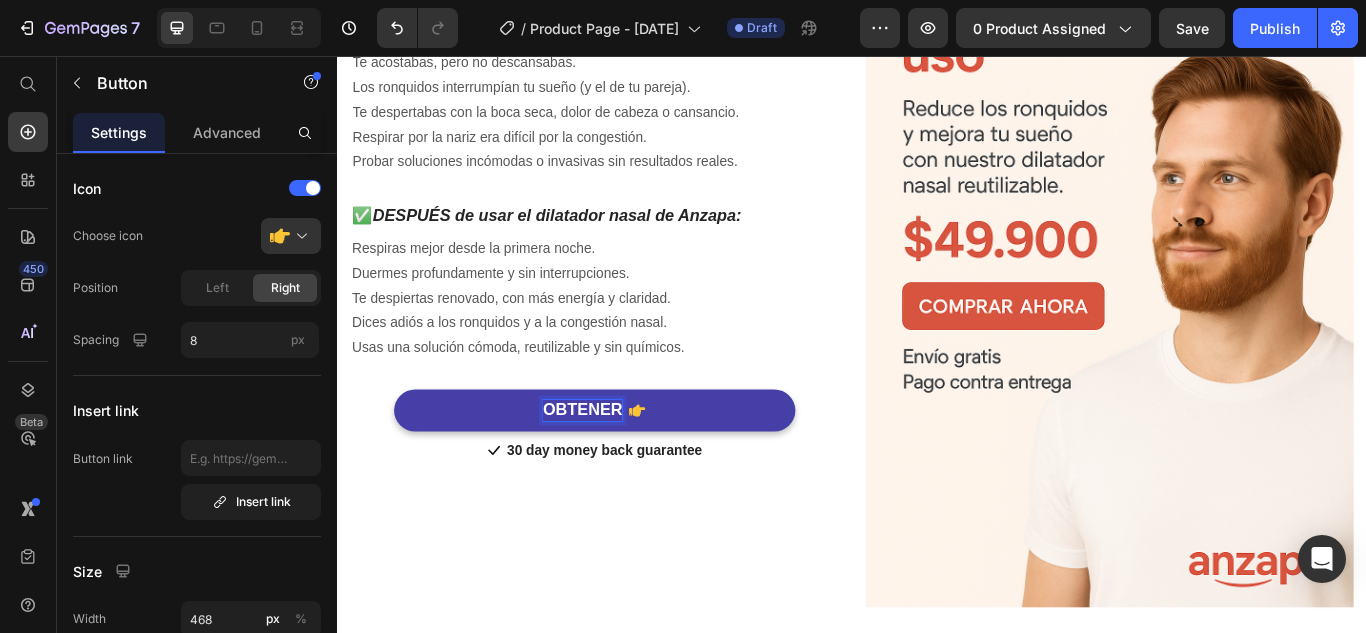 click on "OBTENER" at bounding box center (637, 469) 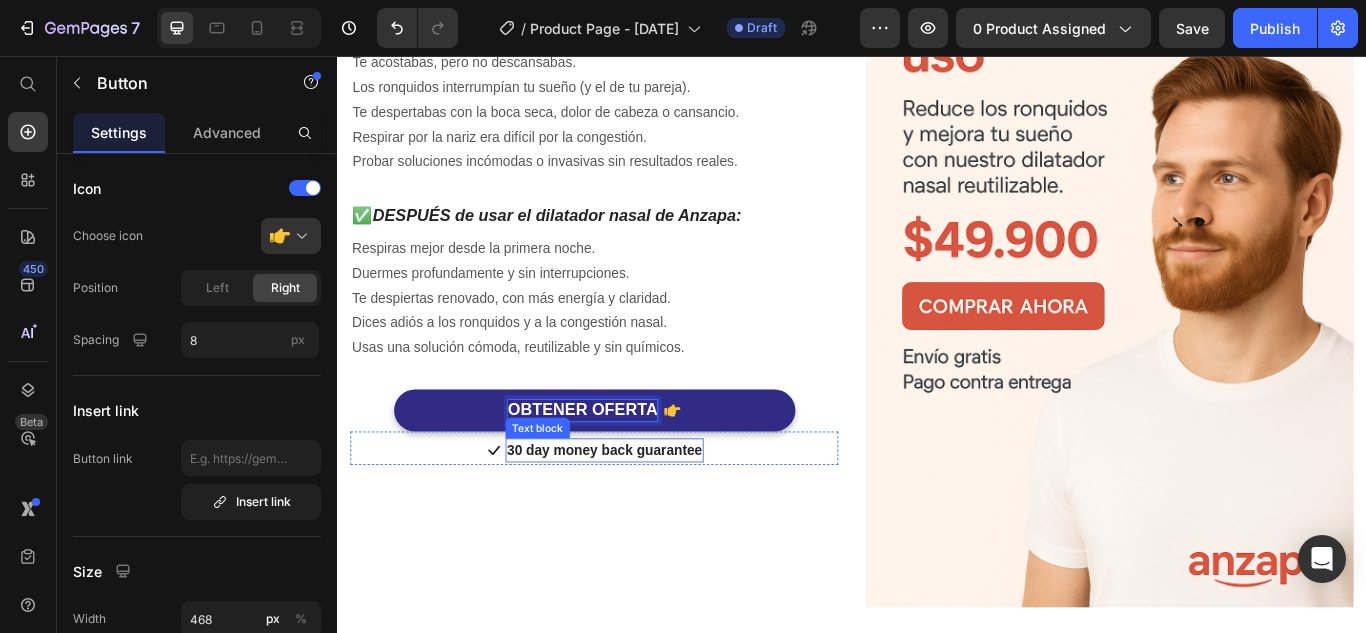 click on "30 day money back guarantee" at bounding box center [649, 516] 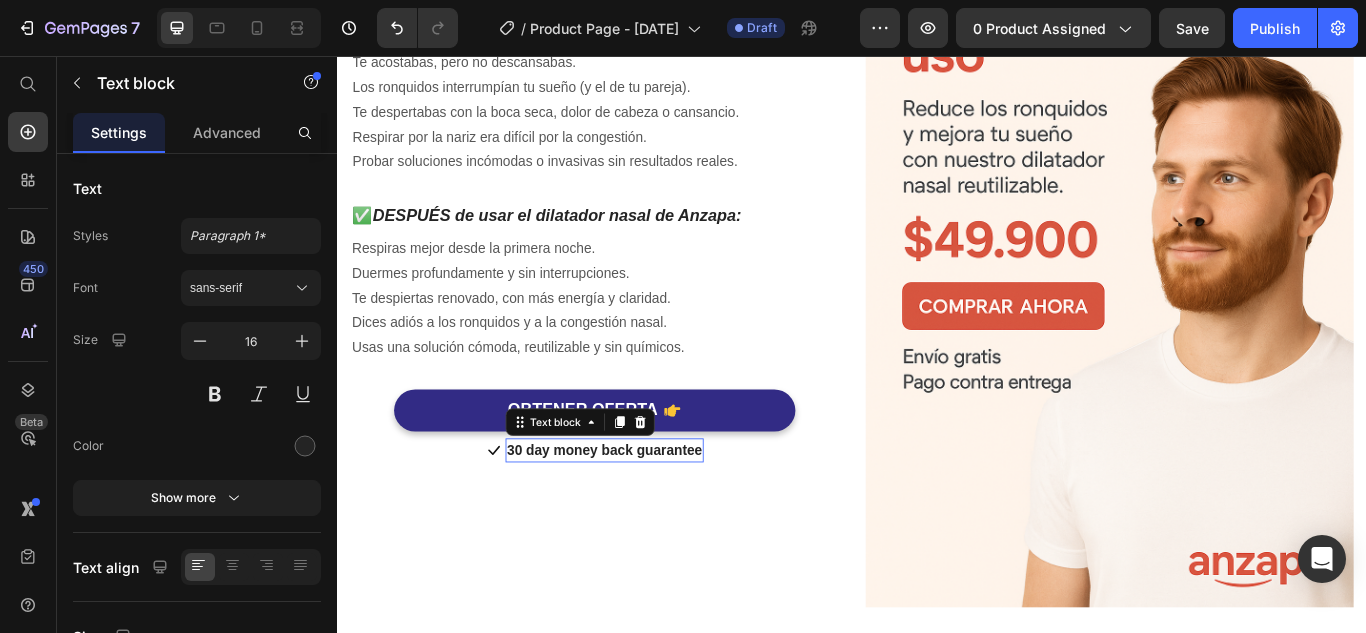 click on "30 day money back guarantee" at bounding box center (649, 516) 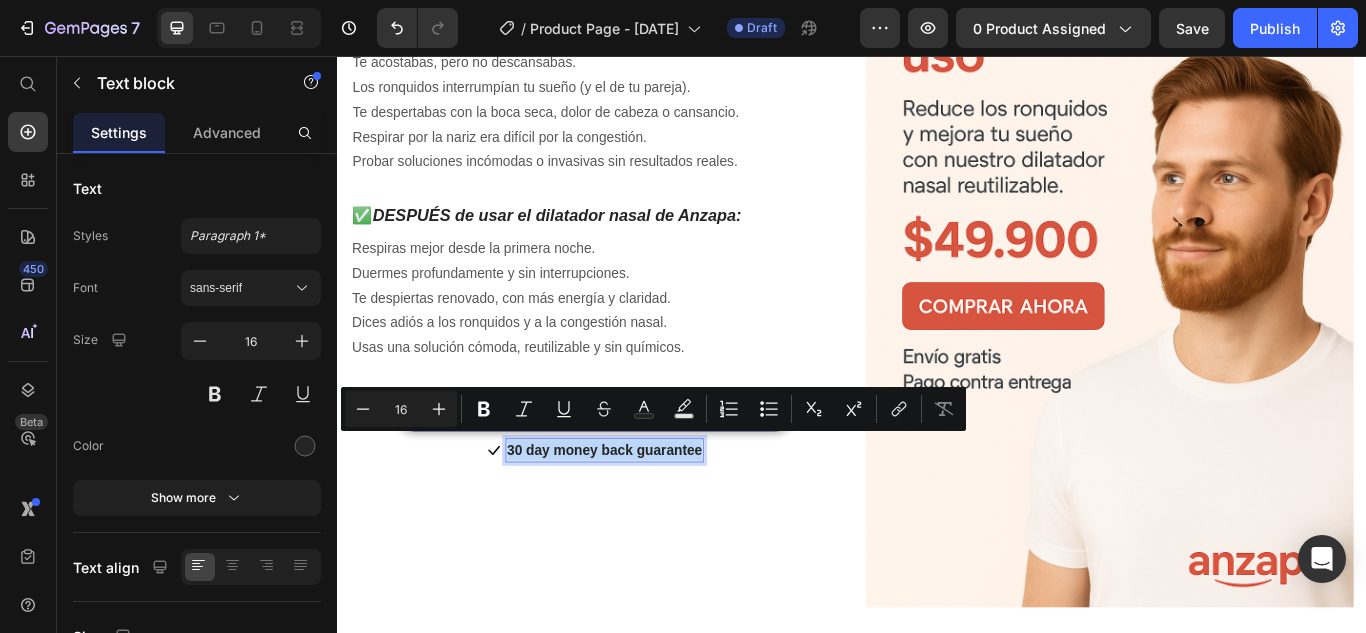 click on "30 day money back guarantee" at bounding box center (649, 516) 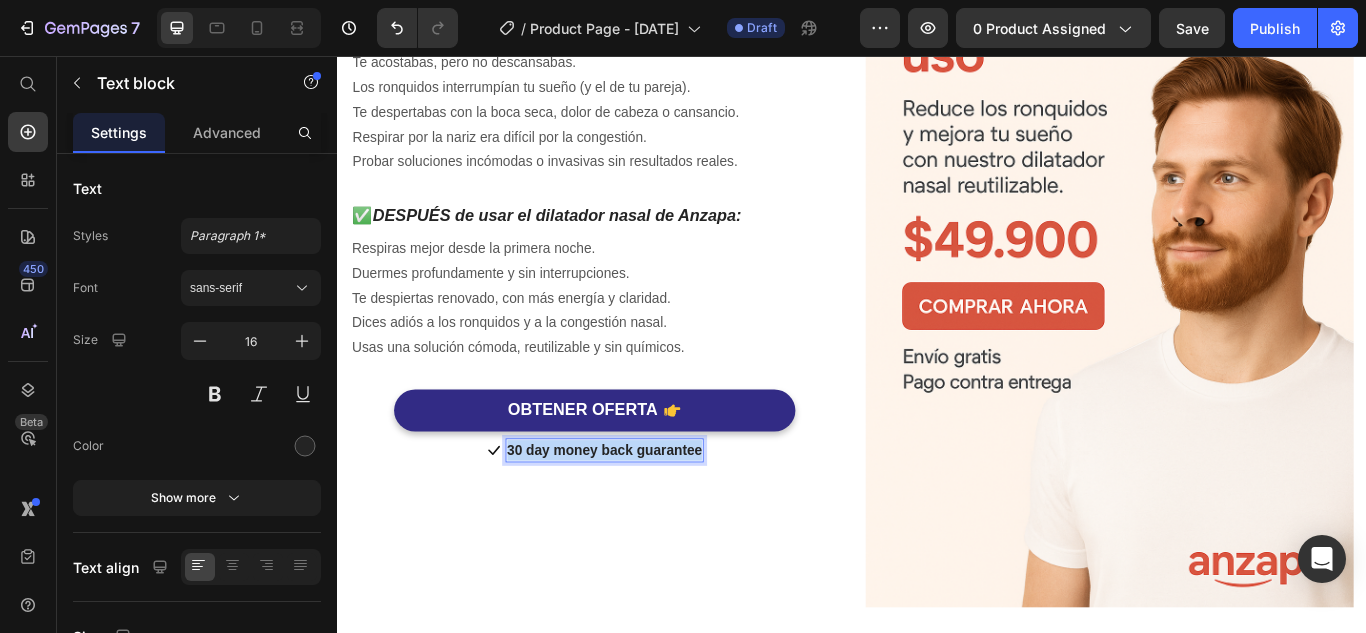 click on "30 day money back guarantee" at bounding box center (649, 516) 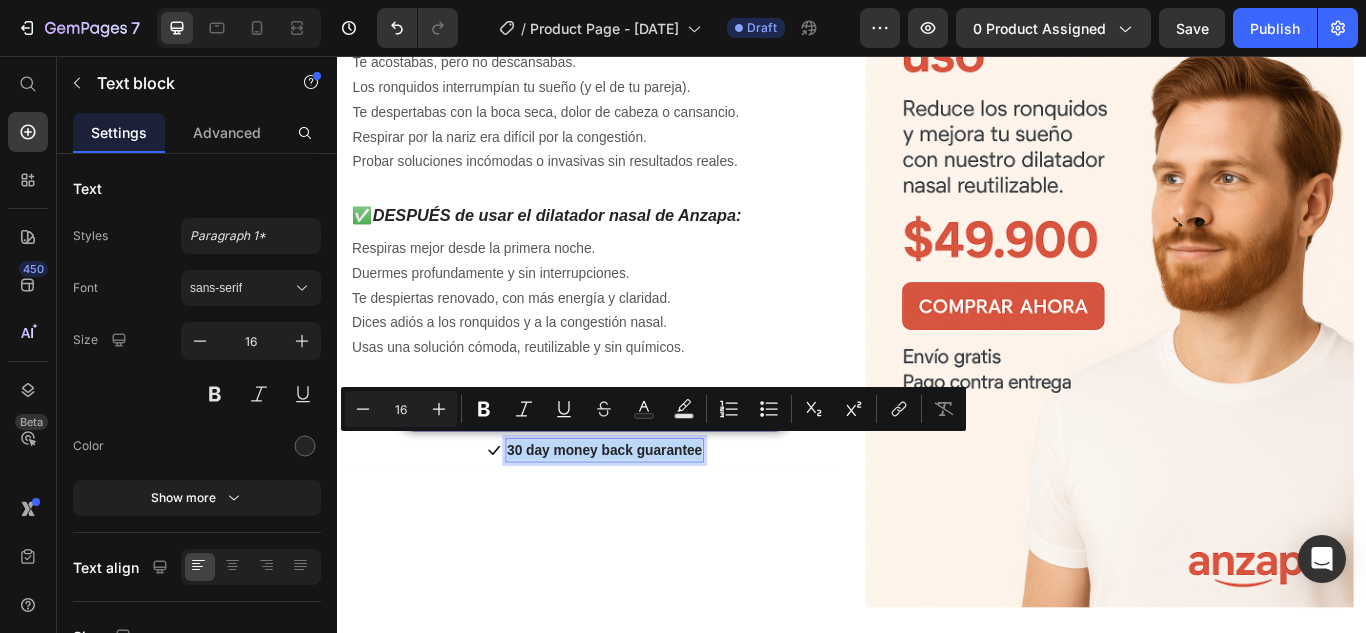 copy on "30 day money back guarantee" 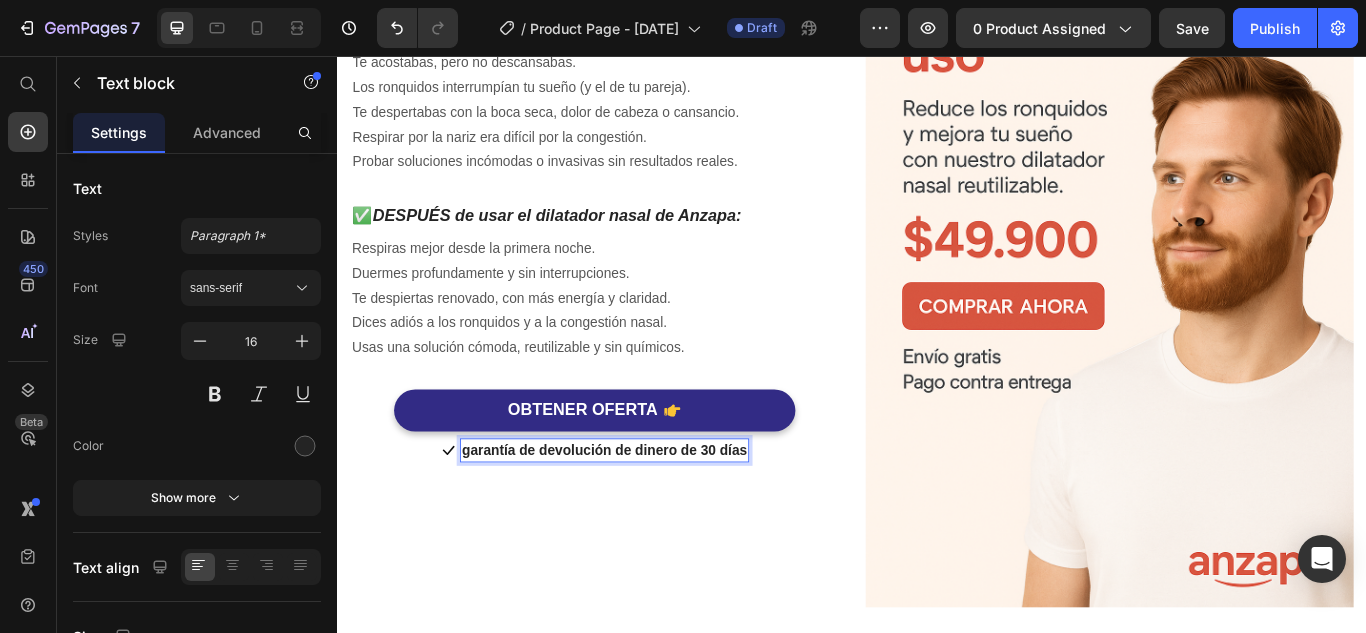 click on "garantía de devolución de dinero de 30 días" at bounding box center (648, 516) 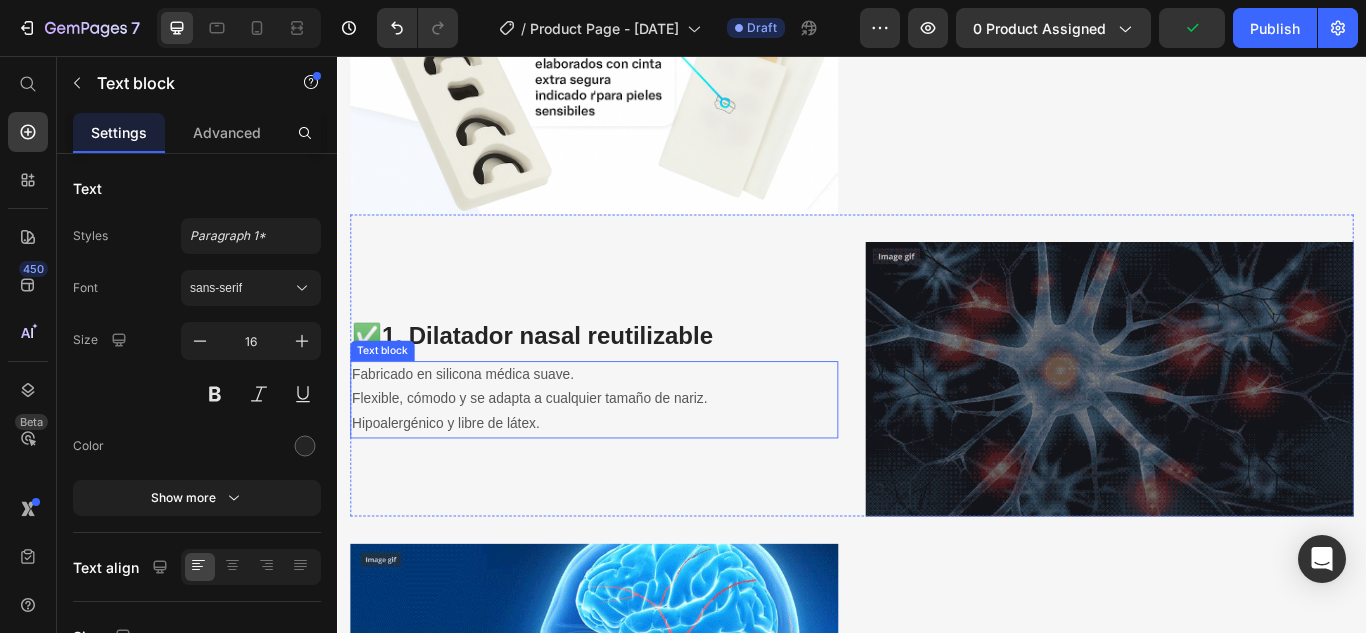 scroll, scrollTop: 2979, scrollLeft: 0, axis: vertical 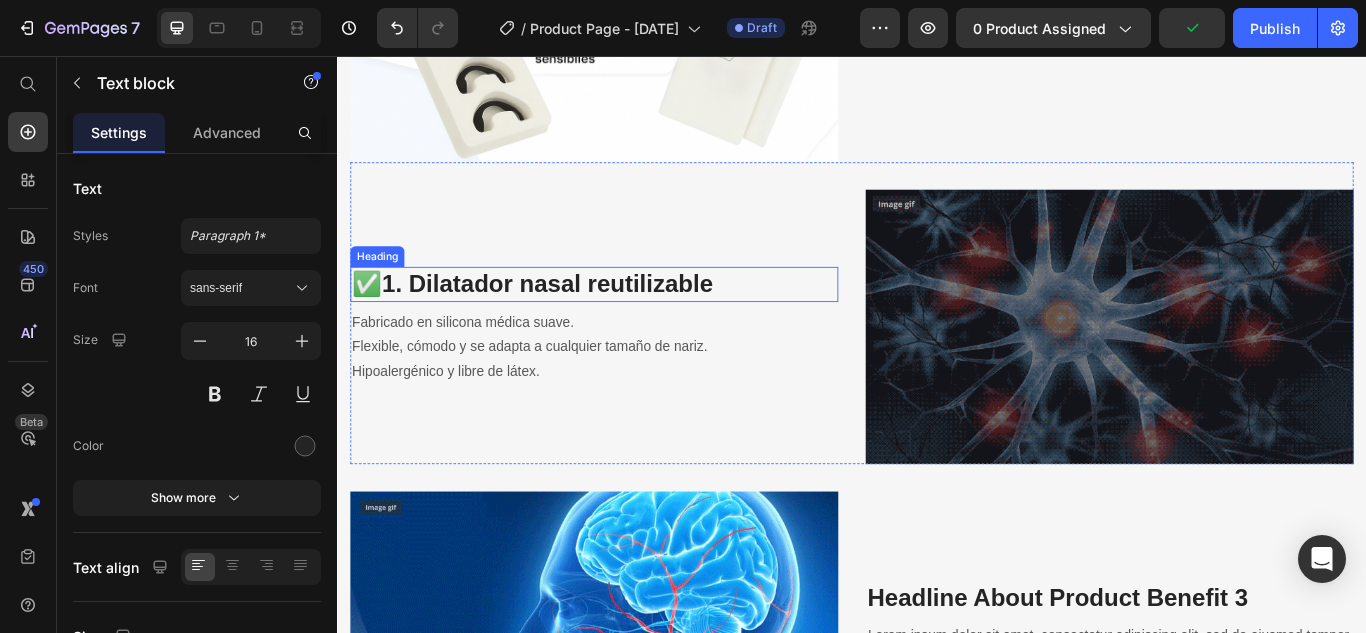 click on "1. Dilatador nasal reutilizable" at bounding box center (582, 321) 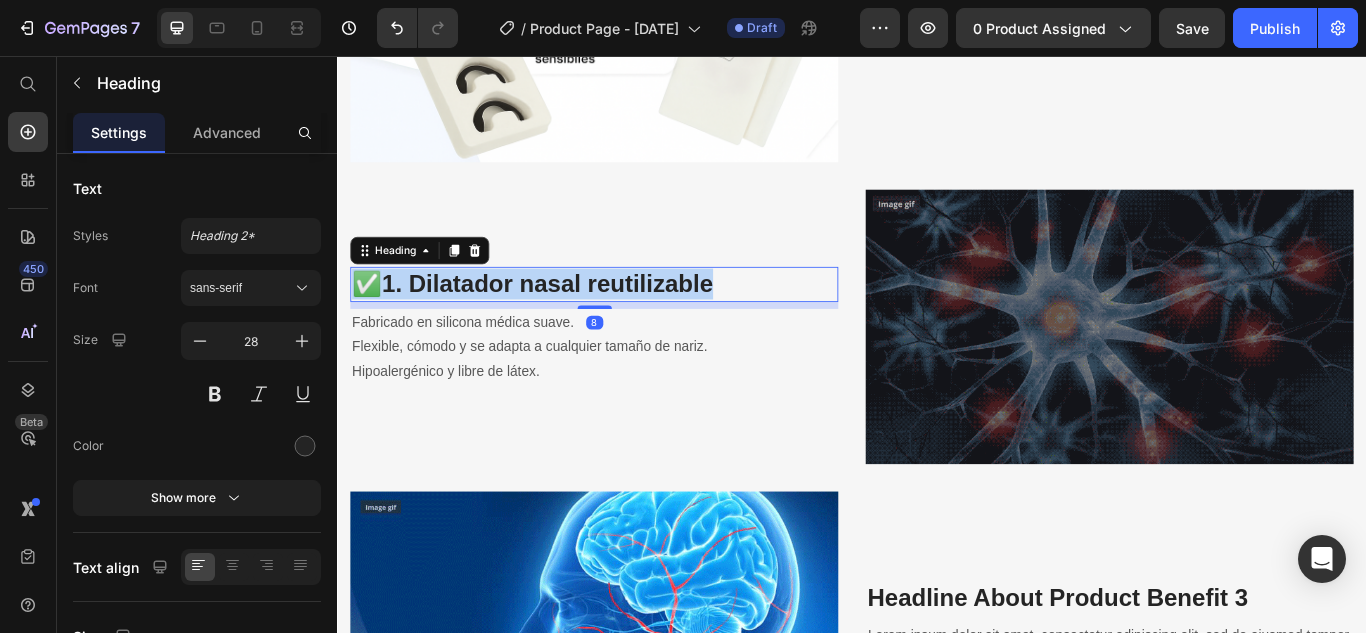 click on "1. Dilatador nasal reutilizable" at bounding box center (582, 321) 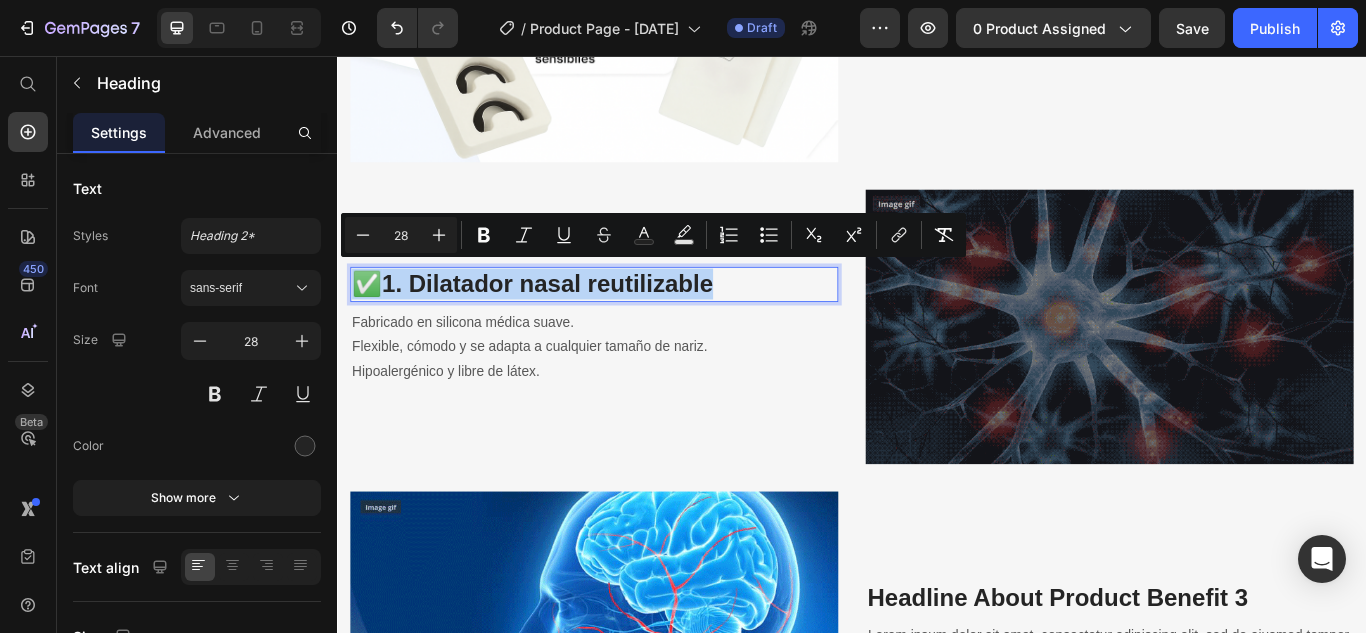 copy on "✅  1. Dilatador nasal reutilizable" 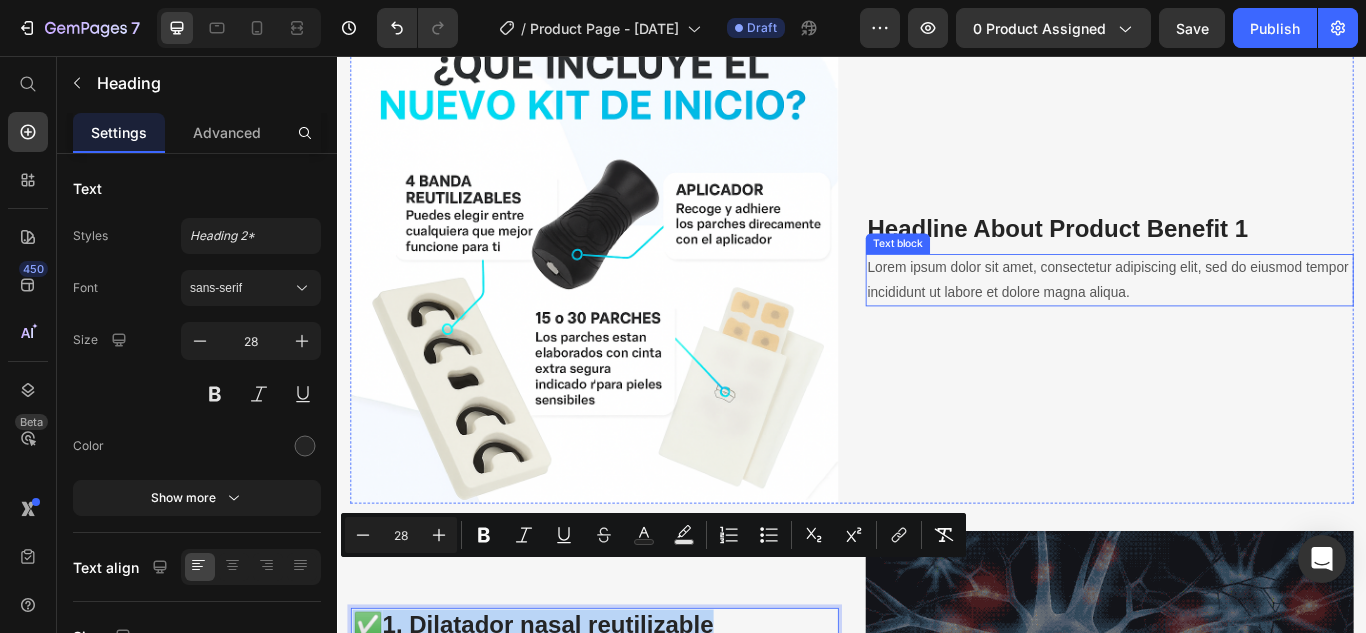scroll, scrollTop: 2579, scrollLeft: 0, axis: vertical 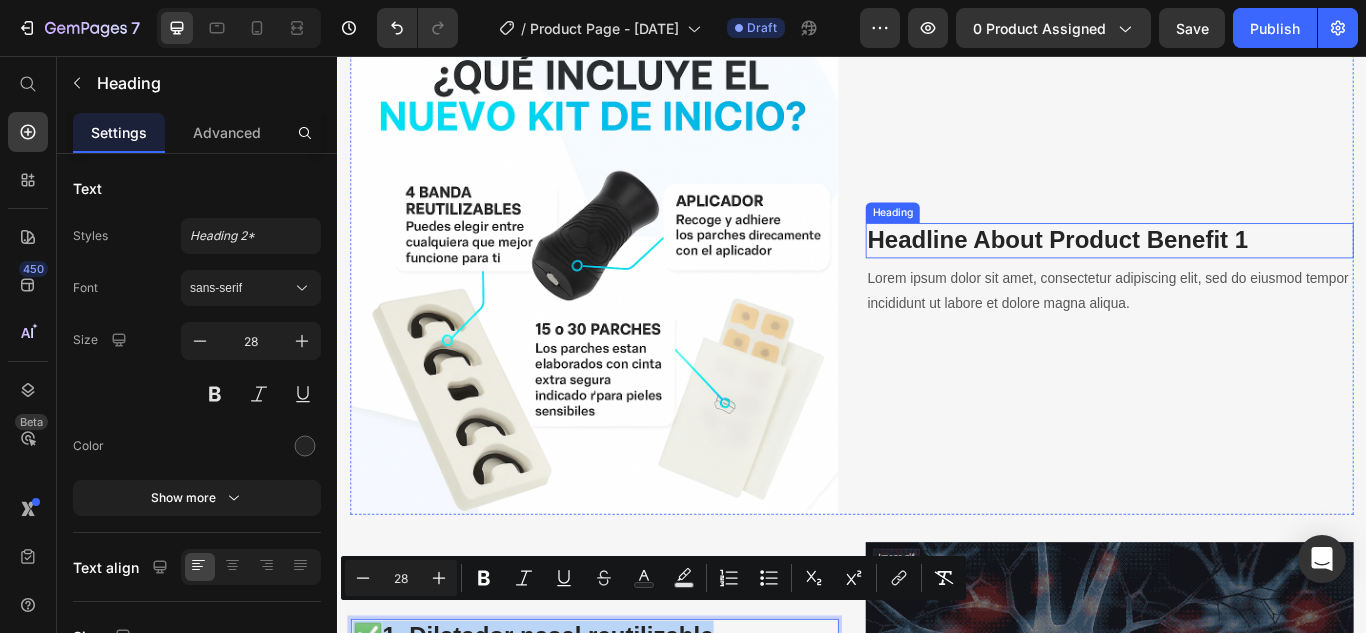 click on "Headline About Product Benefit 1" at bounding box center (1237, 271) 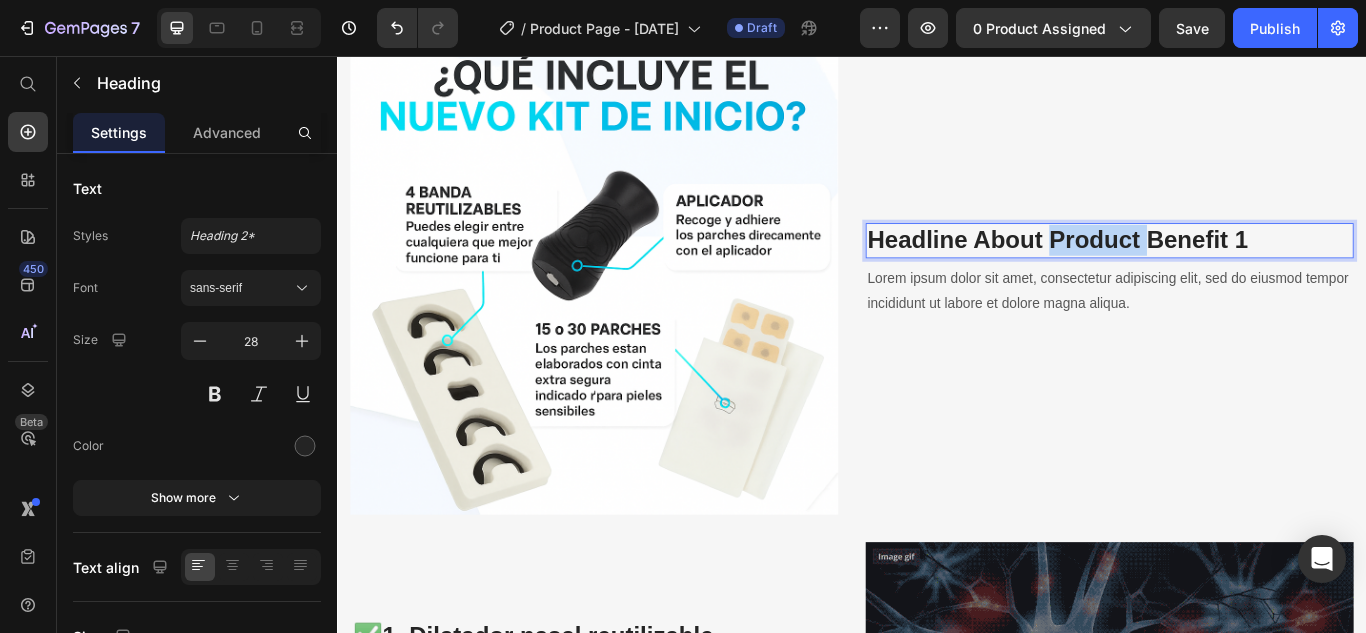 click on "Headline About Product Benefit 1" at bounding box center [1237, 271] 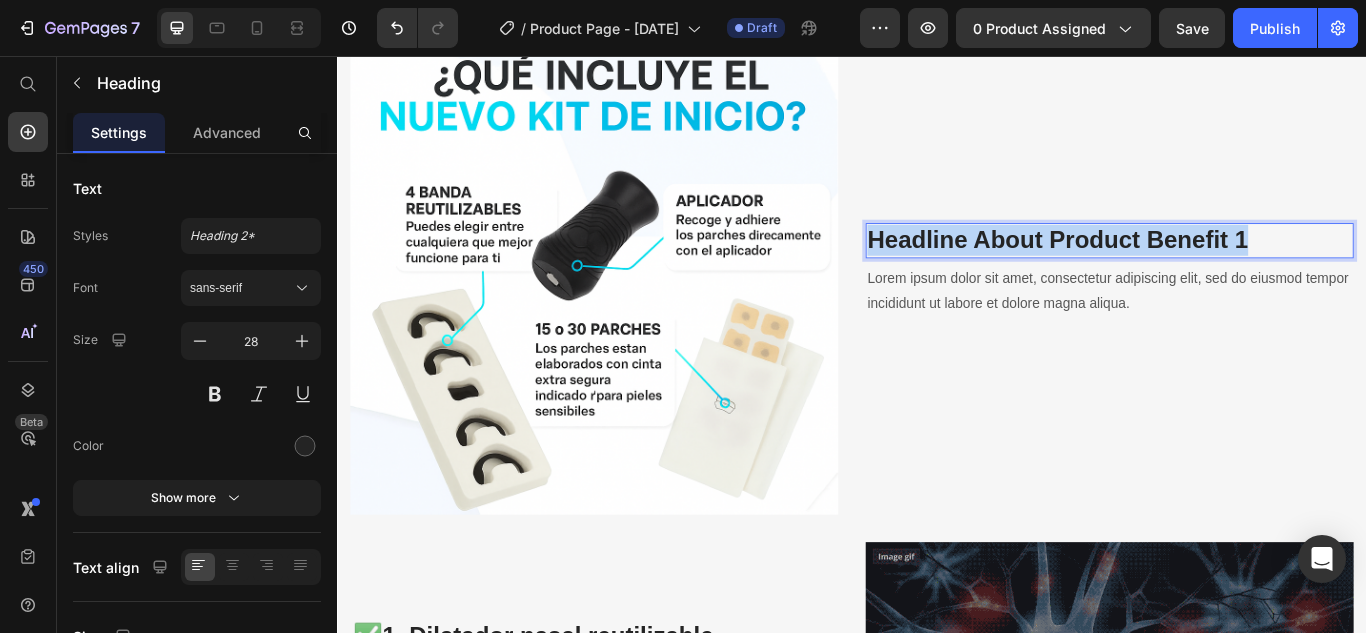 click on "Headline About Product Benefit 1" at bounding box center (1237, 271) 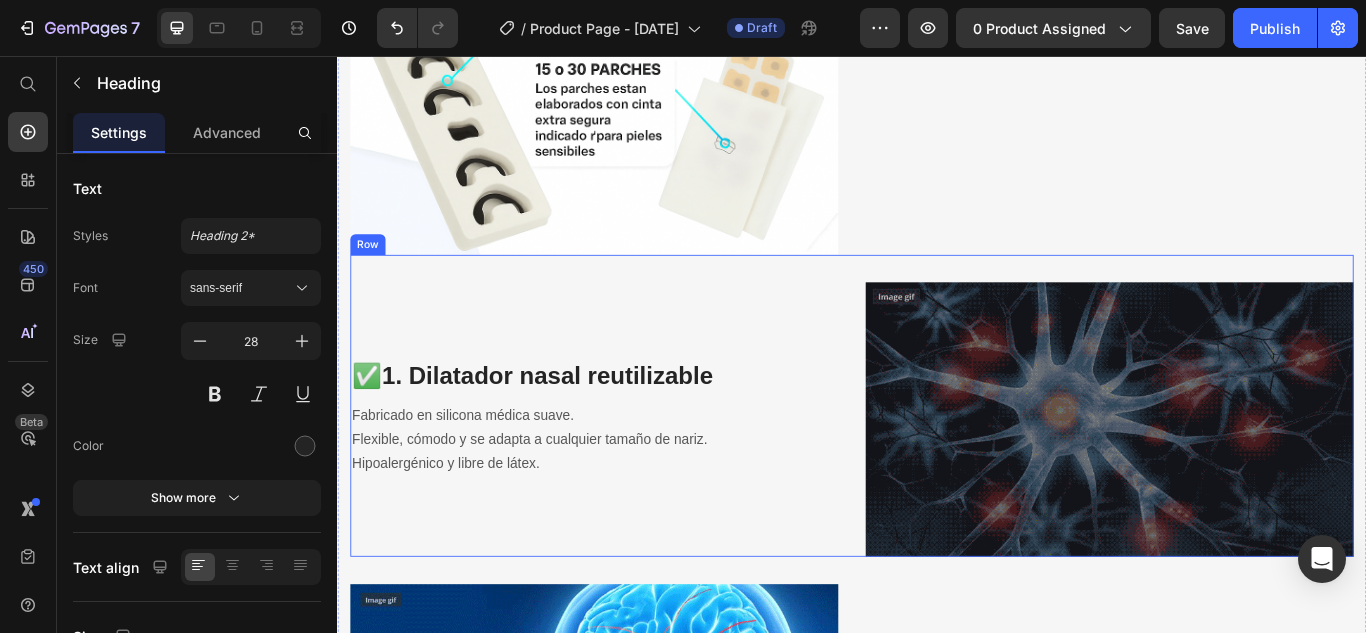 scroll, scrollTop: 2879, scrollLeft: 0, axis: vertical 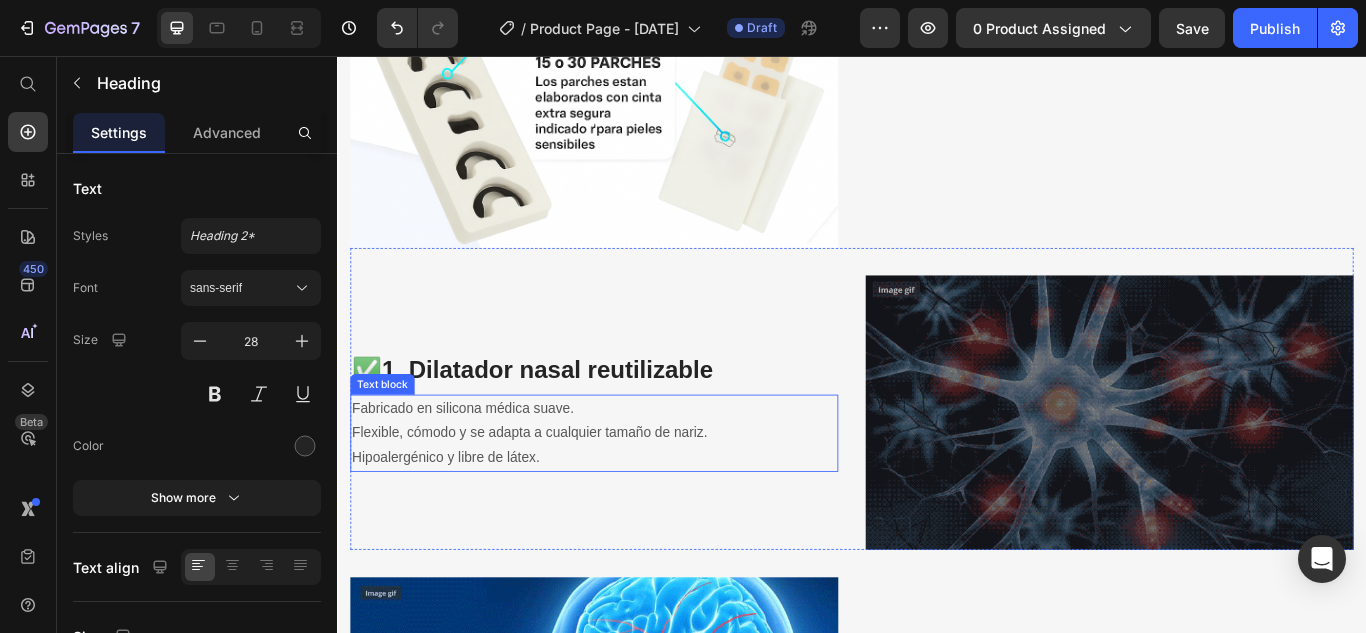 click on "Flexible, cómodo y se adapta a cualquier tamaño de nariz." at bounding box center [636, 495] 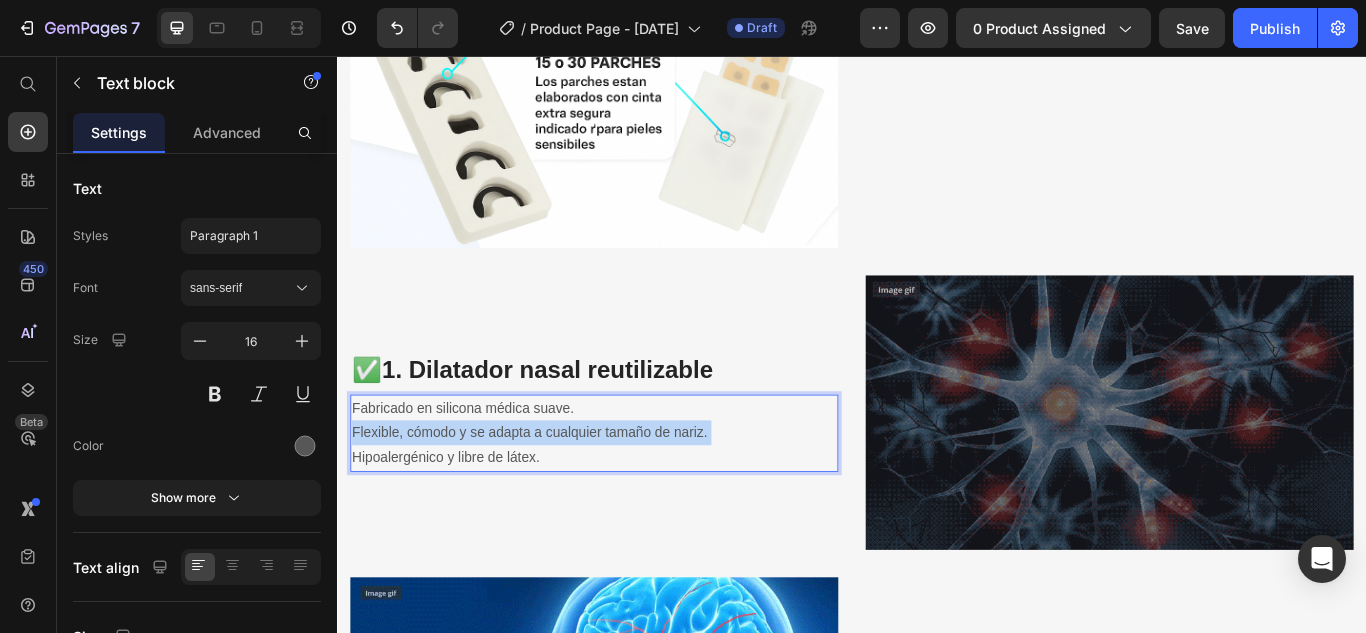click on "Flexible, cómodo y se adapta a cualquier tamaño de nariz." at bounding box center [636, 495] 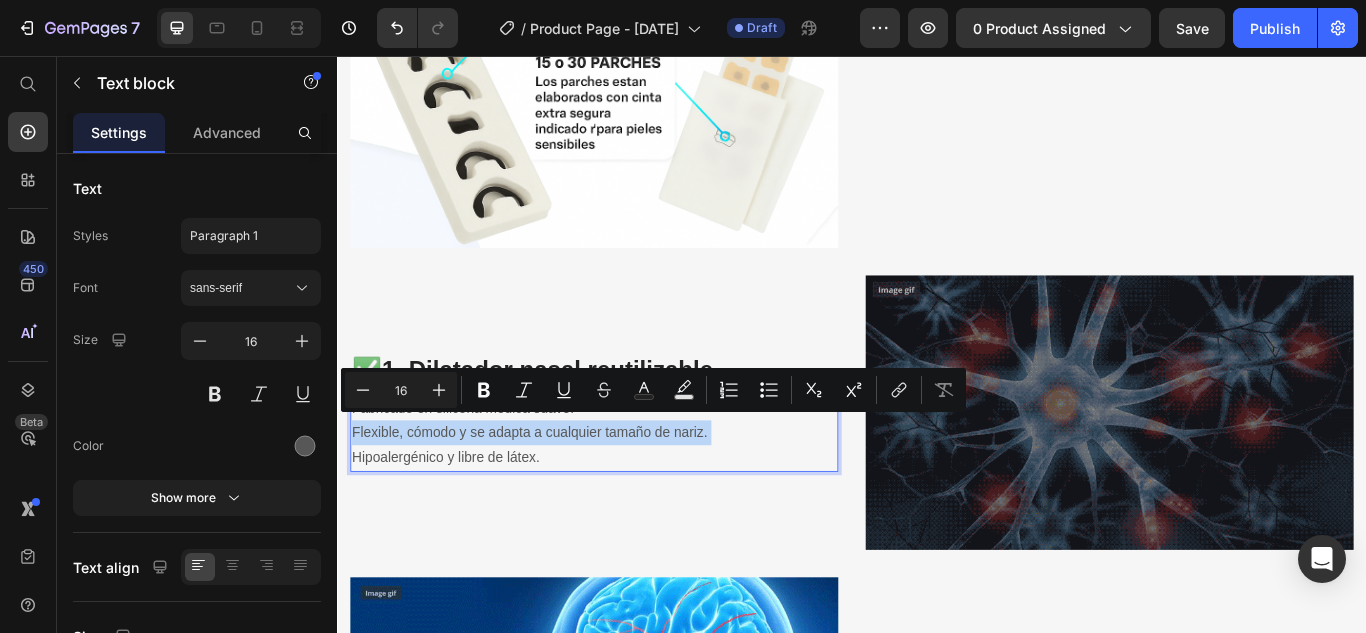 click on "Minus 16 Plus Bold Italic Underline       Strikethrough
Text Color
Text Background Color Numbered List Bulleted List Subscript Superscript       link Remove Format" at bounding box center [653, 390] 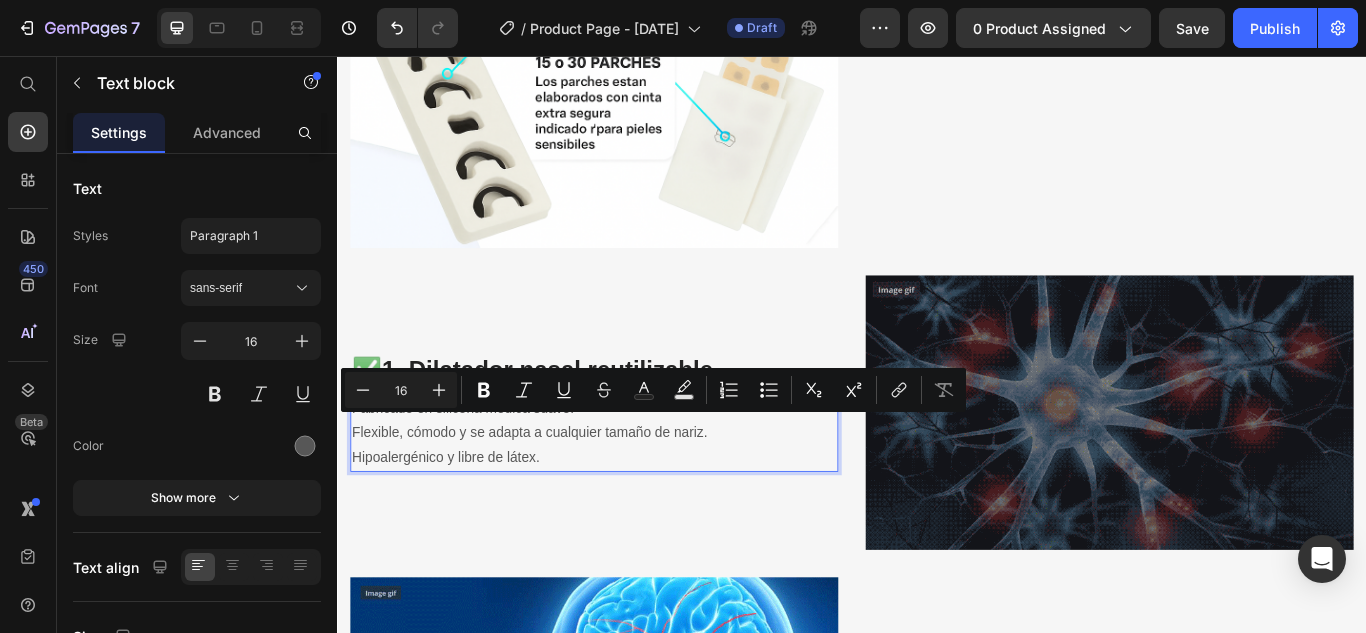 click on "Hipoalergénico y libre de látex." at bounding box center [636, 524] 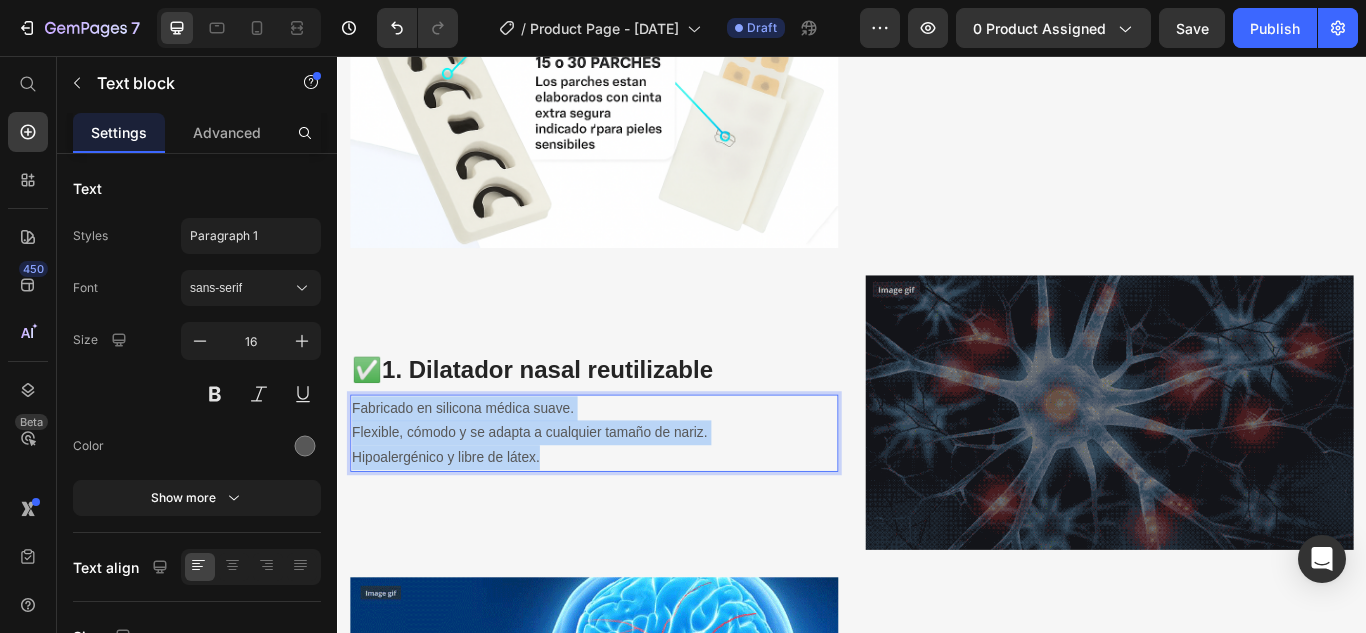 drag, startPoint x: 585, startPoint y: 516, endPoint x: 354, endPoint y: 445, distance: 241.66505 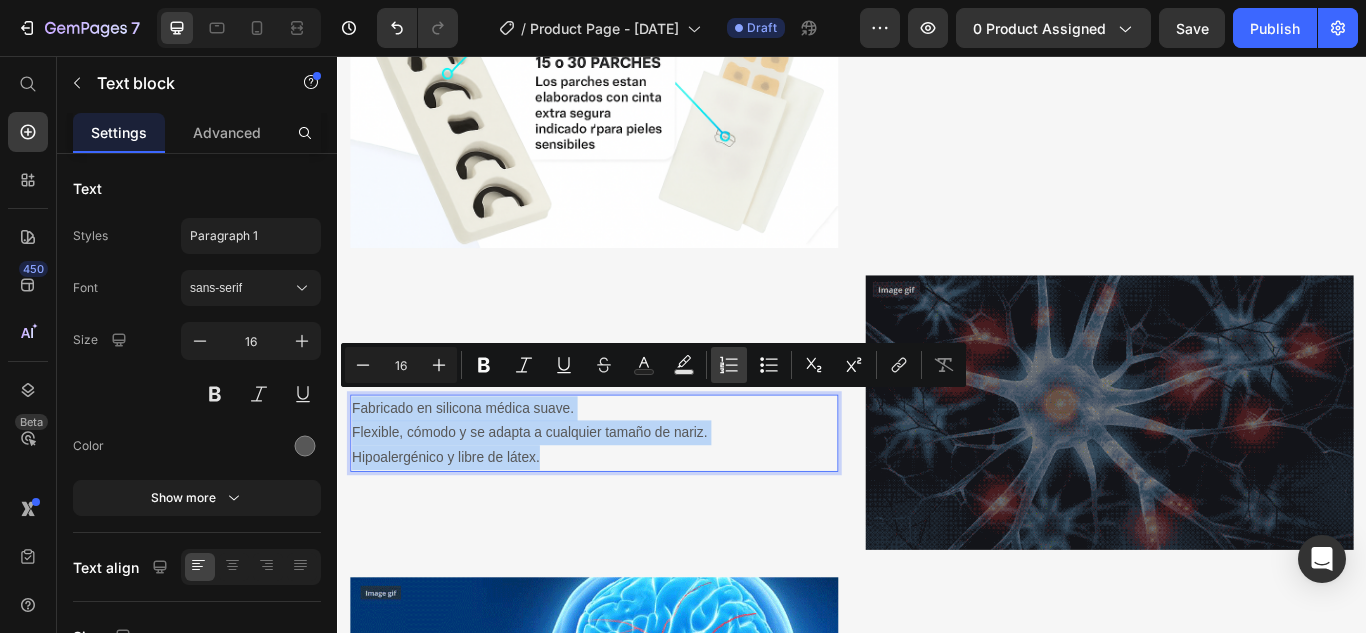 copy on "Fabricado en silicona médica suave. Flexible, cómodo y se adapta a cualquier tamaño de nariz. Hipoalergénico y libre de látex." 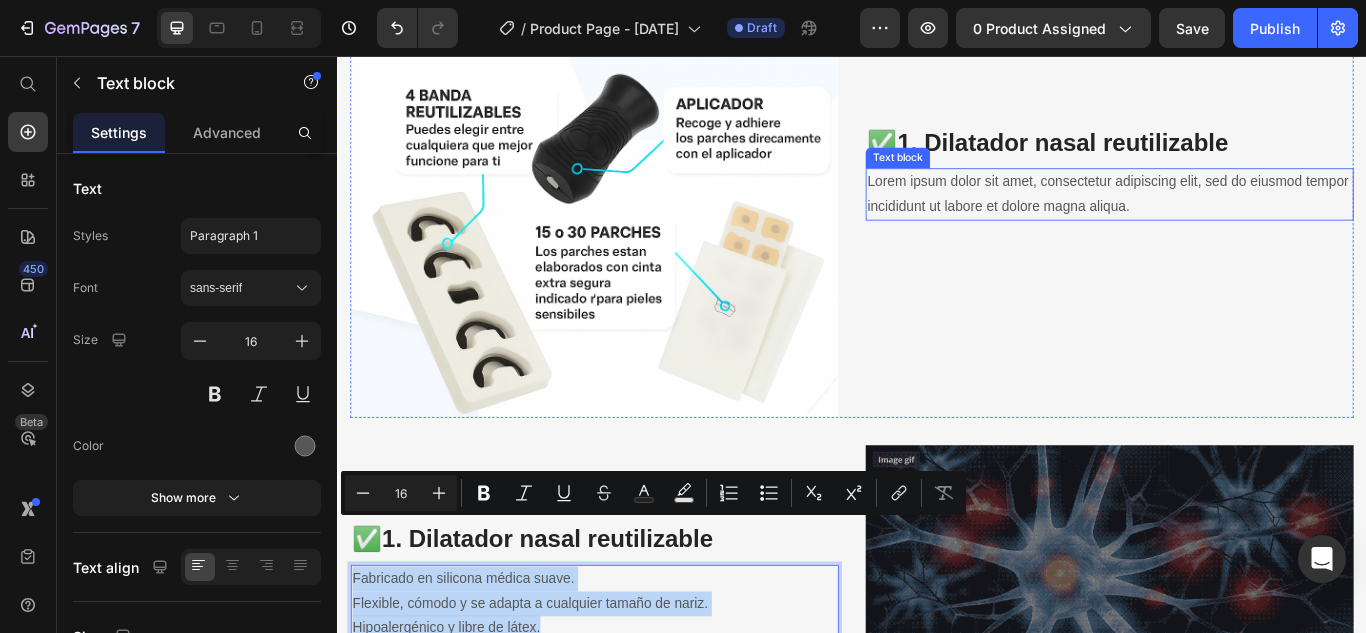 scroll, scrollTop: 2679, scrollLeft: 0, axis: vertical 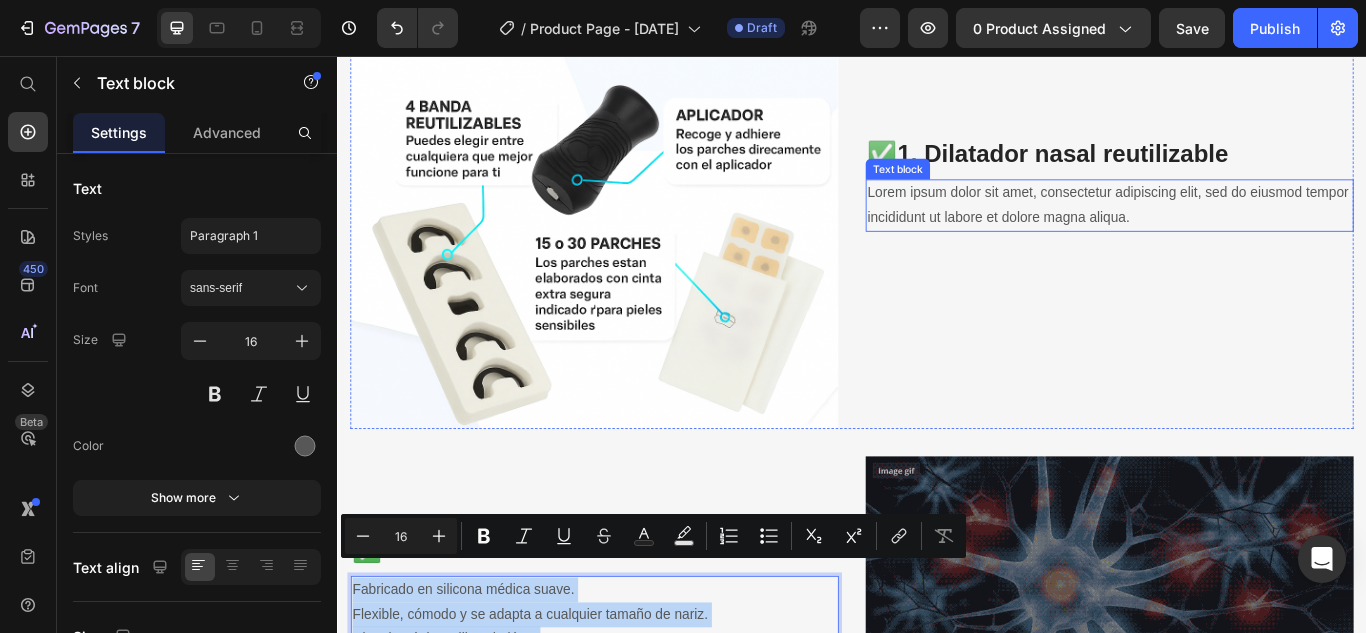 click on "Lorem ipsum dolor sit amet, consectetur adipiscing elit, sed do eiusmod tempor incididunt ut labore et dolore magna aliqua." at bounding box center [1237, 231] 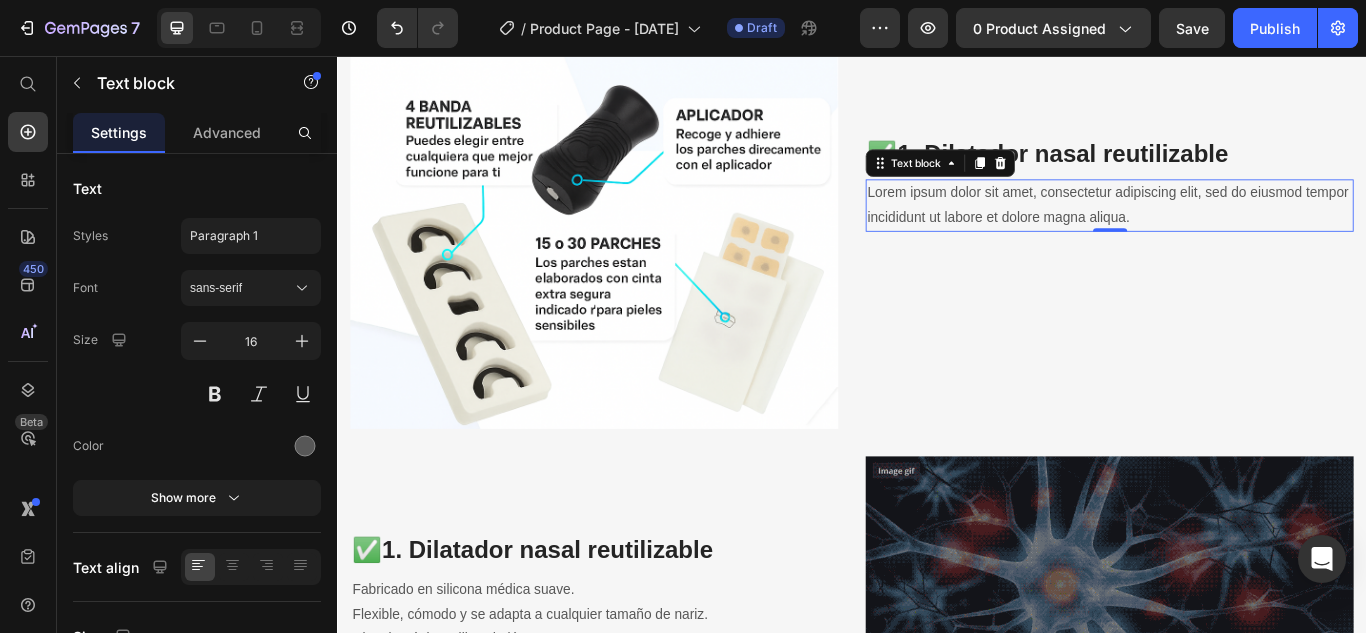 click on "Lorem ipsum dolor sit amet, consectetur adipiscing elit, sed do eiusmod tempor incididunt ut labore et dolore magna aliqua." at bounding box center [1237, 231] 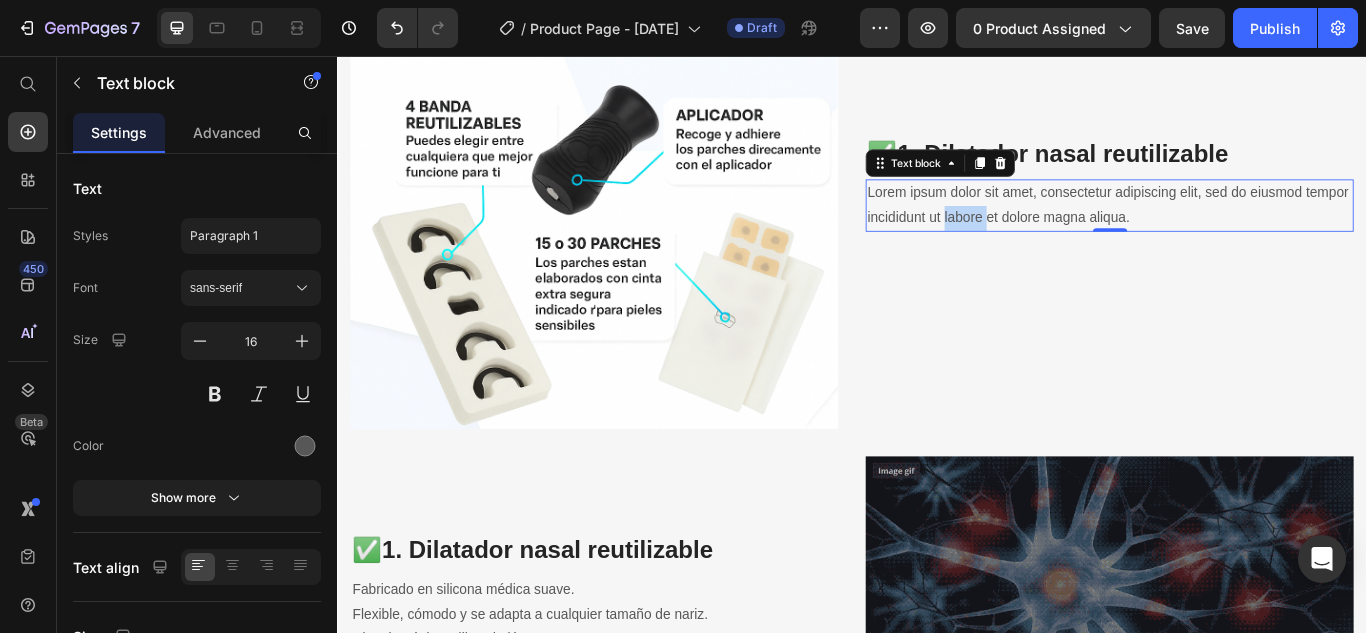 click on "Lorem ipsum dolor sit amet, consectetur adipiscing elit, sed do eiusmod tempor incididunt ut labore et dolore magna aliqua." at bounding box center [1237, 231] 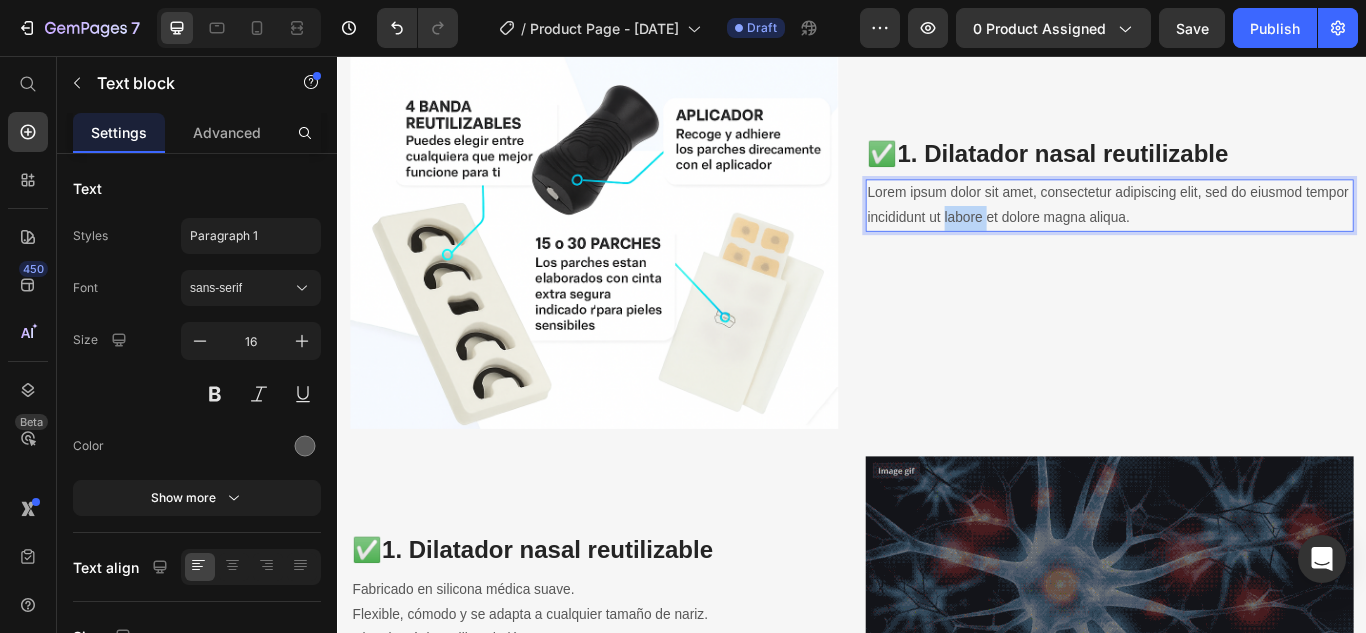 click on "Lorem ipsum dolor sit amet, consectetur adipiscing elit, sed do eiusmod tempor incididunt ut labore et dolore magna aliqua." at bounding box center [1237, 231] 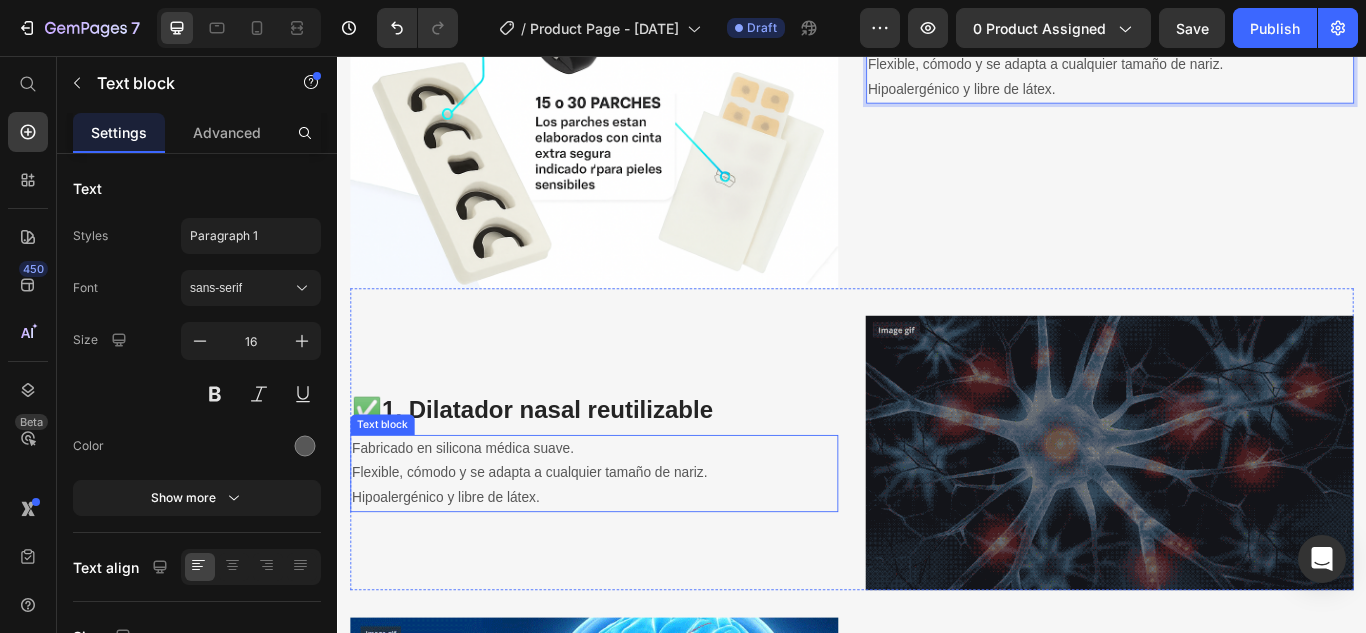 scroll, scrollTop: 2964, scrollLeft: 0, axis: vertical 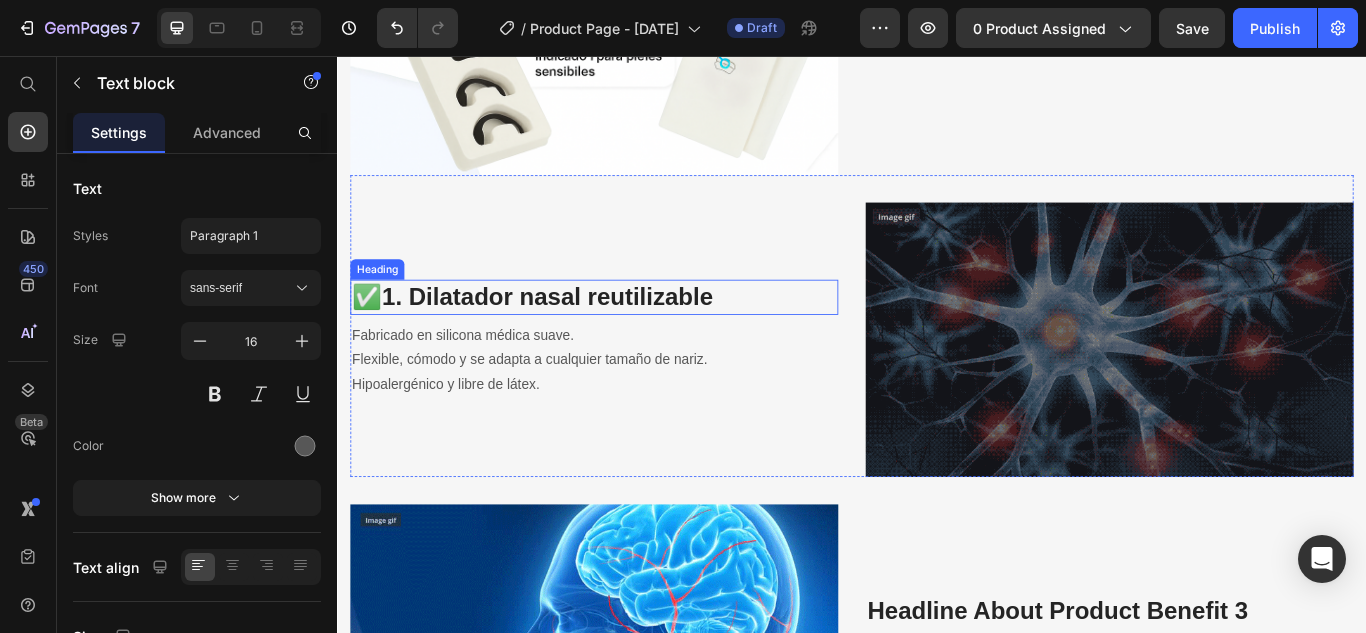 click on "1. Dilatador nasal reutilizable" at bounding box center [582, 336] 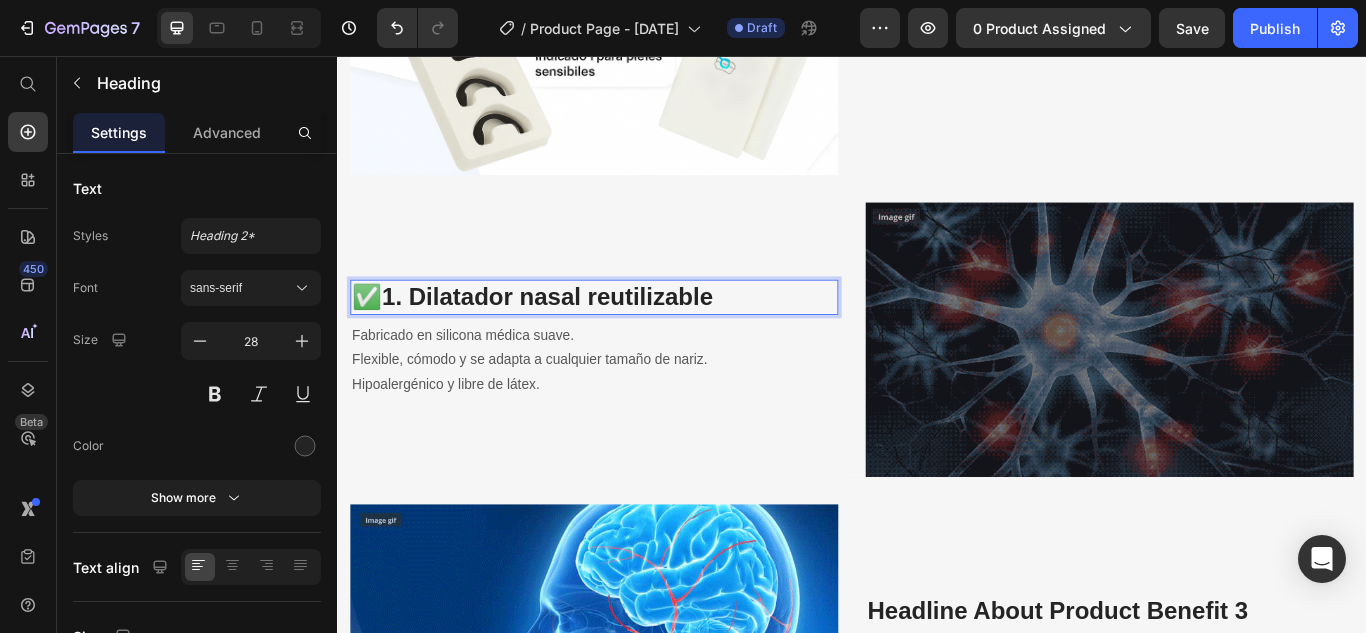 scroll, scrollTop: 2945, scrollLeft: 0, axis: vertical 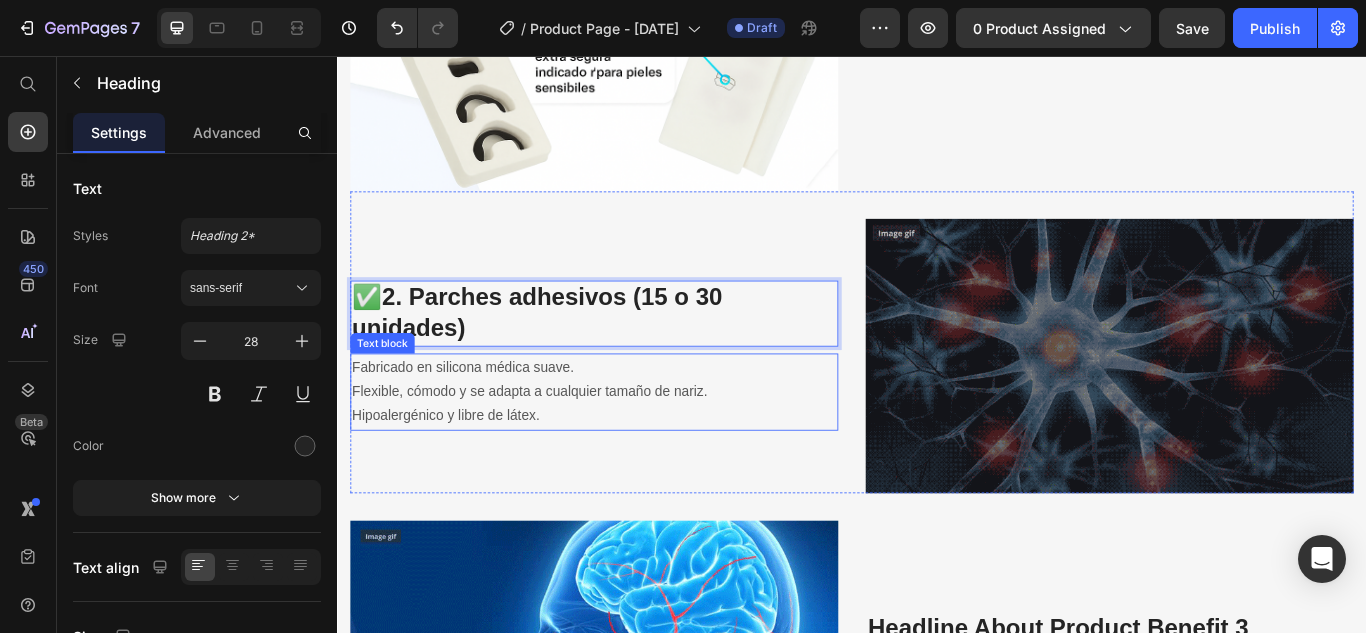 click on "Fabricado en silicona médica suave." at bounding box center (636, 419) 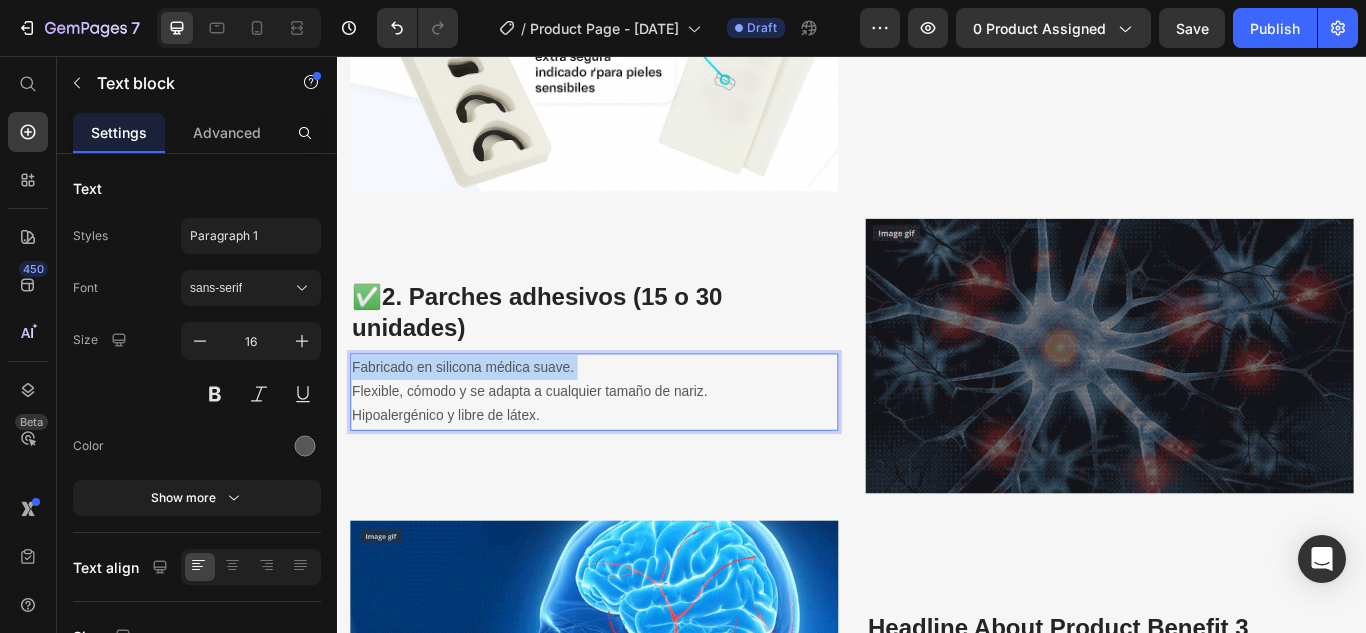 click on "Fabricado en silicona médica suave." at bounding box center (636, 419) 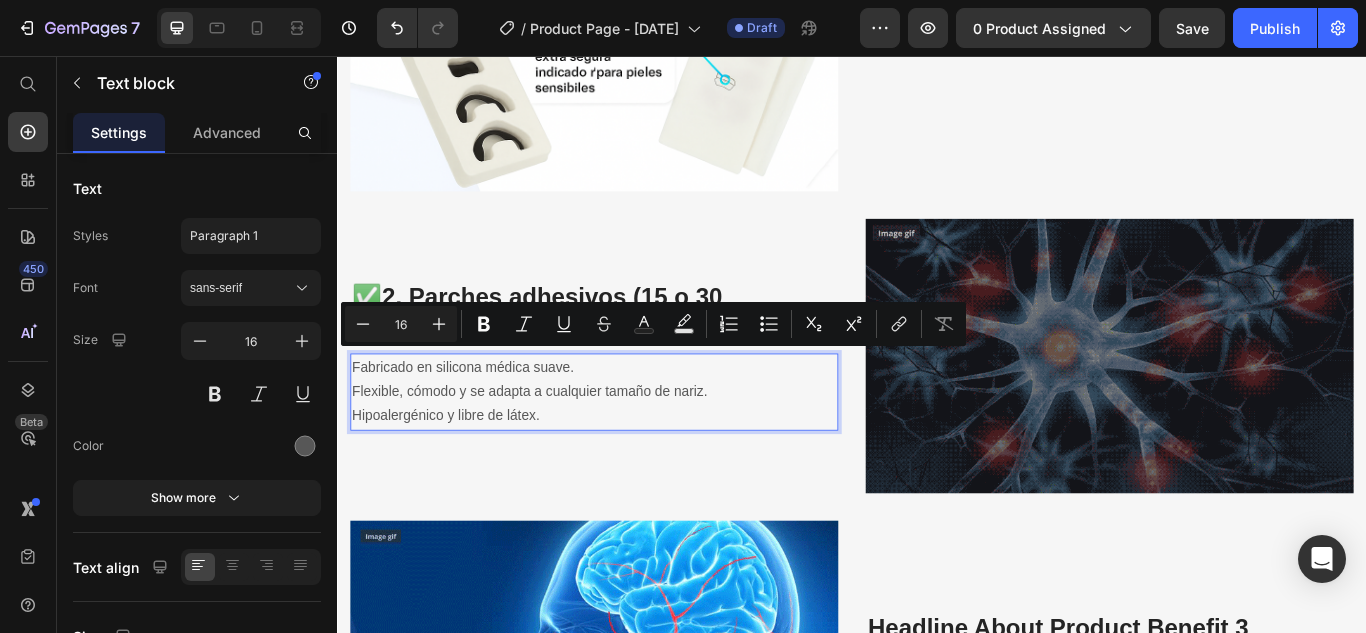 click on "Hipoalergénico y libre de látex." at bounding box center [636, 476] 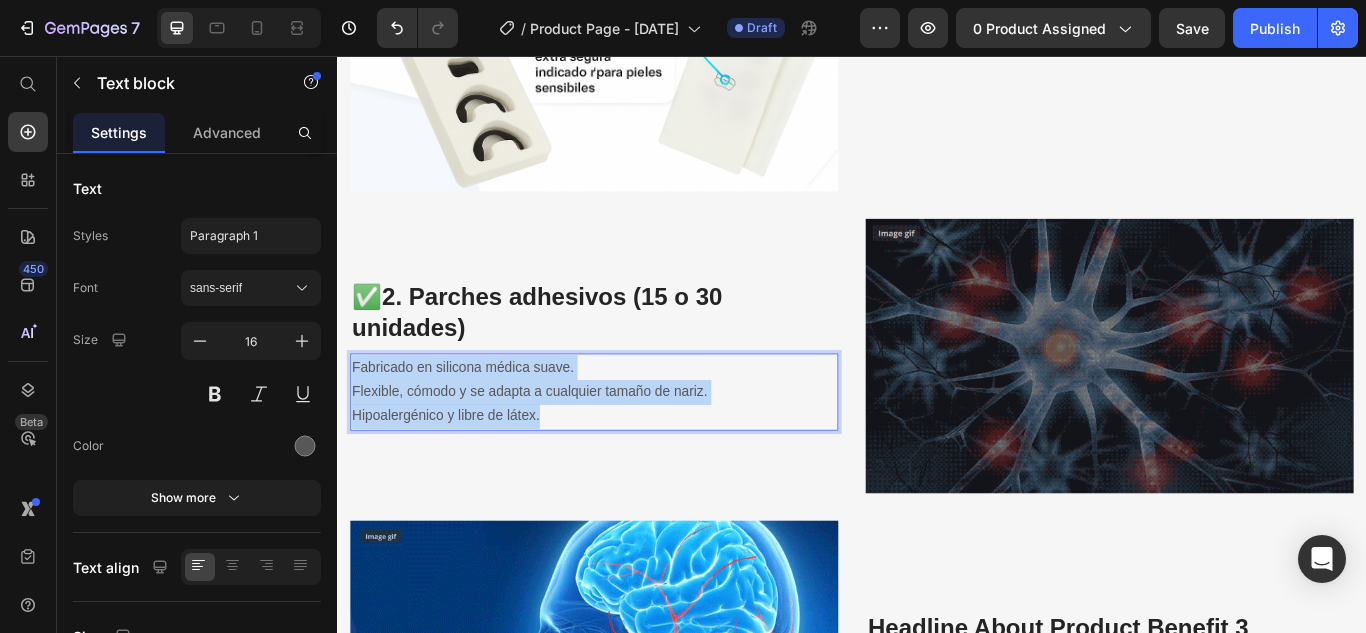 drag, startPoint x: 592, startPoint y: 468, endPoint x: 354, endPoint y: 411, distance: 244.73047 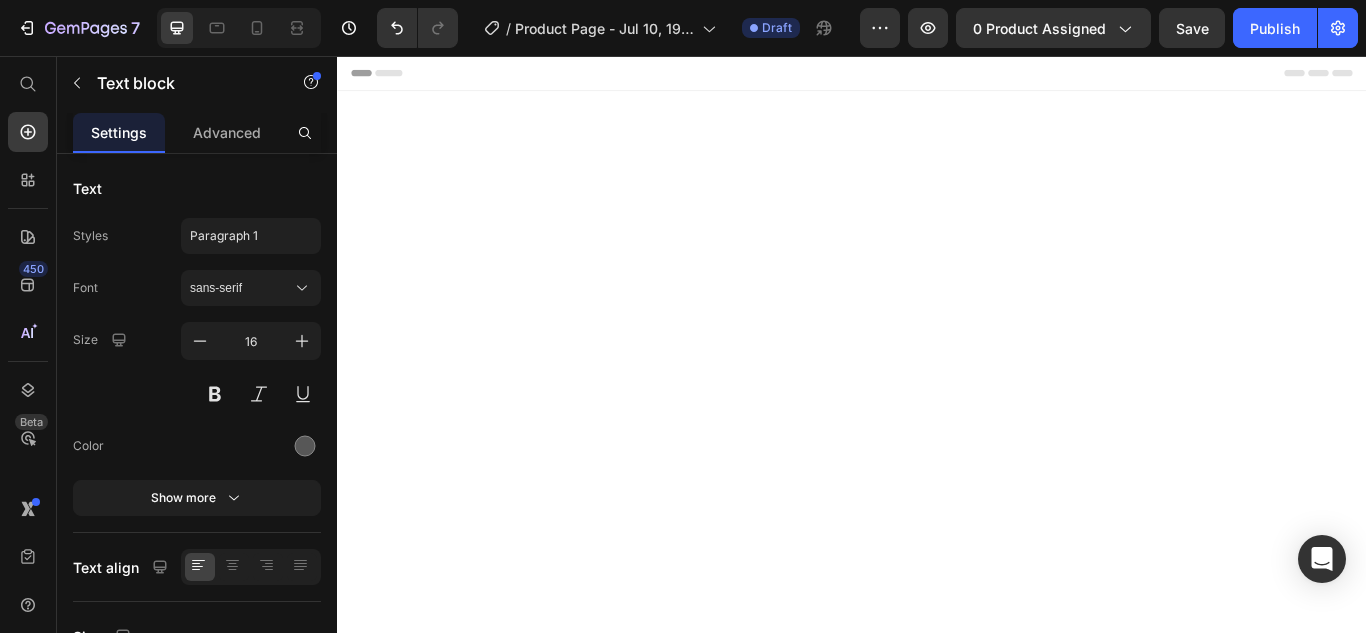 scroll, scrollTop: 3345, scrollLeft: 0, axis: vertical 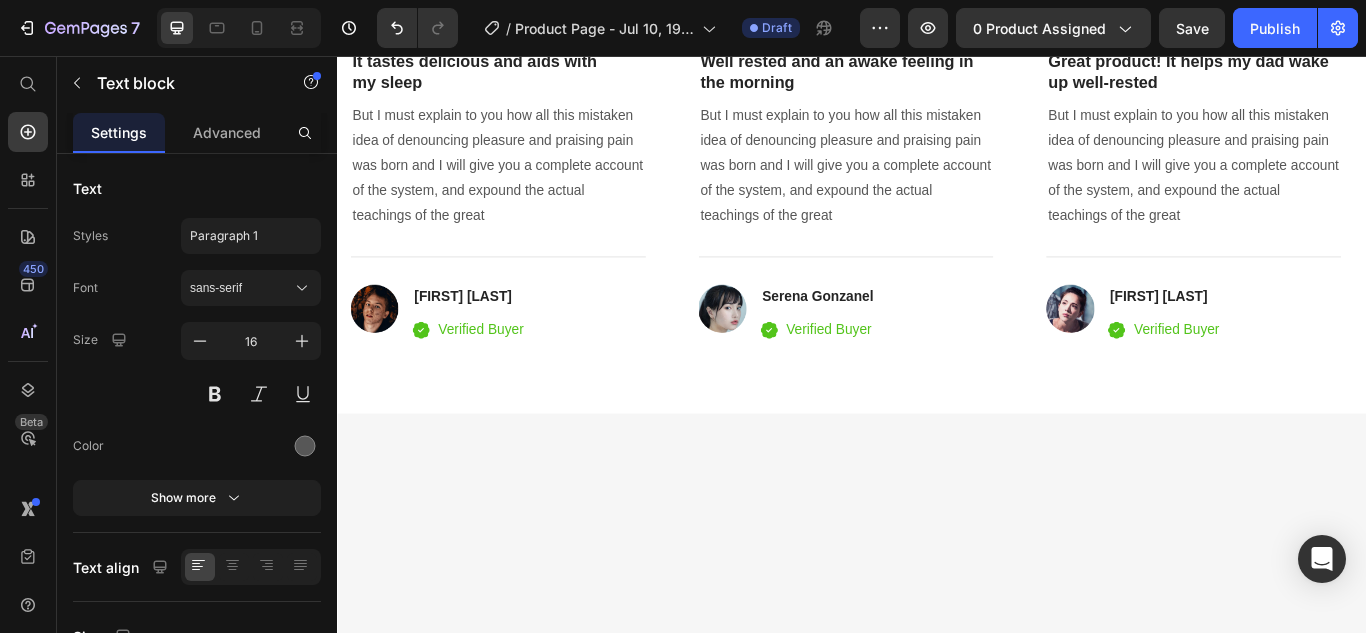 click on "Headline About Product Benefit 3" at bounding box center [1237, -557] 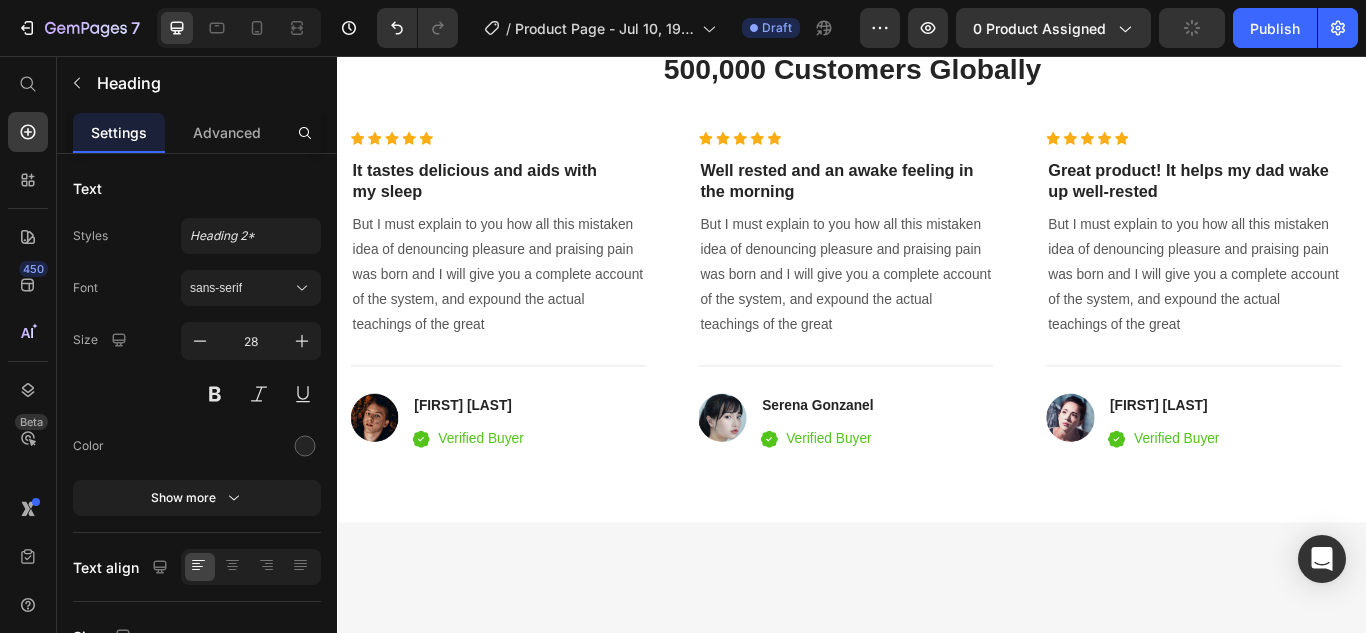scroll, scrollTop: 3345, scrollLeft: 0, axis: vertical 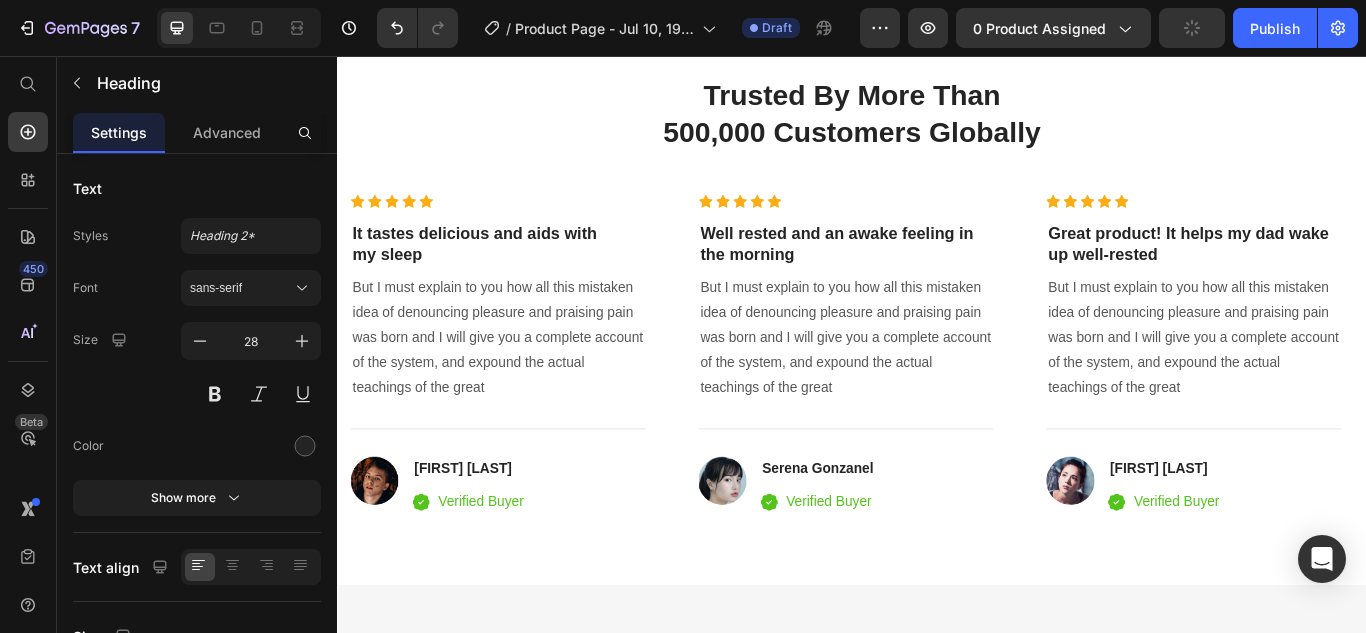 click on "Headline About Product Benefit 3" at bounding box center (1237, -357) 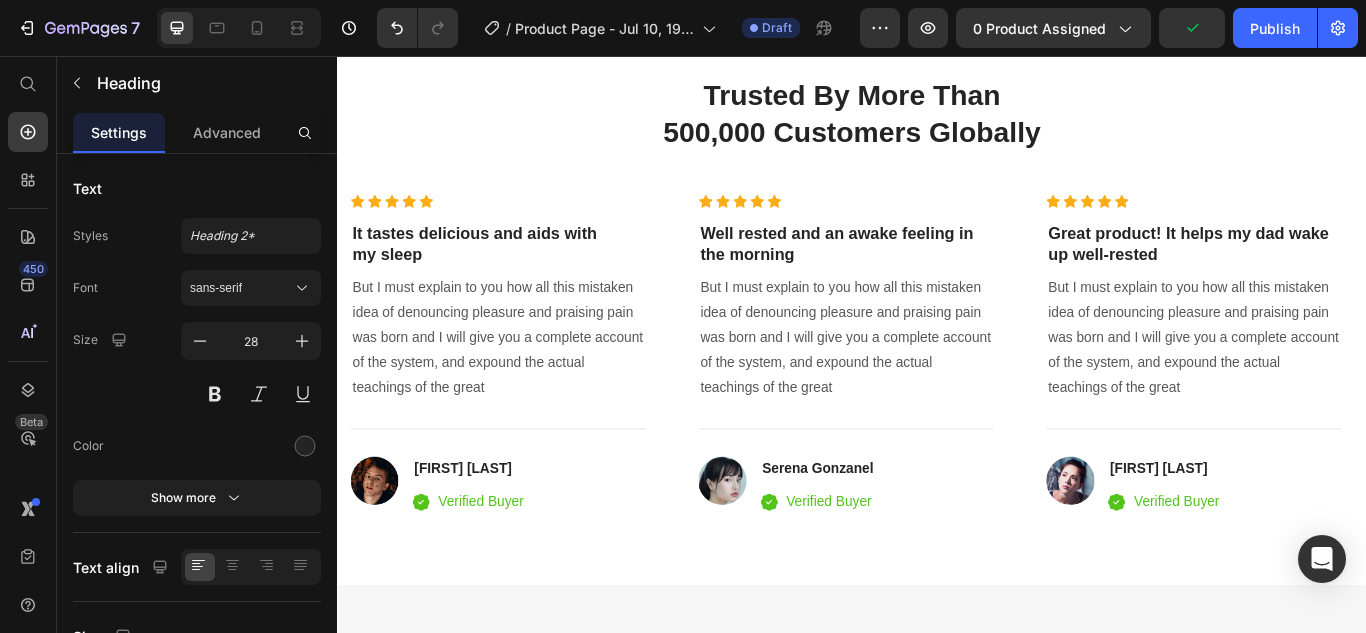 click on "Headline About Product Benefit 3" at bounding box center [1237, -357] 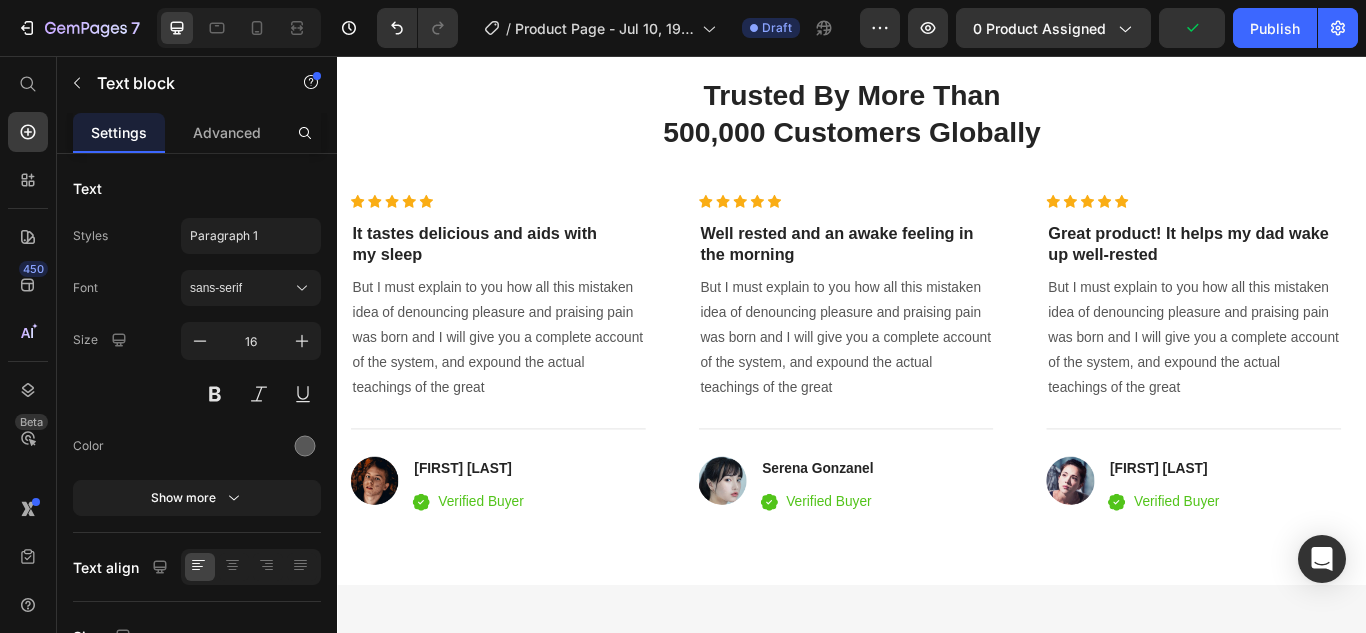 click on "Lorem ipsum dolor sit amet, consectetur adipiscing elit, sed do eiusmod tempor incididunt ut labore et dolore magna aliqua." at bounding box center (1237, -298) 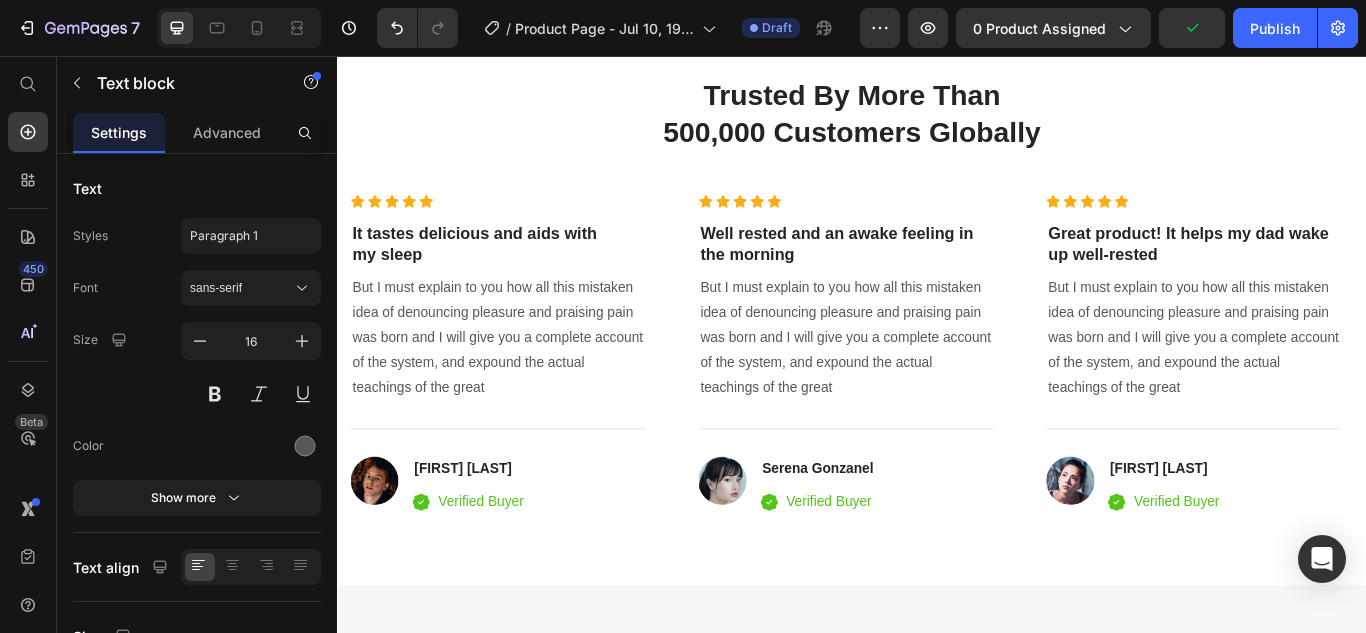 click on "Lorem ipsum dolor sit amet, consectetur adipiscing elit, sed do eiusmod tempor incididunt ut labore et dolore magna aliqua." at bounding box center [1237, -298] 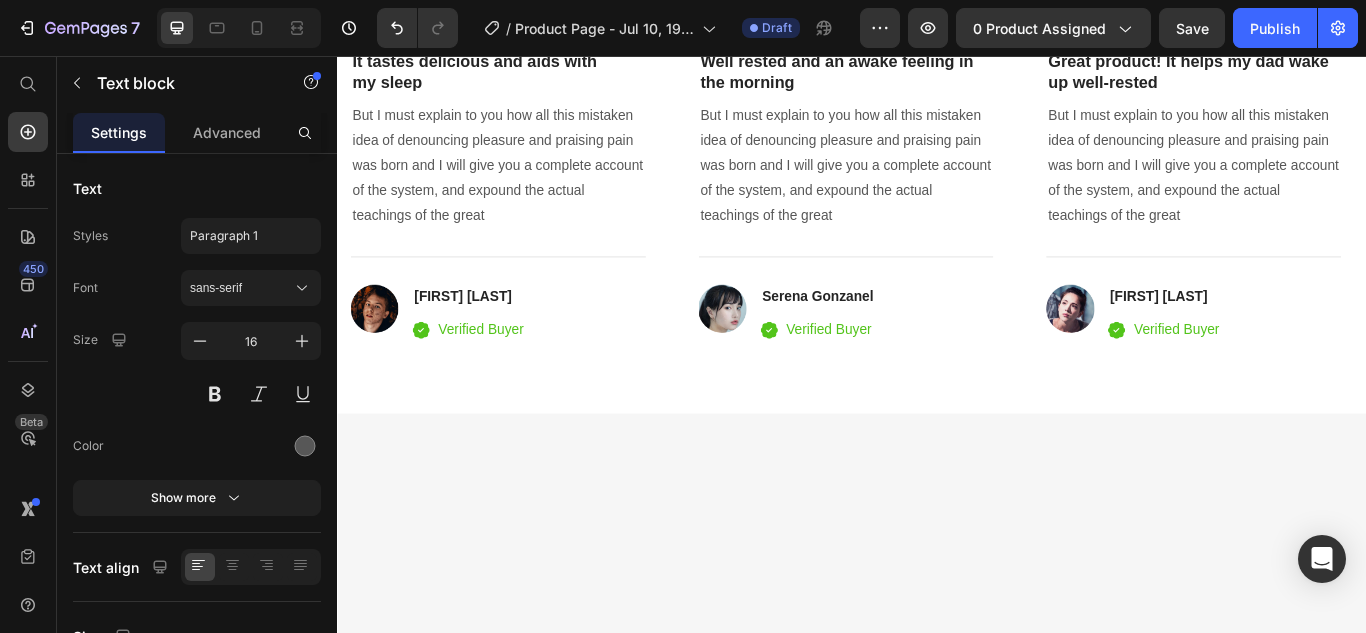 scroll, scrollTop: 3645, scrollLeft: 0, axis: vertical 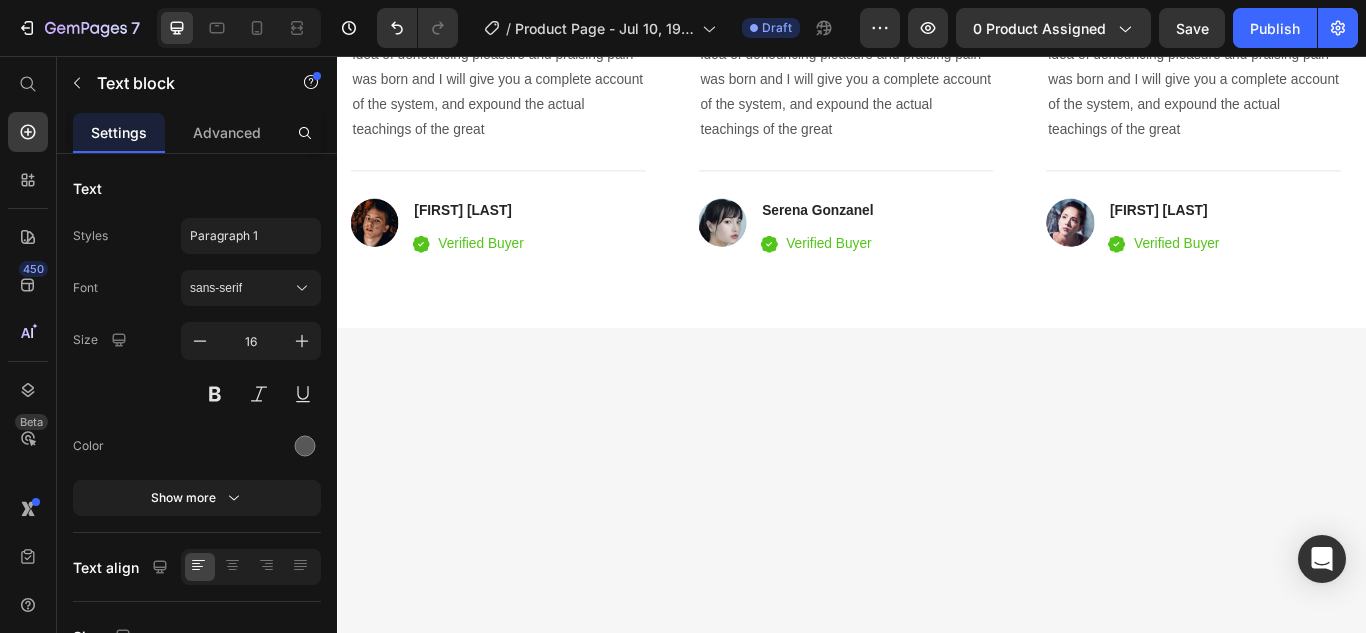click on "Headline About Product Benefit 4 Heading Lorem ipsum dolor sit amet, consectetur adipiscing elit, sed do eiusmod tempor incididunt ut labore et dolore magna aliqua.  Text block Image Row" at bounding box center [937, -496] 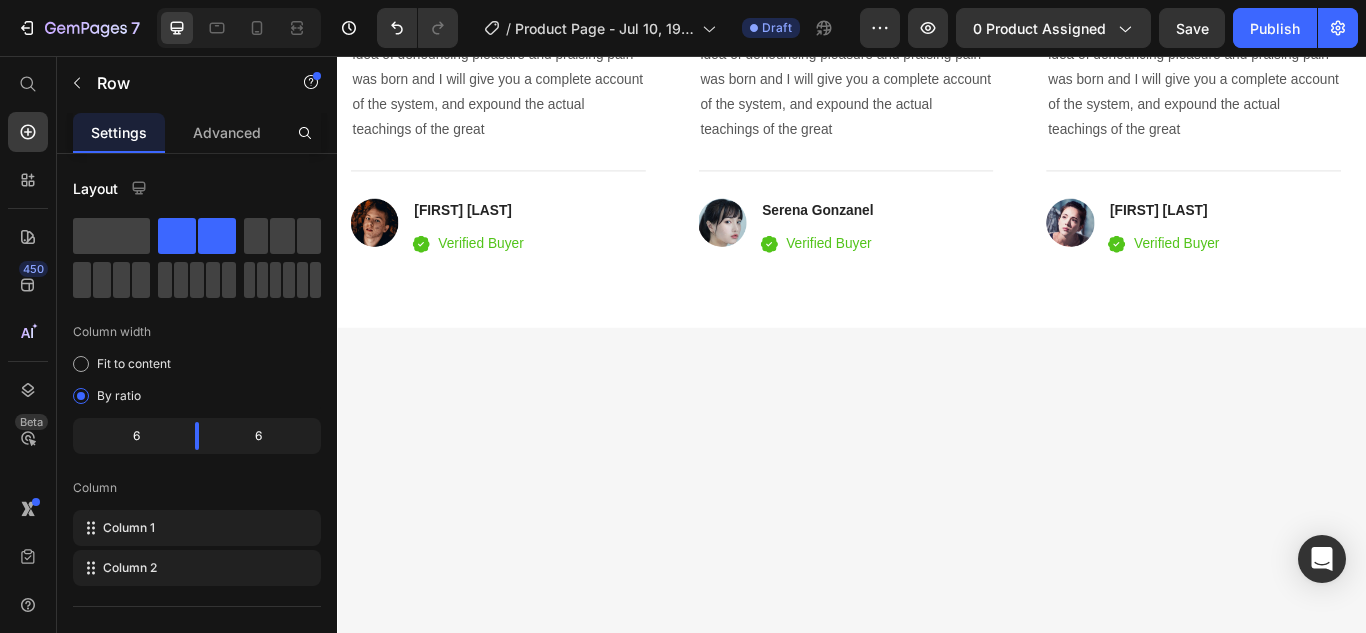click on "Headline About Product Benefit 4" at bounding box center [636, -515] 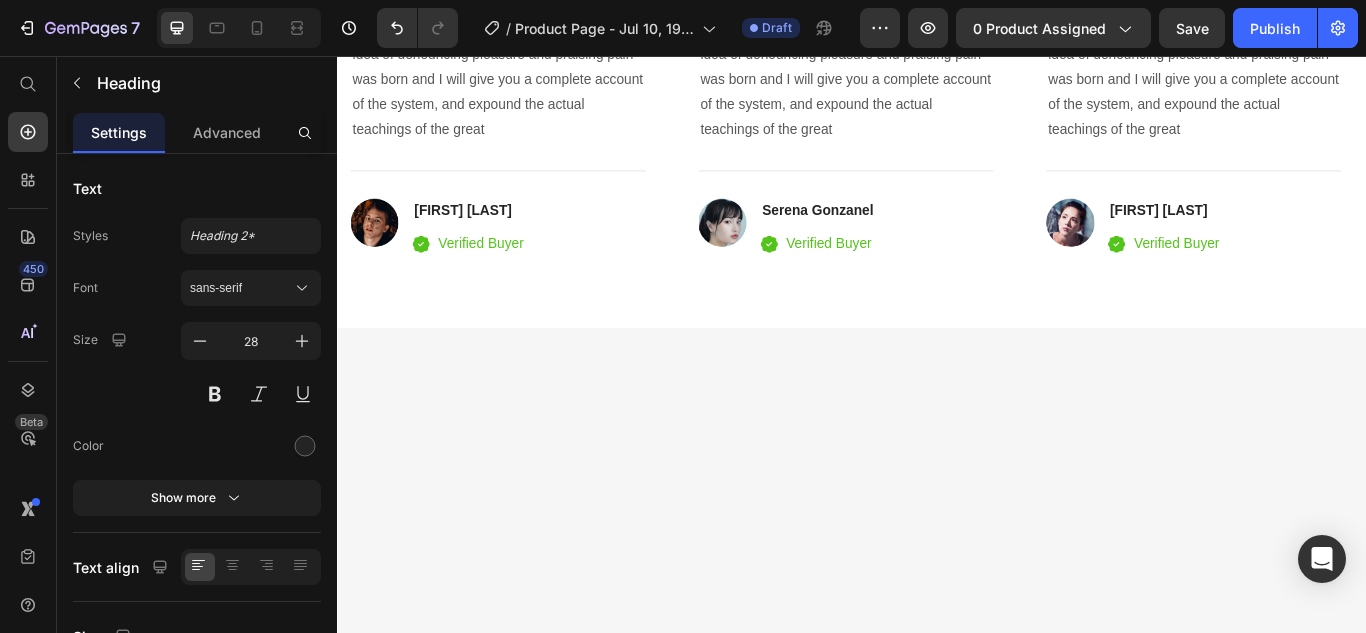 click on "Headline About Product Benefit 4" at bounding box center [636, -515] 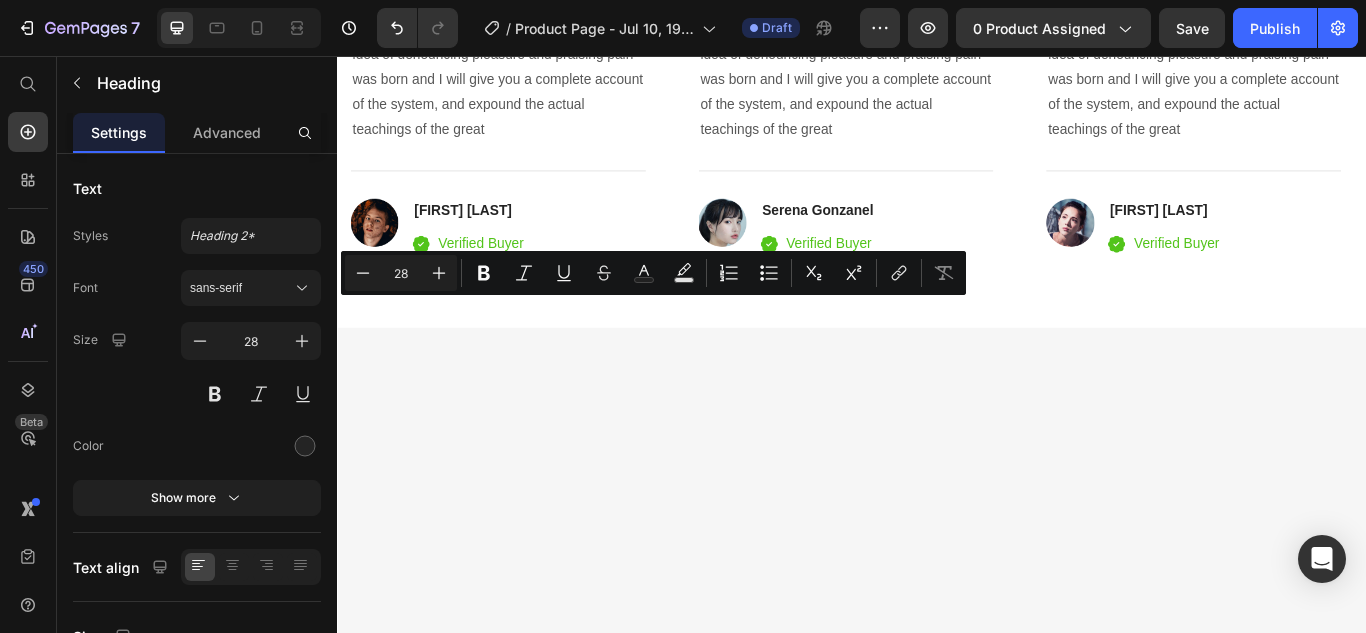 click on "Lorem ipsum dolor sit amet, consectetur adipiscing elit, sed do eiusmod tempor incididunt ut labore et dolore magna aliqua." at bounding box center [636, -456] 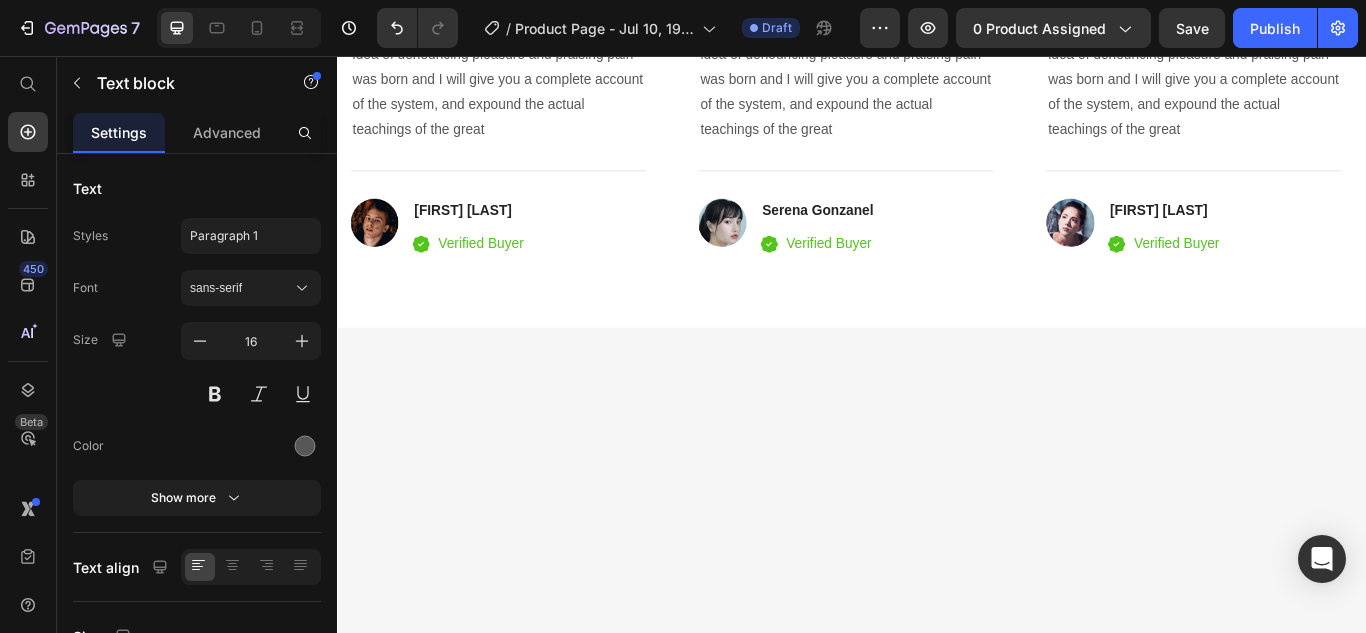 click on "Lorem ipsum dolor sit amet, consectetur adipiscing elit, sed do eiusmod tempor incididunt ut labore et dolore magna aliqua." at bounding box center [636, -456] 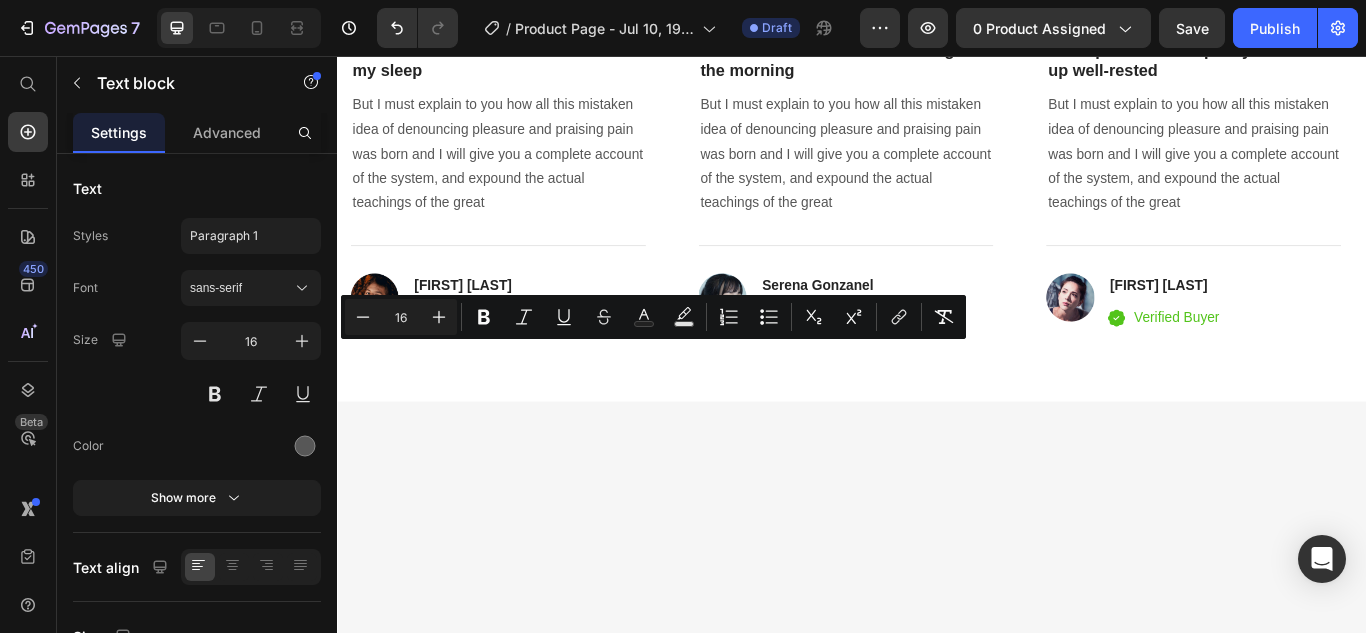 drag, startPoint x: 633, startPoint y: 401, endPoint x: 361, endPoint y: 398, distance: 272.01654 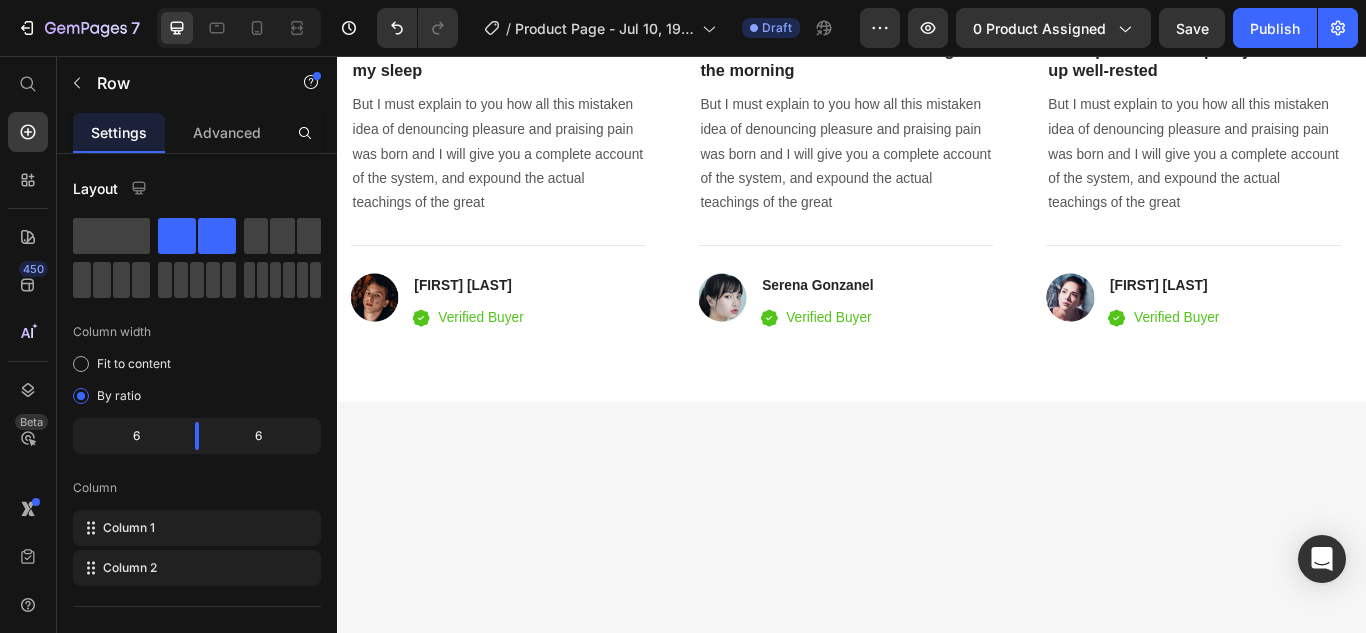 click on "Headline About Product Benefit 4" at bounding box center (636, -486) 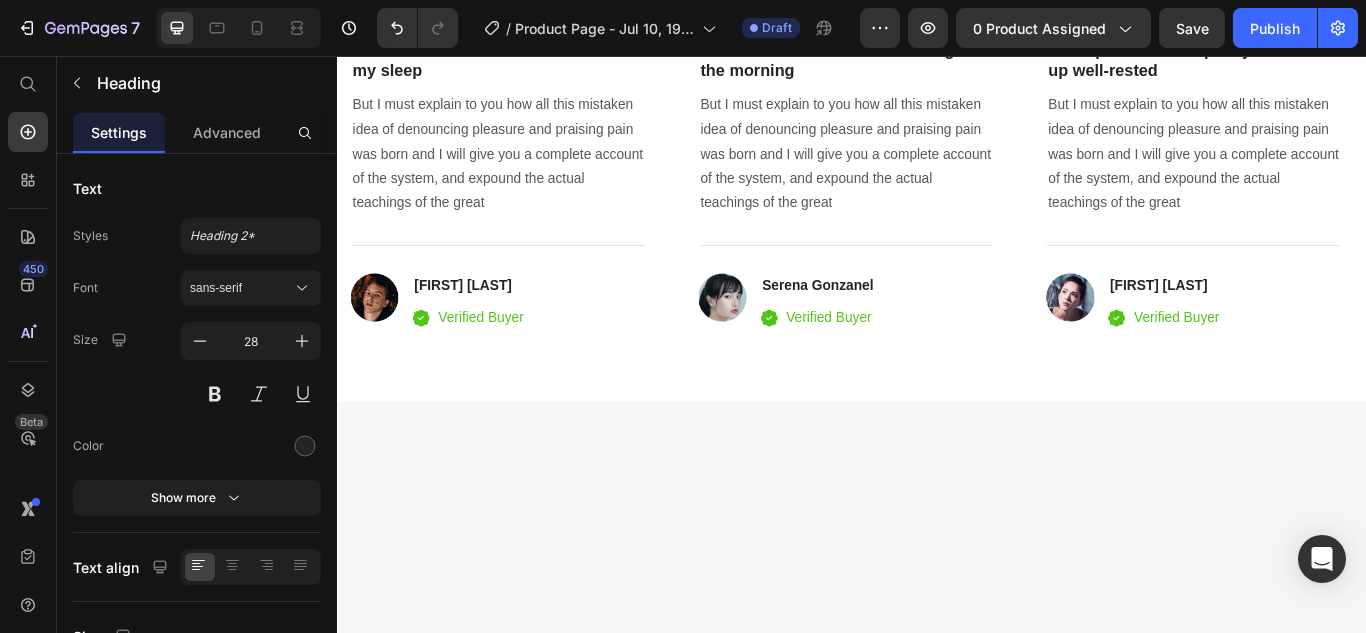 click on "Headline About Product Benefit 4" at bounding box center [636, -486] 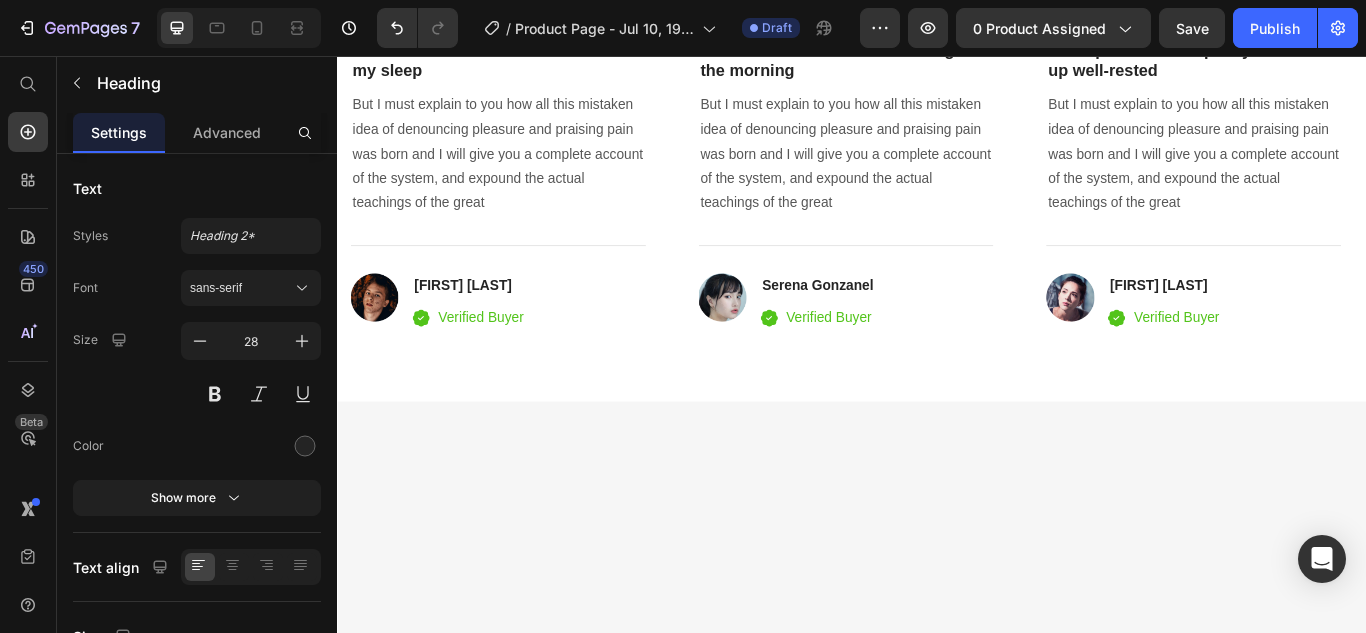 click on "✅  5. Diseño ergonómico y discreto" at bounding box center (636, -442) 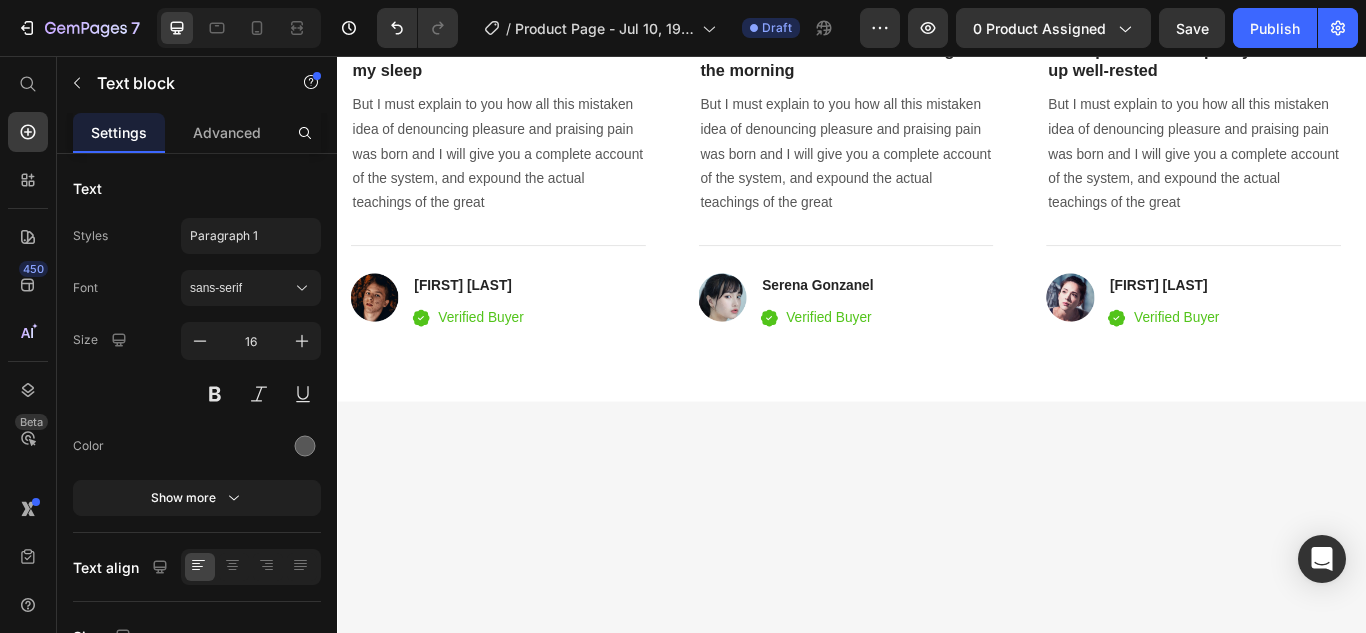 click on "No causa molestias al dormir." at bounding box center [636, -413] 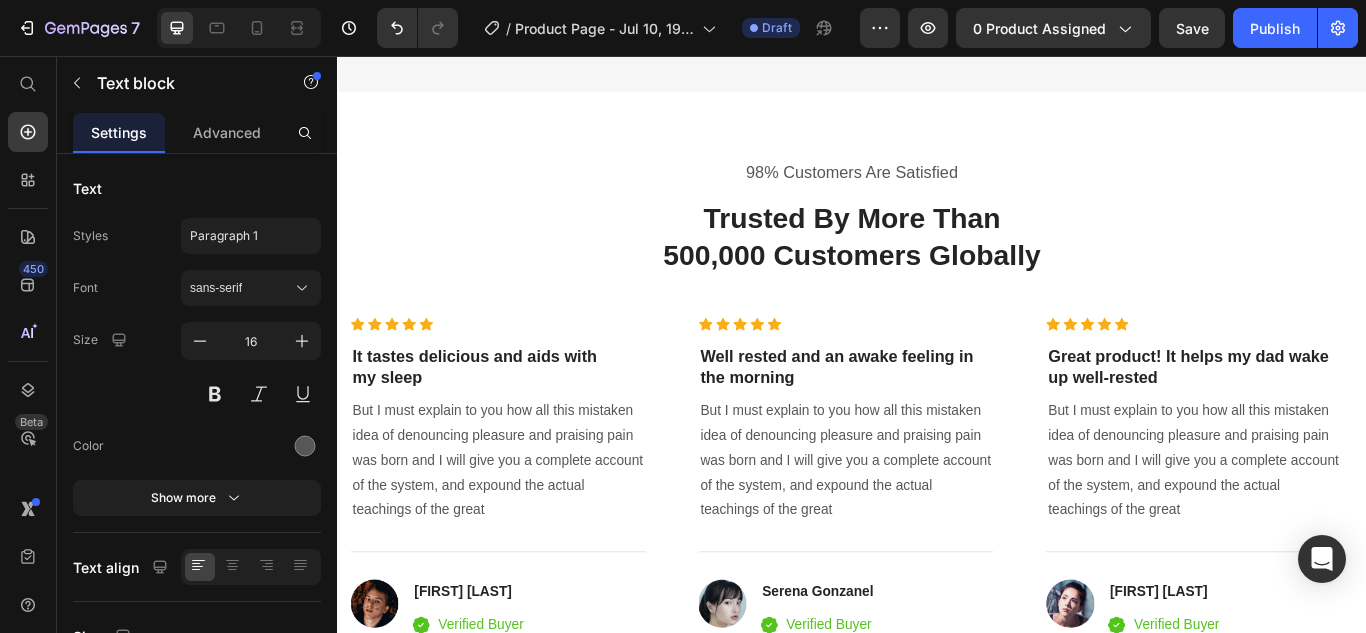 scroll, scrollTop: 3630, scrollLeft: 0, axis: vertical 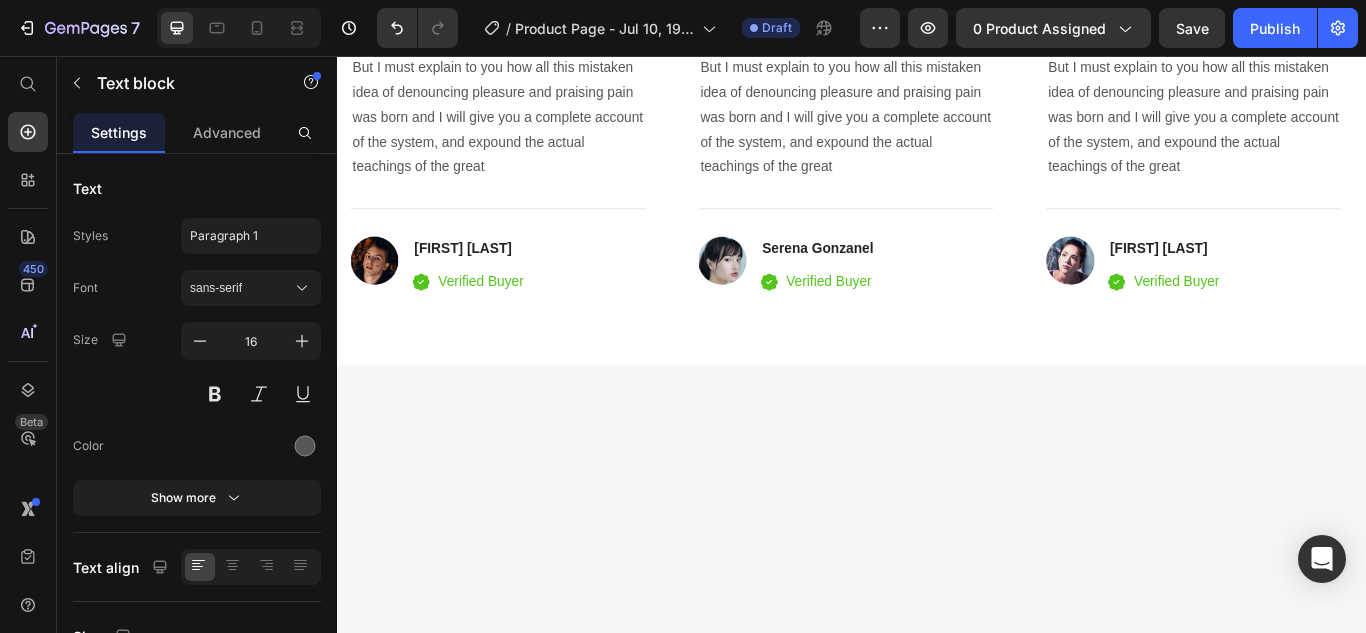 click on "5. Diseño ergonómico y discreto" at bounding box center (605, -501) 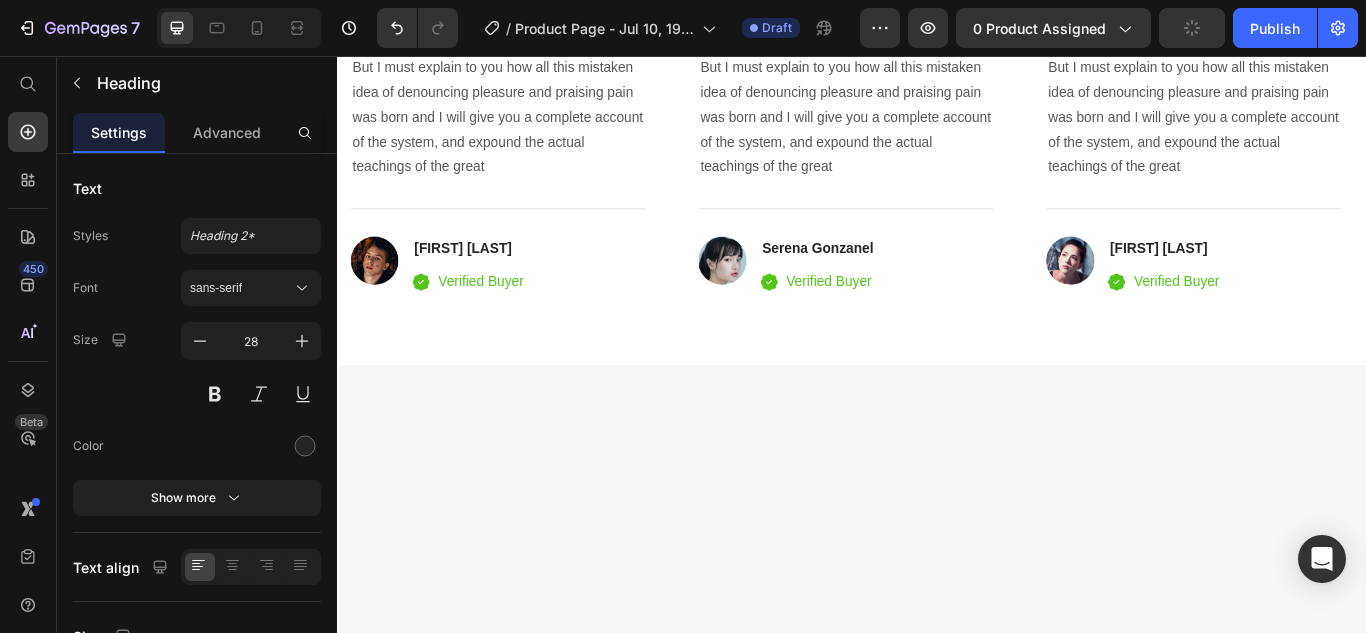 click on "5. Diseño ergonómico y discreto" at bounding box center [605, -501] 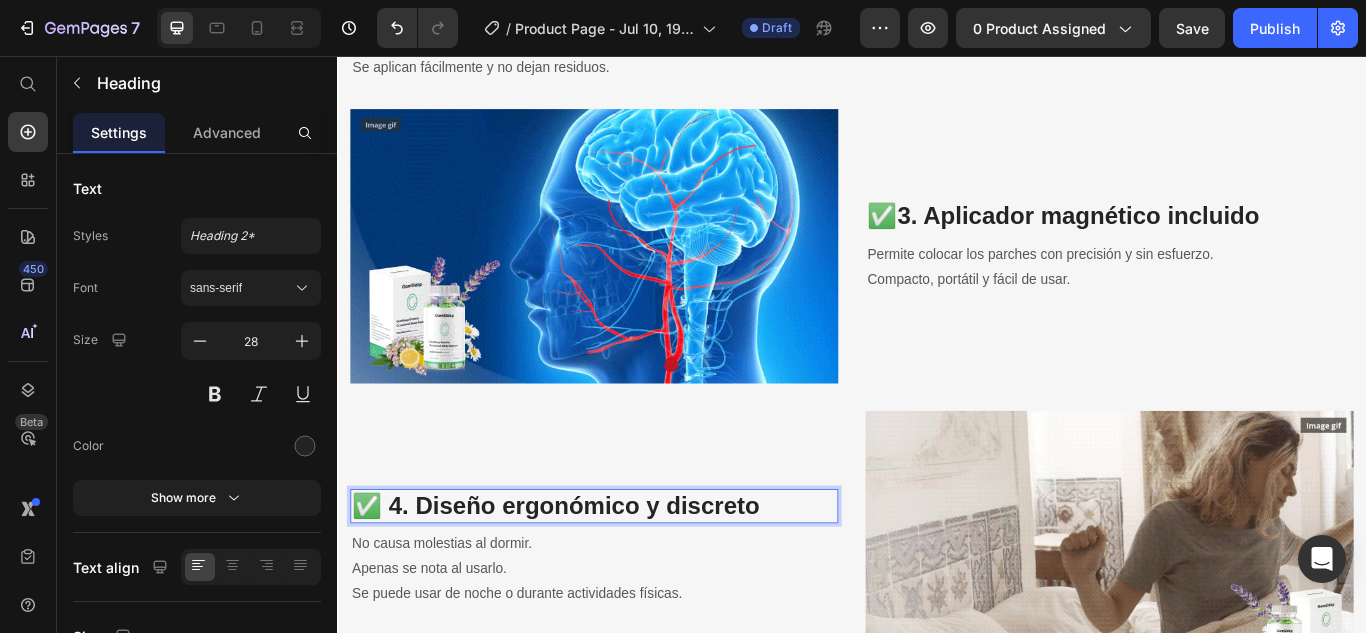 scroll, scrollTop: 2430, scrollLeft: 0, axis: vertical 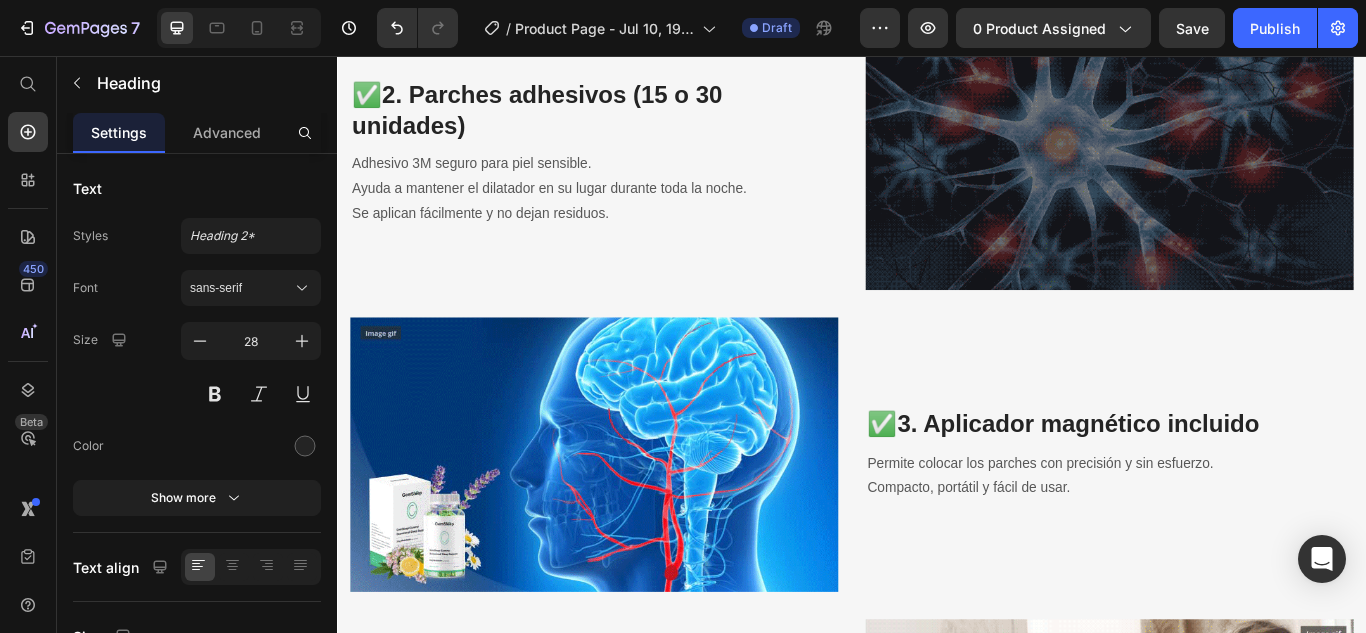 click at bounding box center [636, -92] 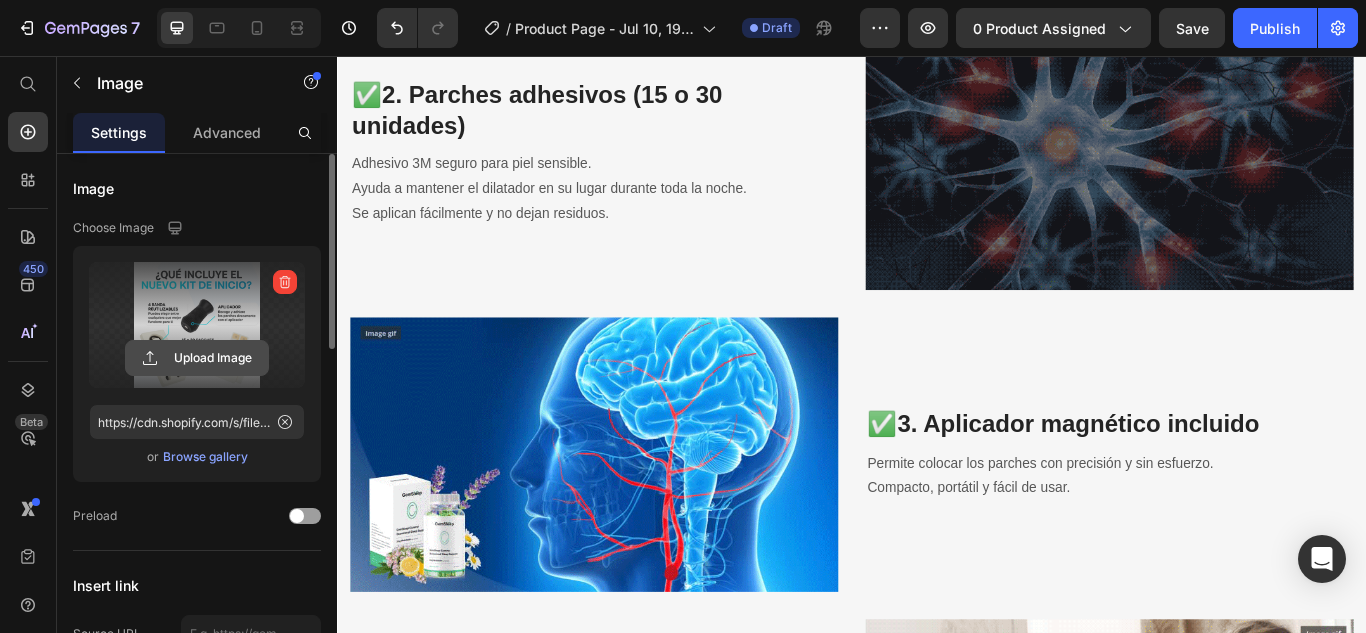 click 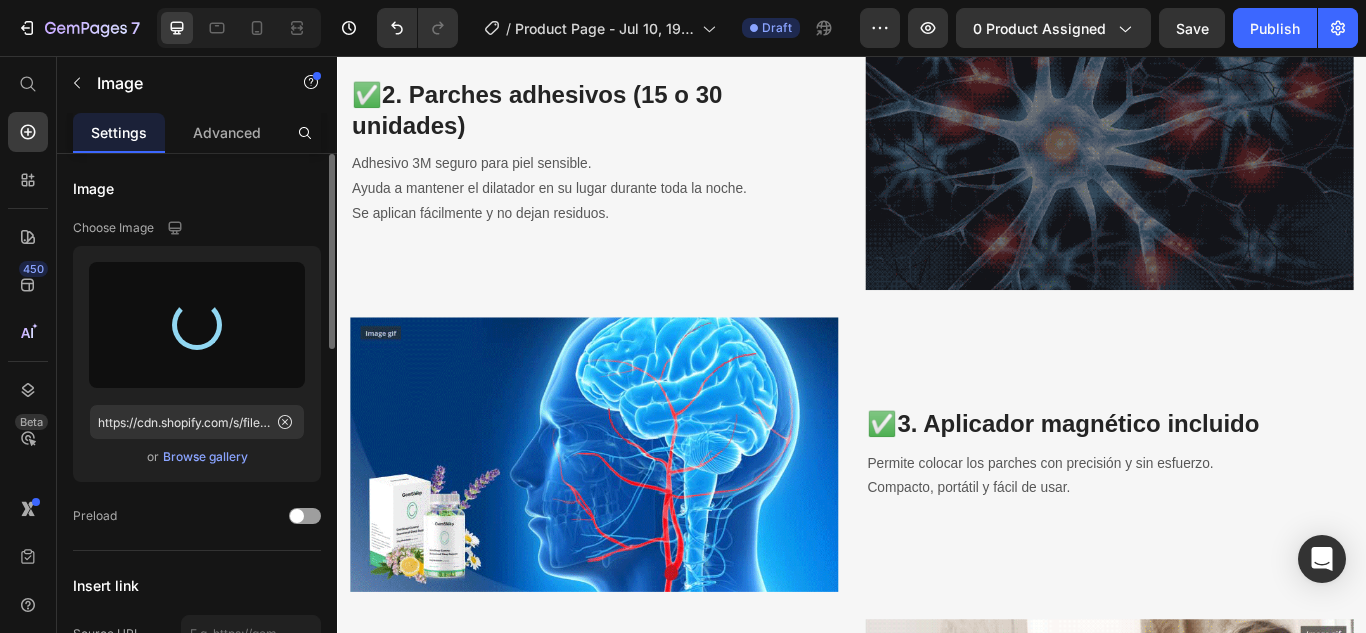 type on "https://cdn.shopify.com/s/files/1/0644/6871/3539/files/gempages_574890714811335909-b16b5eca-4d30-4a06-a244-8cc761b0d4c8.webp" 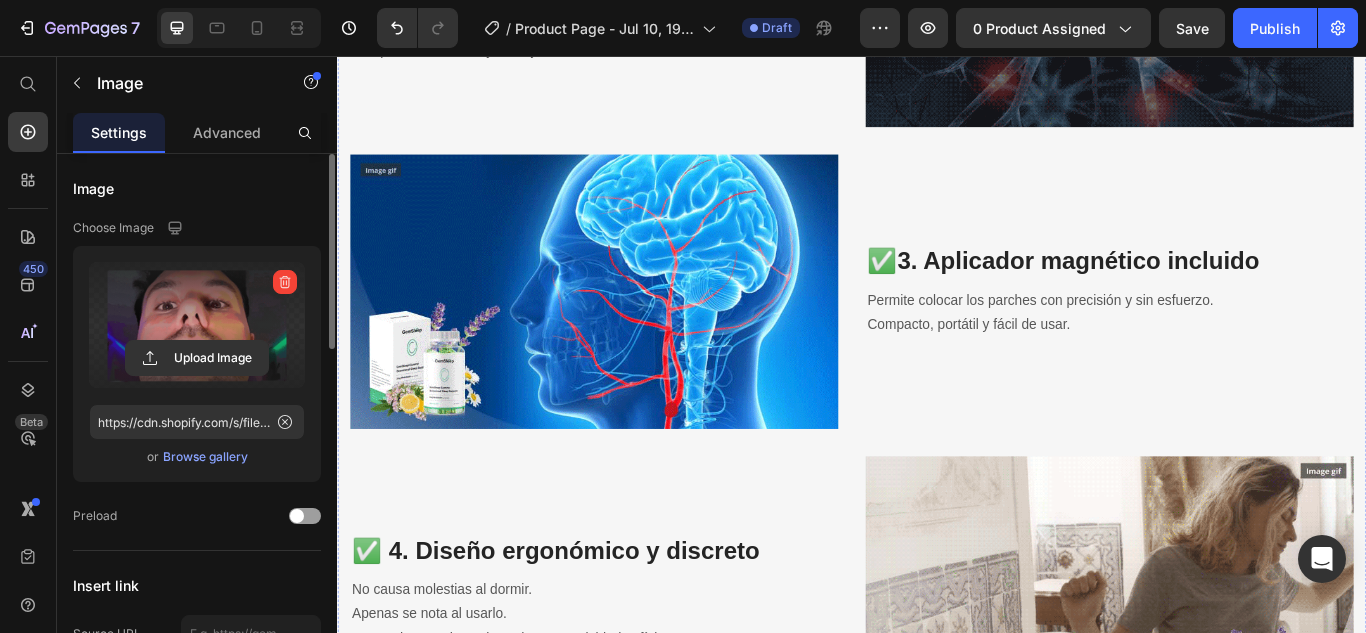 scroll, scrollTop: 2730, scrollLeft: 0, axis: vertical 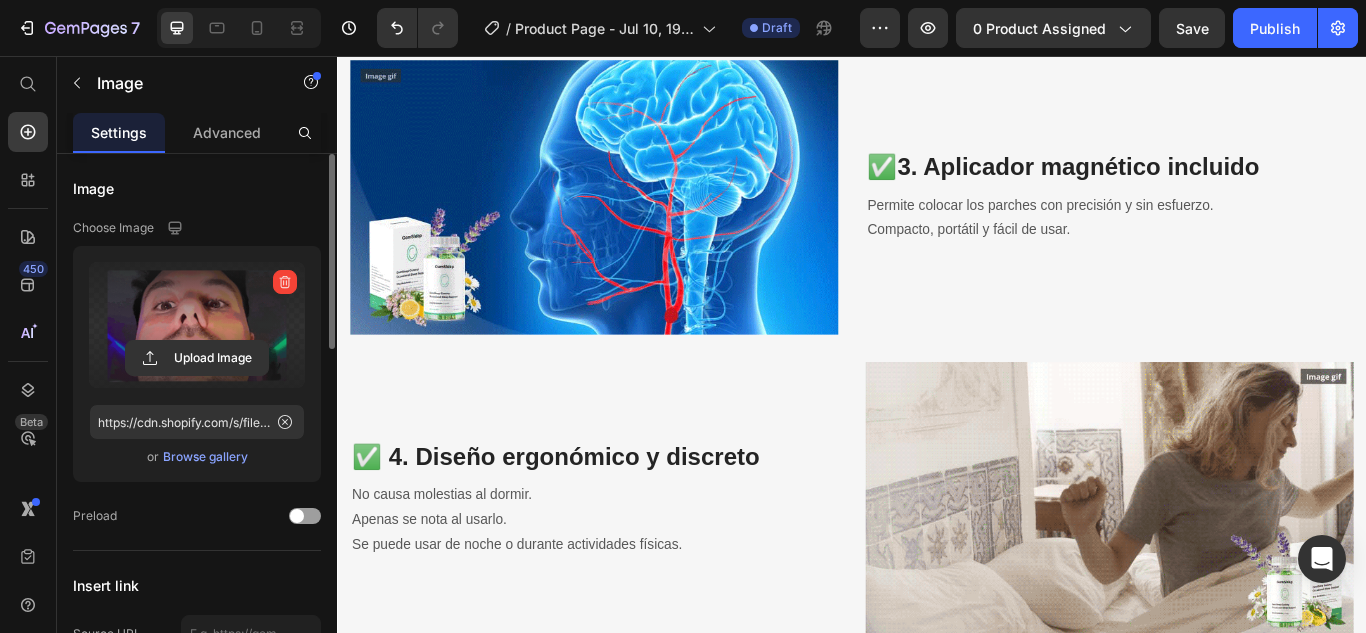 click at bounding box center (1237, -131) 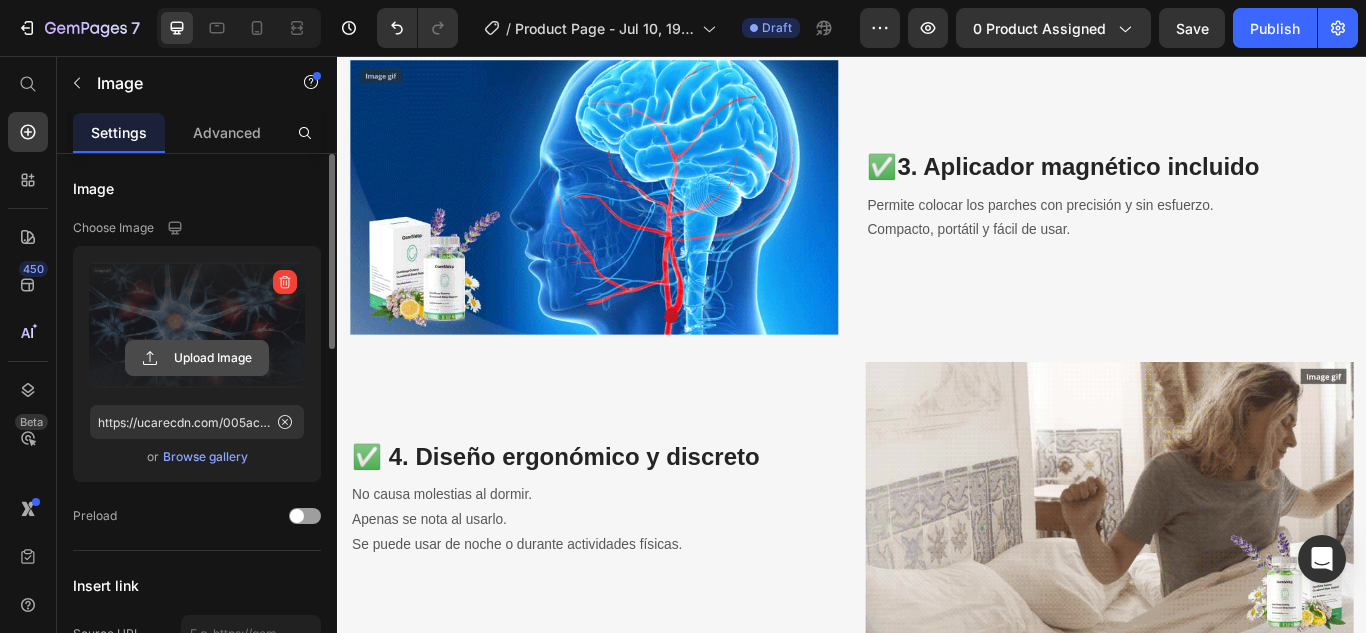 click 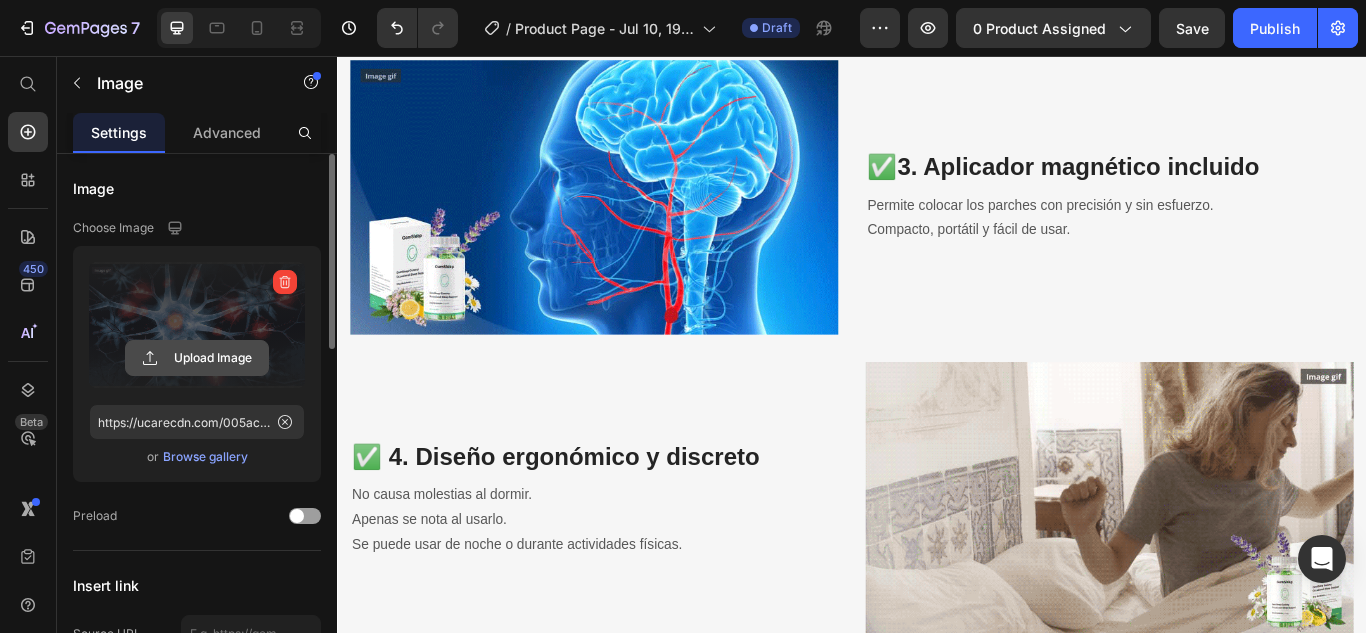 click 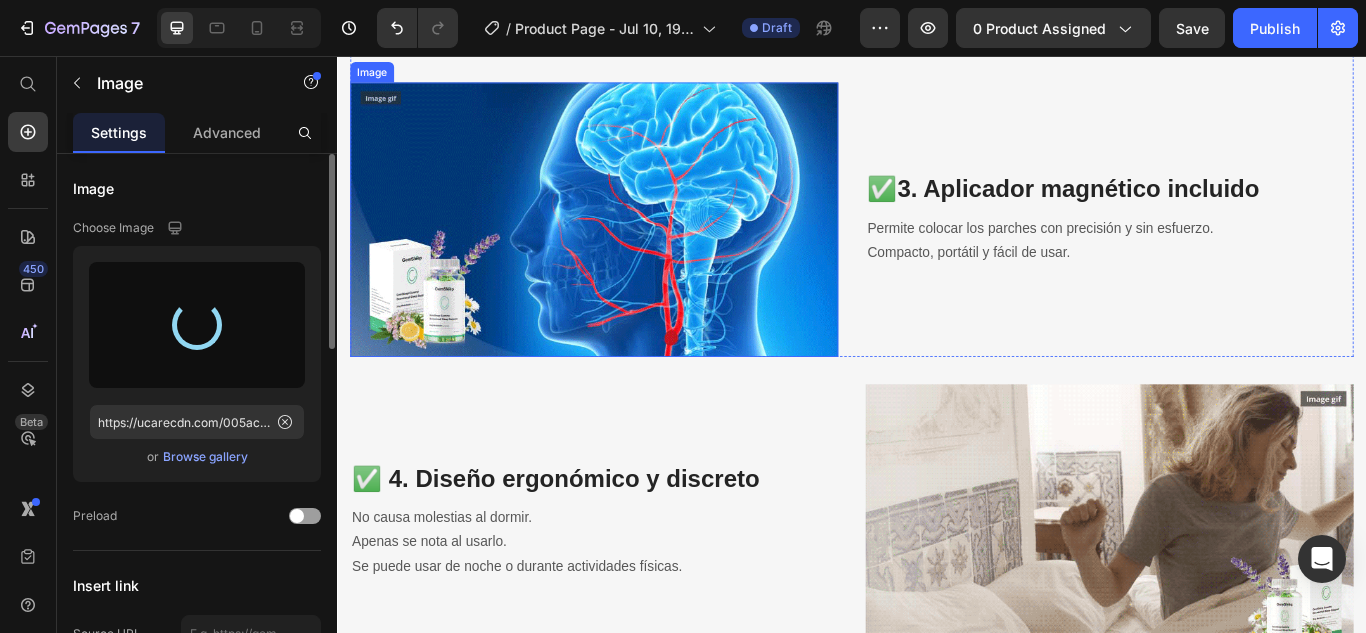 type on "https://cdn.shopify.com/s/files/1/0644/6871/3539/files/gempages_574890714811335909-5f1b6714-ccac-45b2-9f00-9e3523accc2a.webp" 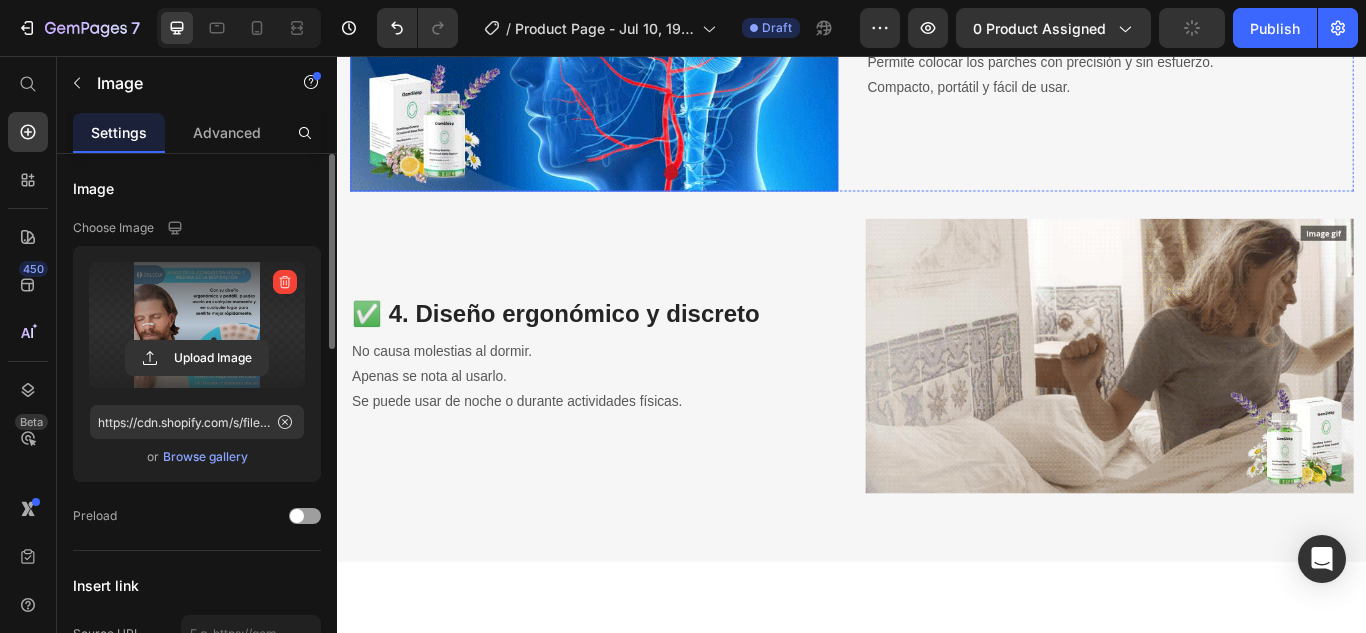 scroll, scrollTop: 3576, scrollLeft: 0, axis: vertical 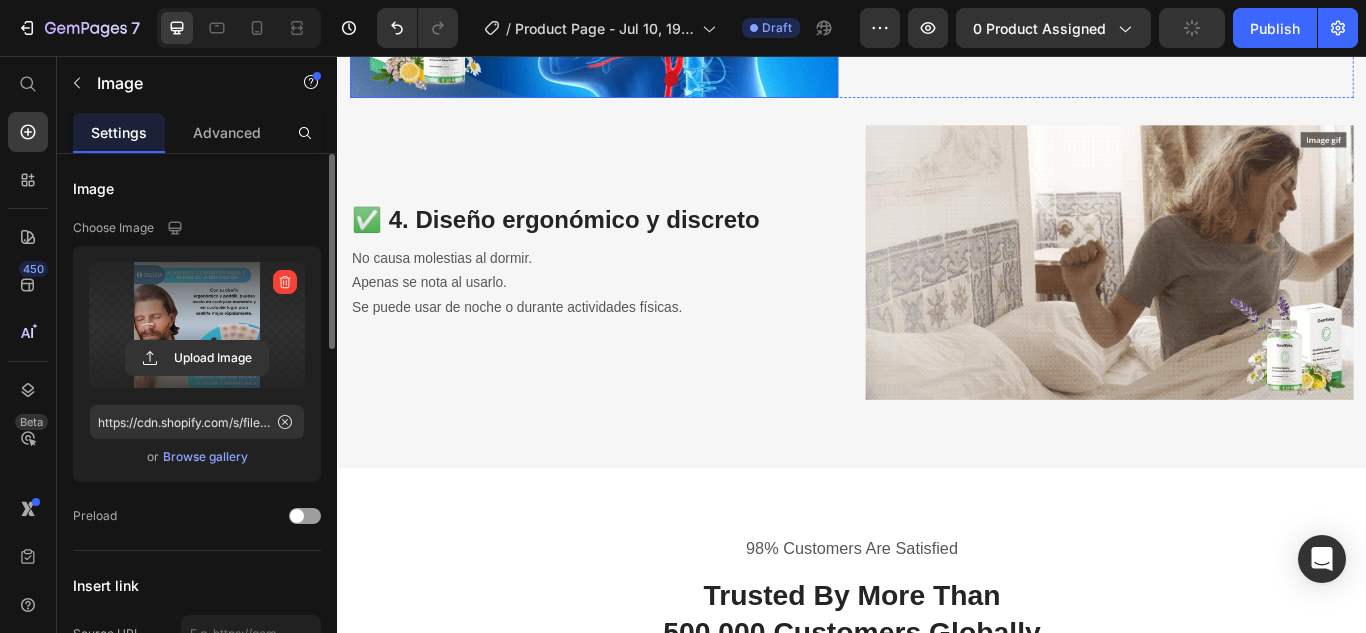 click at bounding box center (636, -55) 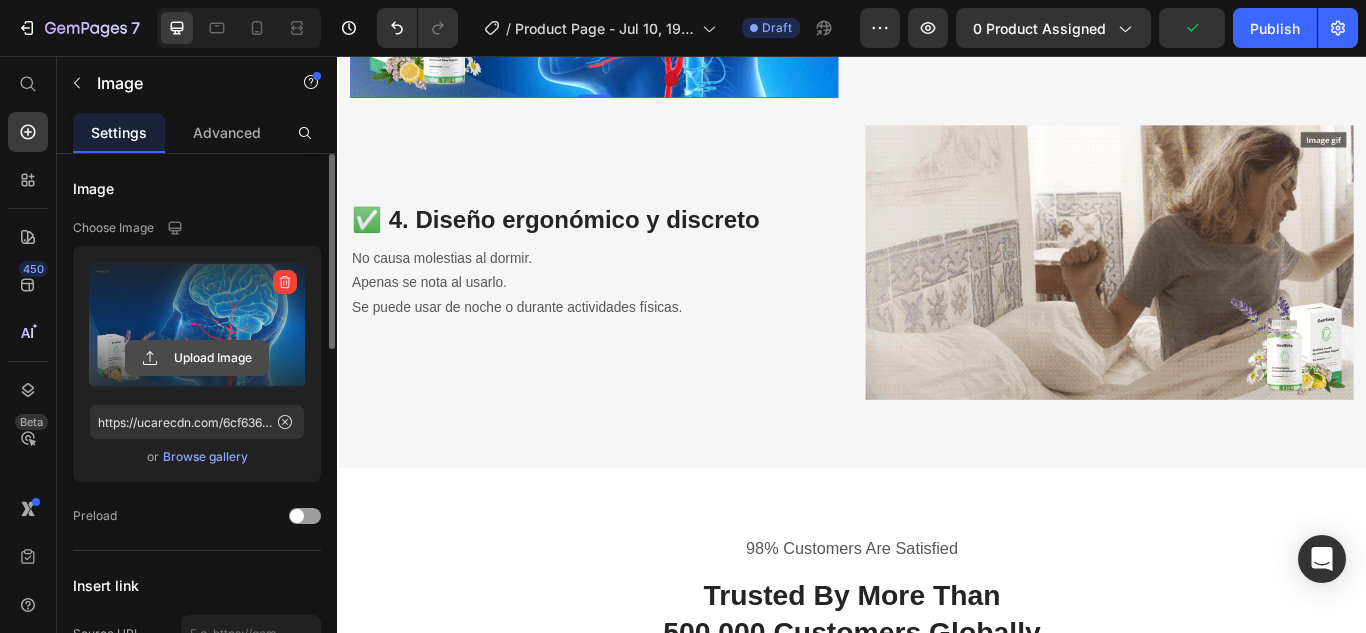 click 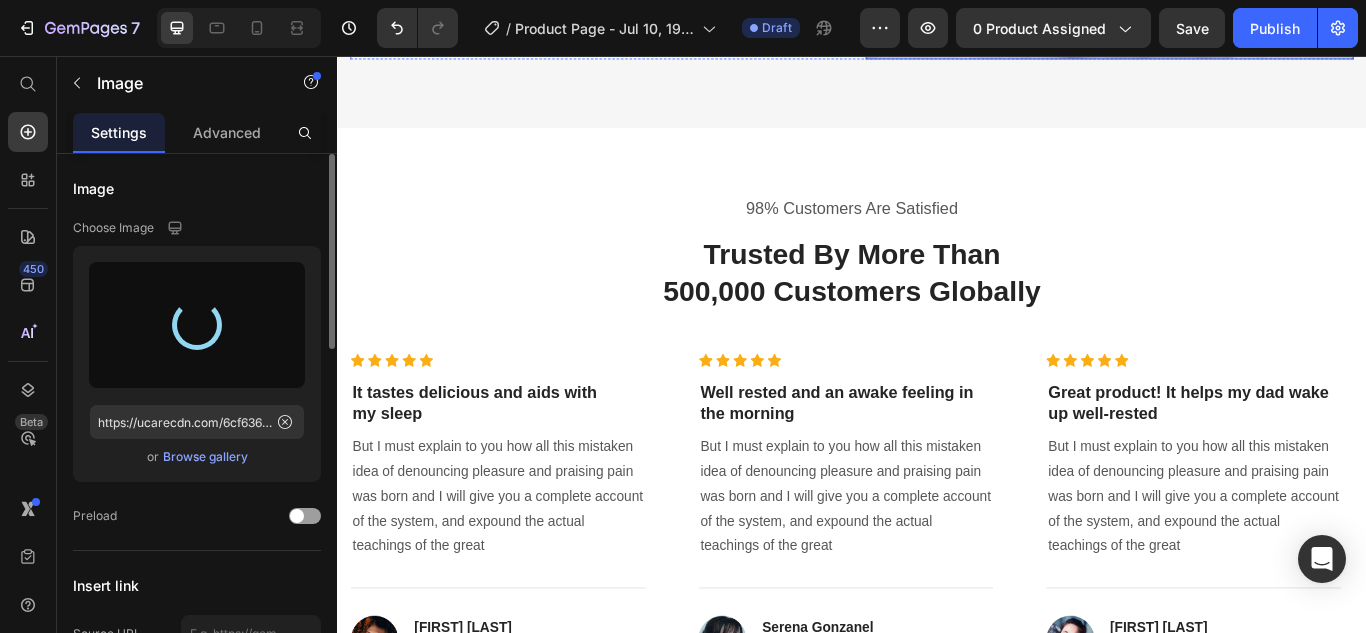 type on "https://cdn.shopify.com/s/files/1/0644/6871/3539/files/gempages_574890714811335909-832d1a21-8637-433b-81d3-f7e997a0f582.webp" 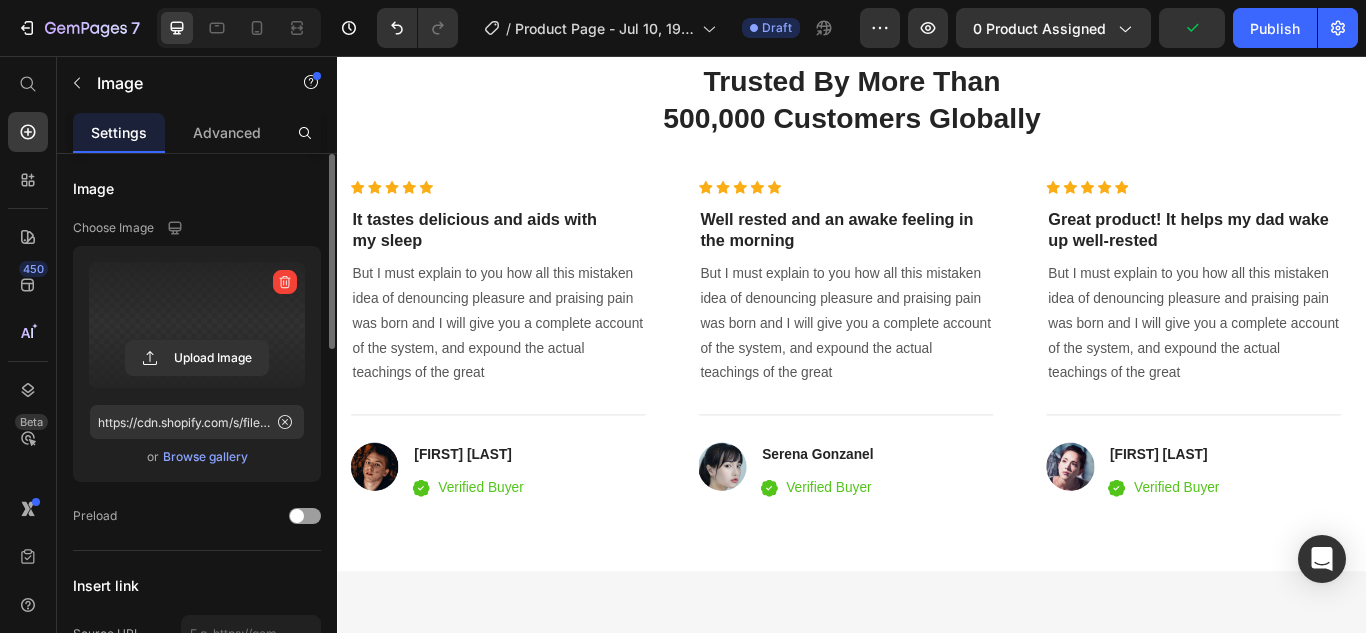 scroll, scrollTop: 4176, scrollLeft: 0, axis: vertical 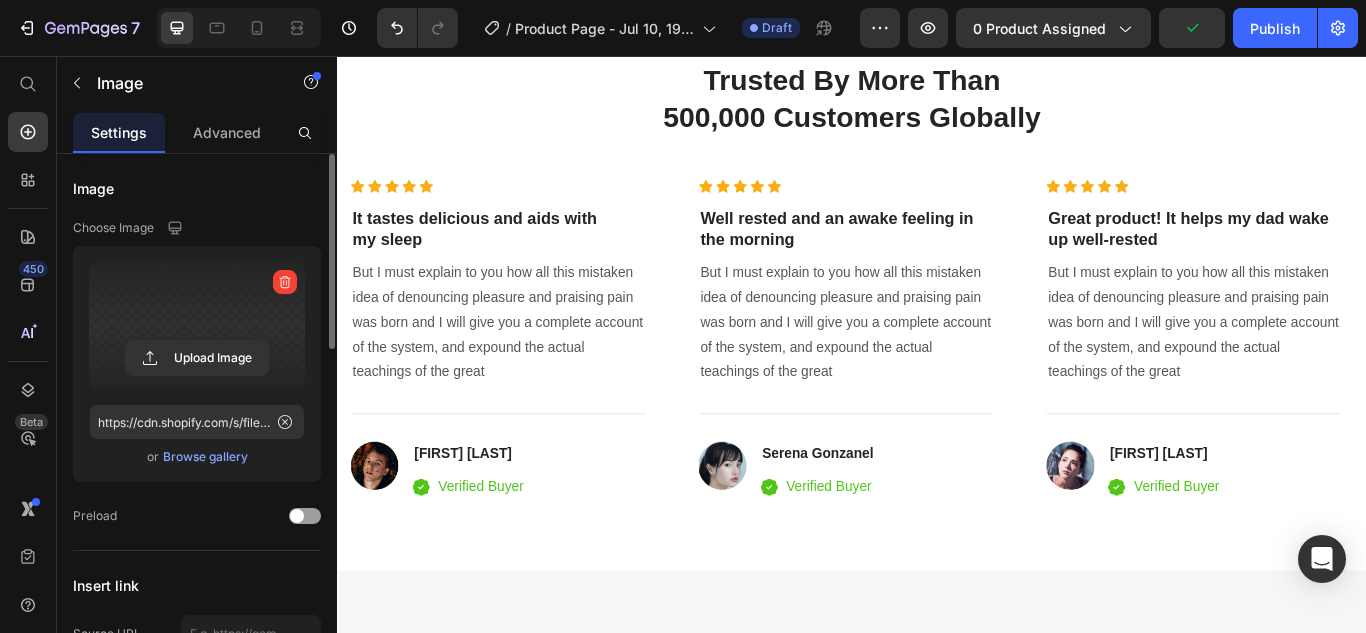 click at bounding box center [1237, -303] 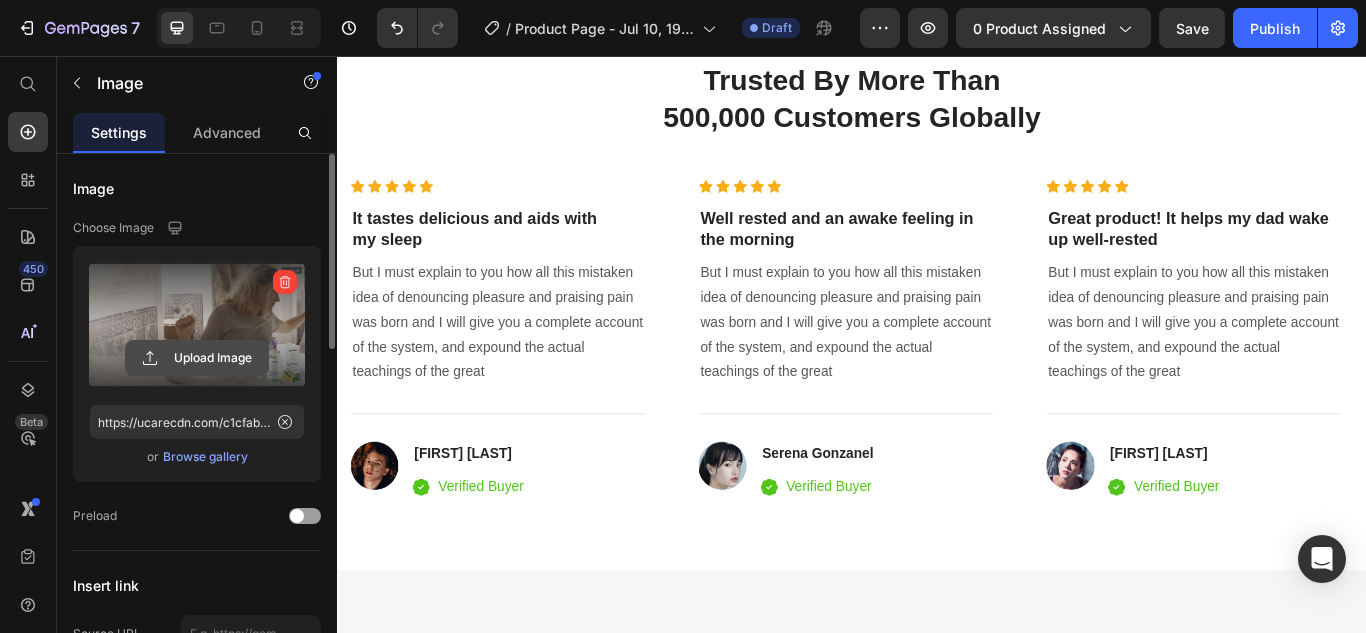 click 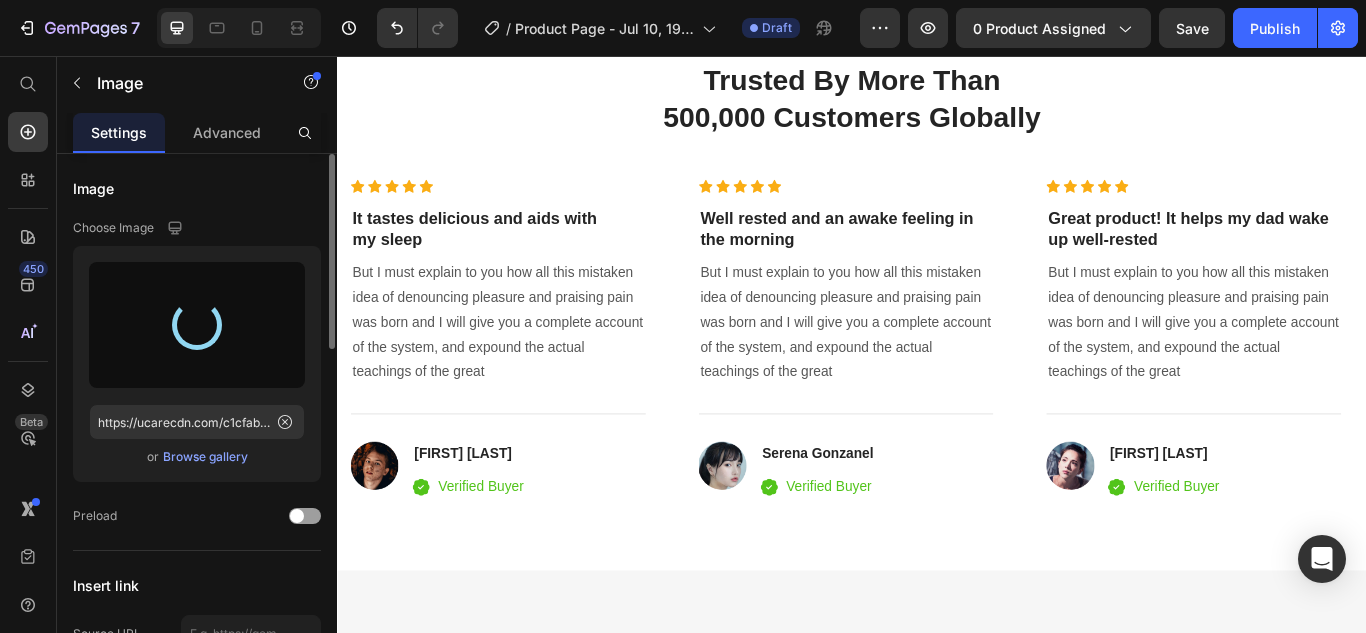scroll, scrollTop: 4376, scrollLeft: 0, axis: vertical 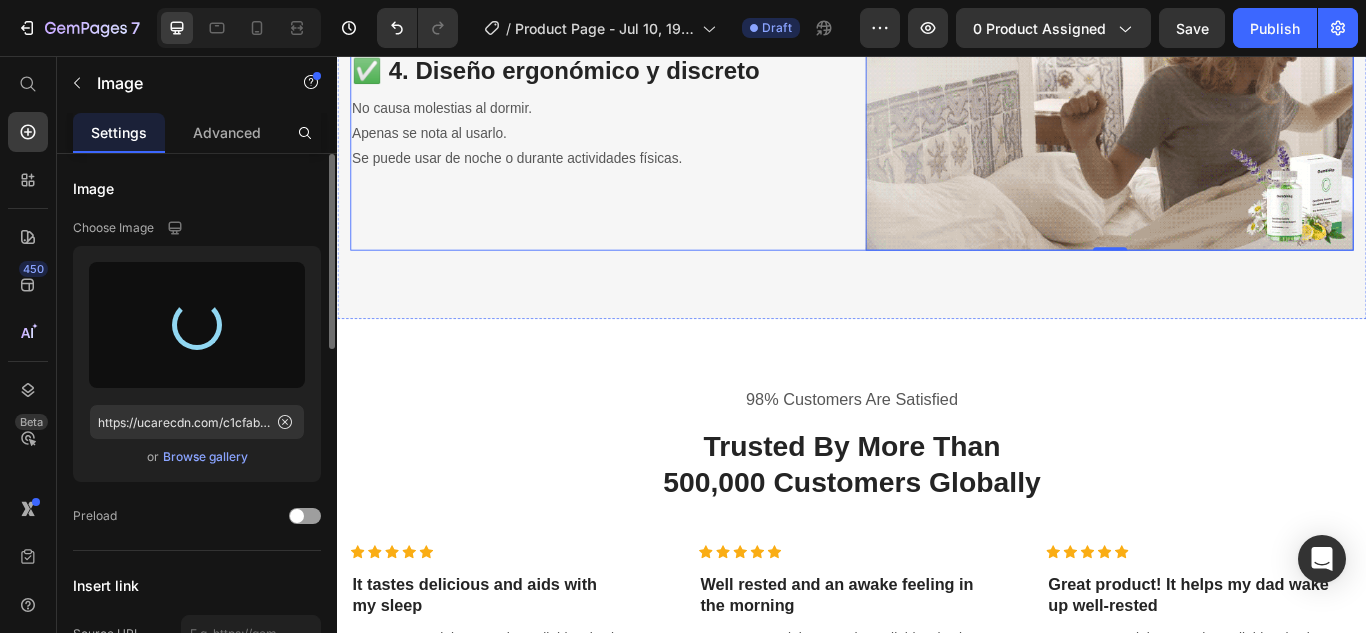 type on "https://cdn.shopify.com/s/files/1/0644/6871/3539/files/gempages_574890714811335909-6b7cdf4d-04a6-4aad-becb-a30cae178cfd.webp" 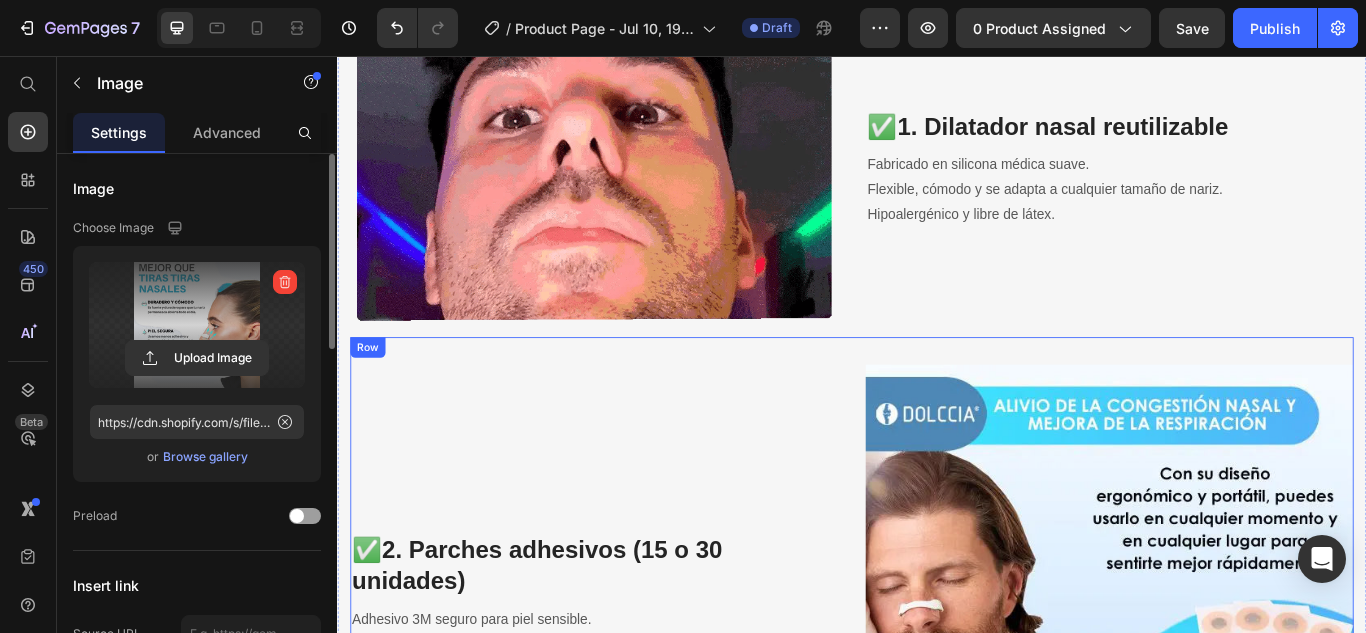 scroll, scrollTop: 1976, scrollLeft: 0, axis: vertical 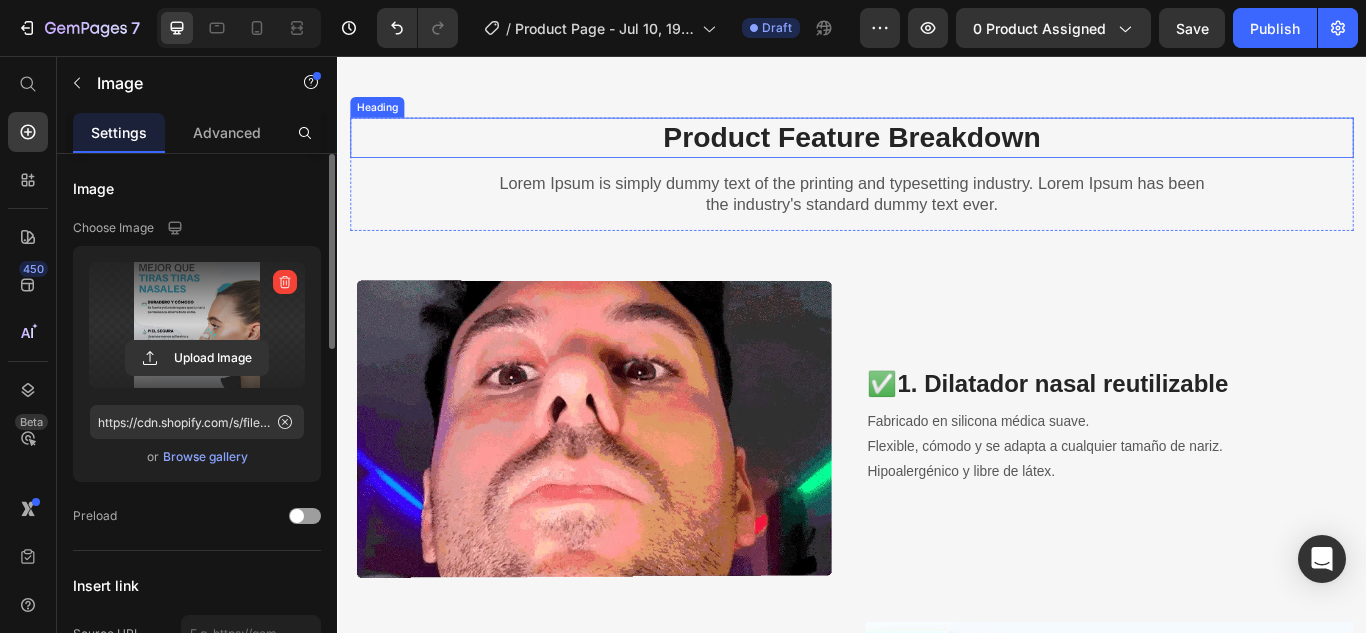 click on "Product Feature Breakdown" at bounding box center [937, 151] 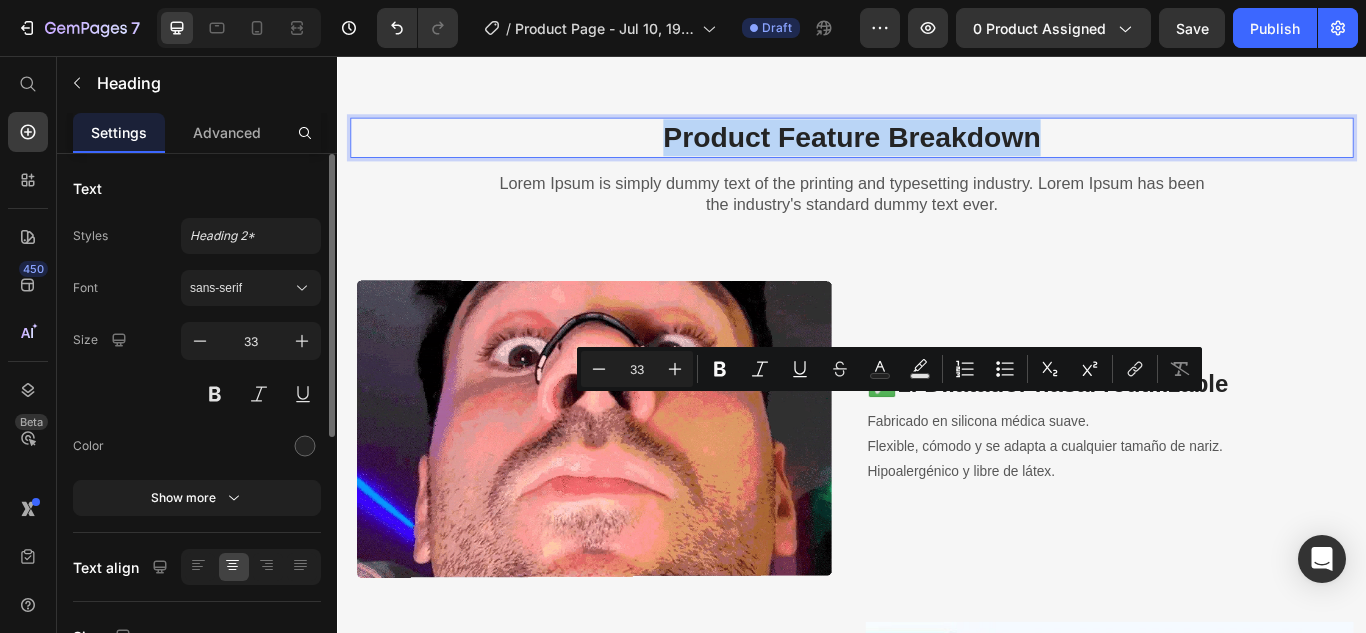 drag, startPoint x: 712, startPoint y: 468, endPoint x: 1085, endPoint y: 467, distance: 373.00134 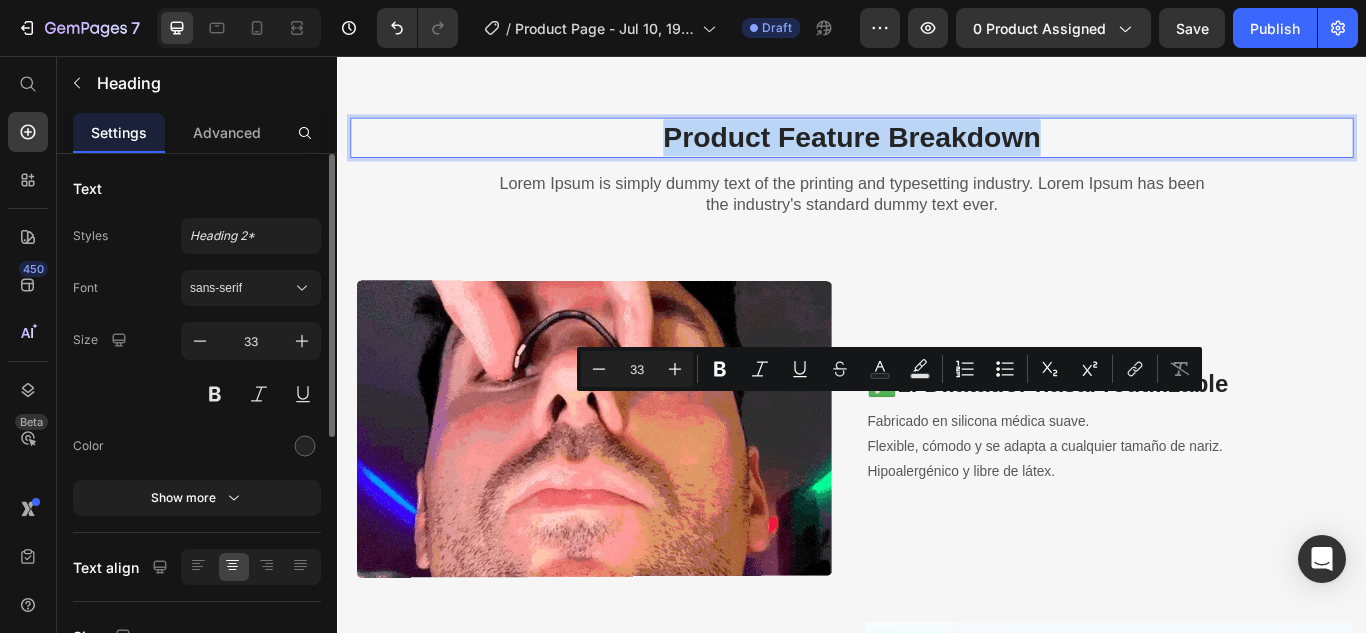 click on "Product Feature Breakdown" at bounding box center (937, 151) 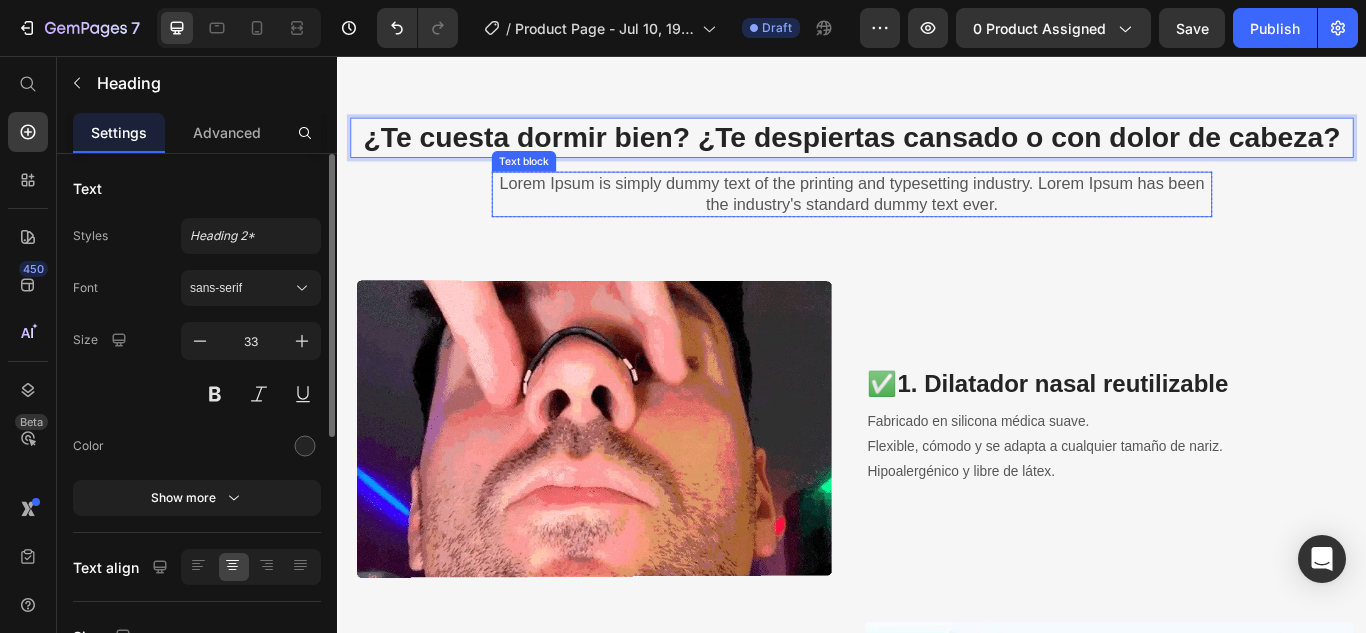 click on "Lorem Ipsum is simply dummy text of the printing and typesetting industry. Lorem Ipsum has been the industry's standard dummy text ever." at bounding box center [937, 217] 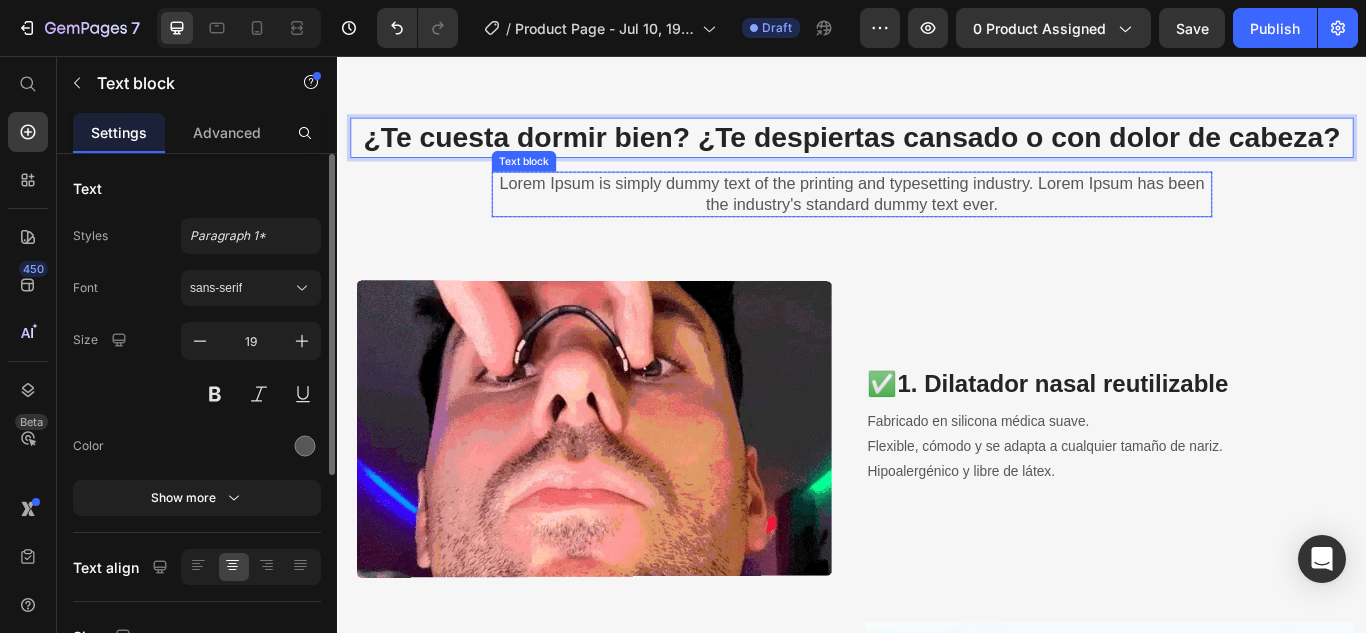 click on "Lorem Ipsum is simply dummy text of the printing and typesetting industry. Lorem Ipsum has been the industry's standard dummy text ever." at bounding box center (937, 217) 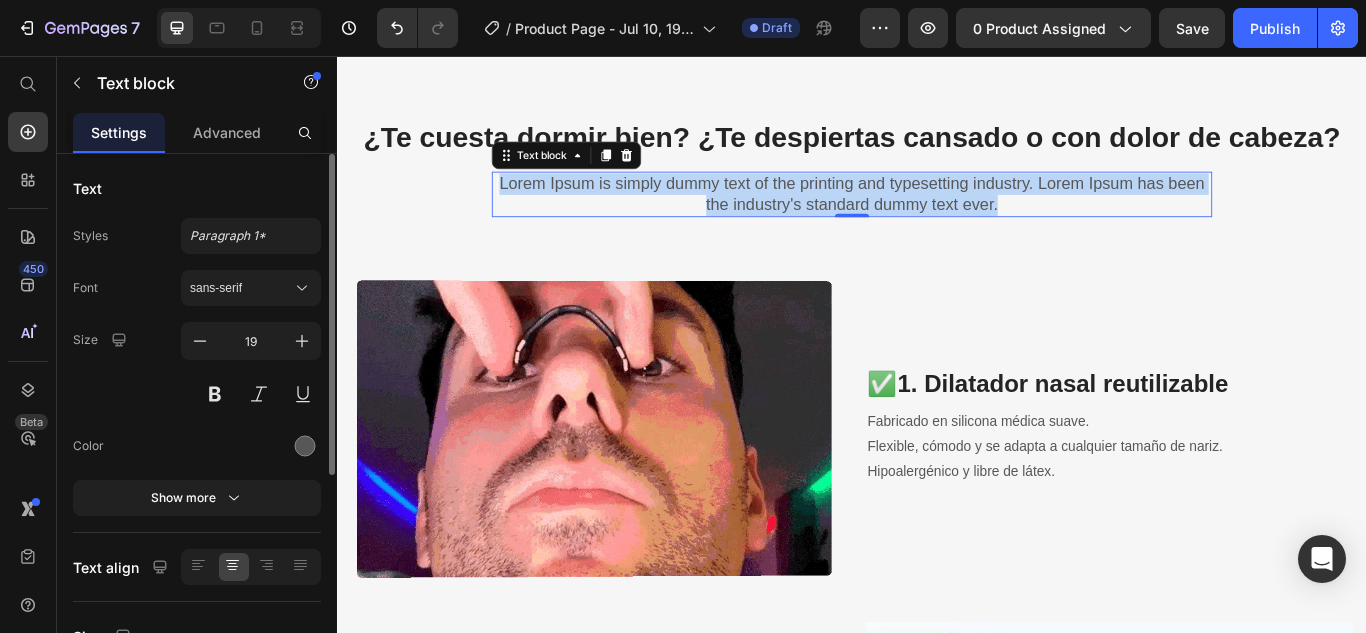 click on "Lorem Ipsum is simply dummy text of the printing and typesetting industry. Lorem Ipsum has been the industry's standard dummy text ever." at bounding box center (937, 217) 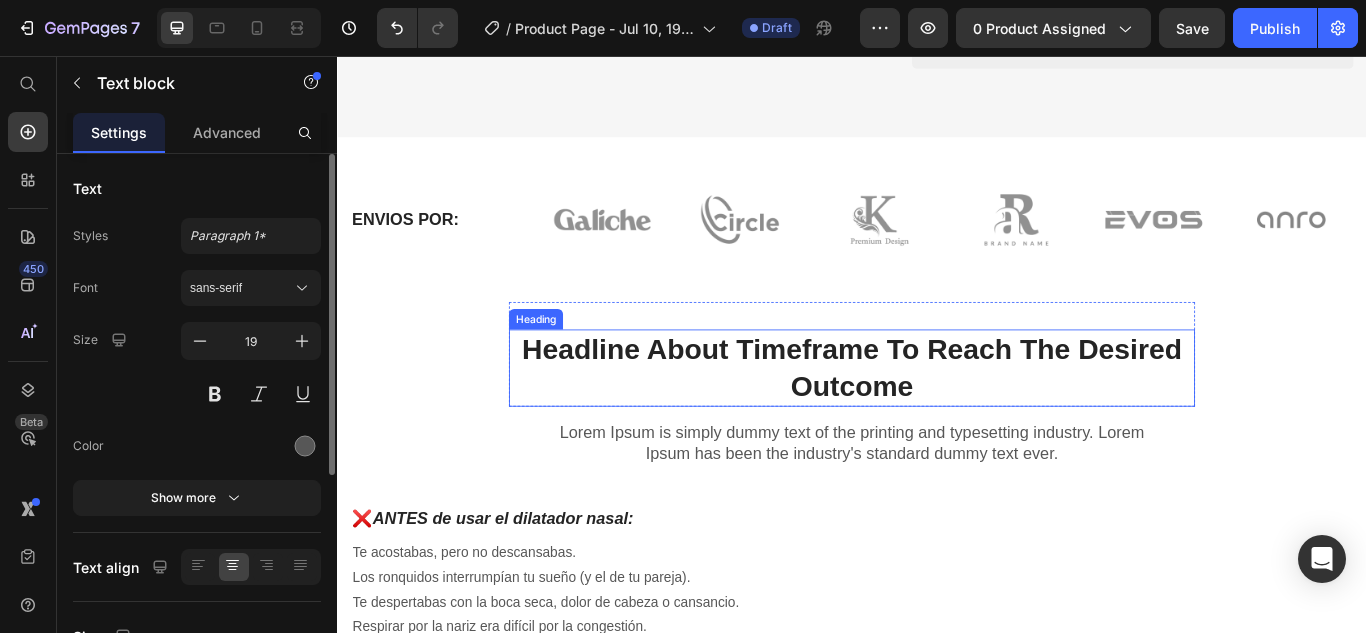 scroll, scrollTop: 876, scrollLeft: 0, axis: vertical 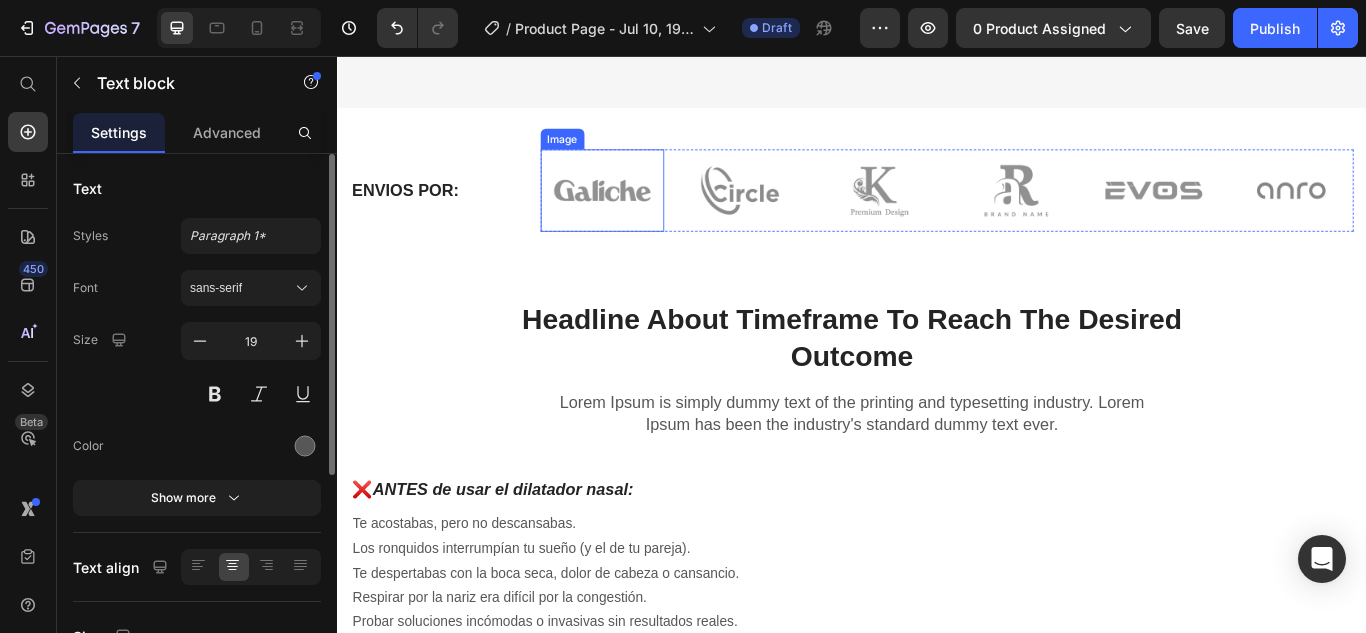 click at bounding box center [646, 213] 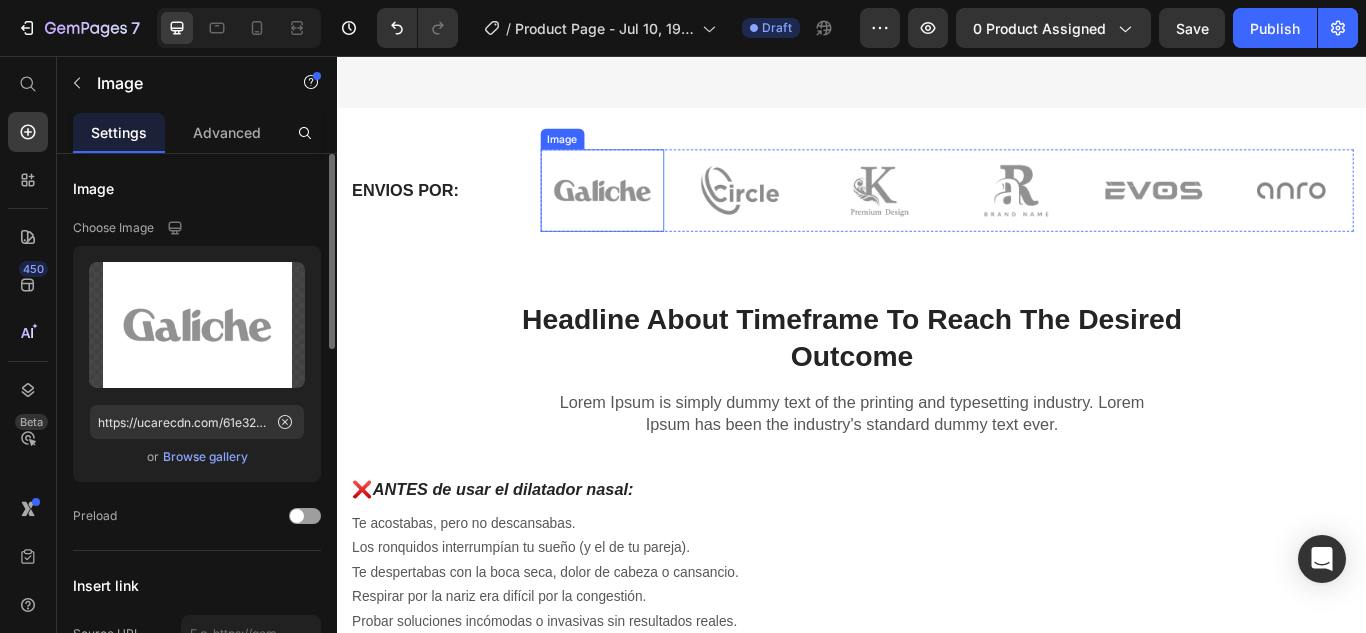 scroll, scrollTop: 0, scrollLeft: 0, axis: both 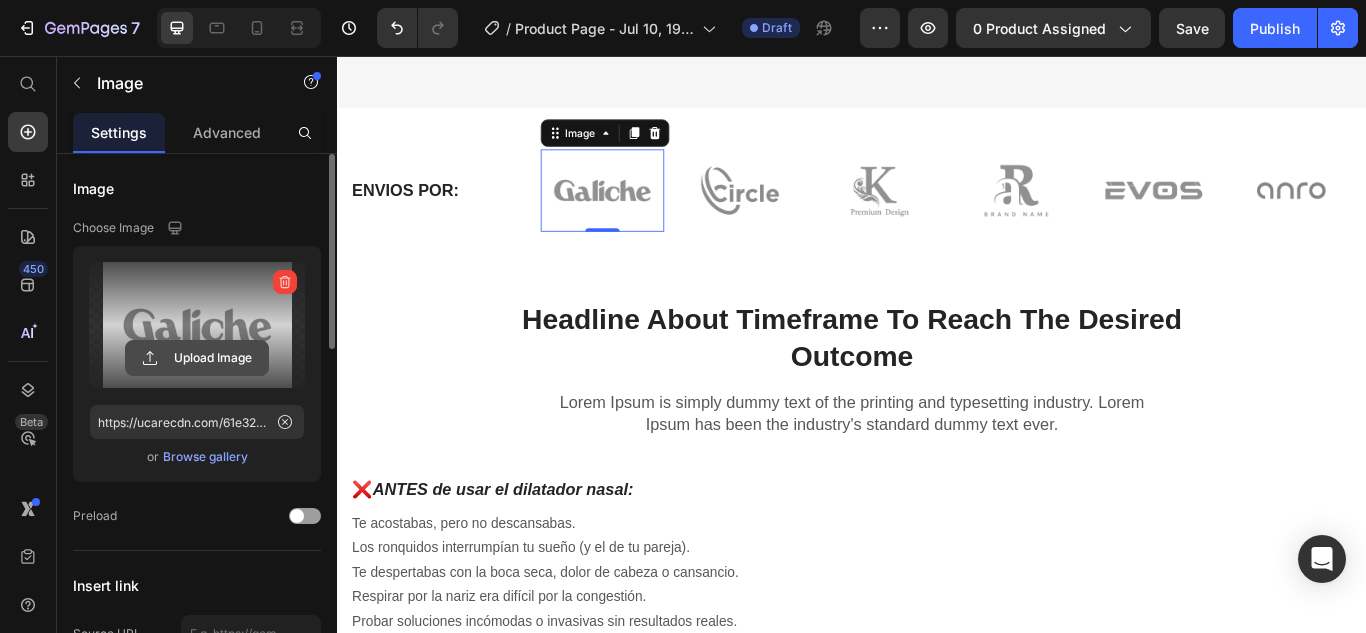 click 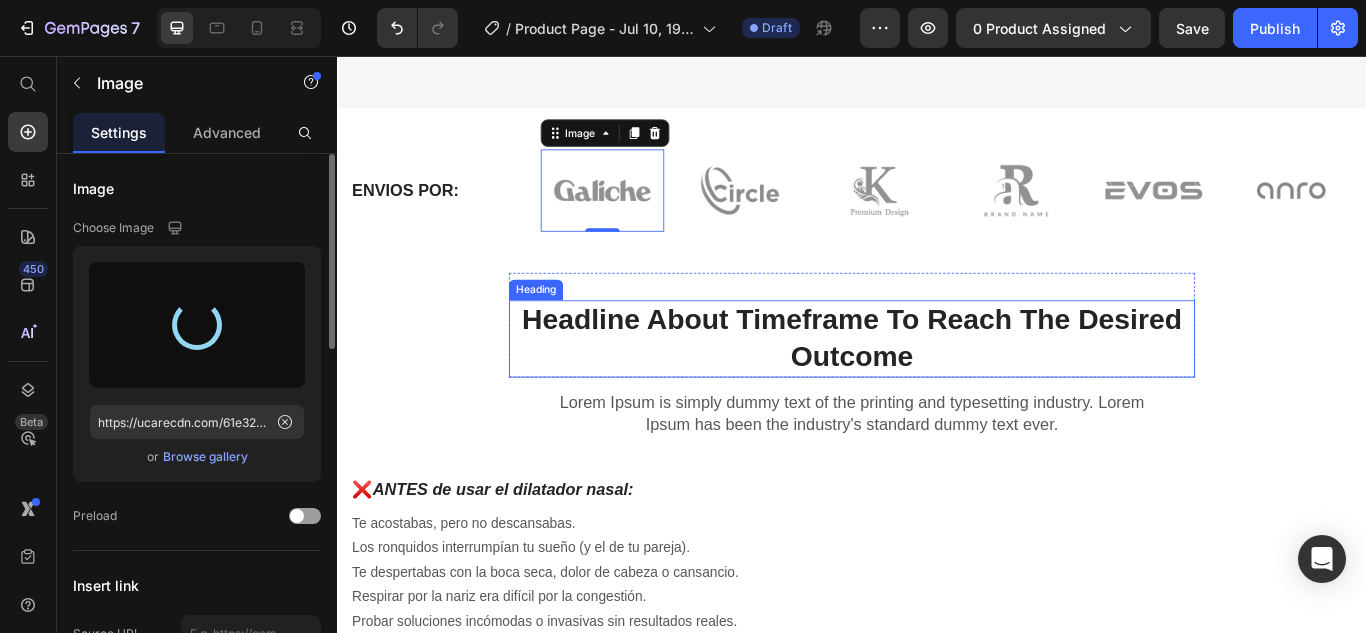type on "https://cdn.shopify.com/s/files/1/0644/6871/3539/files/gempages_574890714811335909-48b08778-c712-4c64-b089-d45578d5f266.png" 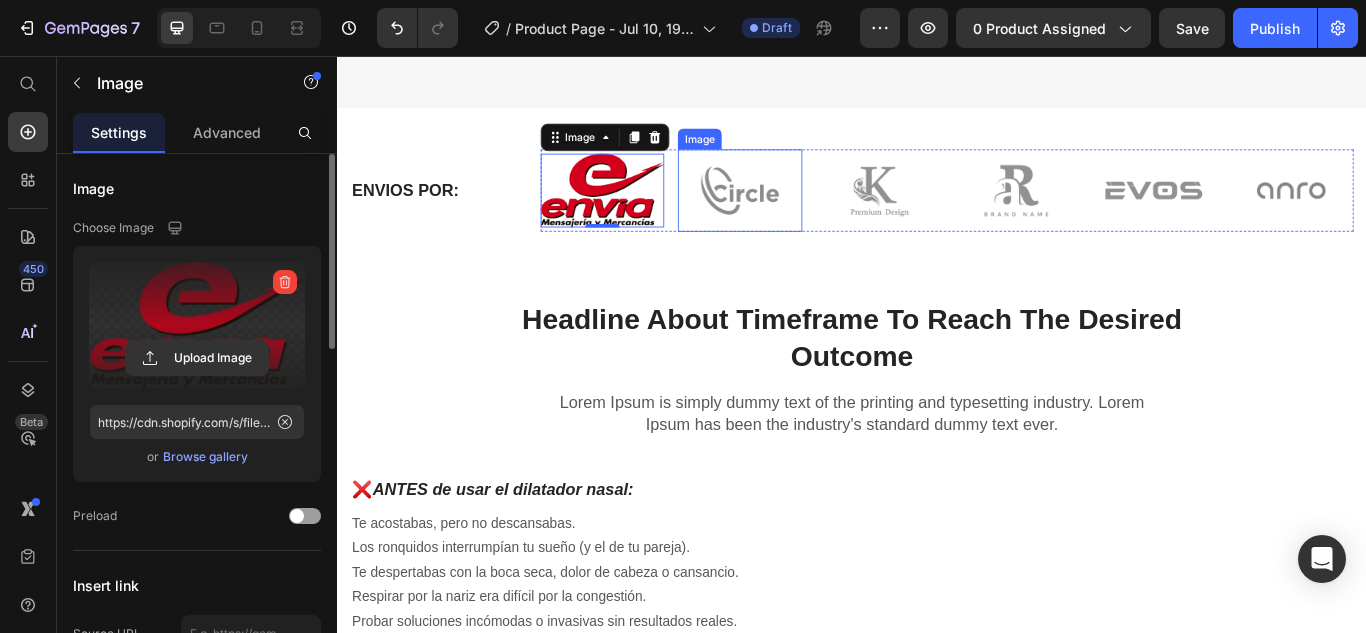 click at bounding box center [806, 213] 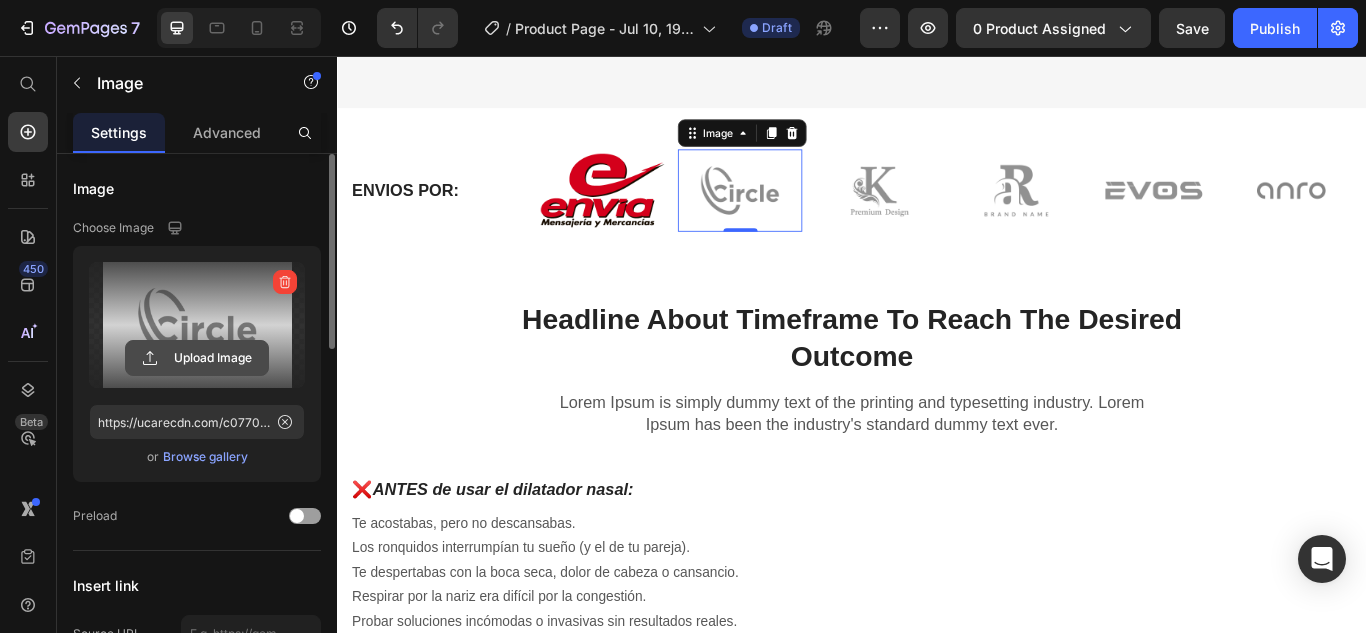 click 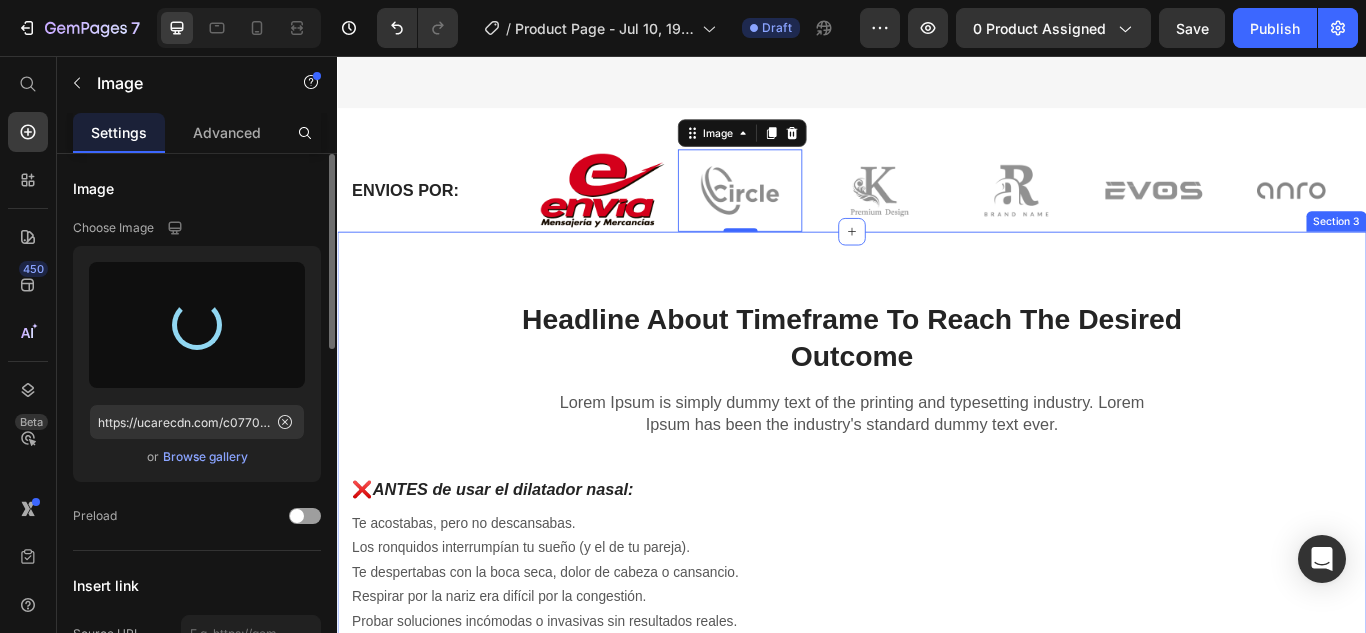 type on "https://cdn.shopify.com/s/files/1/0644/6871/3539/files/gempages_574890714811335909-8be3f185-c33a-48f0-a56f-3f64e329670d.png" 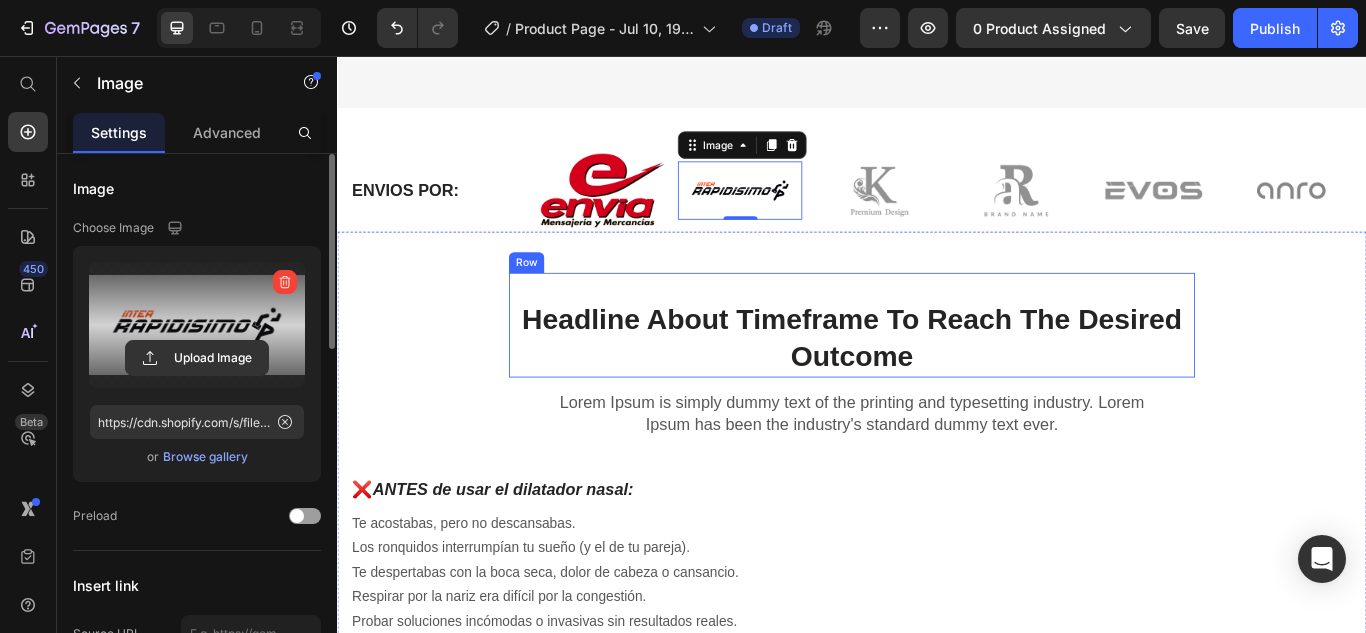 click on "Headline About Timeframe To Reach The Desired Outcome Heading Row" at bounding box center [937, 370] 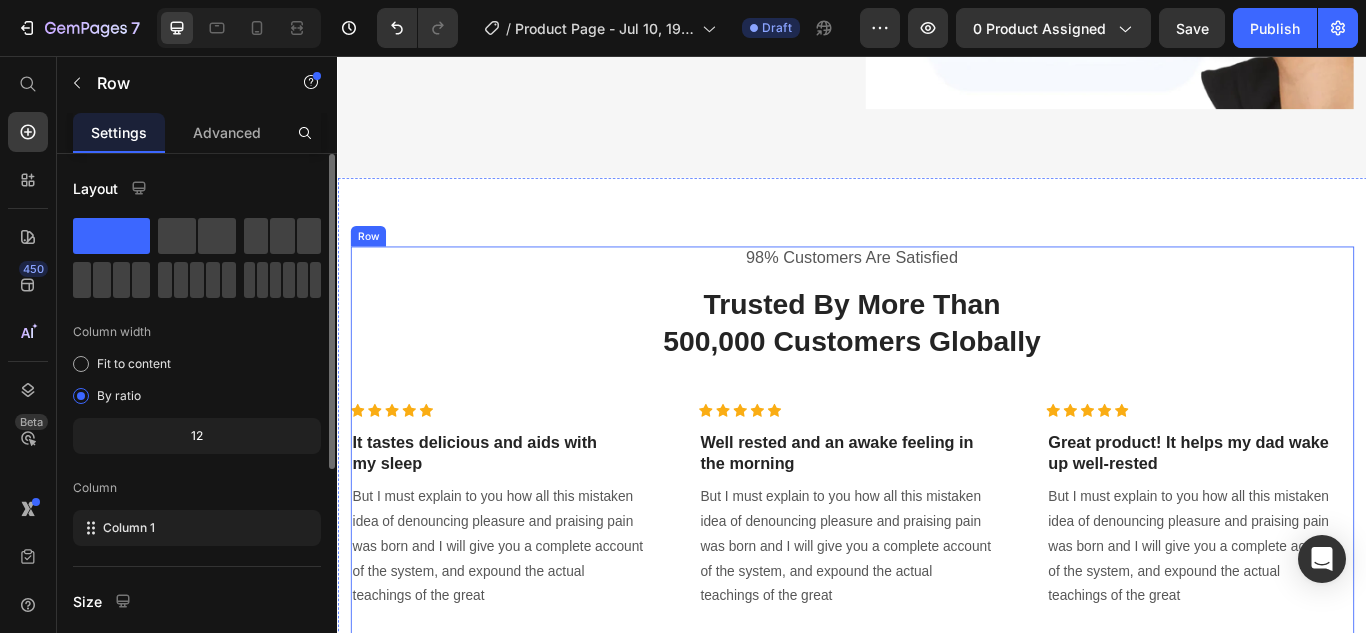 scroll, scrollTop: 4876, scrollLeft: 0, axis: vertical 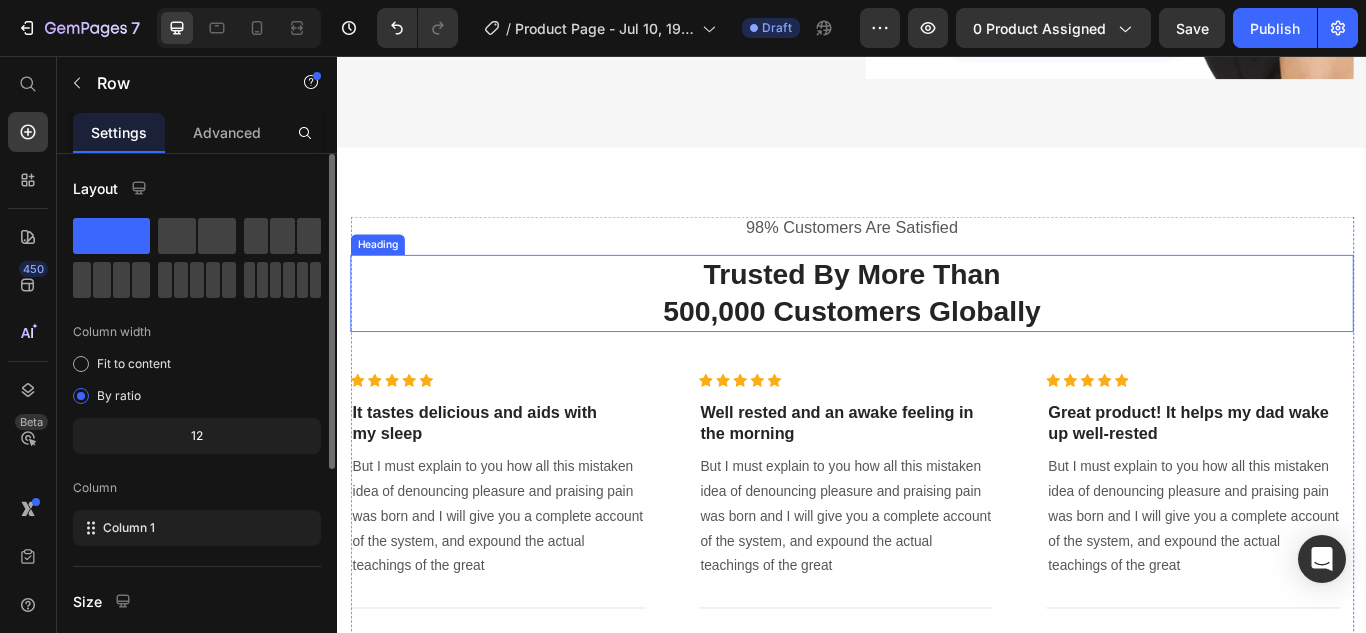 click on "Trusted By More Than  500,000 Customers Globally" at bounding box center (937, 333) 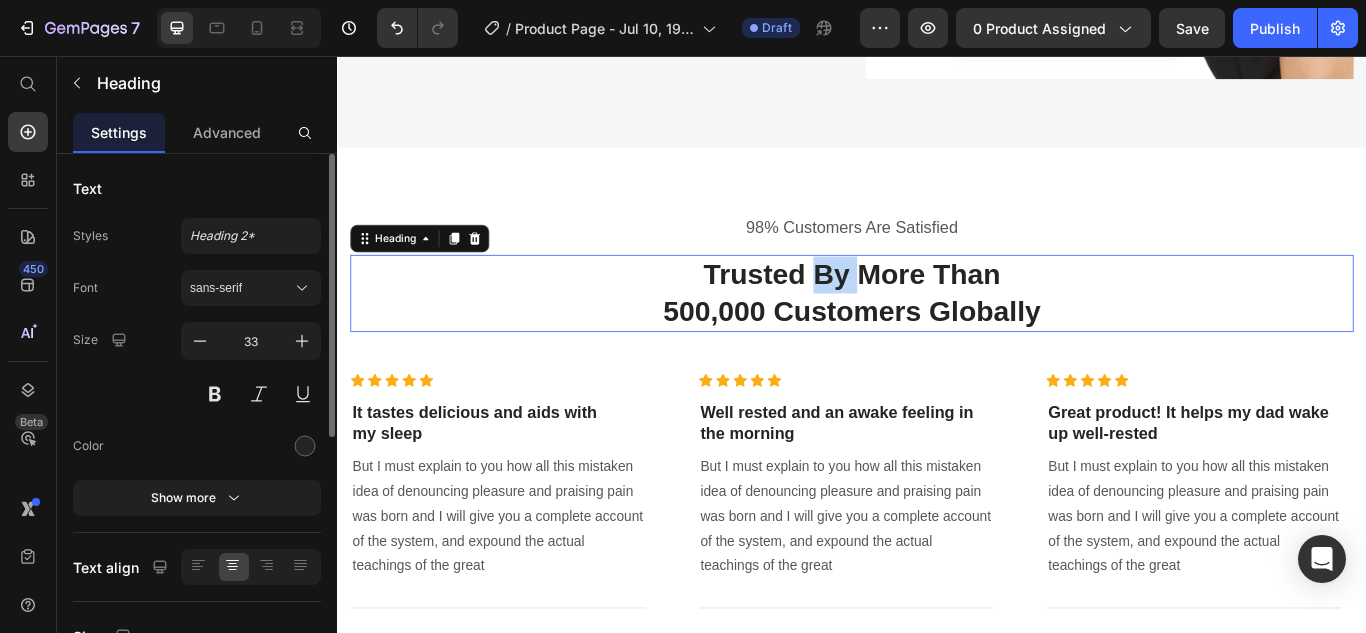 click on "Trusted By More Than  500,000 Customers Globally" at bounding box center (937, 333) 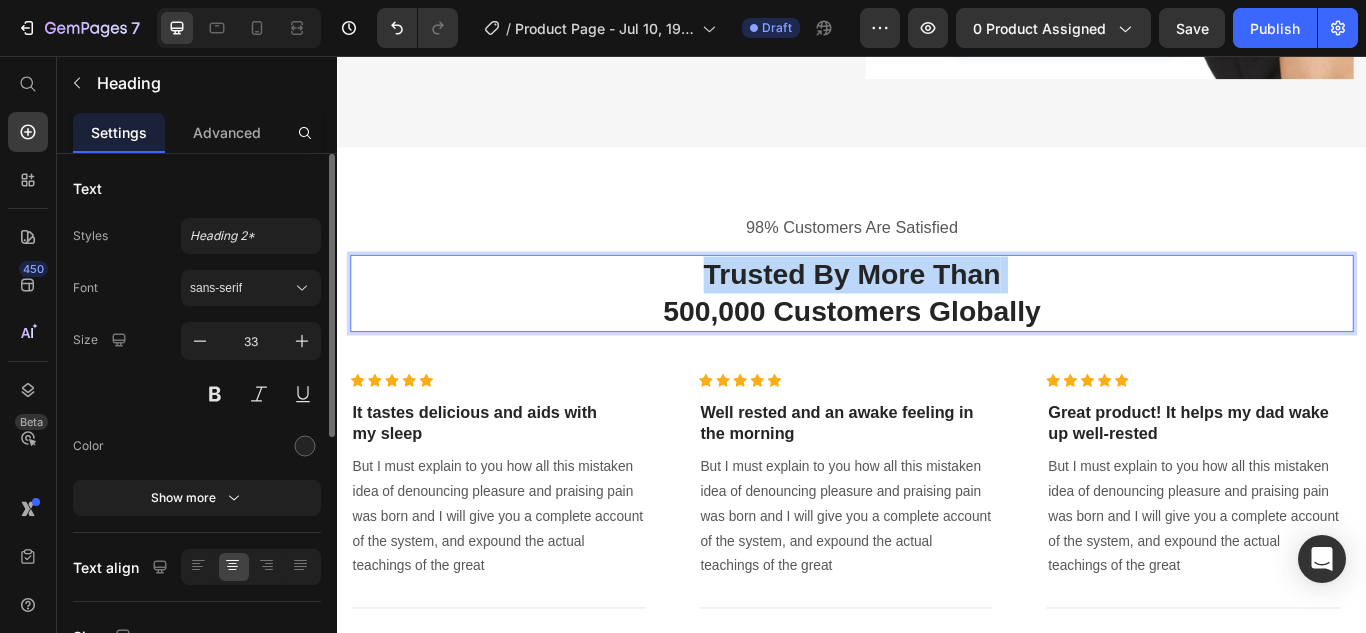 click on "Trusted By More Than  500,000 Customers Globally" at bounding box center [937, 333] 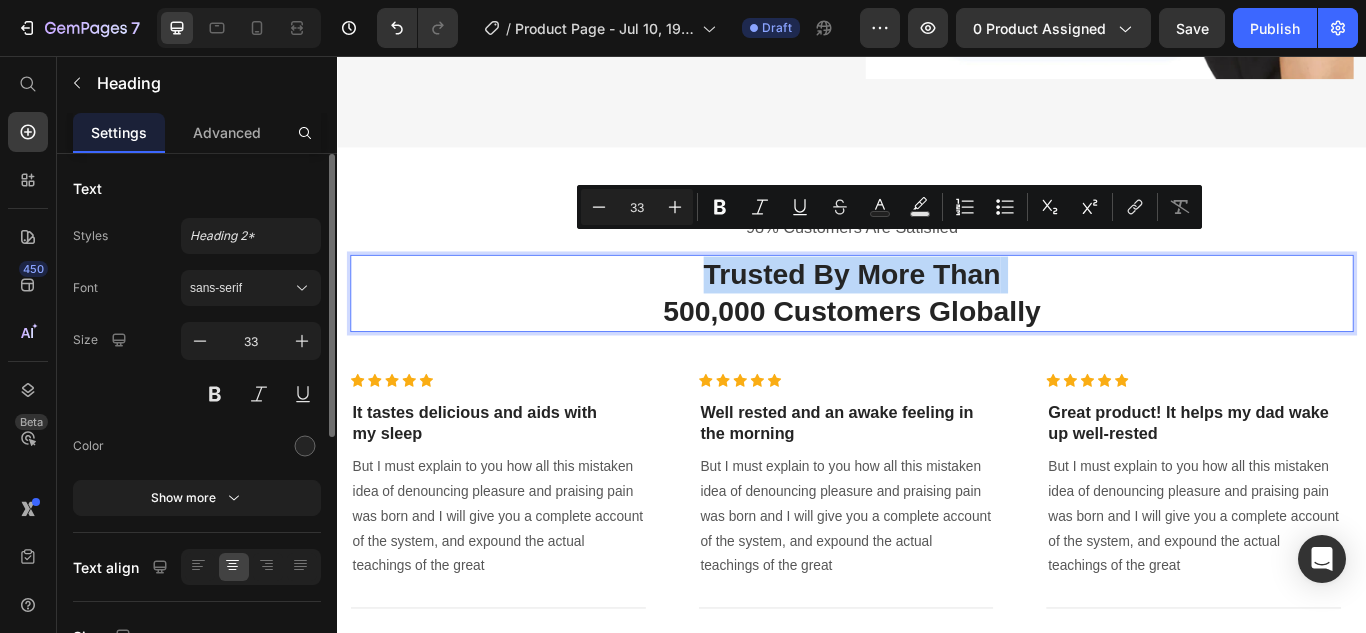 click on "Trusted By More Than  500,000 Customers Globally" at bounding box center (937, 333) 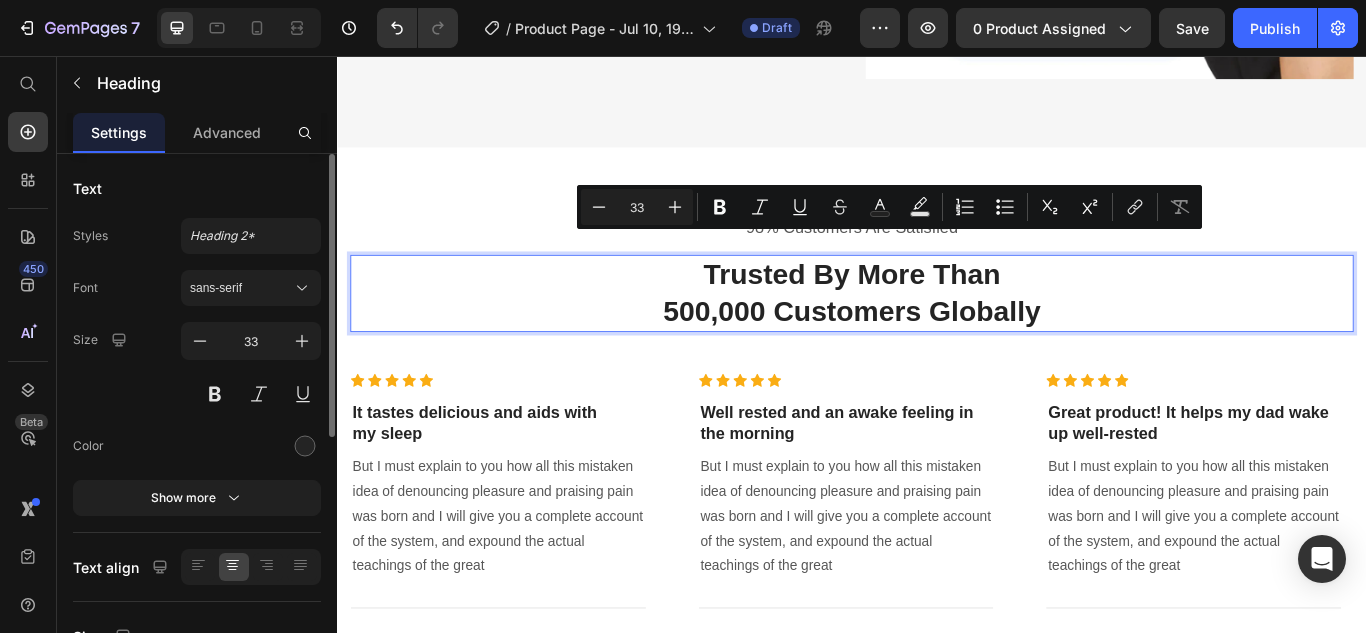 click on "Trusted By More Than  500,000 Customers Globally" at bounding box center (937, 333) 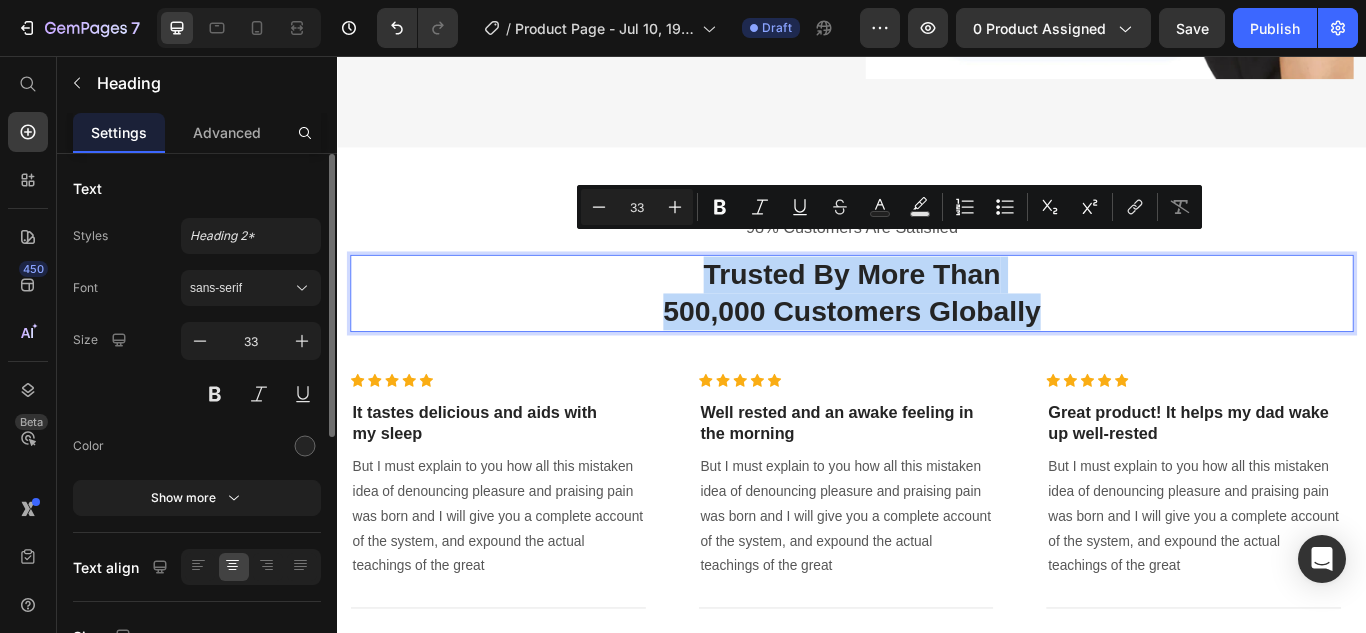 drag, startPoint x: 1167, startPoint y: 321, endPoint x: 755, endPoint y: 276, distance: 414.45023 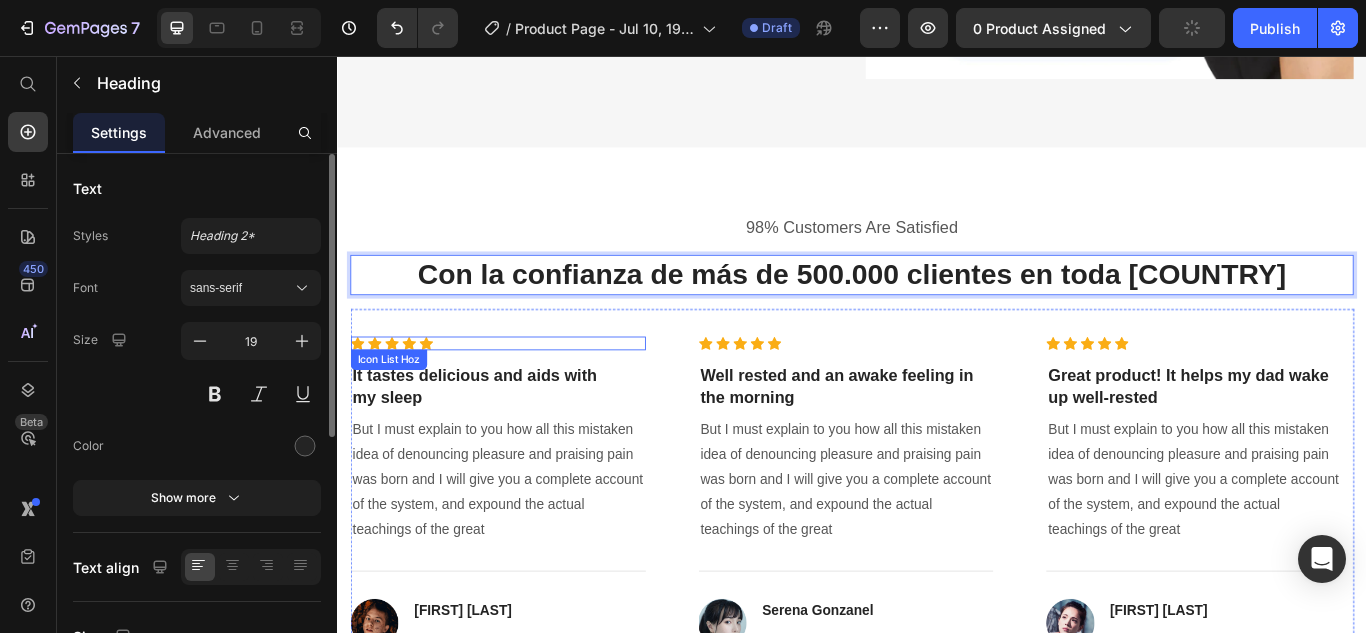 click on "It tastes delicious and aids with  my sleep" at bounding box center [524, 441] 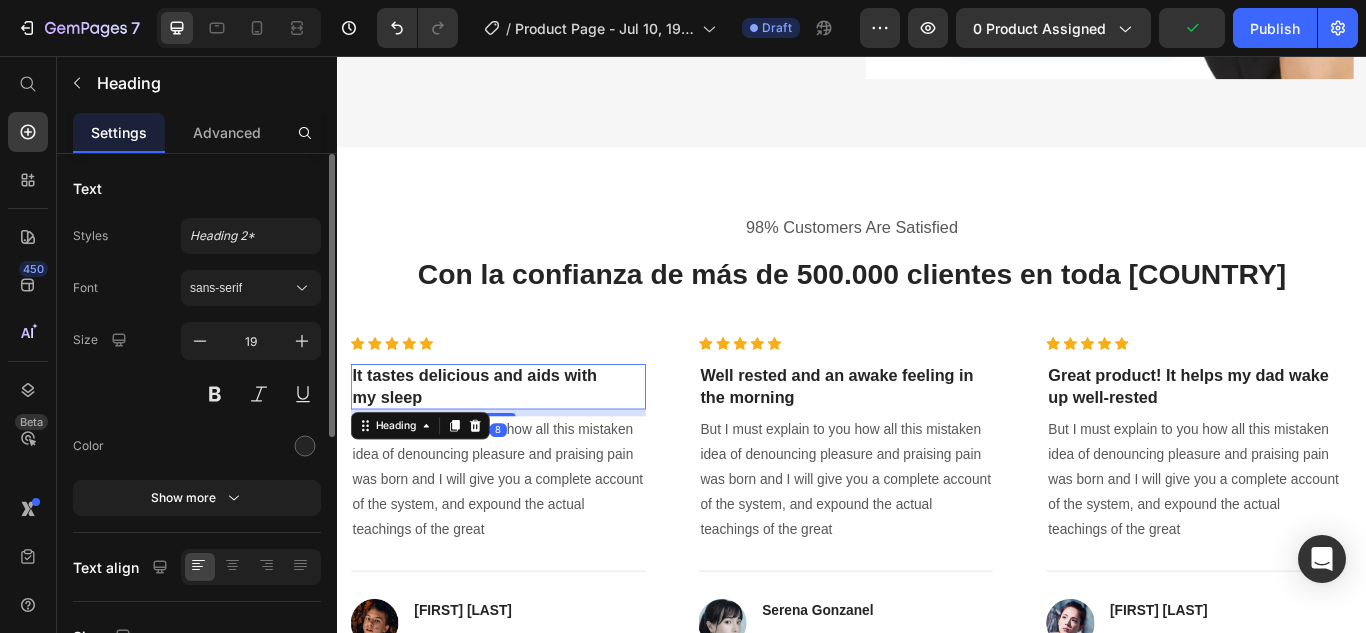 click on "It tastes delicious and aids with  my sleep" at bounding box center [524, 441] 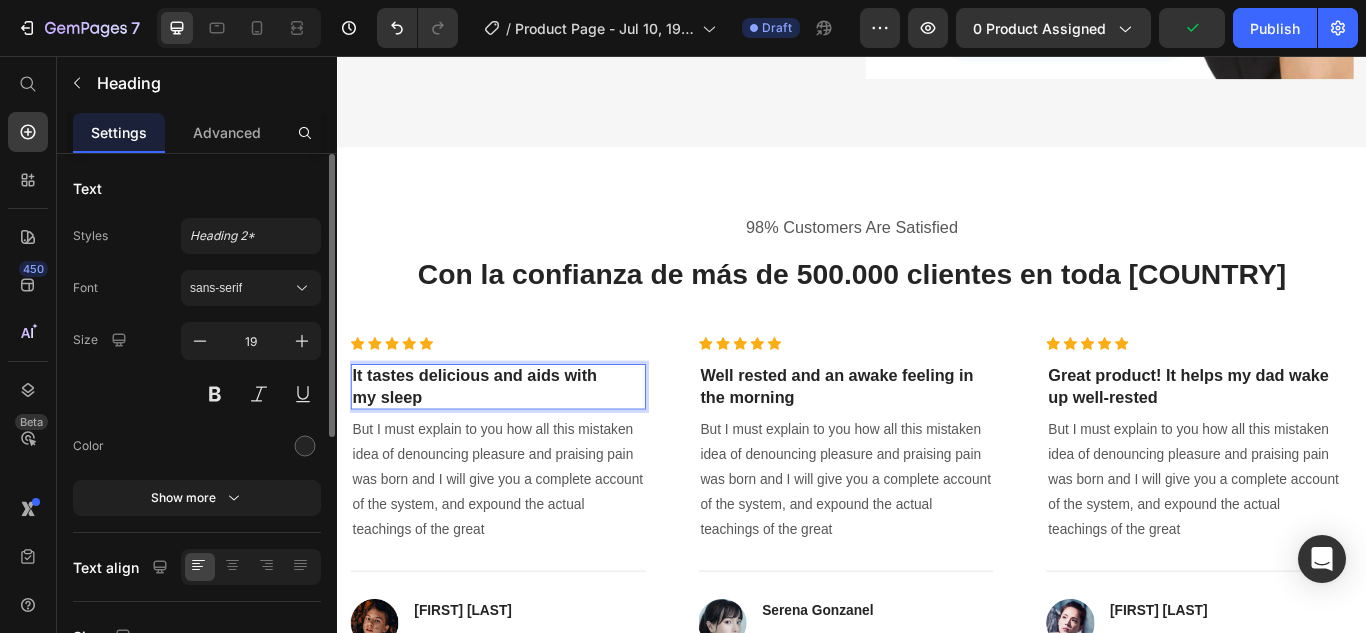 click on "It tastes delicious and aids with  my sleep" at bounding box center (524, 441) 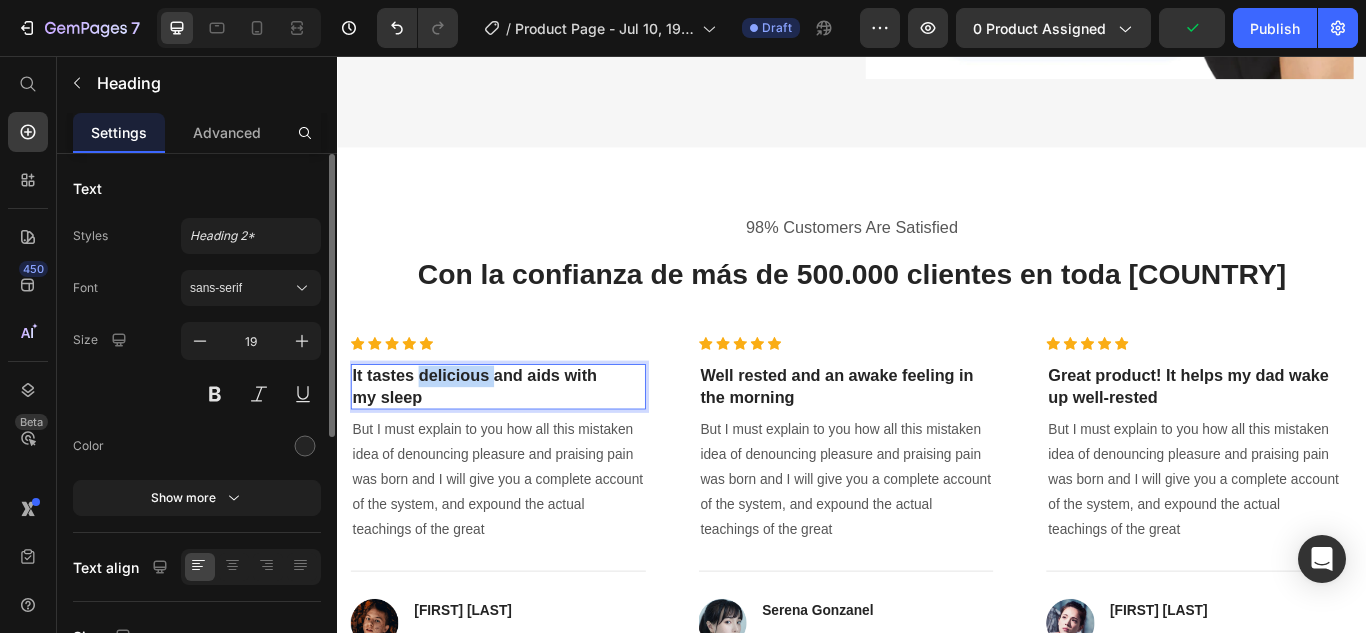 click on "It tastes delicious and aids with  my sleep" at bounding box center [524, 441] 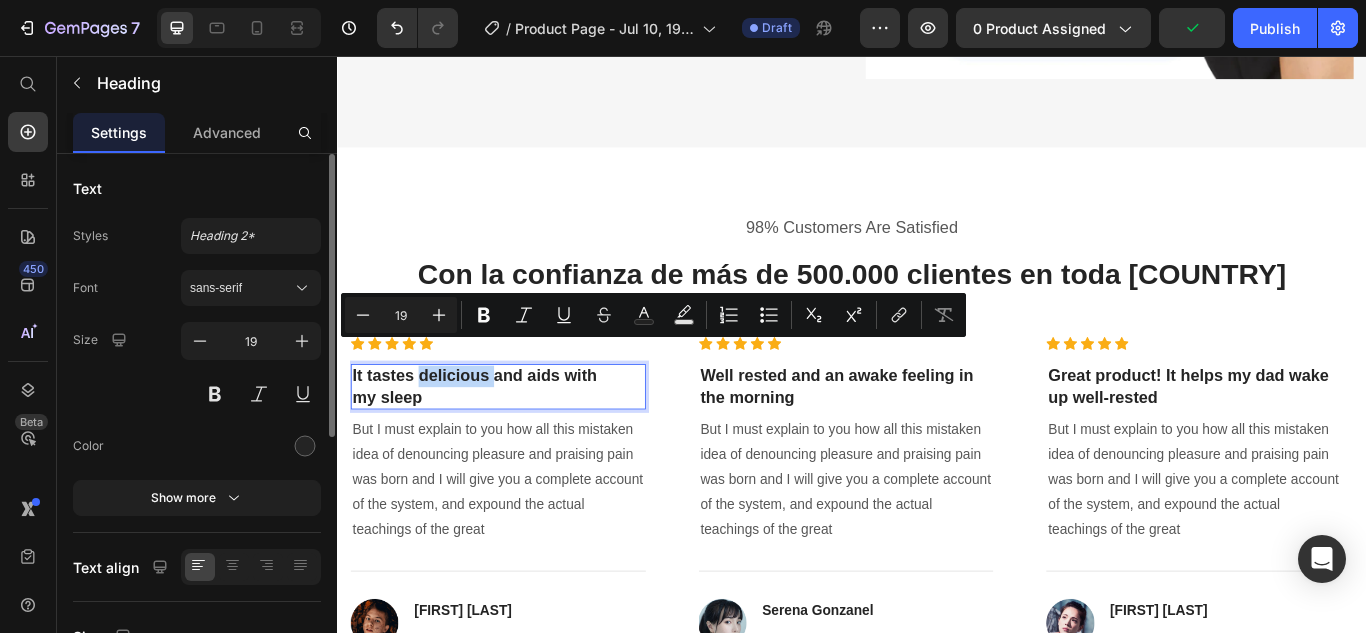 click on "It tastes delicious and aids with  my sleep" at bounding box center [524, 441] 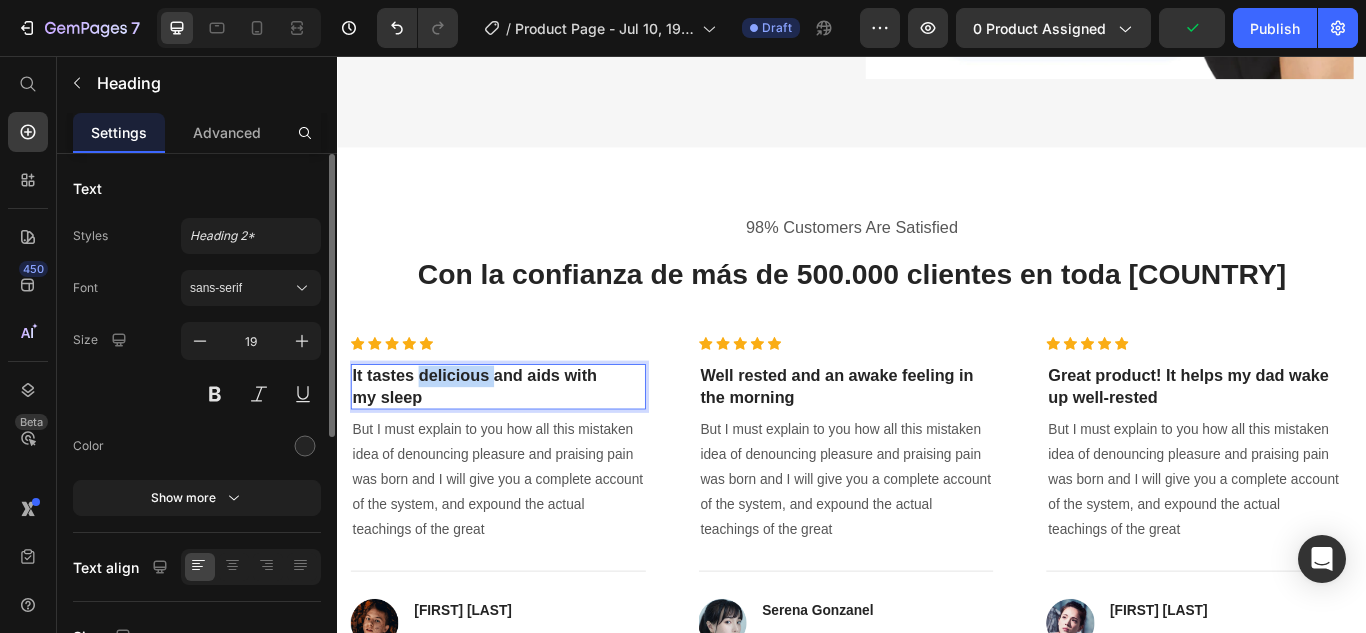 click on "It tastes delicious and aids with  my sleep" at bounding box center (524, 441) 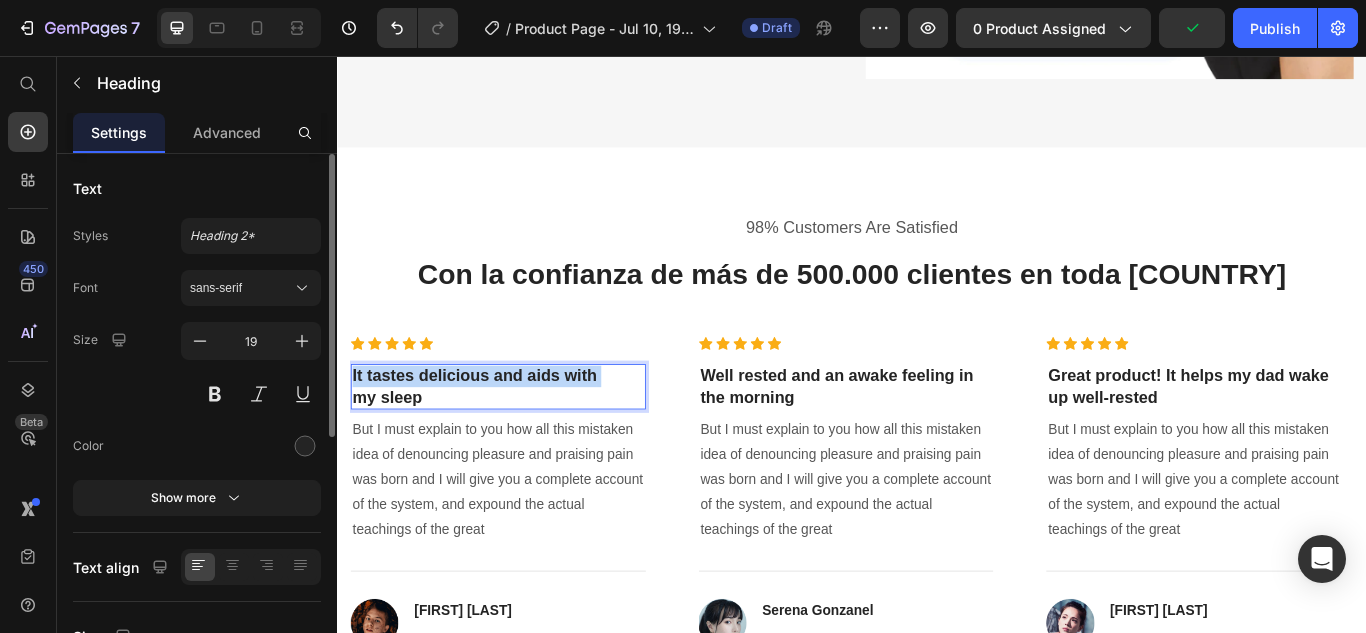 click on "It tastes delicious and aids with  my sleep" at bounding box center (524, 441) 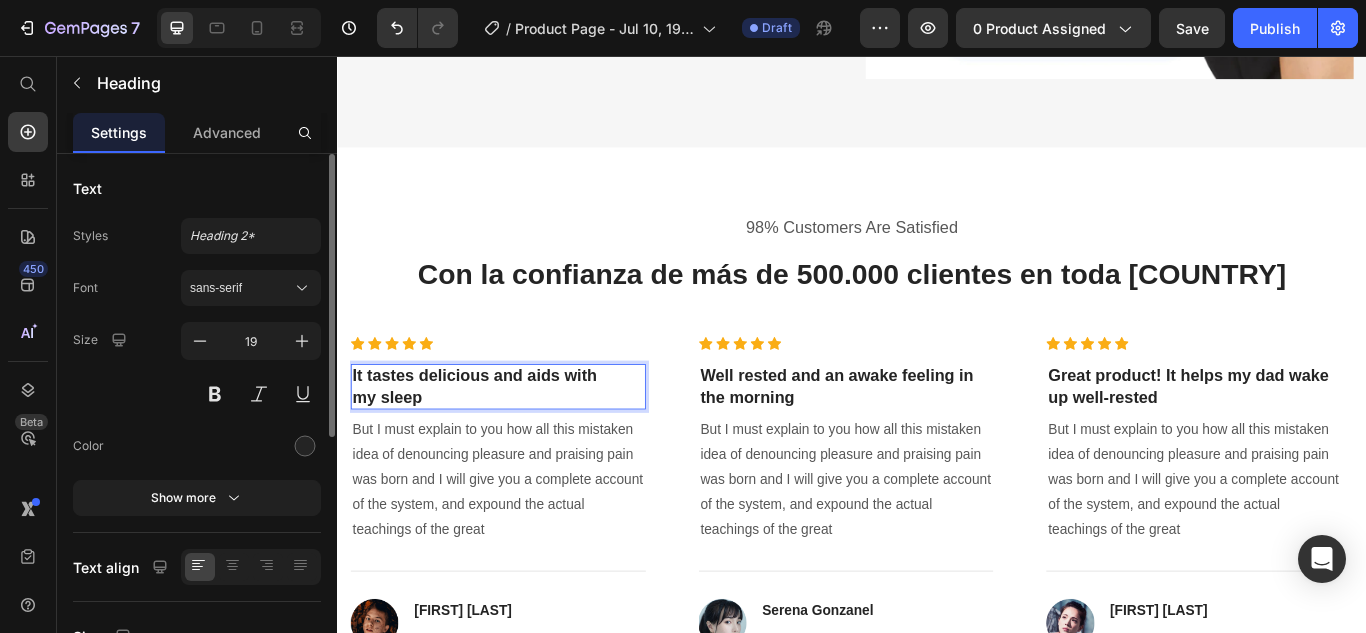 click on "It tastes delicious and aids with  my sleep" at bounding box center (524, 441) 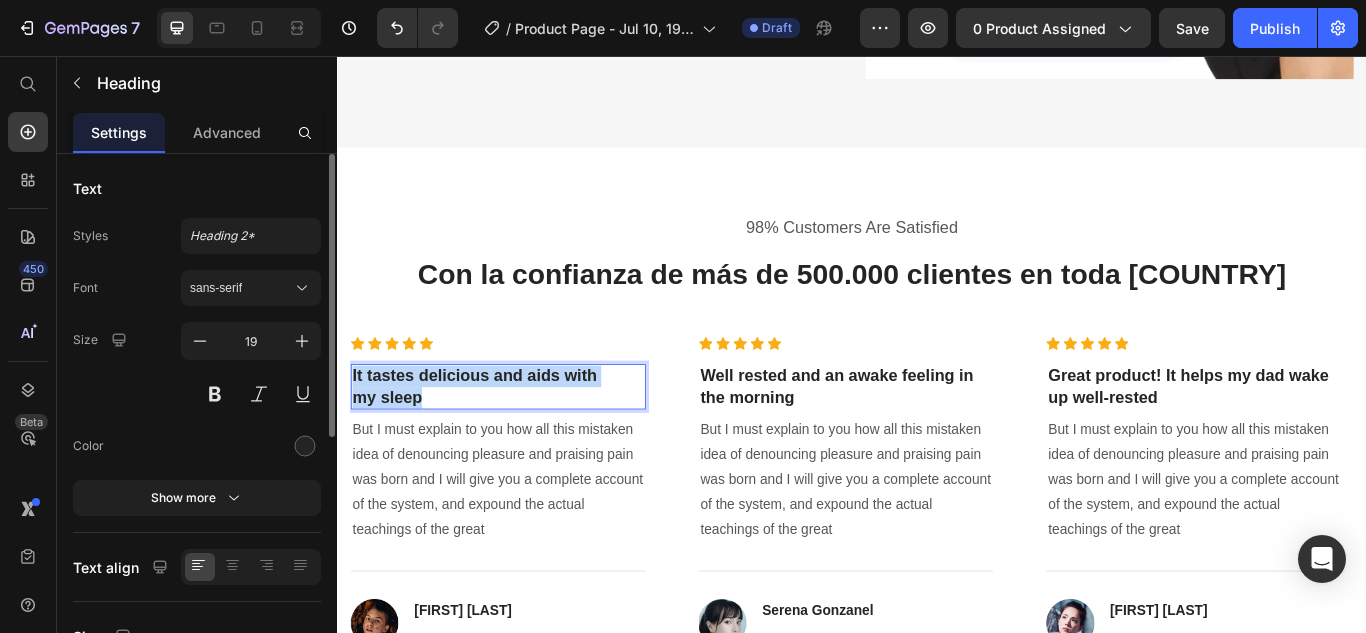 drag, startPoint x: 439, startPoint y: 428, endPoint x: 355, endPoint y: 405, distance: 87.0919 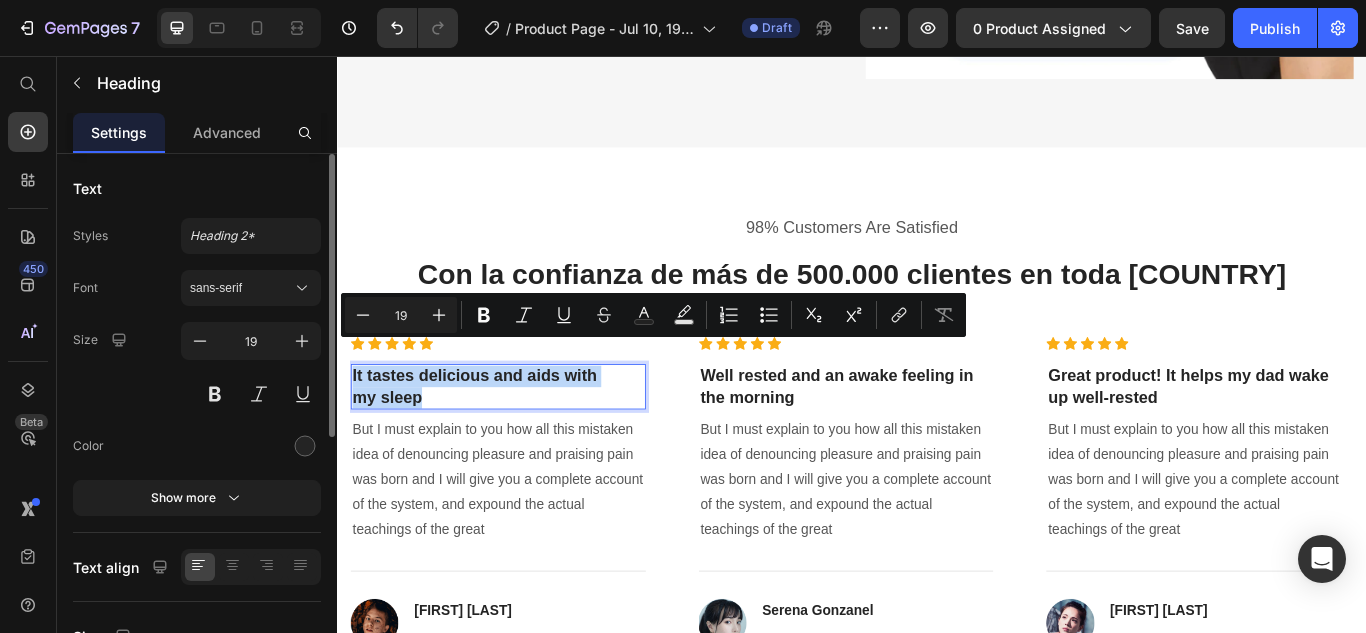 copy on "It tastes delicious and aids with  my sleep" 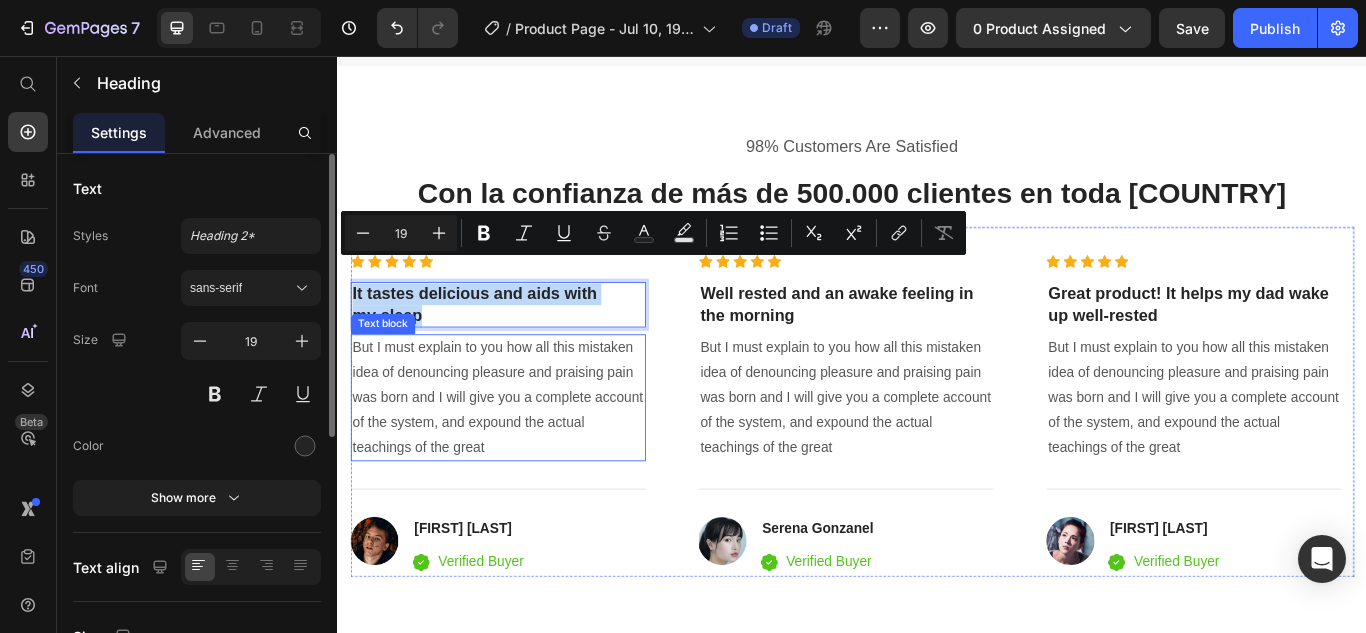 scroll, scrollTop: 4976, scrollLeft: 0, axis: vertical 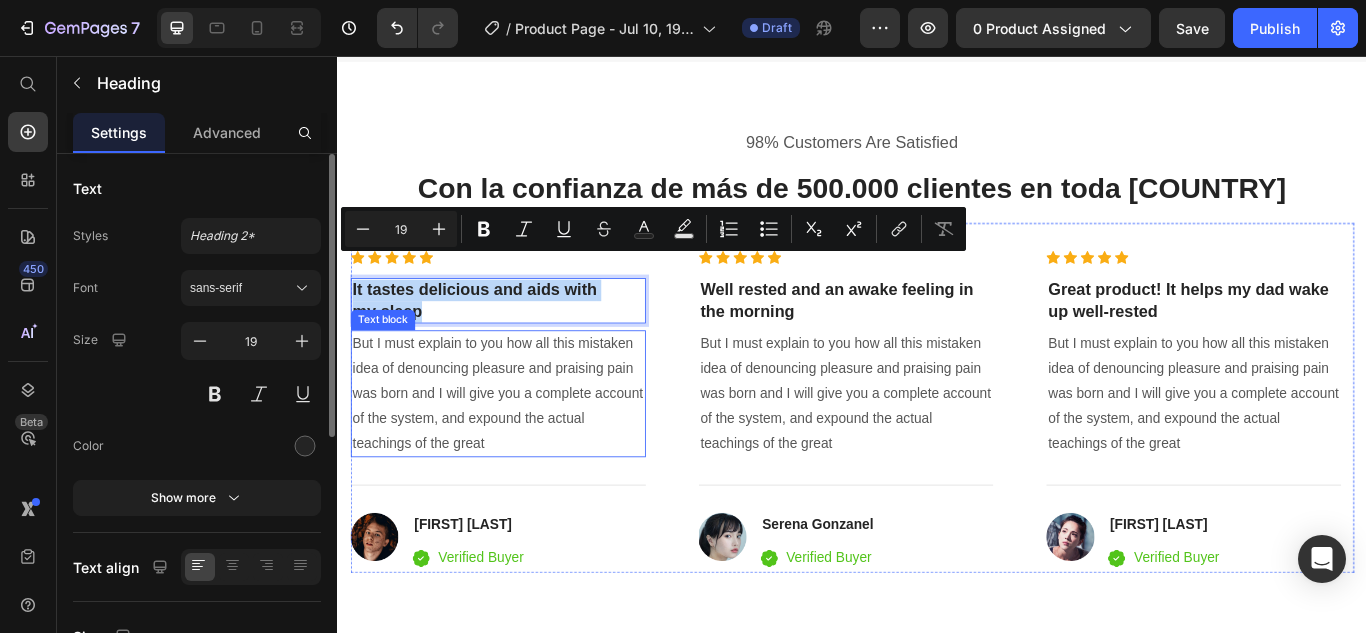click on "But I must explain to you how all this mistaken idea of denouncing pleasure and praising pain was born and I will give you a complete account of the system, and expound the actual teachings of the great" at bounding box center (524, 450) 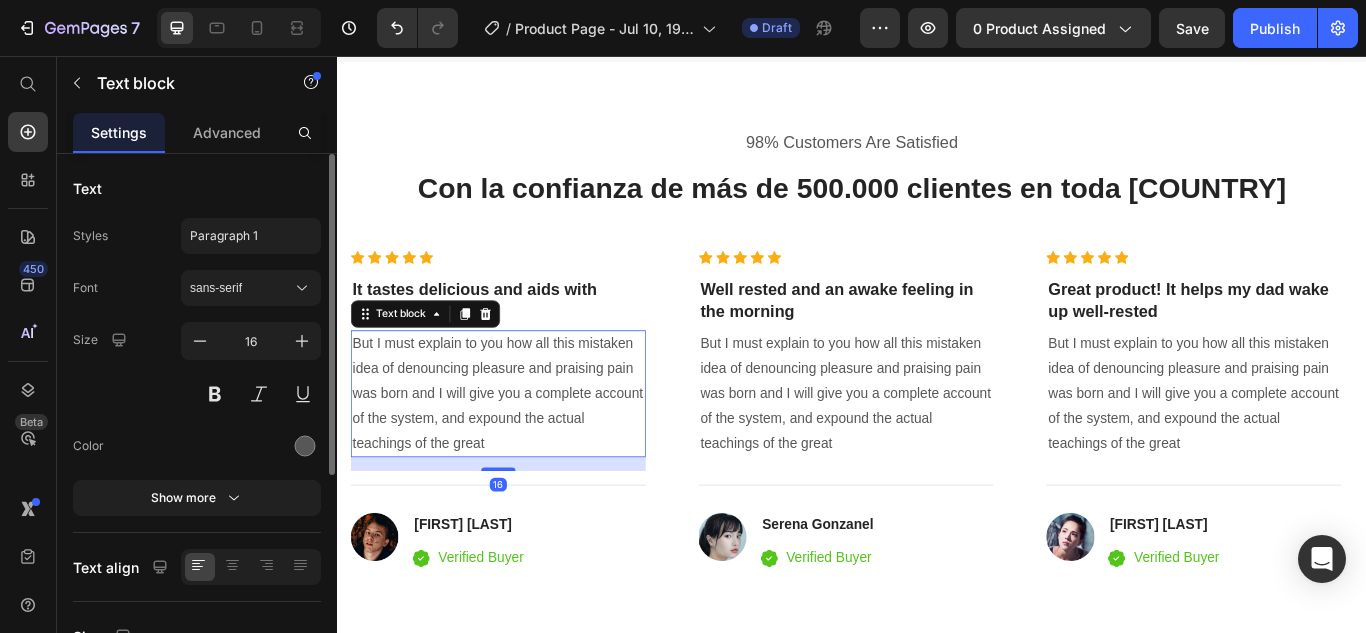 click on "But I must explain to you how all this mistaken idea of denouncing pleasure and praising pain was born and I will give you a complete account of the system, and expound the actual teachings of the great" at bounding box center (524, 450) 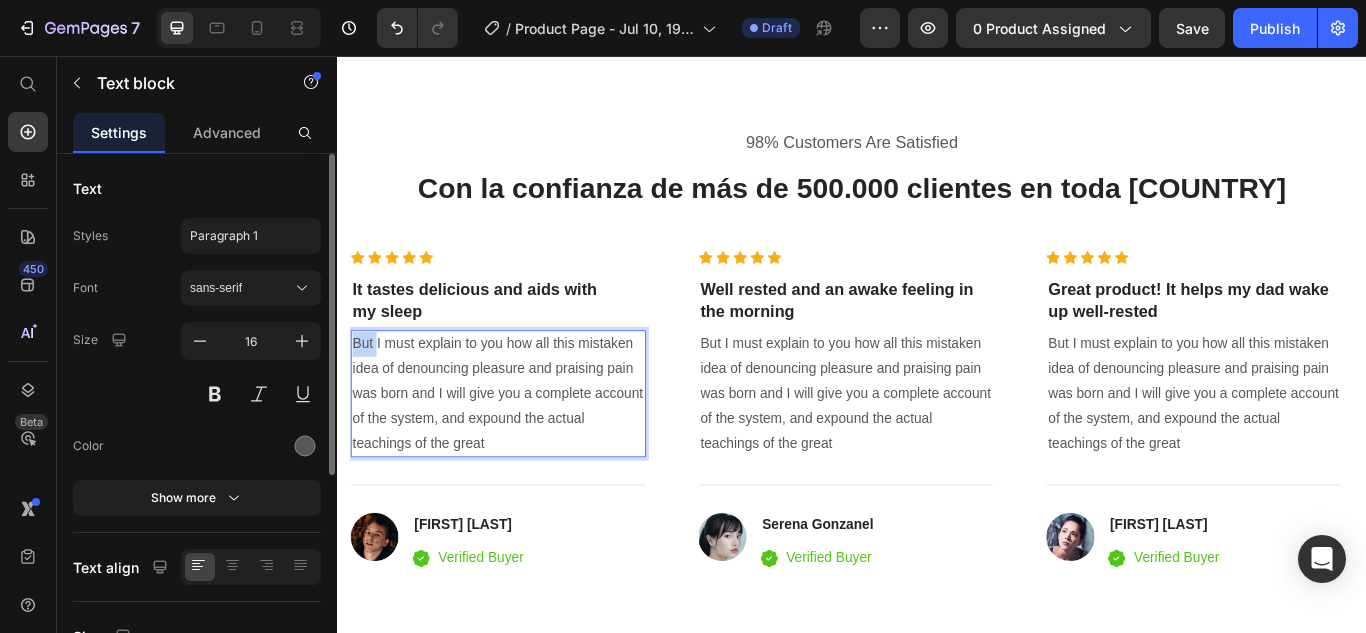 click on "But I must explain to you how all this mistaken idea of denouncing pleasure and praising pain was born and I will give you a complete account of the system, and expound the actual teachings of the great" at bounding box center (524, 450) 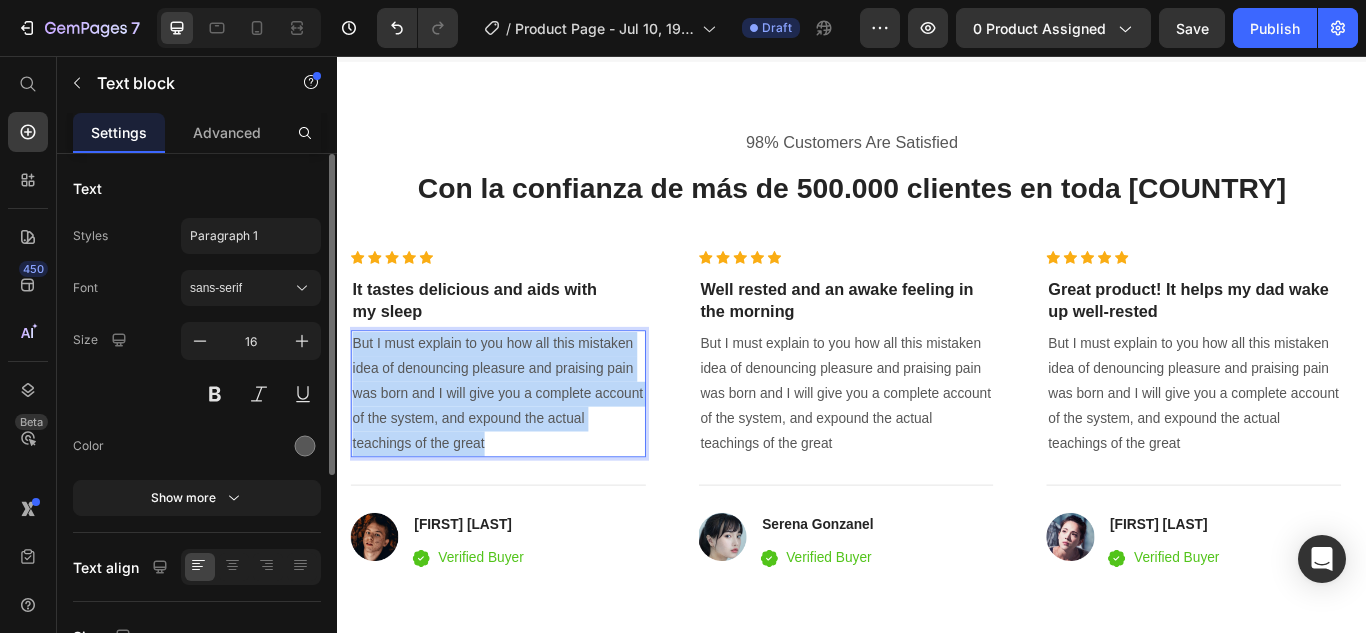 click on "But I must explain to you how all this mistaken idea of denouncing pleasure and praising pain was born and I will give you a complete account of the system, and expound the actual teachings of the great" at bounding box center [524, 450] 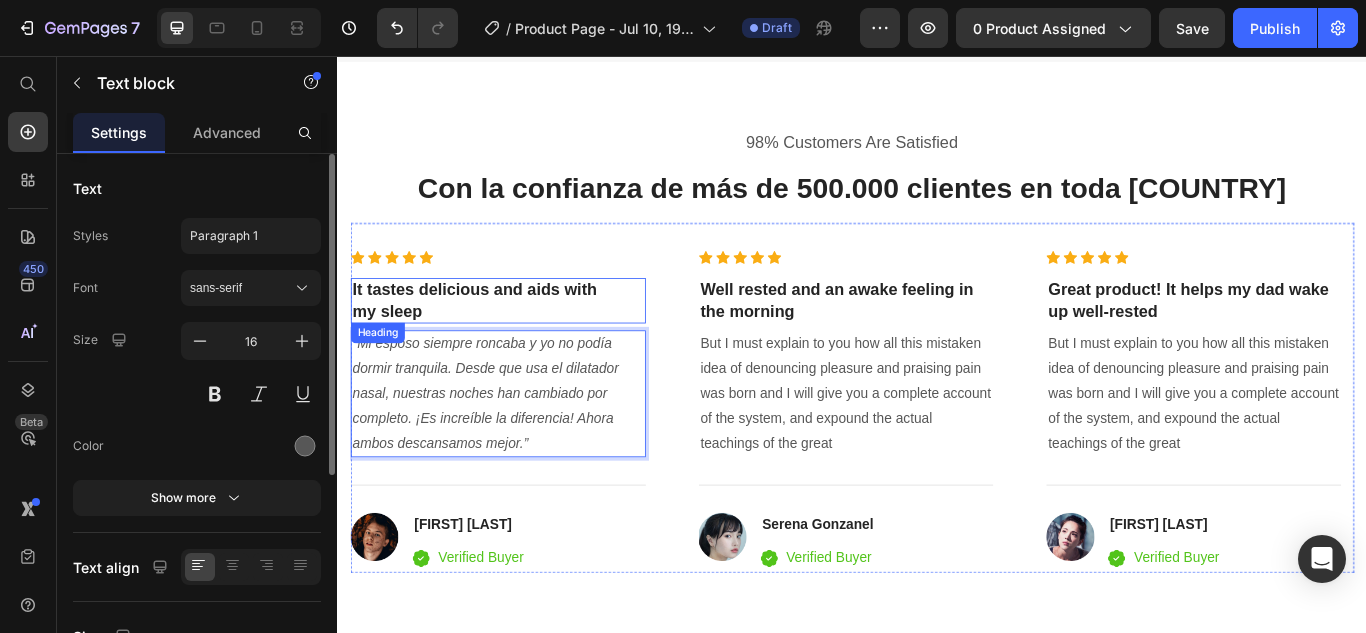 click on "It tastes delicious and aids with  my sleep" at bounding box center (524, 341) 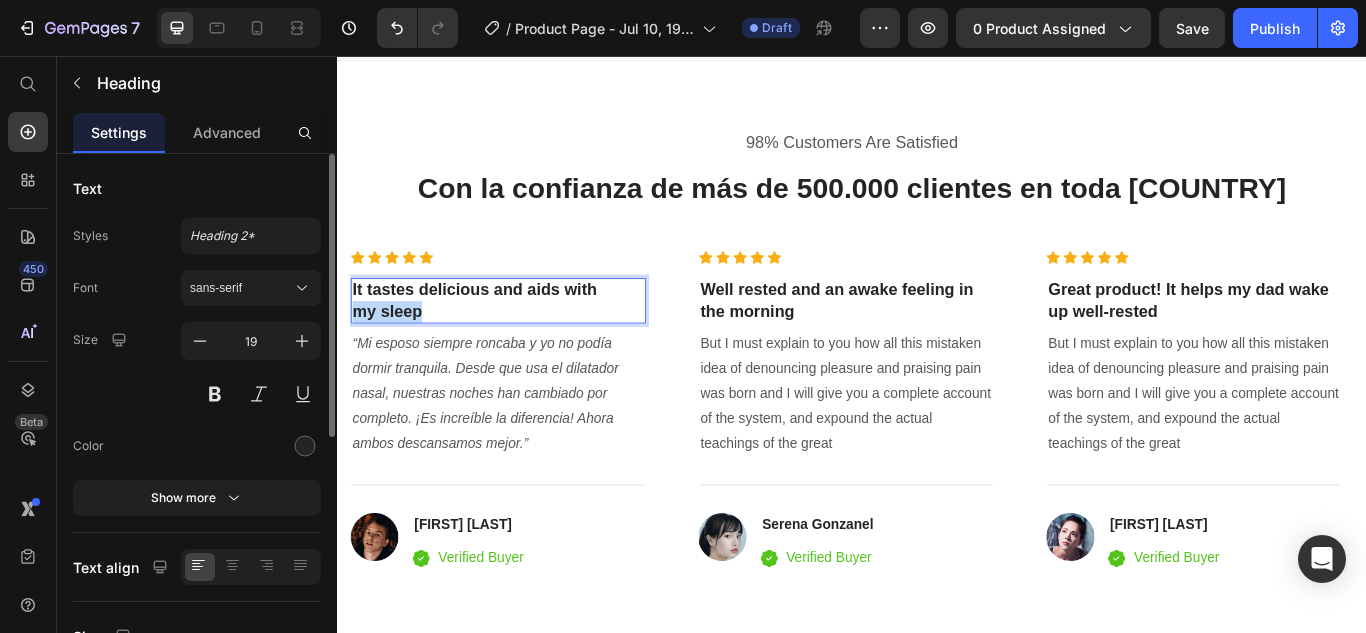 click on "It tastes delicious and aids with  my sleep" at bounding box center [524, 341] 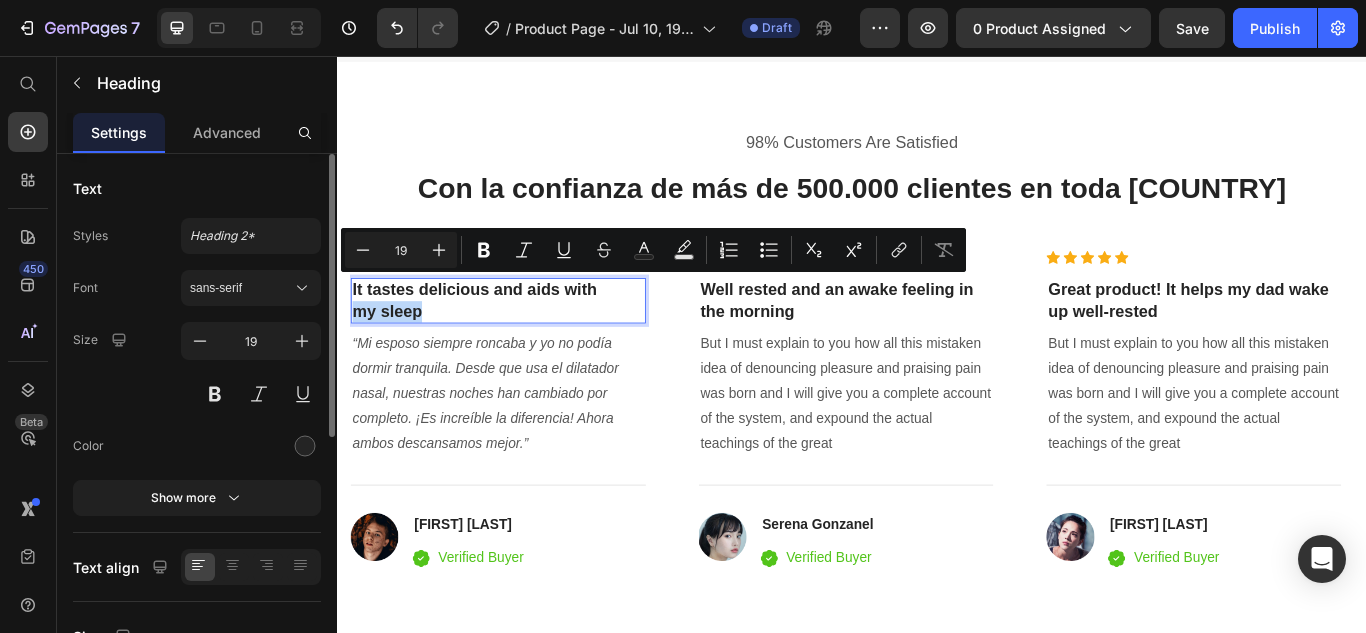 click on "It tastes delicious and aids with  my sleep" at bounding box center [524, 341] 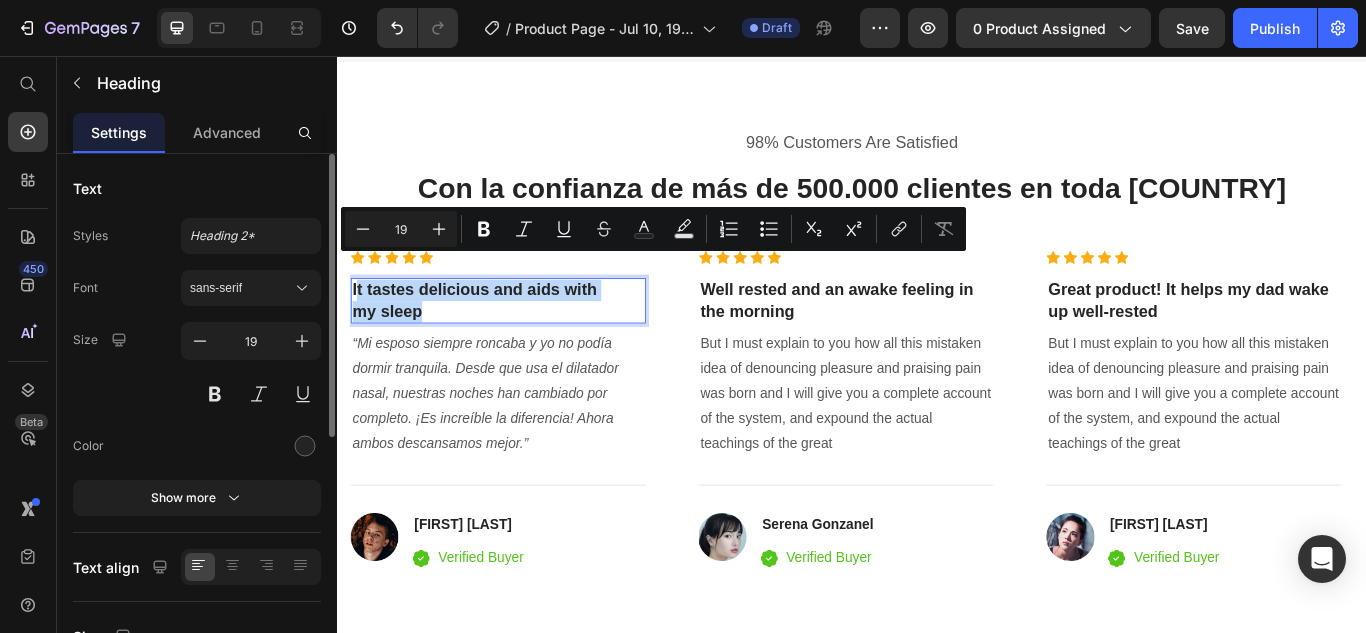 drag, startPoint x: 444, startPoint y: 323, endPoint x: 356, endPoint y: 297, distance: 91.76056 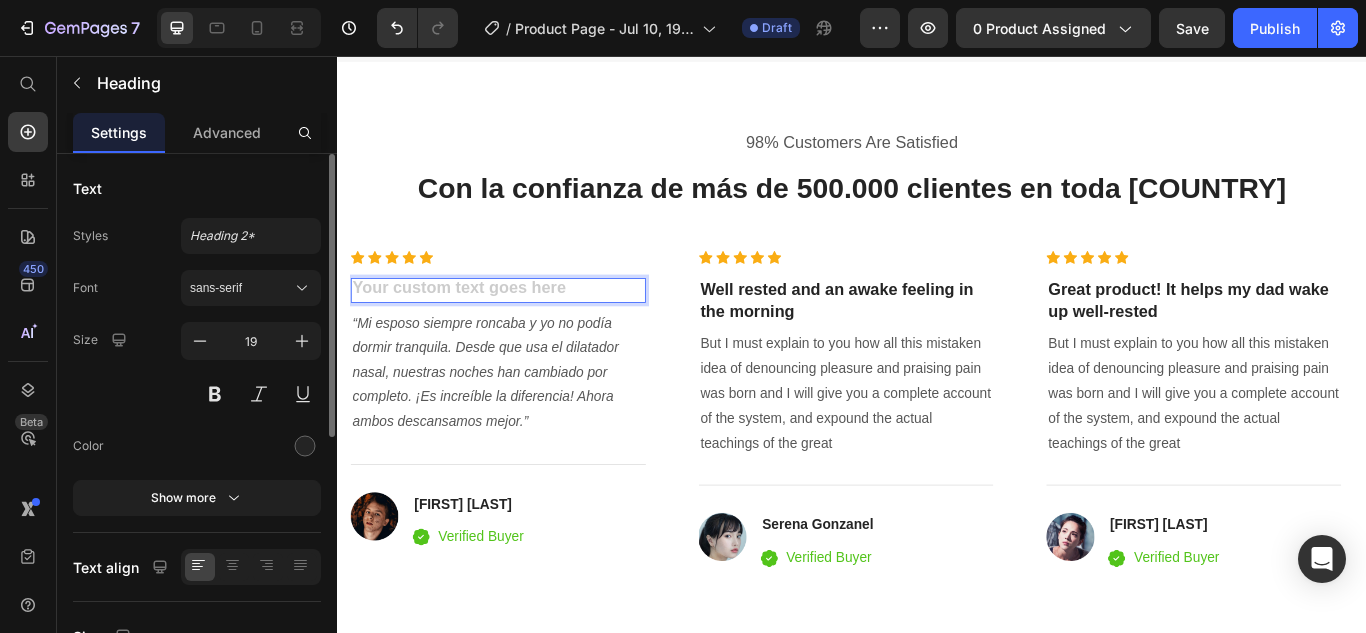 click at bounding box center [524, 329] 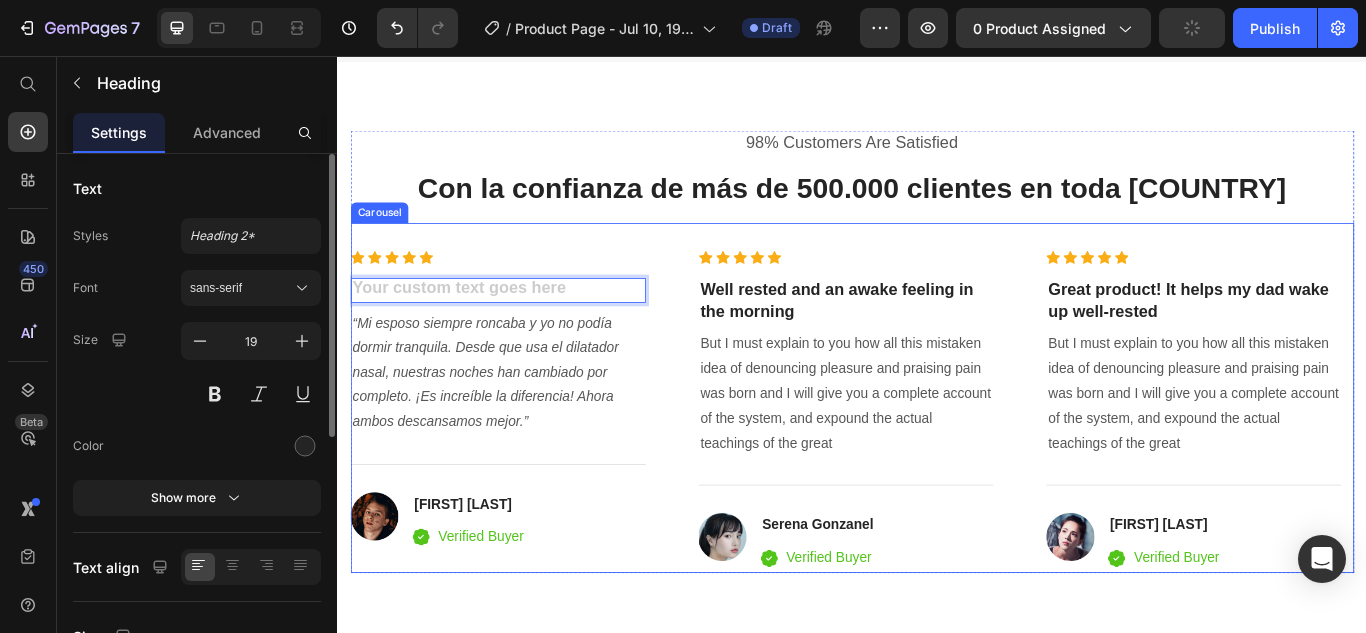 click on "Icon                Icon                Icon                Icon                Icon Icon List Hoz Heading   8 “Mi esposo siempre roncaba y yo no podía dormir tranquila. Desde que usa el dilatador nasal, nuestras noches han cambiado por completo. ¡Es increíble la diferencia! Ahora ambos descansamos mejor.” Text block                Title Line Image [PERSON] Heading
Icon Verified Buyer Text block Icon List Row                Icon                Icon                Icon                Icon                Icon Icon List Hoz Well rested and an awake feeling in the morning Heading But I must explain to you how all this mistaken idea of denouncing pleasure and praising pain was born and I will give you a complete account of the system, and expound the actual teachings of the great Text block                Title Line Image [PERSON] Heading
Icon Verified Buyer Text block Row Icon List Row                Icon                Icon                Icon" at bounding box center [937, 471] 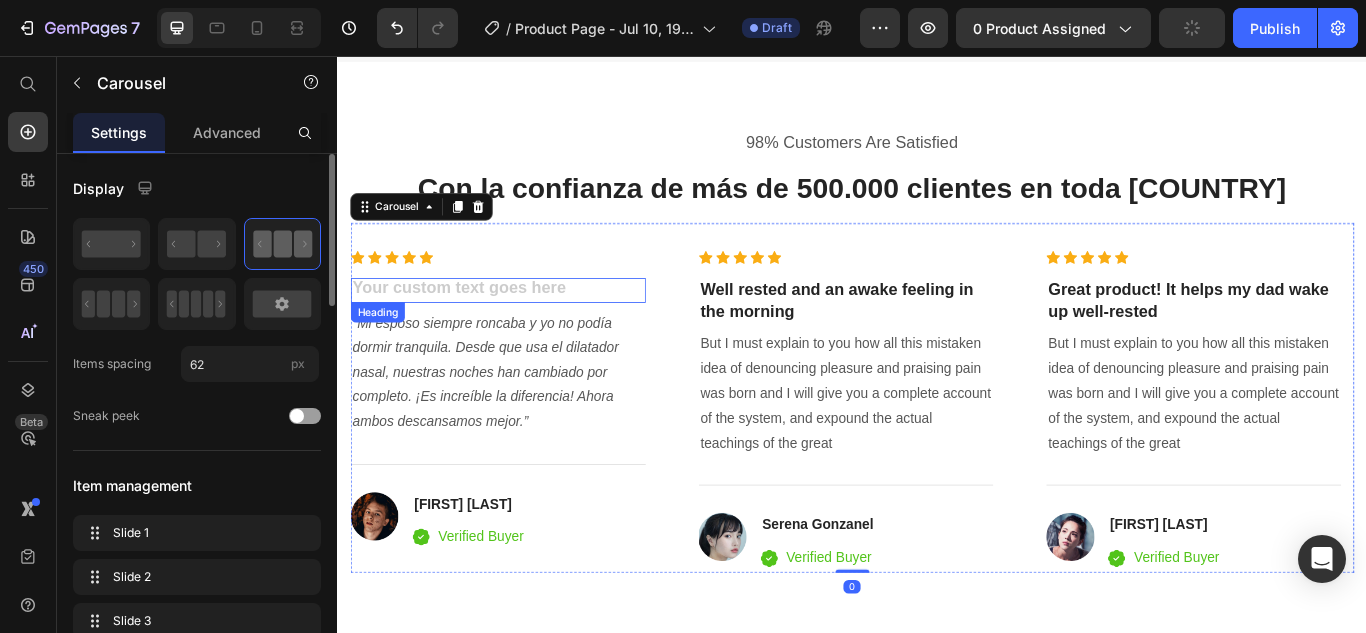 click at bounding box center [524, 329] 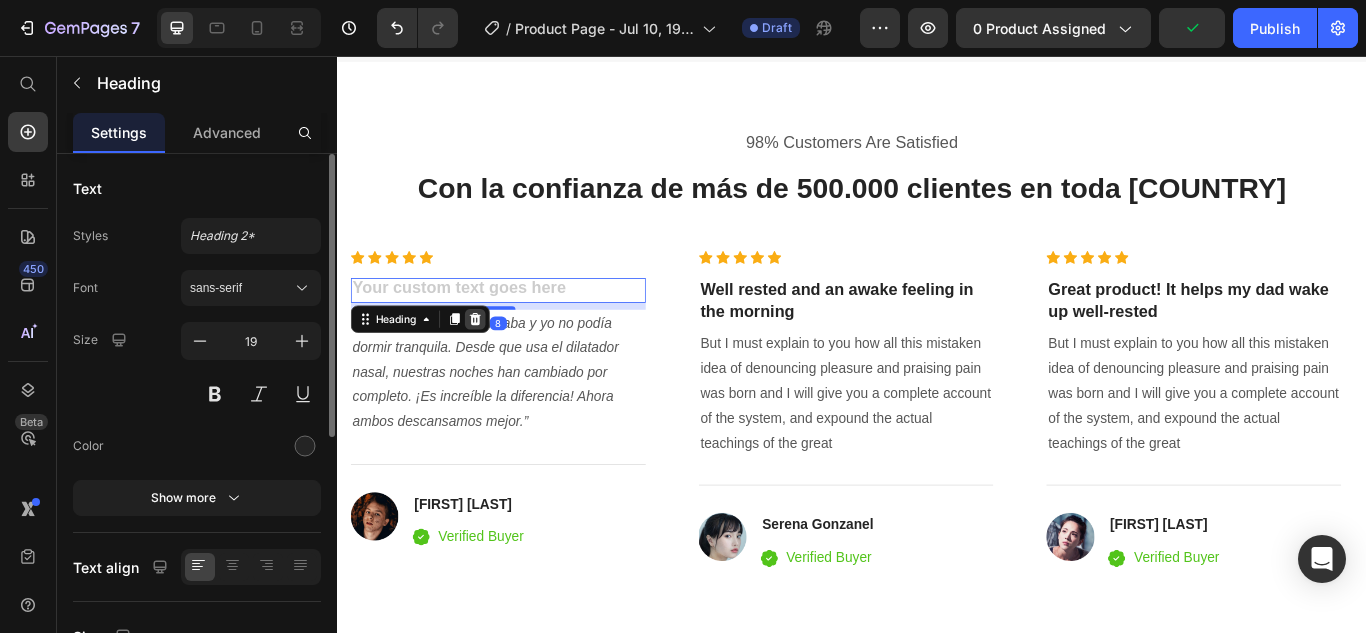 click 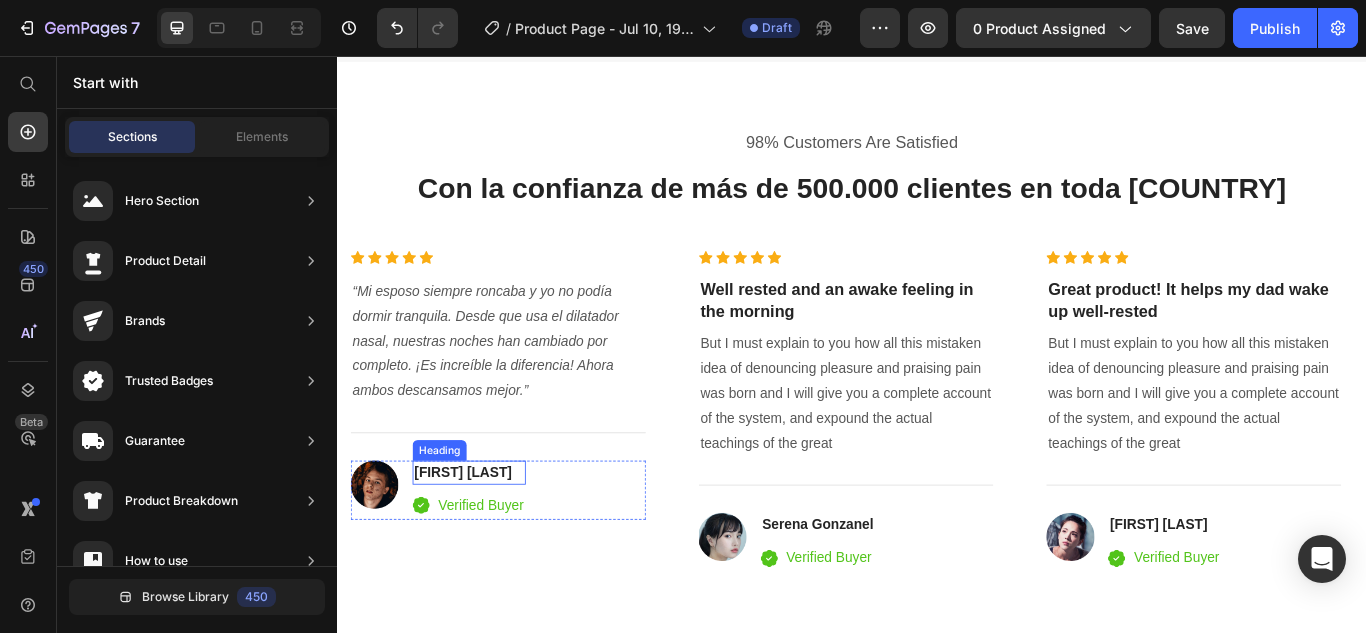 click on "[FIRST] [LAST]" at bounding box center [490, 542] 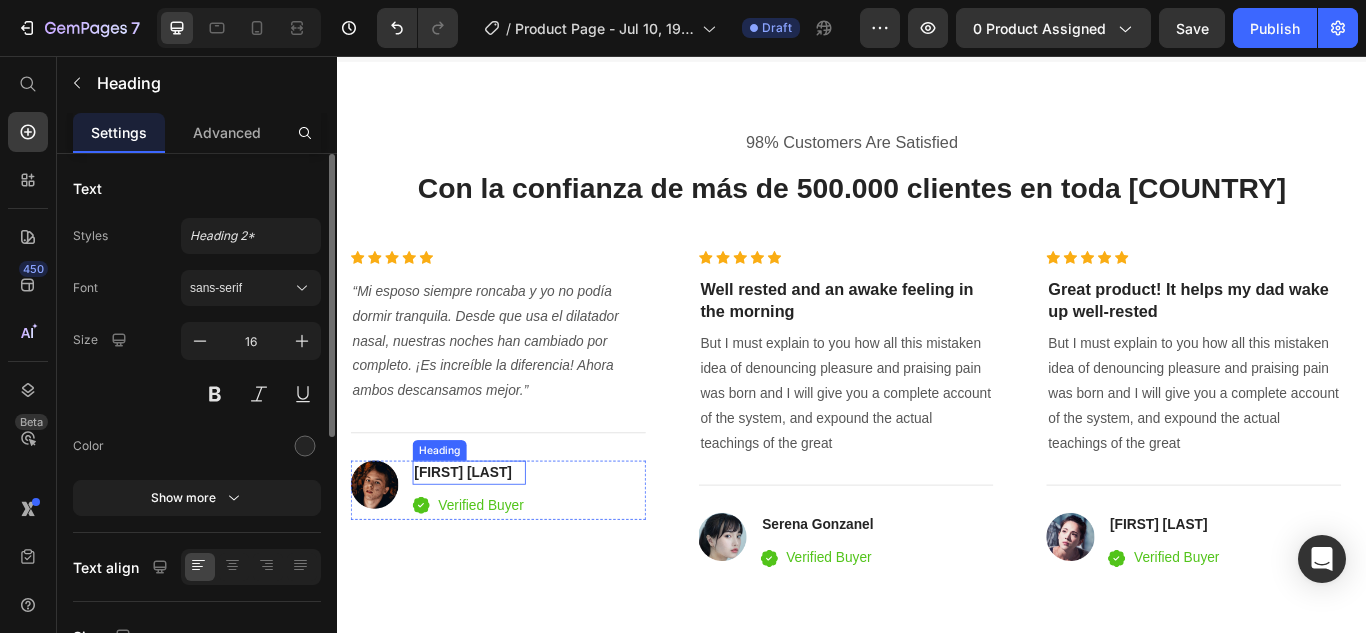 click on "[FIRST] [LAST]" at bounding box center (490, 542) 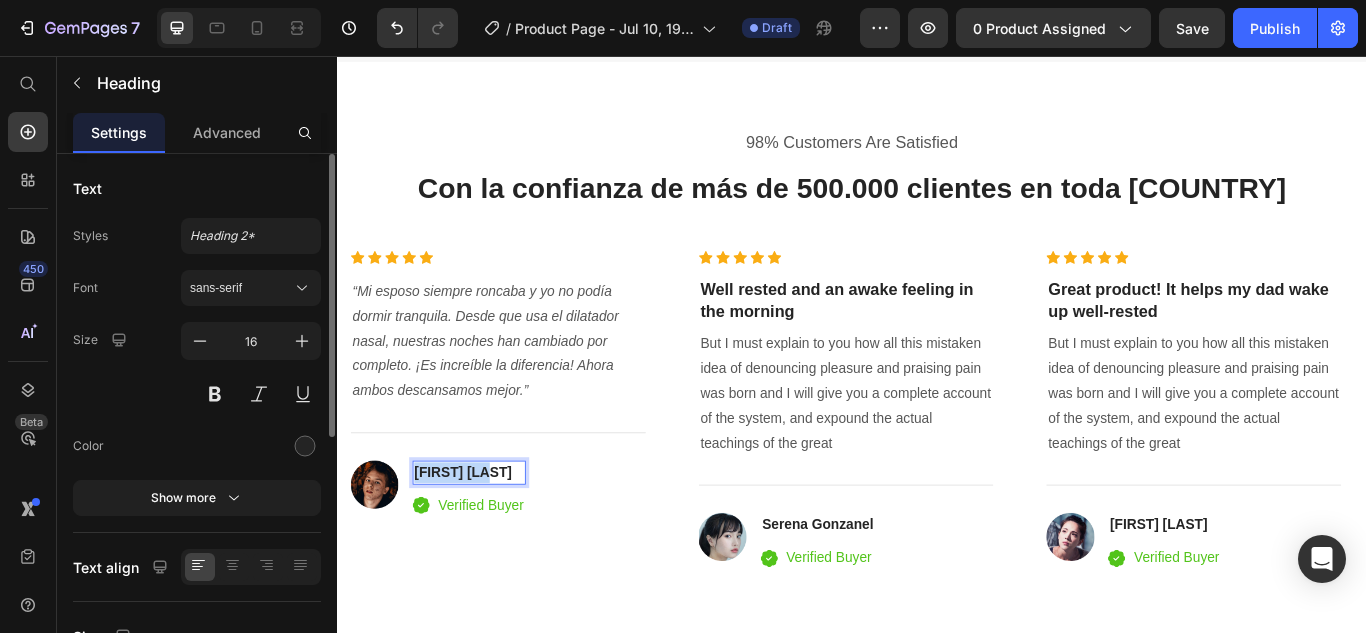 click on "[FIRST] [LAST]" at bounding box center [490, 542] 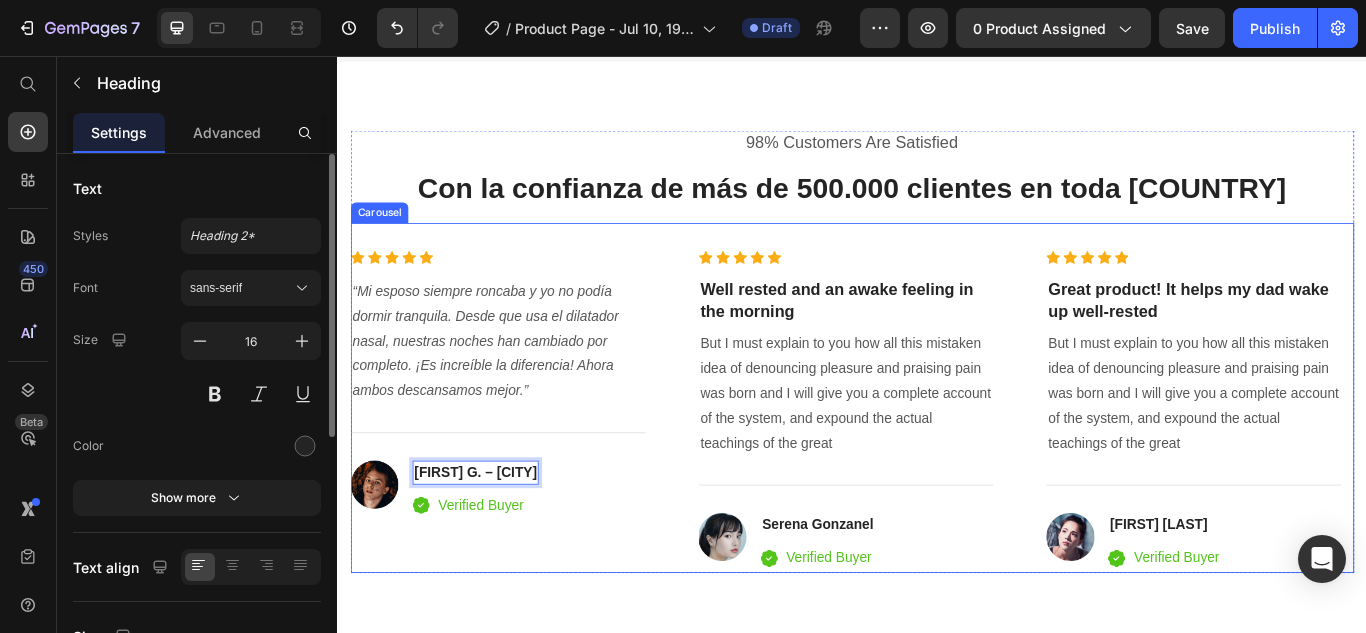 click on "Icon                Icon                Icon                Icon                Icon Icon List Hoz “Mi esposo siempre roncaba y yo no podía dormir tranquila. Desde que usa el dilatador nasal, nuestras noches han cambiado por completo. ¡Es increíble la diferencia! Ahora ambos descansamos mejor.” Text block                Title Line Image [PERSON] – [CITY] Heading   8
Icon Verified Buyer Text block Icon List Row" at bounding box center (524, 471) 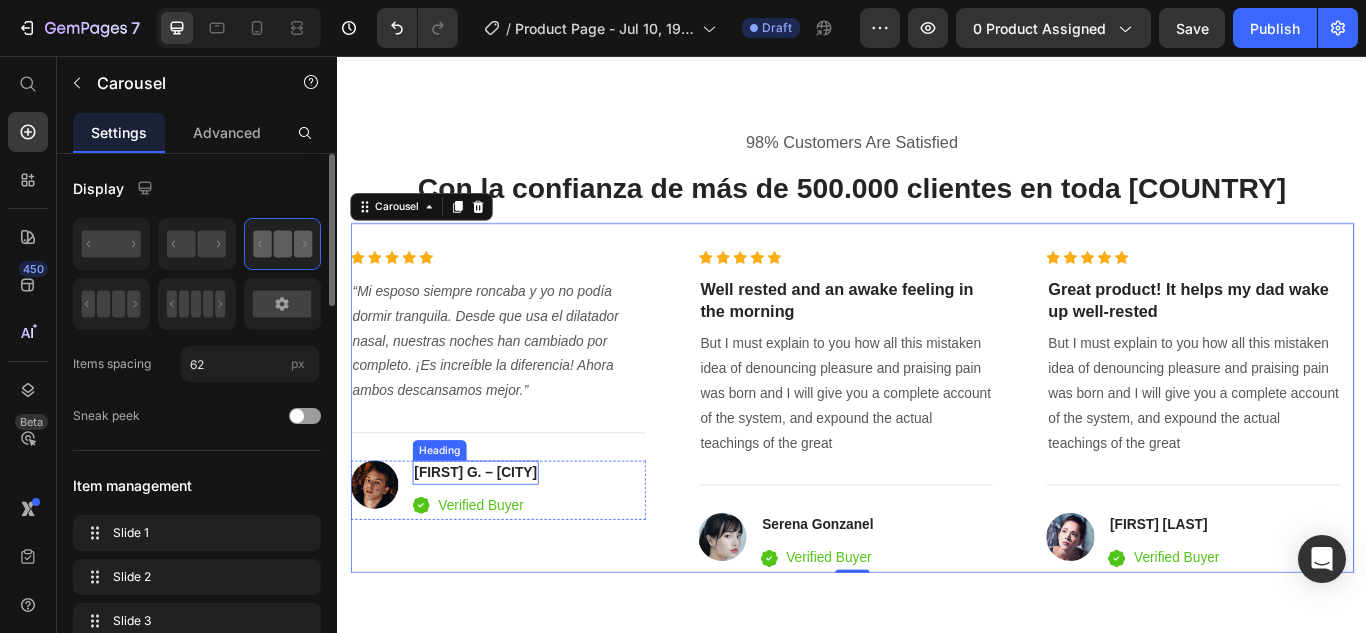 click on "[FIRST] G. – [CITY]" at bounding box center (497, 541) 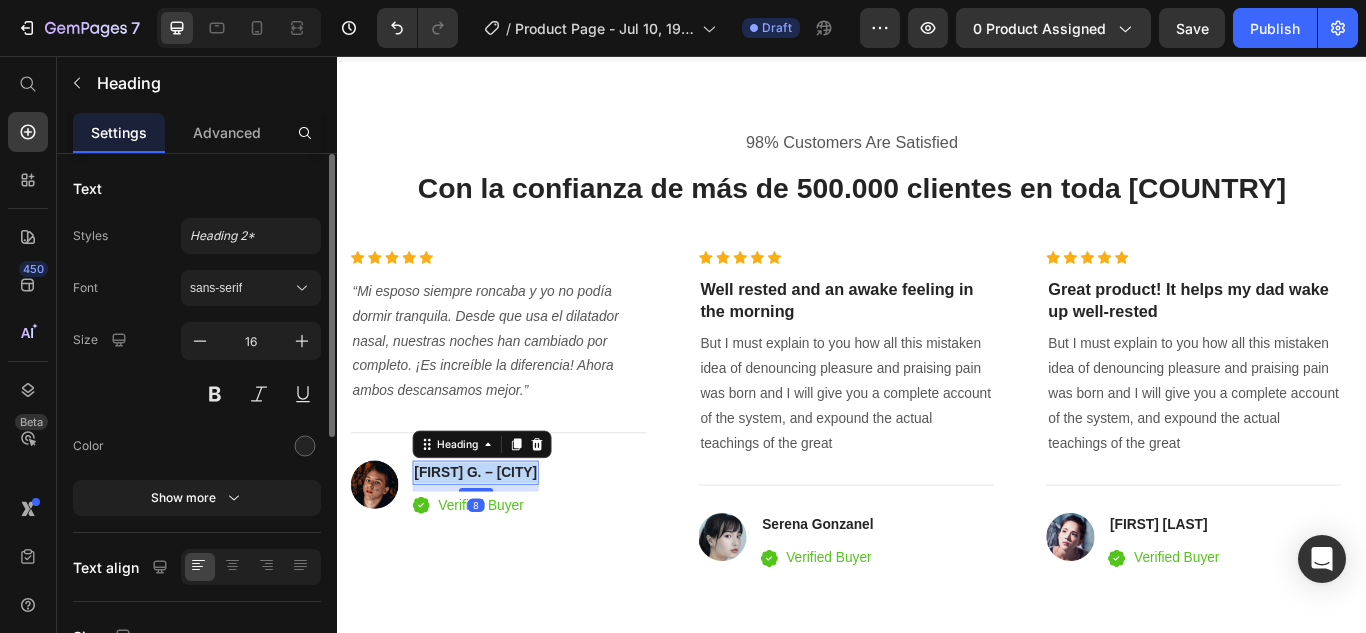 click on "[FIRST] G. – [CITY]" at bounding box center (497, 541) 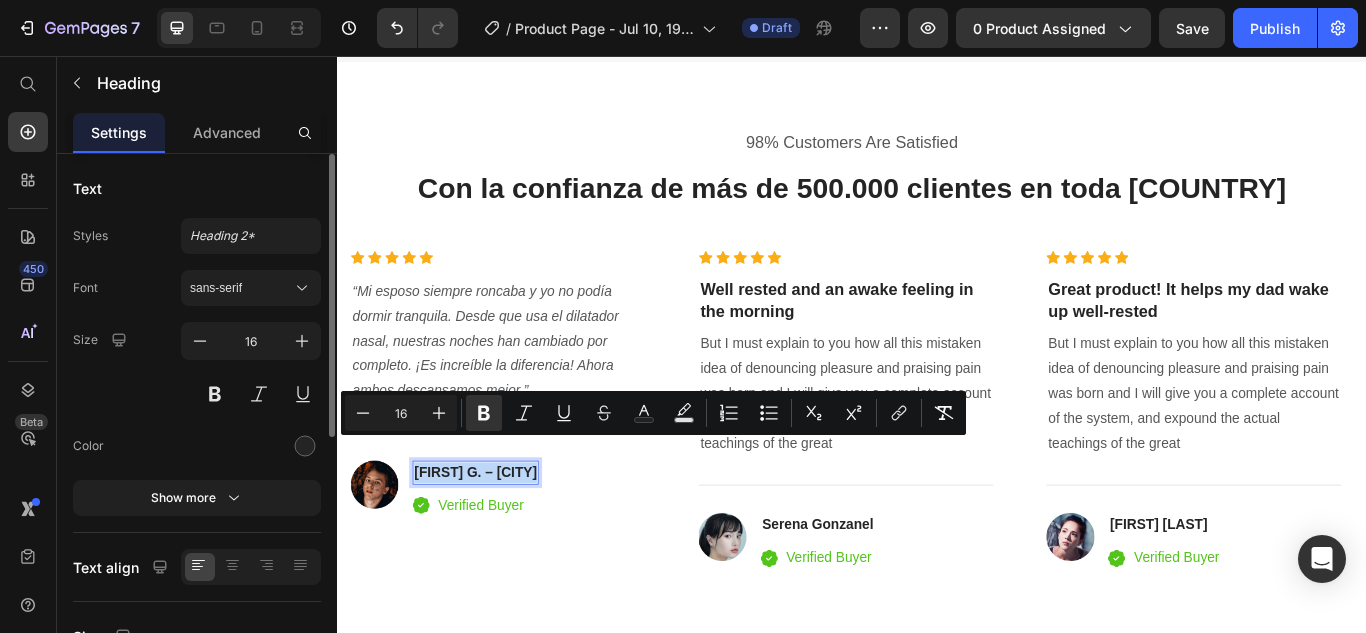 copy on "[FIRST] G. – [CITY]" 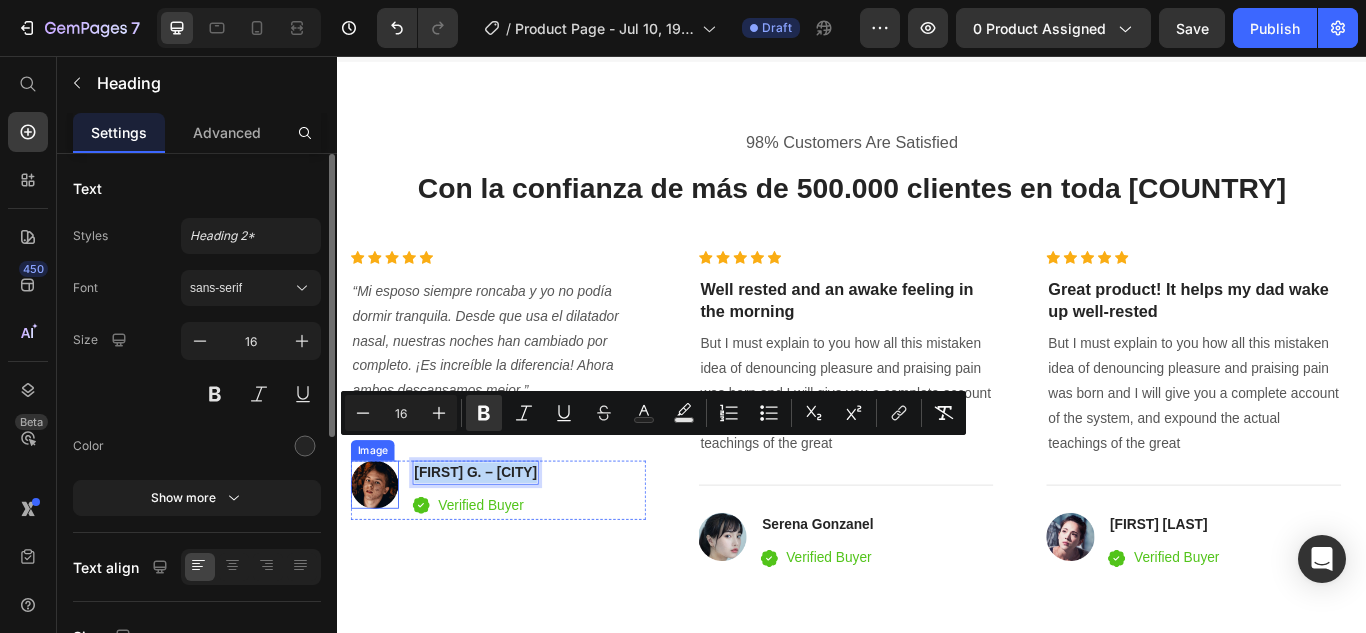 click at bounding box center (380, 556) 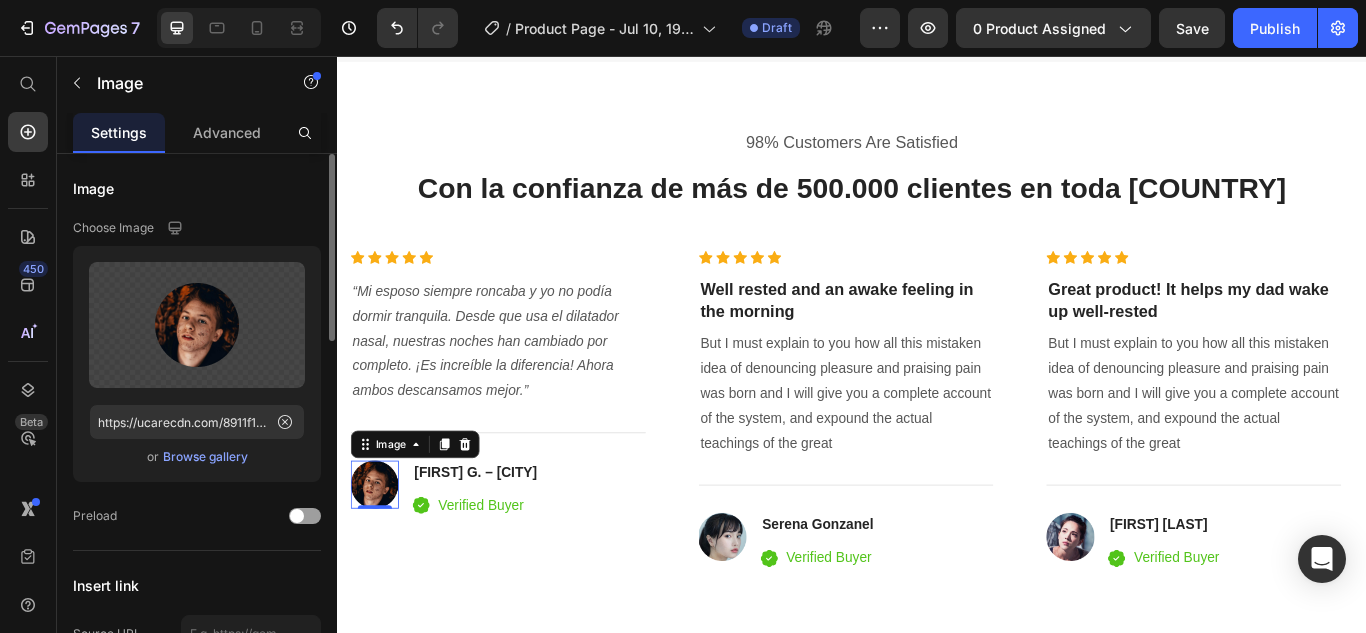 click on "Browse gallery" at bounding box center (205, 457) 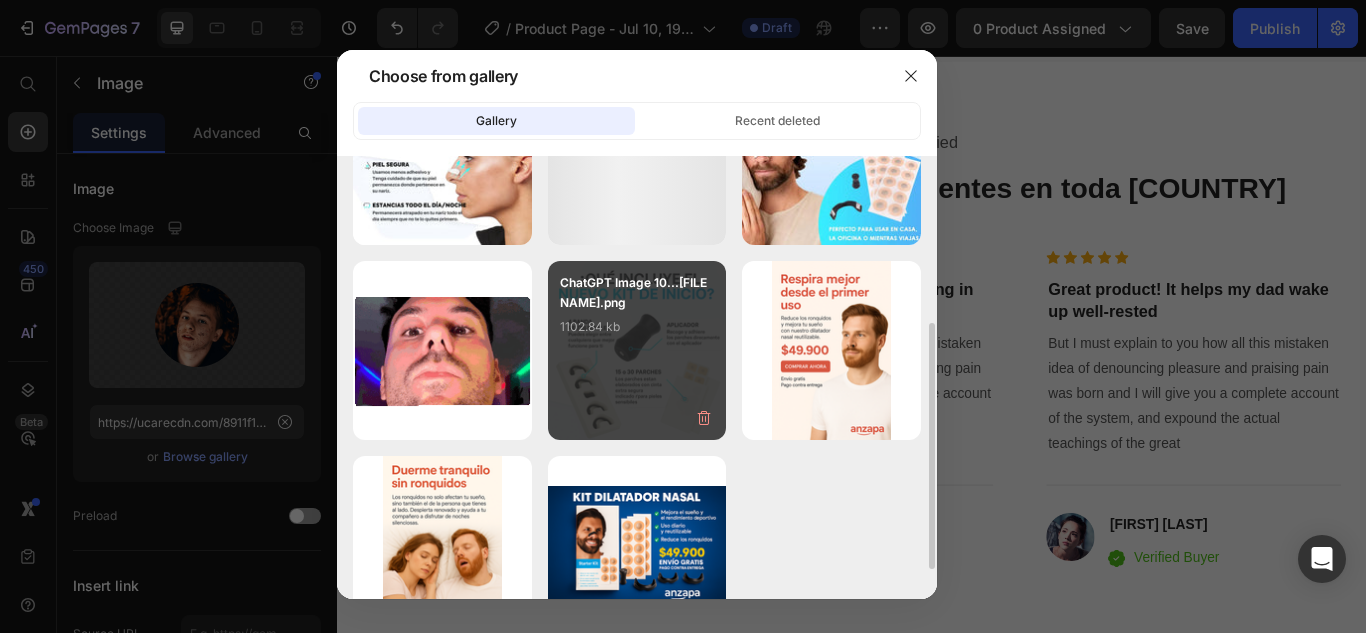 scroll, scrollTop: 352, scrollLeft: 0, axis: vertical 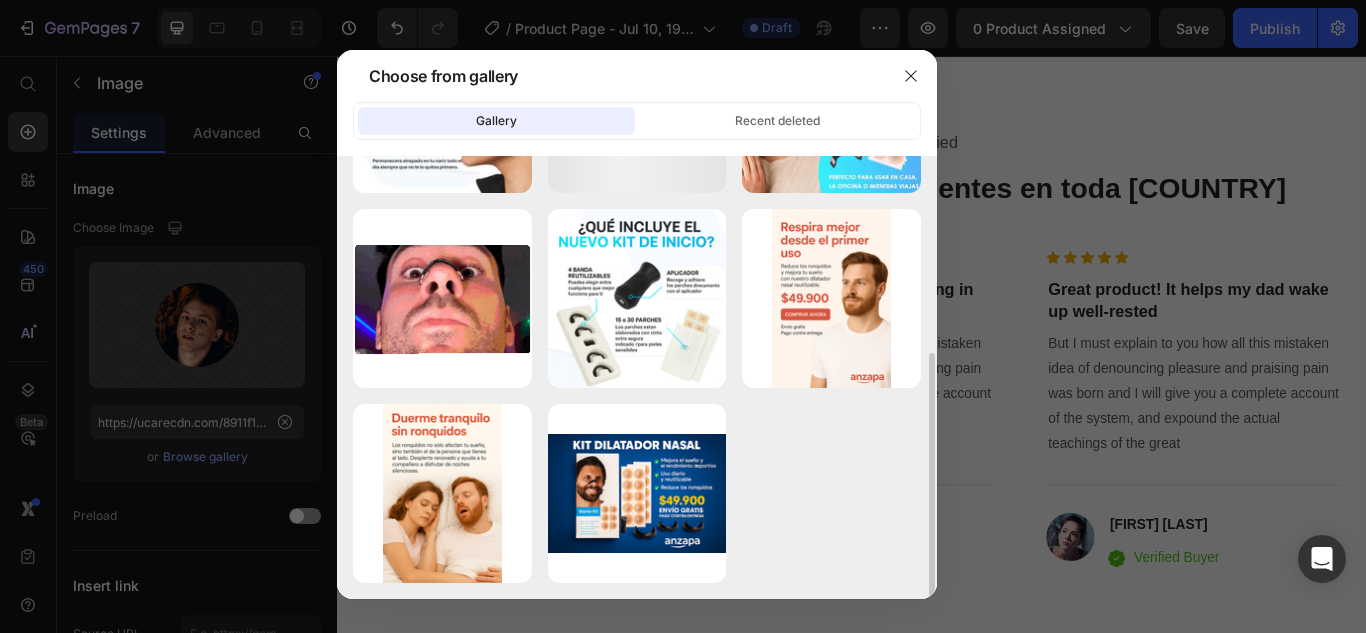 click on "Gallery Recent deleted" 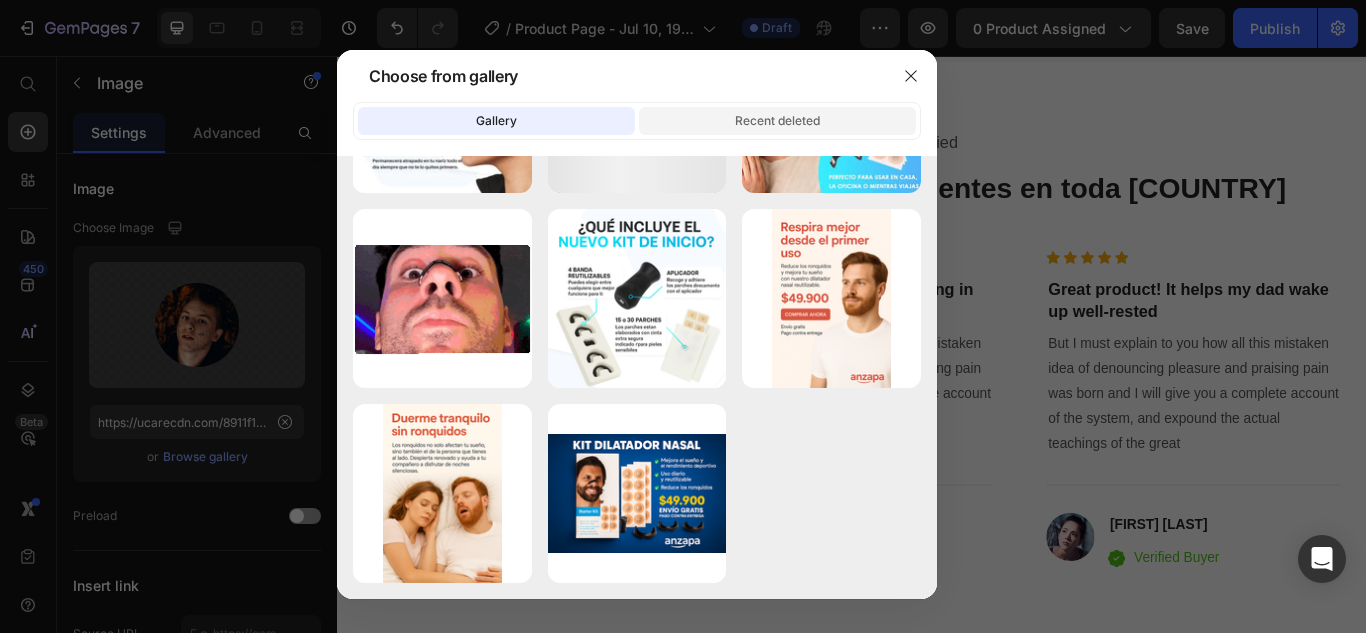 click on "Recent deleted" 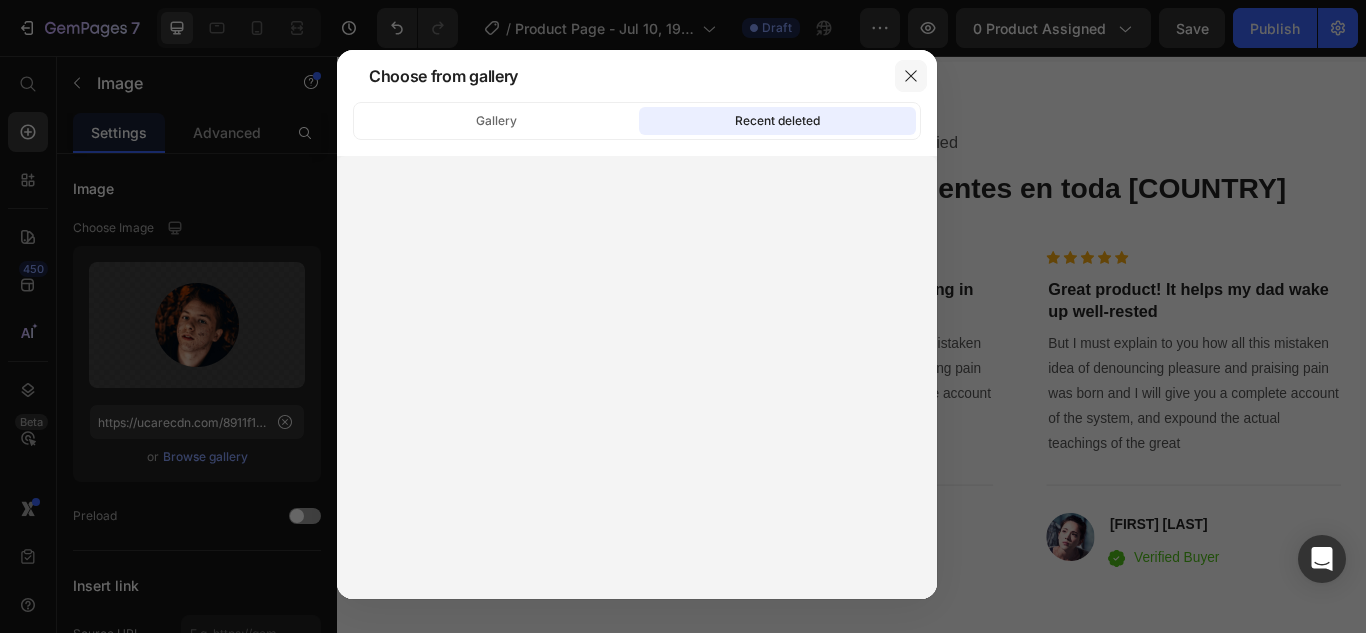click 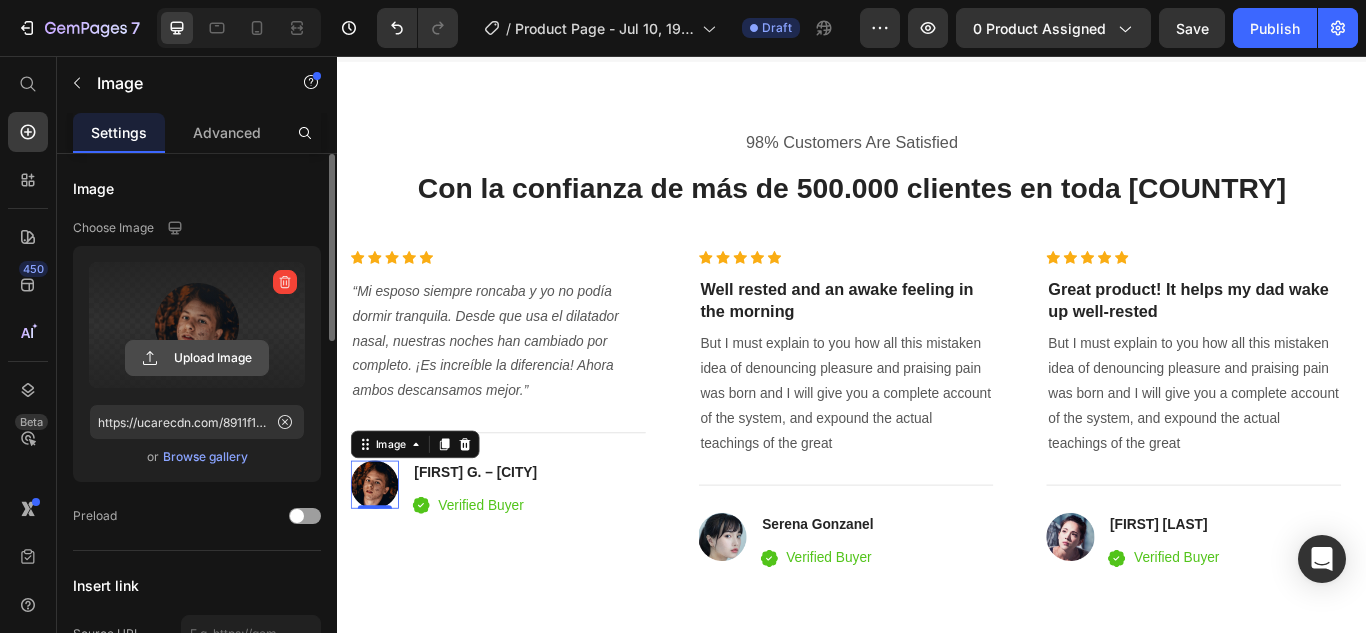 click 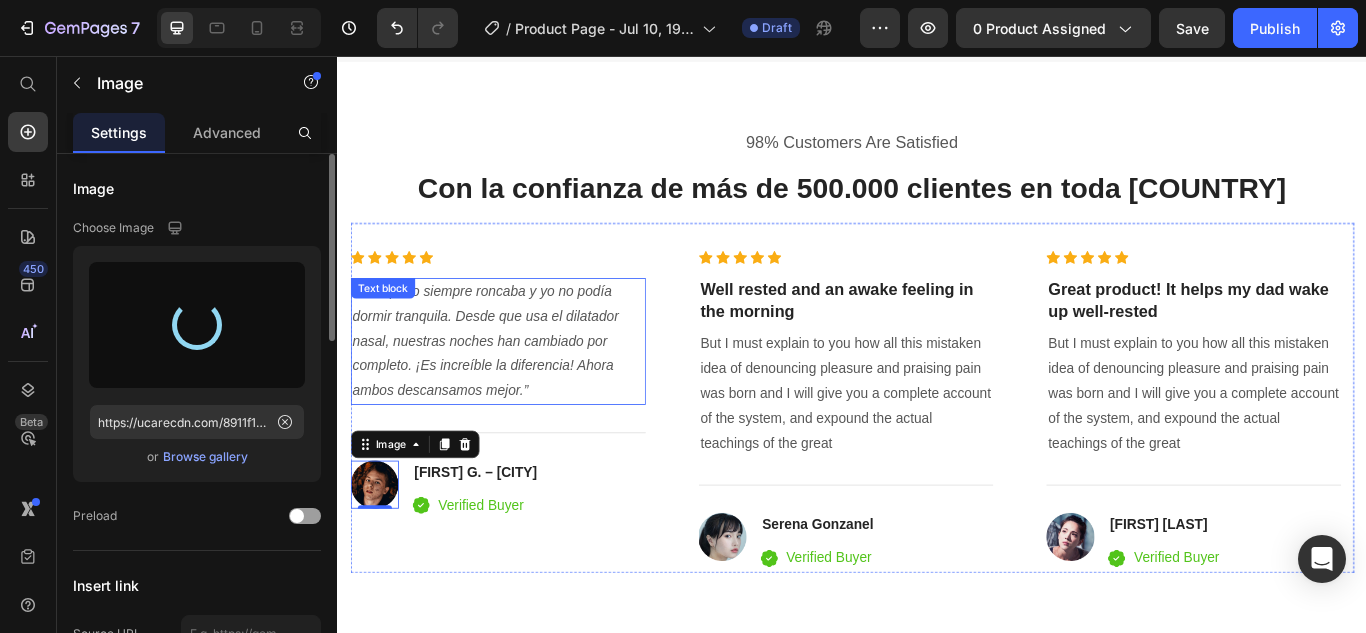 type on "https://cdn.shopify.com/s/files/1/0644/6871/3539/files/gempages_574890714811335909-2901f95f-c04f-45ad-b7ec-accbe8f1eb7b.jpg" 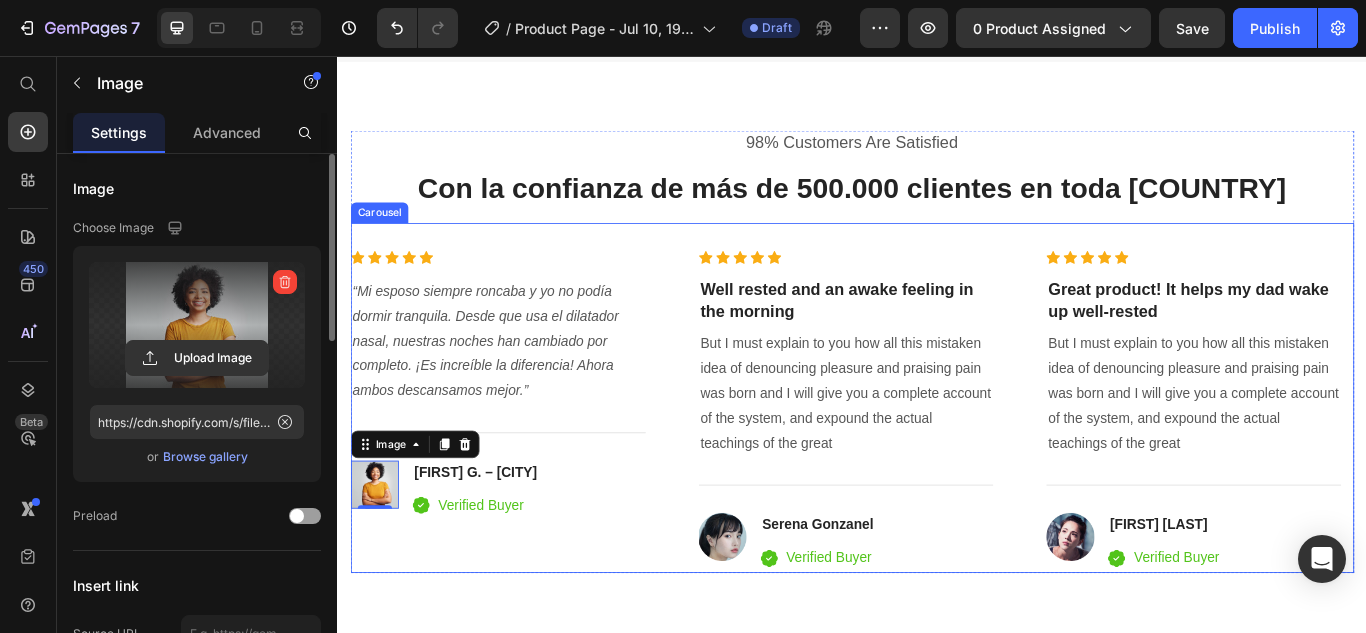 click on "Icon                Icon                Icon                Icon                Icon Icon List Hoz “Mi esposo siempre roncaba y yo no podía dormir tranquila. Desde que usa el dilatador nasal, nuestras noches han cambiado por completo. ¡Es increíble la diferencia! Ahora ambos descansamos mejor.” Text block                Title Line Image   0 ⁠⁠⁠⁠⁠⁠ [PERSON] – [CITY] Heading
Icon Verified Buyer Text block Icon List Row                Icon                Icon                Icon                Icon                Icon Icon List Hoz Well rested and an awake feeling in the morning Heading But I must explain to you how all this mistaken idea of denouncing pleasure and praising pain was born and I will give you a complete account of the system, and expound the actual teachings of the great Text block                Title Line Image [PERSON] Heading
Icon Verified Buyer Text block Row Icon List Row                Icon                Icon" at bounding box center (937, 471) 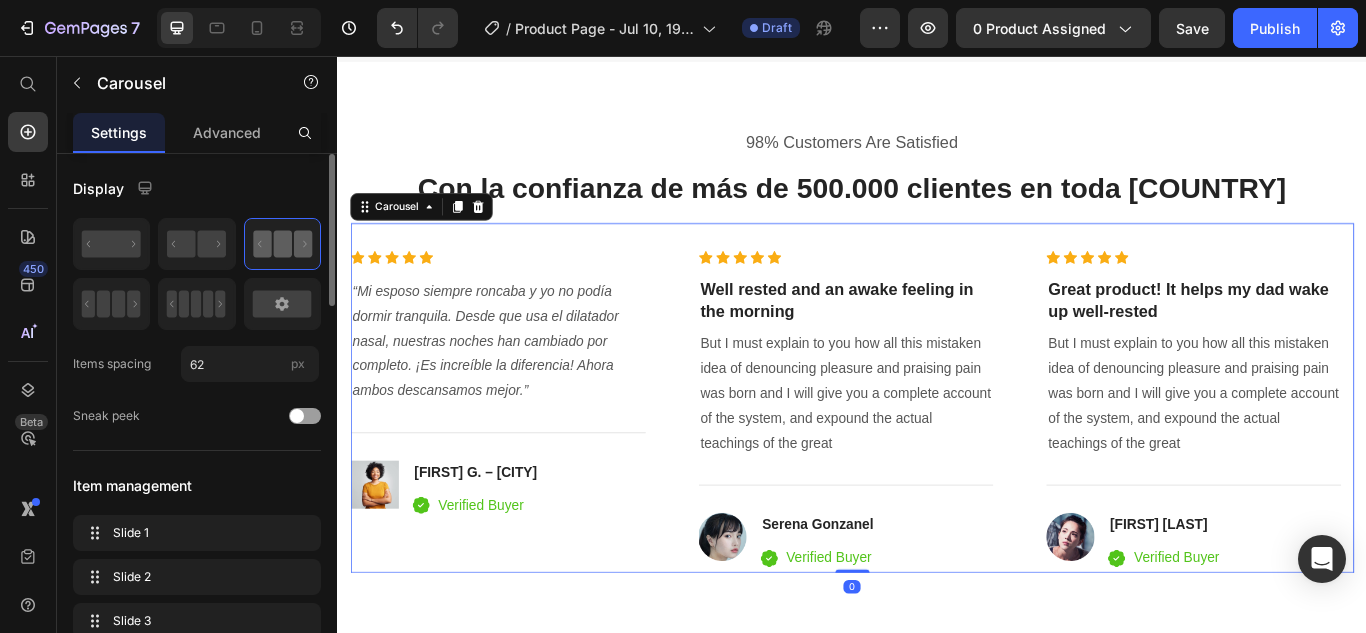 click on "Icon                Icon                Icon                Icon                Icon Icon List Hoz “Mi esposo siempre roncaba y yo no podía dormir tranquila. Desde que usa el dilatador nasal, nuestras noches han cambiado por completo. ¡Es increíble la diferencia! Ahora ambos descansamos mejor.” Text block                Title Line Image ⁠⁠⁠⁠⁠⁠⁠ [FIRST] G. – [CITY] Heading
Icon Verified Buyer Text block Icon List Row                Icon                Icon                Icon                Icon                Icon Icon List Hoz Well rested and an awake feeling in the morning Heading But I must explain to you how all this mistaken idea of denouncing pleasure and praising pain was born and I will give you a complete account of the system, and expound the actual teachings of the great Text block                Title Line Image Serena Gonzanel Heading
Icon Verified Buyer Text block Row Icon List Row                Icon                Icon Icon" at bounding box center (937, 471) 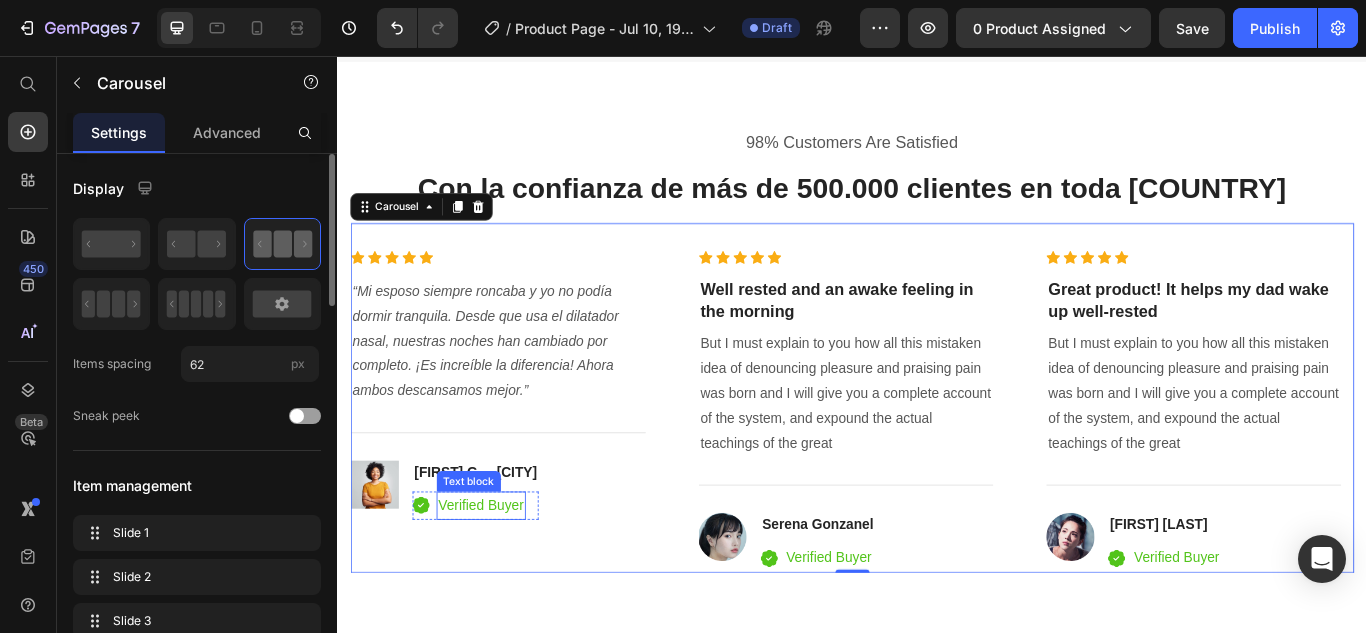 click on "Verified Buyer" at bounding box center [504, 580] 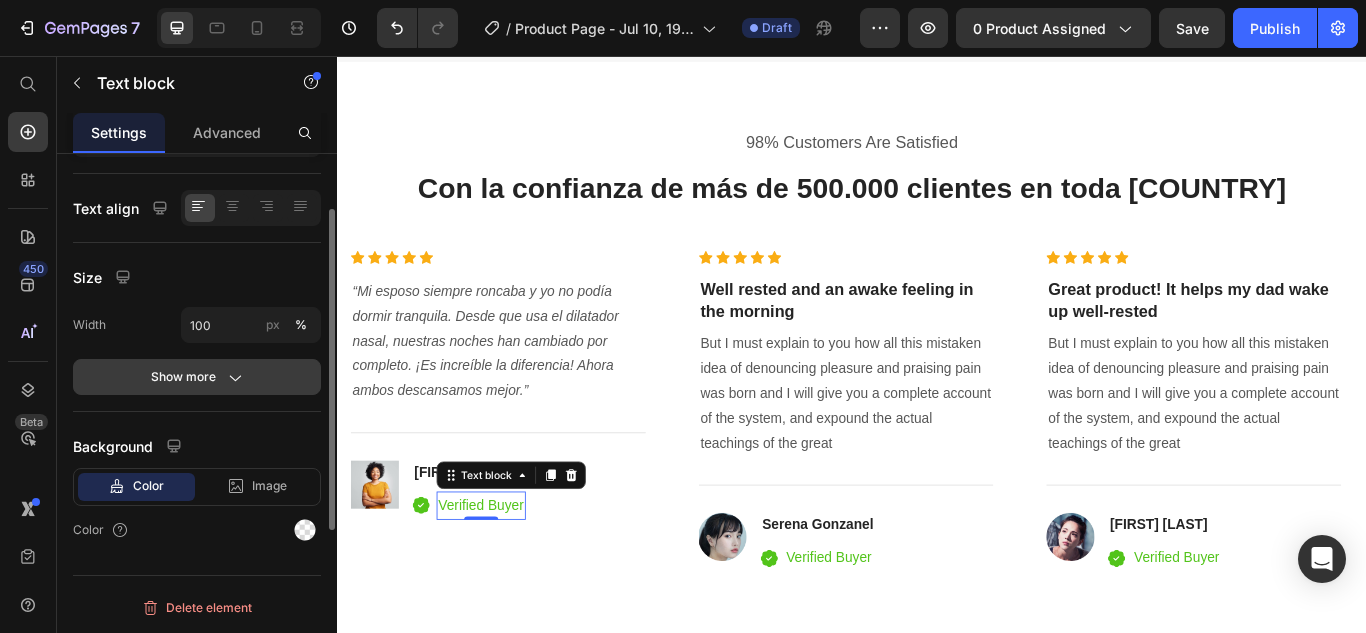 scroll, scrollTop: 0, scrollLeft: 0, axis: both 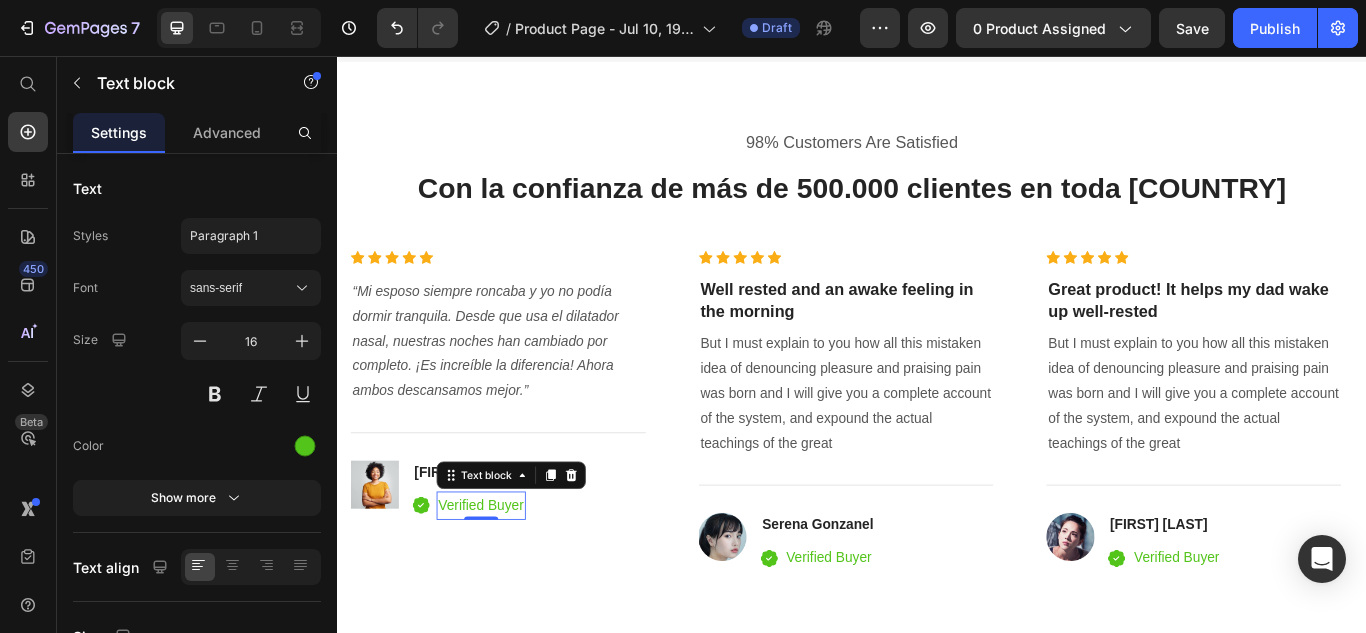 click on "Verified Buyer" at bounding box center [504, 580] 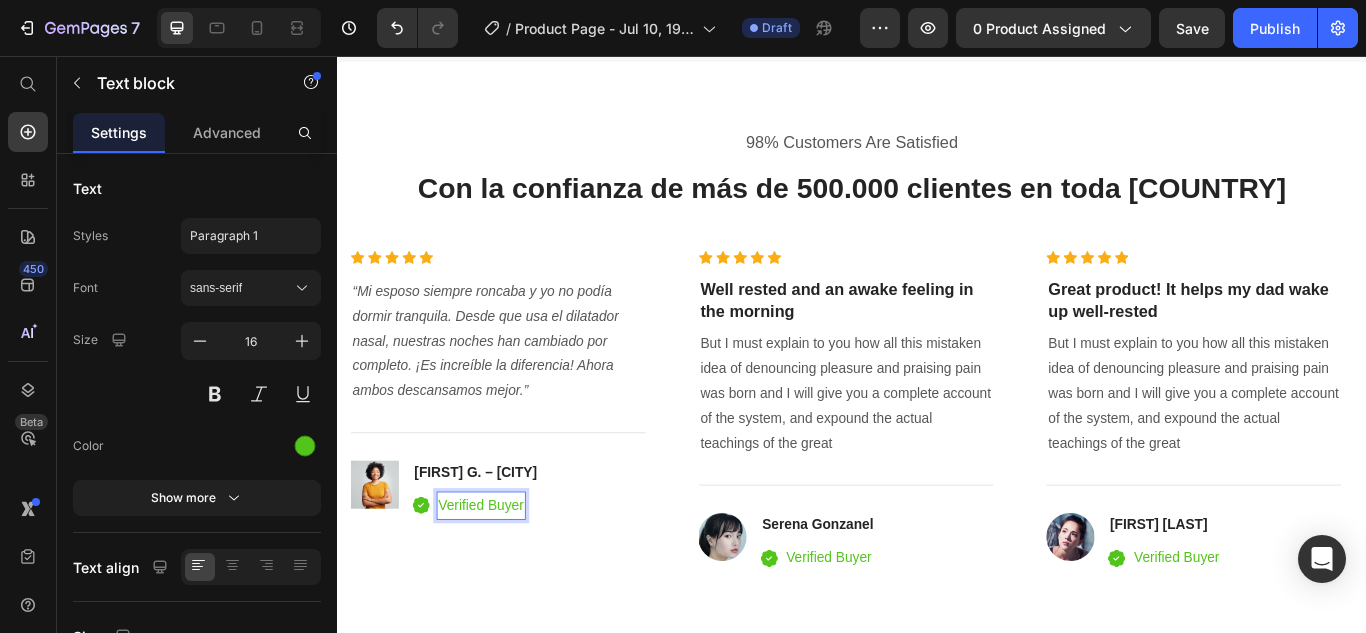 click on "Verified Buyer" at bounding box center (504, 580) 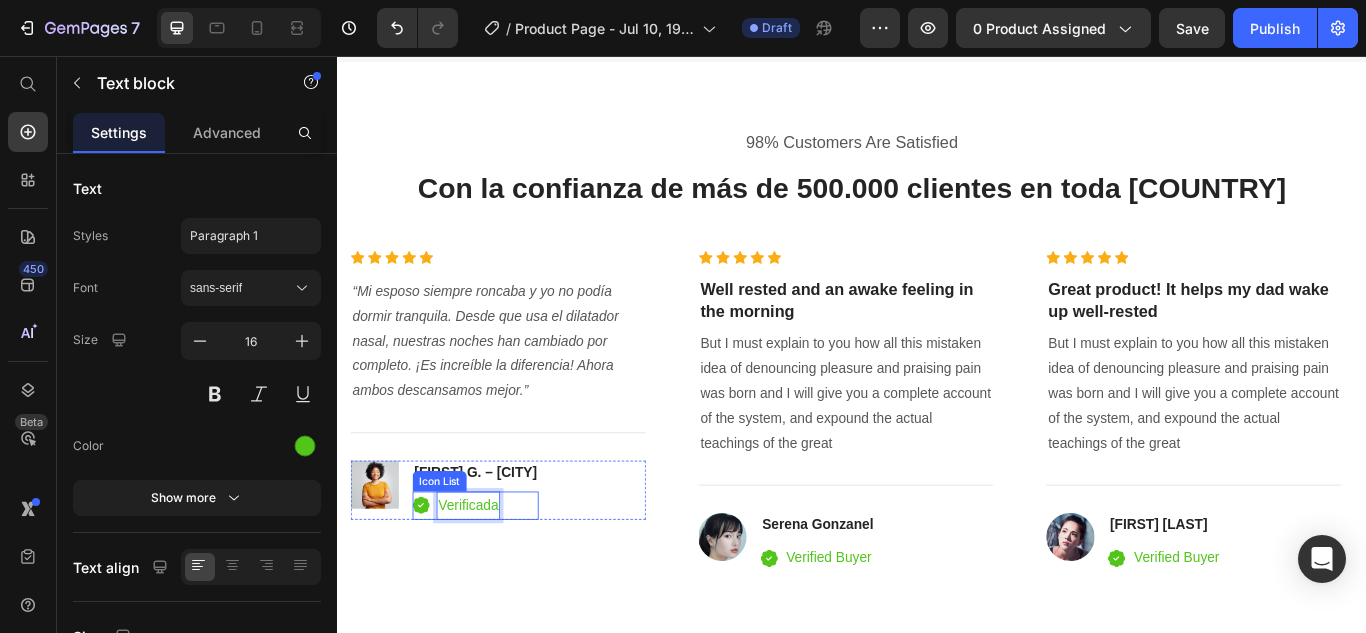 click on "Icon                Icon                Icon                Icon                Icon Icon List Hoz “Mi esposo siempre roncaba y yo no podía dormir tranquila. Desde que usa el dilatador nasal, nuestras noches han cambiado por completo. ¡Es increíble la diferencia! Ahora ambos descansamos mejor.” Text block                Title Line Image ⁠⁠⁠⁠⁠⁠ [PERSON] – [CITY] Heading
Icon Verificada Text block   0 Icon List Row" at bounding box center [524, 471] 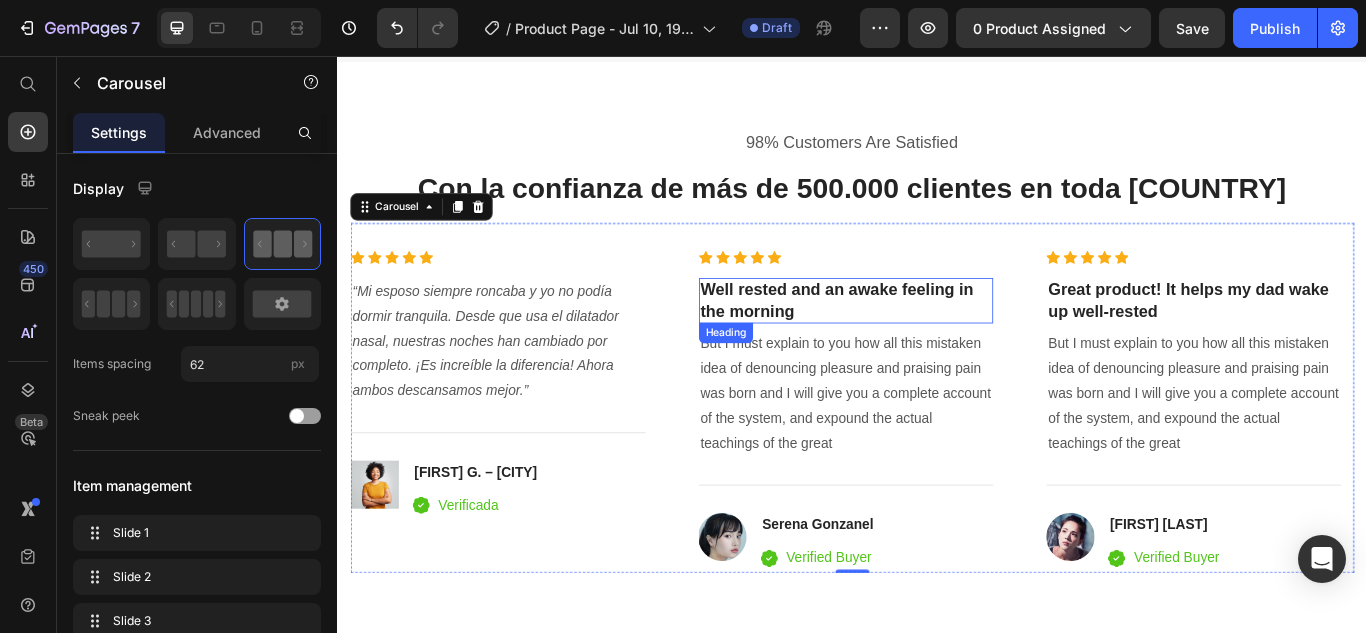 click on "Well rested and an awake feeling in the morning" at bounding box center (930, 341) 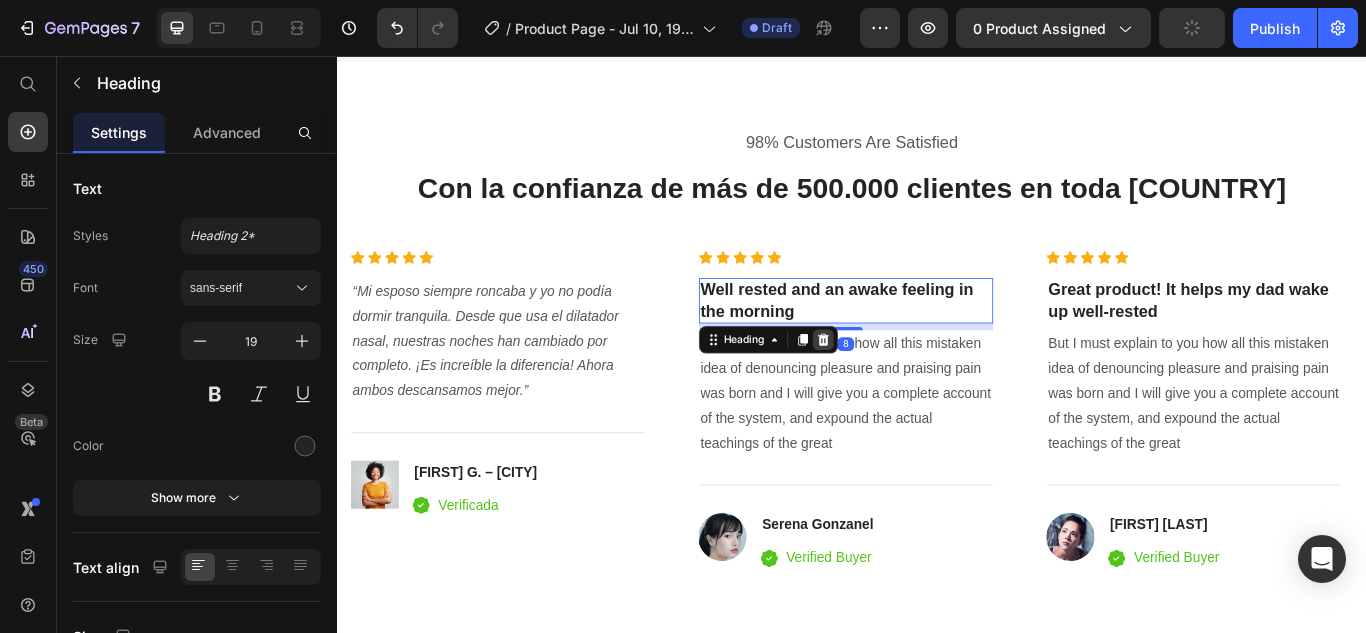 click 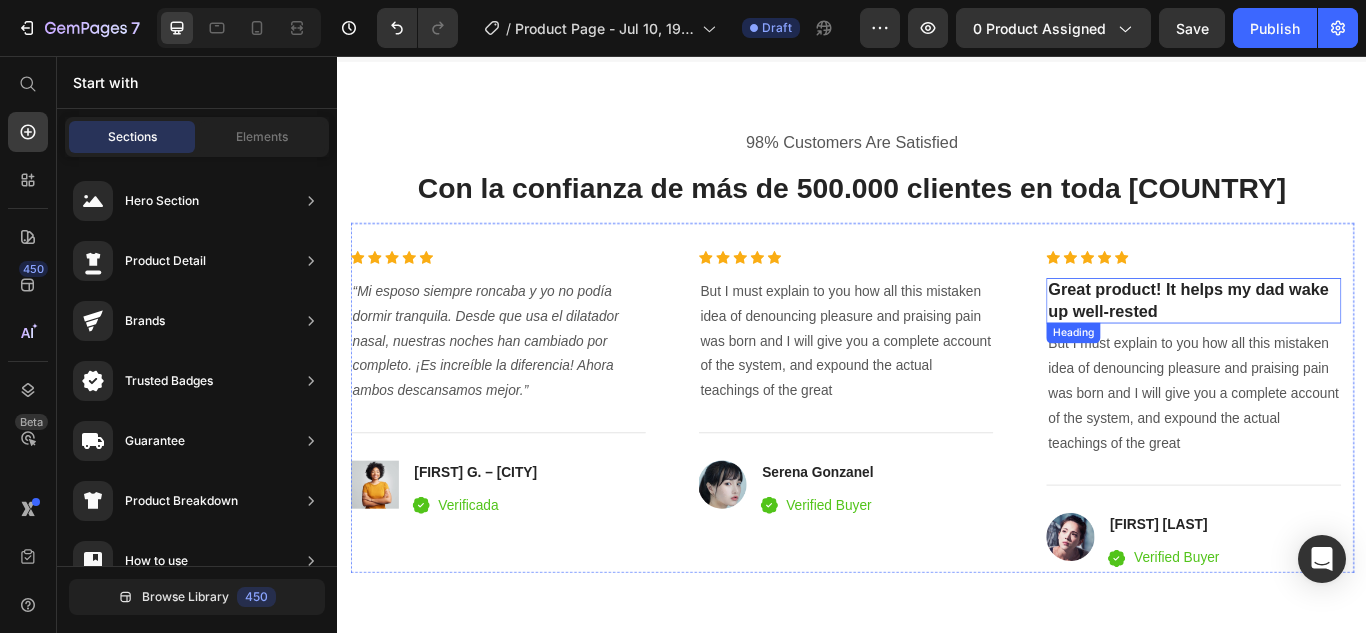 click on "Great product! It helps my dad wake up well-rested" at bounding box center (1335, 341) 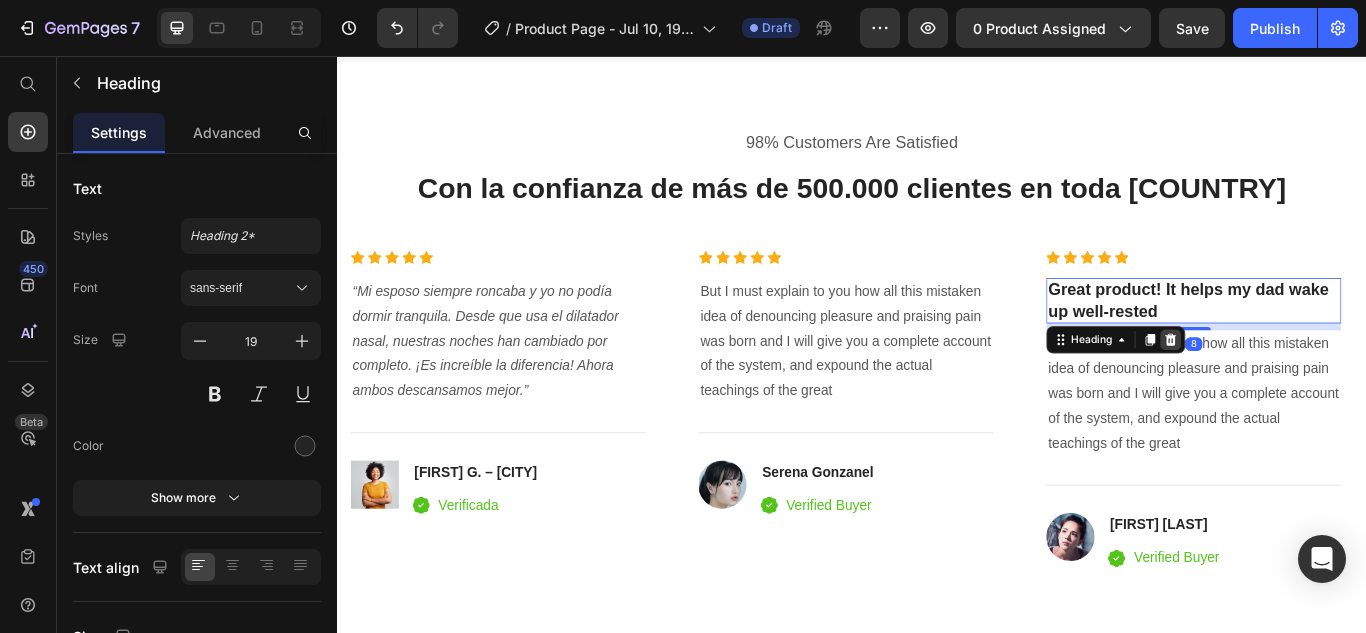 click 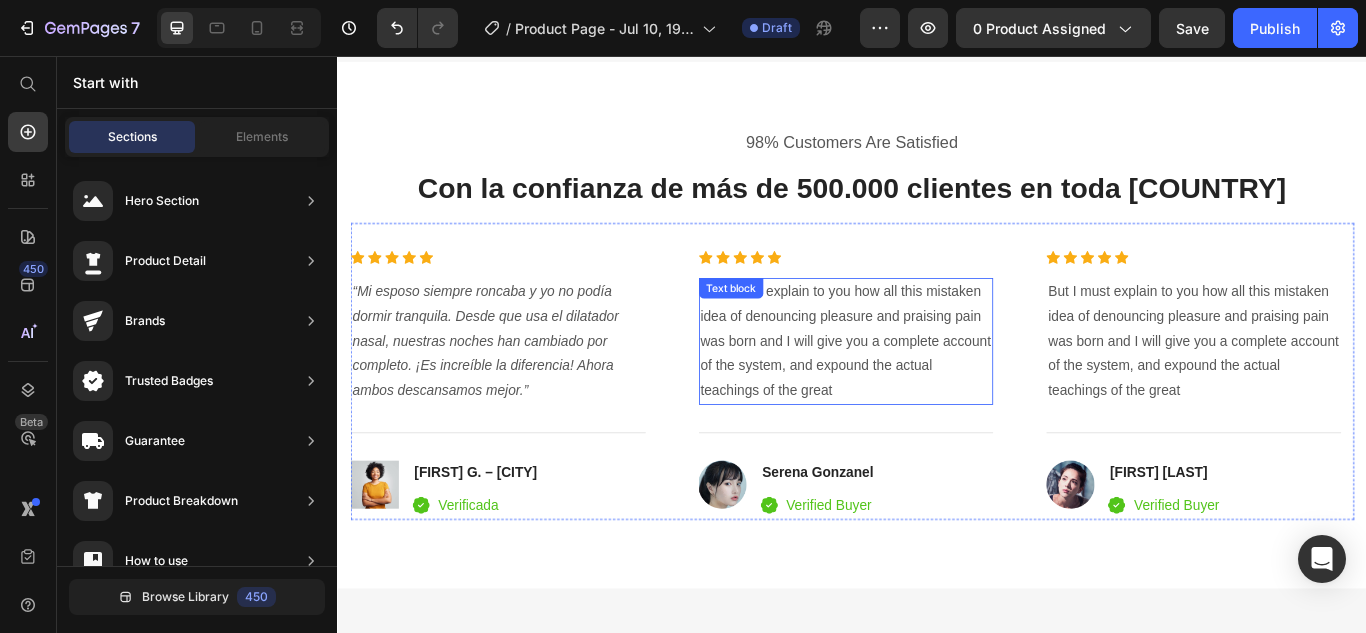 click on "But I must explain to you how all this mistaken idea of denouncing pleasure and praising pain was born and I will give you a complete account of the system, and expound the actual teachings of the great" at bounding box center (930, 389) 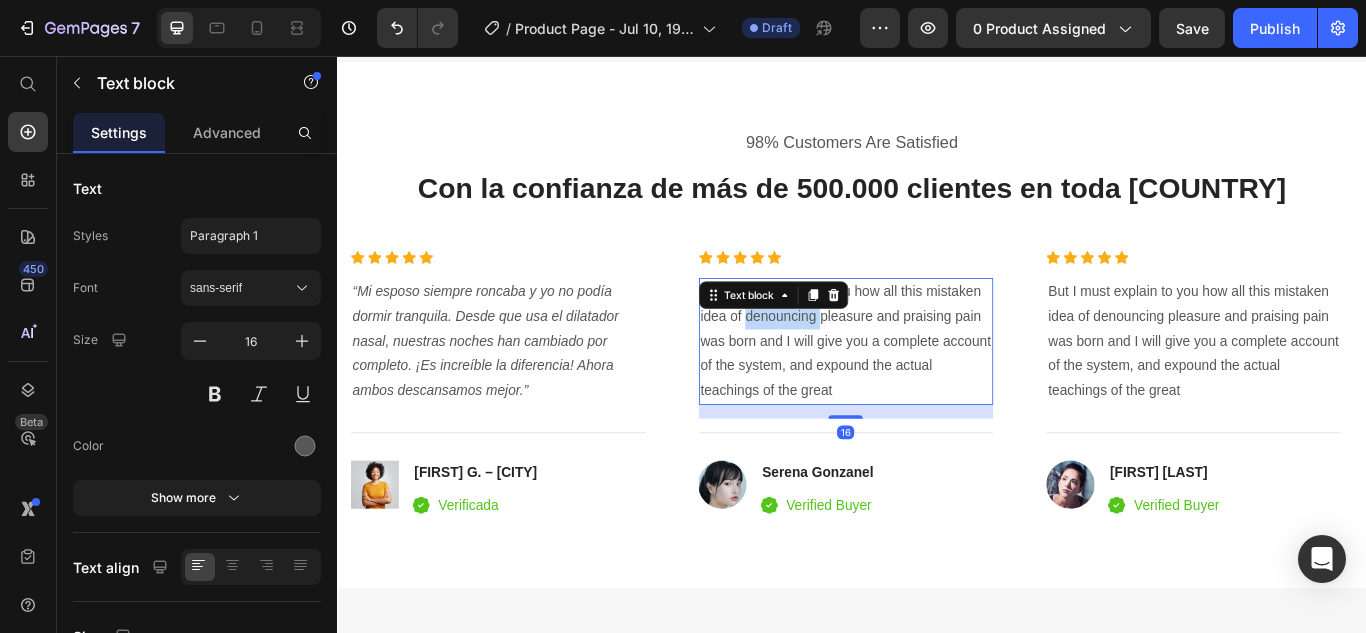 click on "But I must explain to you how all this mistaken idea of denouncing pleasure and praising pain was born and I will give you a complete account of the system, and expound the actual teachings of the great" at bounding box center (930, 389) 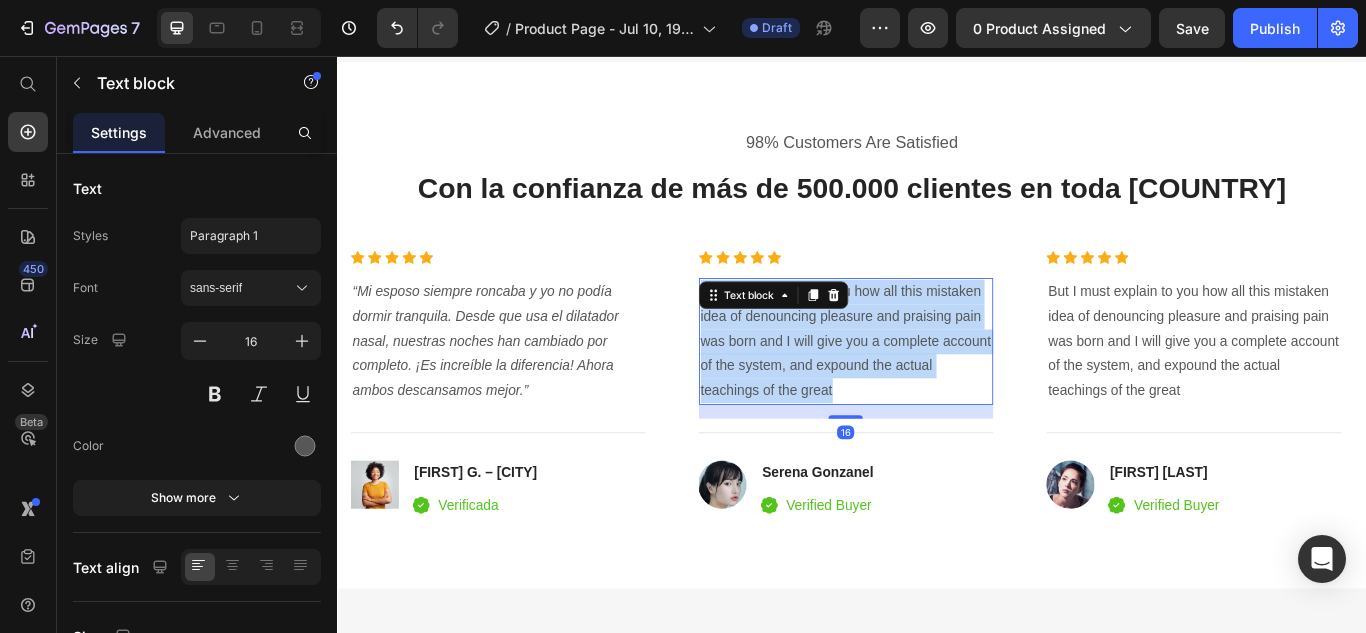 click on "But I must explain to you how all this mistaken idea of denouncing pleasure and praising pain was born and I will give you a complete account of the system, and expound the actual teachings of the great" at bounding box center [930, 389] 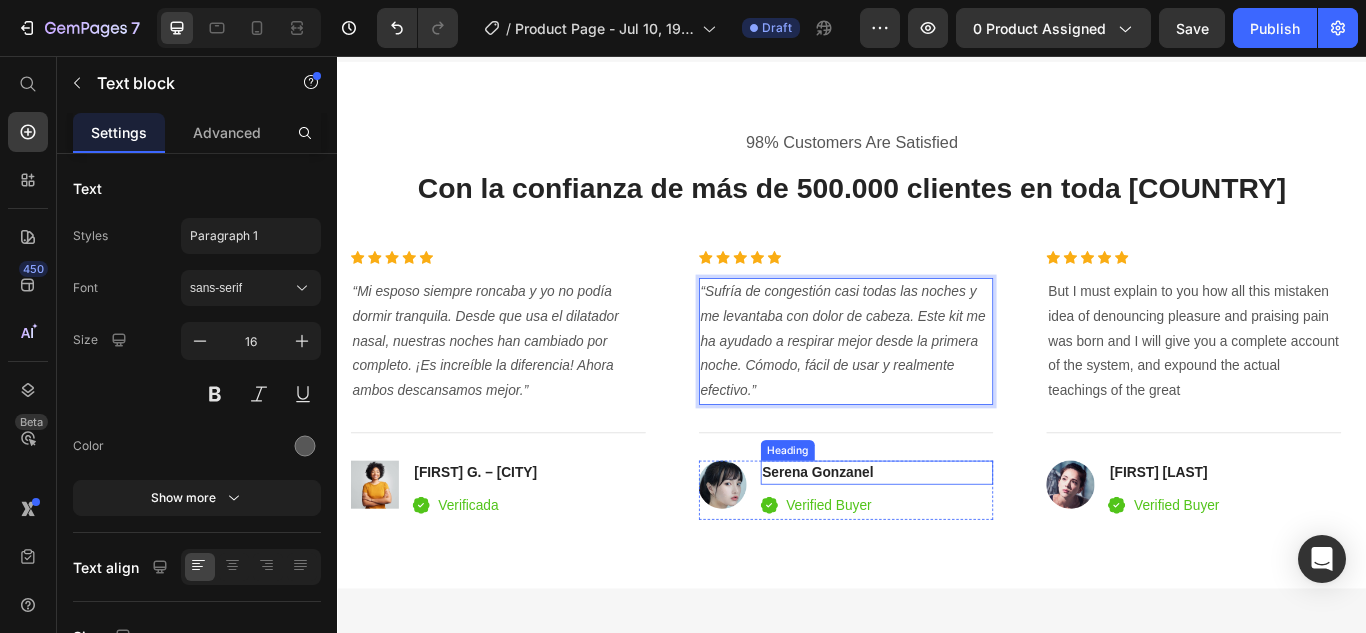 click on "Serena Gonzanel" at bounding box center [966, 542] 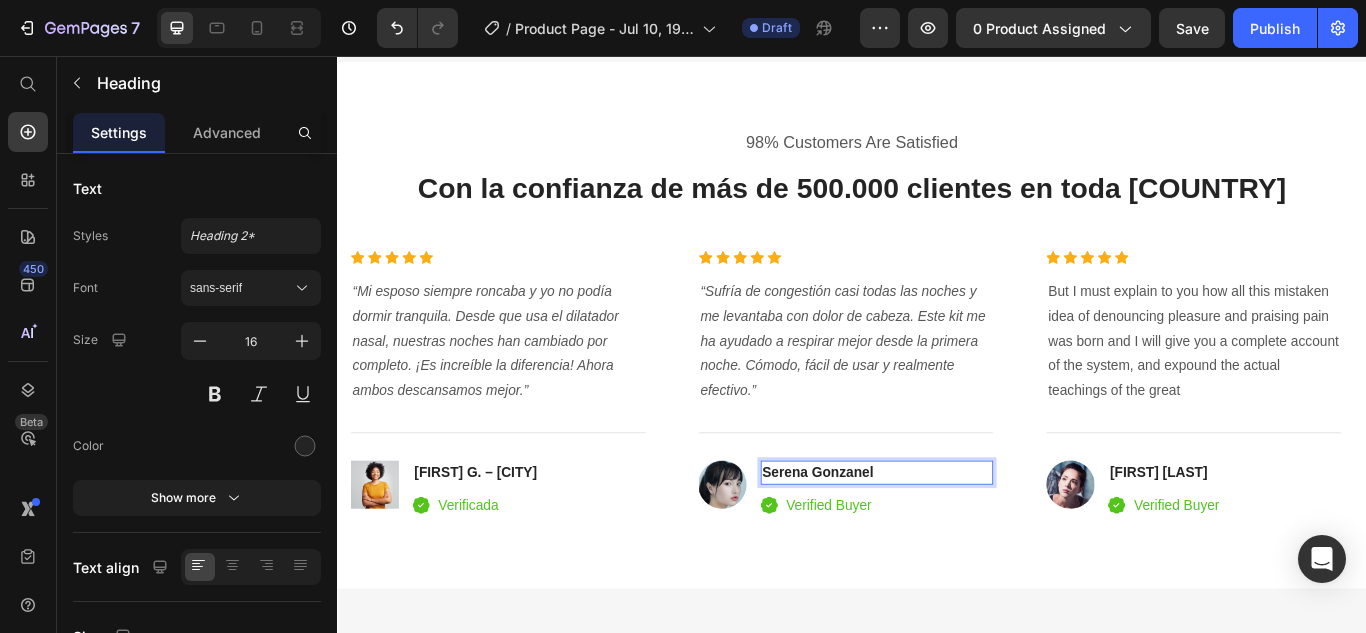 click on "Serena Gonzanel" at bounding box center [966, 542] 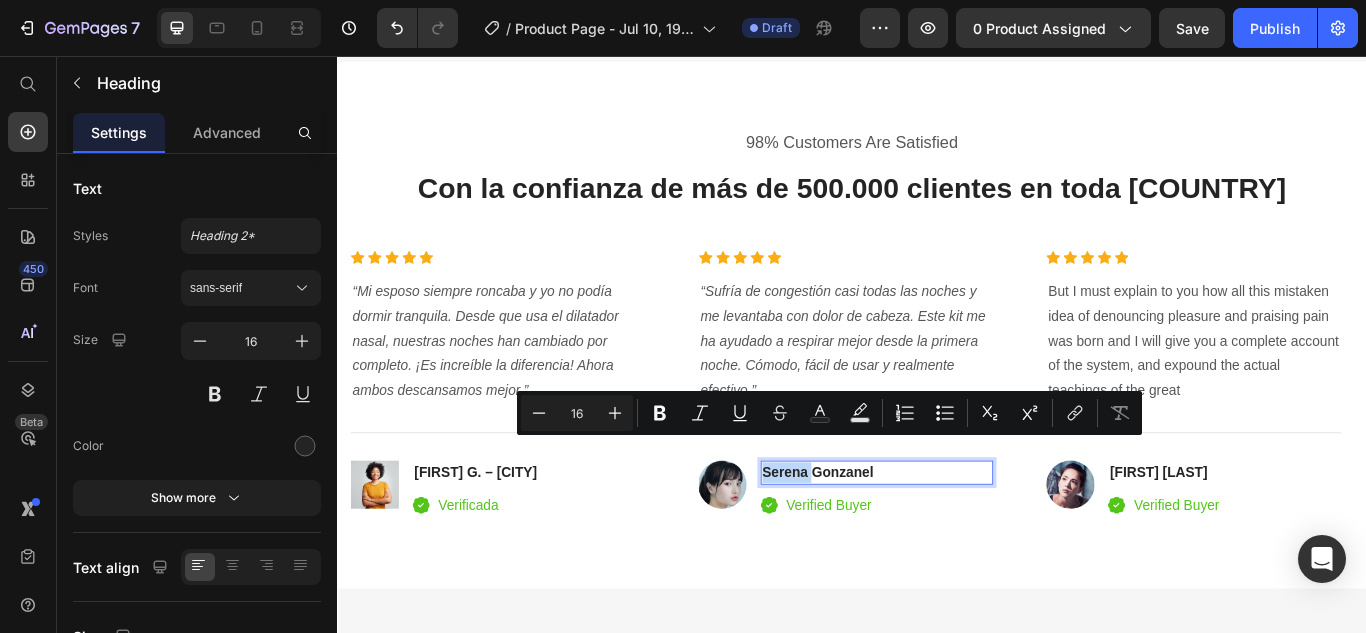 click on "Serena Gonzanel" at bounding box center (966, 542) 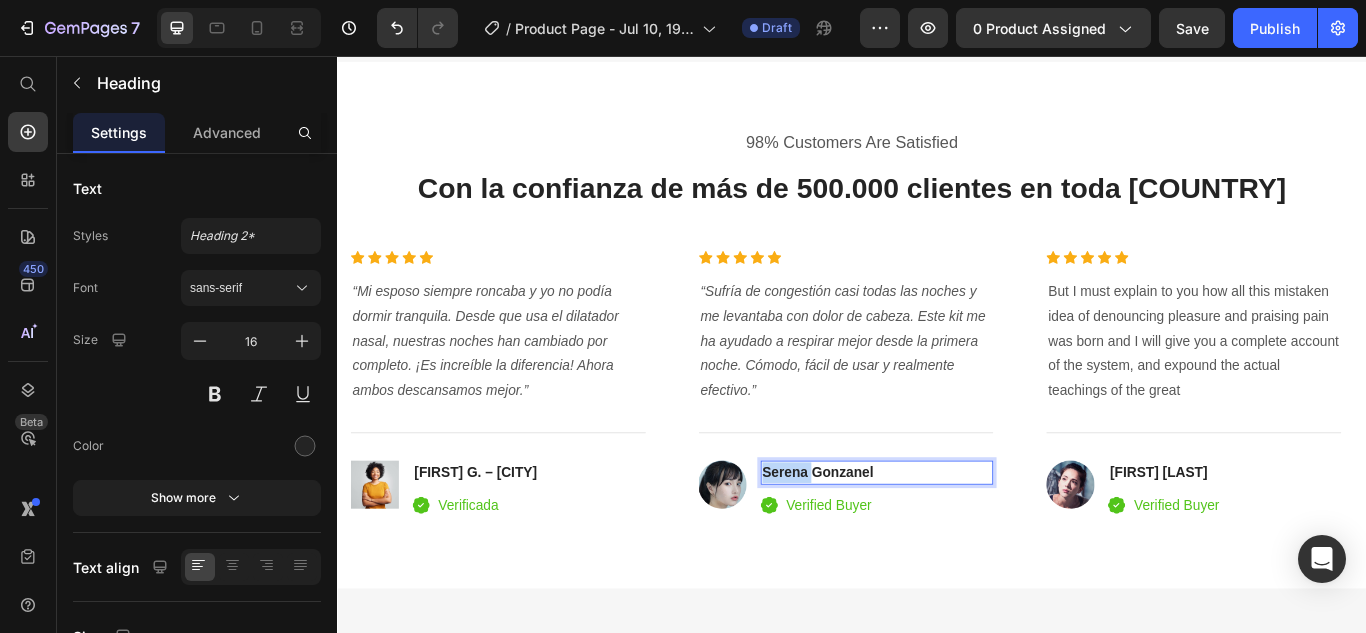 click on "Serena Gonzanel" at bounding box center [966, 542] 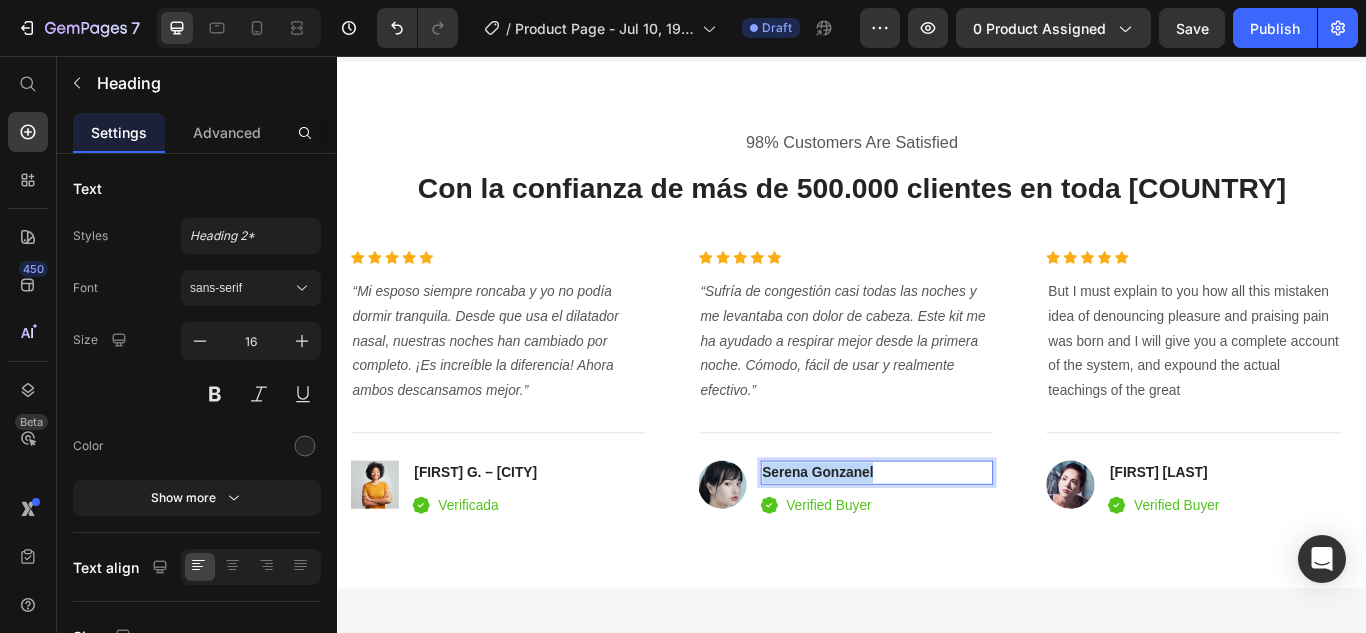 click on "Serena Gonzanel" at bounding box center [966, 542] 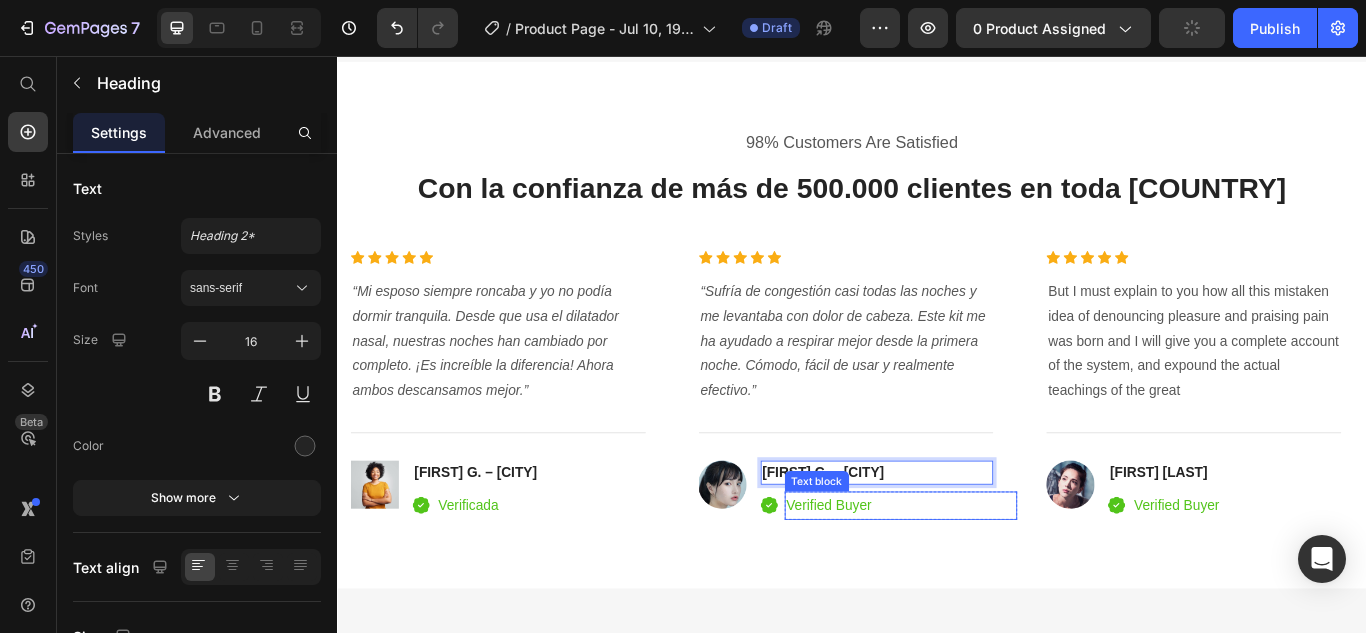 click on "Verified Buyer" at bounding box center (994, 580) 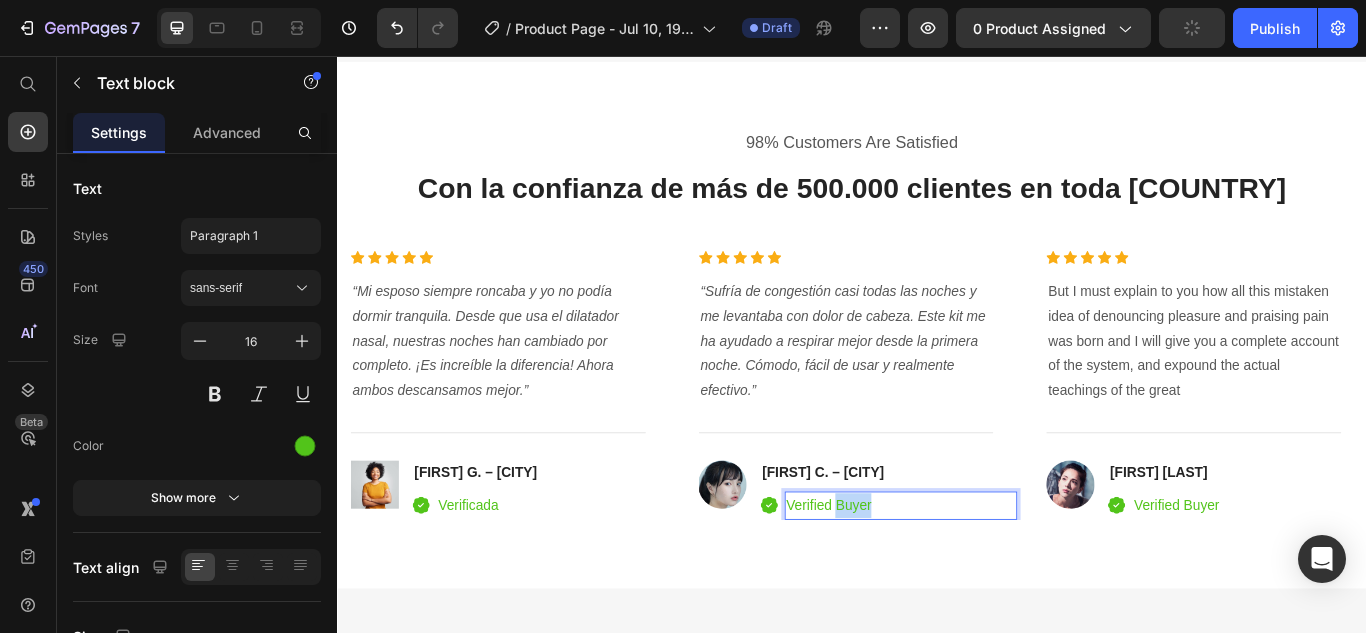 click on "Verified Buyer" at bounding box center (994, 580) 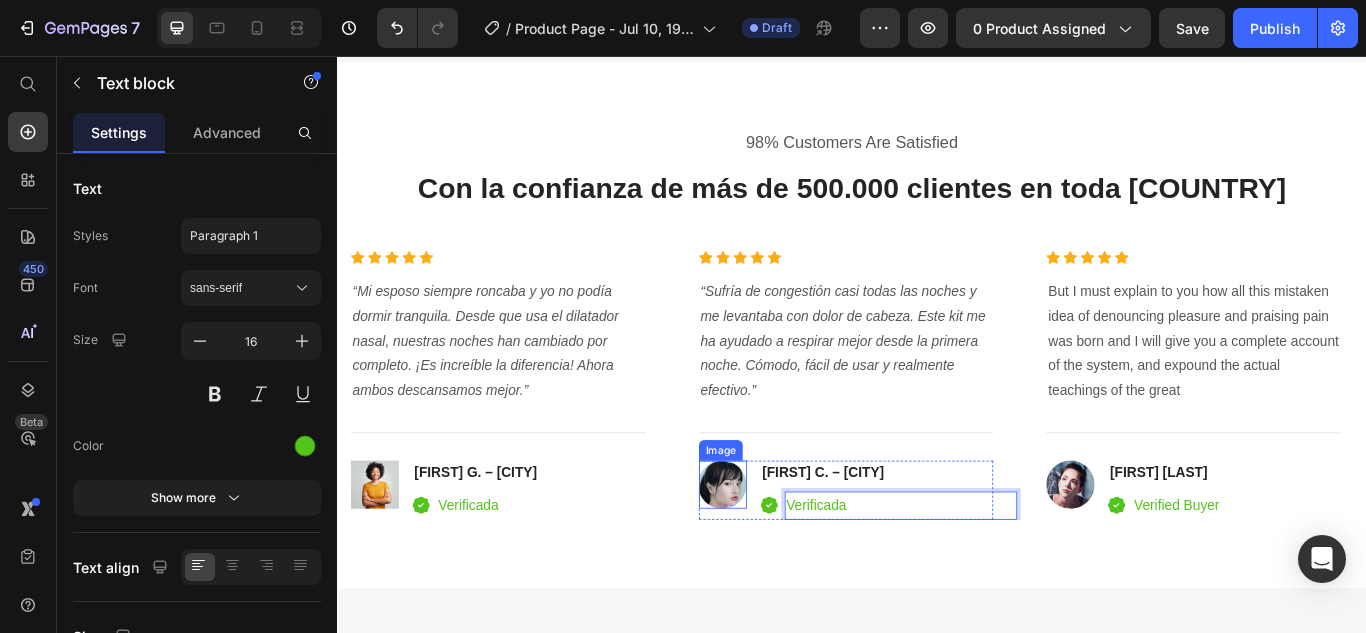 click at bounding box center [786, 556] 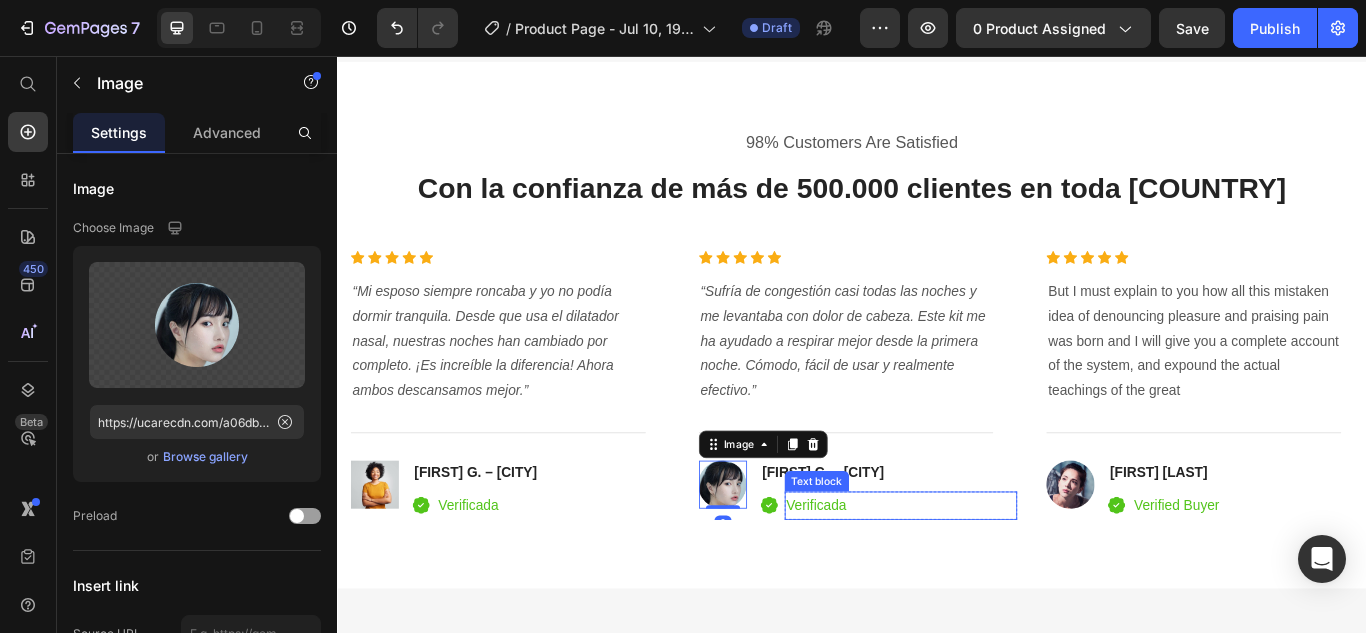 click on "Verificada" at bounding box center (994, 580) 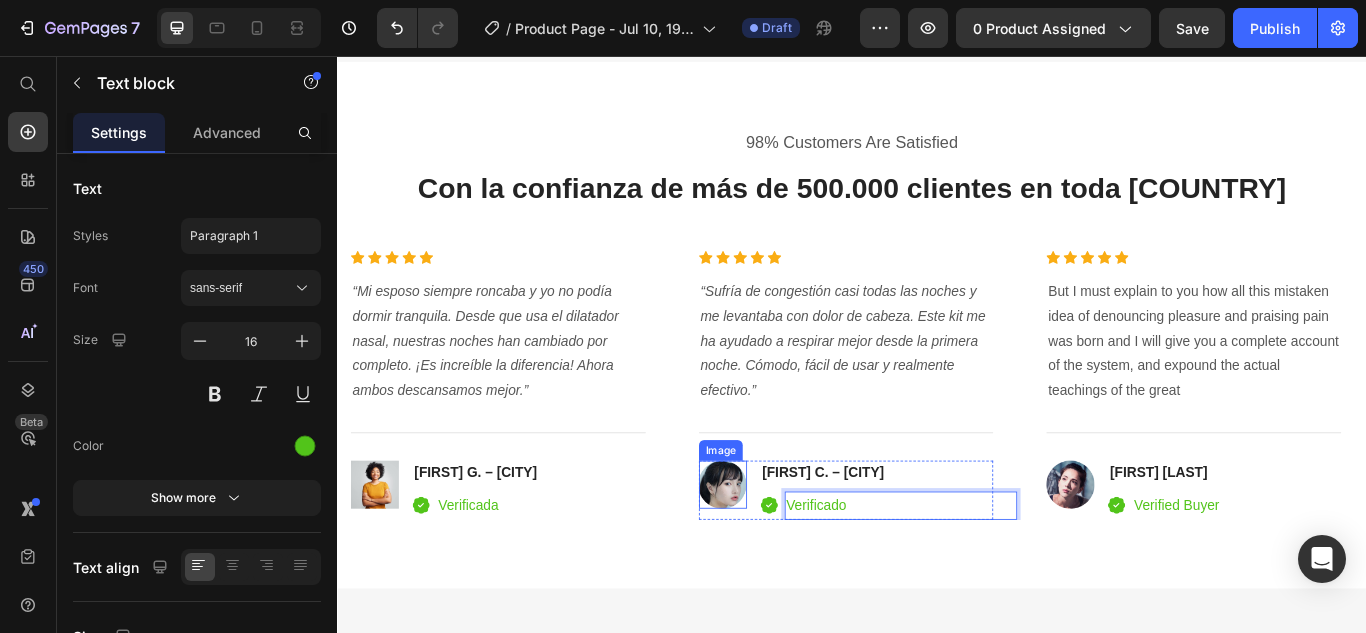 click at bounding box center (786, 556) 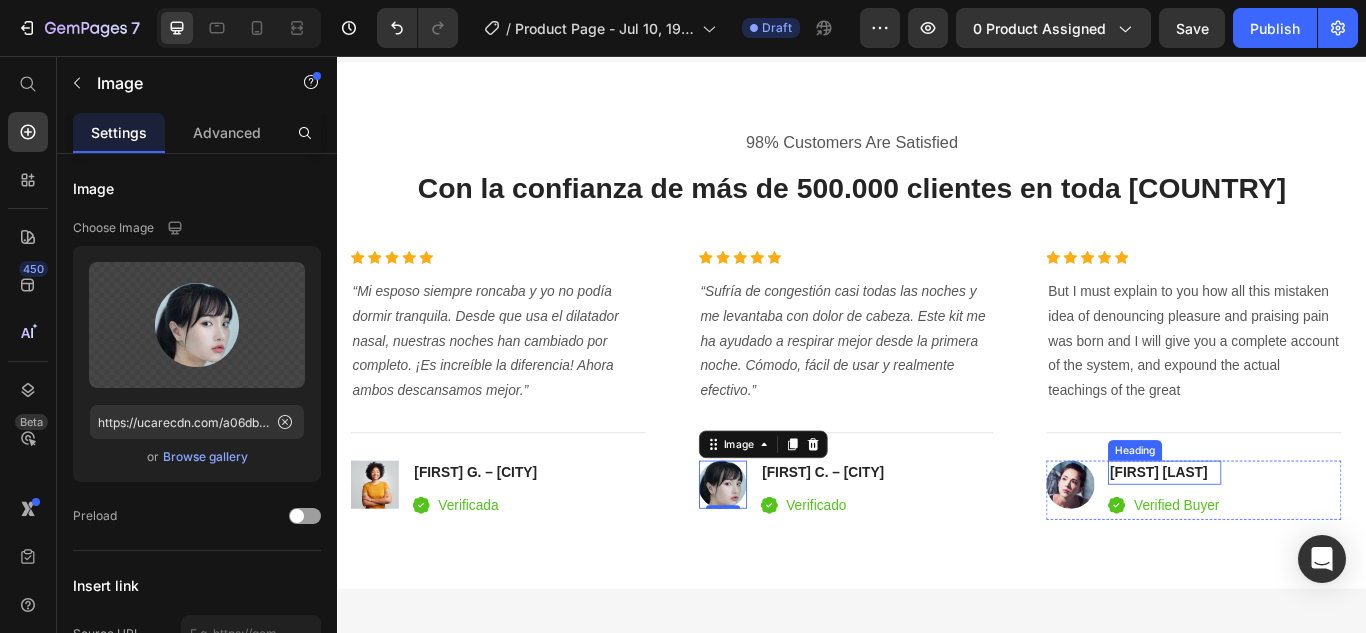 click on "[FIRST] [LAST]" at bounding box center [1301, 542] 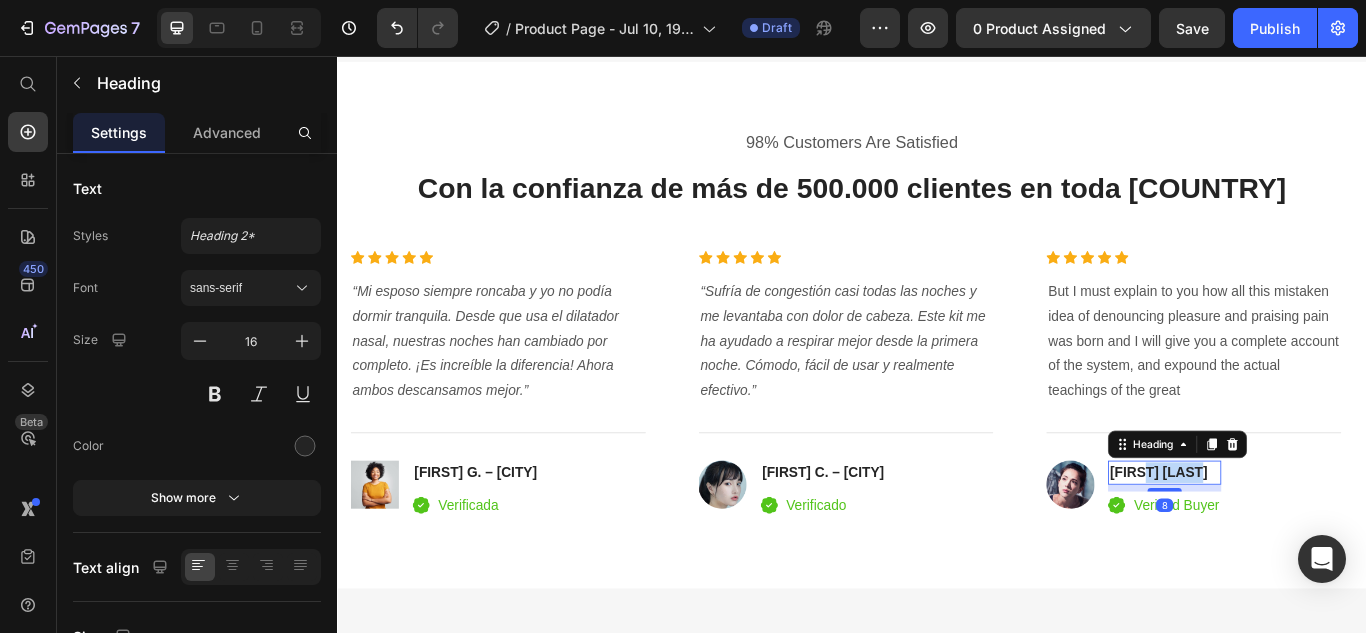 click on "[FIRST] [LAST]" at bounding box center (1301, 542) 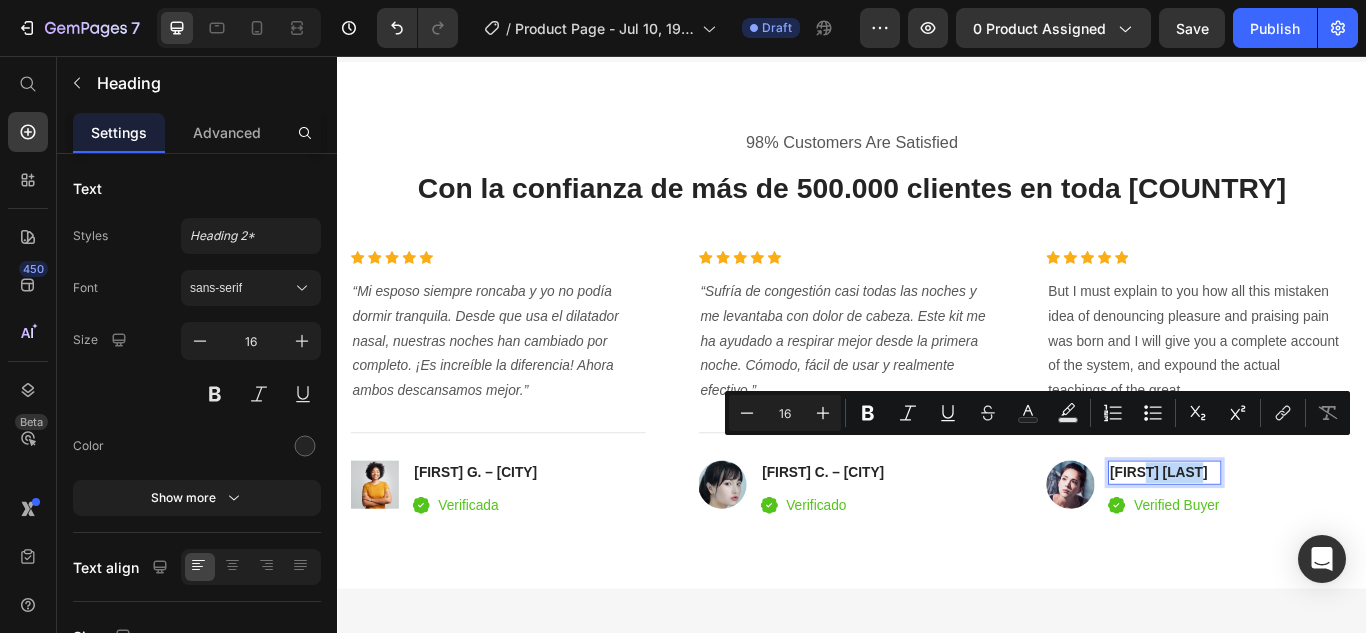 click on "[FIRST] [LAST]" at bounding box center (1301, 542) 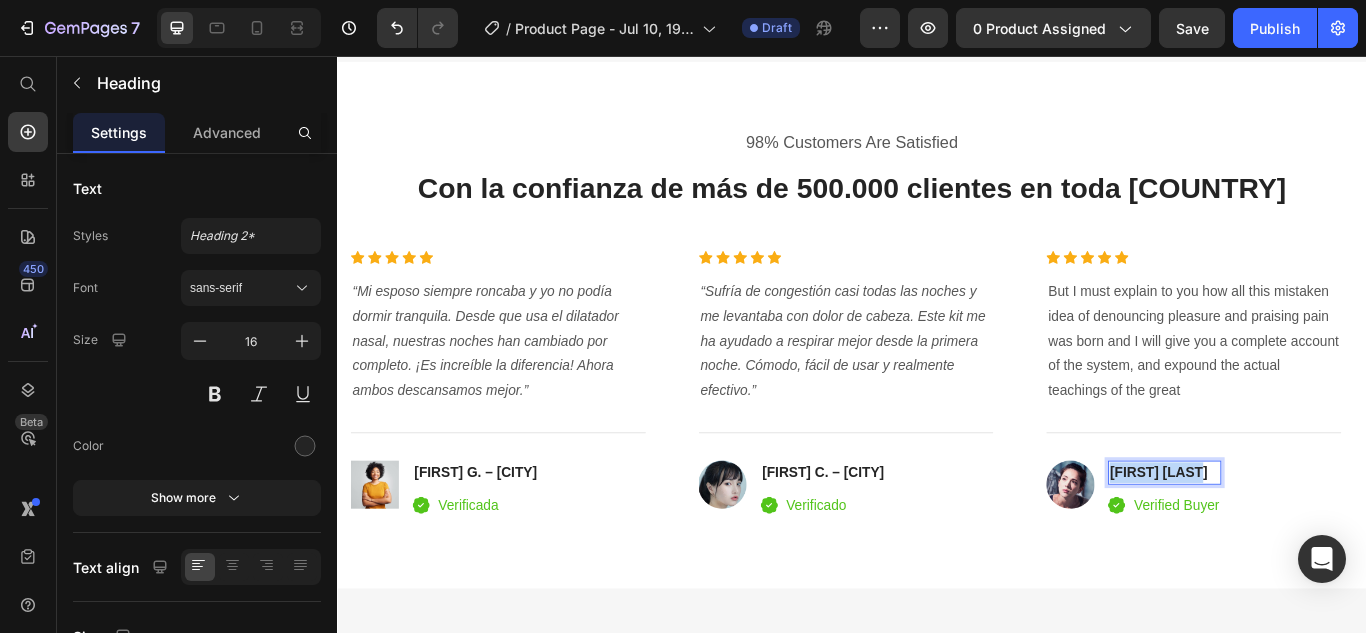click on "[FIRST] [LAST]" at bounding box center (1301, 542) 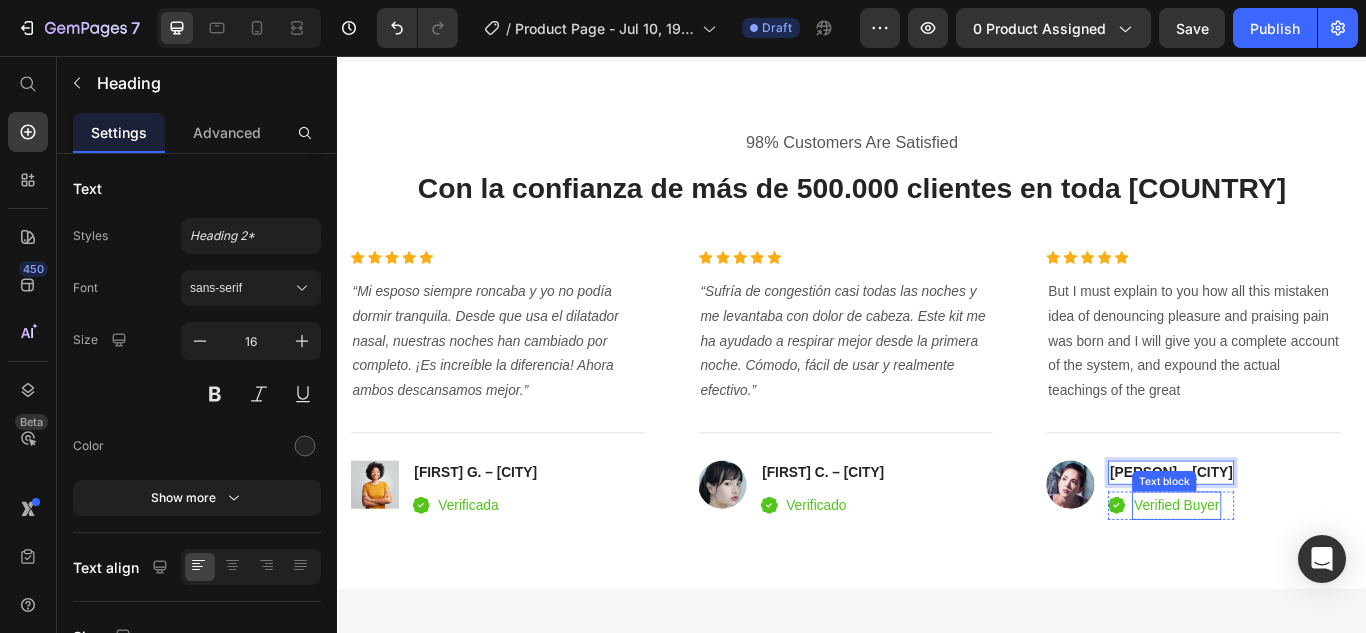click on "Verified Buyer" at bounding box center [1315, 580] 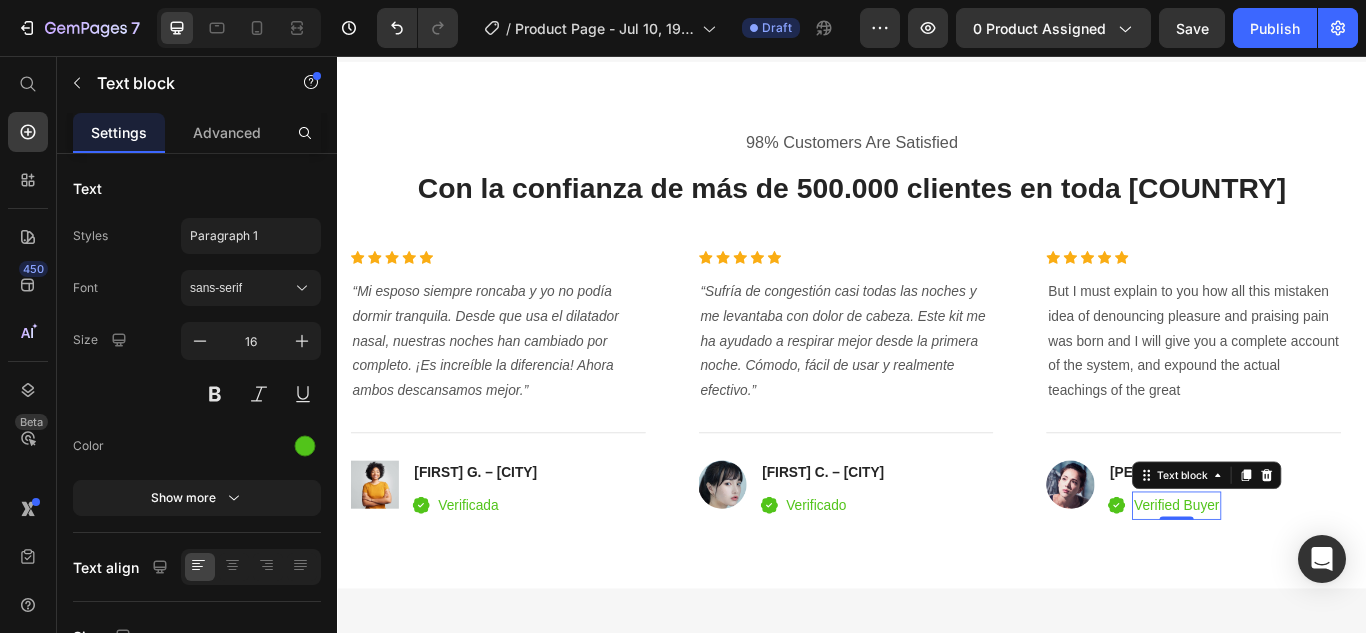 click on "Verified Buyer" at bounding box center (1315, 580) 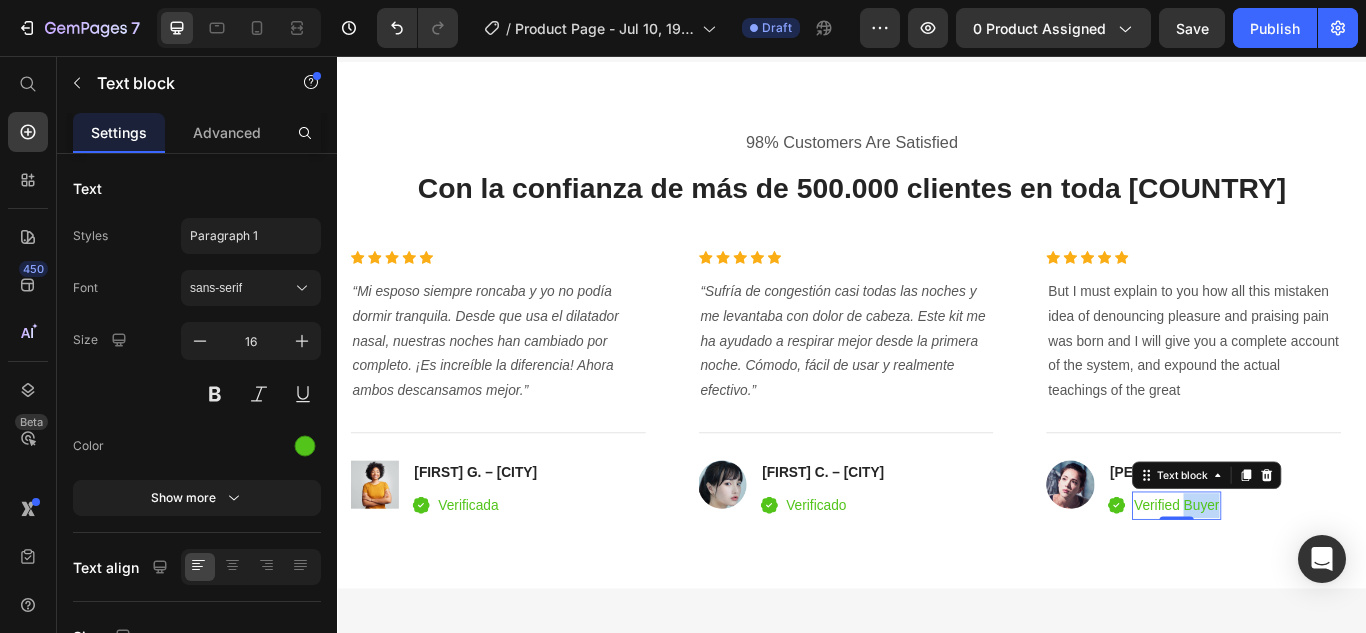 click on "Verified Buyer" at bounding box center [1315, 580] 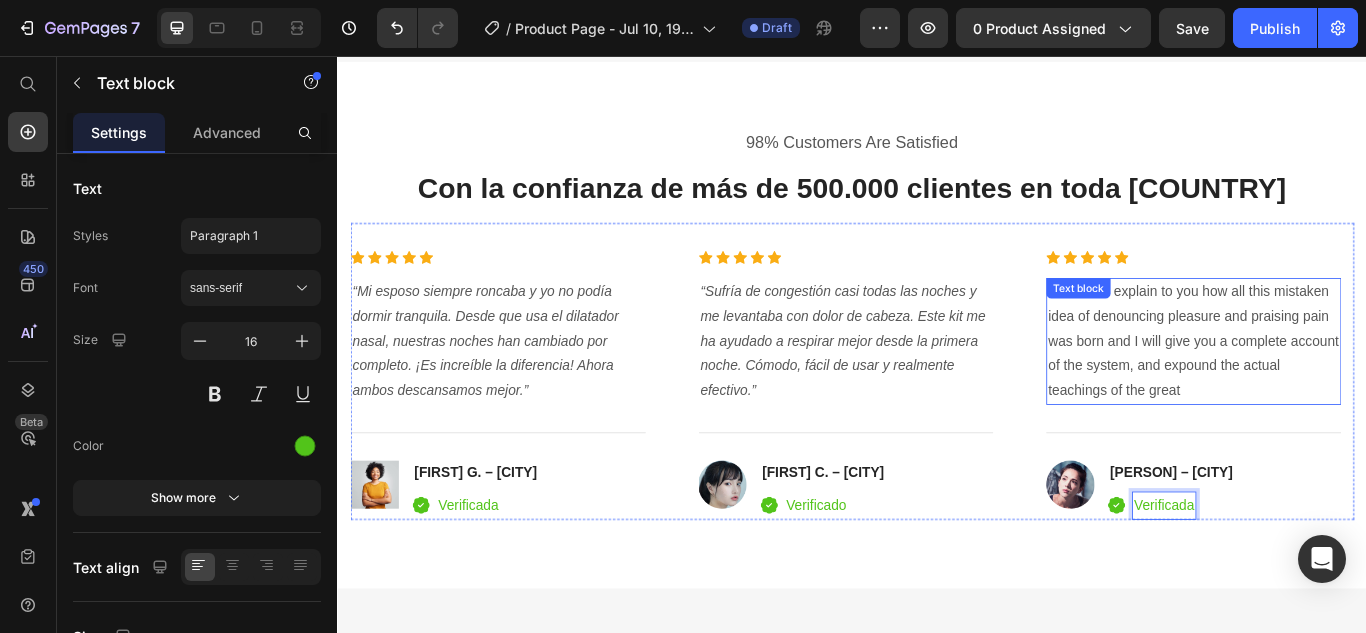 click on "But I must explain to you how all this mistaken idea of denouncing pleasure and praising pain was born and I will give you a complete account of the system, and expound the actual teachings of the great" at bounding box center (1335, 389) 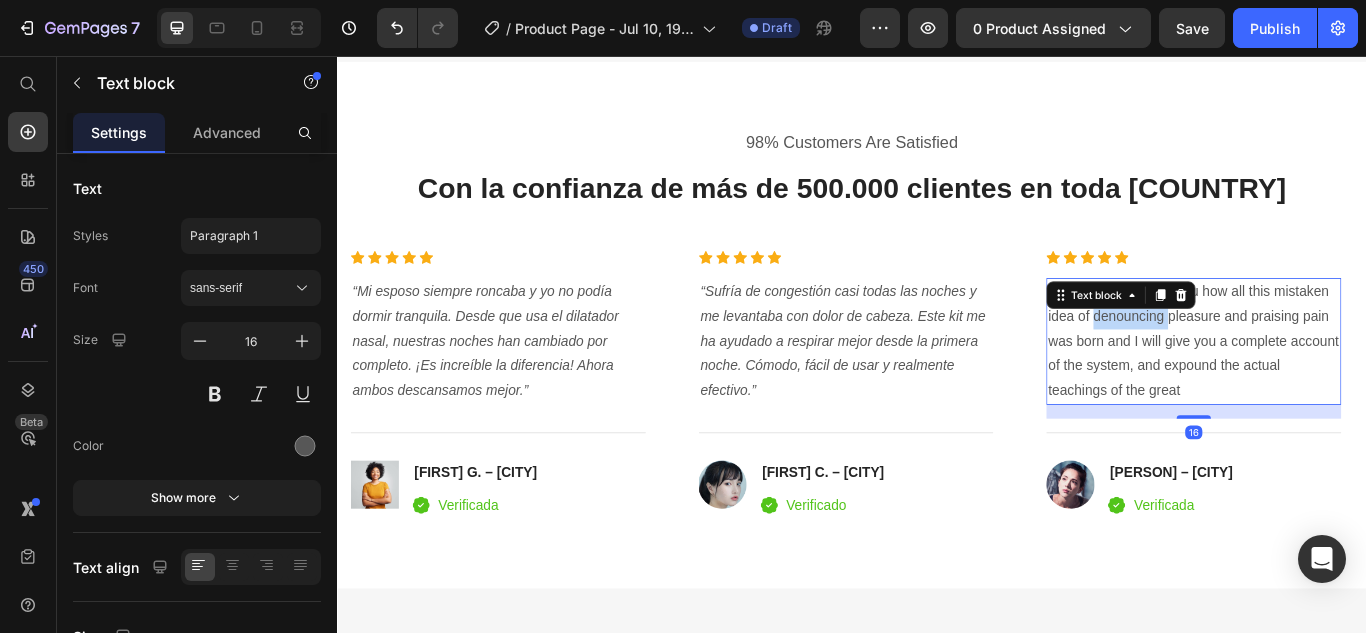 click on "But I must explain to you how all this mistaken idea of denouncing pleasure and praising pain was born and I will give you a complete account of the system, and expound the actual teachings of the great" at bounding box center [1335, 389] 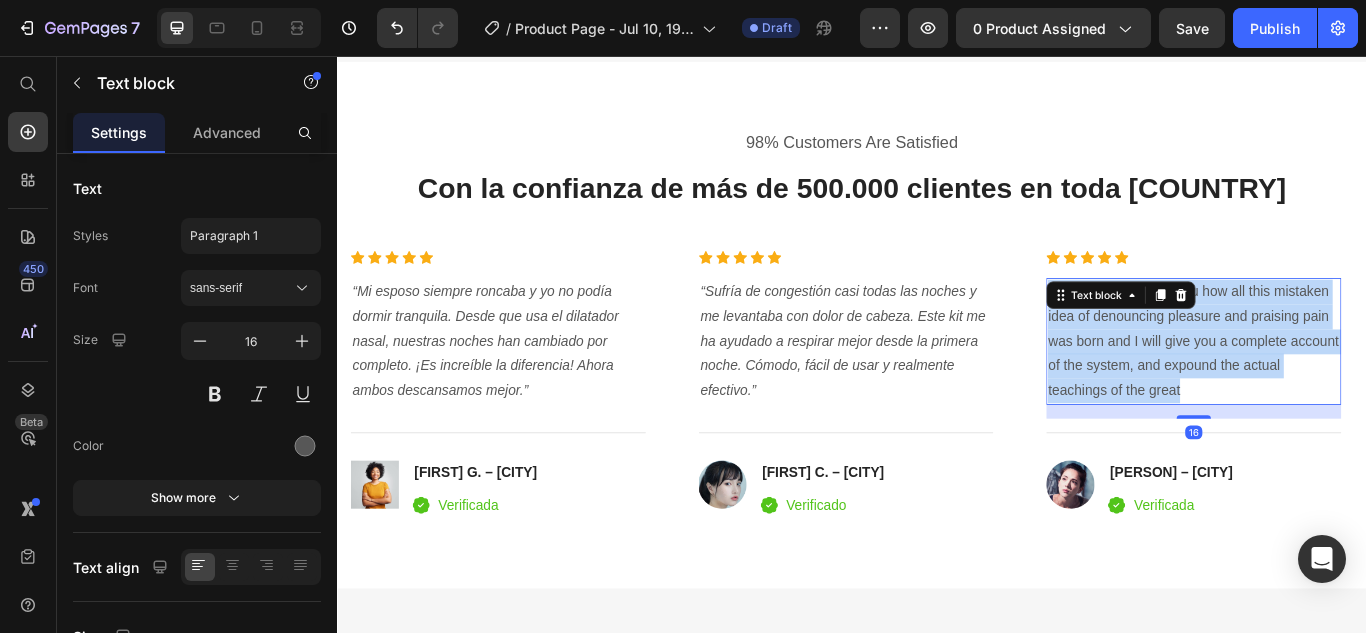 click on "But I must explain to you how all this mistaken idea of denouncing pleasure and praising pain was born and I will give you a complete account of the system, and expound the actual teachings of the great" at bounding box center (1335, 389) 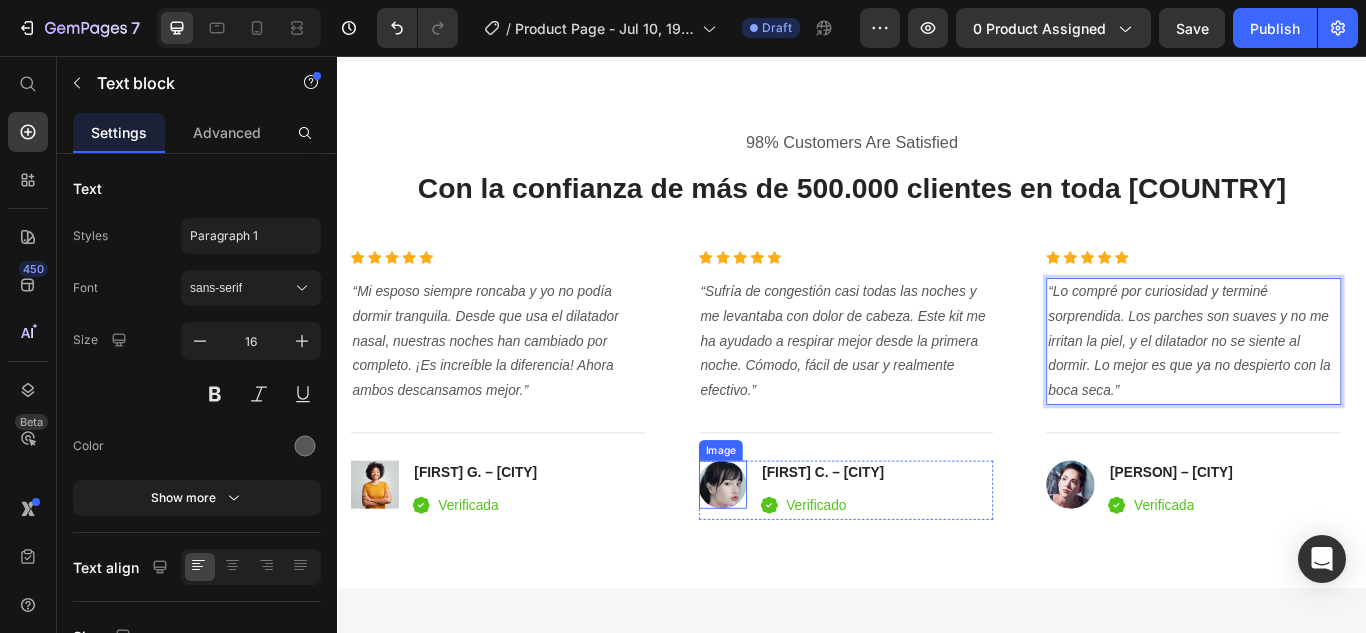 click at bounding box center (786, 556) 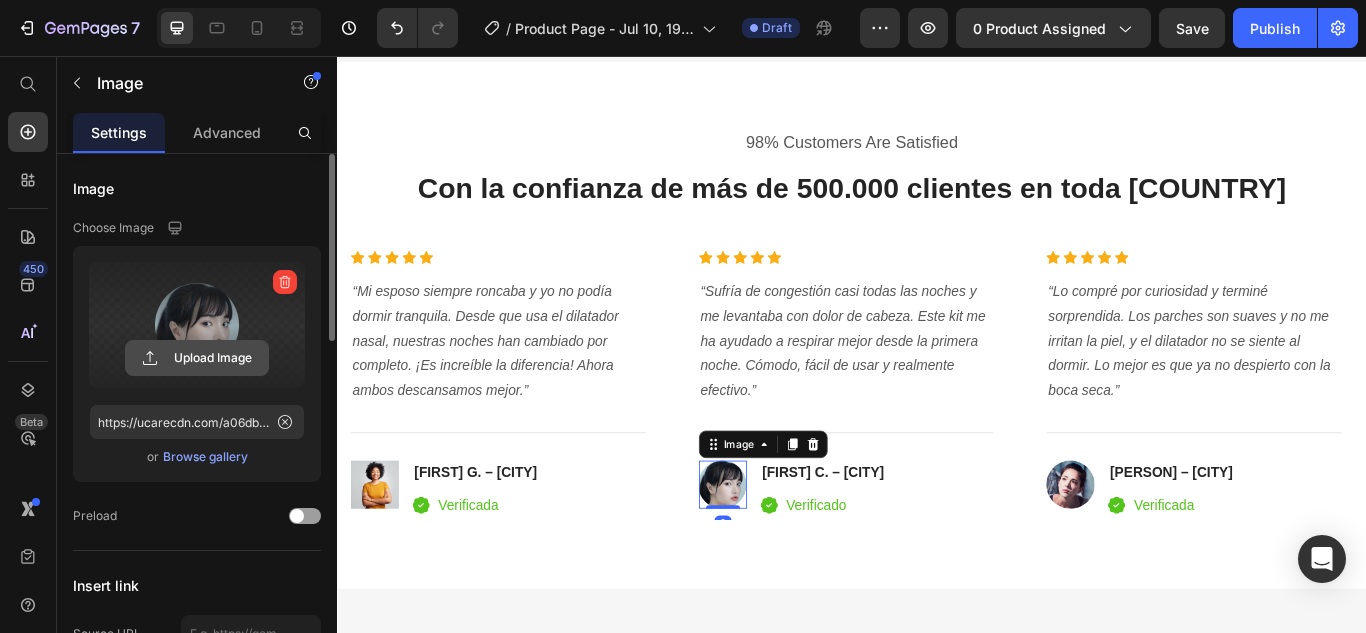 click 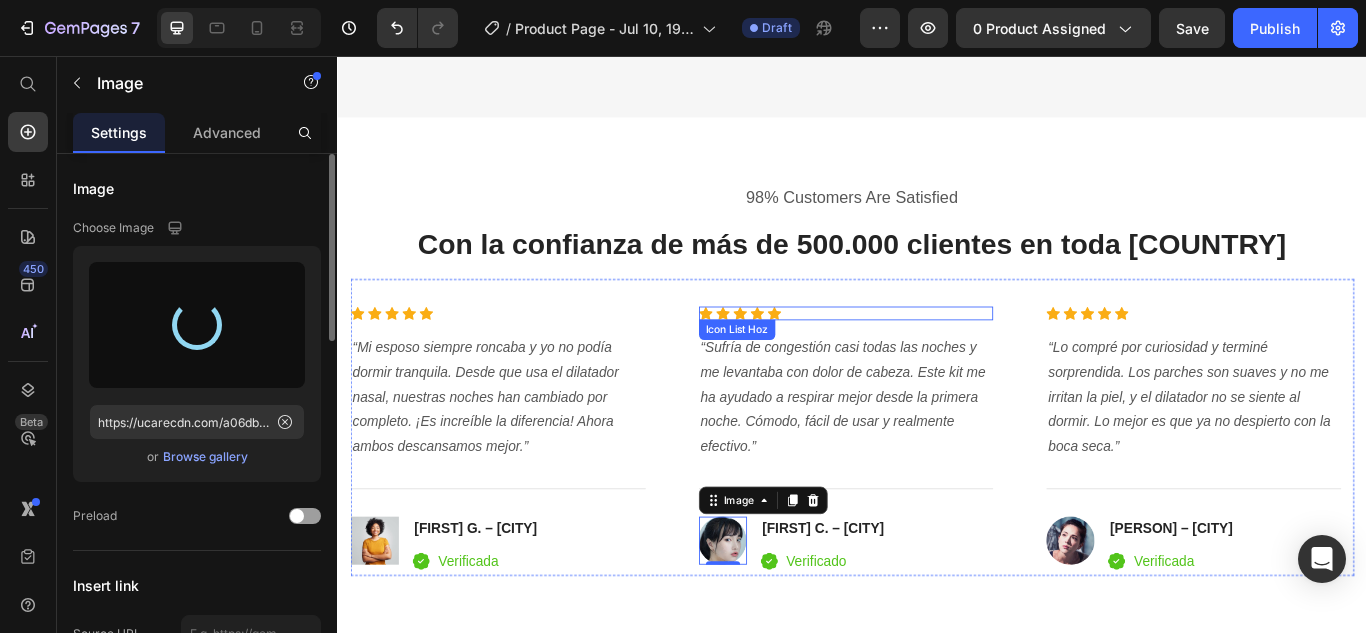 scroll, scrollTop: 4876, scrollLeft: 0, axis: vertical 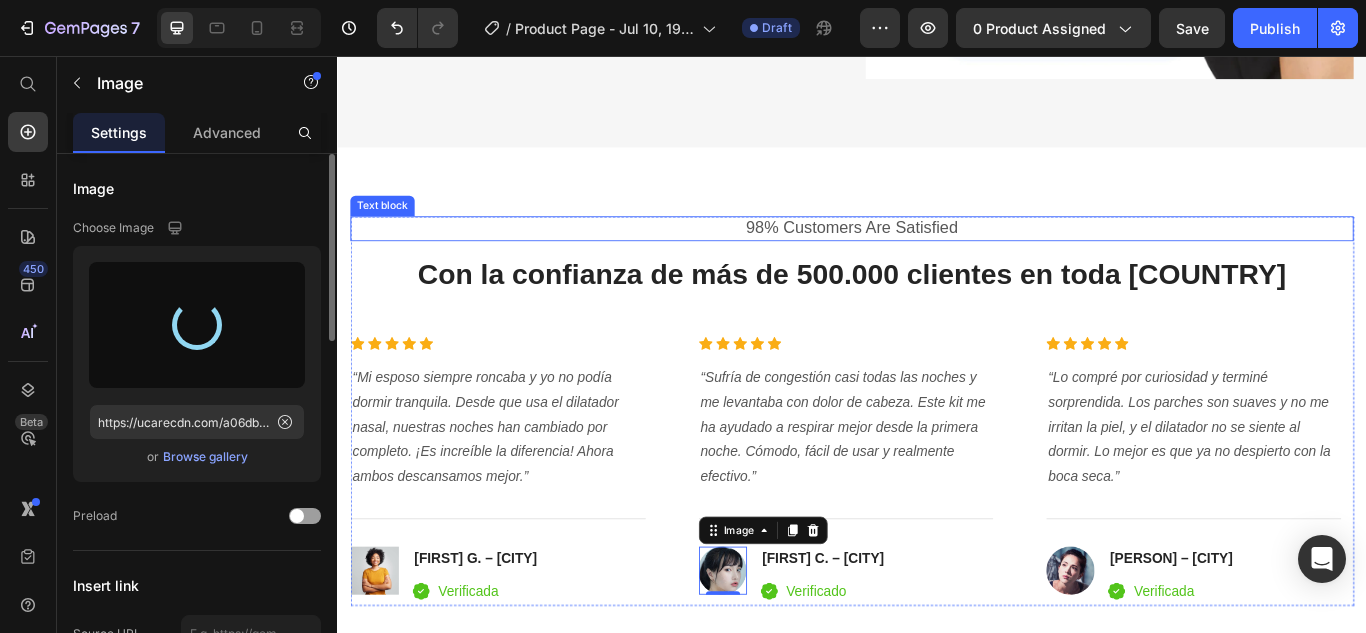 click on "98% Customers Are Satisfied" at bounding box center [937, 257] 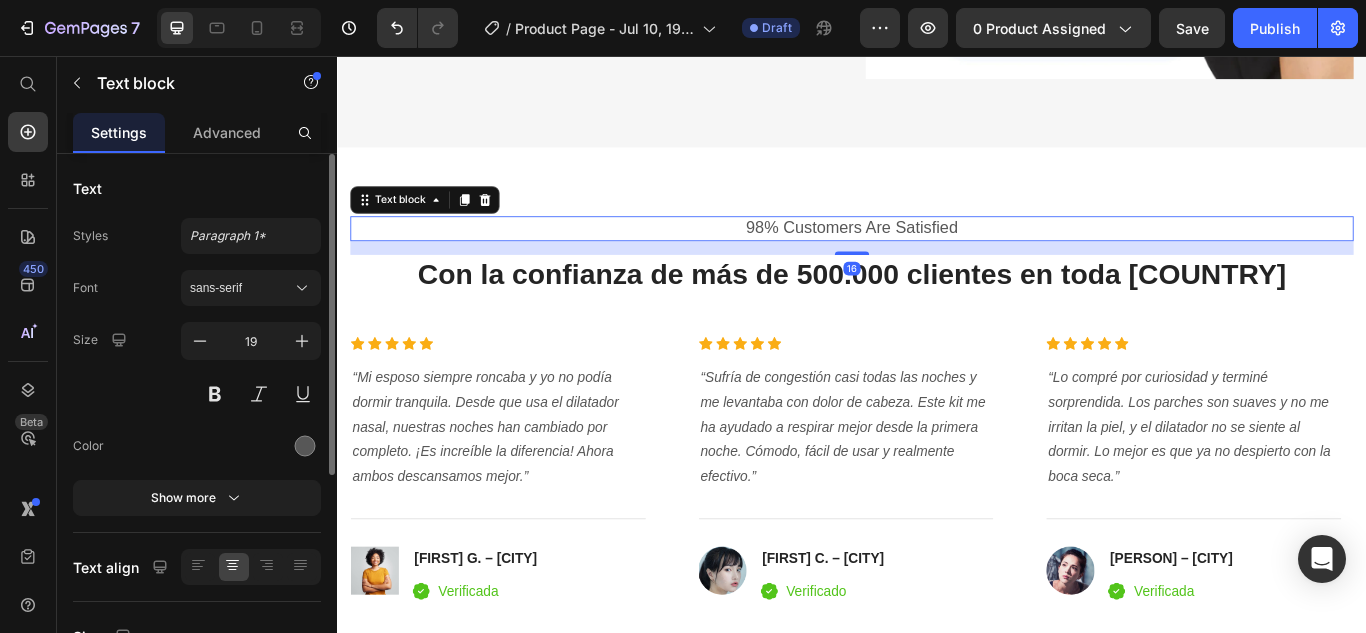 click on "98% Customers Are Satisfied" at bounding box center [937, 257] 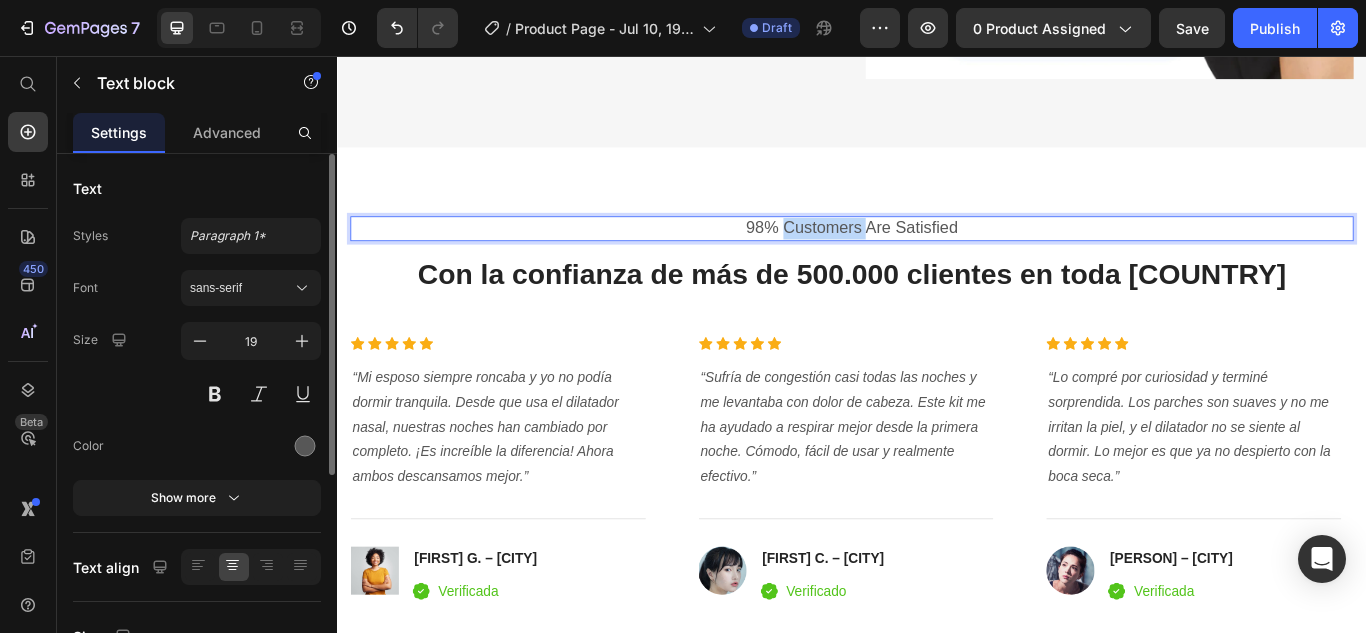 click on "98% Customers Are Satisfied" at bounding box center [937, 257] 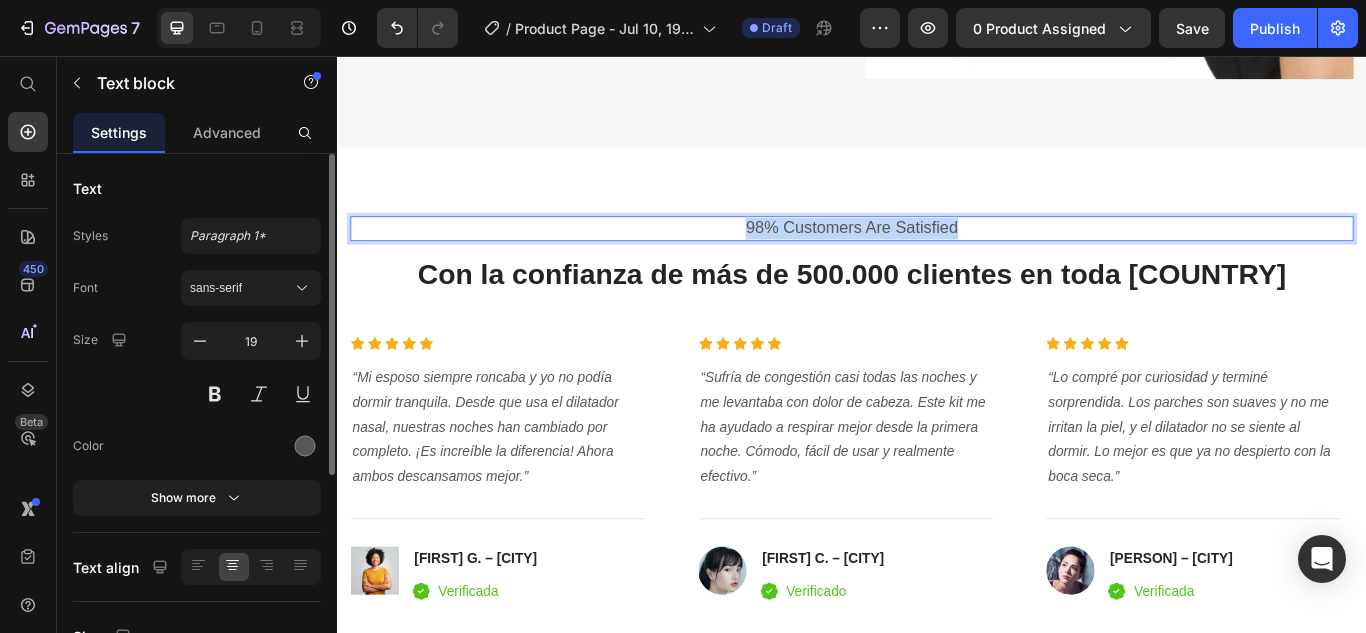 click on "98% Customers Are Satisfied" at bounding box center (937, 257) 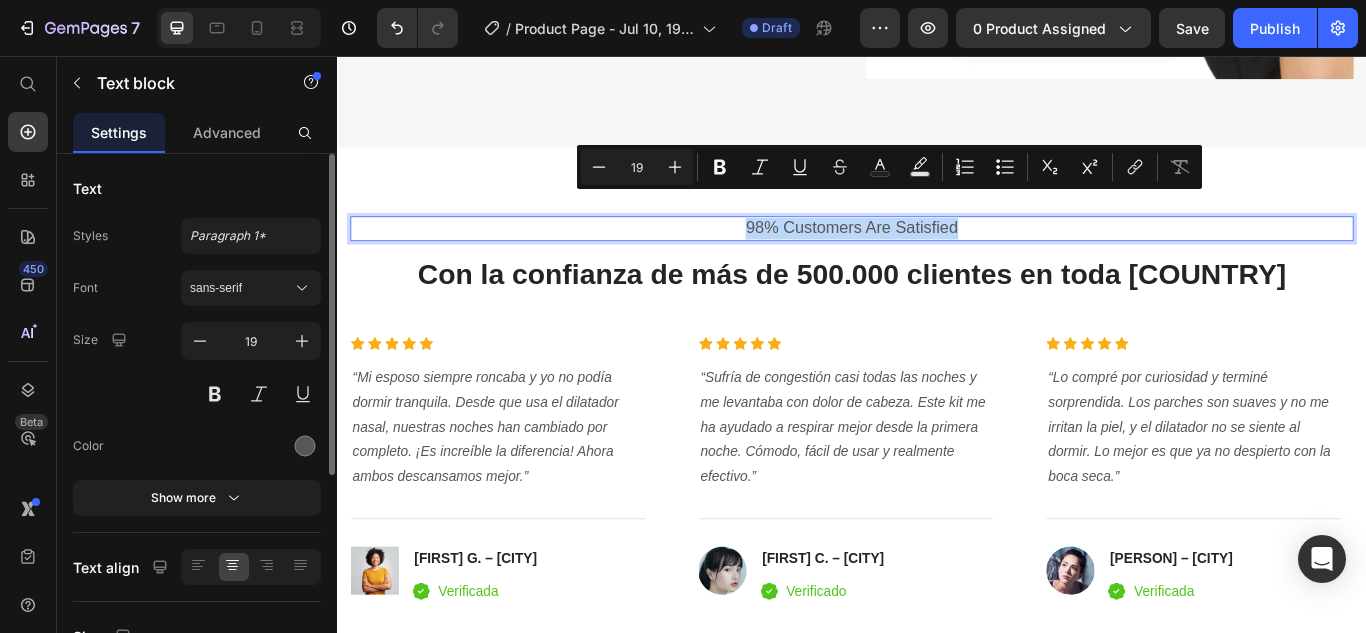 copy on "98% Customers Are Satisfied" 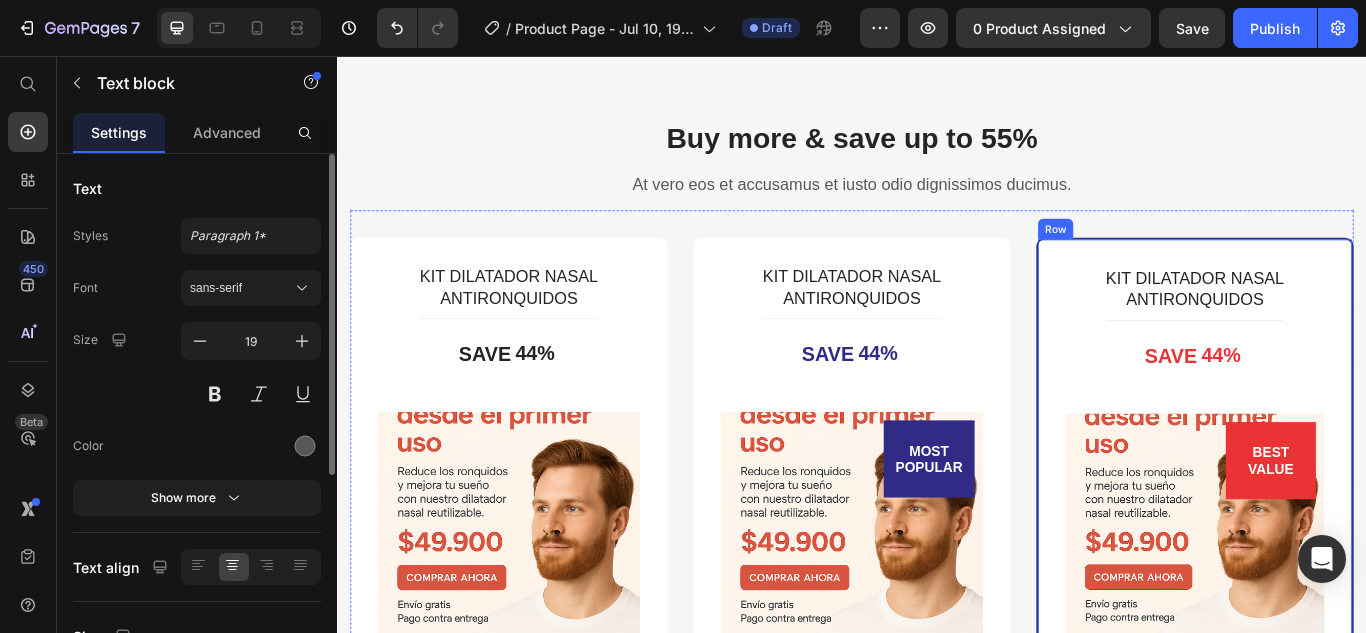scroll, scrollTop: 5476, scrollLeft: 0, axis: vertical 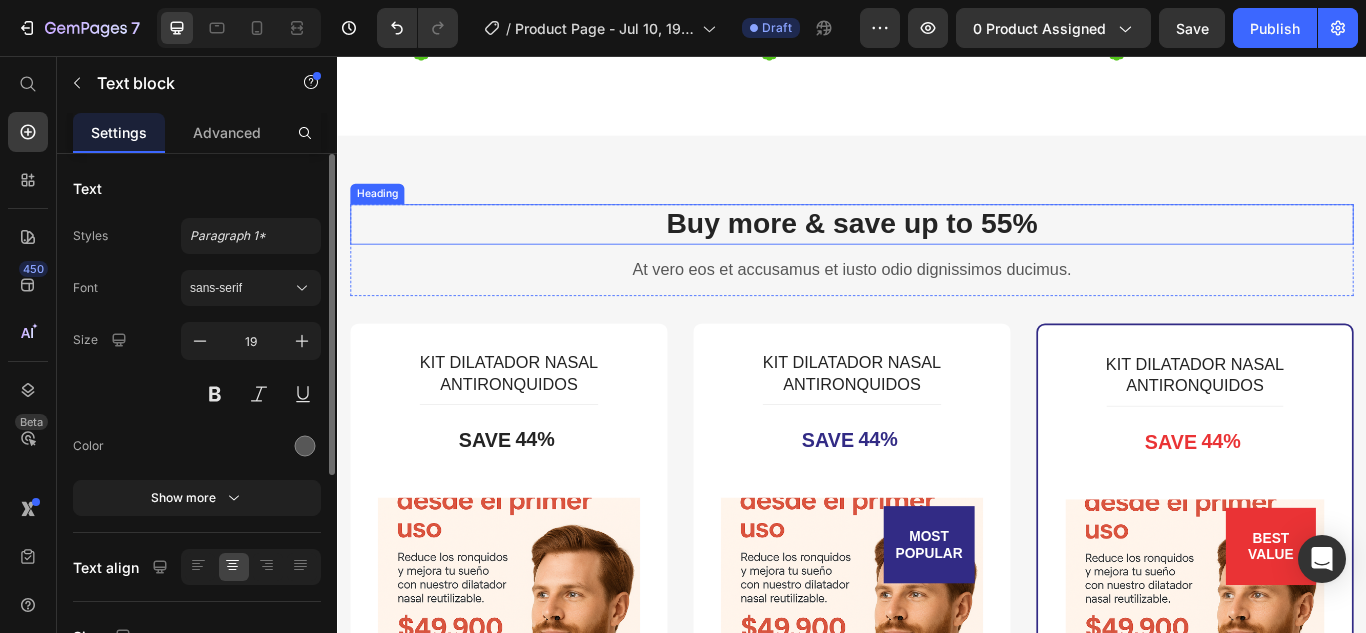 click on "Buy more & save up to 55%" at bounding box center (937, 252) 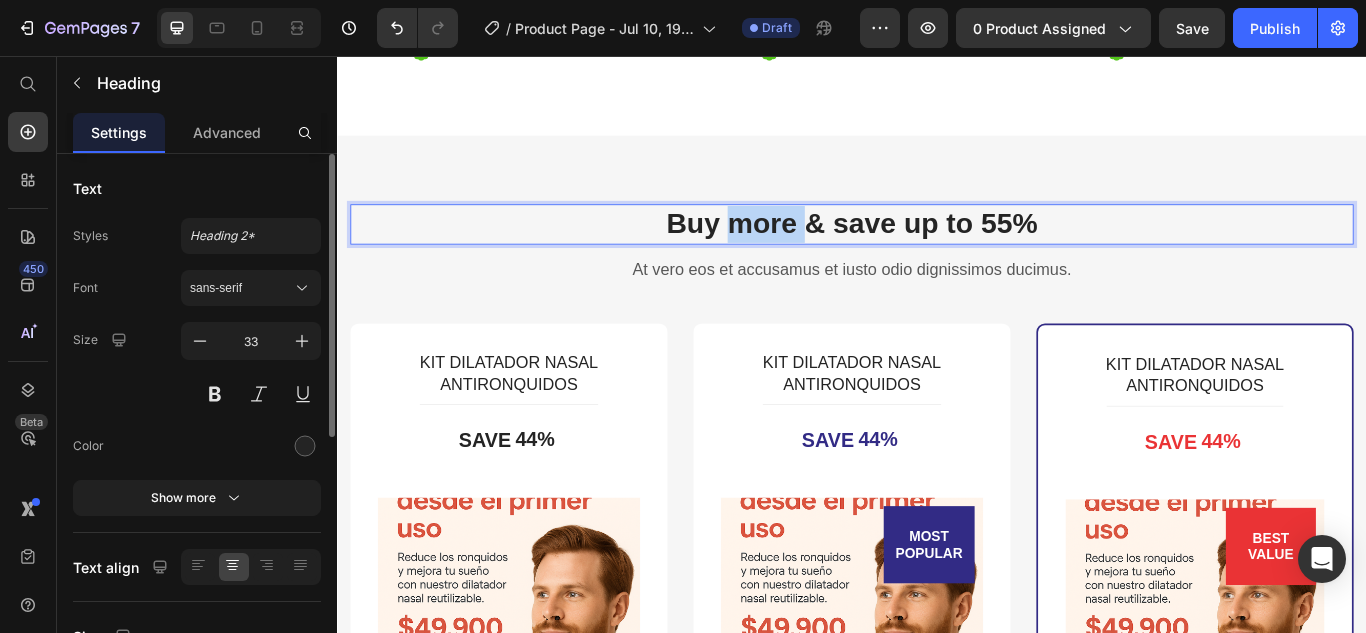 click on "Buy more & save up to 55%" at bounding box center (937, 252) 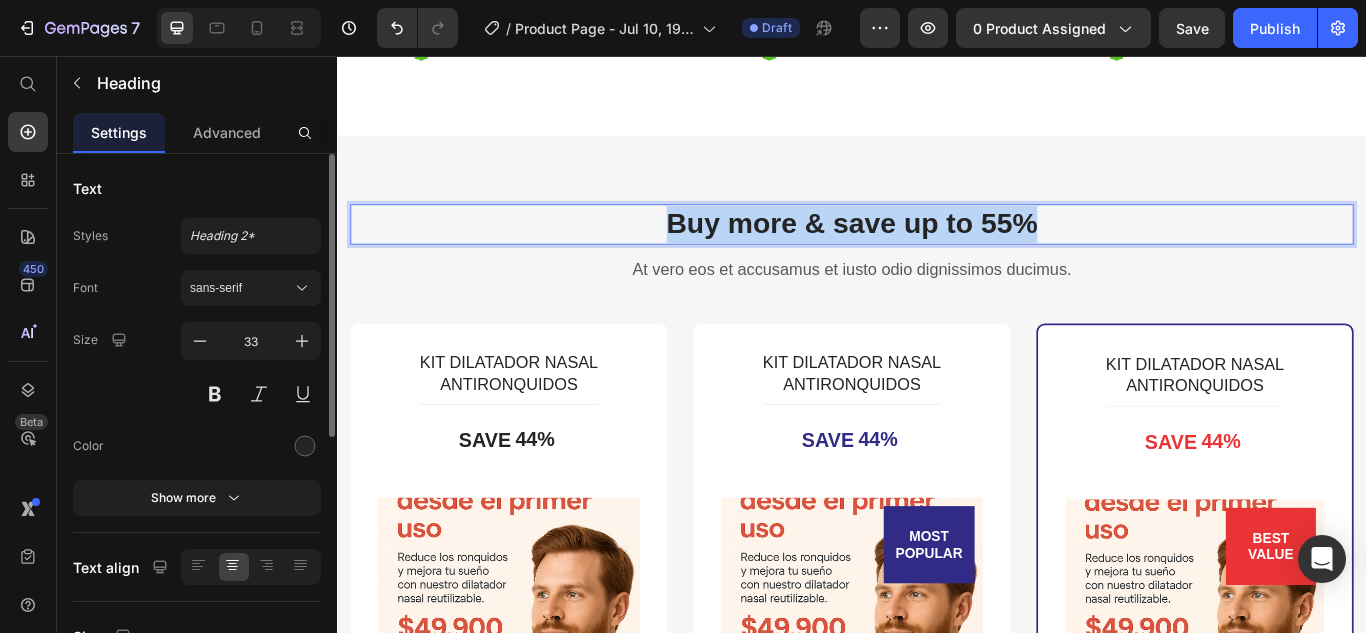 click on "Buy more & save up to 55%" at bounding box center [937, 252] 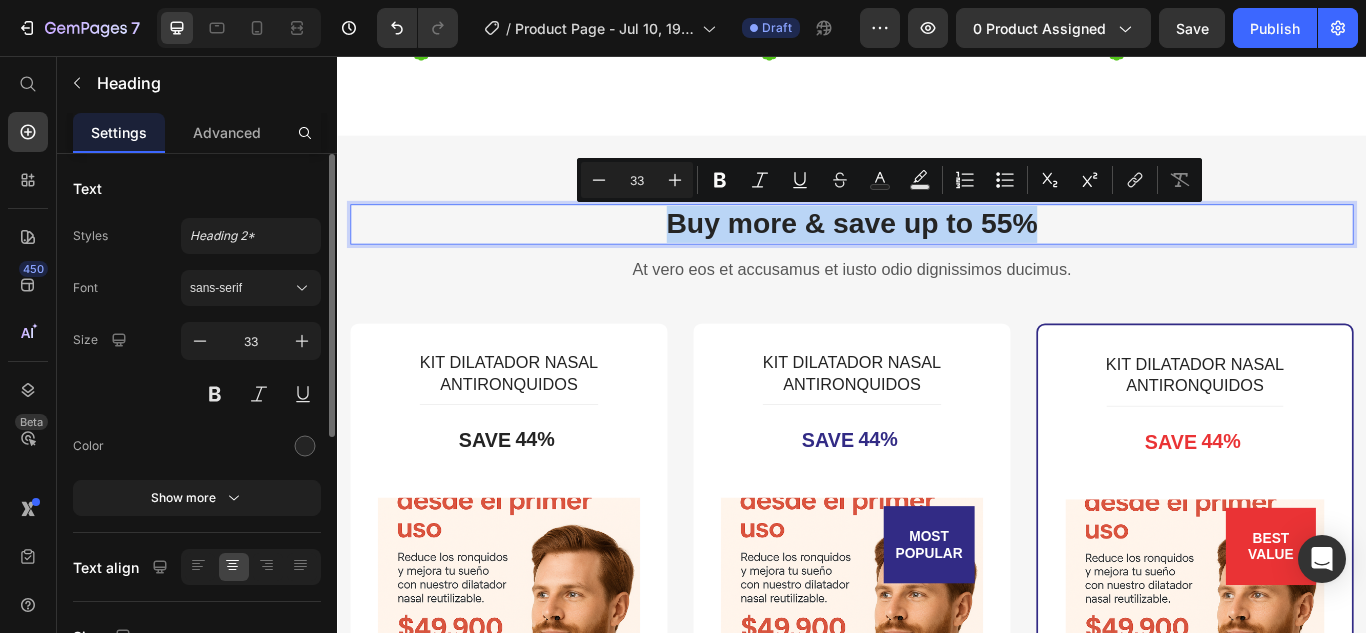 copy on "Buy more & save up to 55%" 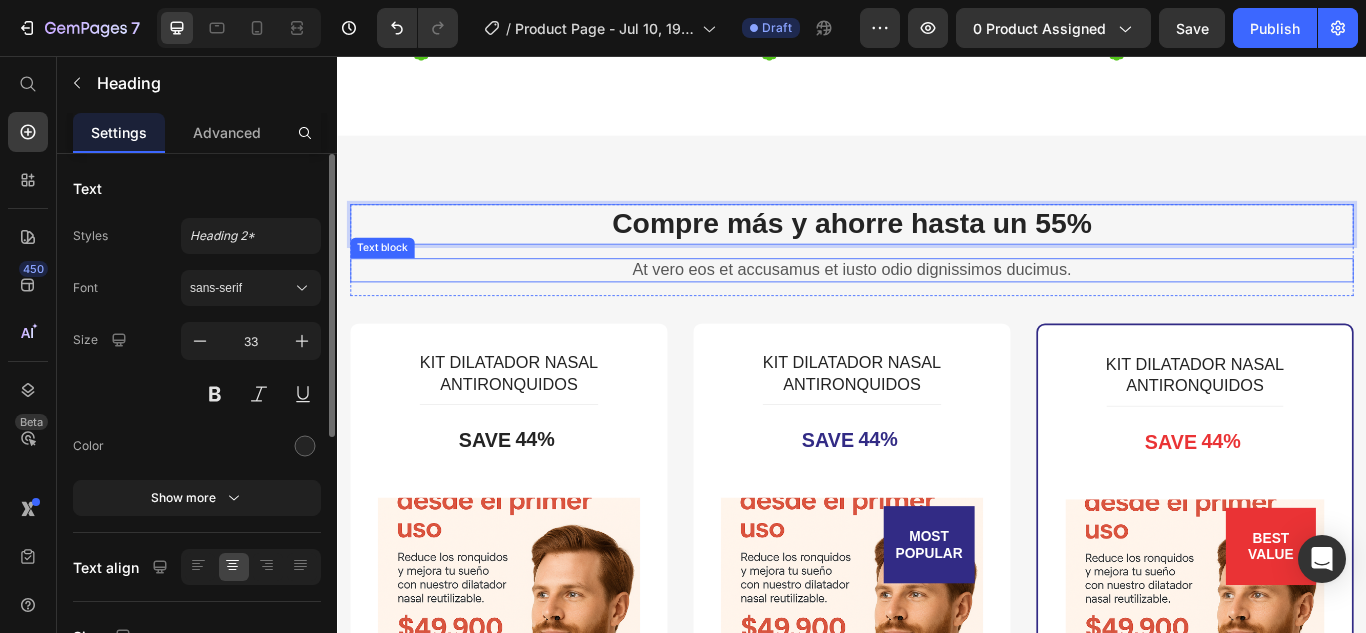 click on "At vero eos et accusamus et iusto odio dignissimos ducimus." at bounding box center [937, 306] 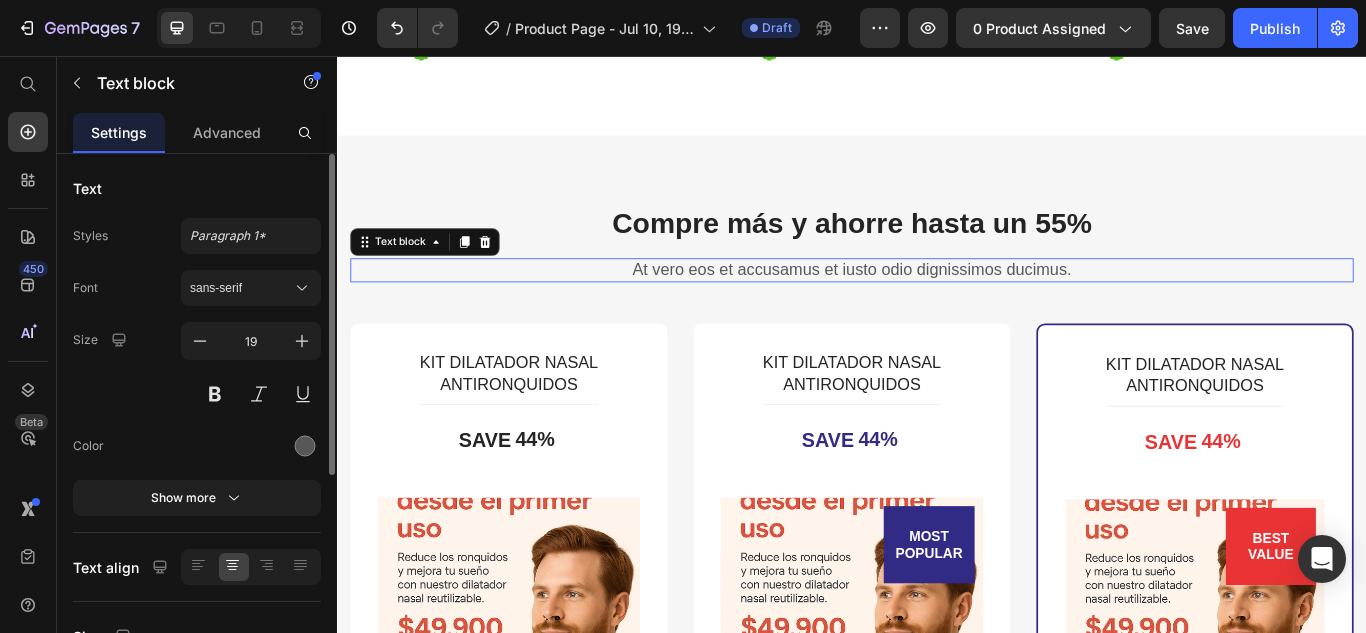 click on "At vero eos et accusamus et iusto odio dignissimos ducimus." at bounding box center [937, 306] 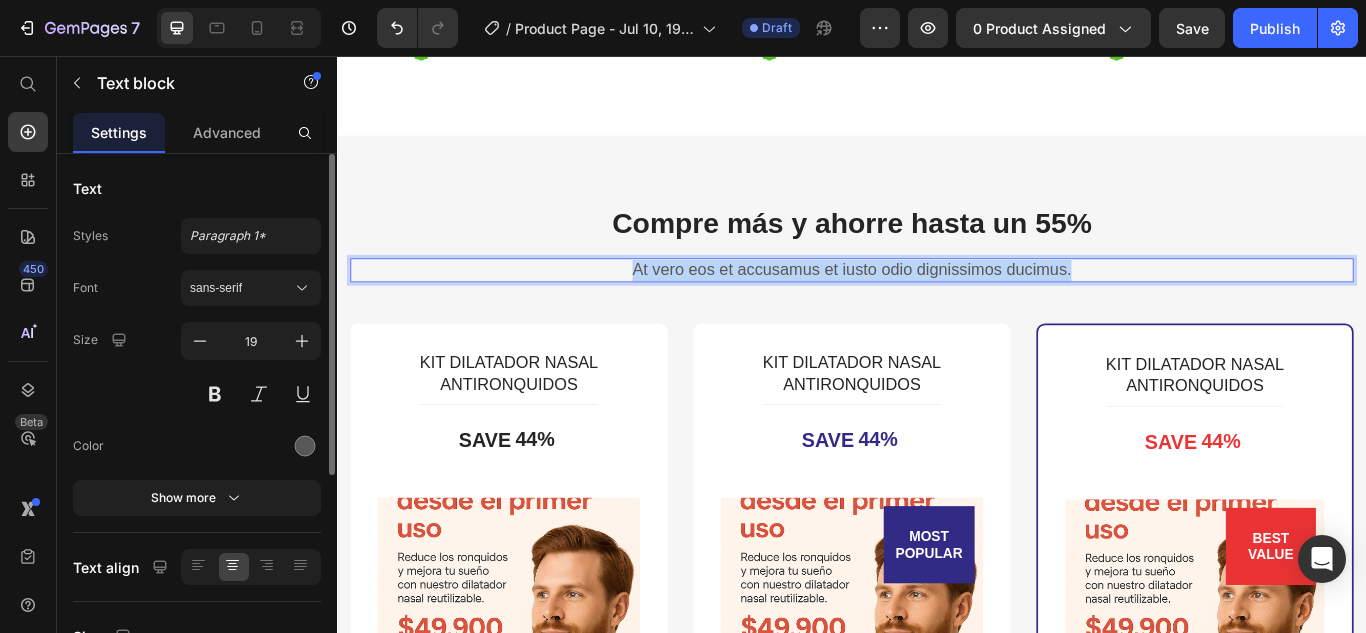 click on "At vero eos et accusamus et iusto odio dignissimos ducimus." at bounding box center (937, 306) 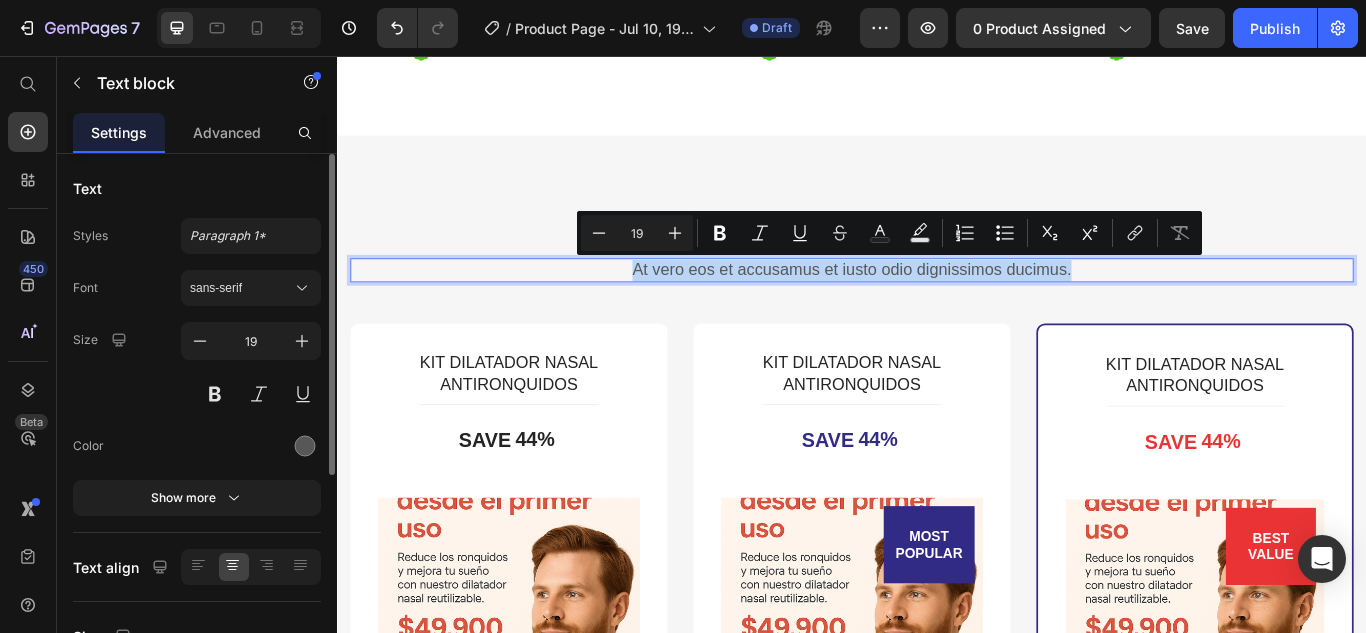 click on "At vero eos et accusamus et iusto odio dignissimos ducimus." at bounding box center (937, 306) 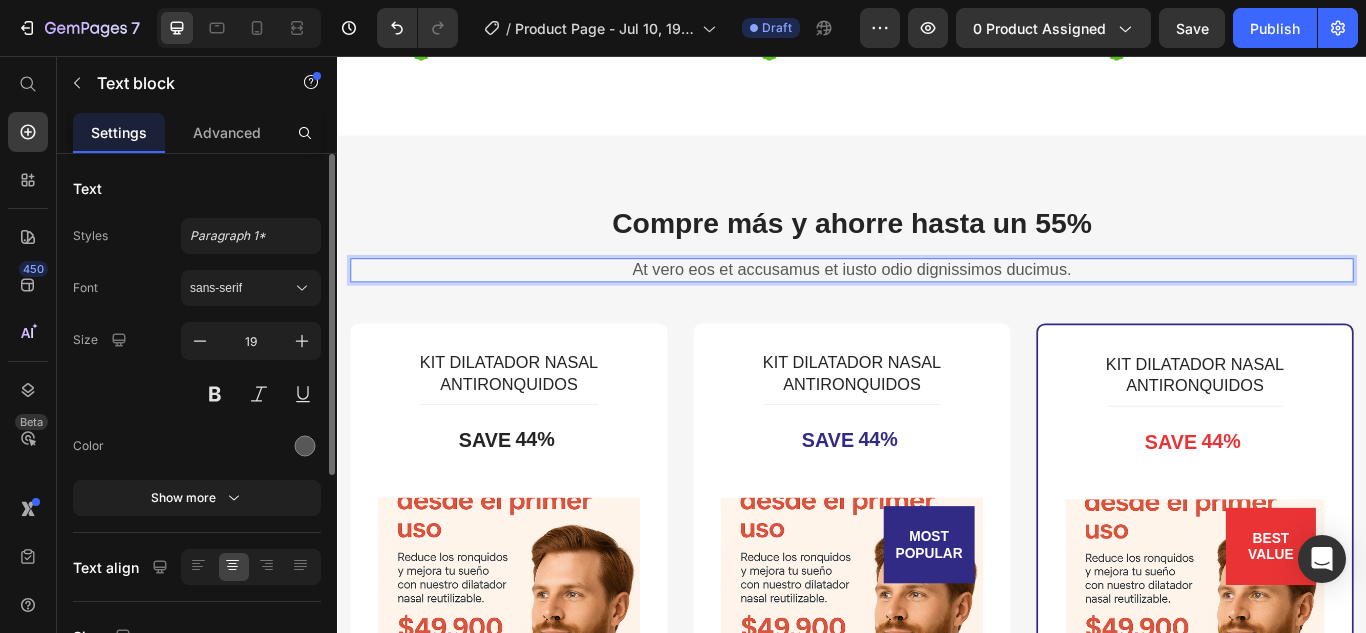 click on "At vero eos et accusamus et iusto odio dignissimos ducimus." at bounding box center (937, 306) 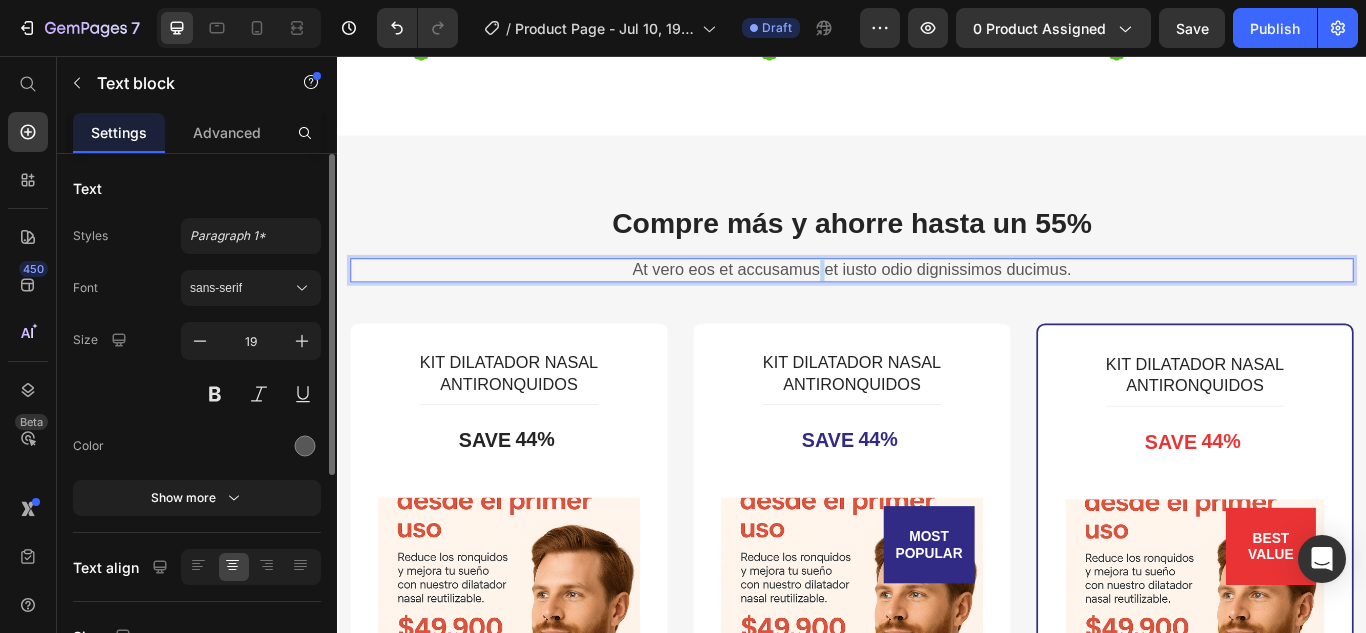 click on "At vero eos et accusamus et iusto odio dignissimos ducimus." at bounding box center (937, 306) 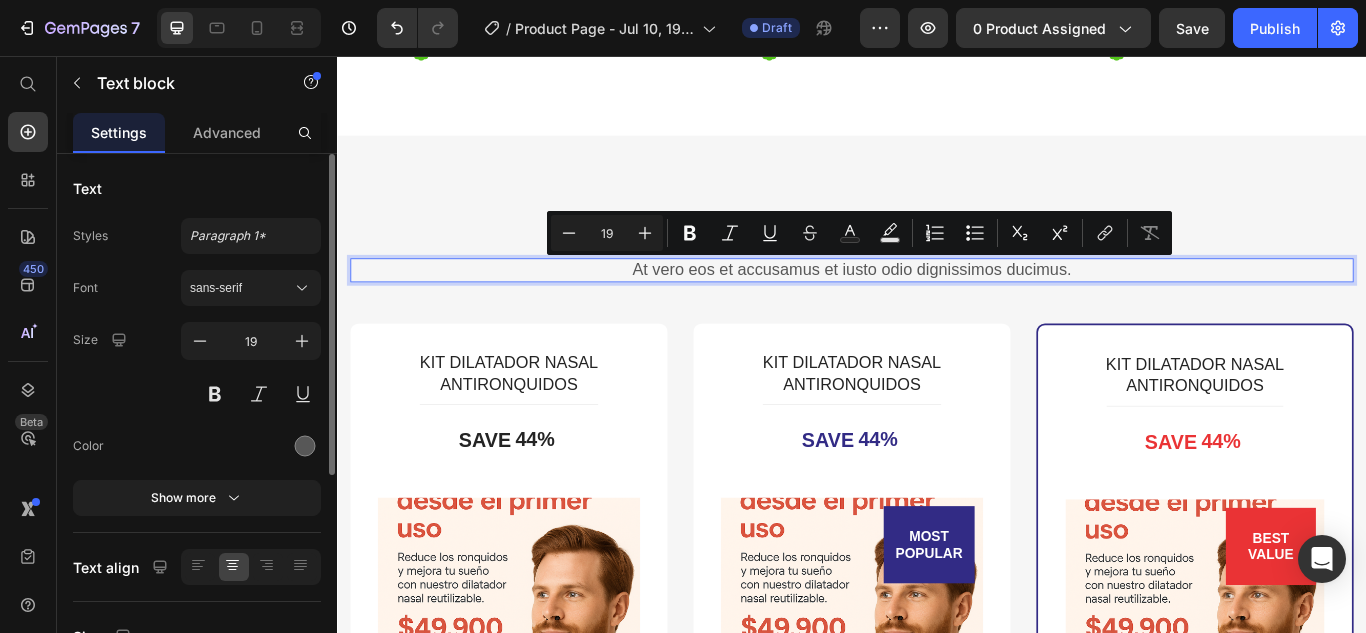 click on "At vero eos et accusamus et iusto odio dignissimos ducimus." at bounding box center (937, 306) 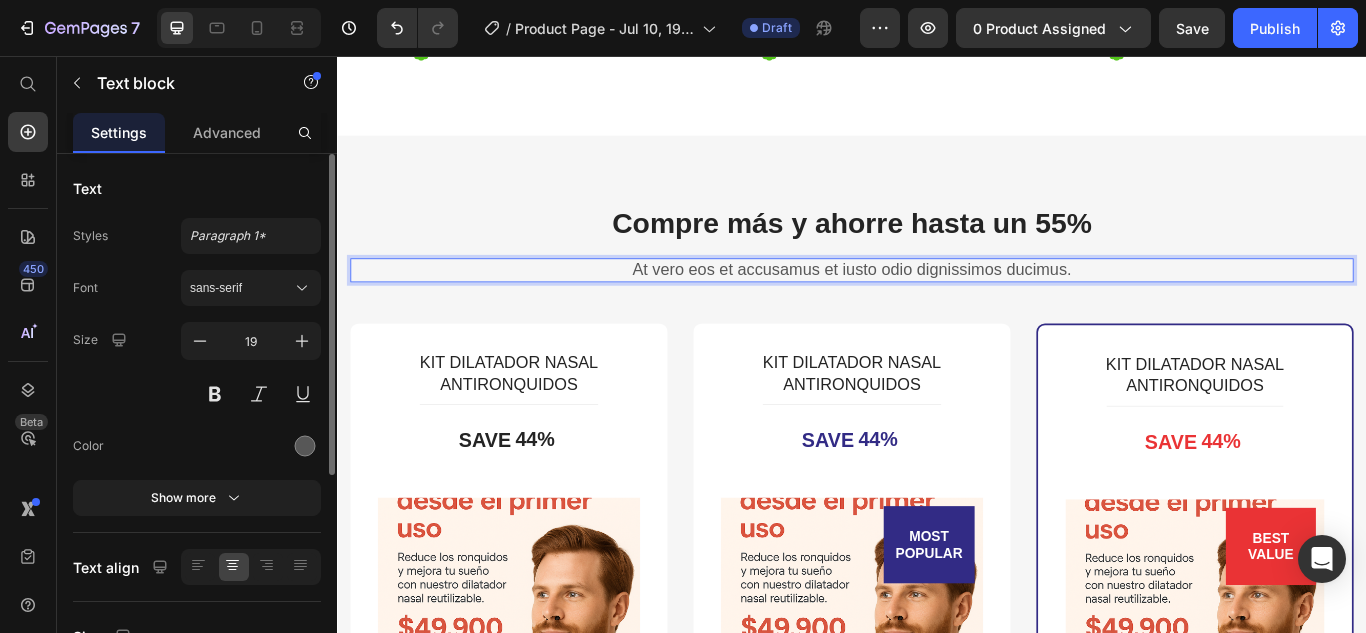 click on "At vero eos et accusamus et iusto odio dignissimos ducimus." at bounding box center [937, 306] 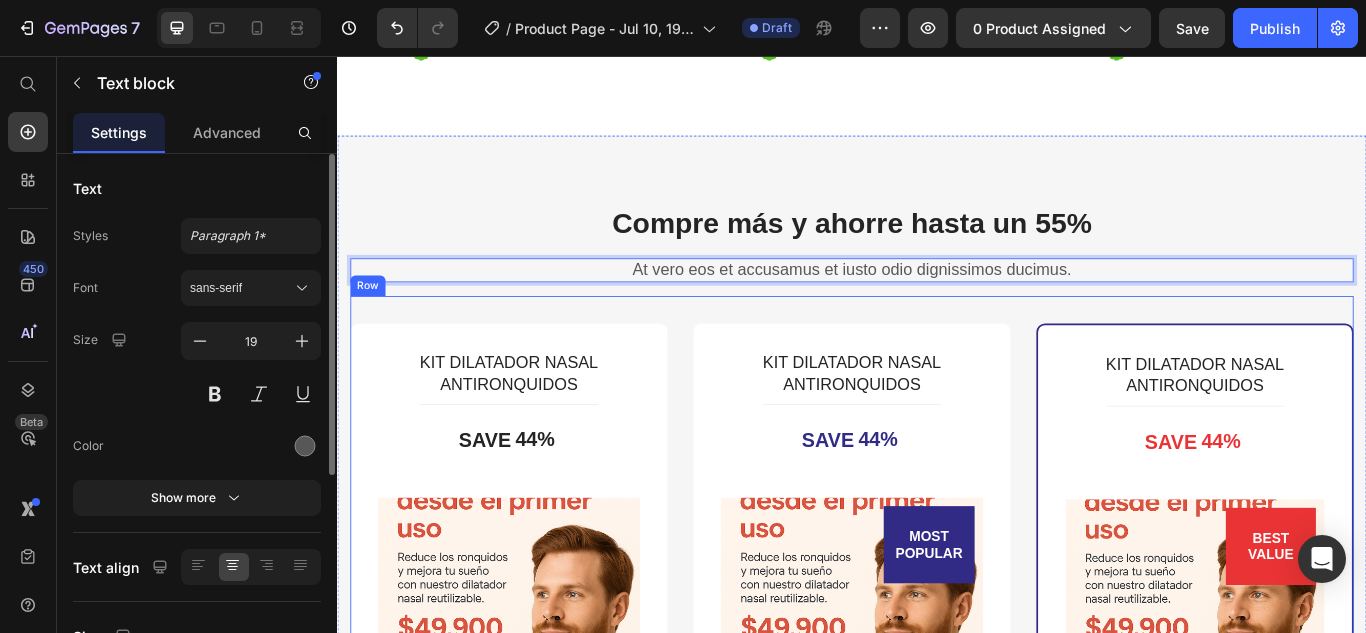 click on "KIT DILATADOR NASAL ANTIRONQUIDOS (P) Title                Title Line SAVE 44% (P) Tag (P) Images & Gallery $49.900,00 (P) Price $89.900,00 (P) Price You saved $40.000,00 (P) Tag Row You saved $40.000,00 (P) Tag
Icon 30 Days Money Back Renturn Text block
Icon Fast & Free shipping worldwide Text block Icon List Get mine now (P) Cart Button Product Row Row KIT DILATADOR NASAL ANTIRONQUIDOS (P) Title                Title Line SAVE 44% (P) Tag MOST POPULAR Text block Row (P) Images & Gallery Row $49.900,00 (P) Price $89.900,00 (P) Price You saved $40.000,00 (P) Tag Row You saved $40.000,00 (P) Tag
Icon 30 Days Money Back Renturn Text block
Icon Fast & Free shipping worldwide Text block
Icon Free Healthy & Fitness Ebook  Text block Icon List Get mine now (P) Cart Button Product Hurry up! Sale ends once the timer hits zero Text block 00 Day 14 Hrs 41 Min 40 Sec CountDown Timer Row KIT DILATADOR NASAL ANTIRONQUIDOS (P) Title Title" at bounding box center [937, 890] 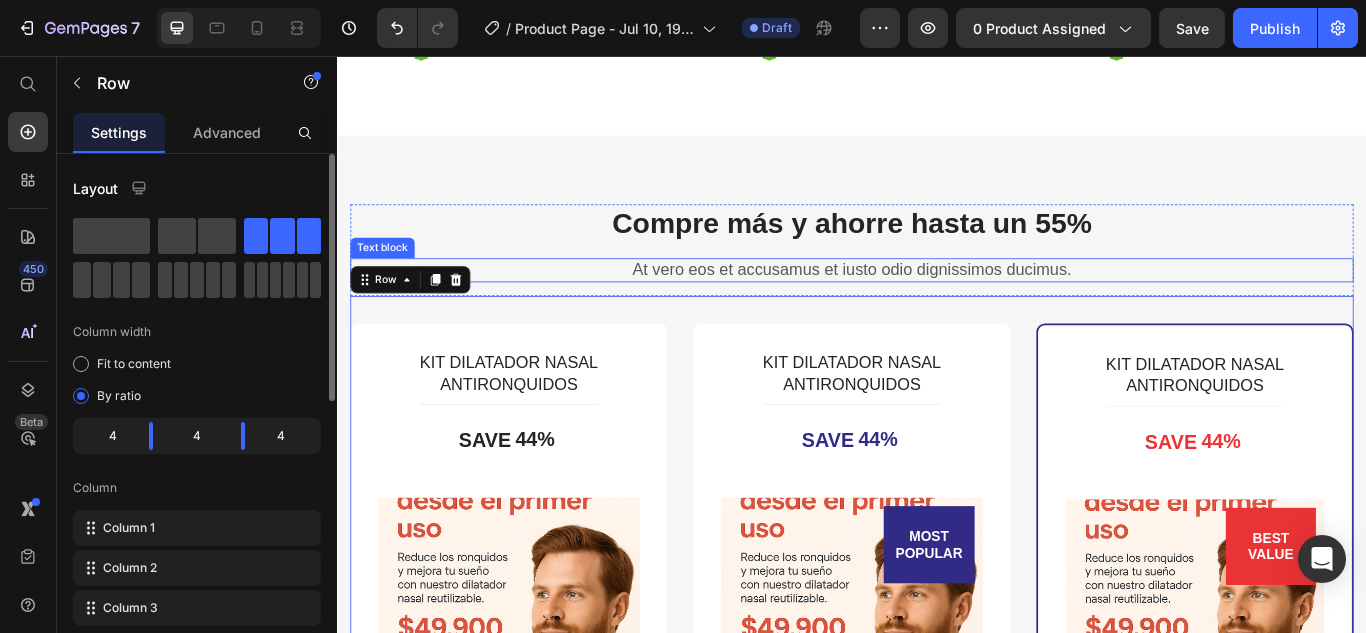 click on "At vero eos et accusamus et iusto odio dignissimos ducimus." at bounding box center [937, 306] 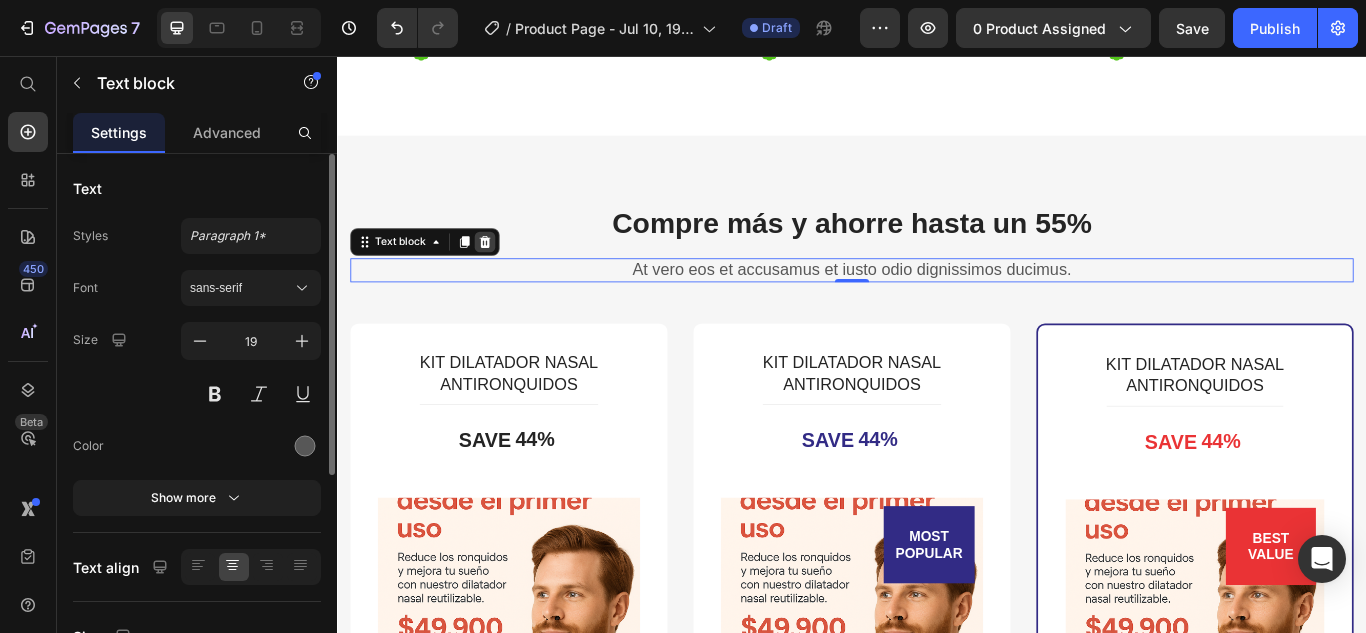 click at bounding box center (509, 273) 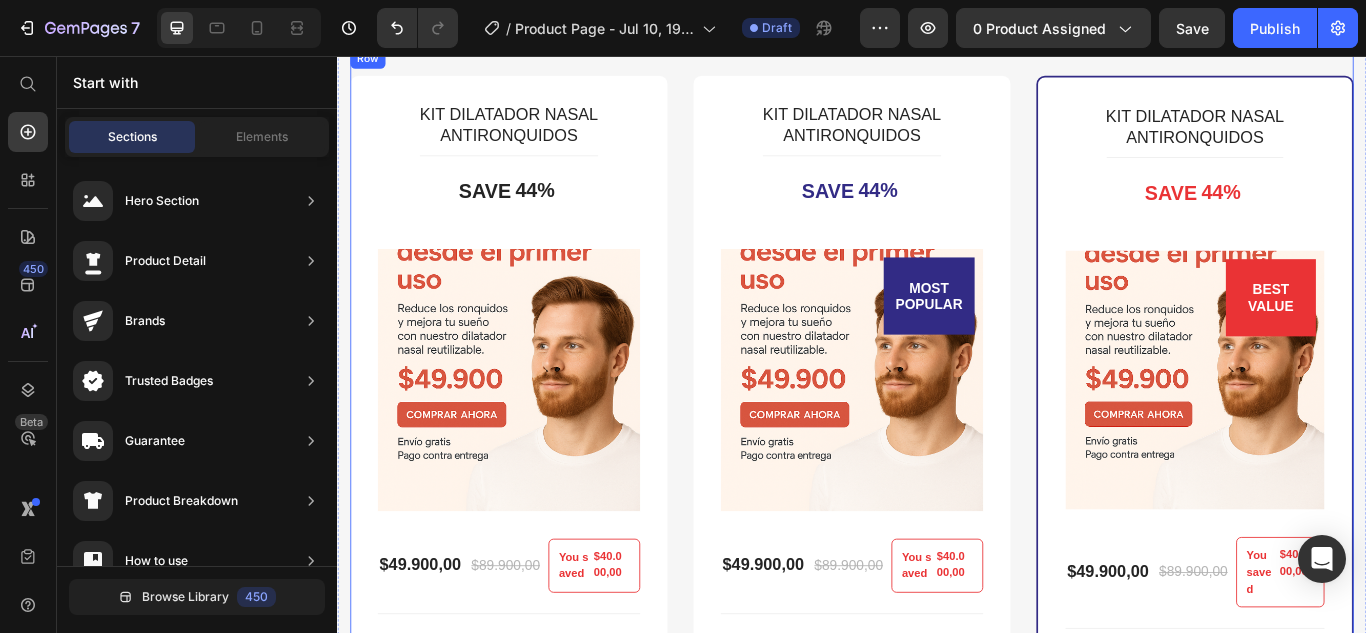 scroll, scrollTop: 5676, scrollLeft: 0, axis: vertical 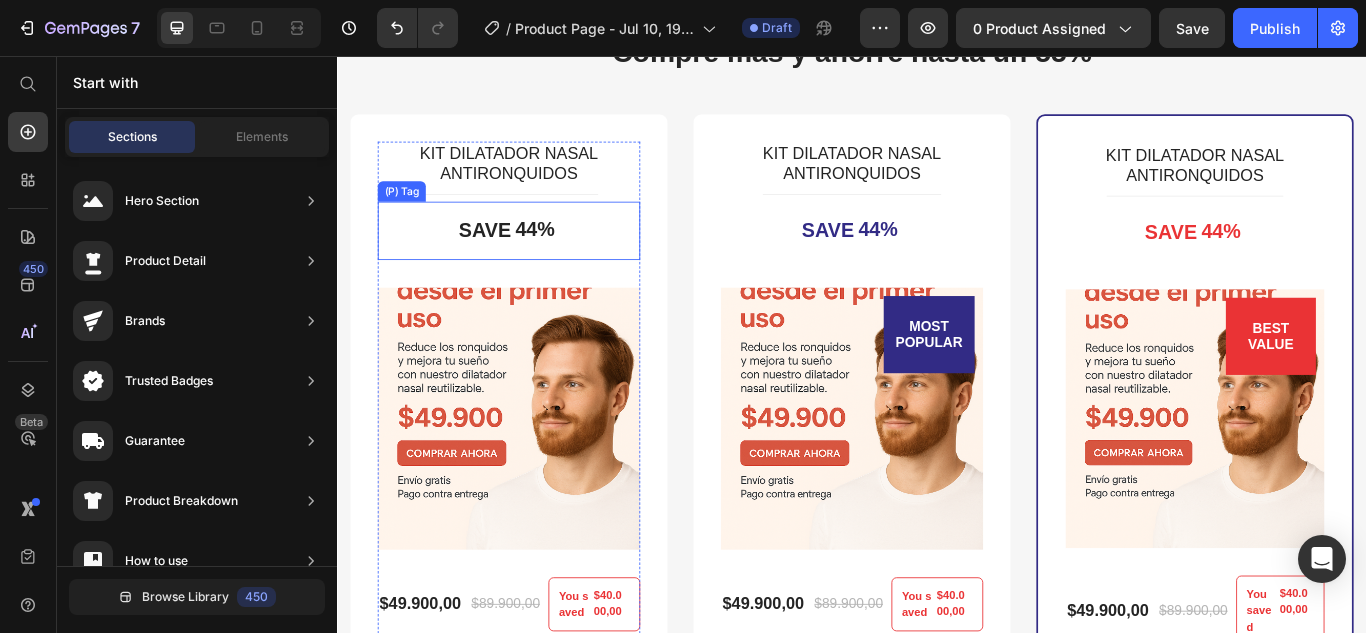 click on "SAVE" at bounding box center [509, 260] 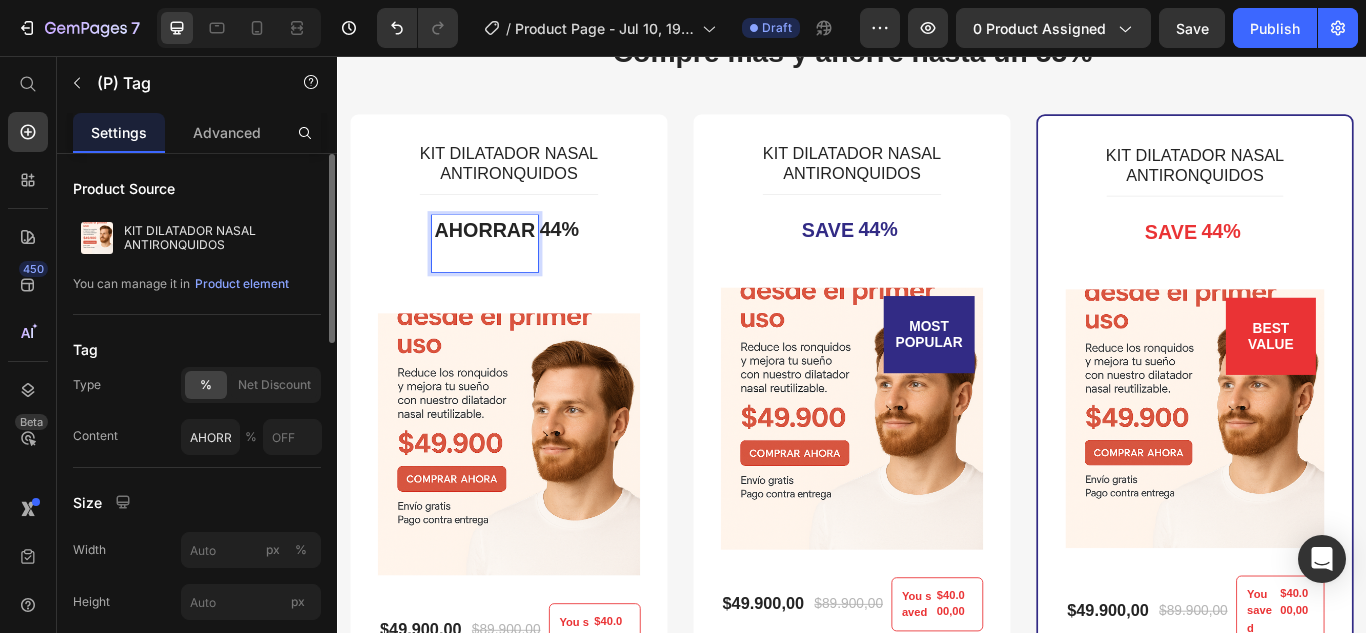 type on "AHORRAR" 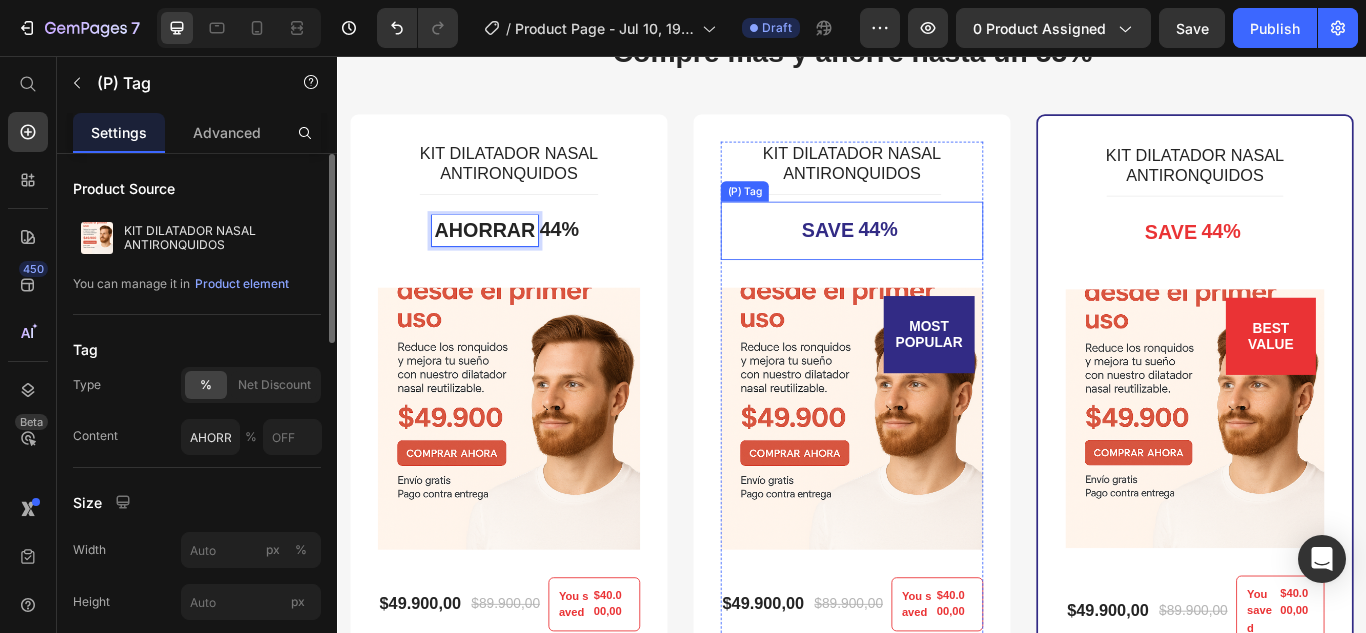 click on "SAVE" at bounding box center (909, 260) 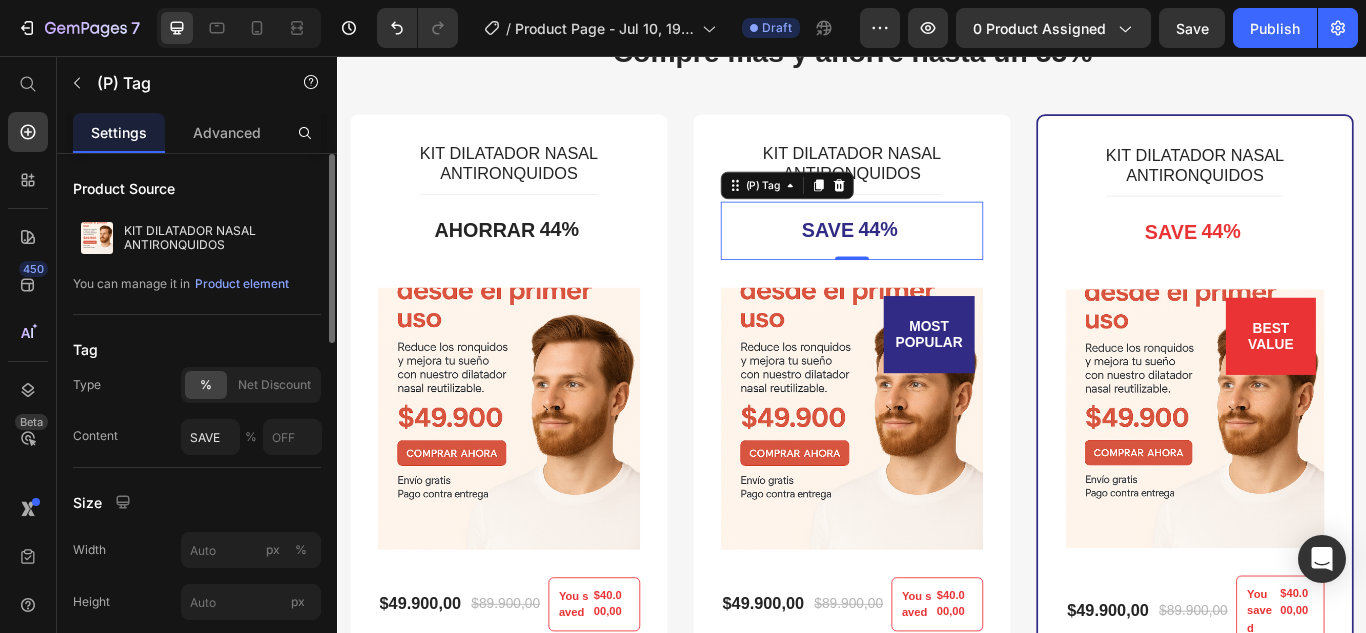 click on "SAVE" at bounding box center [909, 260] 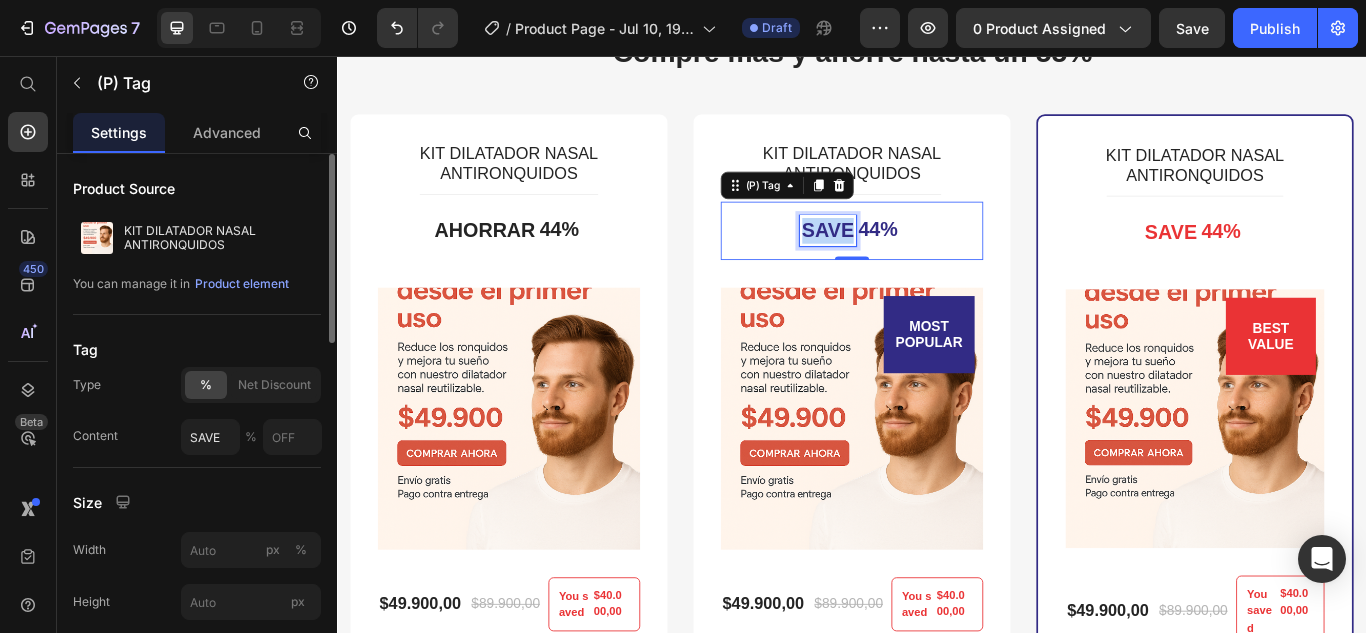 click on "SAVE" at bounding box center [909, 260] 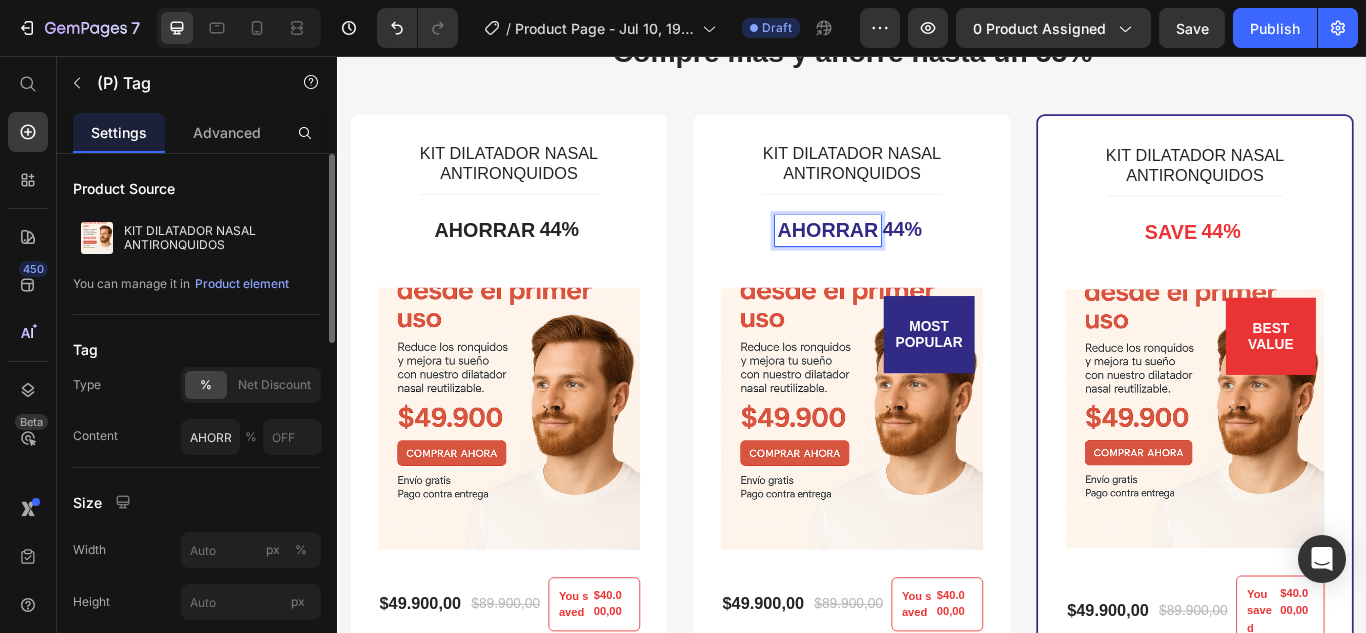 type on "AHORRAR" 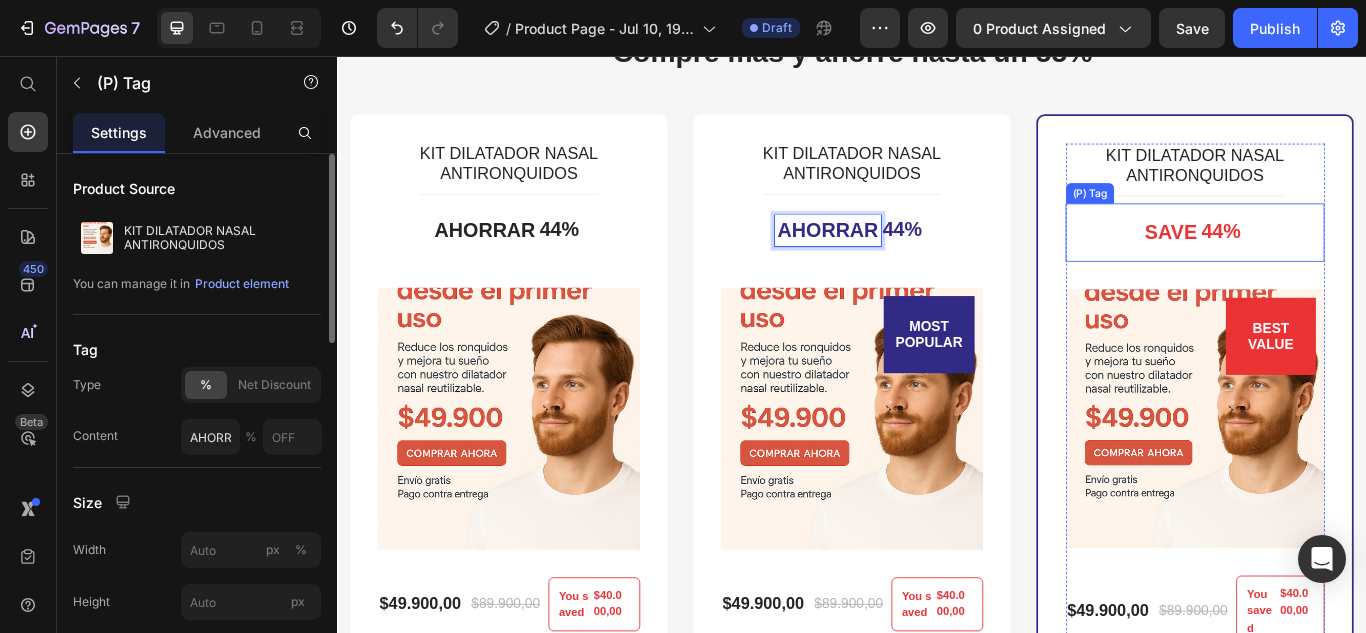 click on "SAVE" at bounding box center [1309, 262] 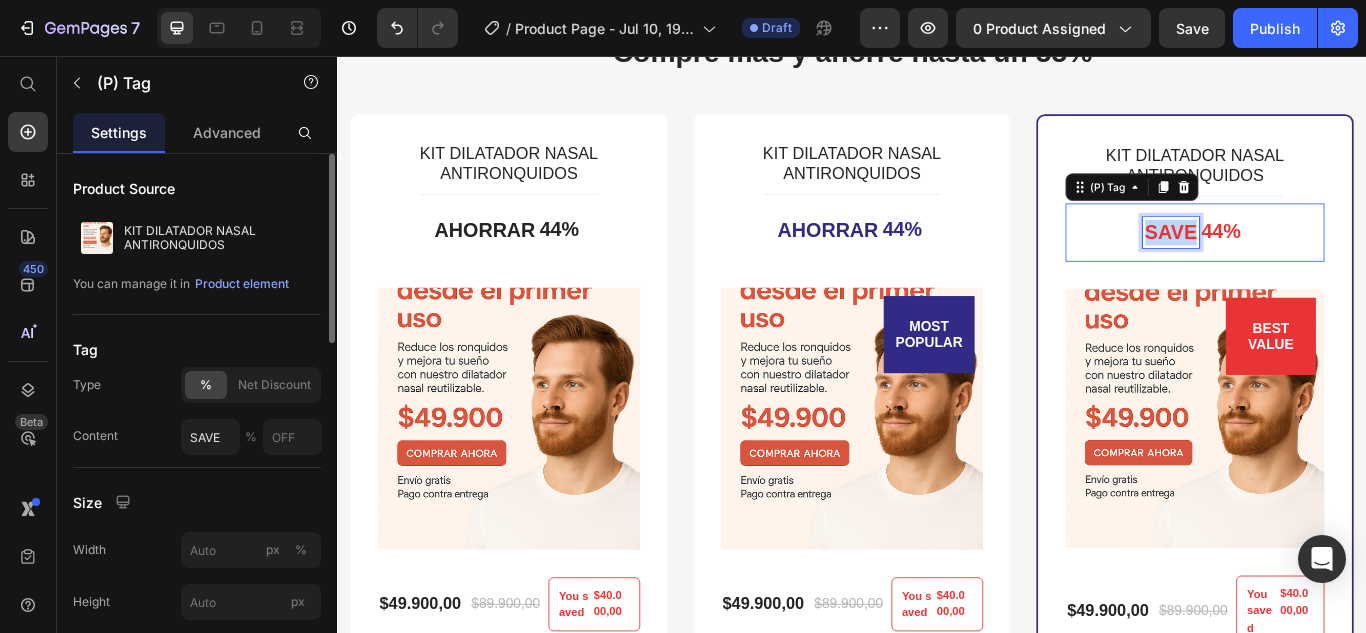 click on "SAVE" at bounding box center [1309, 262] 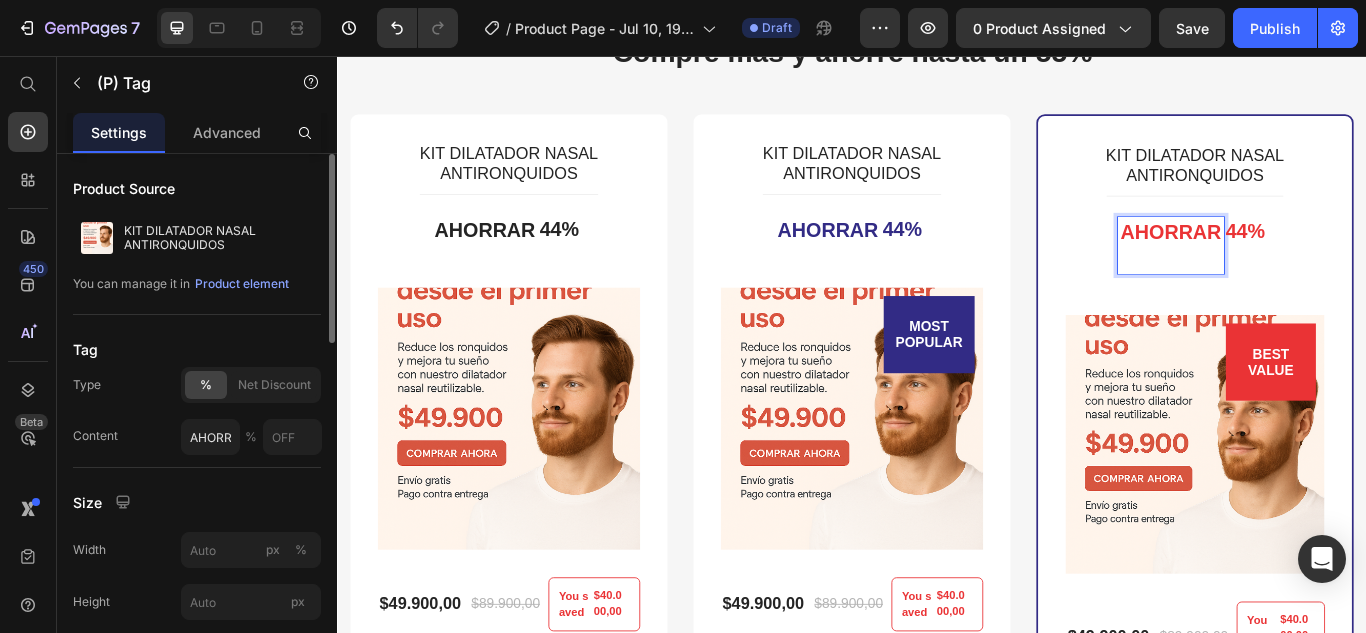 type on "AHORRAR" 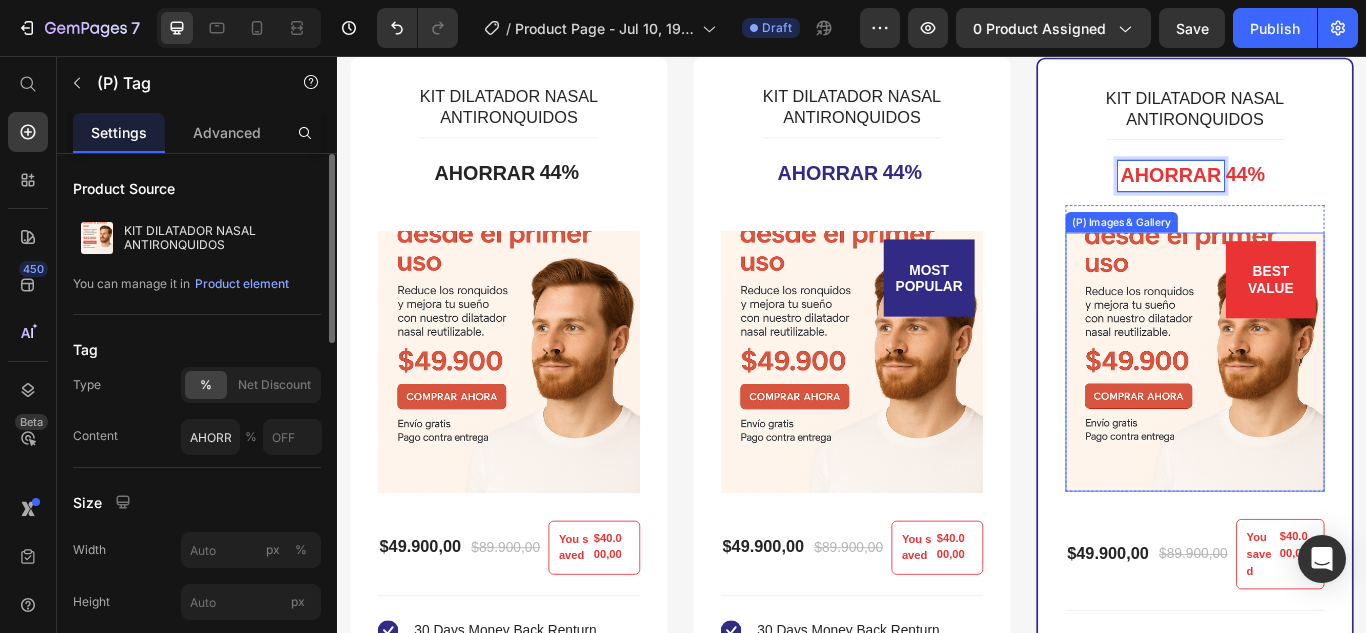 scroll, scrollTop: 5776, scrollLeft: 0, axis: vertical 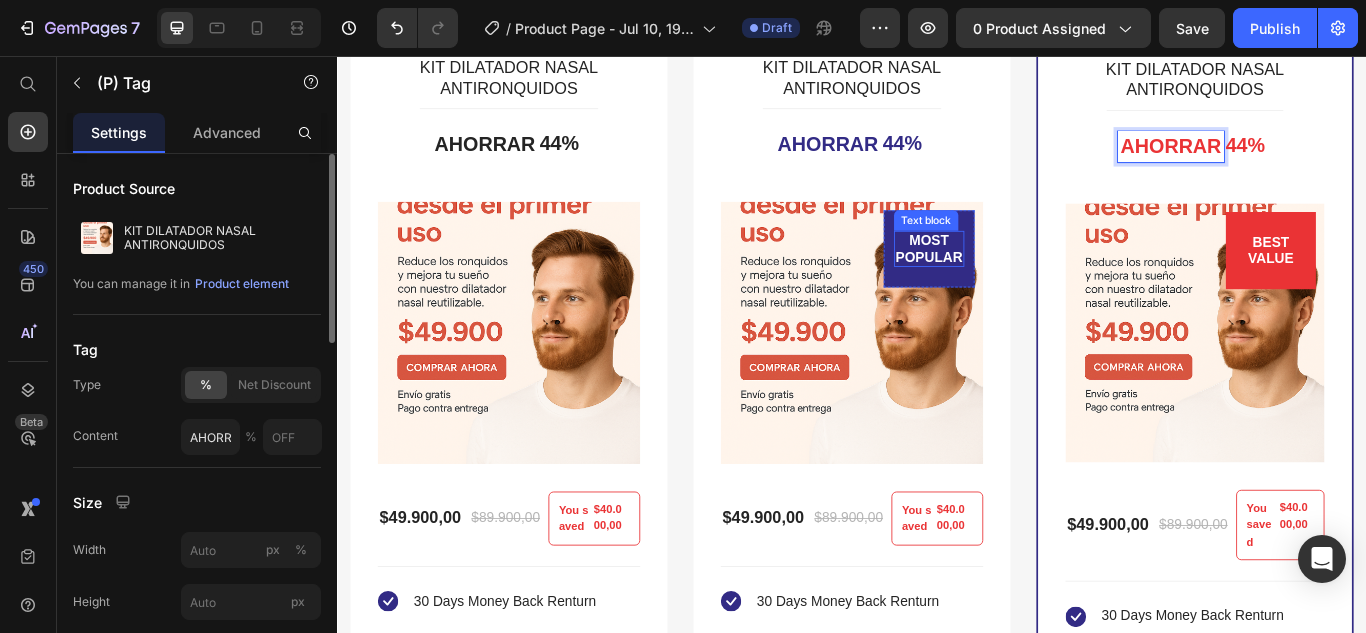 click on "MOST POPULAR" at bounding box center (1027, 281) 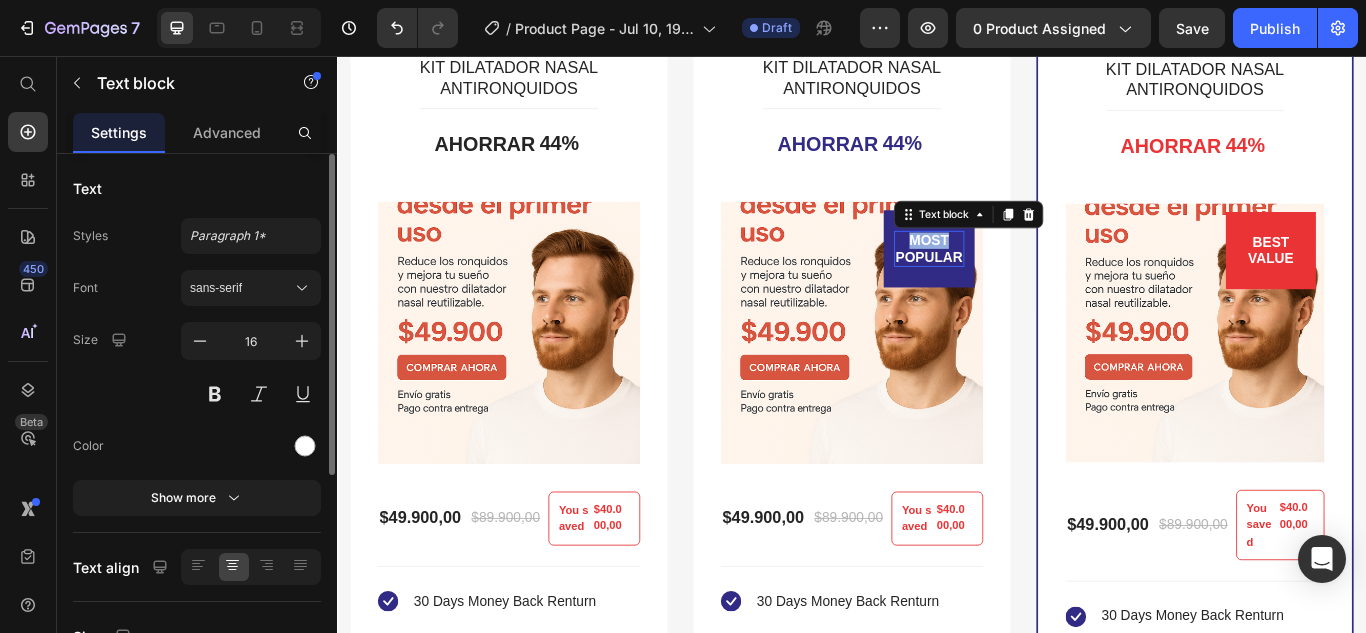 click on "MOST POPULAR" at bounding box center [1027, 281] 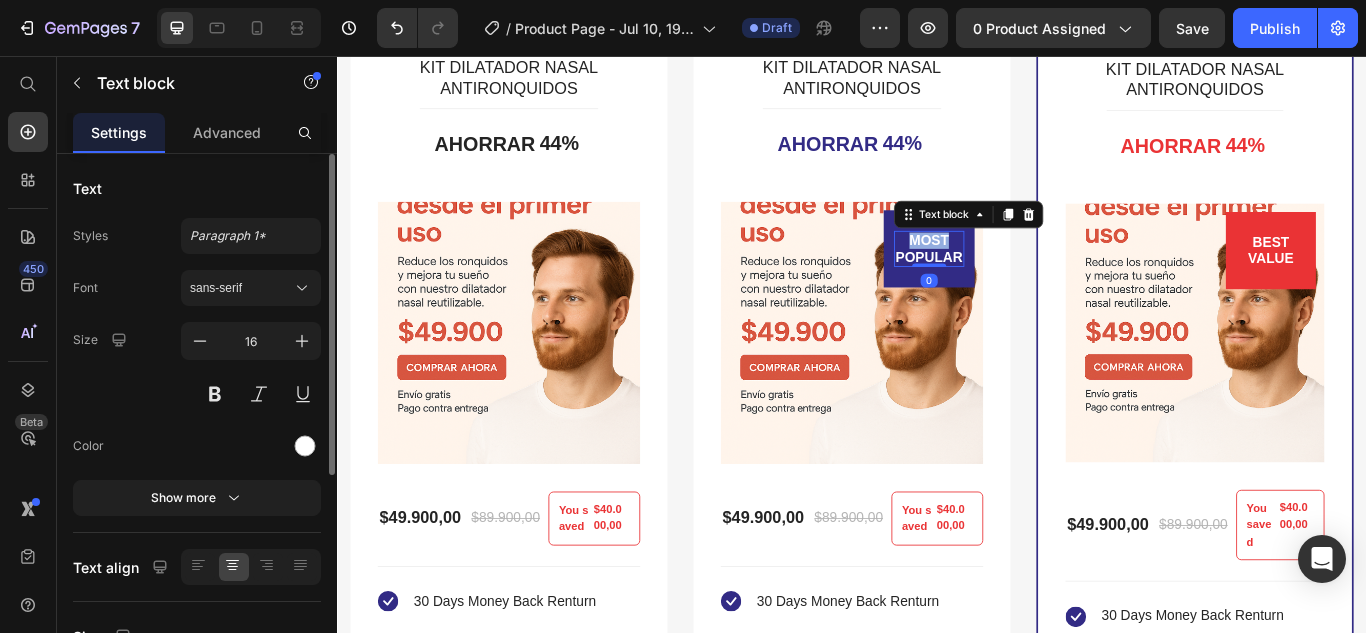 click on "MOST POPULAR" at bounding box center (1027, 281) 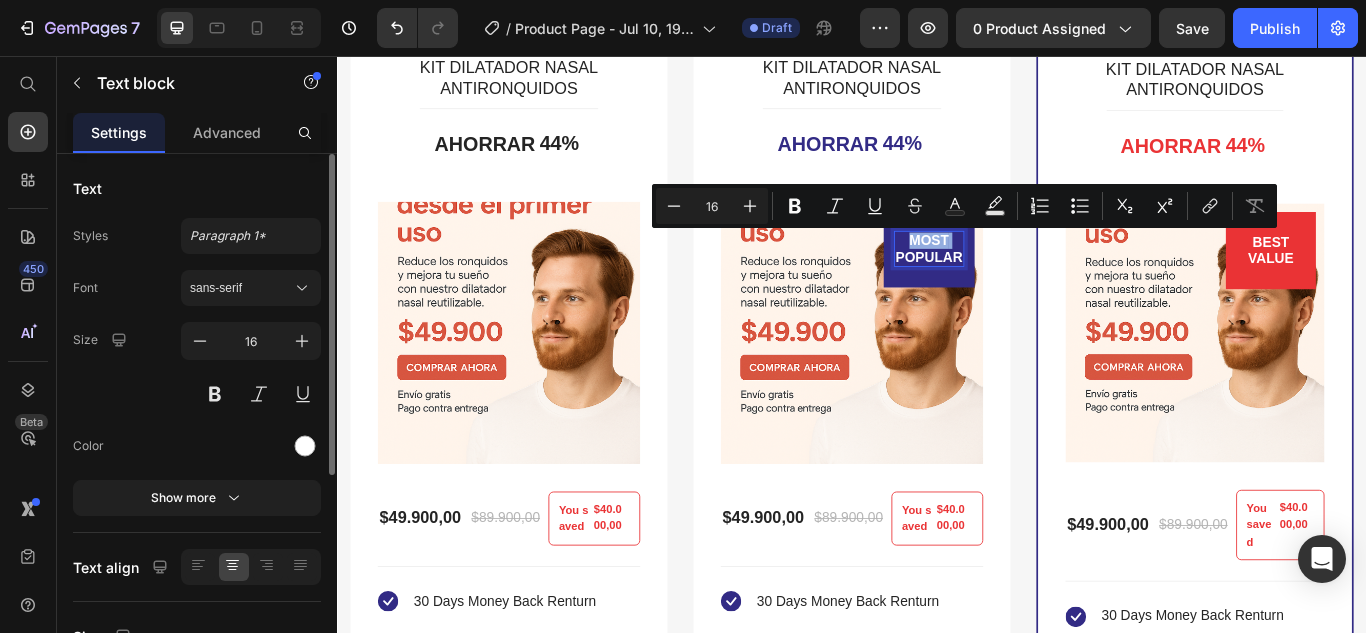click on "MOST POPULAR" at bounding box center (1027, 281) 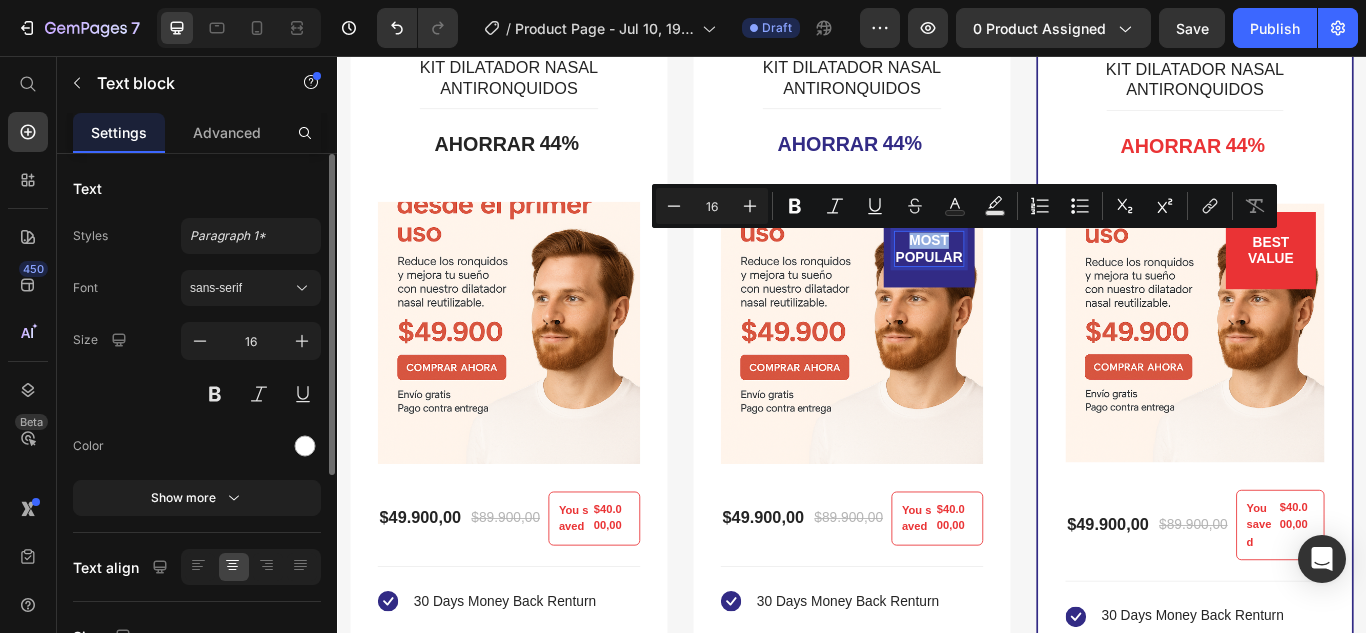 click on "MOST POPULAR" at bounding box center (1027, 281) 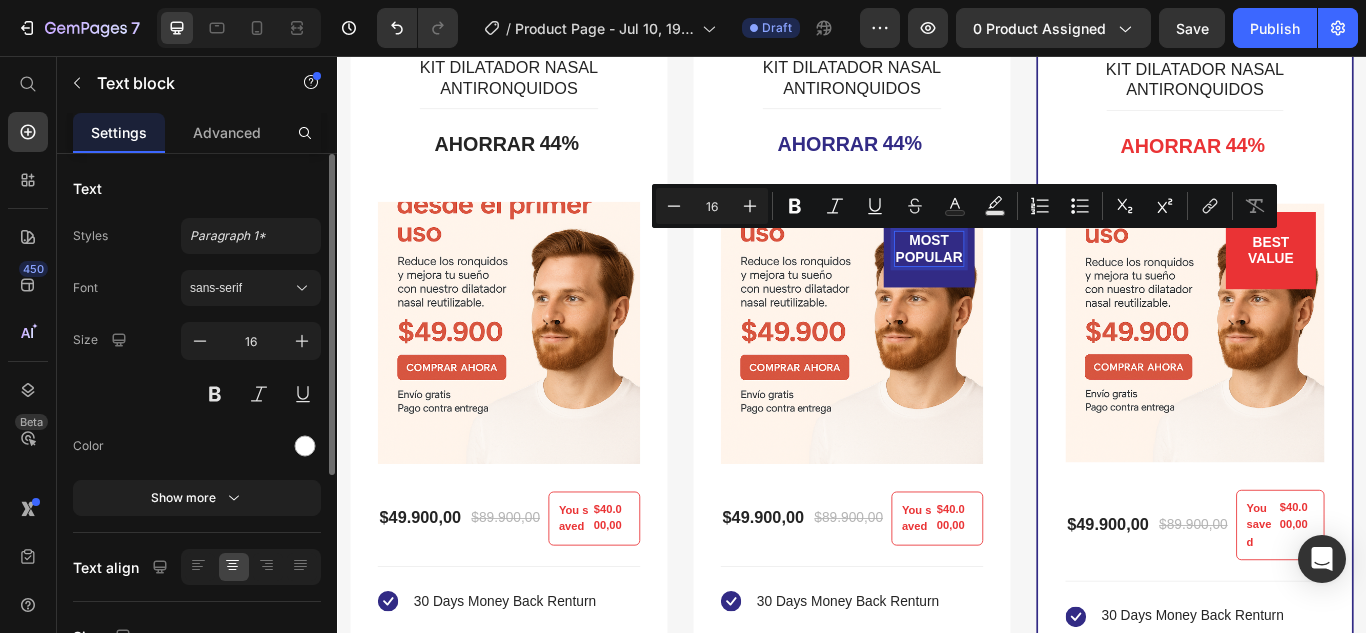 click on "MOST POPULAR" at bounding box center [1027, 281] 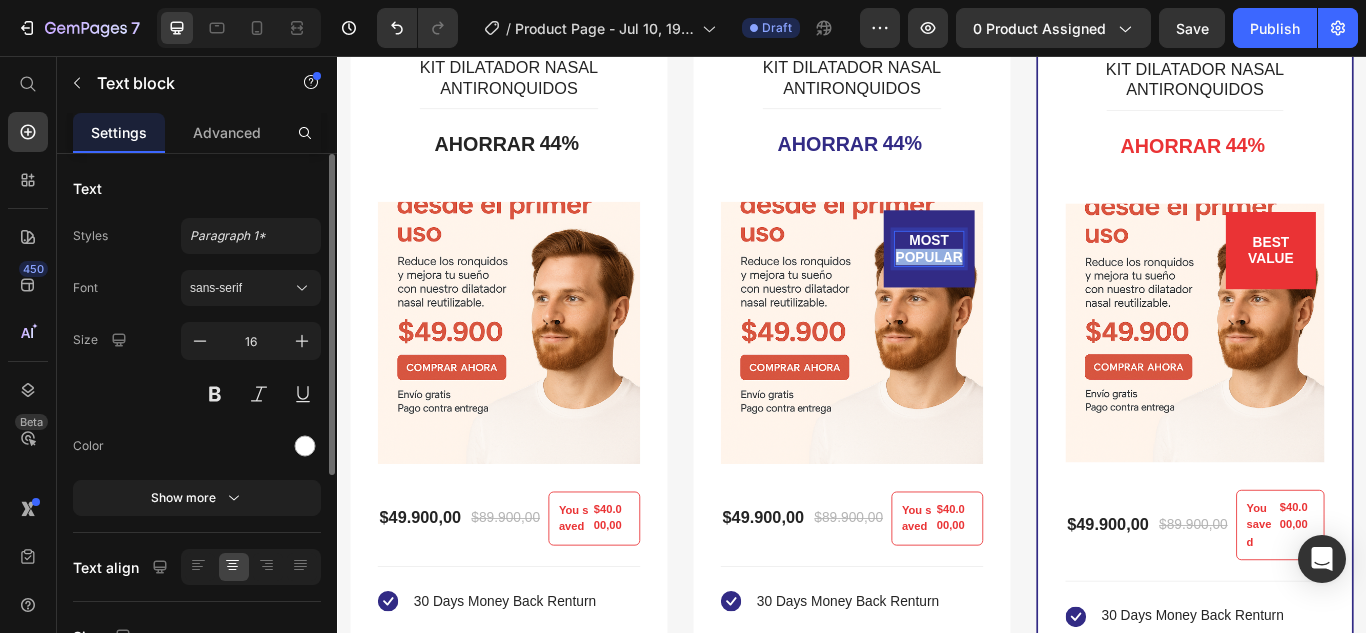 click on "MOST POPULAR" at bounding box center [1027, 281] 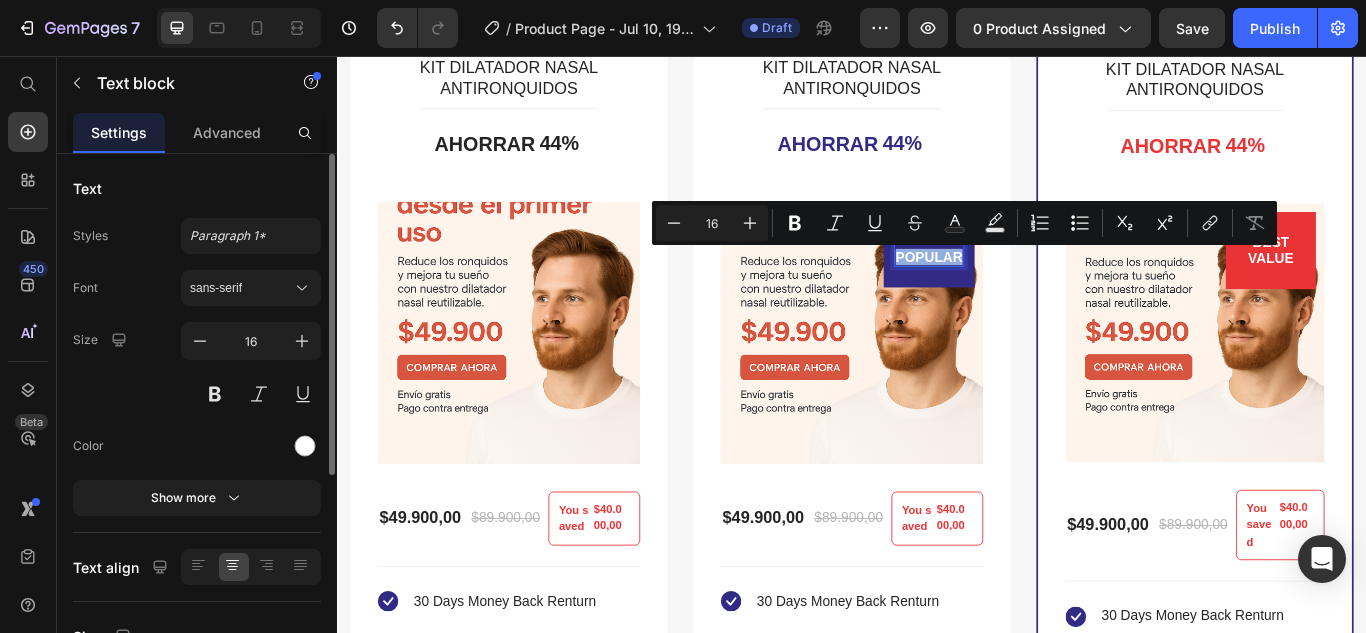 click on "MOST POPULAR" at bounding box center [1027, 281] 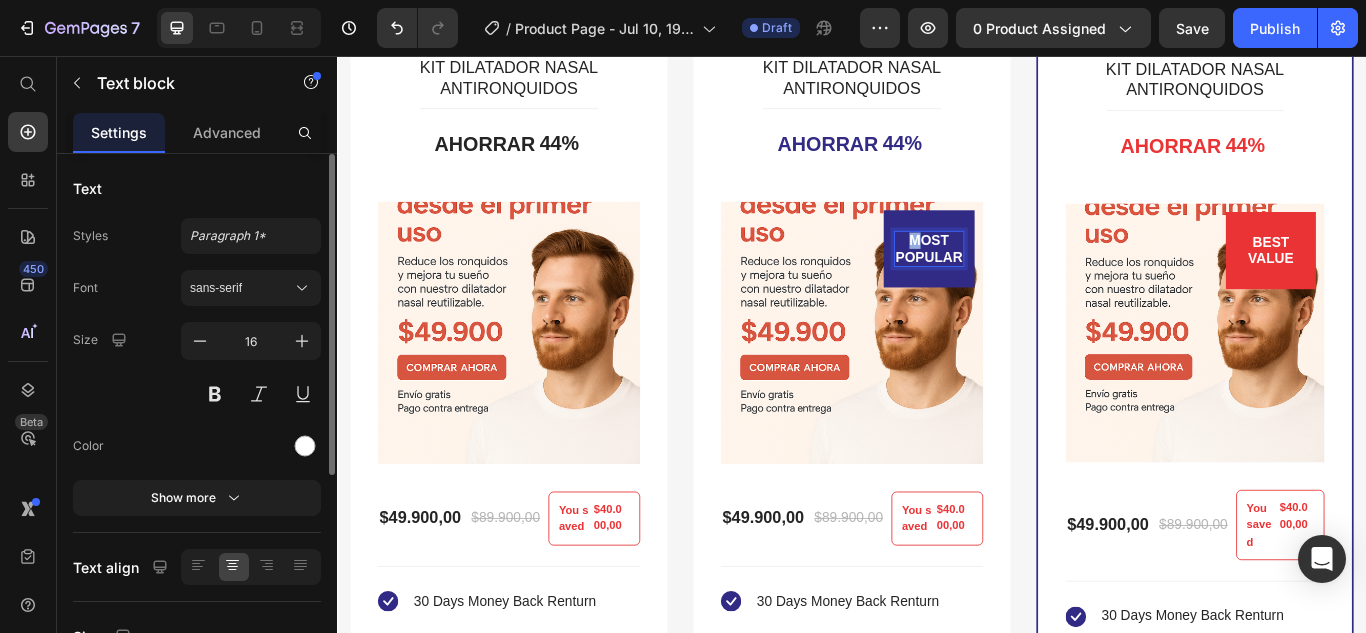 drag, startPoint x: 991, startPoint y: 270, endPoint x: 1002, endPoint y: 269, distance: 11.045361 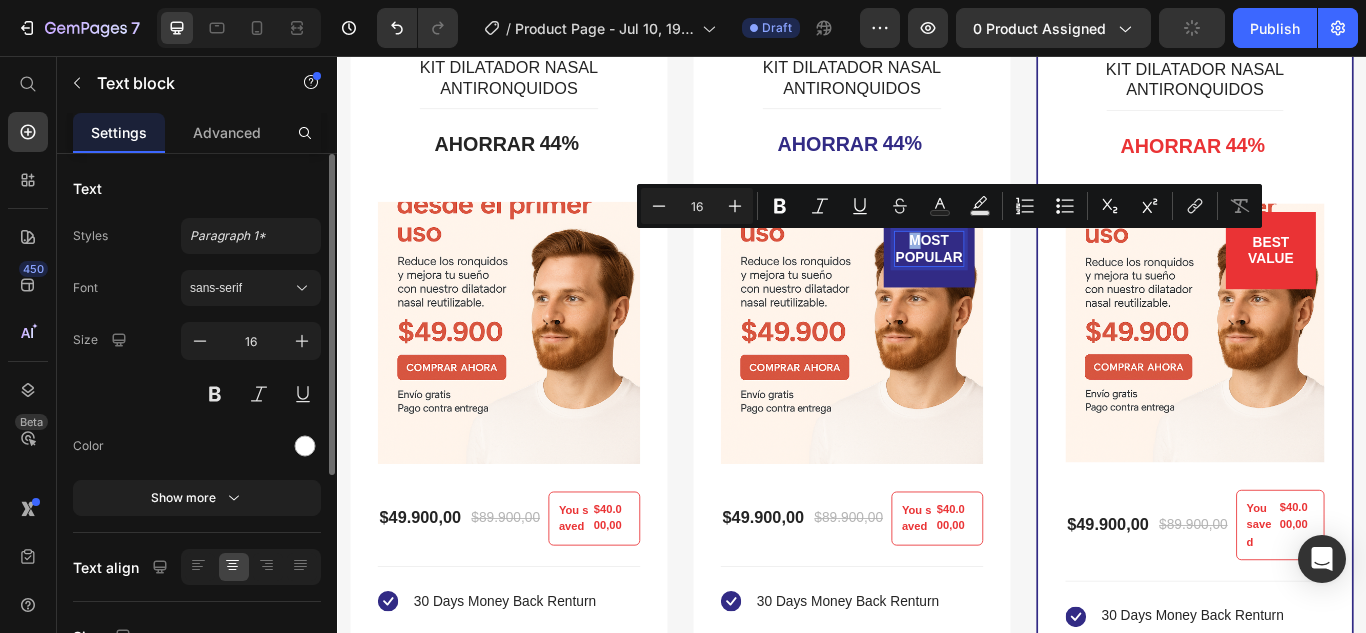 click on "MOST POPULAR" at bounding box center [1027, 281] 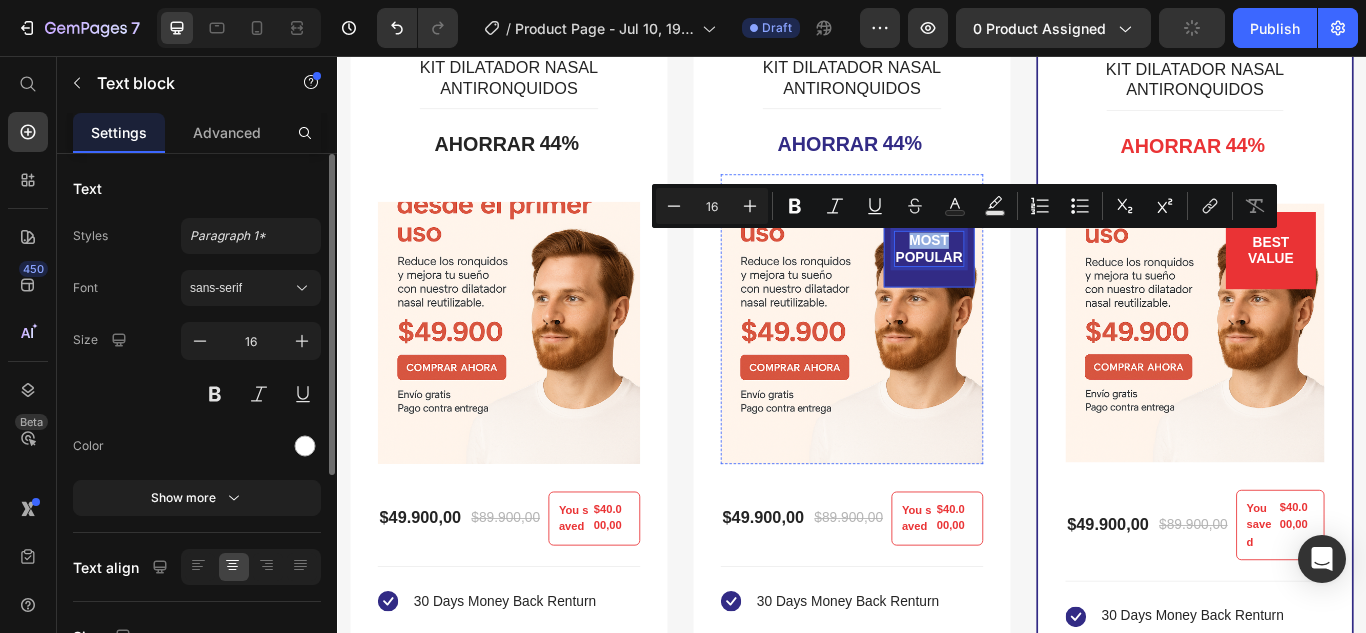 drag, startPoint x: 999, startPoint y: 269, endPoint x: 1058, endPoint y: 281, distance: 60.207973 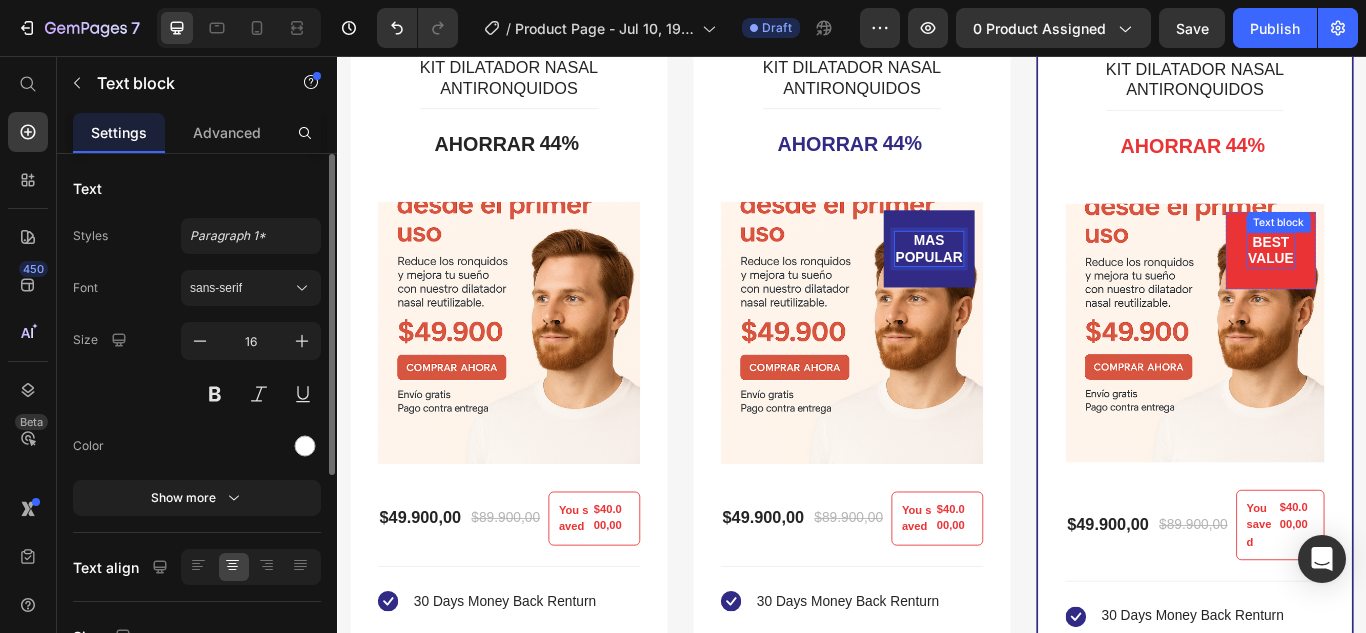 click on "BEST VALUE" at bounding box center (1425, 283) 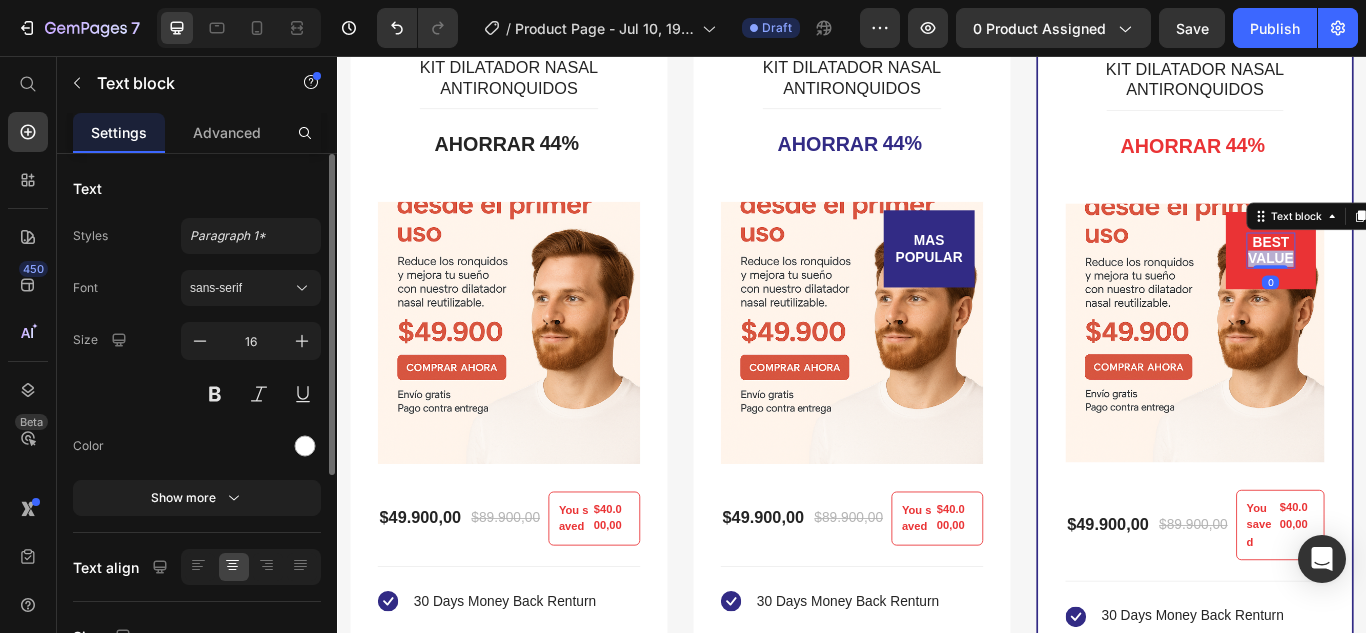 click on "BEST VALUE" at bounding box center [1425, 283] 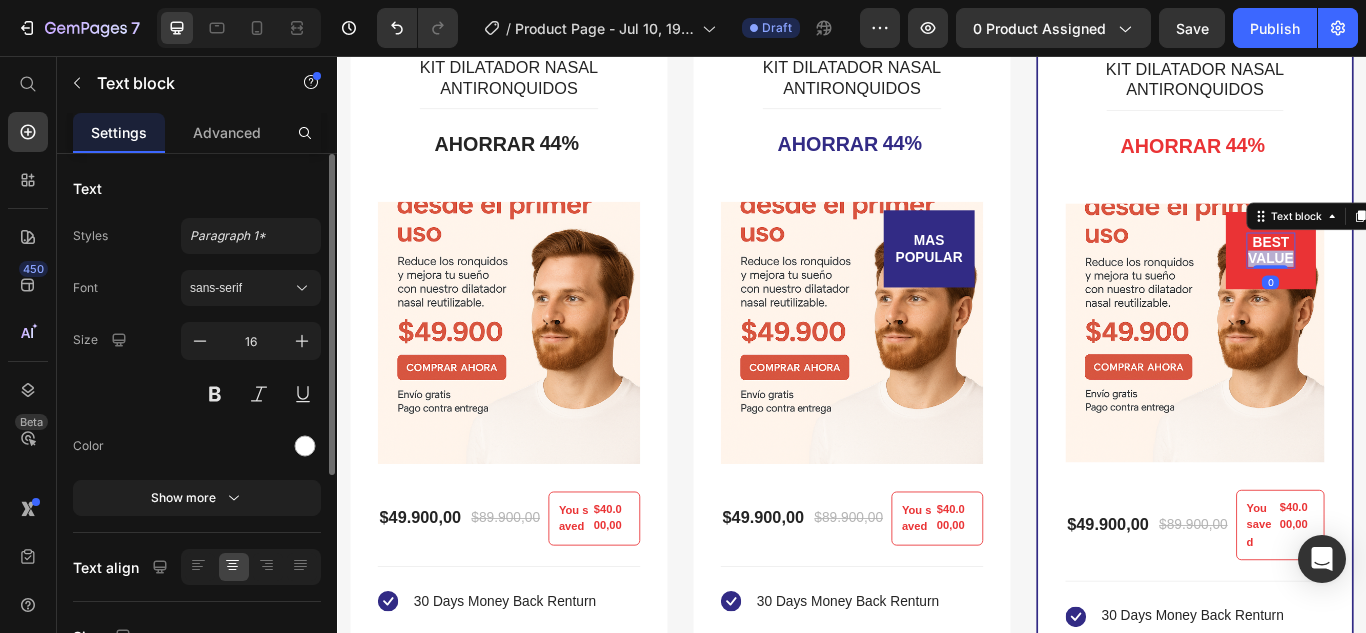 click on "BEST VALUE" at bounding box center (1425, 283) 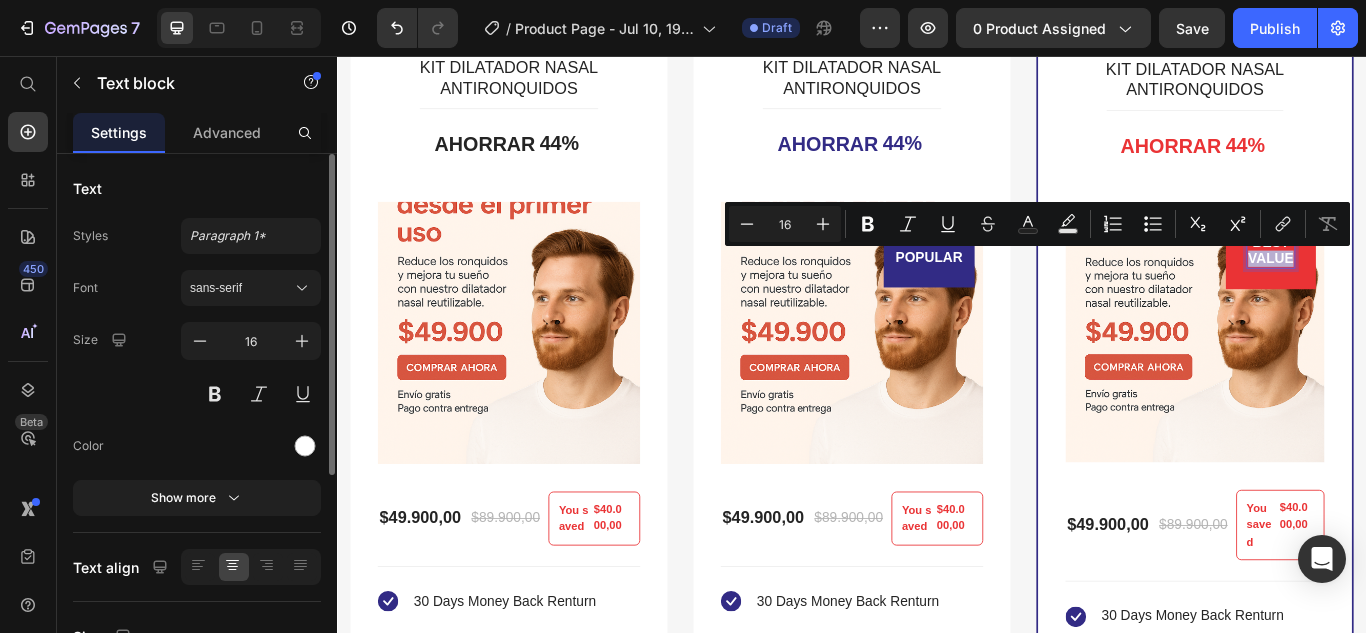 click on "BEST VALUE" at bounding box center (1425, 283) 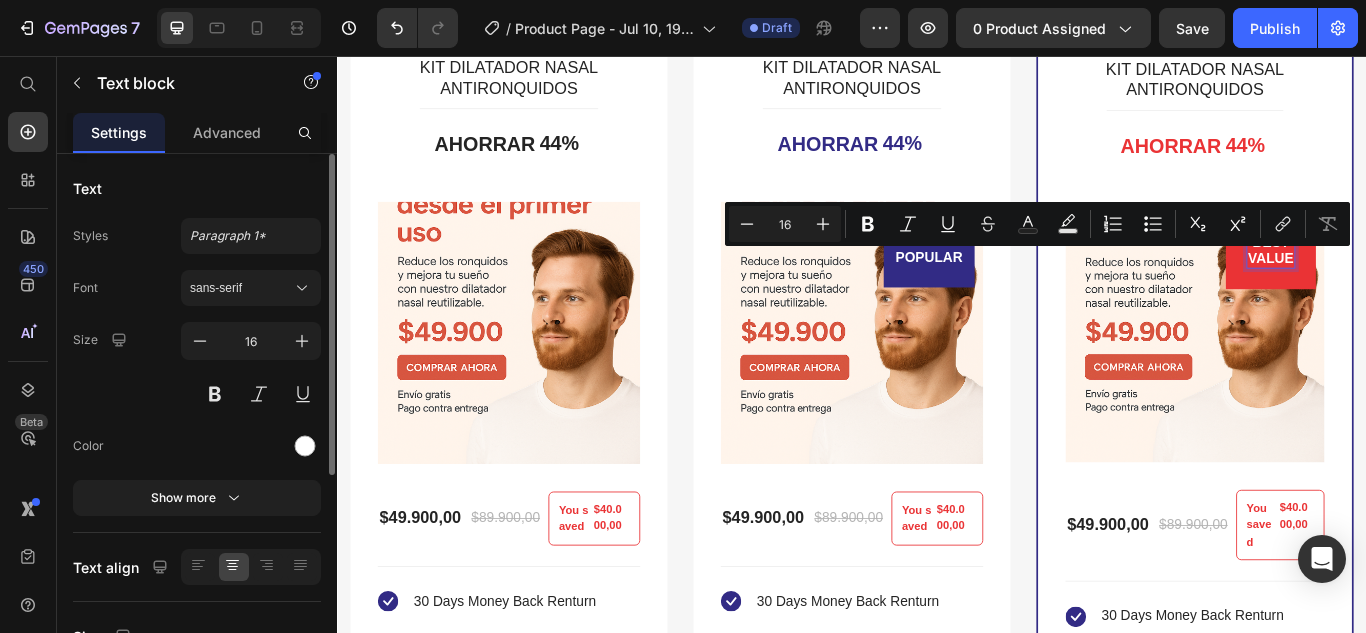click on "BEST VALUE" at bounding box center (1425, 283) 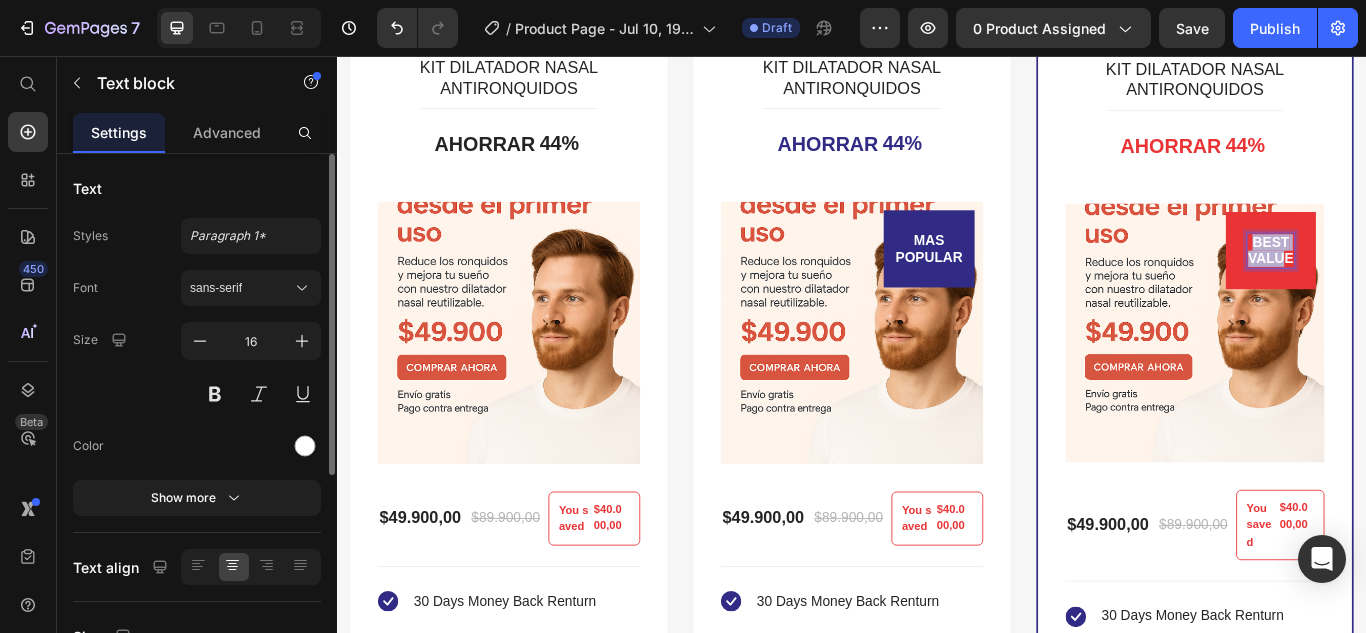 drag, startPoint x: 1391, startPoint y: 265, endPoint x: 1429, endPoint y: 290, distance: 45.486263 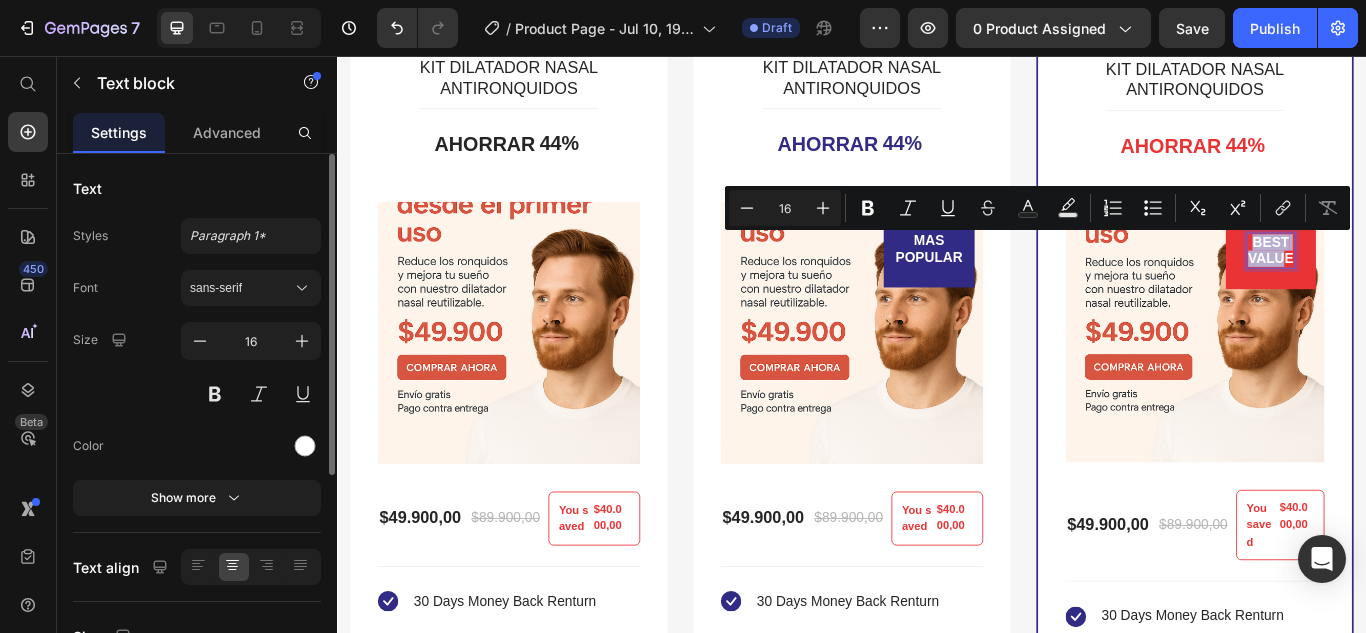 click on "BEST VALUE" at bounding box center [1425, 283] 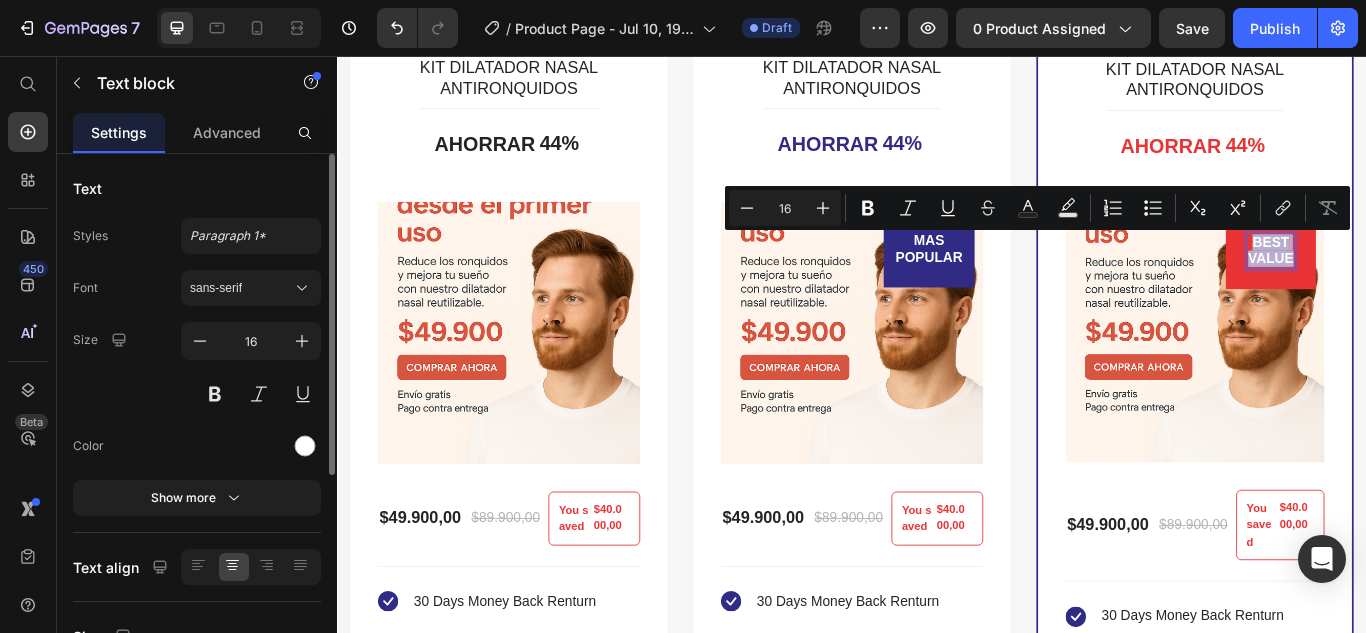 drag, startPoint x: 1387, startPoint y: 270, endPoint x: 1433, endPoint y: 290, distance: 50.159744 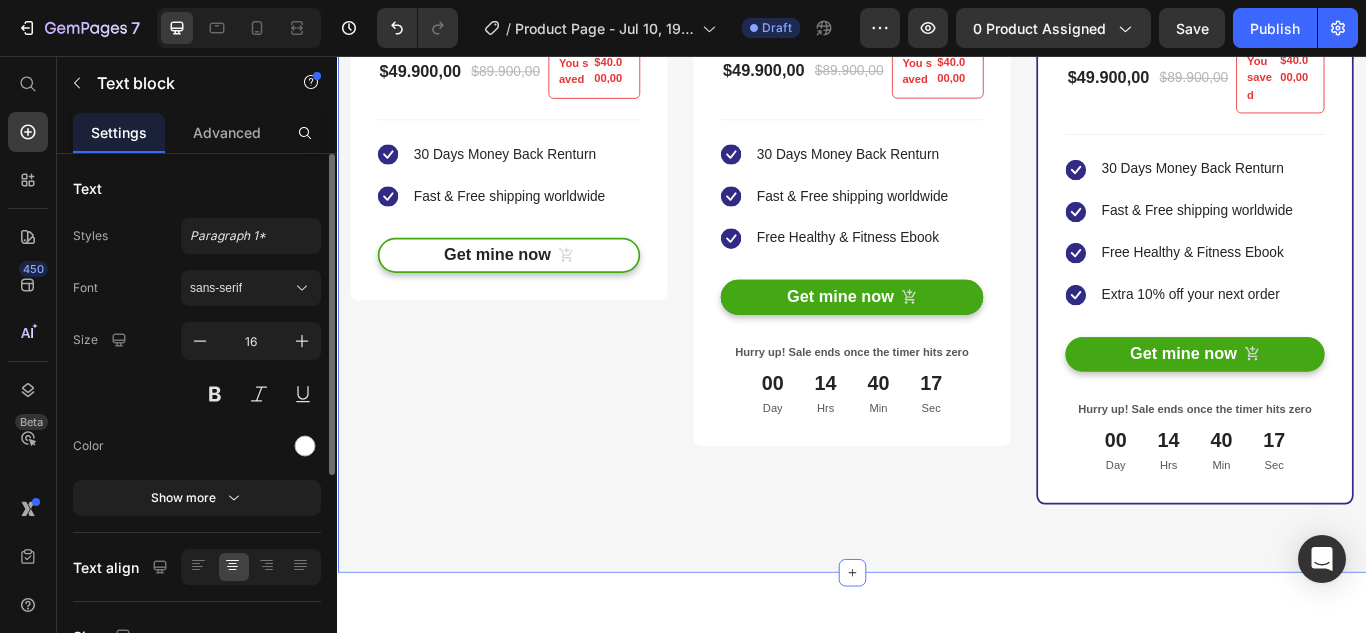 scroll, scrollTop: 6176, scrollLeft: 0, axis: vertical 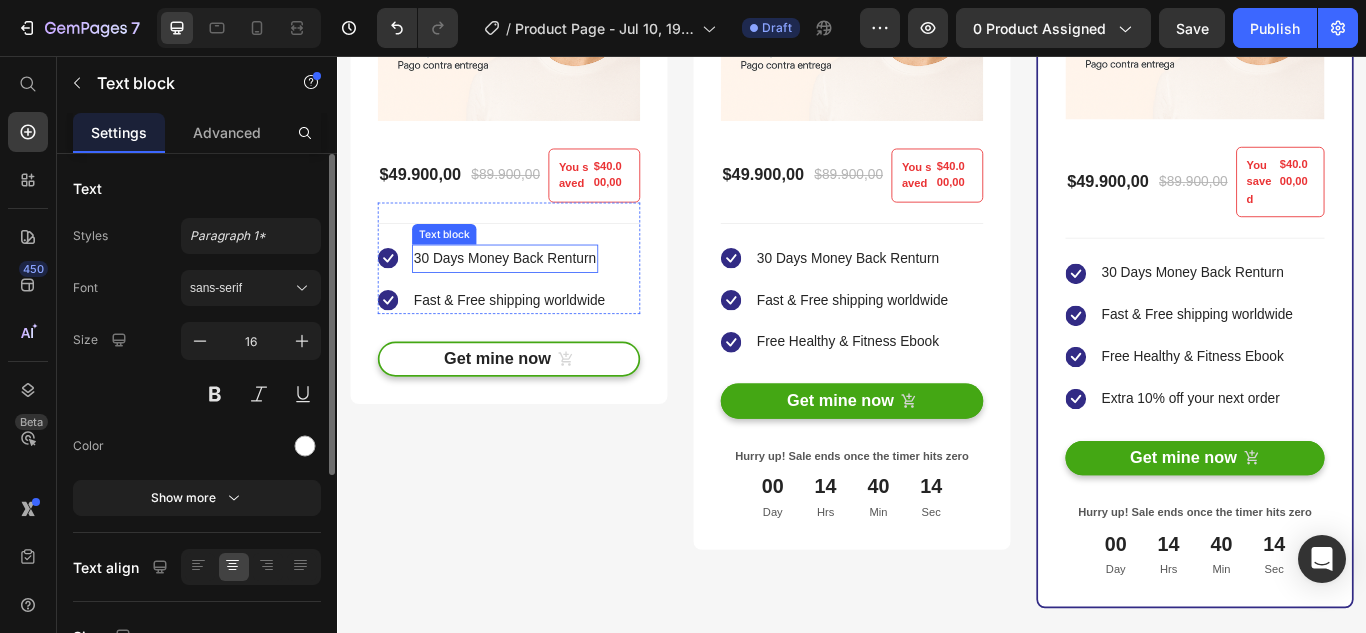 click on "30 Days Money Back Renturn" at bounding box center (532, 292) 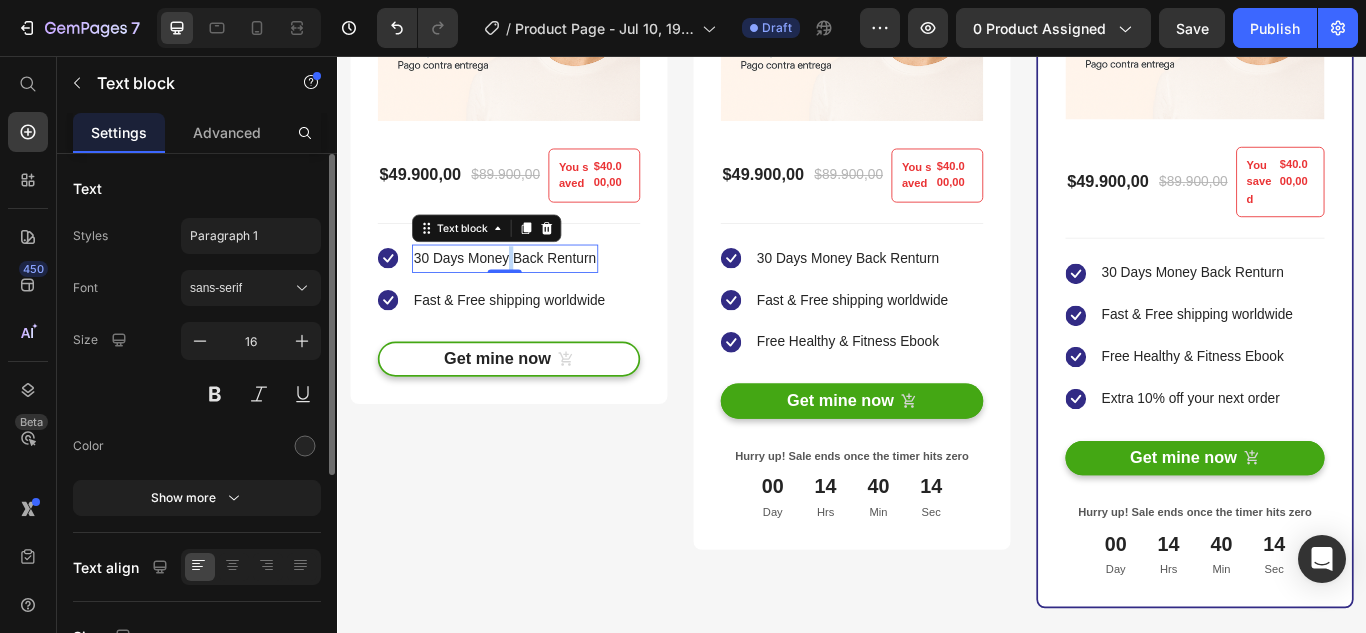 click on "30 Days Money Back Renturn" at bounding box center [532, 292] 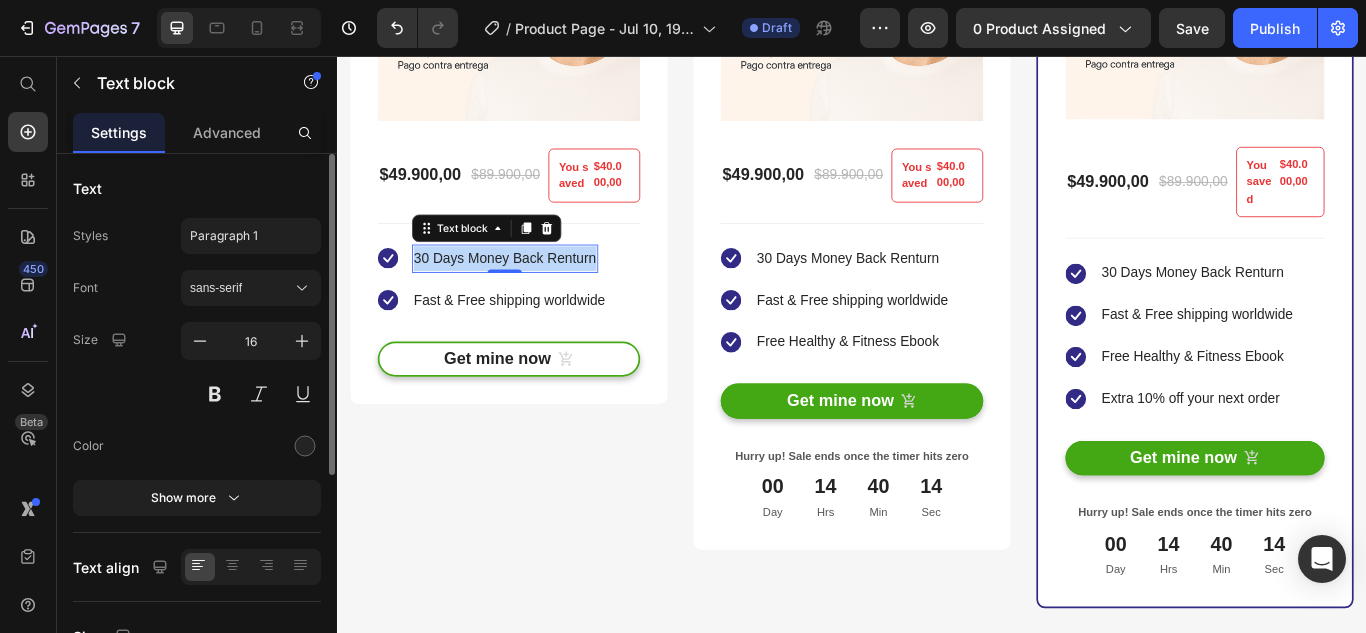 click on "30 Days Money Back Renturn" at bounding box center (532, 292) 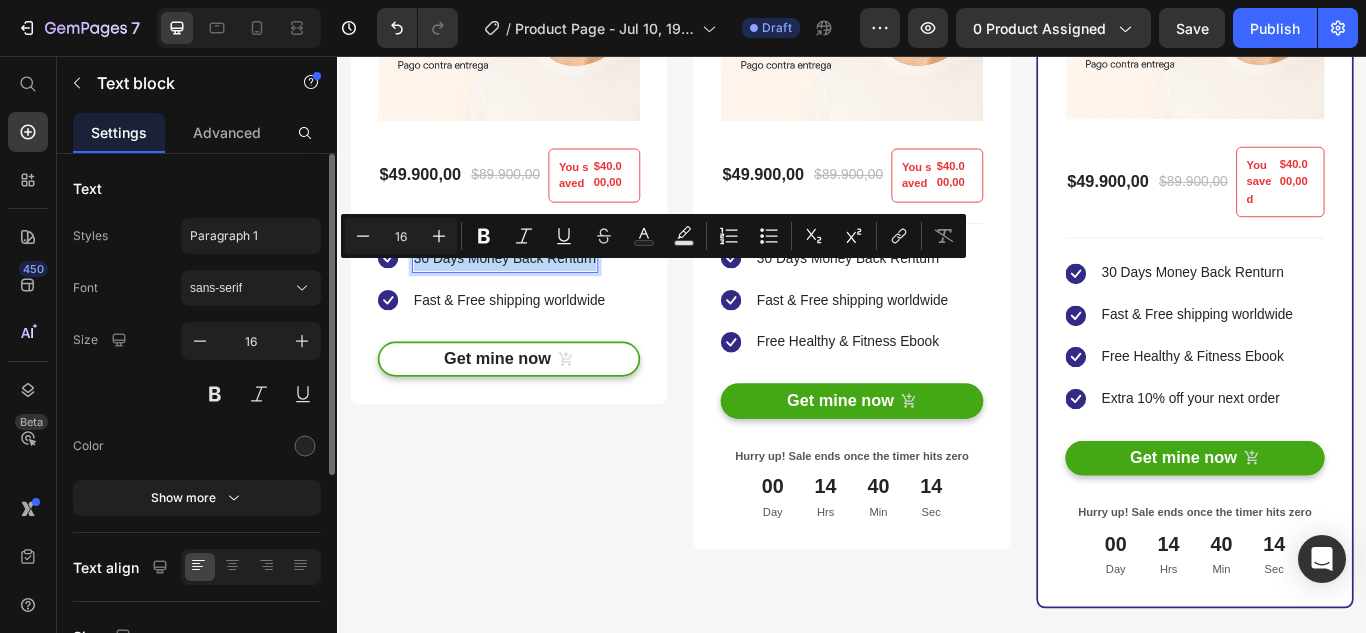 copy on "30 Days Money Back Renturn" 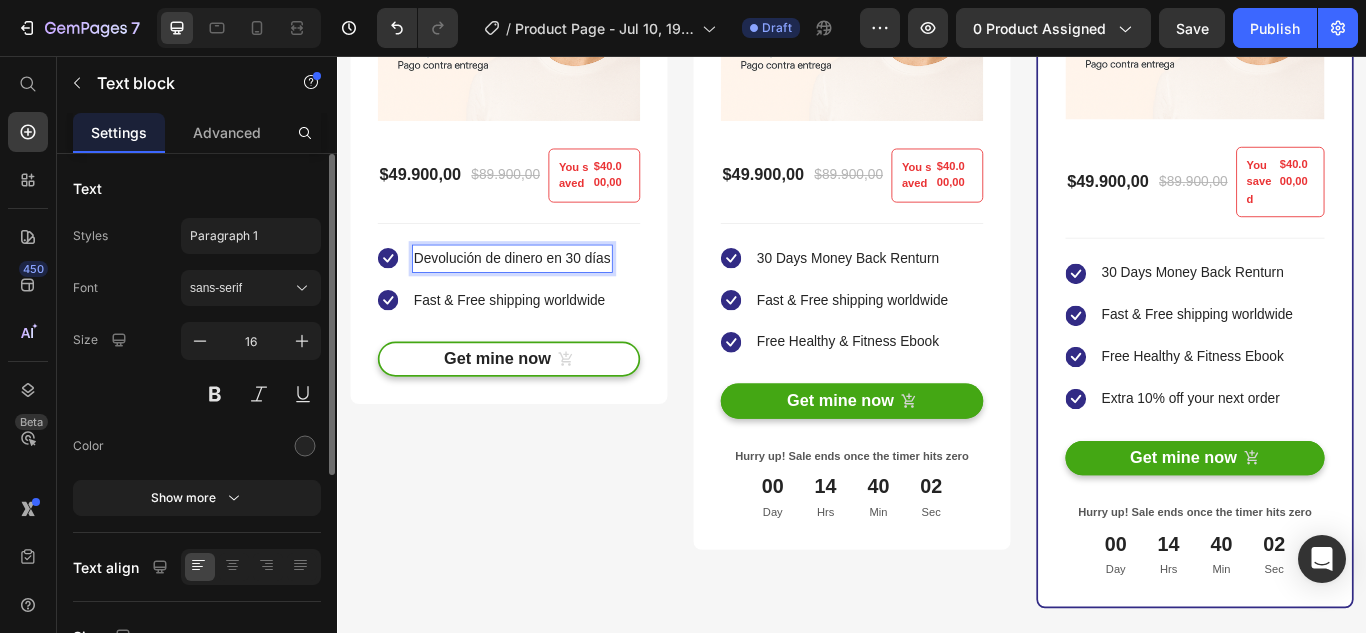 click on "Devolución de dinero en 30 días" at bounding box center [541, 292] 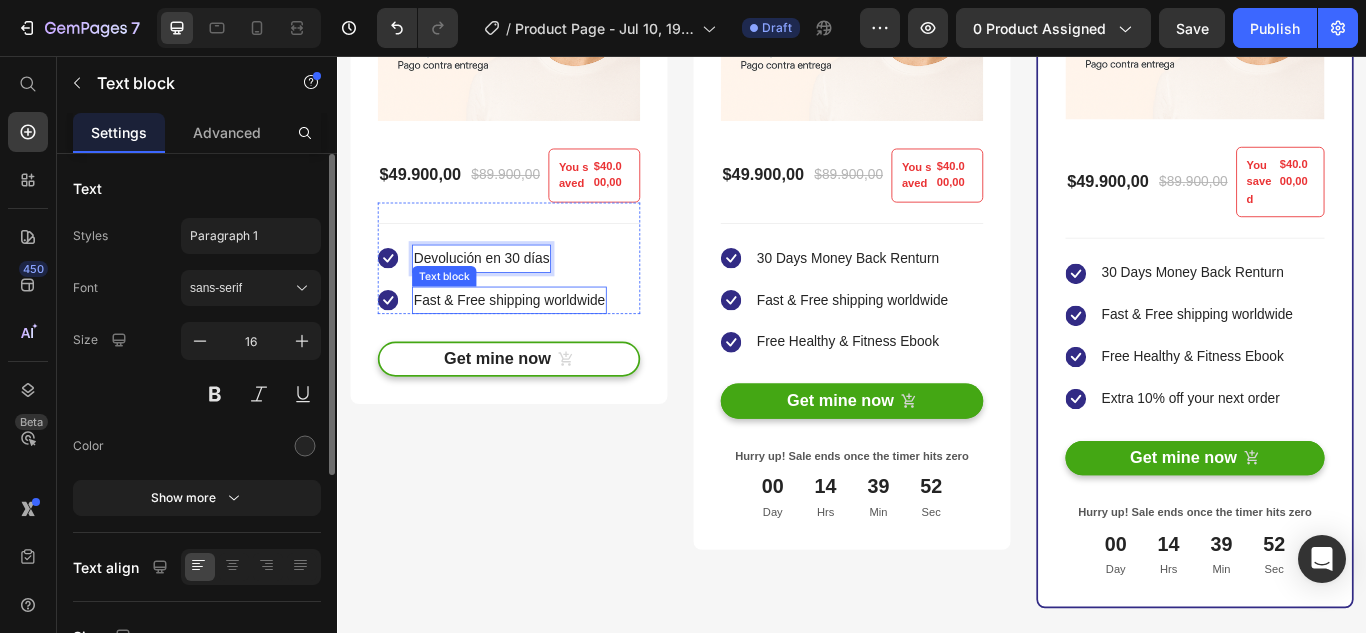 click on "Fast & Free shipping worldwide" at bounding box center (537, 341) 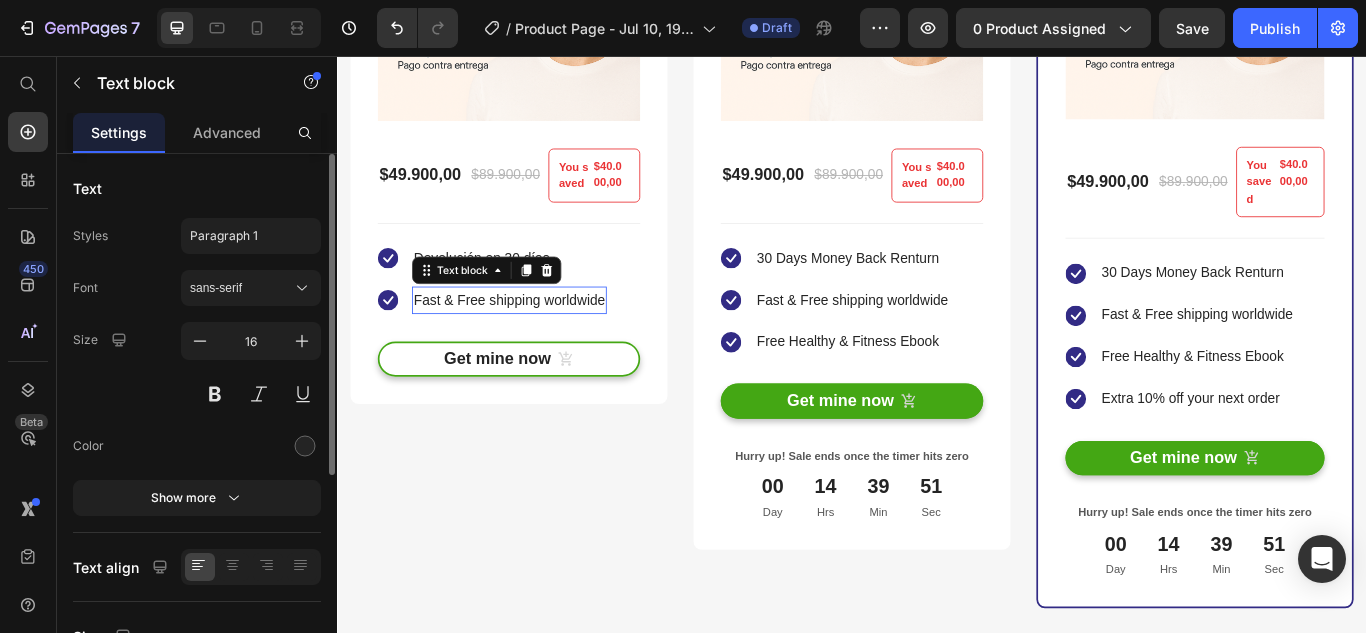 click on "Fast & Free shipping worldwide" at bounding box center [537, 341] 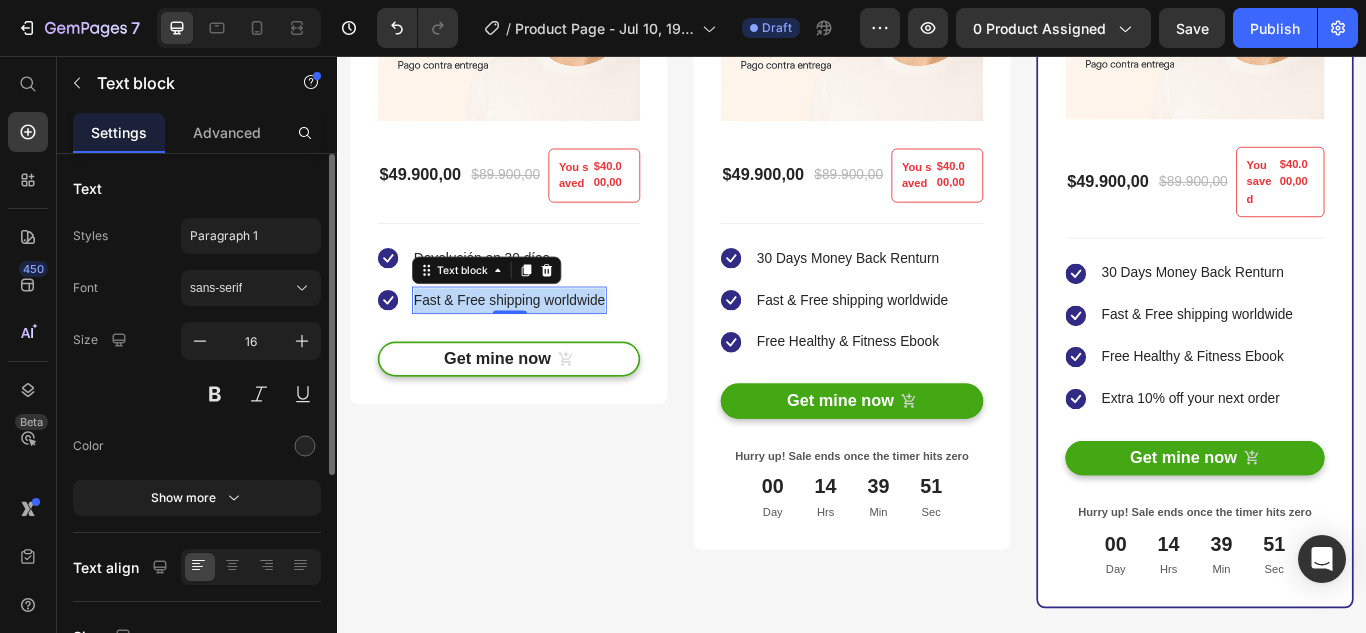 click on "Fast & Free shipping worldwide" at bounding box center (537, 341) 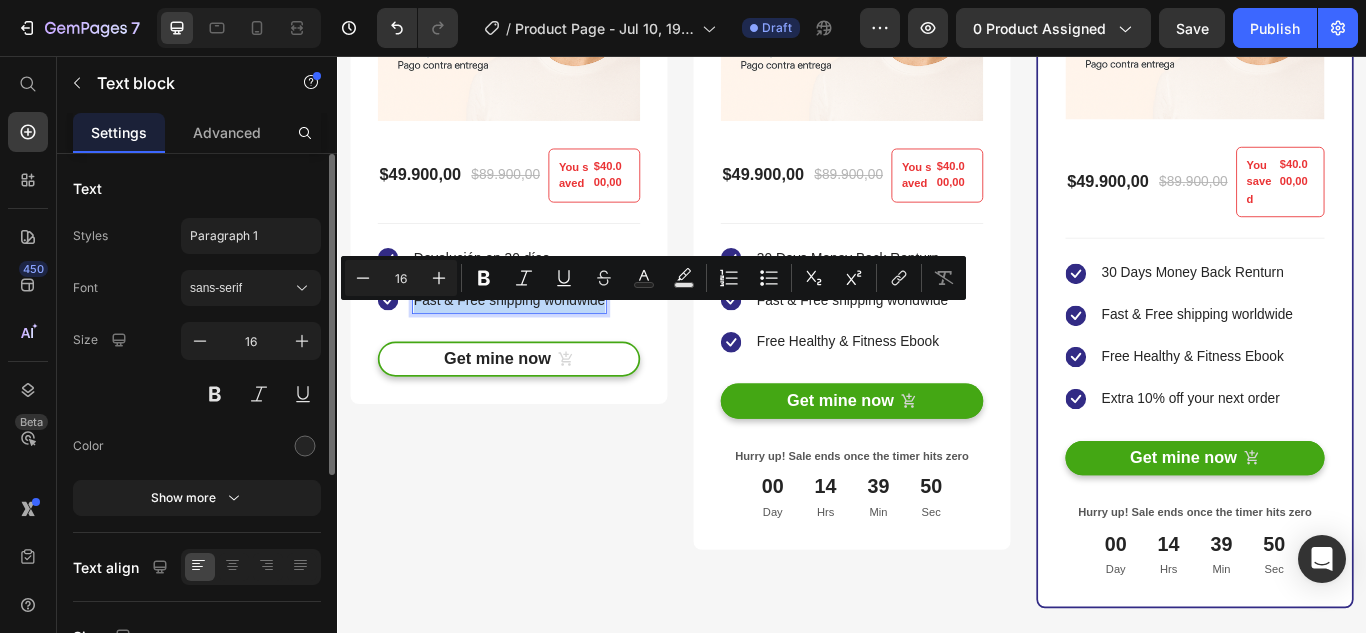 copy on "Fast & Free shipping worldwide" 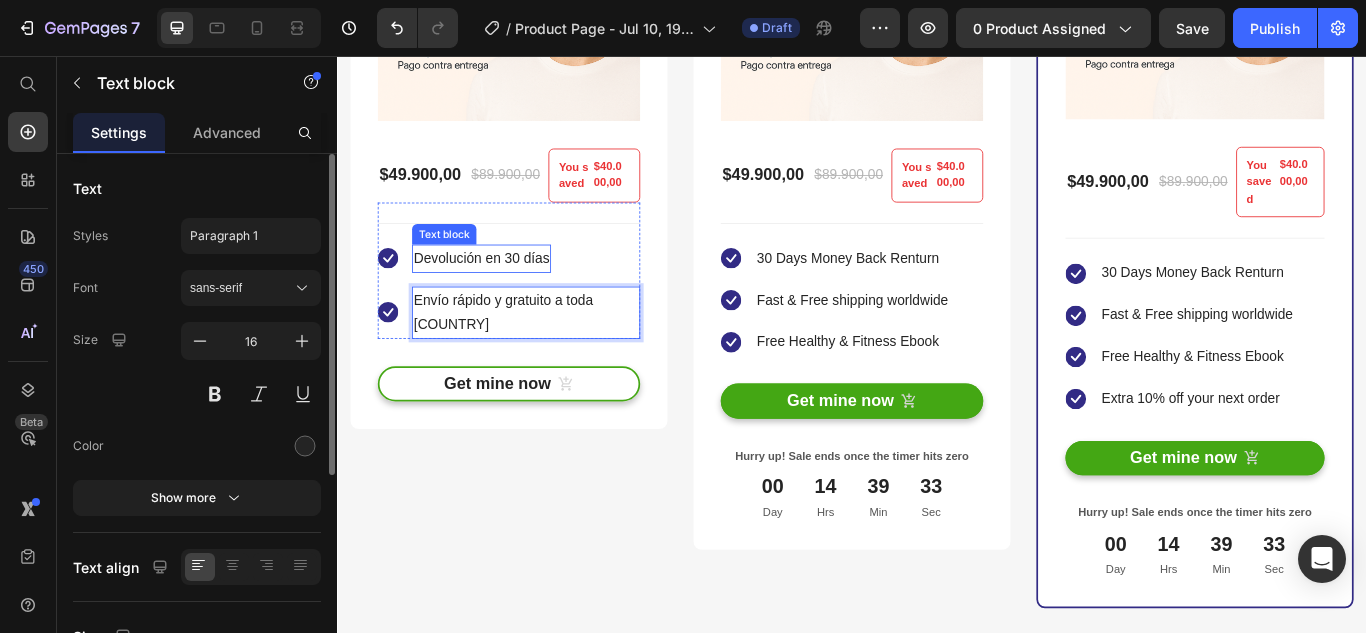 click on "Devolución en 30 días" at bounding box center (505, 292) 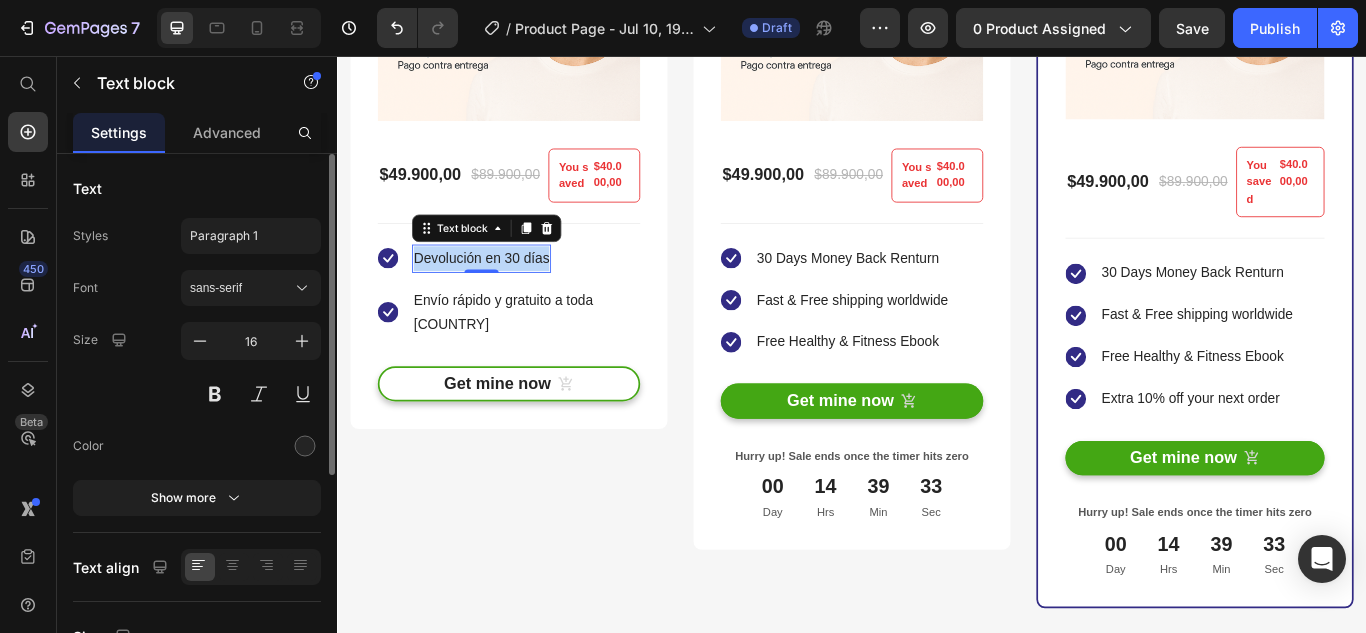 click on "Devolución en 30 días" at bounding box center (505, 292) 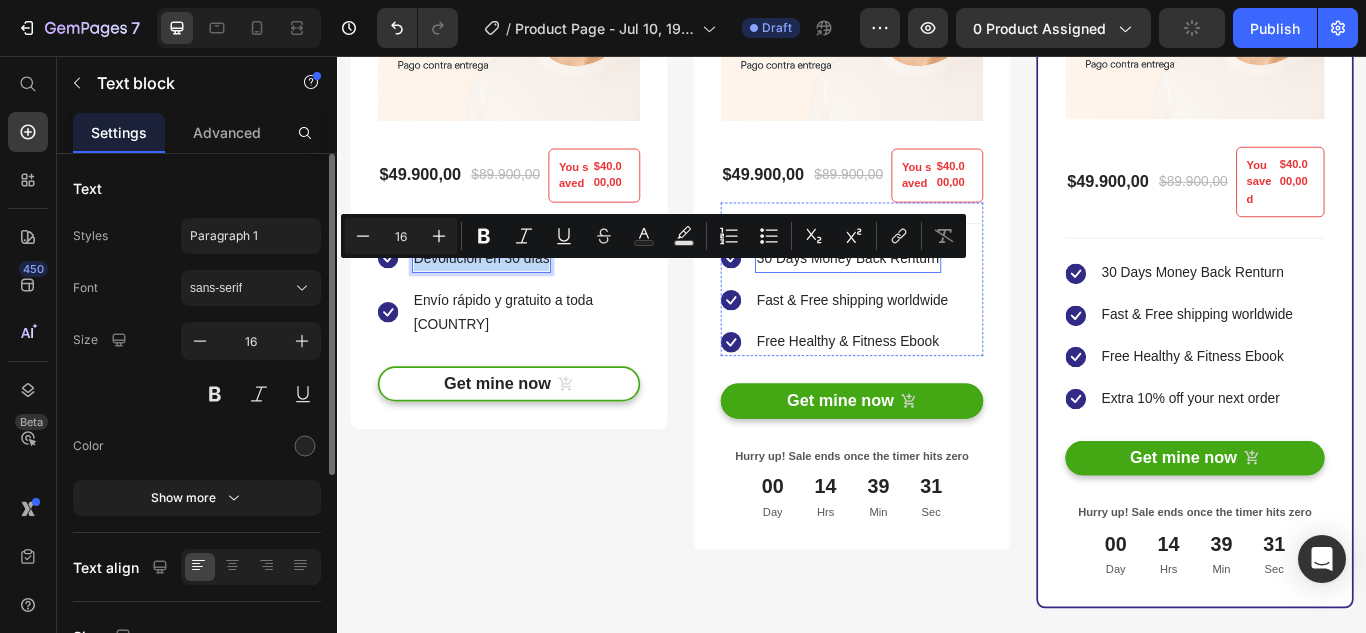 click on "30 Days Money Back Renturn" at bounding box center [932, 292] 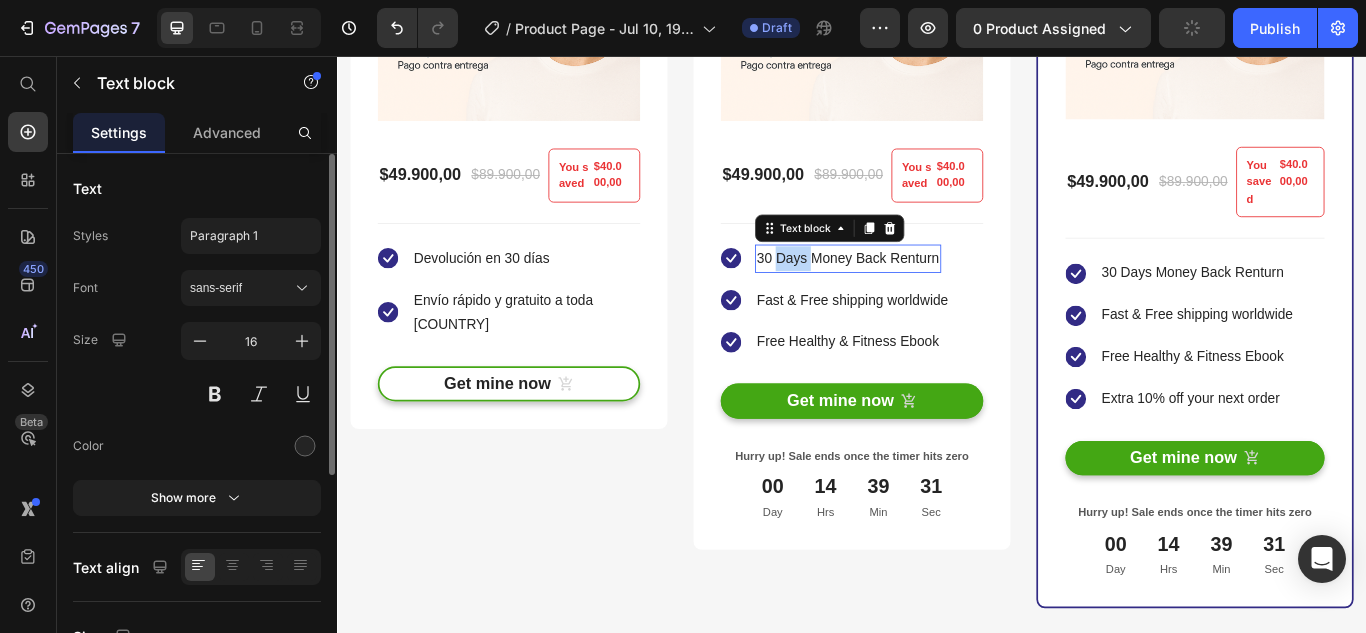 click on "30 Days Money Back Renturn" at bounding box center (932, 292) 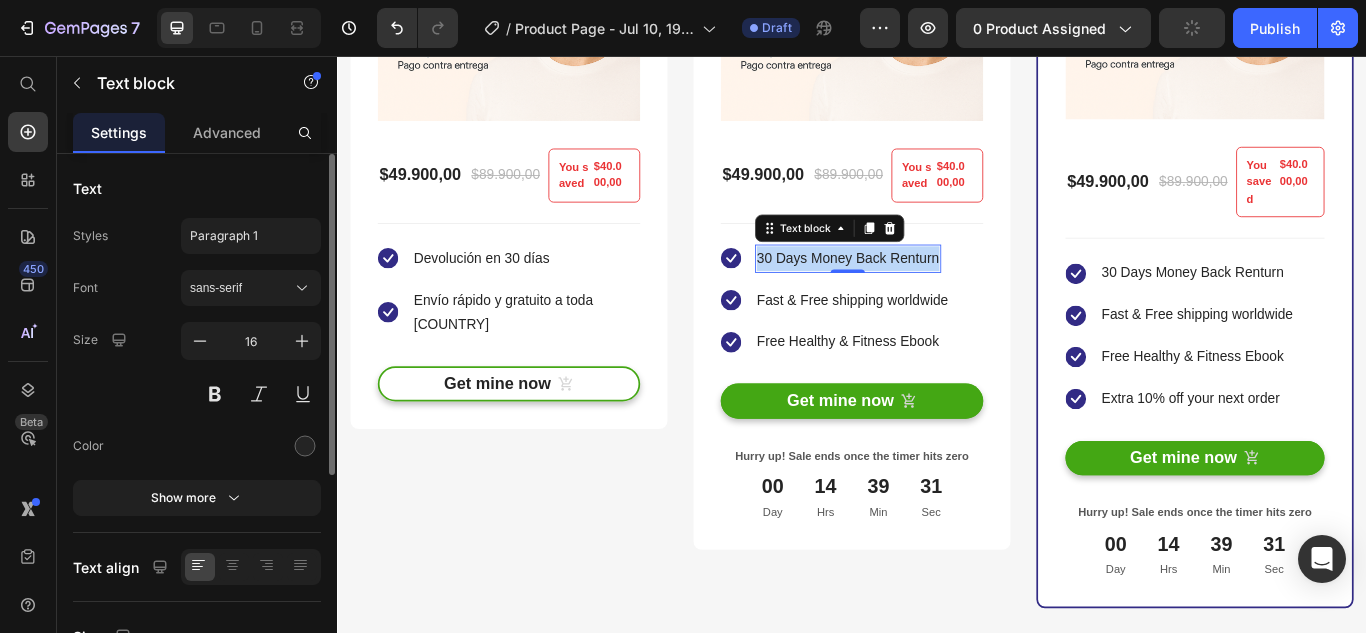 click on "30 Days Money Back Renturn" at bounding box center (932, 292) 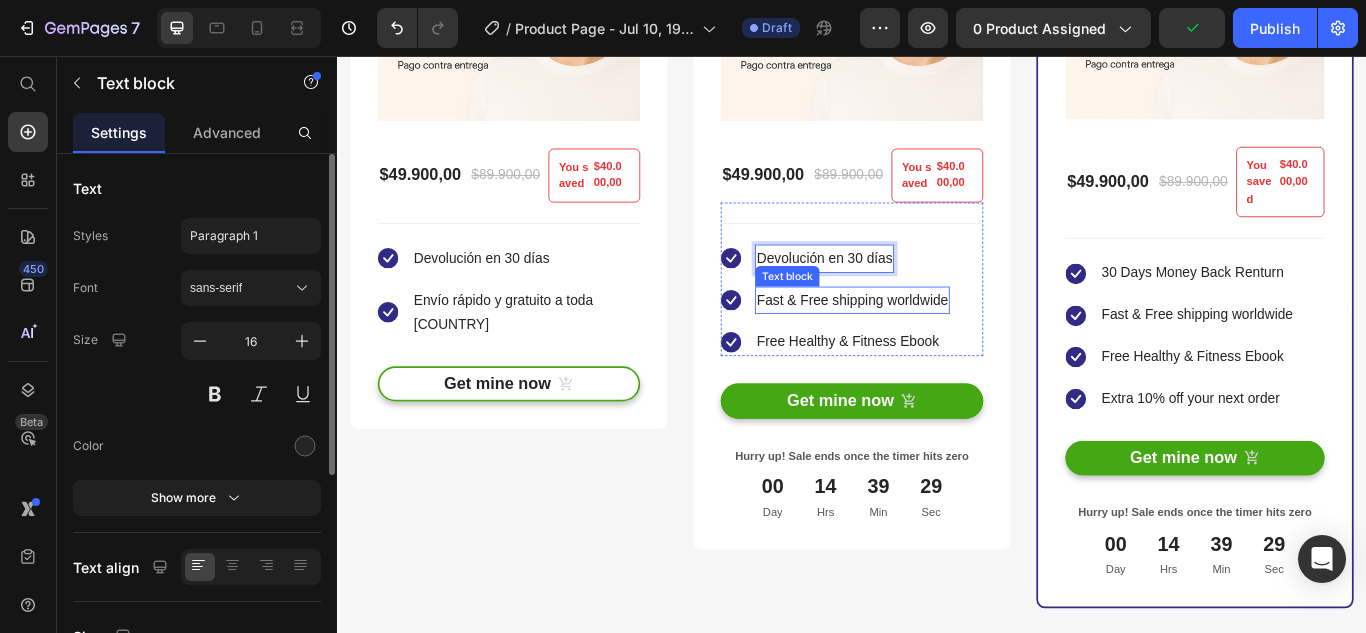 click on "Fast & Free shipping worldwide" at bounding box center (937, 341) 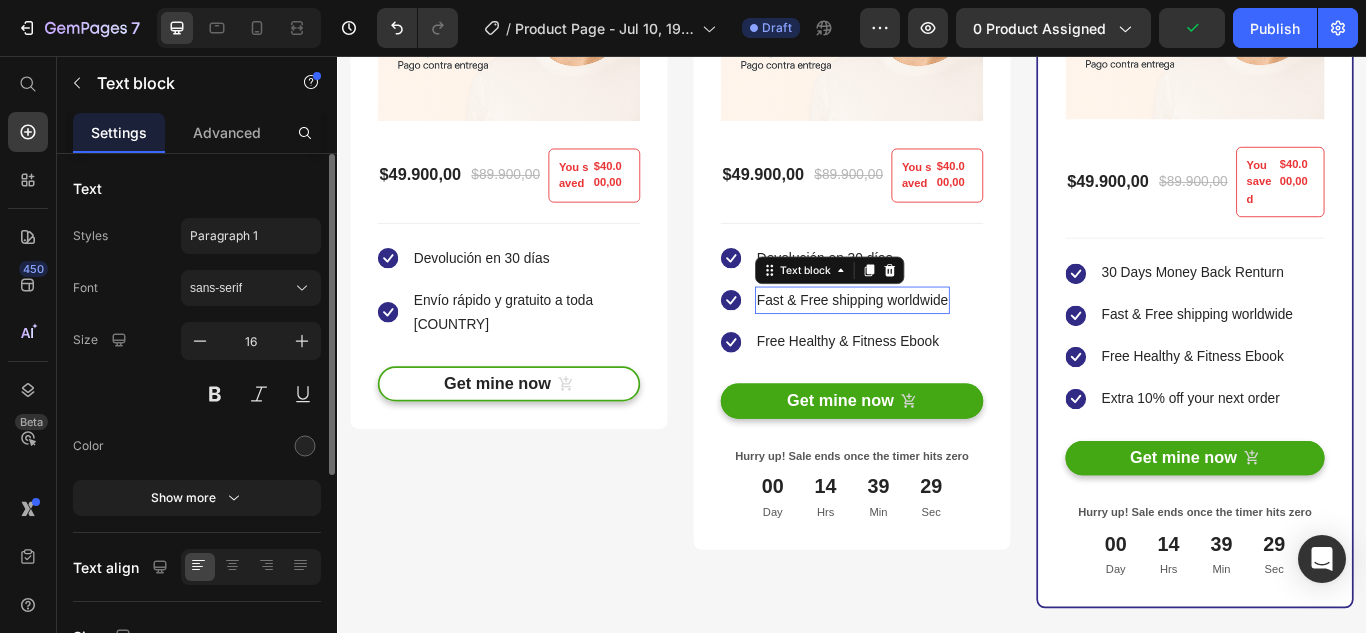 click on "Fast & Free shipping worldwide" at bounding box center (937, 341) 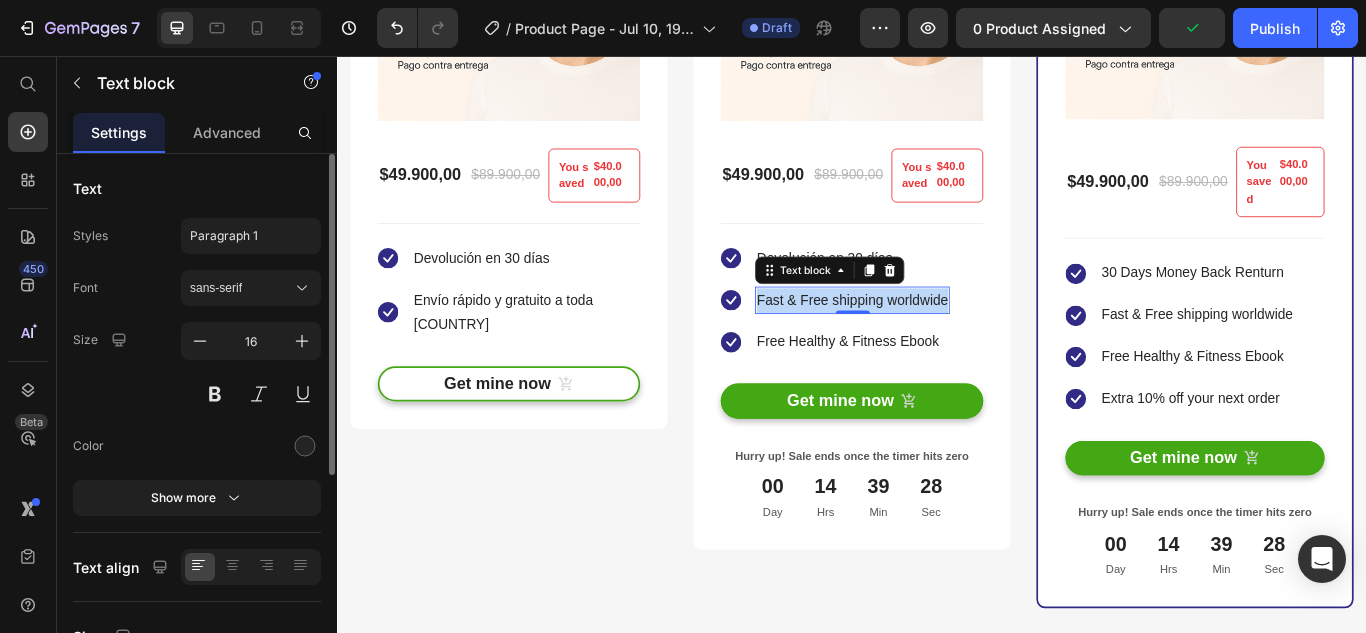 click on "Fast & Free shipping worldwide" at bounding box center (937, 341) 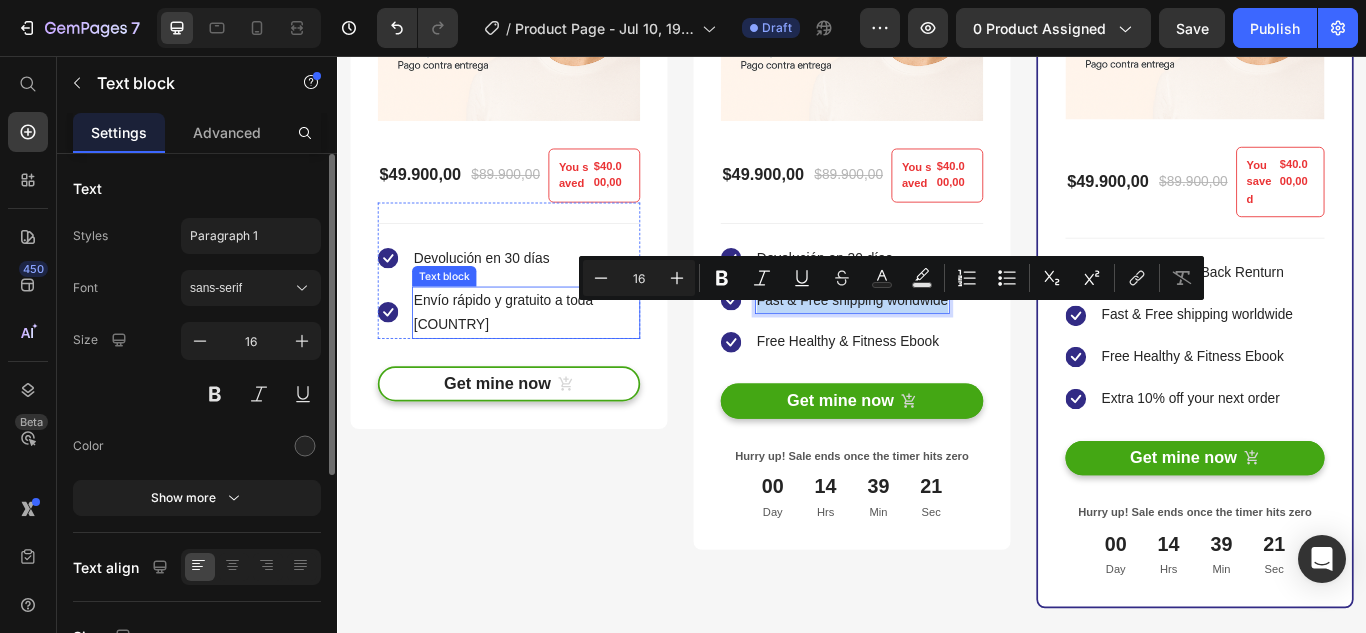 click on "Envío rápido y gratuito a toda [COUNTRY]" at bounding box center (557, 356) 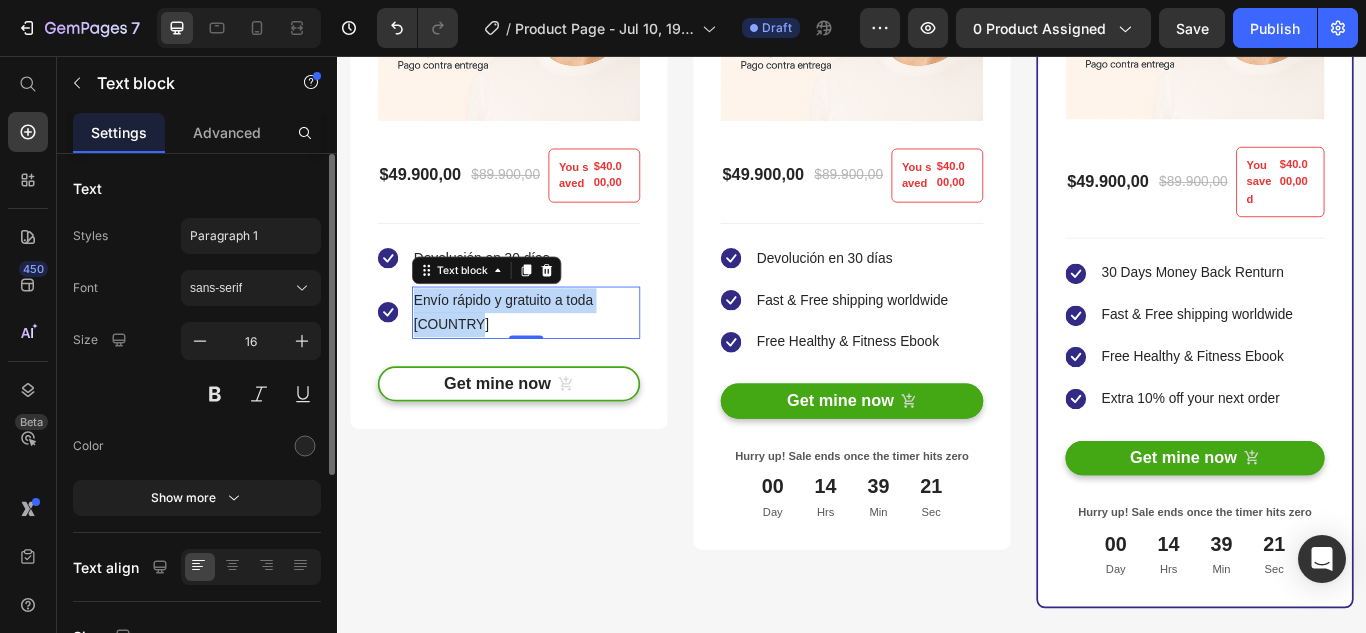 click on "Envío rápido y gratuito a toda [COUNTRY]" at bounding box center (557, 356) 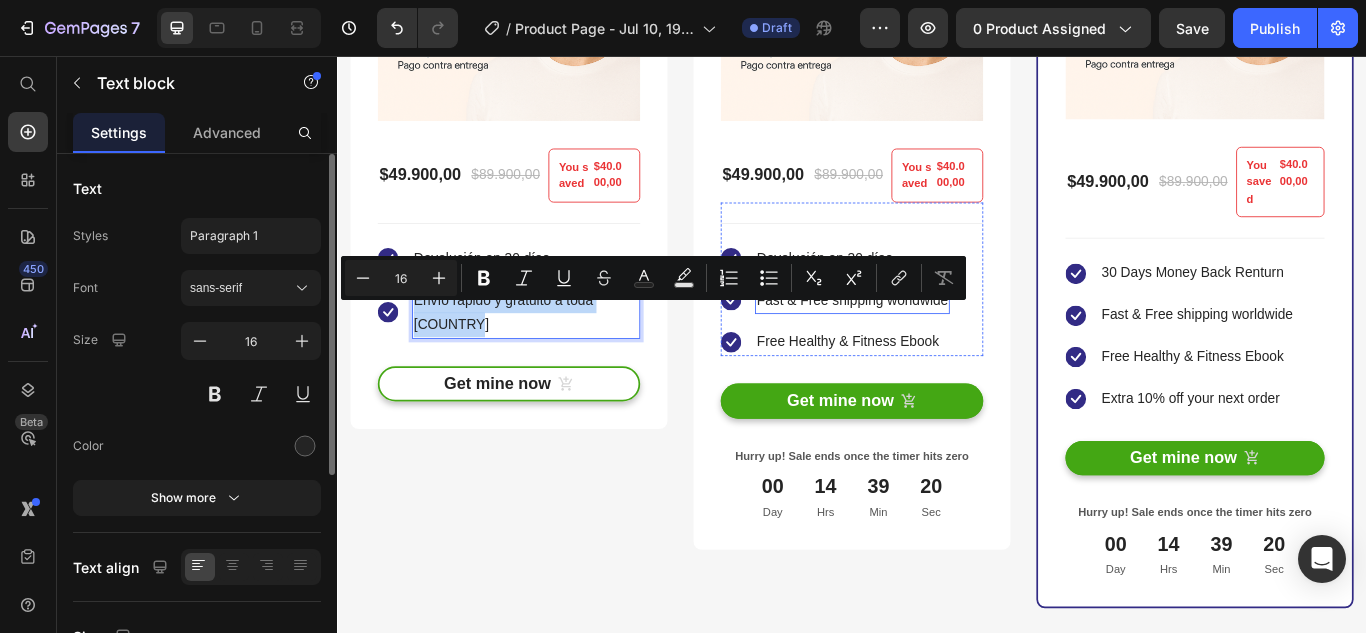click on "Fast & Free shipping worldwide" at bounding box center (937, 341) 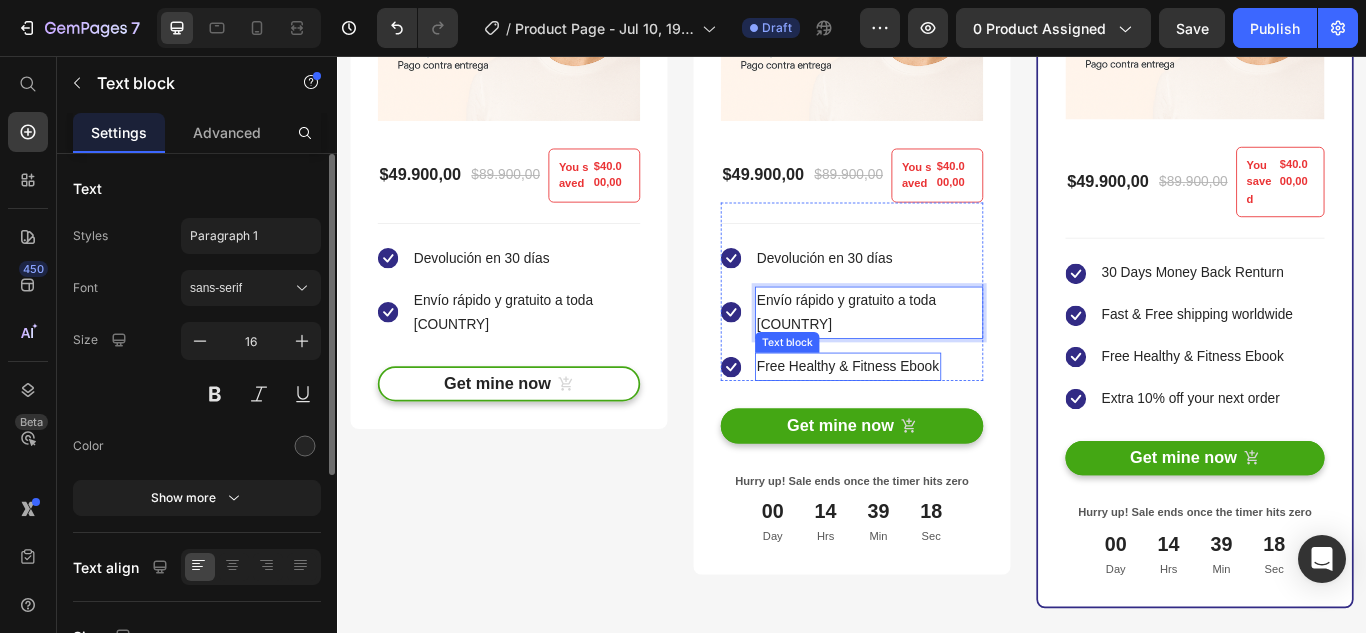 click on "Free Healthy & Fitness Ebook" at bounding box center (932, 418) 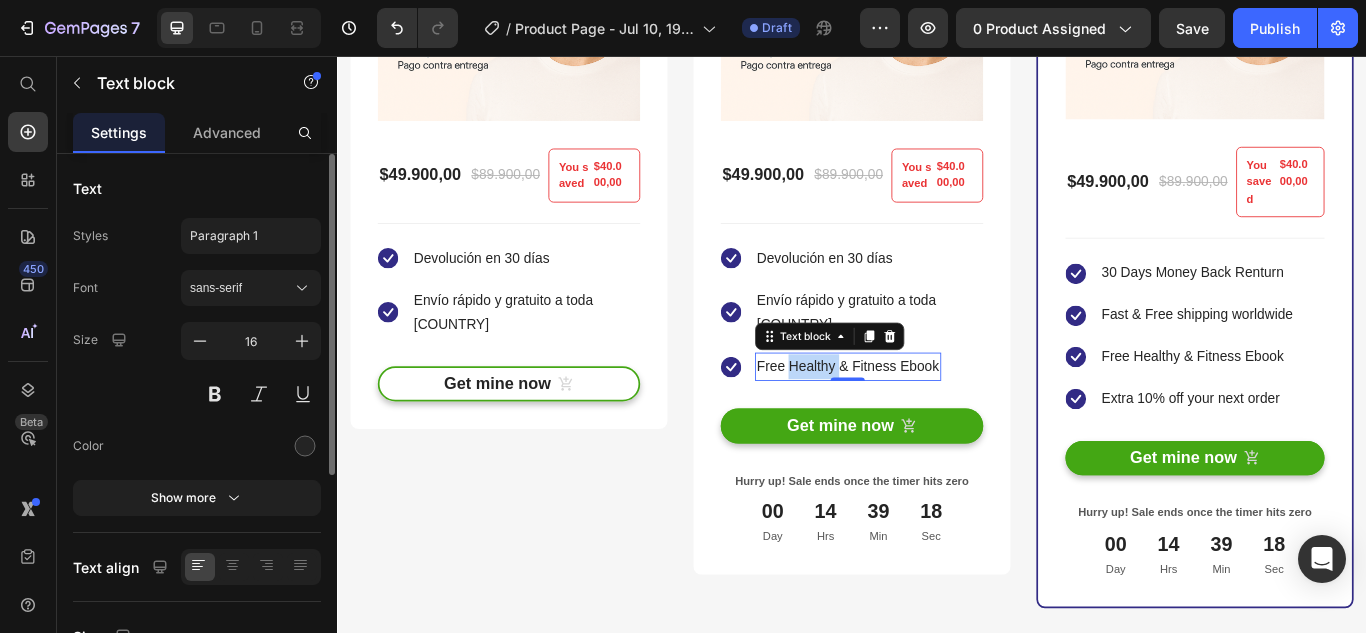 click on "Free Healthy & Fitness Ebook" at bounding box center (932, 418) 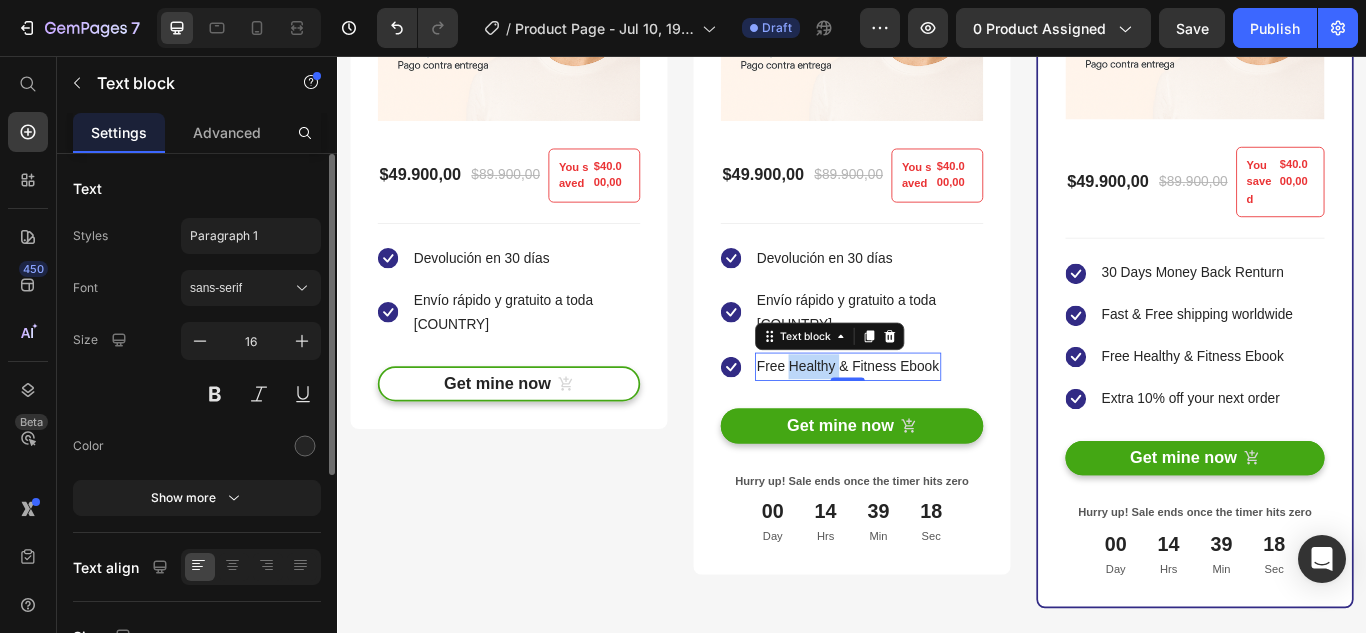click on "Free Healthy & Fitness Ebook" at bounding box center (932, 418) 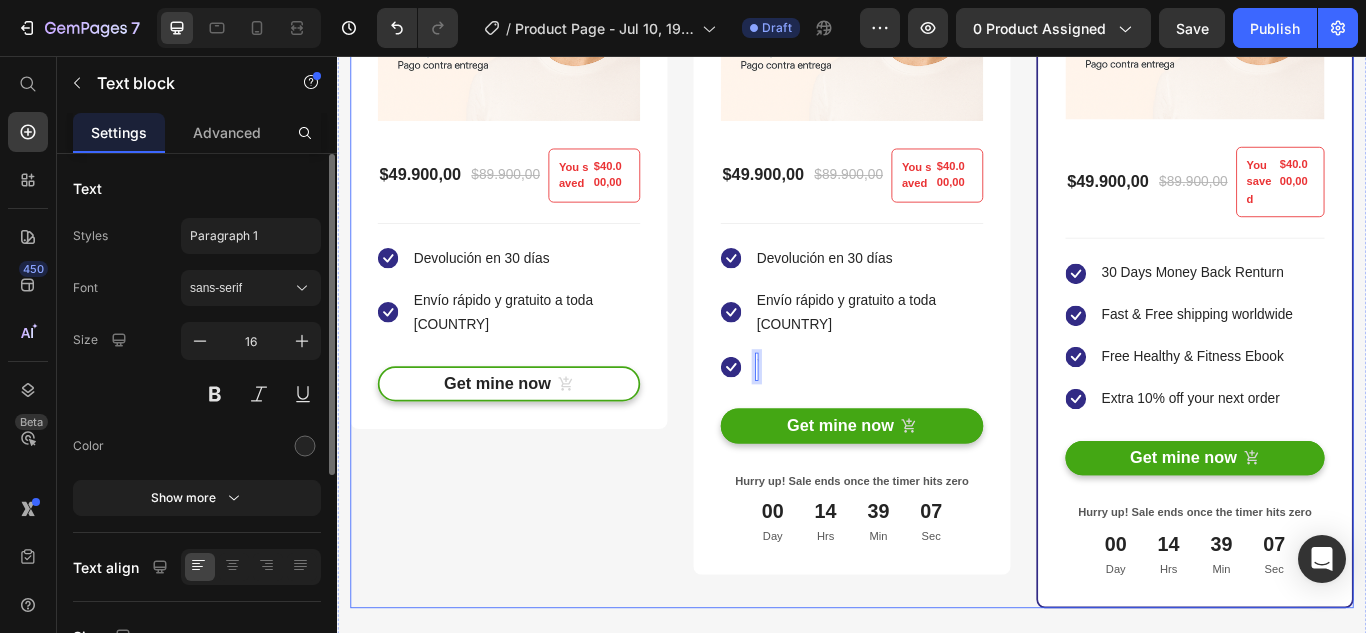 click on "KIT DILATADOR NASAL ANTIRONQUIDOS (P) Title                Title Line AHORRAR 44% (P) Tag (P) Images & Gallery $49.900,00 (P) Price $89.900,00 (P) Price You saved $40.000,00 (P) Tag Row You saved $40.000,00 (P) Tag
Icon Devolución en 30 días Text block
Icon Envío rápido y gratuito a toda [COUNTRY] Text block Icon List Get mine now (P) Cart Button Product Row Row" at bounding box center [537, 162] 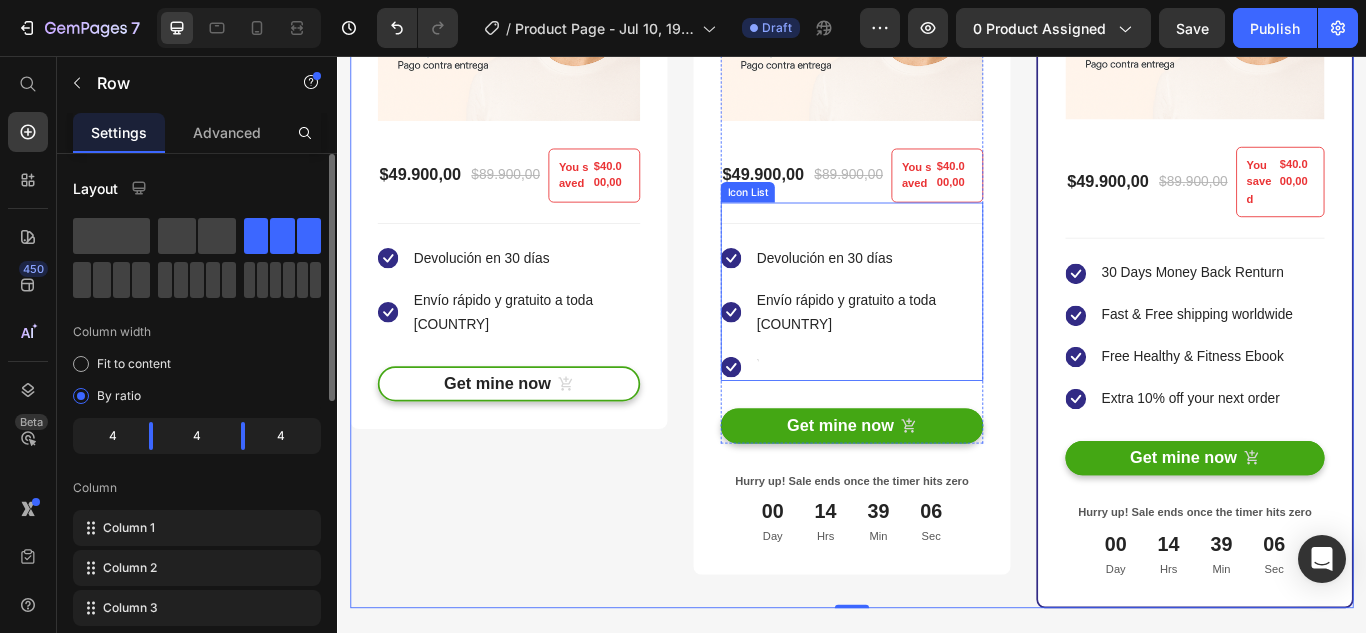 click 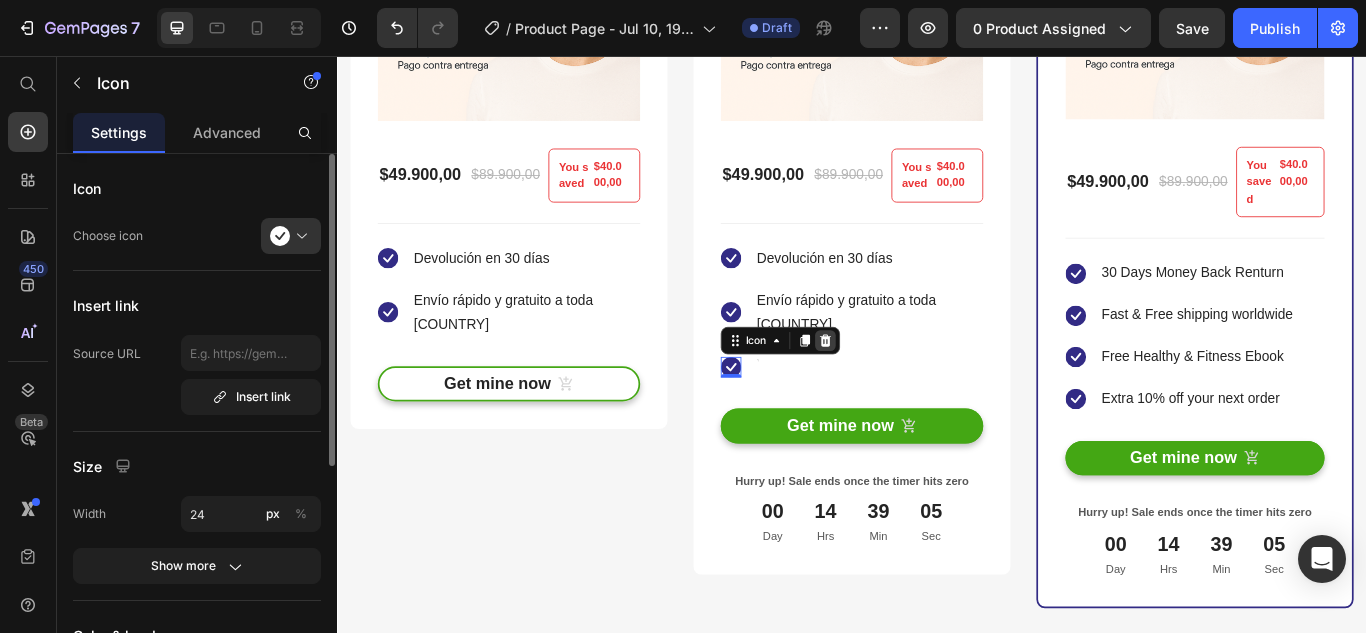 click 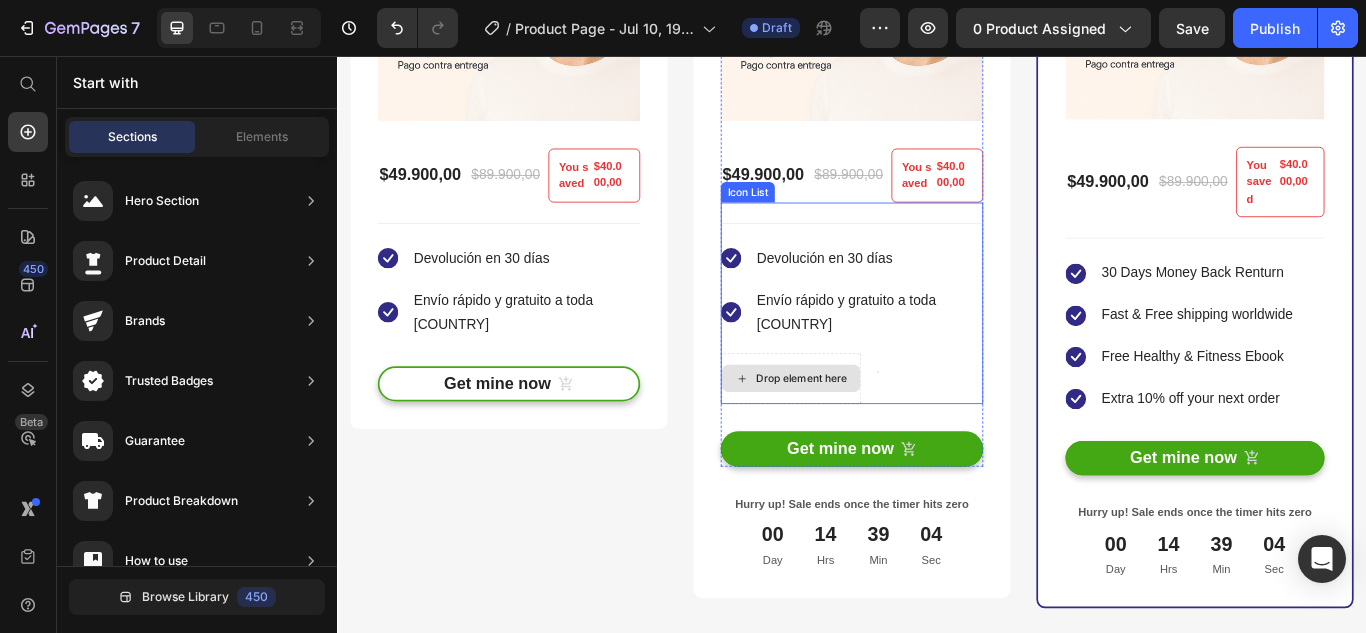 click on "Drop element here" at bounding box center (866, 432) 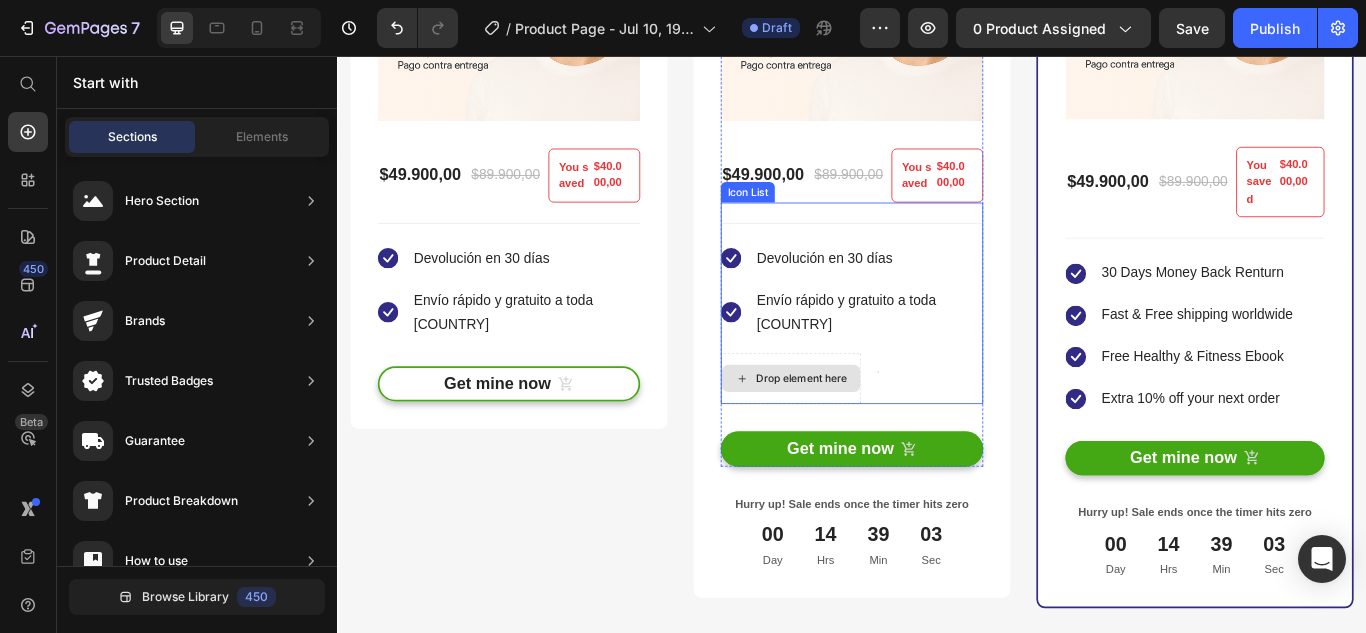 click on "Drop element here" at bounding box center [866, 432] 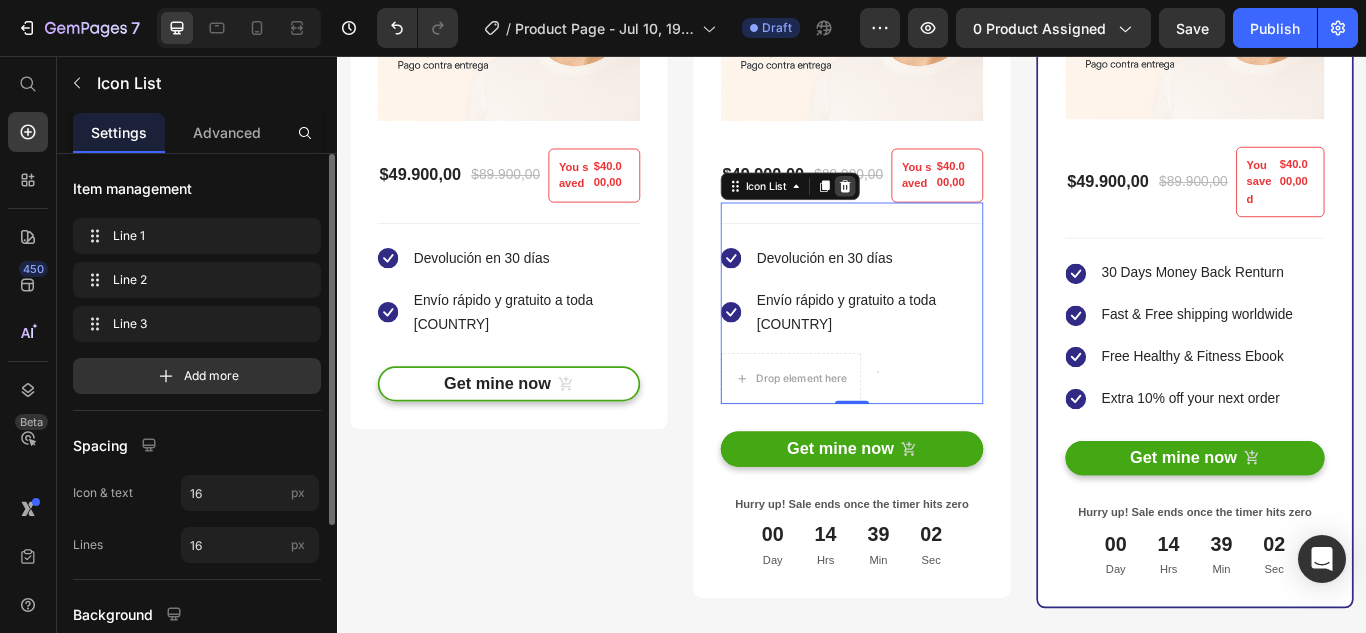 click 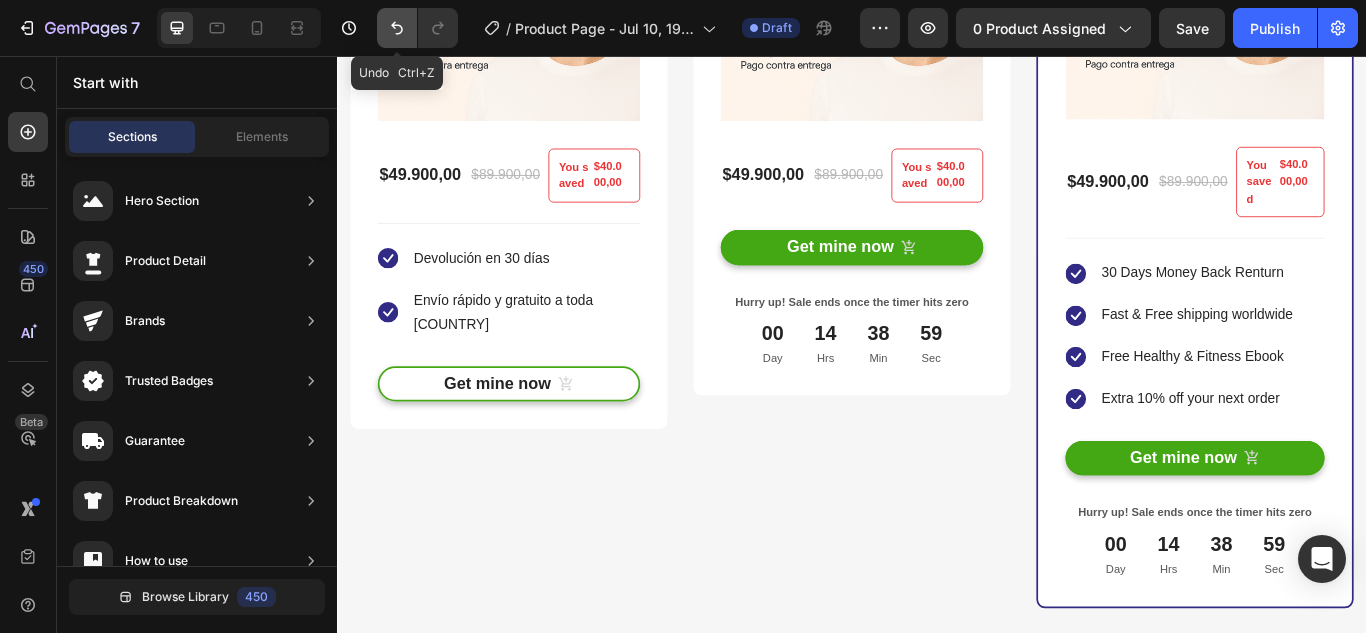 click 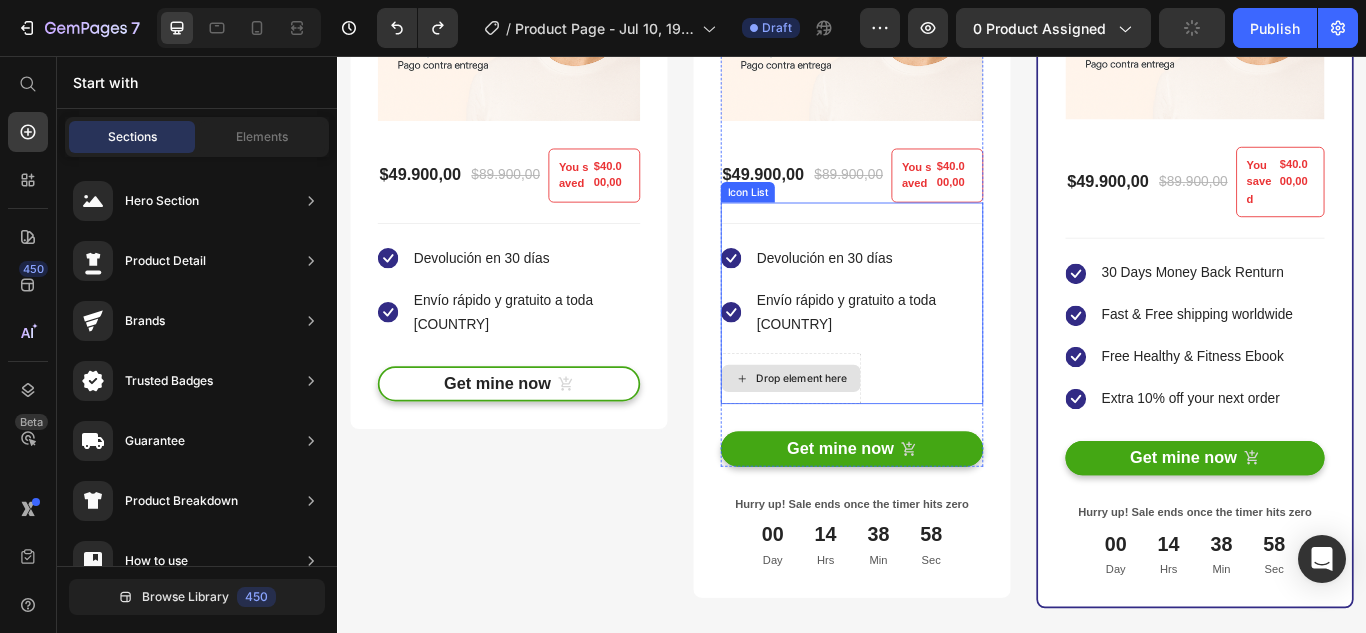 click on "Drop element here" at bounding box center [866, 432] 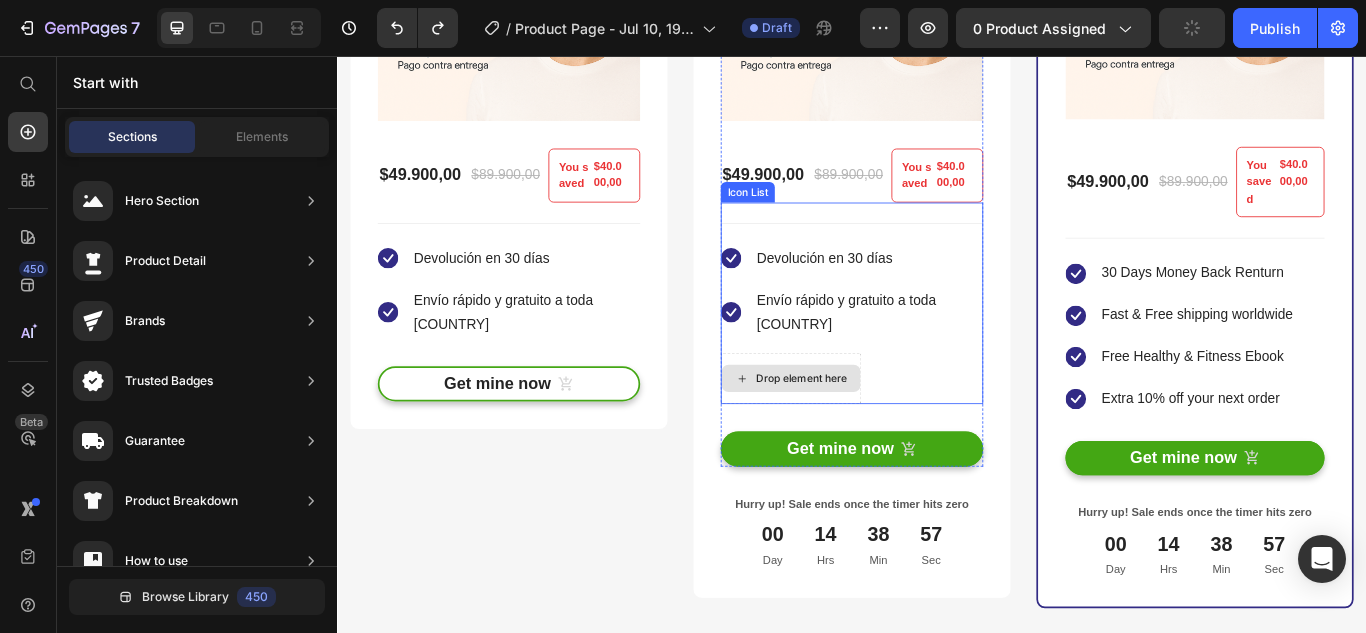 click on "Drop element here" at bounding box center [866, 432] 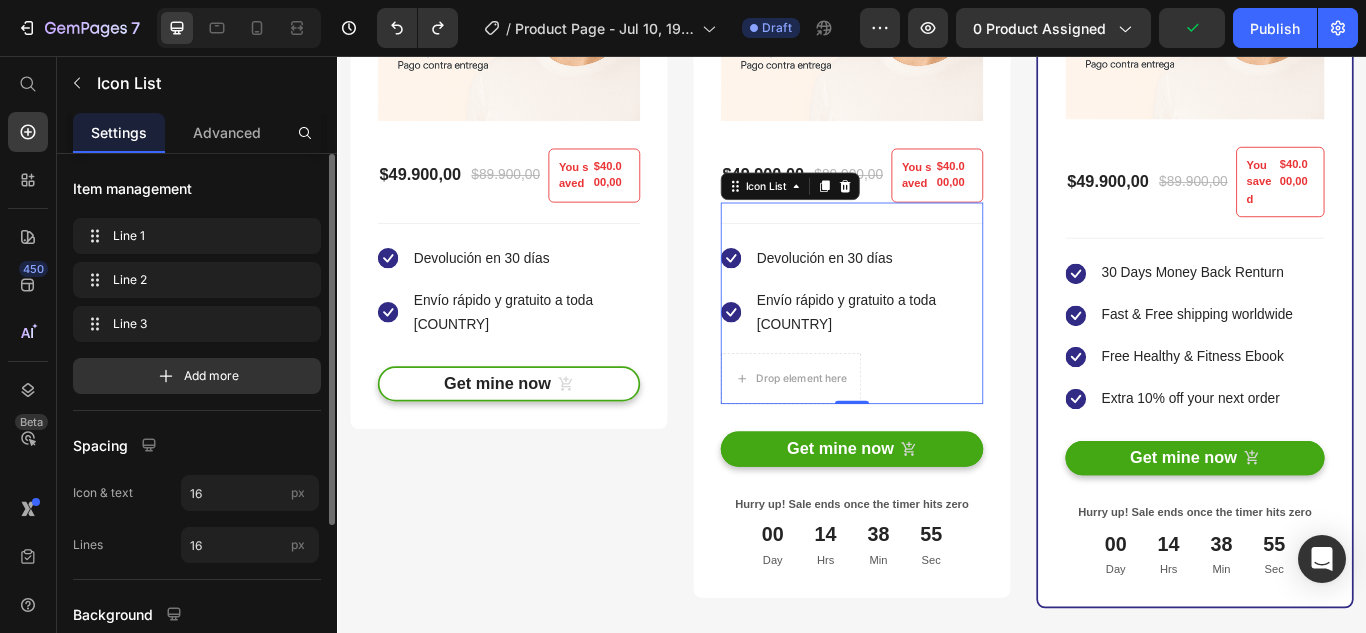 click on "Icon Devolución en 30 días Text block
Icon Envío rápido y gratuito a toda [COUNTRY] Text block
Drop element here Text block" at bounding box center (937, 369) 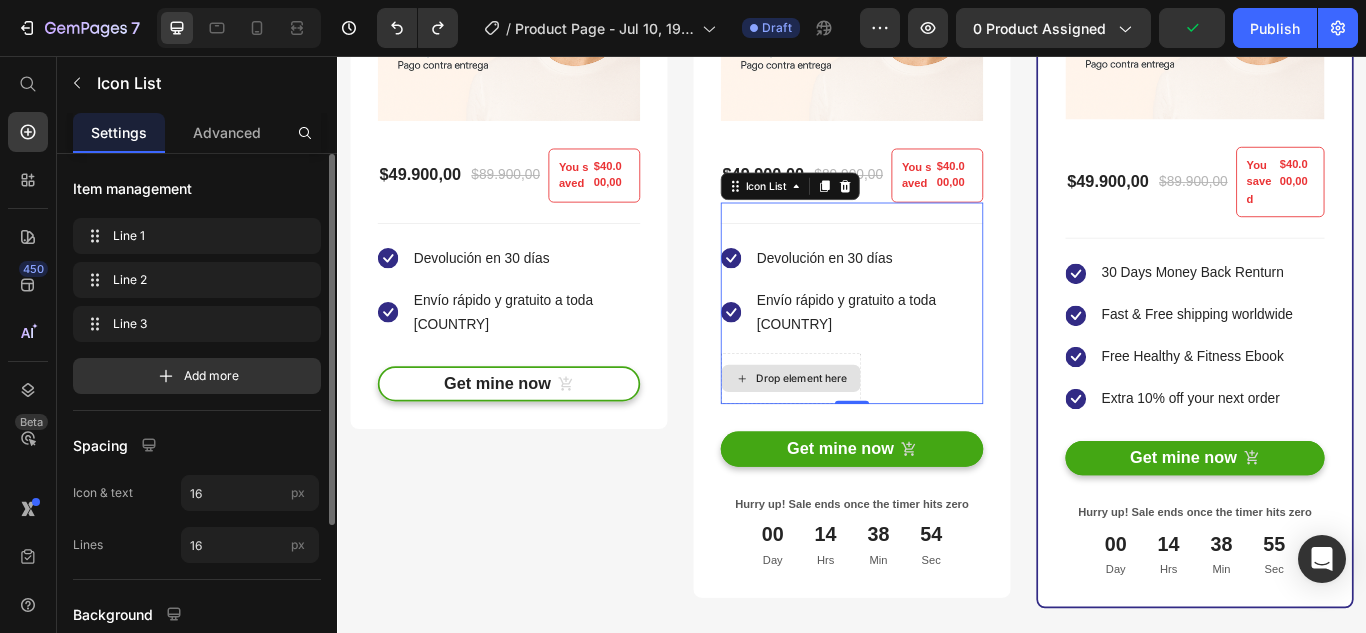 click on "Drop element here" at bounding box center [866, 432] 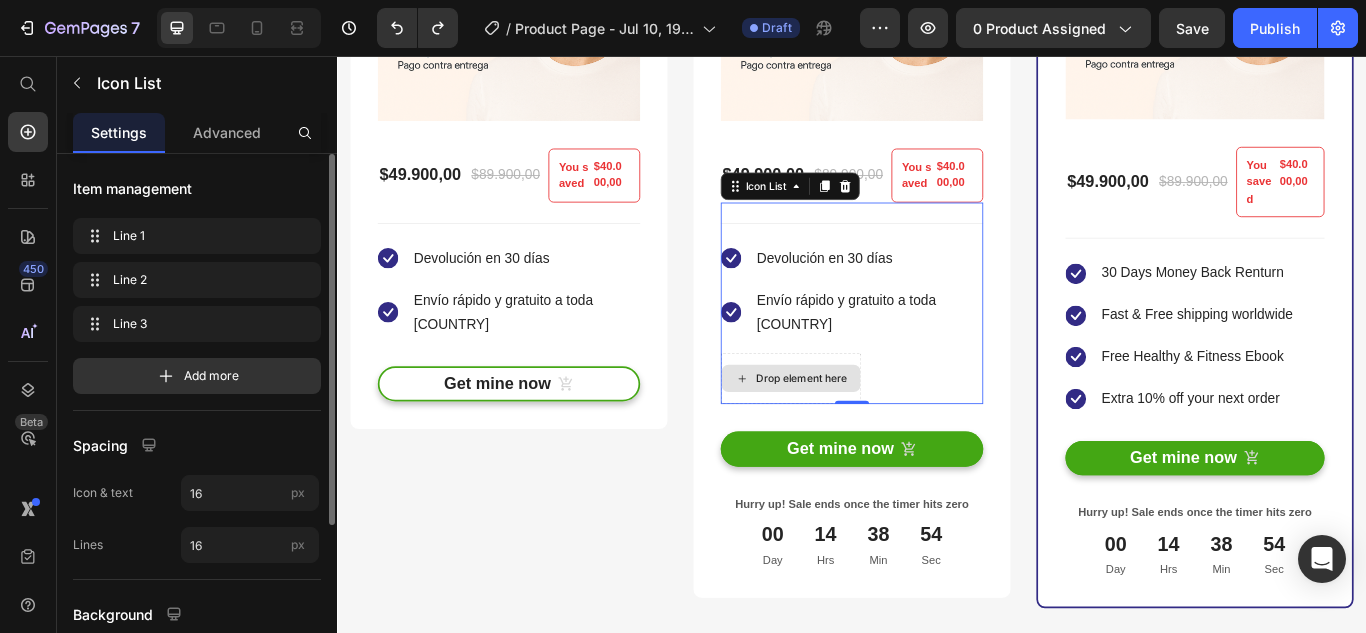click on "Envío rápido y gratuito a toda [COUNTRY]" at bounding box center (957, 356) 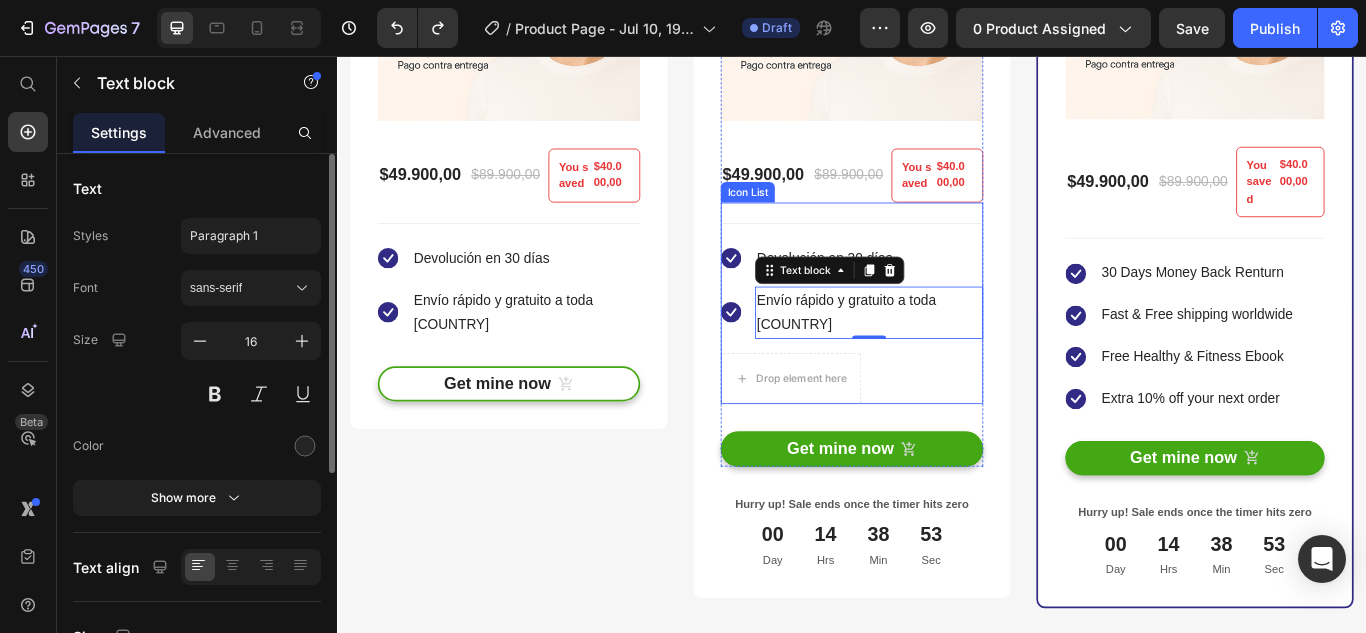 click on "Drop element here" at bounding box center (866, 432) 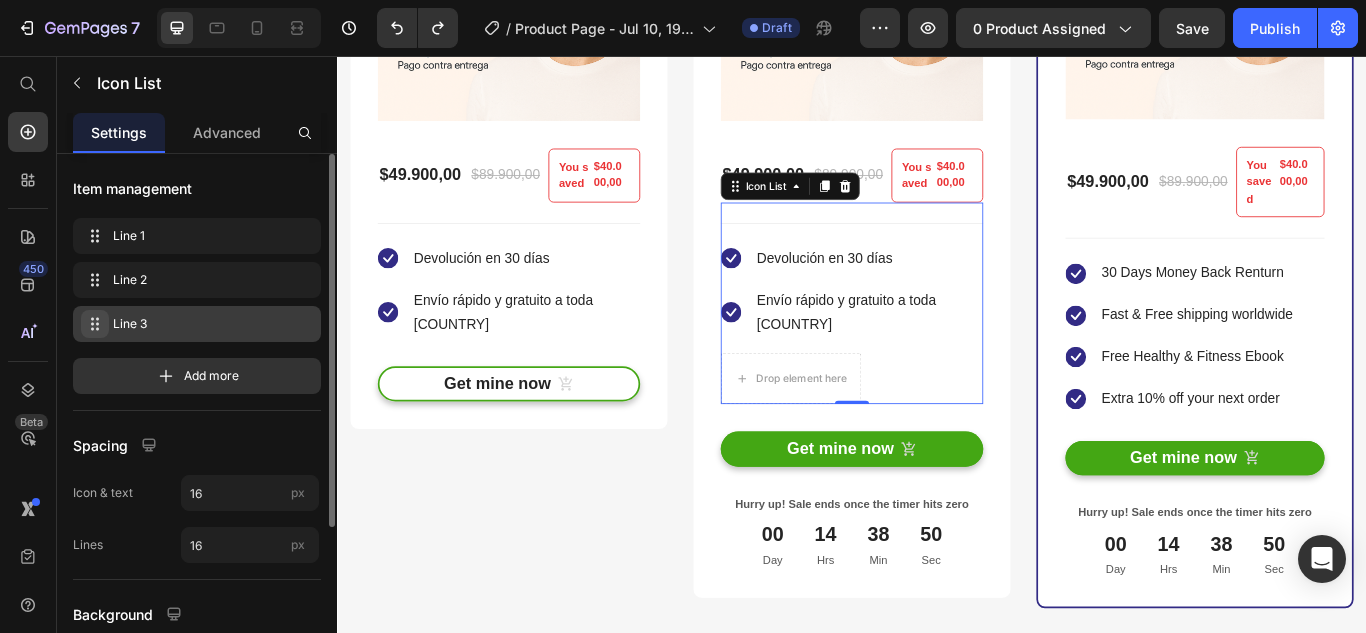 click 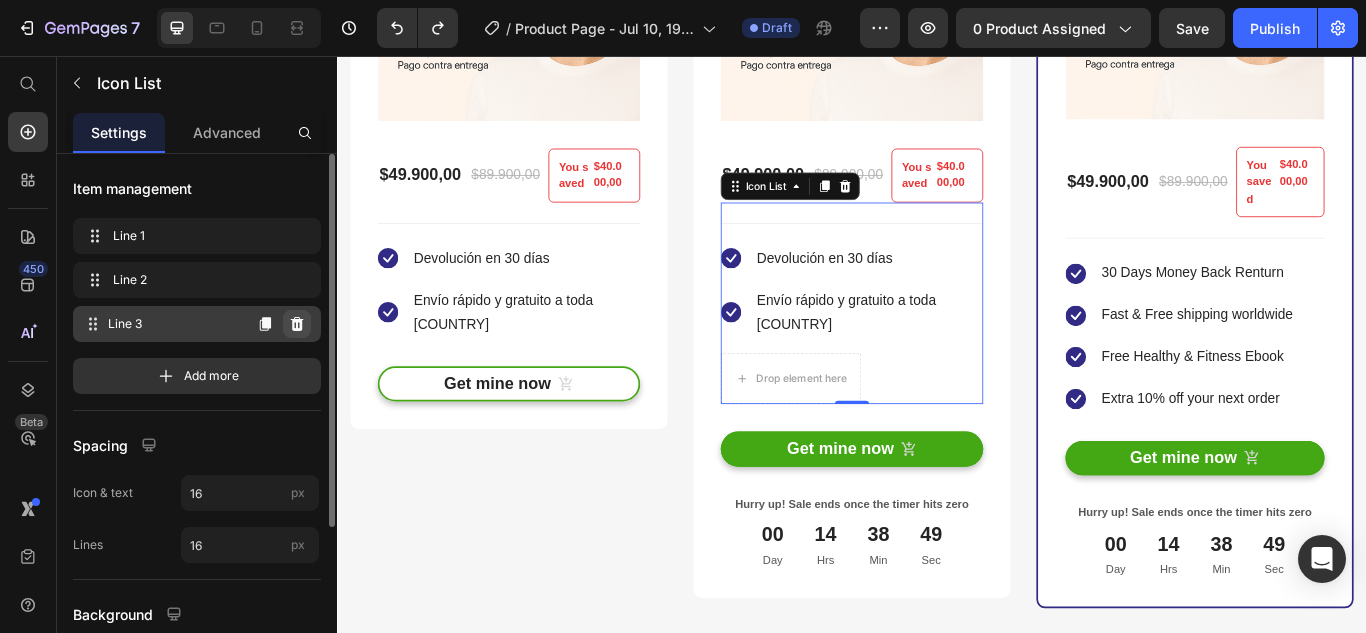 click 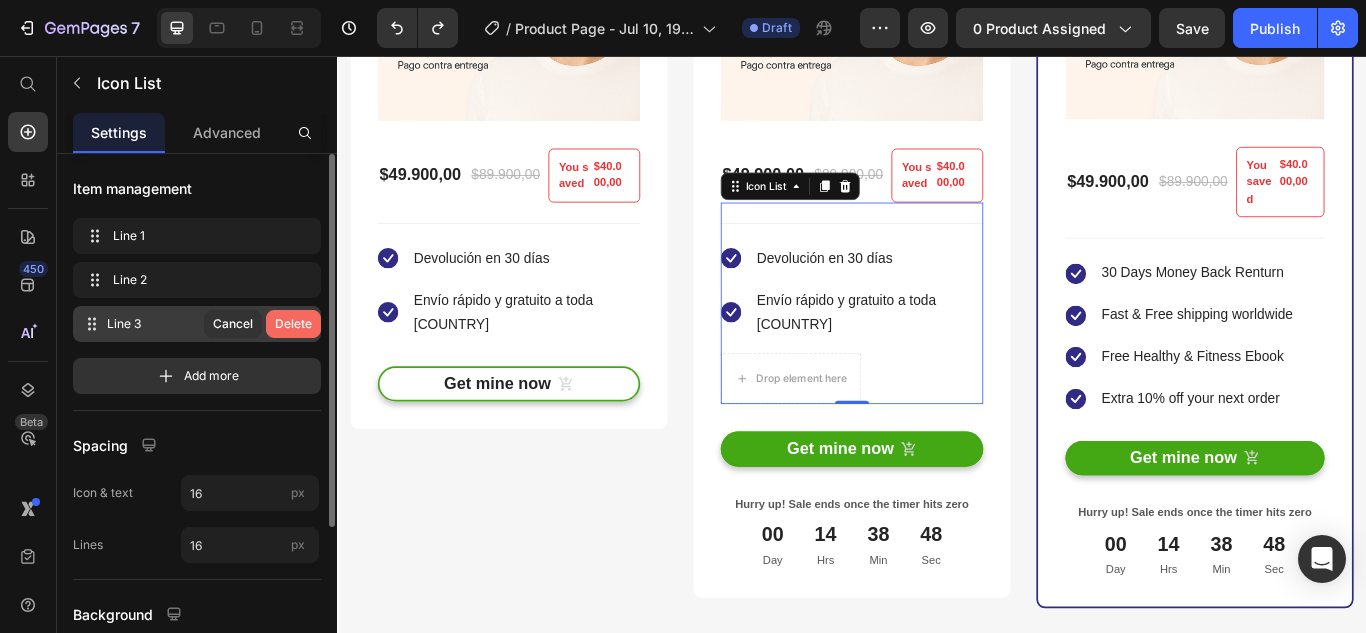 click on "Delete" at bounding box center (293, 324) 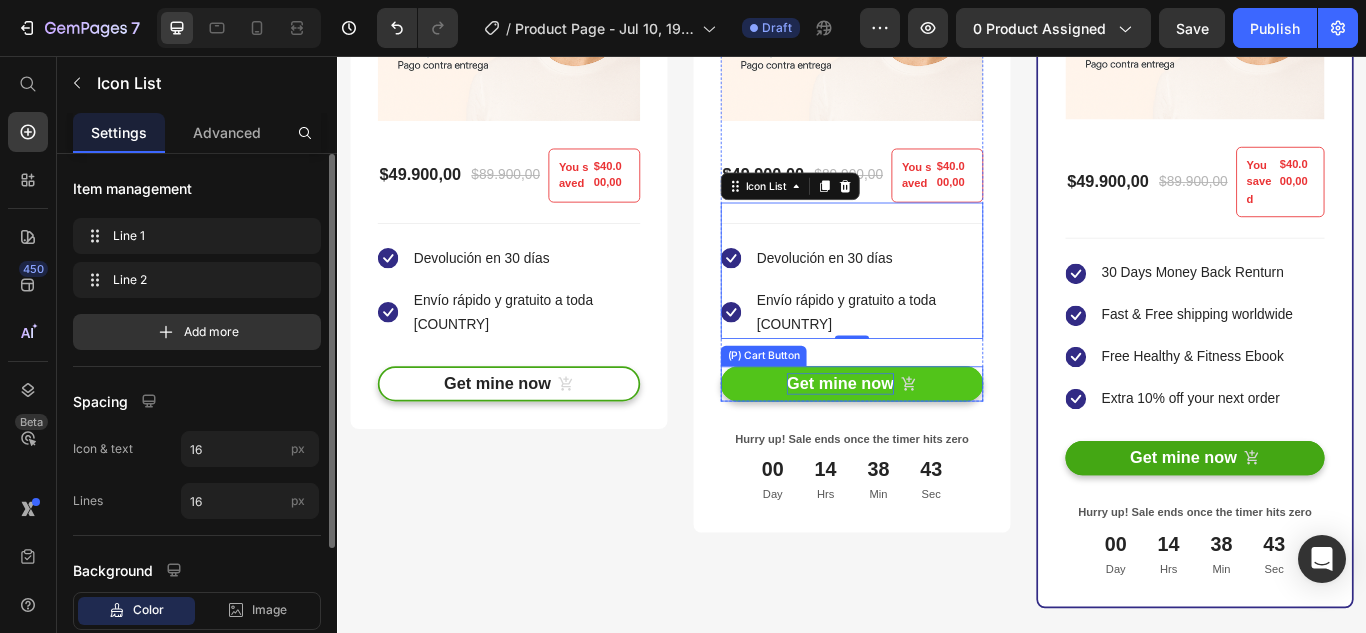 click on "Get mine now" at bounding box center [923, 438] 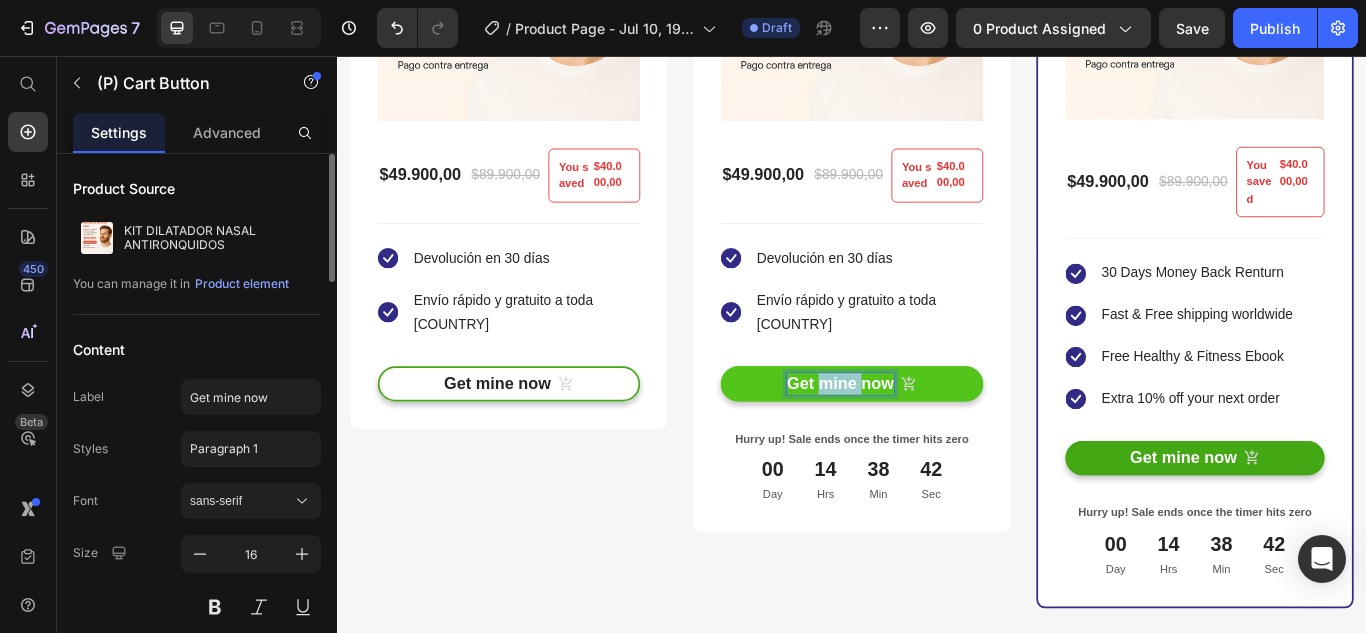 click on "Get mine now" at bounding box center [923, 438] 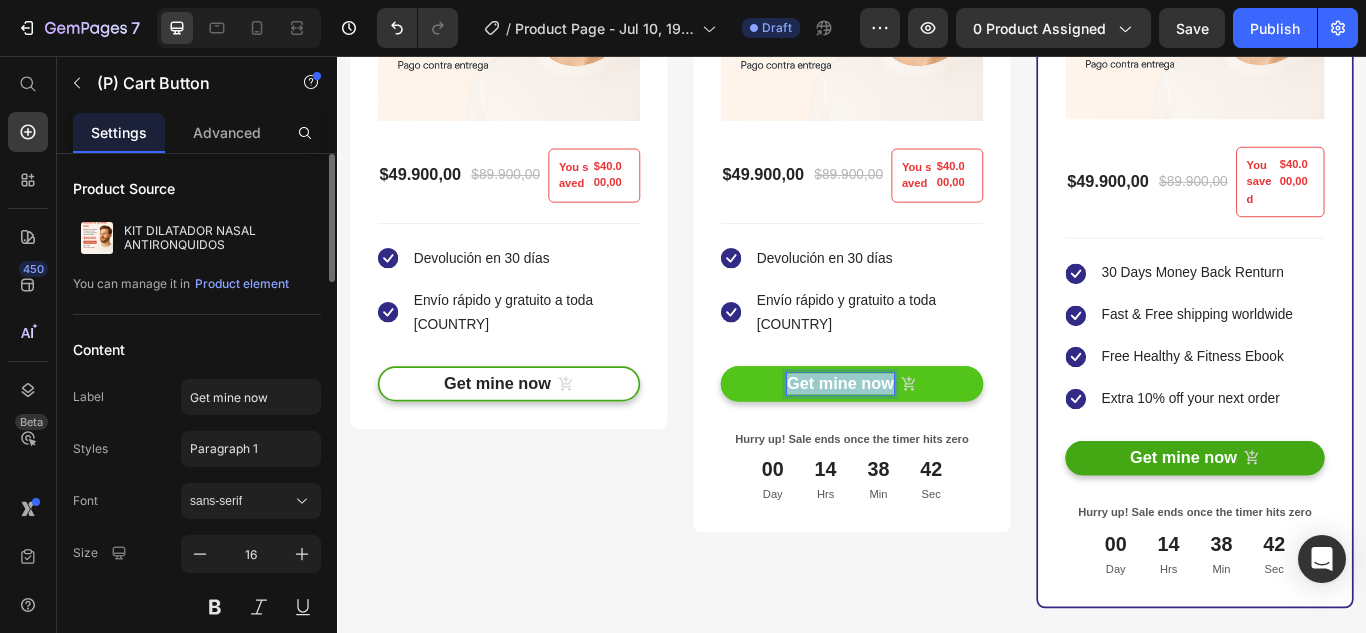 click on "Get mine now" at bounding box center [923, 438] 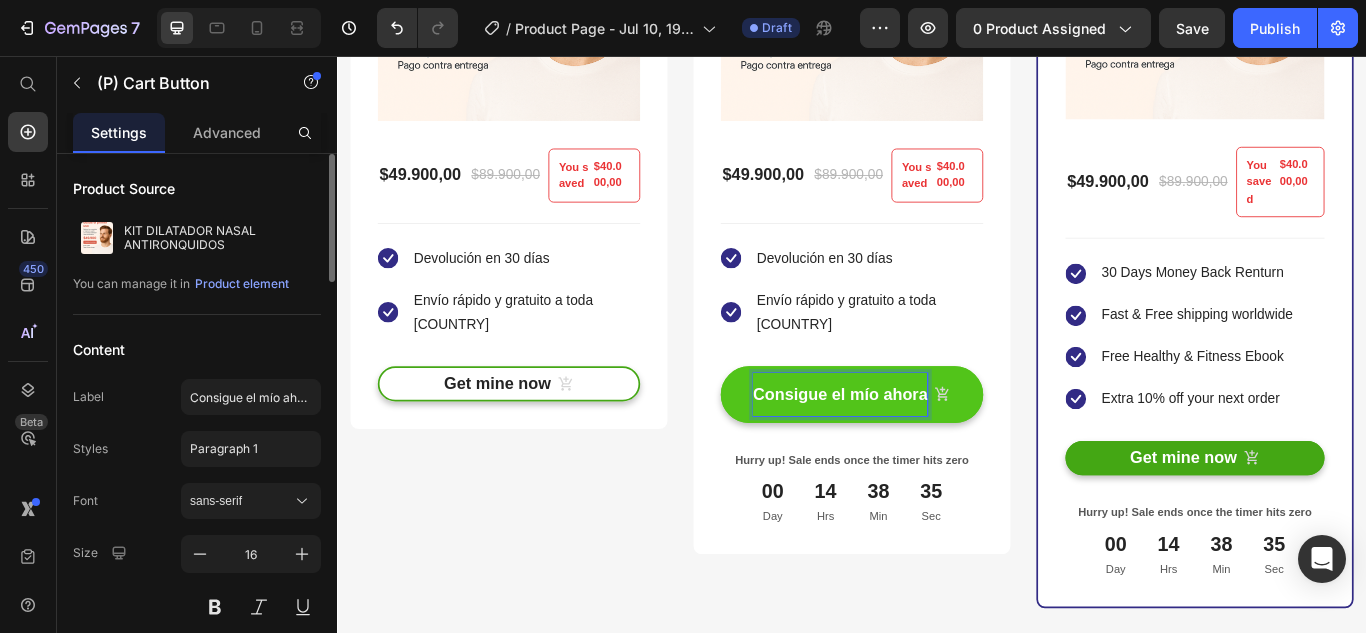 click on "Consigue el mío ahora" at bounding box center [924, 451] 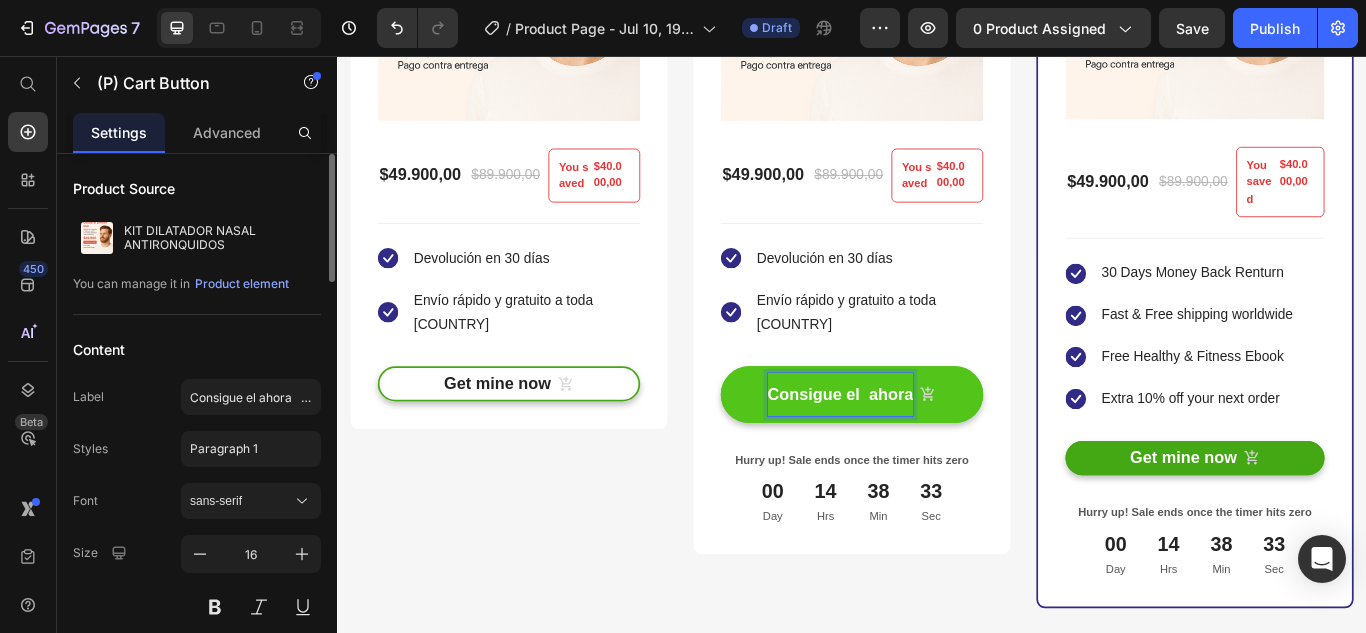 click on "Consigue el  ahora" at bounding box center [937, 450] 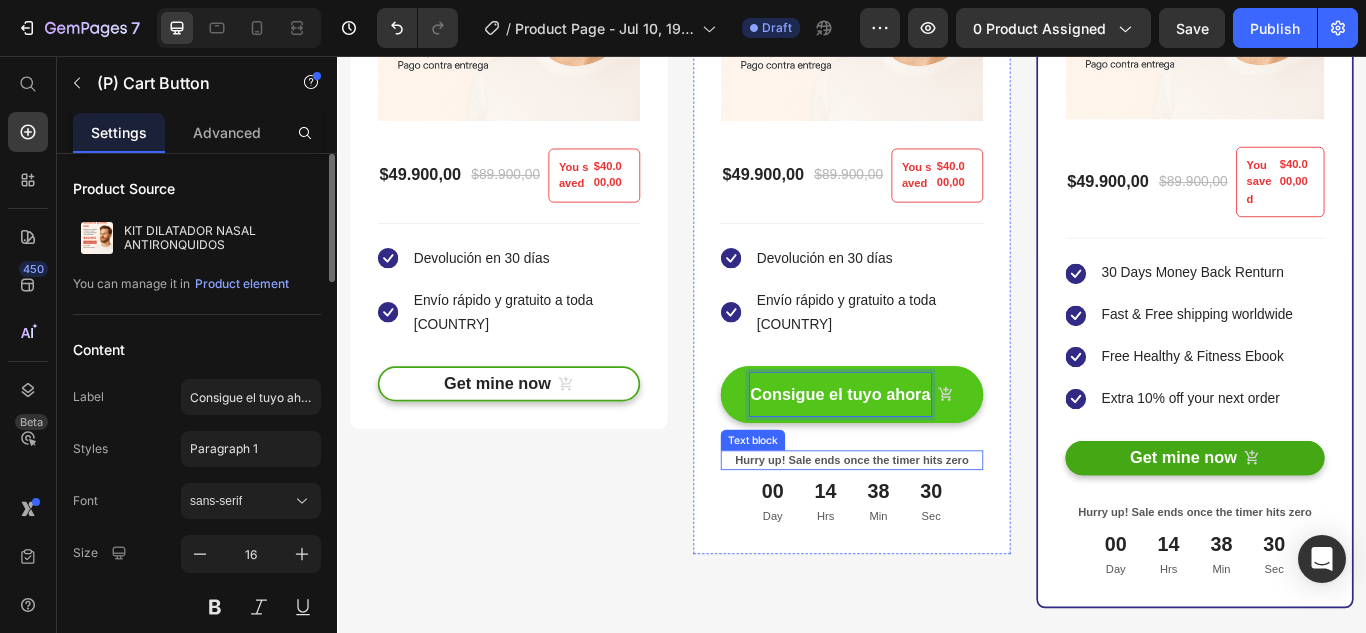 click on "Hurry up! Sale ends once the timer hits zero" at bounding box center (937, 528) 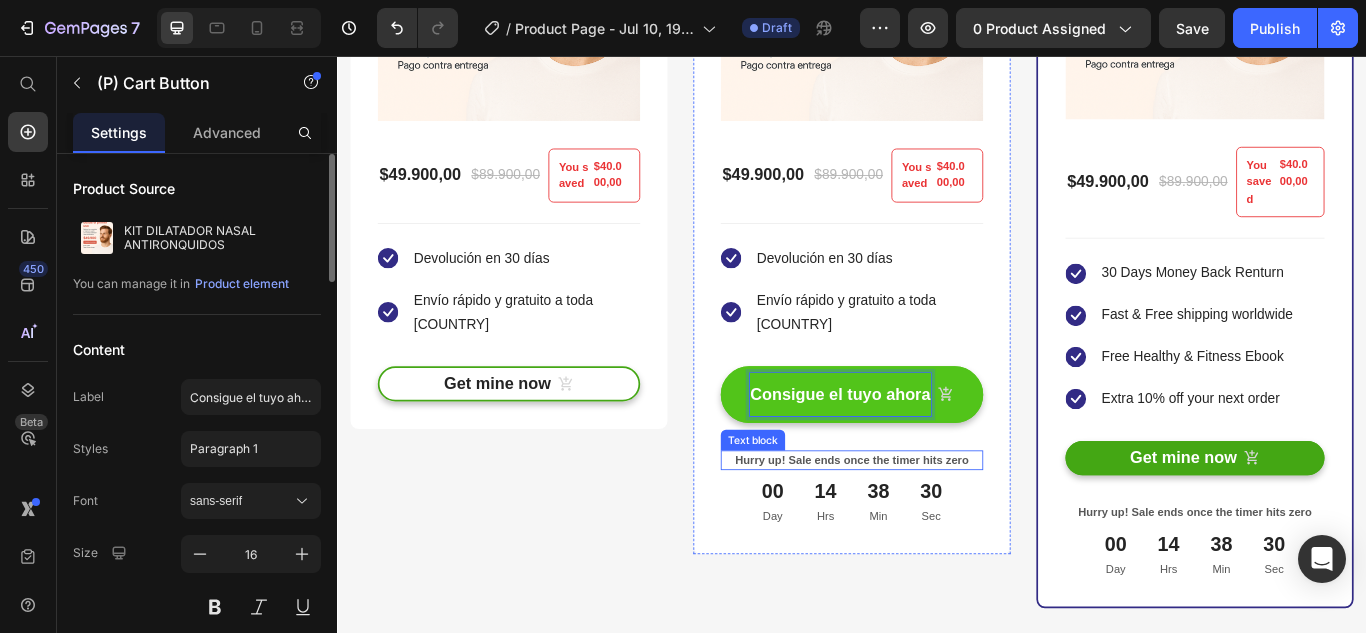 click on "Hurry up! Sale ends once the timer hits zero" at bounding box center (937, 528) 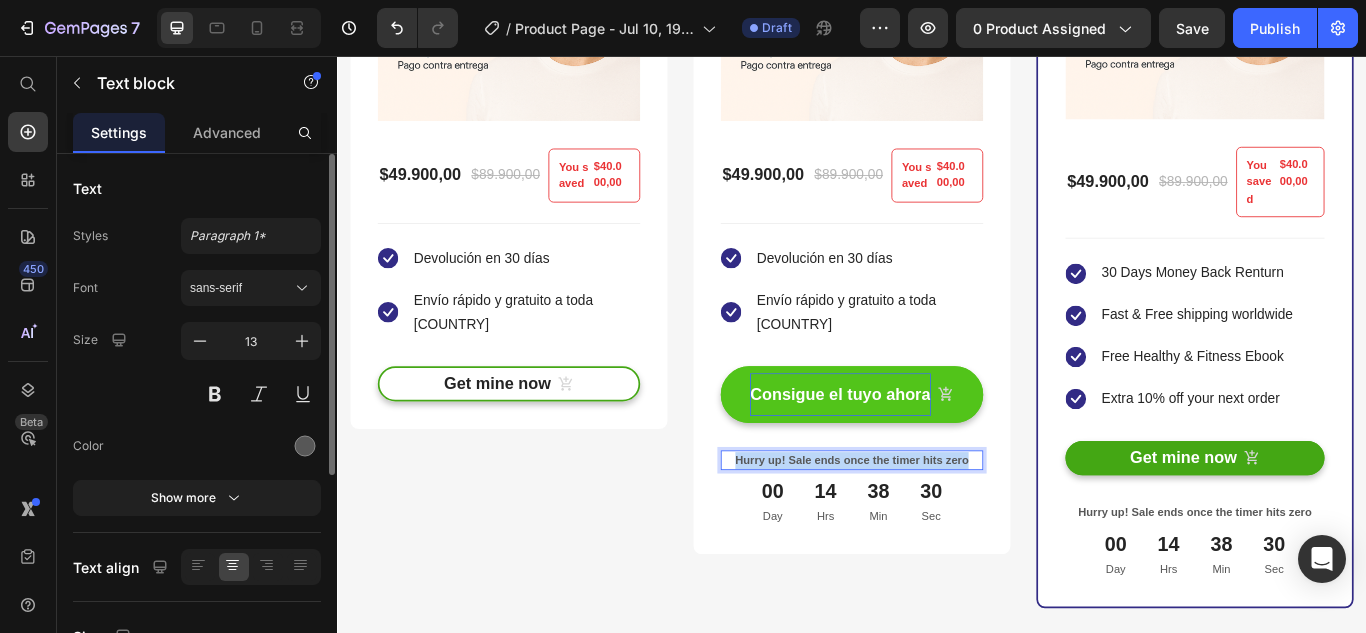 click on "Hurry up! Sale ends once the timer hits zero" at bounding box center (937, 528) 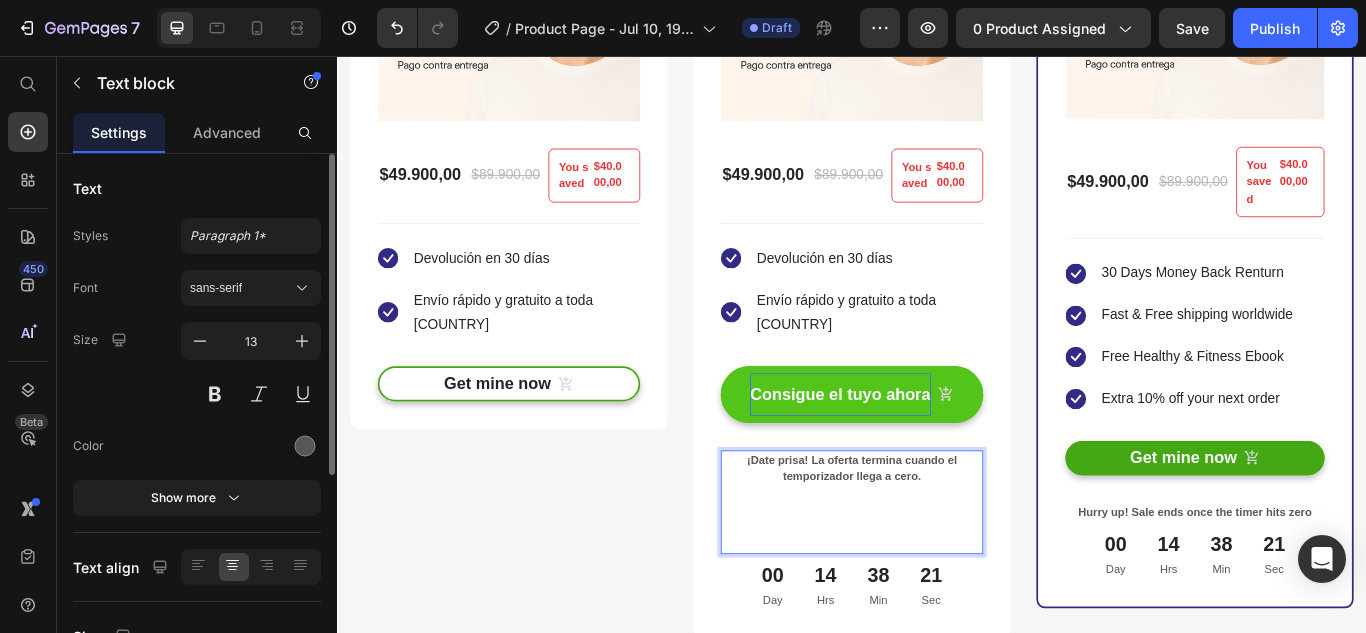 scroll, scrollTop: 109, scrollLeft: 0, axis: vertical 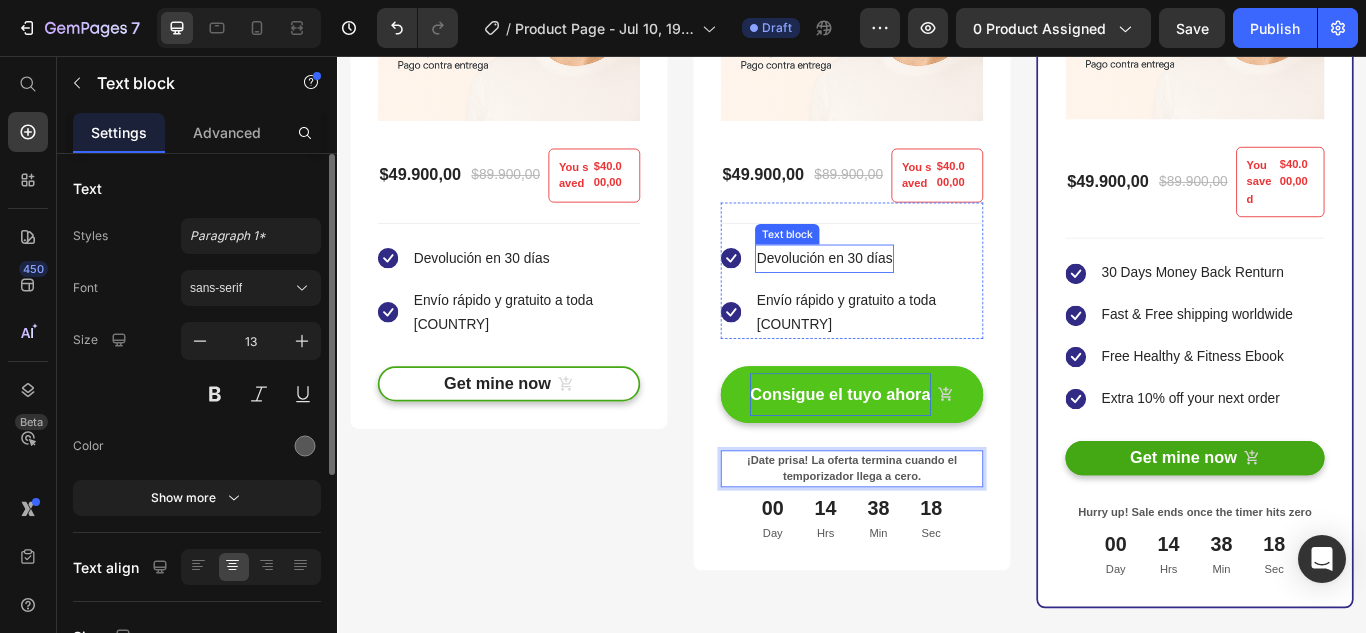 click on "Devolución en 30 días" at bounding box center [905, 292] 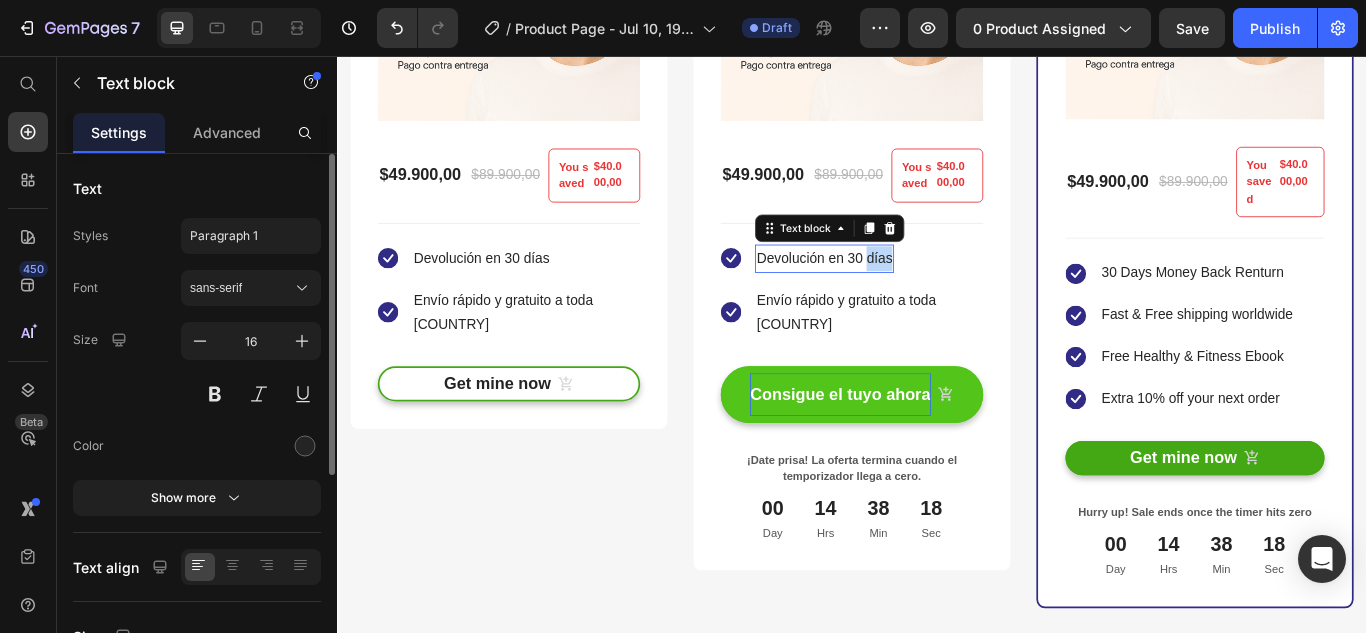 scroll, scrollTop: 0, scrollLeft: 0, axis: both 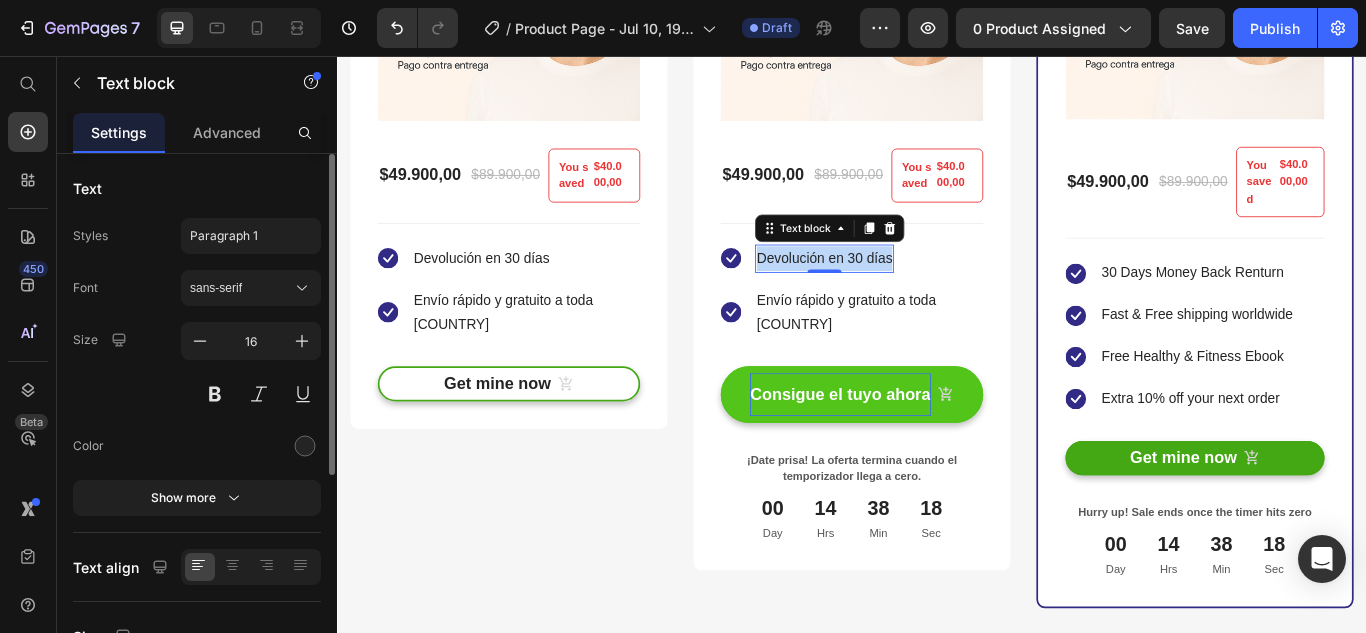 click on "Devolución en 30 días" at bounding box center (905, 292) 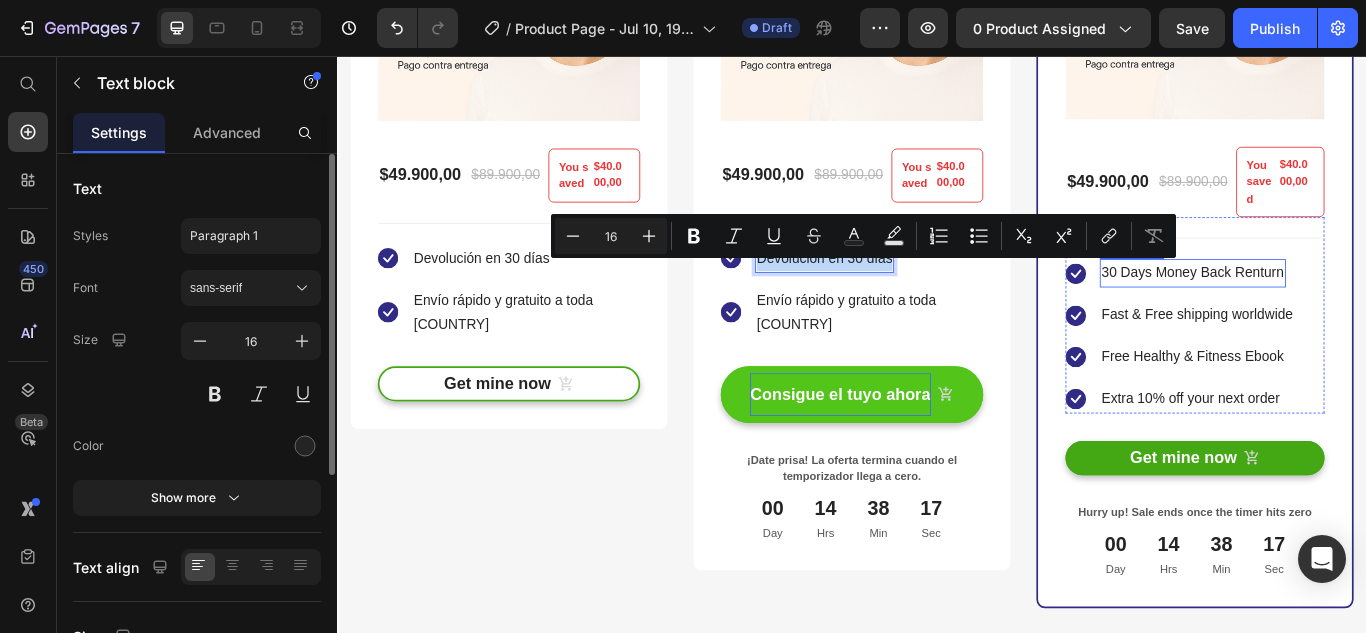 click on "30 Days Money Back Renturn" at bounding box center (1334, 309) 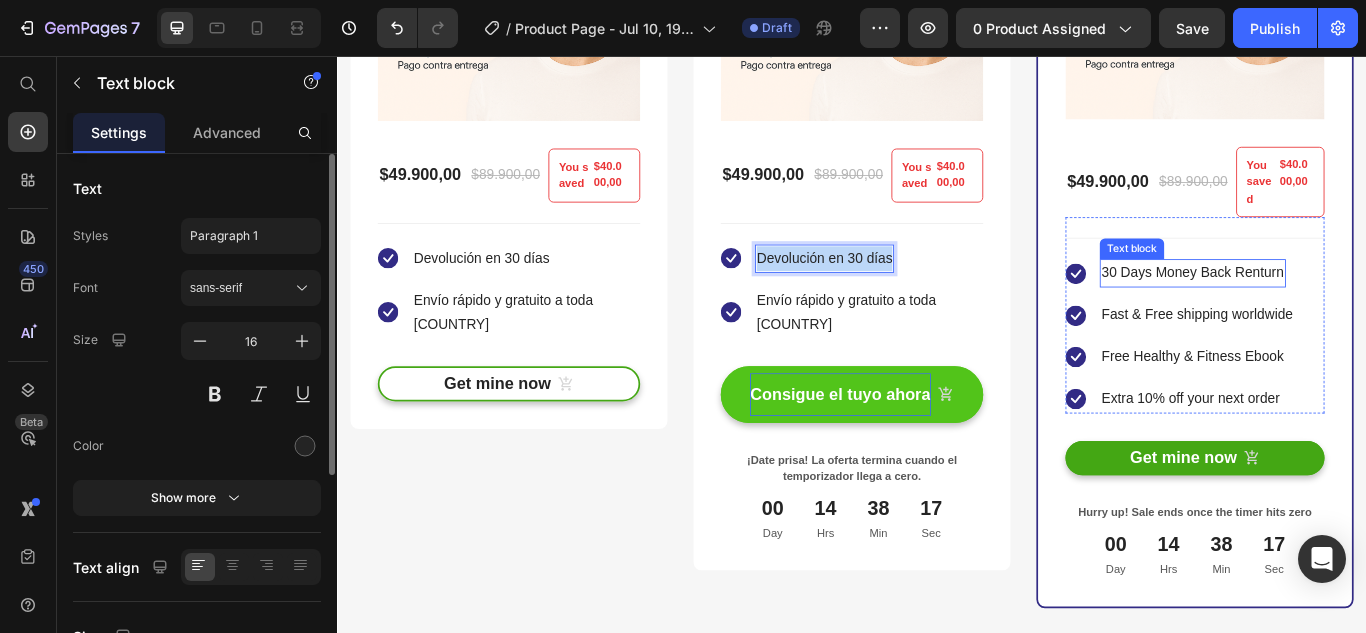 click on "30 Days Money Back Renturn" at bounding box center (1334, 309) 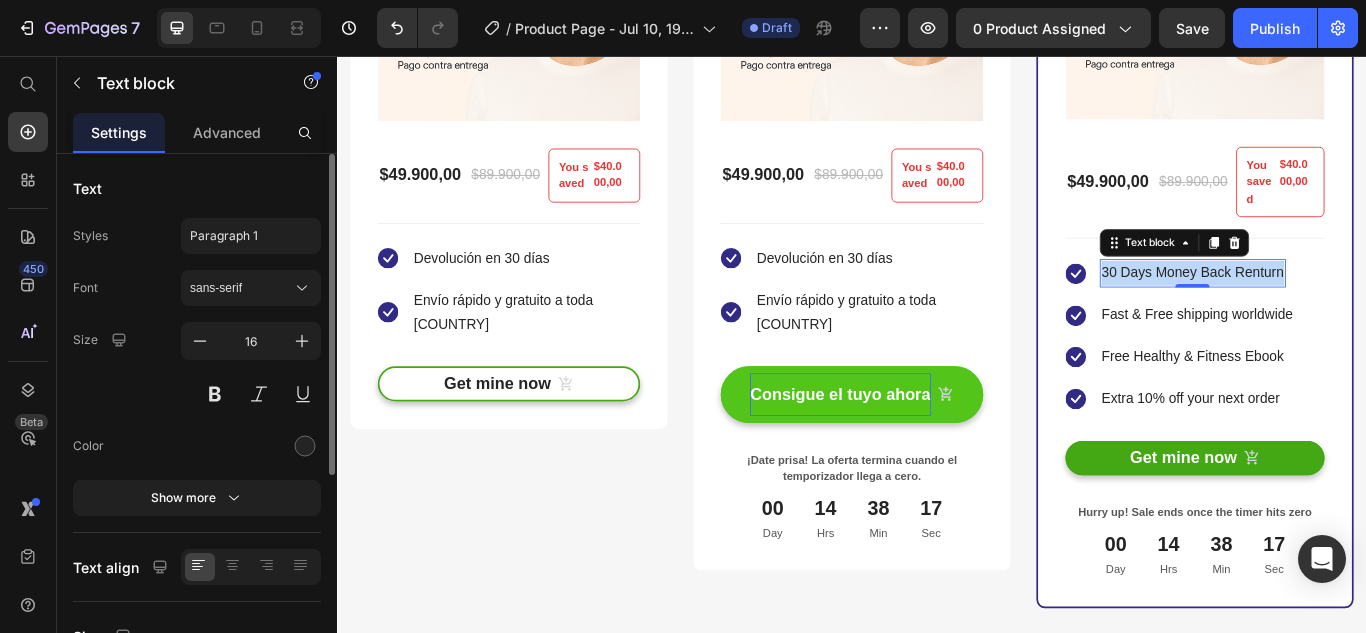 click on "30 Days Money Back Renturn" at bounding box center [1334, 309] 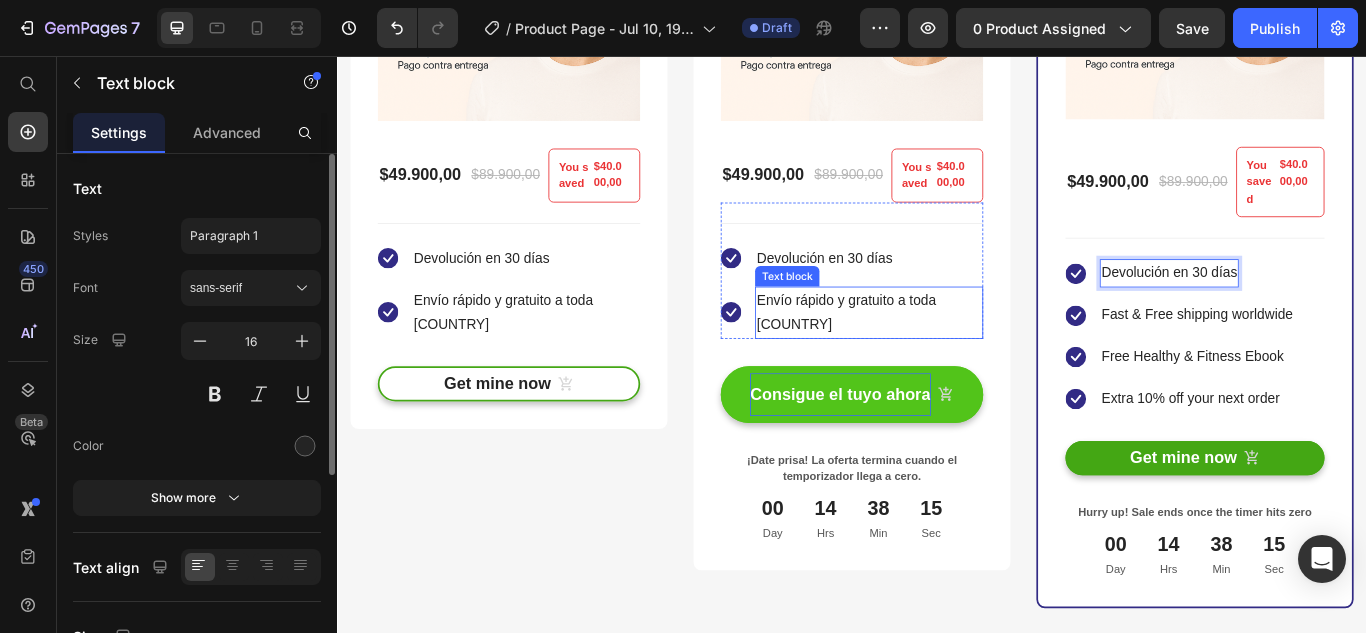 click on "Envío rápido y gratuito a toda [COUNTRY]" at bounding box center (957, 356) 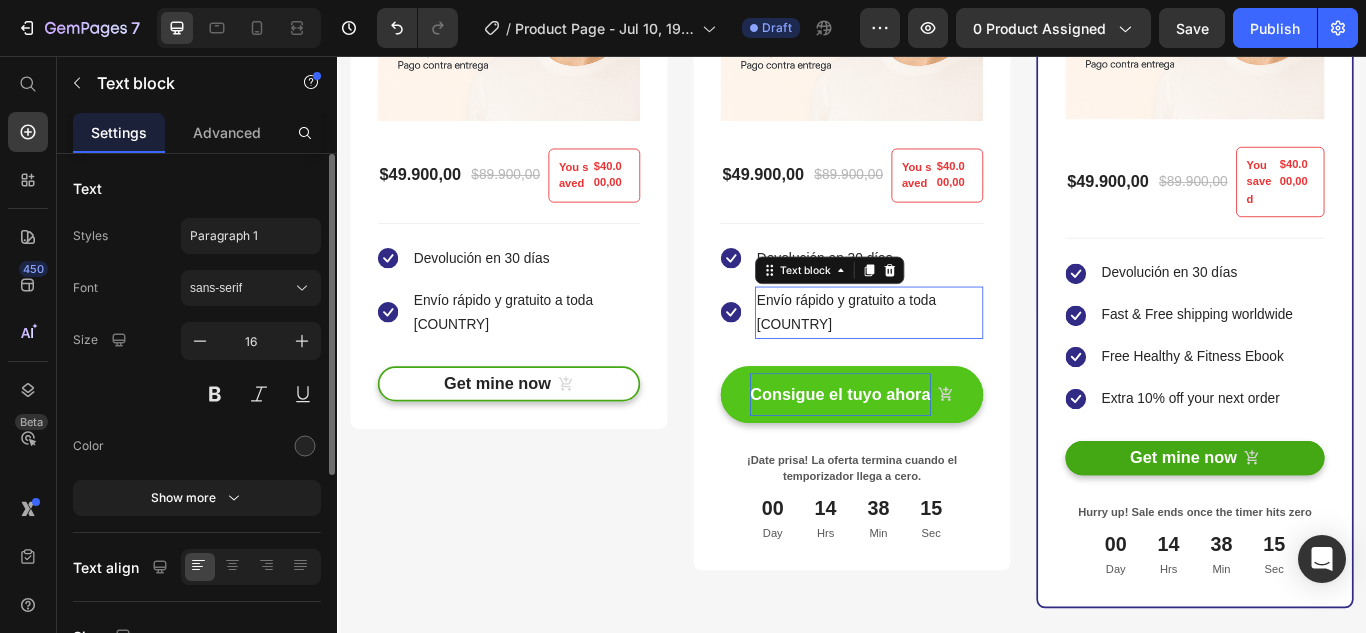 click on "Envío rápido y gratuito a toda [COUNTRY]" at bounding box center (957, 356) 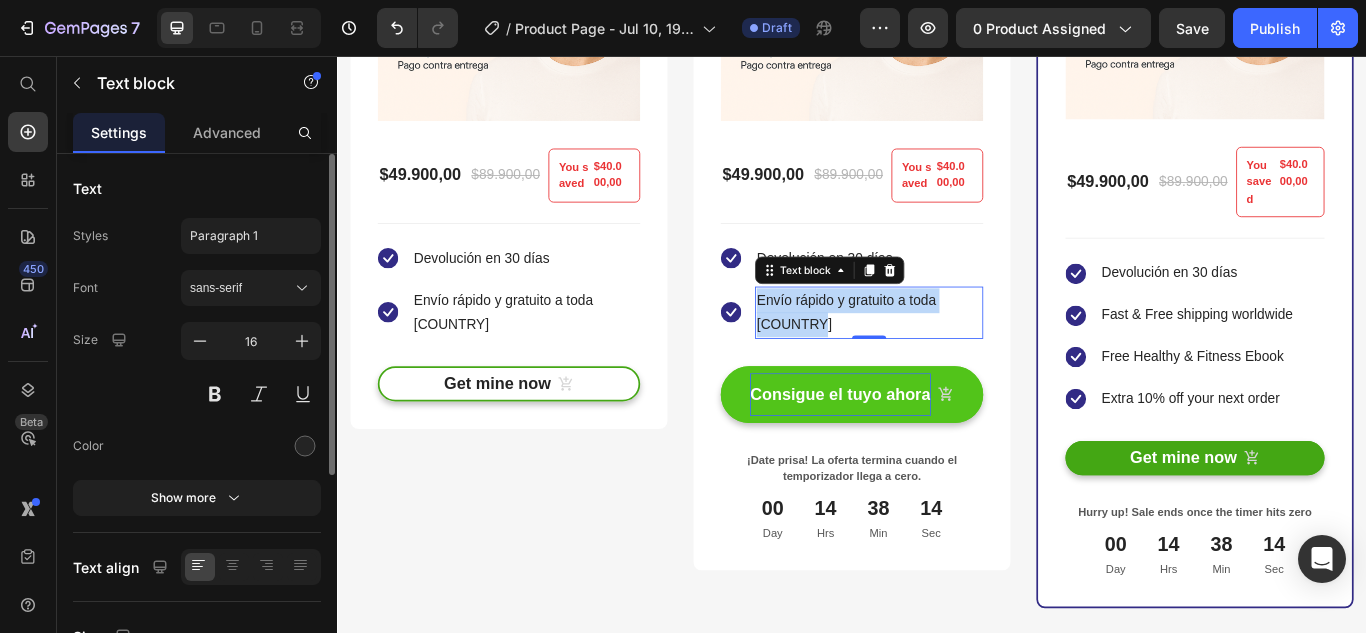 click on "Envío rápido y gratuito a toda [COUNTRY]" at bounding box center [957, 356] 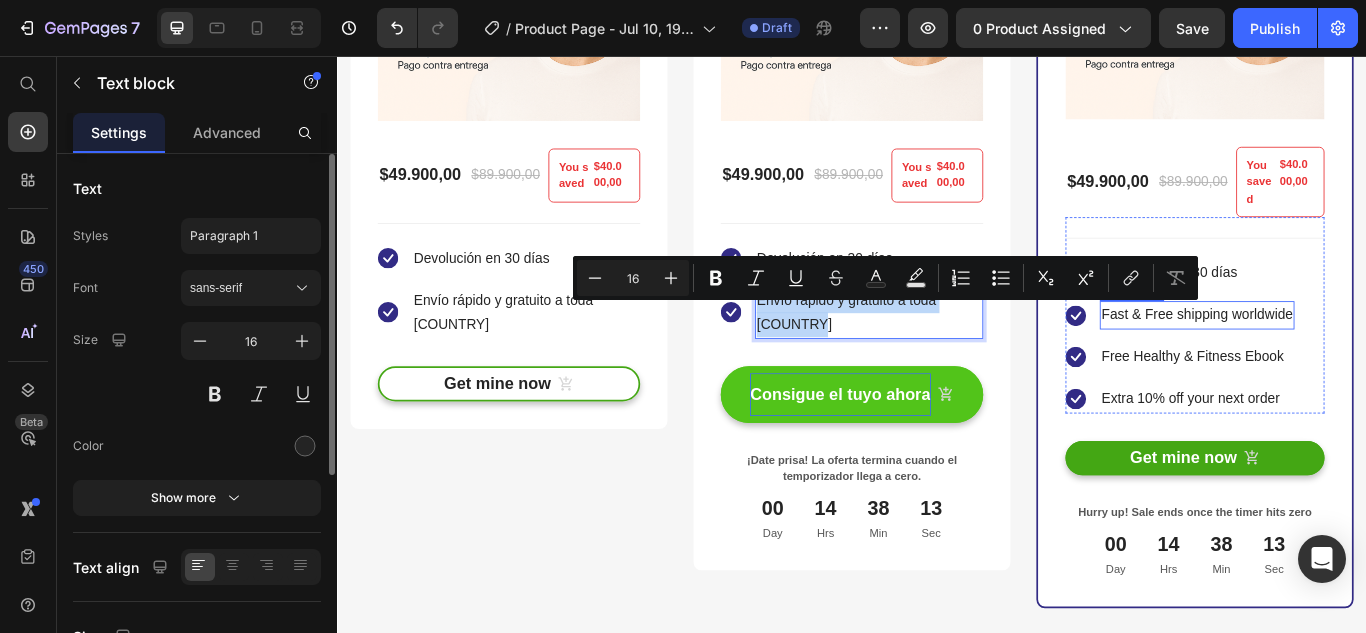 click on "Fast & Free shipping worldwide" at bounding box center [1339, 358] 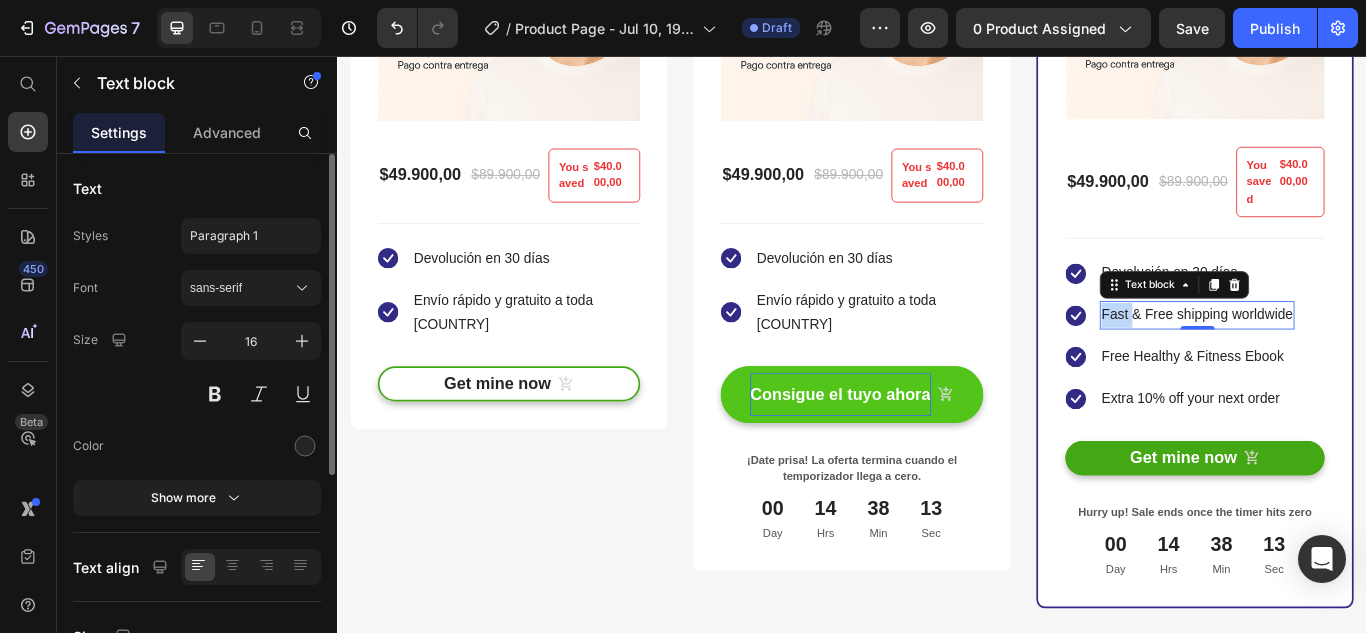 click on "Fast & Free shipping worldwide" at bounding box center (1339, 358) 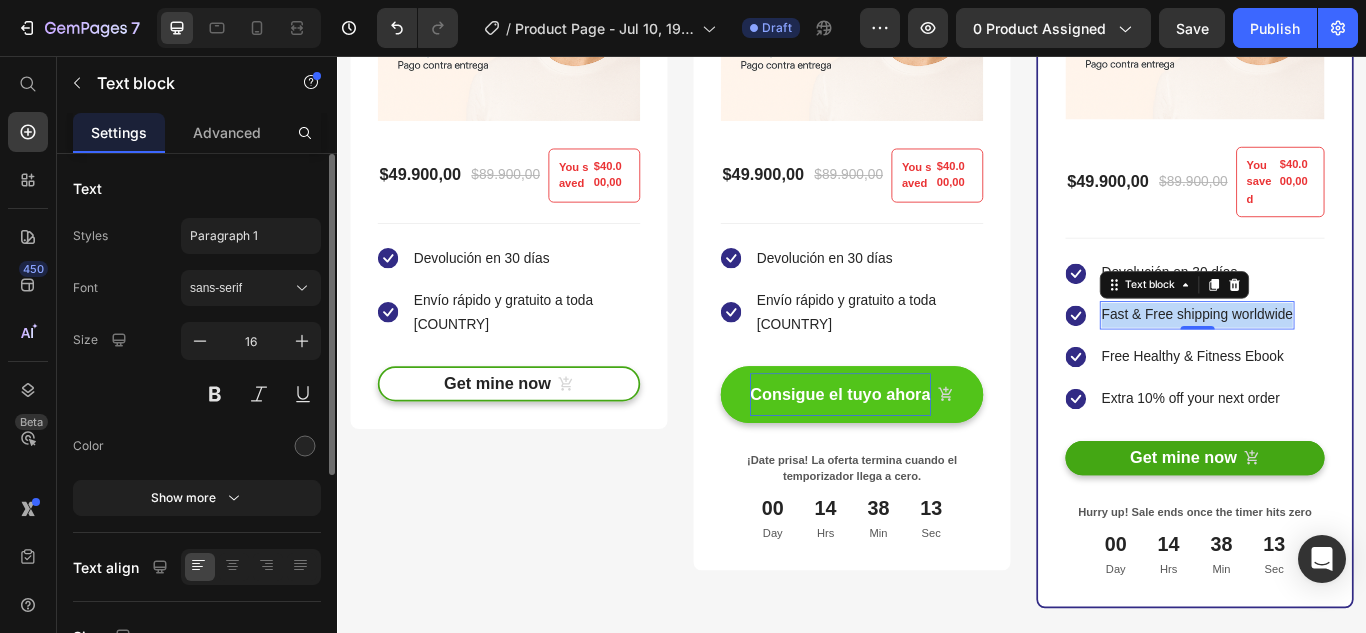 click on "Fast & Free shipping worldwide" at bounding box center (1339, 358) 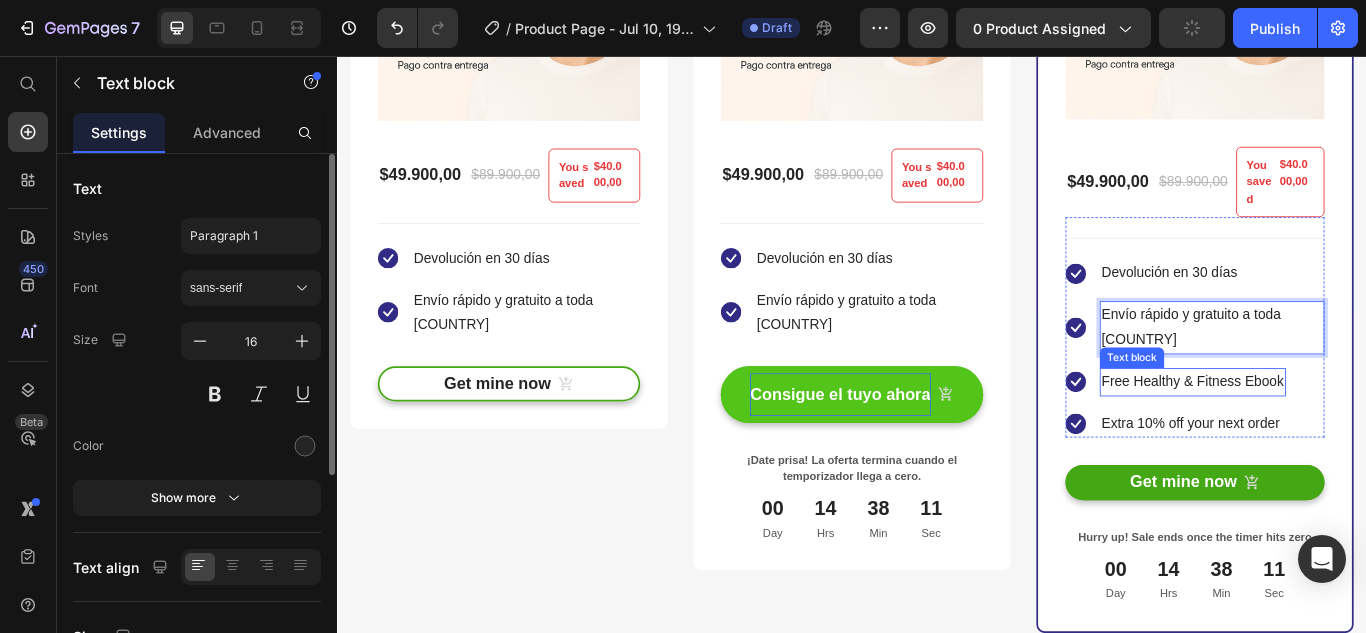 click on "Free Healthy & Fitness Ebook" at bounding box center [1334, 436] 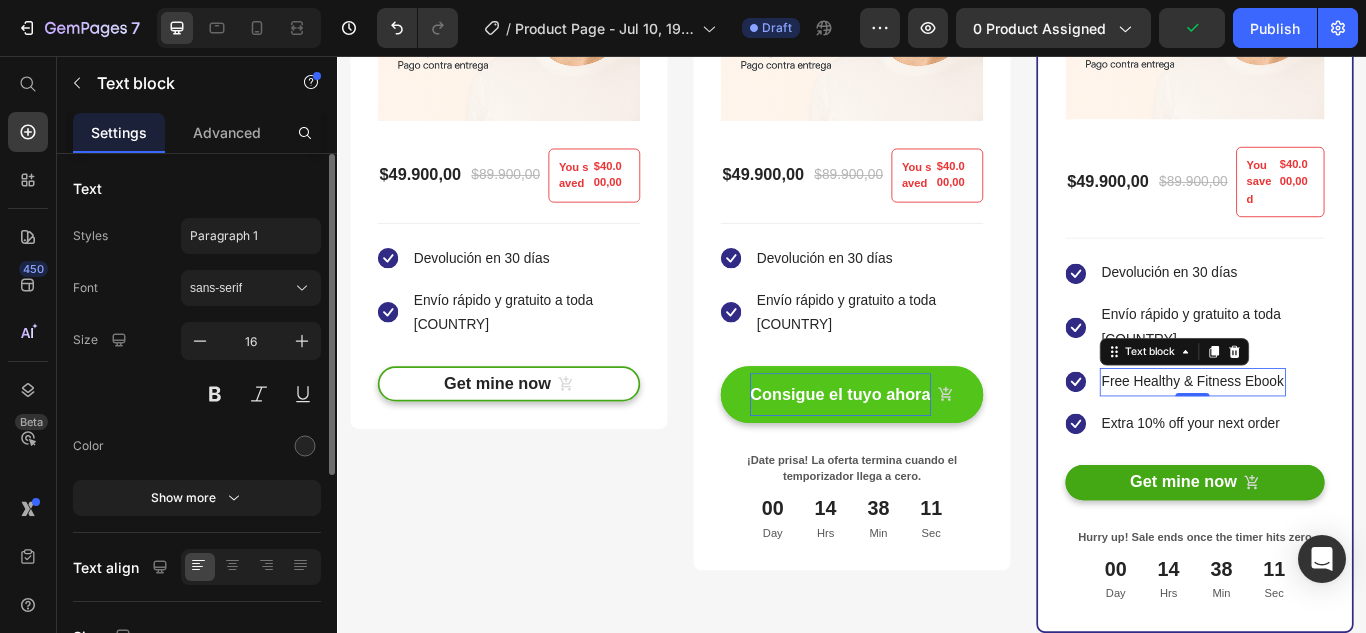 click on "Free Healthy & Fitness Ebook" at bounding box center [1334, 436] 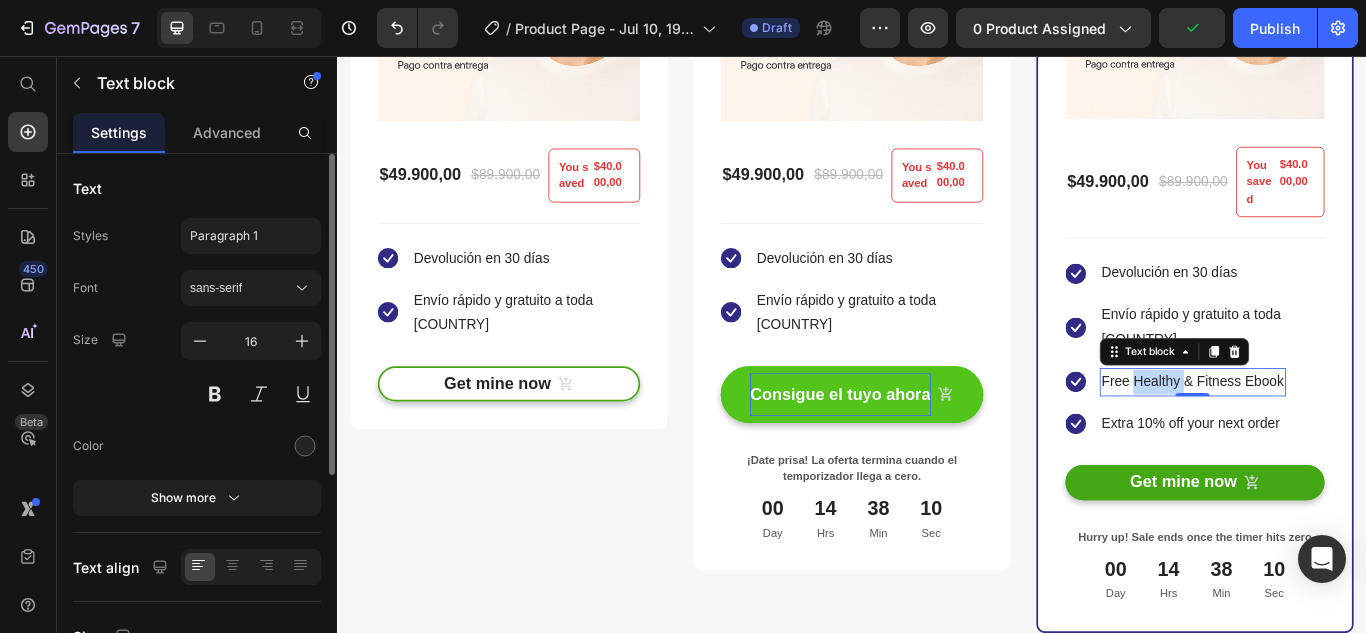 click on "Free Healthy & Fitness Ebook" at bounding box center [1334, 436] 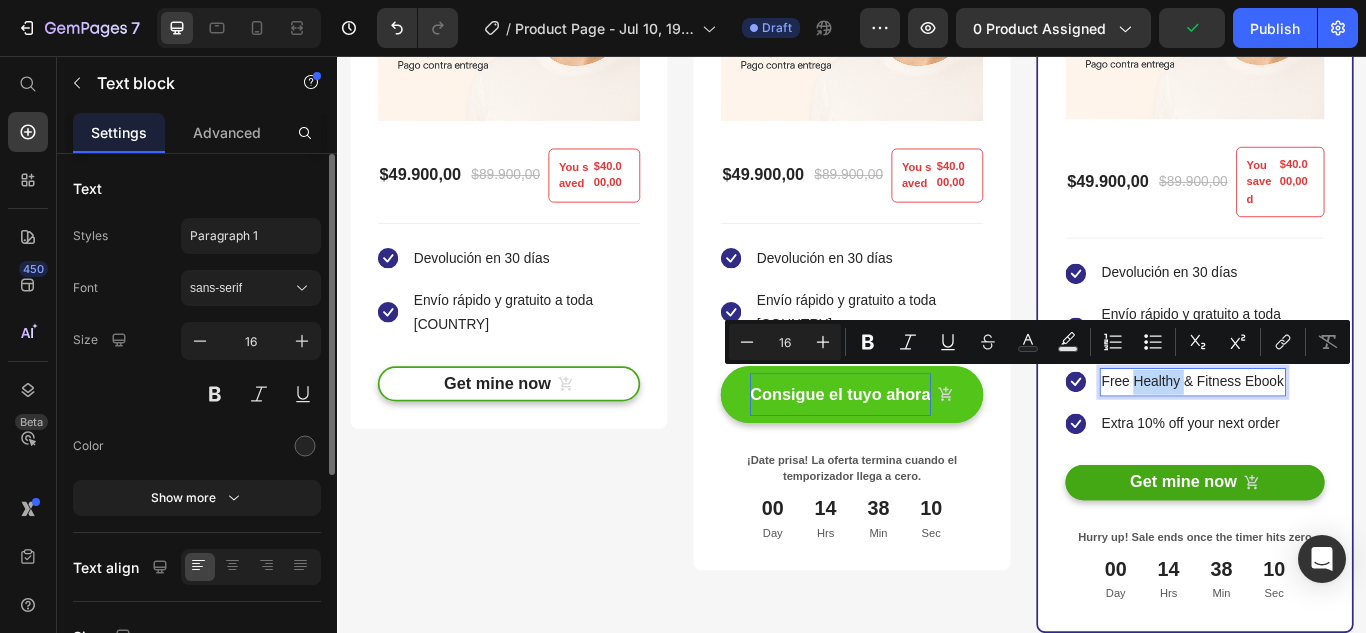 click on "Free Healthy & Fitness Ebook" at bounding box center [1334, 436] 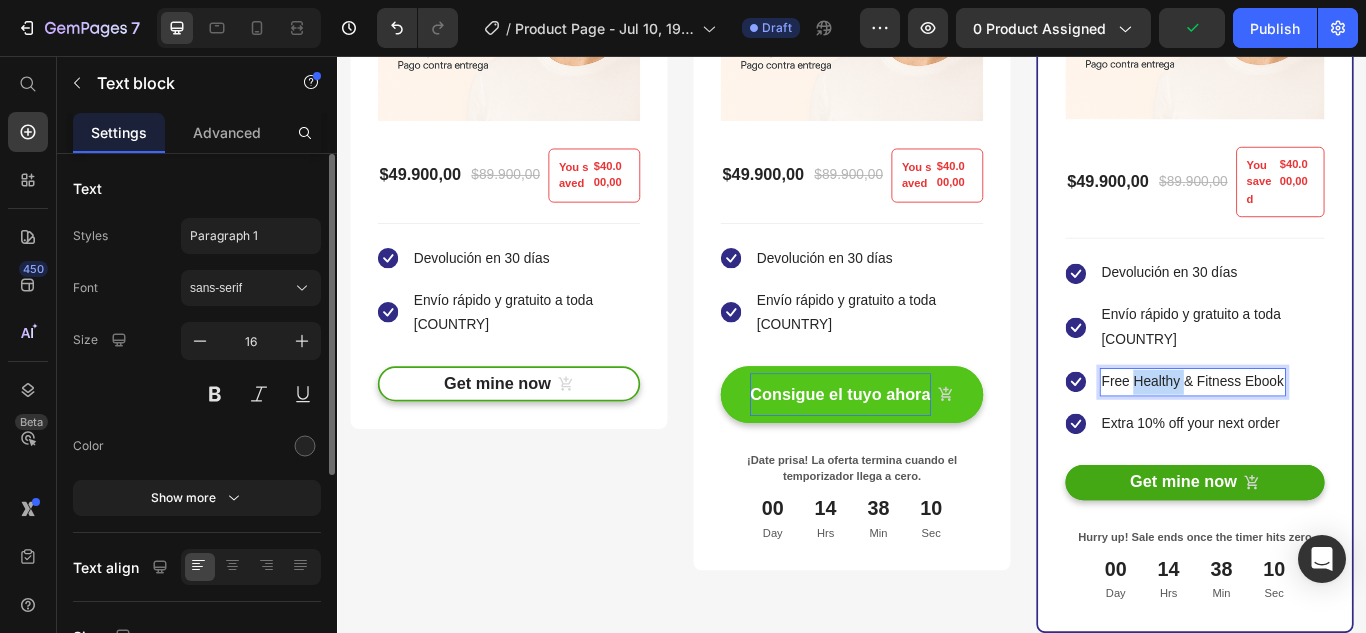 click on "Free Healthy & Fitness Ebook" at bounding box center [1334, 436] 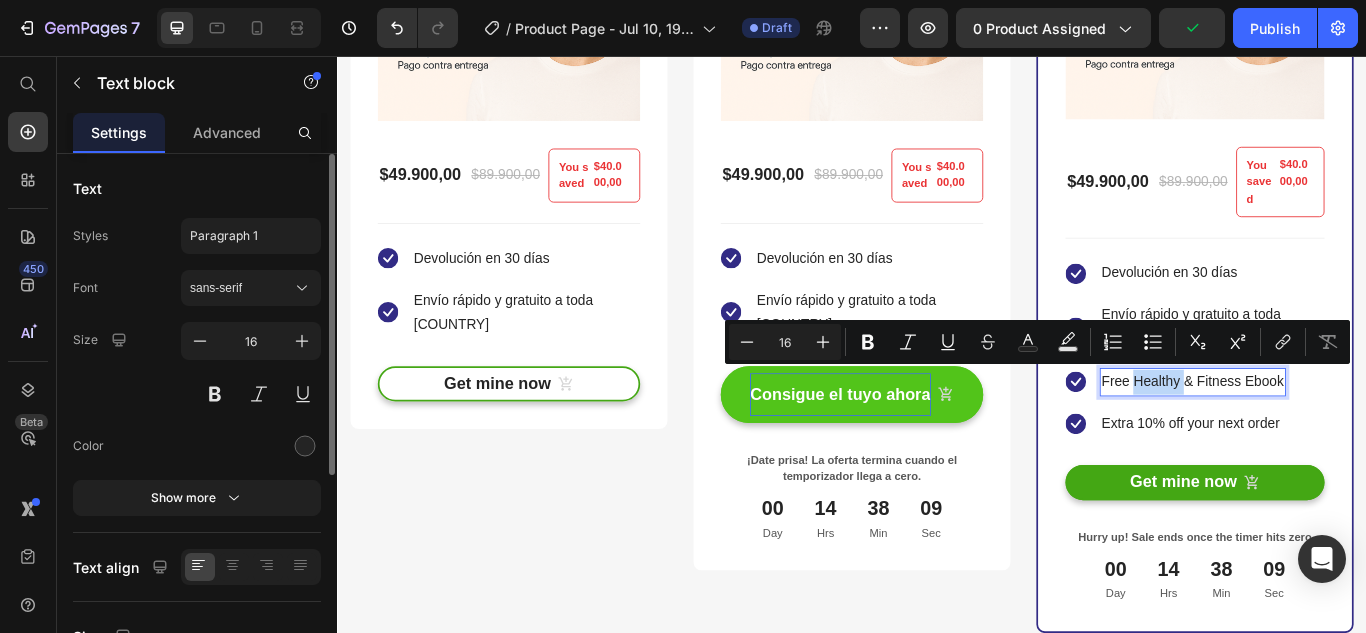 click on "Free Healthy & Fitness Ebook" at bounding box center [1334, 436] 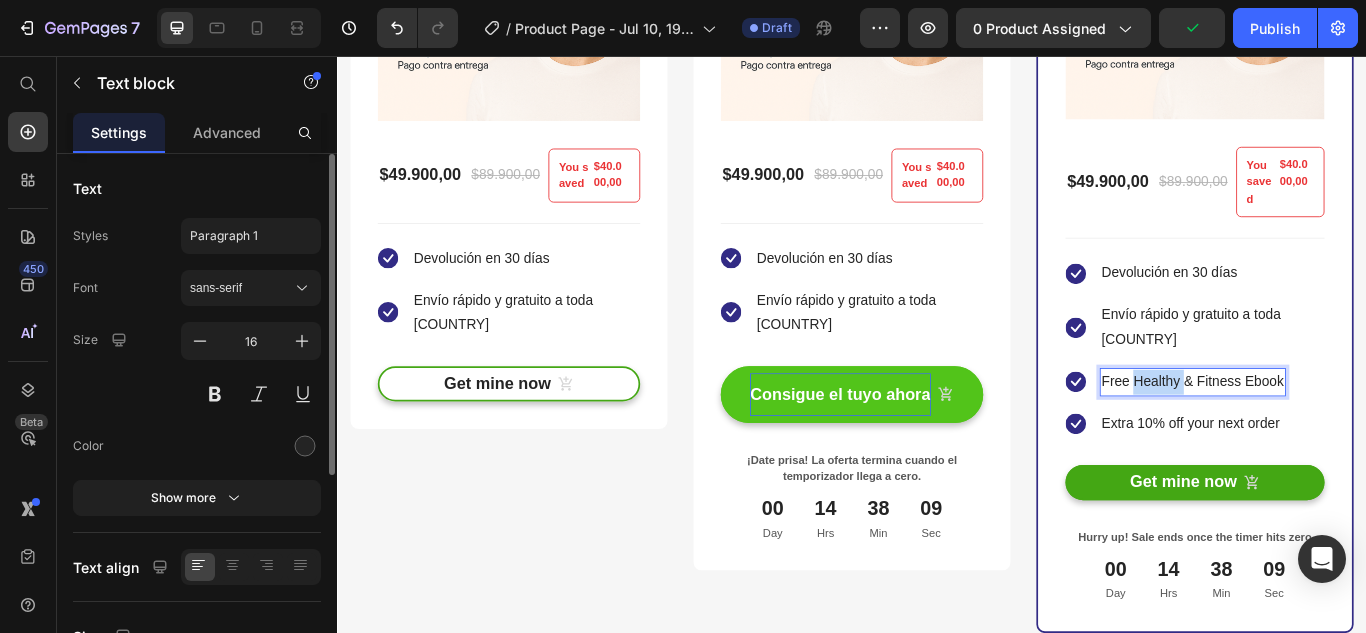 click on "Free Healthy & Fitness Ebook" at bounding box center [1334, 436] 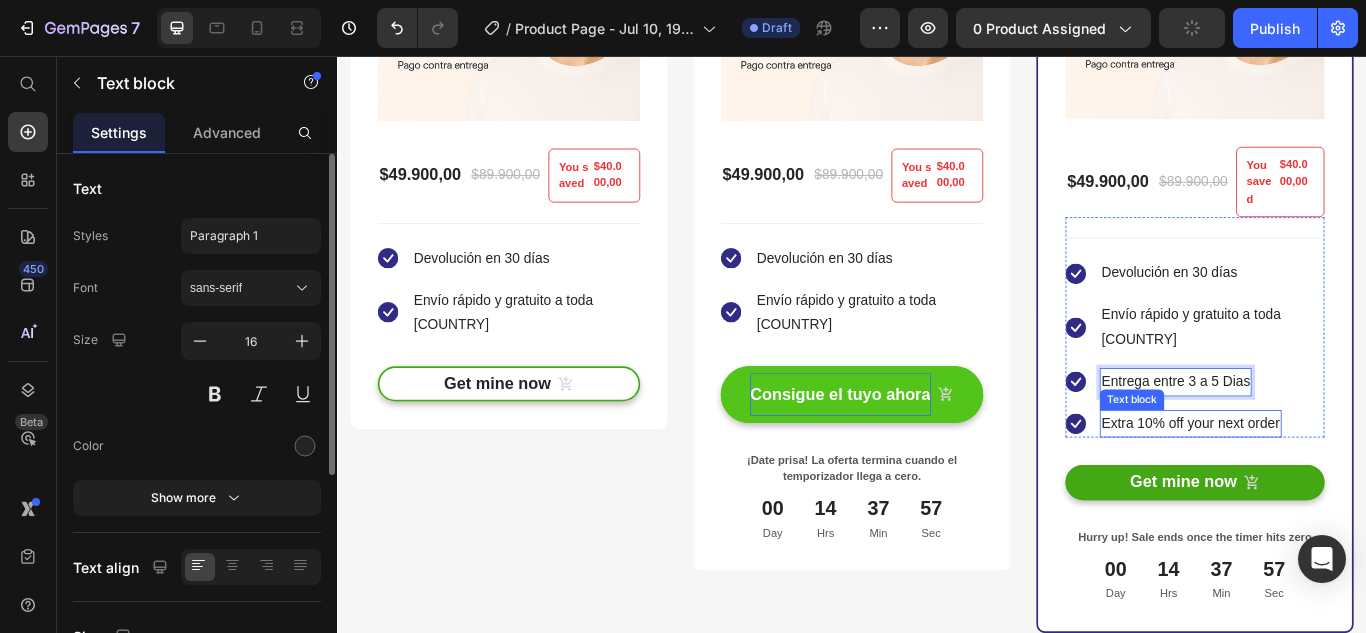 click on "Extra 10% off your next order" at bounding box center (1332, 485) 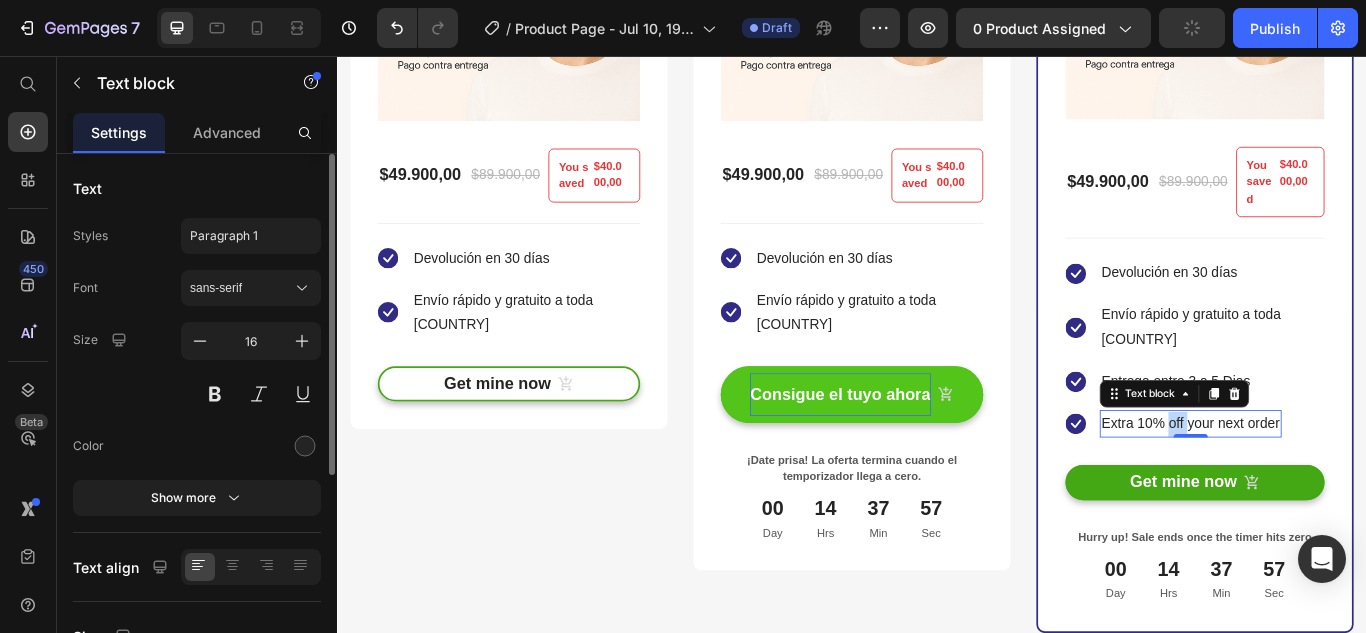 click on "Extra 10% off your next order" at bounding box center (1332, 485) 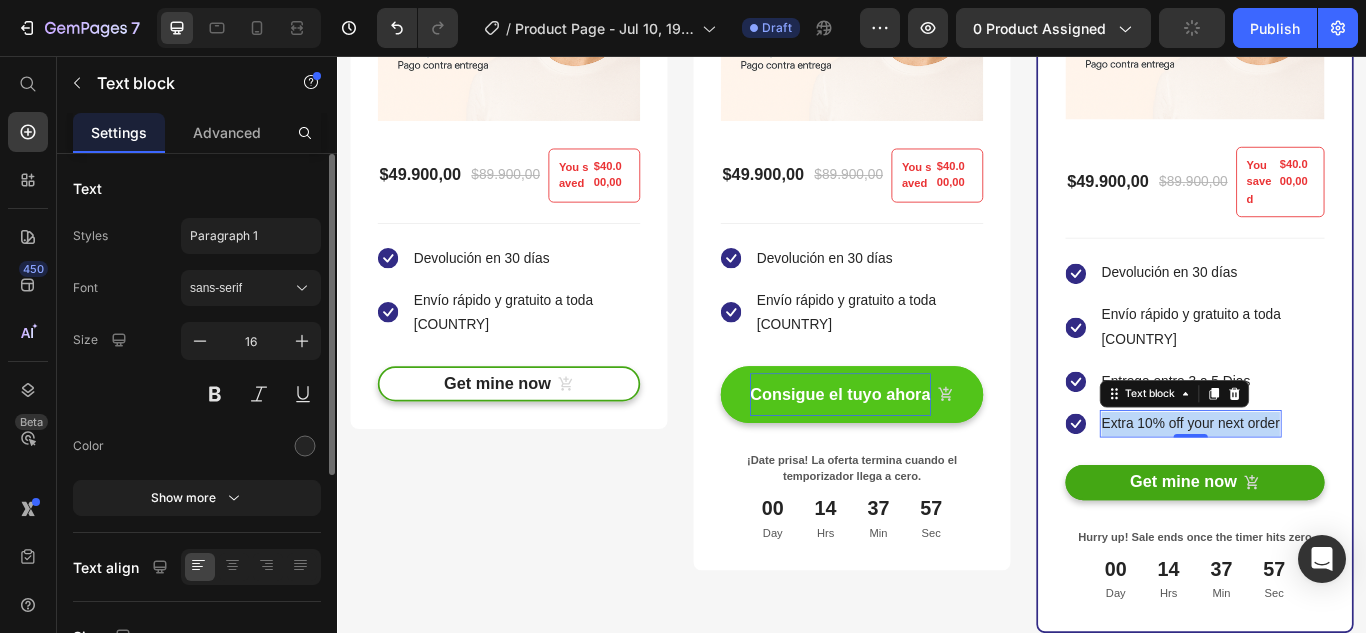 click on "Extra 10% off your next order" at bounding box center (1332, 485) 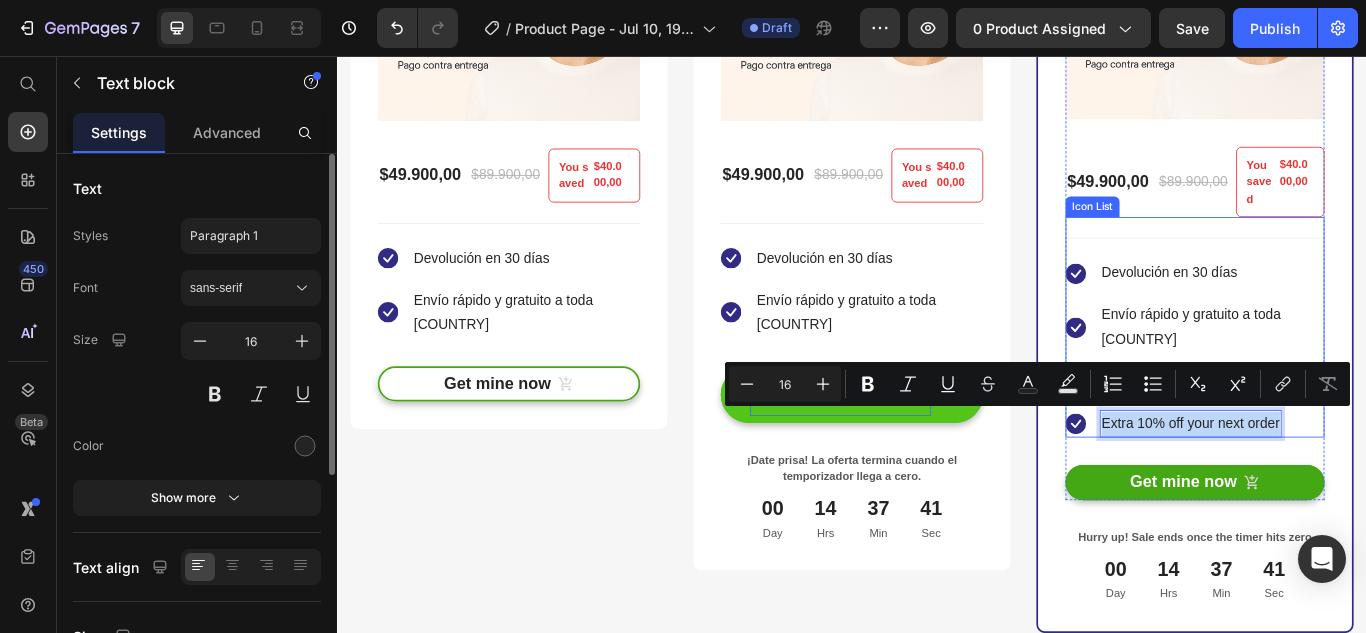 click on "Icon Devolución en 30 días Text block
Icon Envío rápido y gratuito a toda [COUNTRY] Text block
Icon Entrega entre 3 a 5 Dias Text block
Icon Extra 10% off your next order Text block   0" at bounding box center [1337, 397] 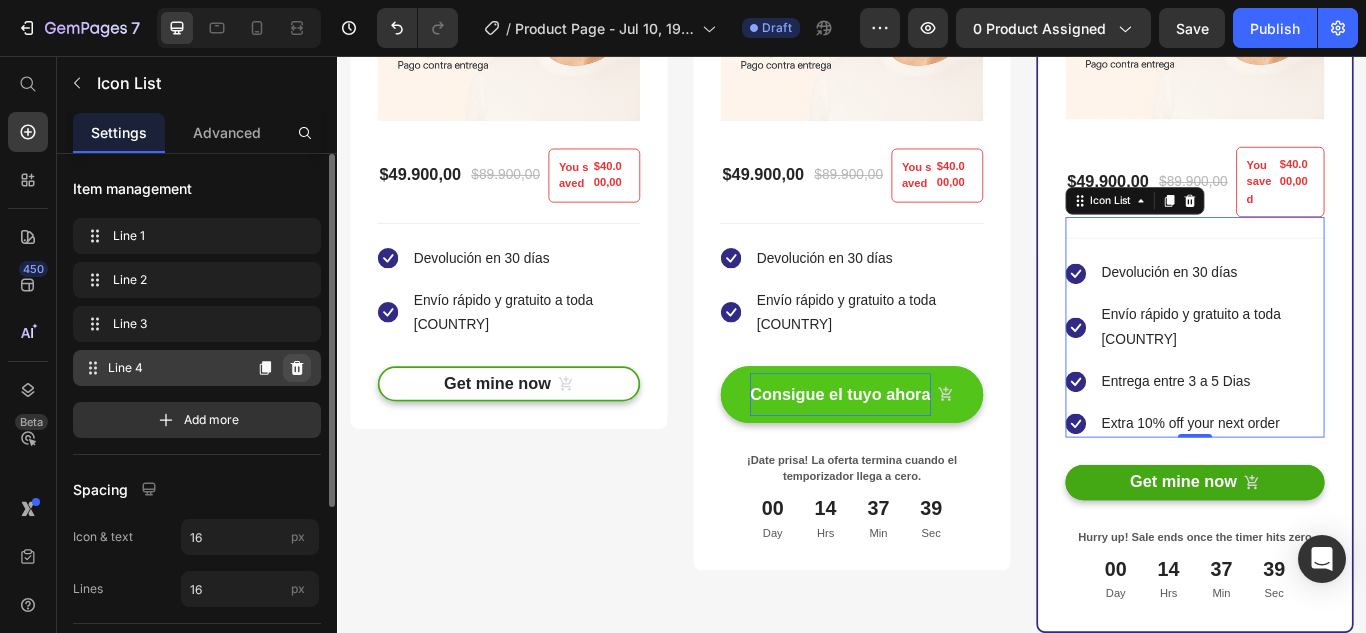 click 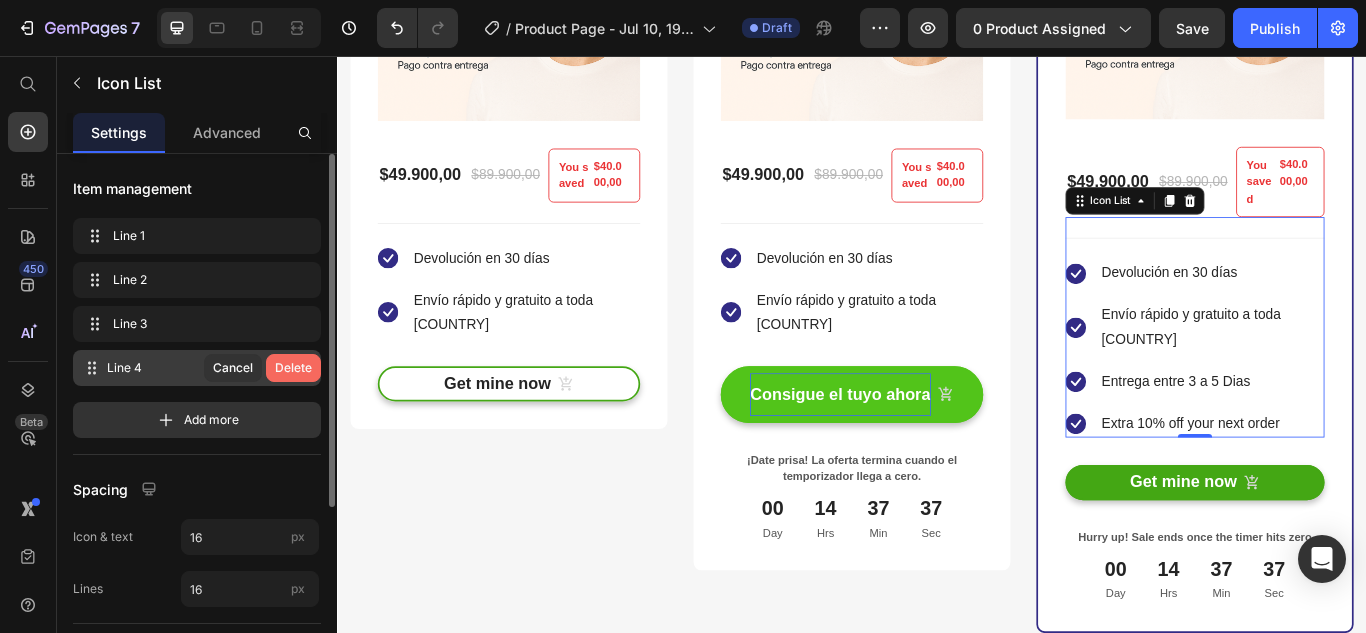 click on "Delete" at bounding box center [293, 368] 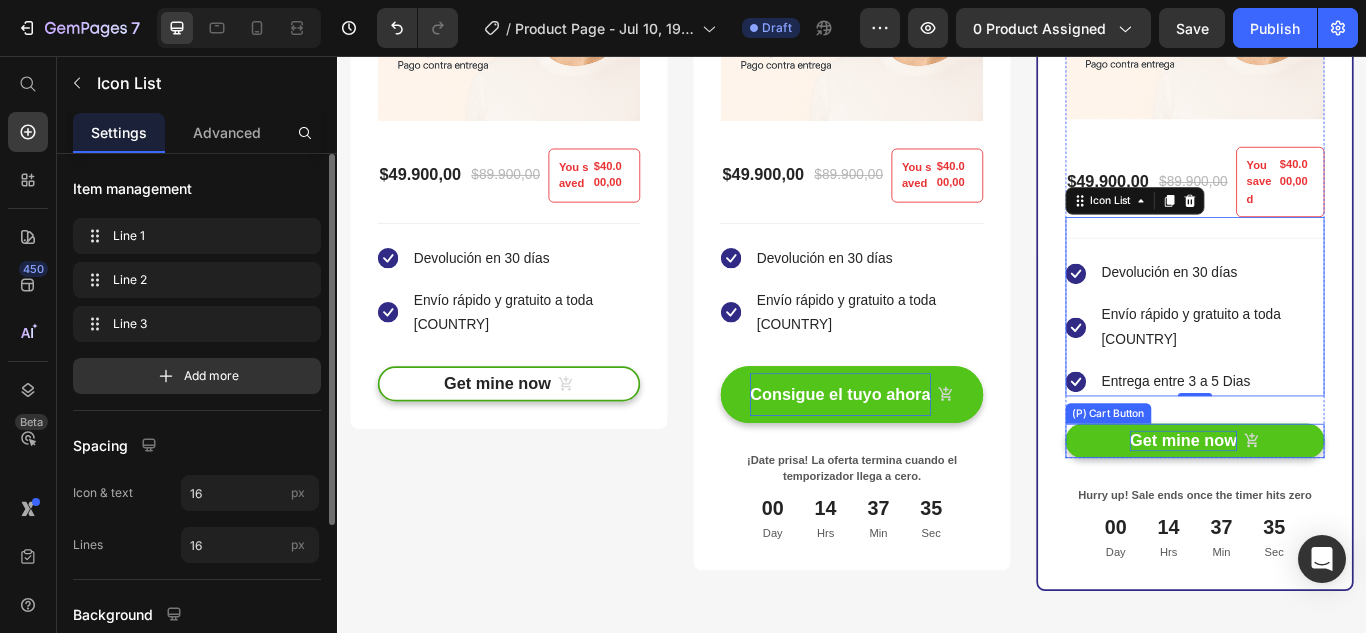 click on "Get mine now" at bounding box center (1323, 505) 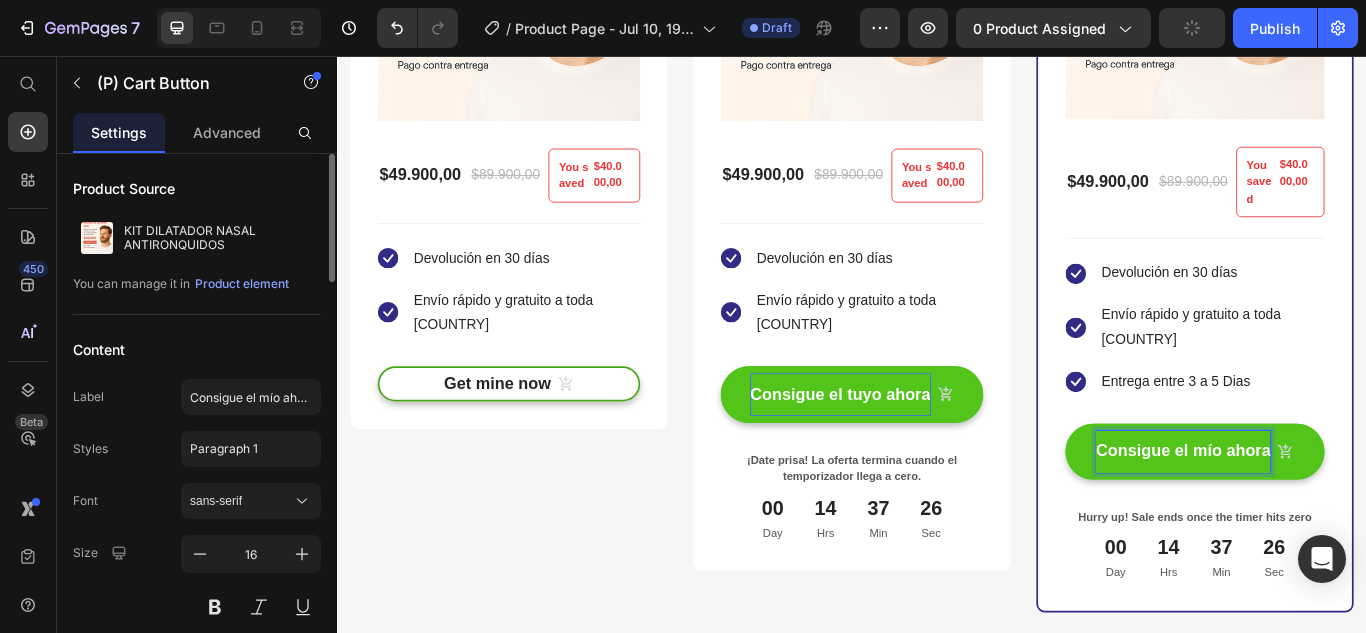 click on "Consigue el mío ahora" at bounding box center (1324, 517) 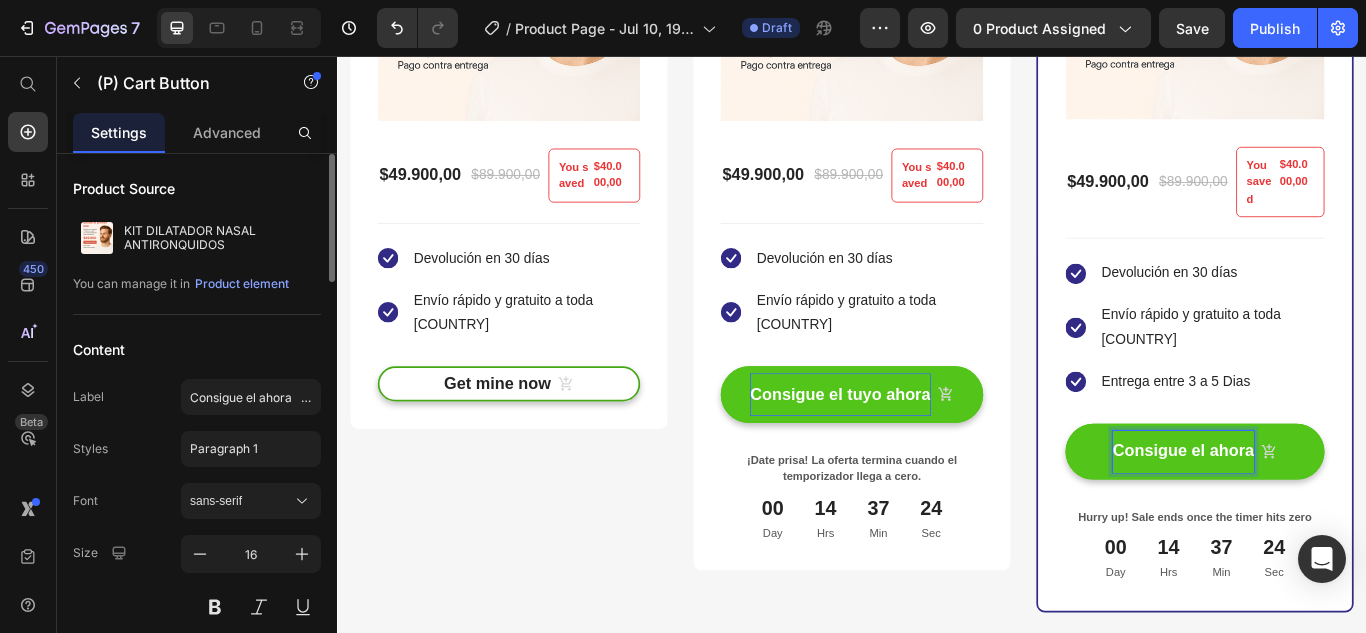 click on "Consigue el ahora" at bounding box center [1337, 517] 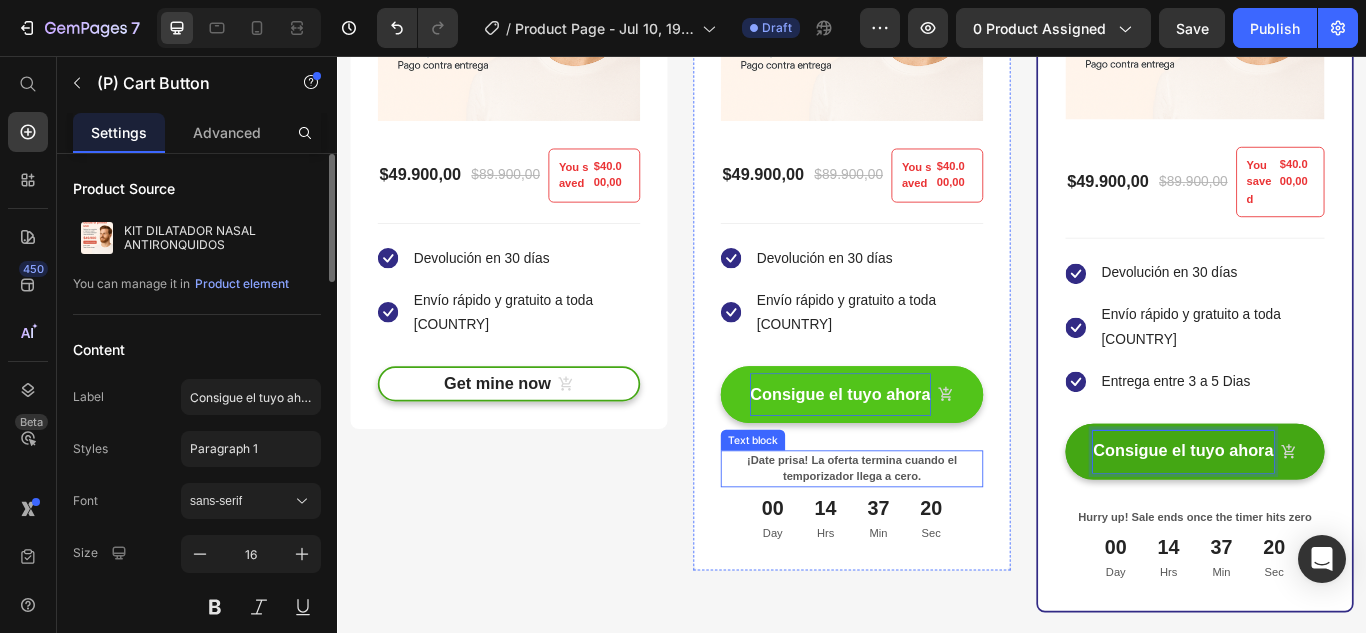 click on "¡Date prisa! La oferta termina cuando el temporizador llega a cero." at bounding box center (937, 537) 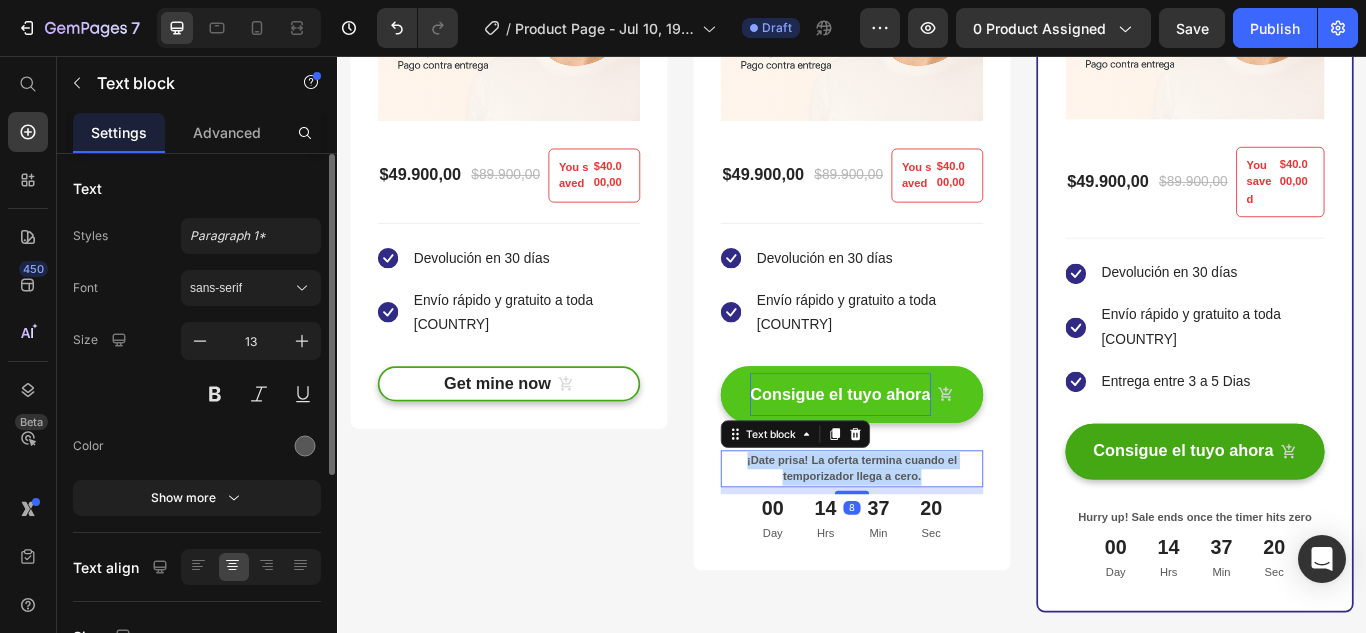 click on "¡Date prisa! La oferta termina cuando el temporizador llega a cero." at bounding box center [937, 537] 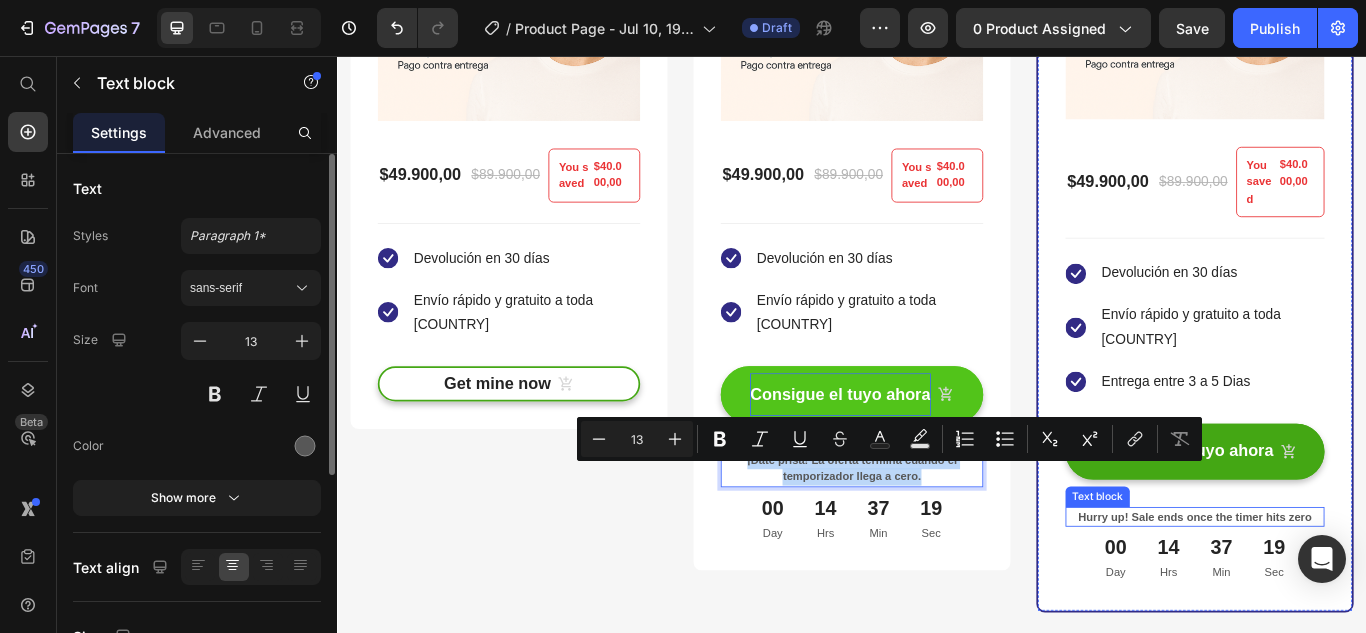 click on "Hurry up! Sale ends once the timer hits zero" at bounding box center (1337, 594) 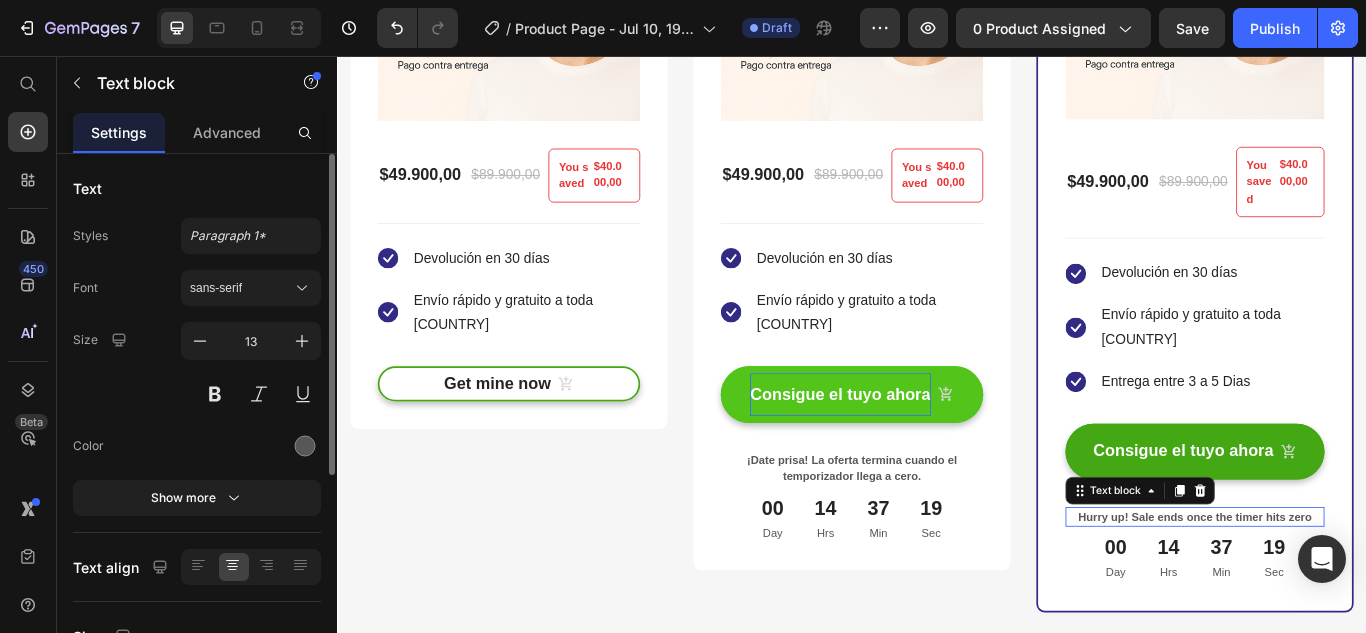 click on "Hurry up! Sale ends once the timer hits zero" at bounding box center (1337, 594) 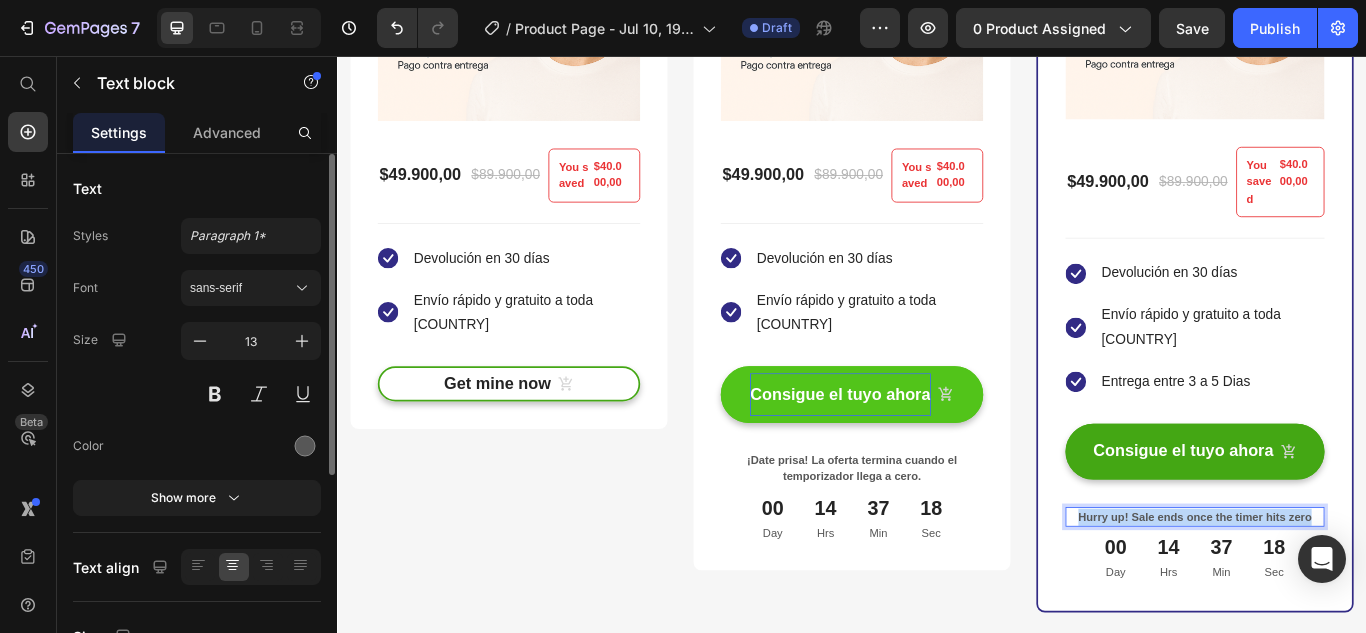 click on "Hurry up! Sale ends once the timer hits zero" at bounding box center [1337, 594] 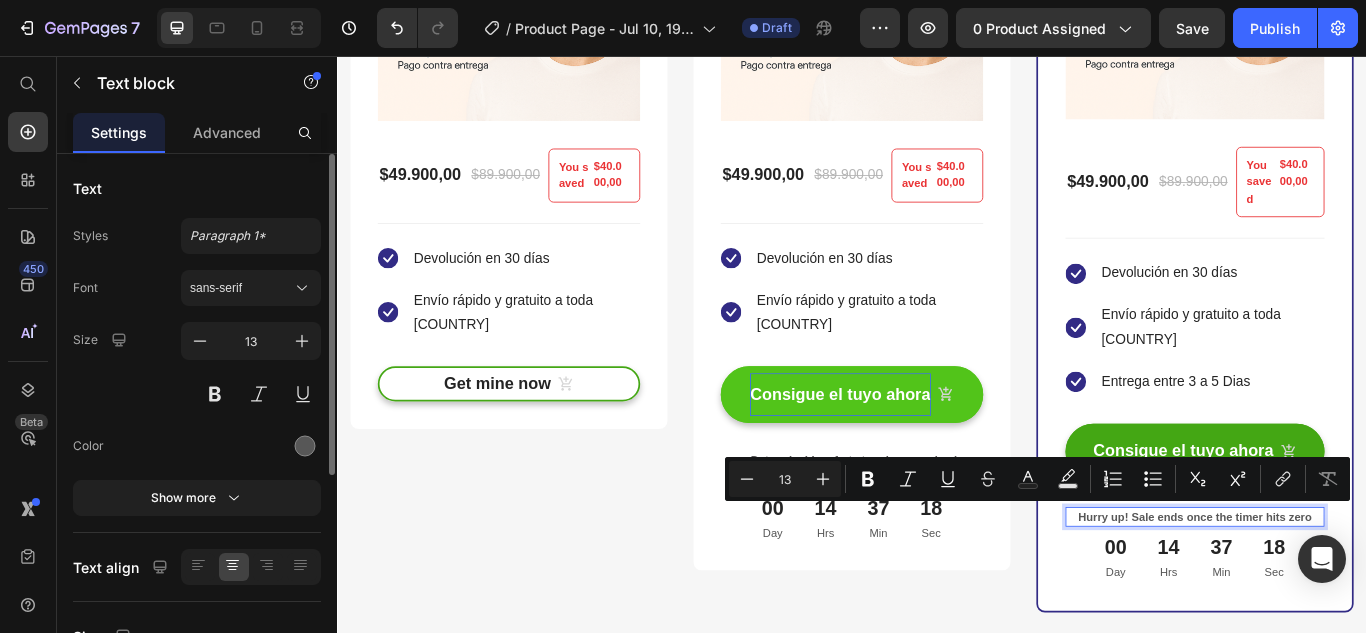 scroll, scrollTop: 3, scrollLeft: 0, axis: vertical 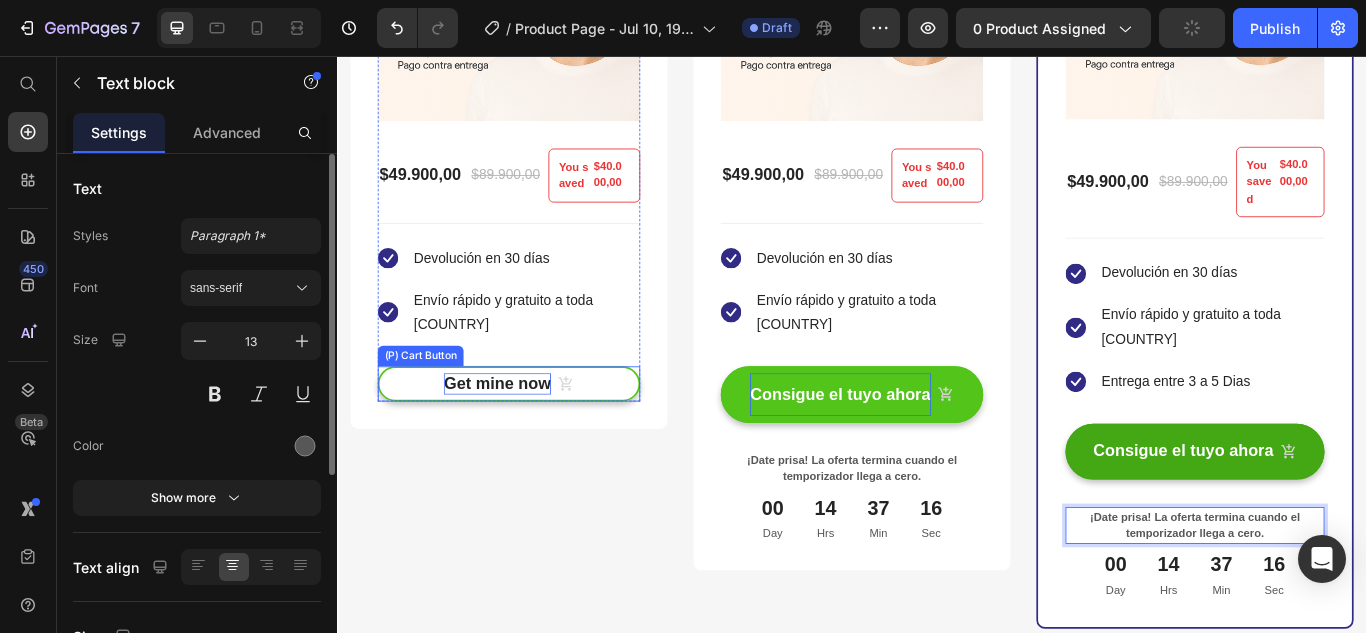 click on "Get mine now" at bounding box center [523, 438] 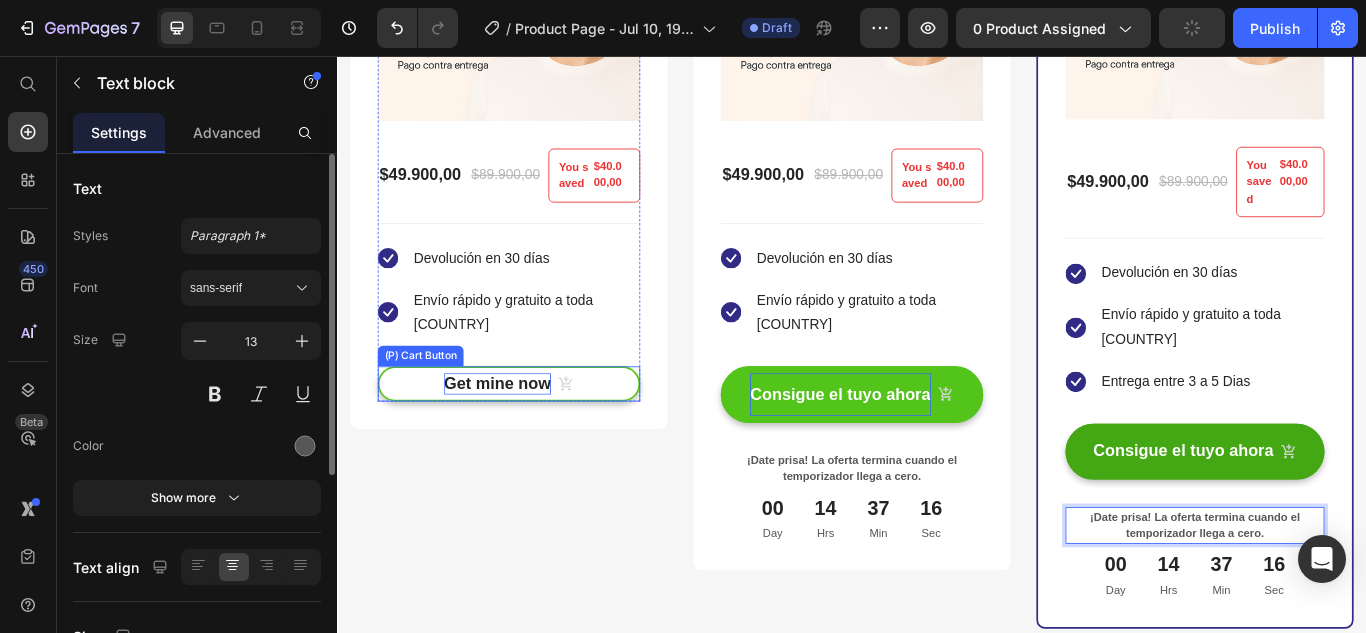 click on "Get mine now" at bounding box center [523, 438] 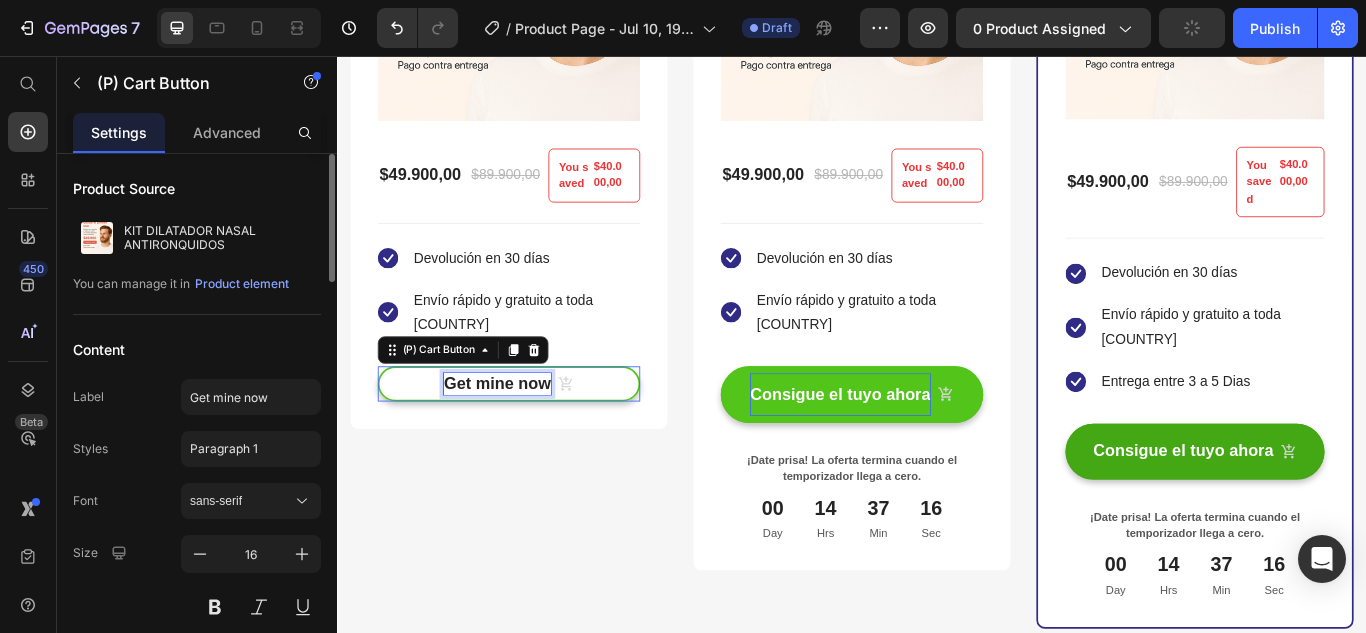click on "Get mine now" at bounding box center (523, 438) 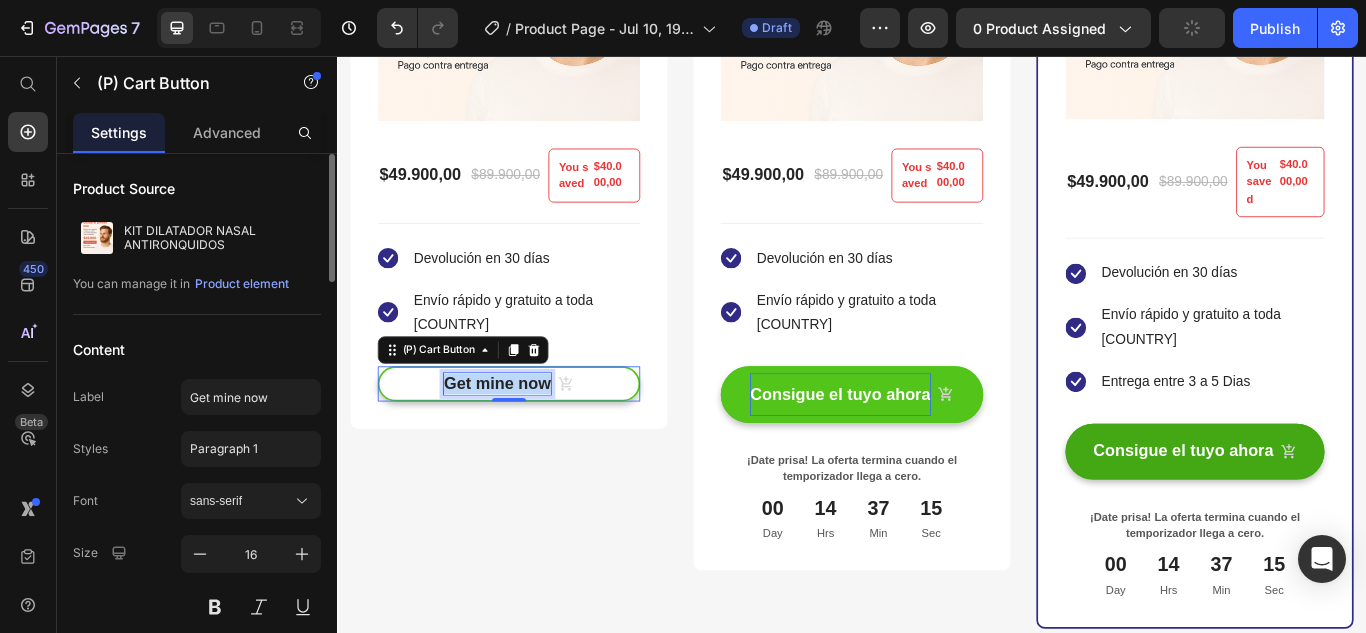 scroll, scrollTop: 0, scrollLeft: 0, axis: both 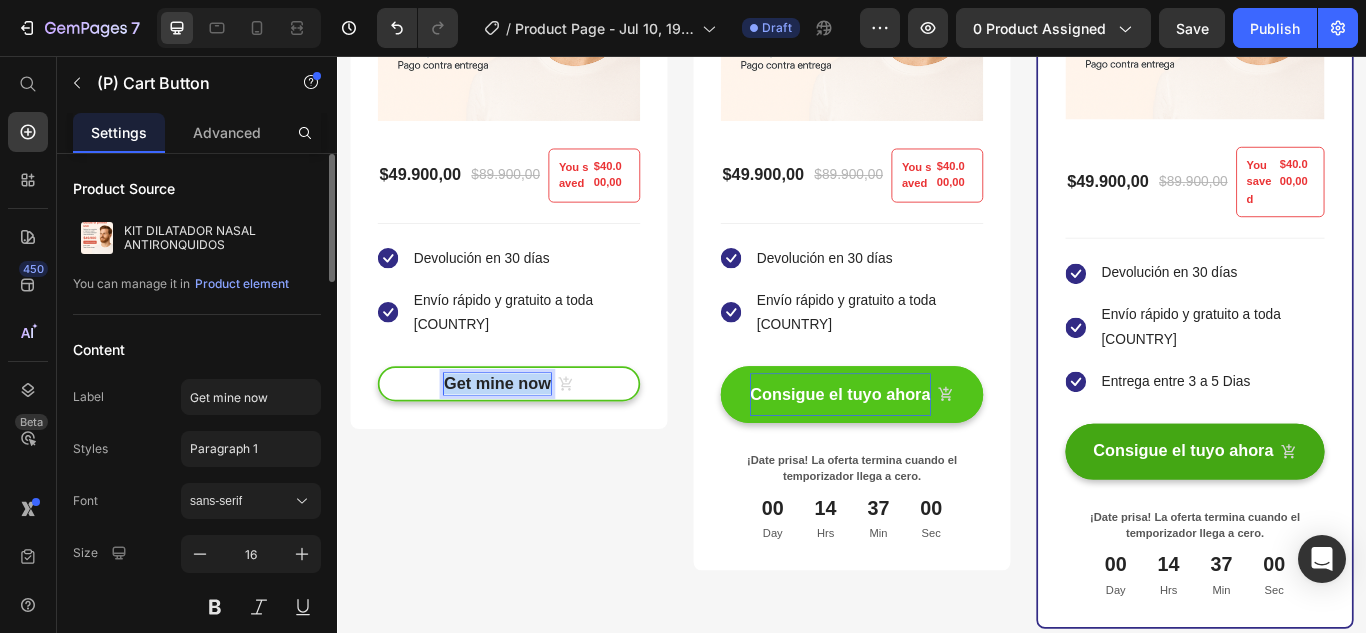 click on "Get mine now" at bounding box center (523, 438) 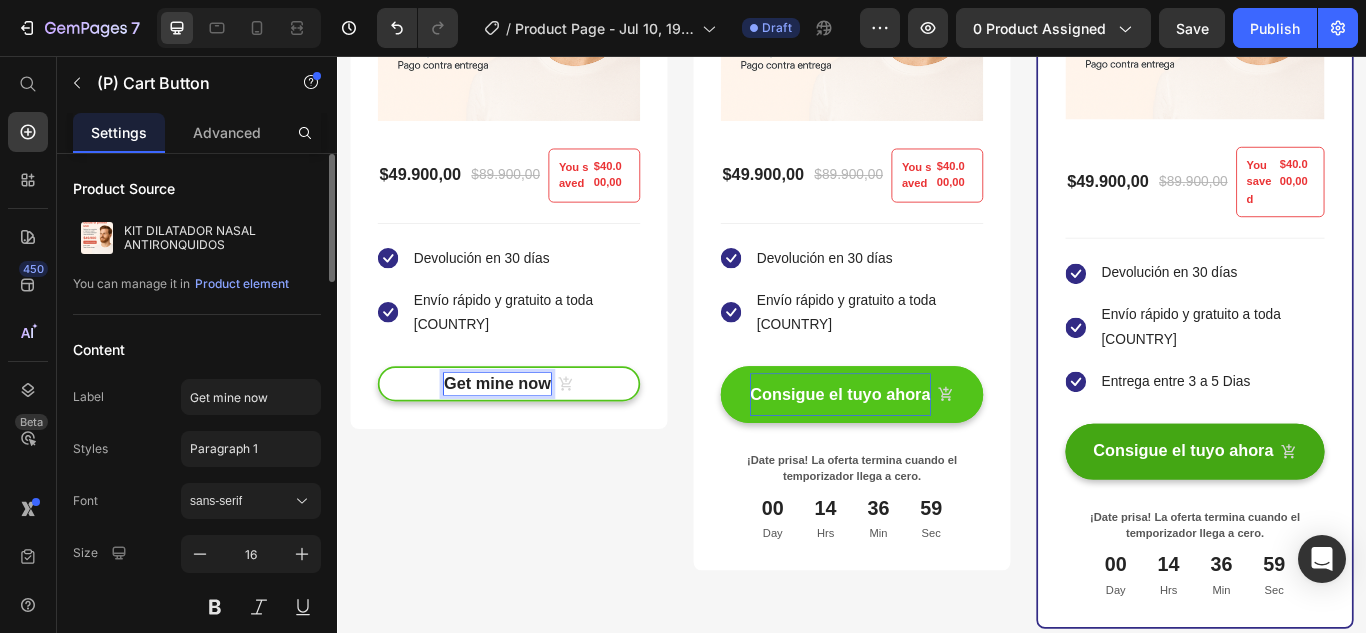 click on "Get mine now" at bounding box center [537, 438] 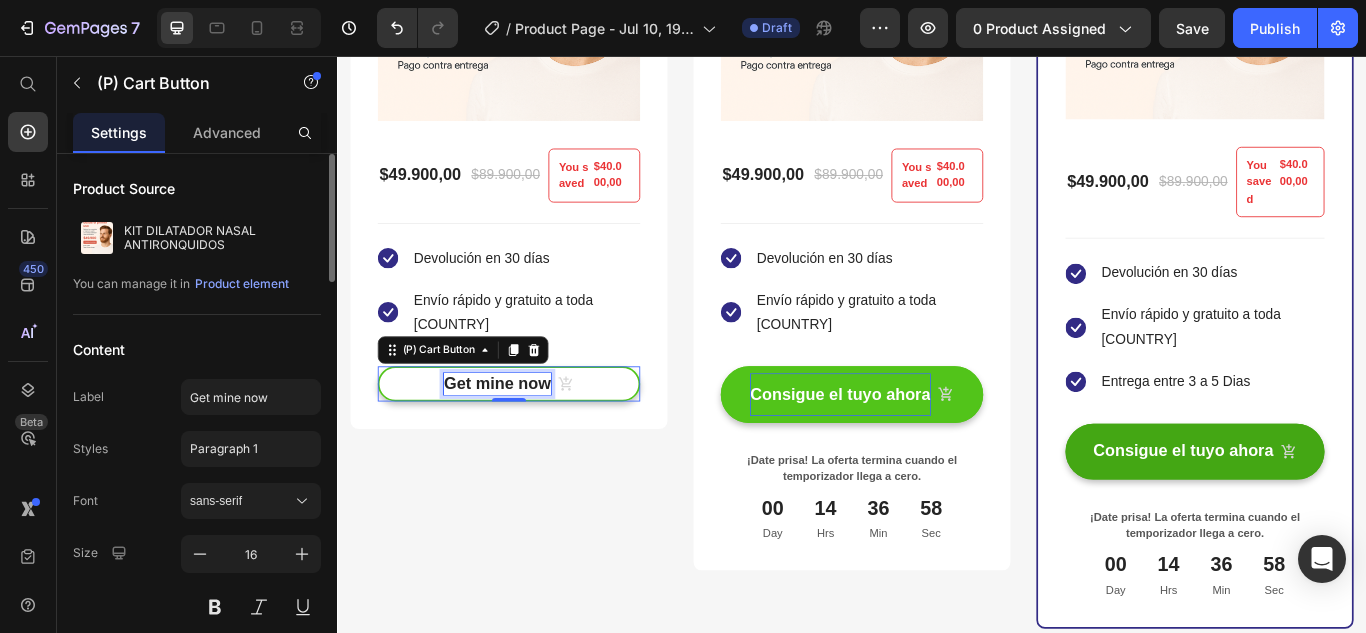 click on "Get mine now" at bounding box center (523, 438) 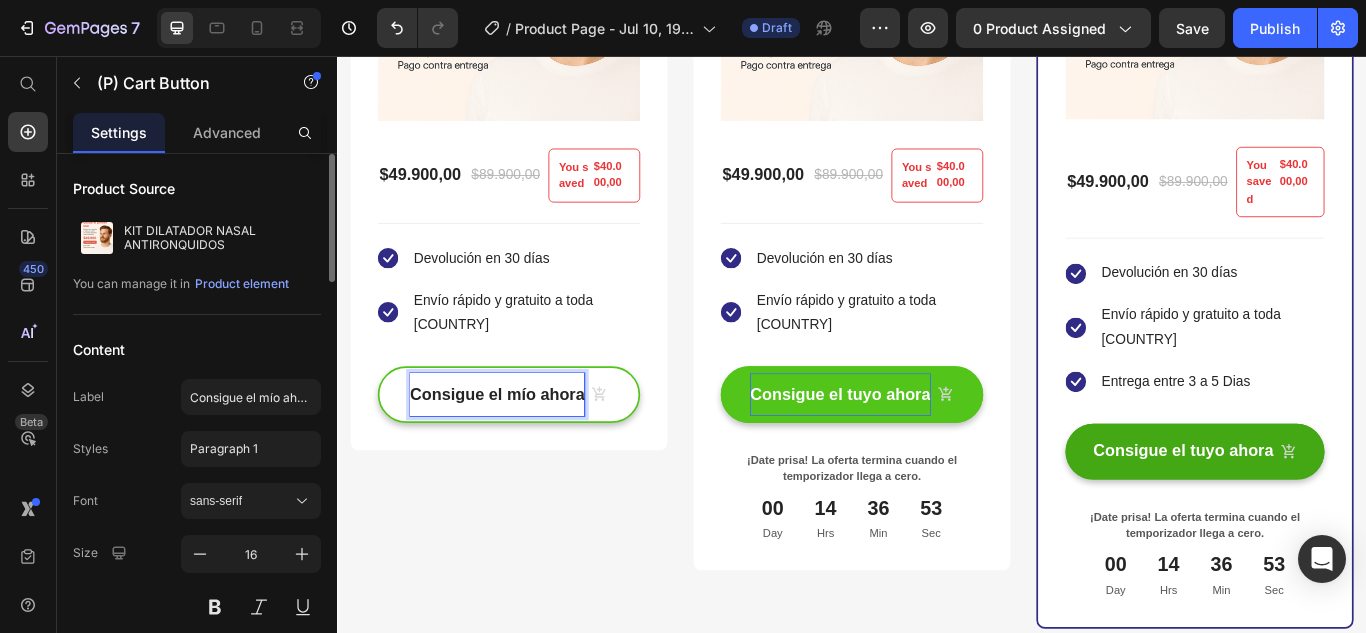 click on "Consigue el mío ahora" at bounding box center (524, 451) 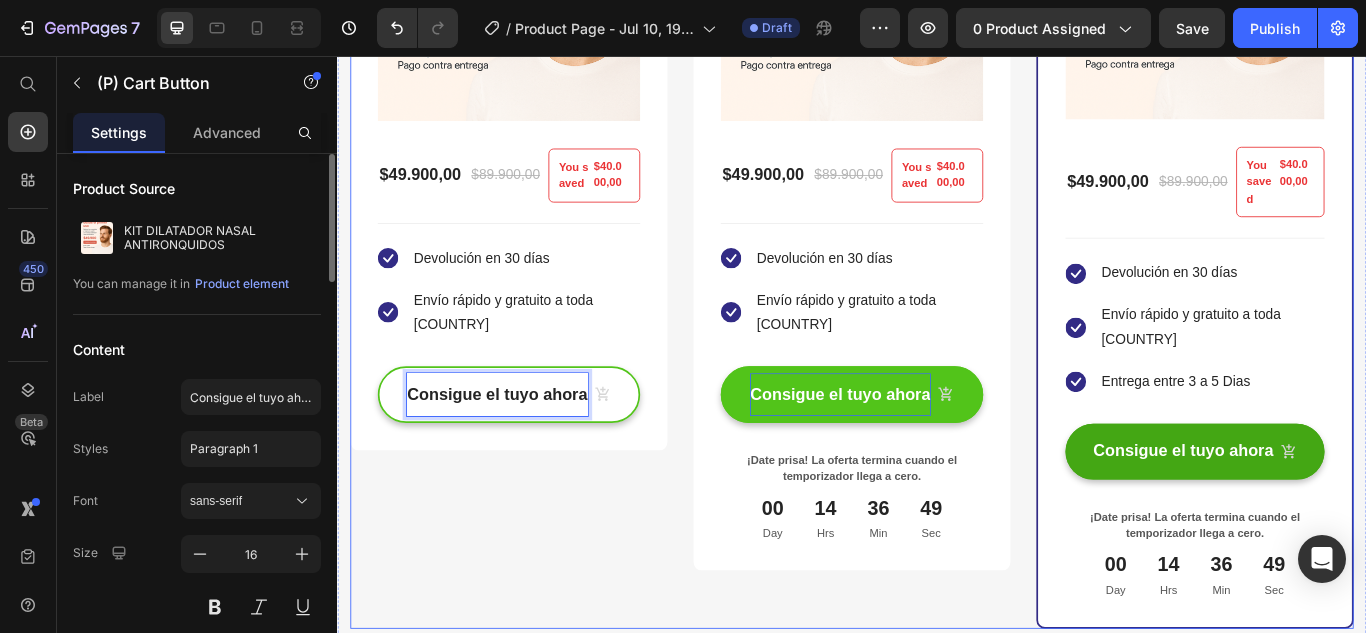 click on "KIT DILATADOR NASAL ANTIRONQUIDOS (P) Title                Title Line AHORRAR 44% (P) Tag (P) Images & Gallery $49.900,00 (P) Price $89.900,00 (P) Price You saved $40.000,00 (P) Tag Row You saved $40.000,00 (P) Tag
Icon Devolución en 30 días Text block
Icon Envío rápido y gratuito a toda [COUNTRY] Text block Icon List Consigue el tuyo ahora (P) Cart Button   0 Product Row Row" at bounding box center (537, 174) 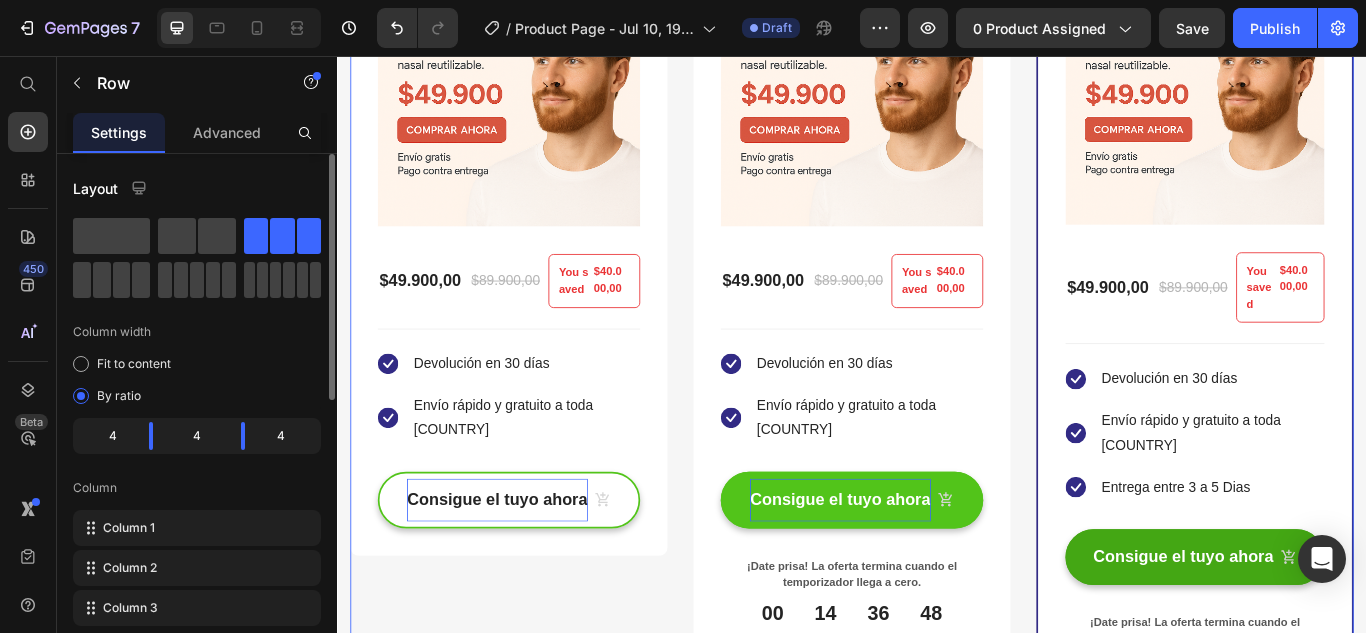 scroll, scrollTop: 5976, scrollLeft: 0, axis: vertical 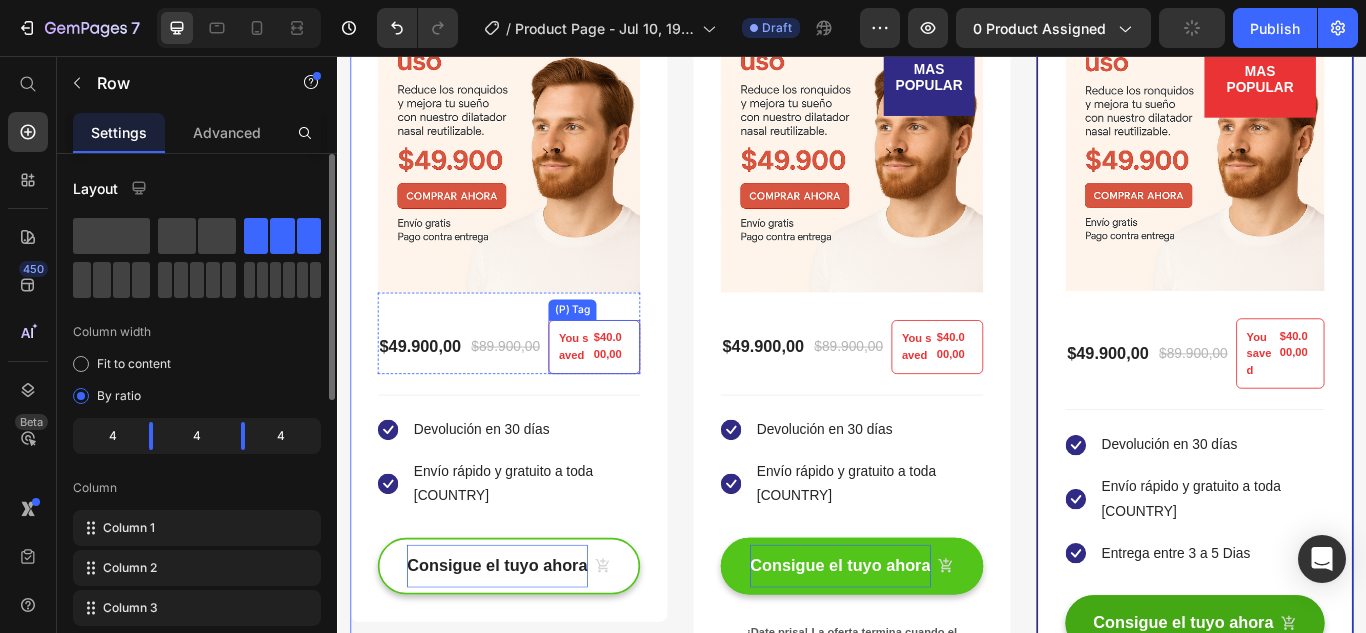 click on "You saved" at bounding box center (613, 395) 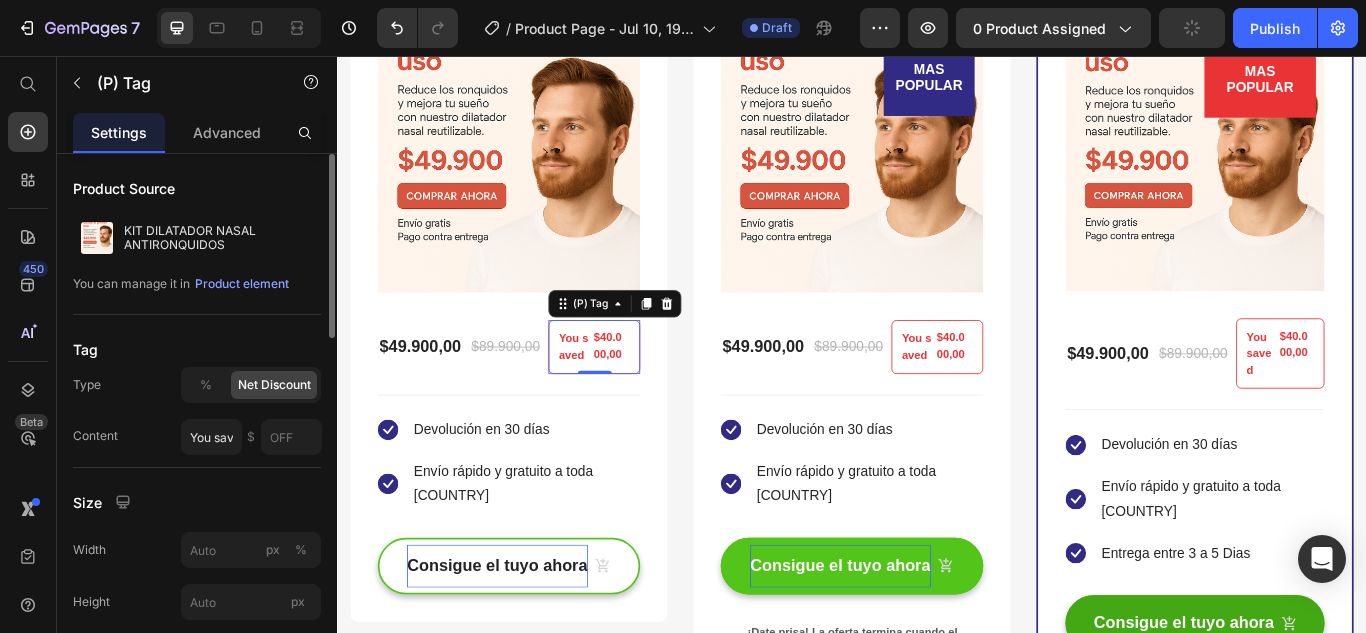 click on "You saved" at bounding box center [613, 395] 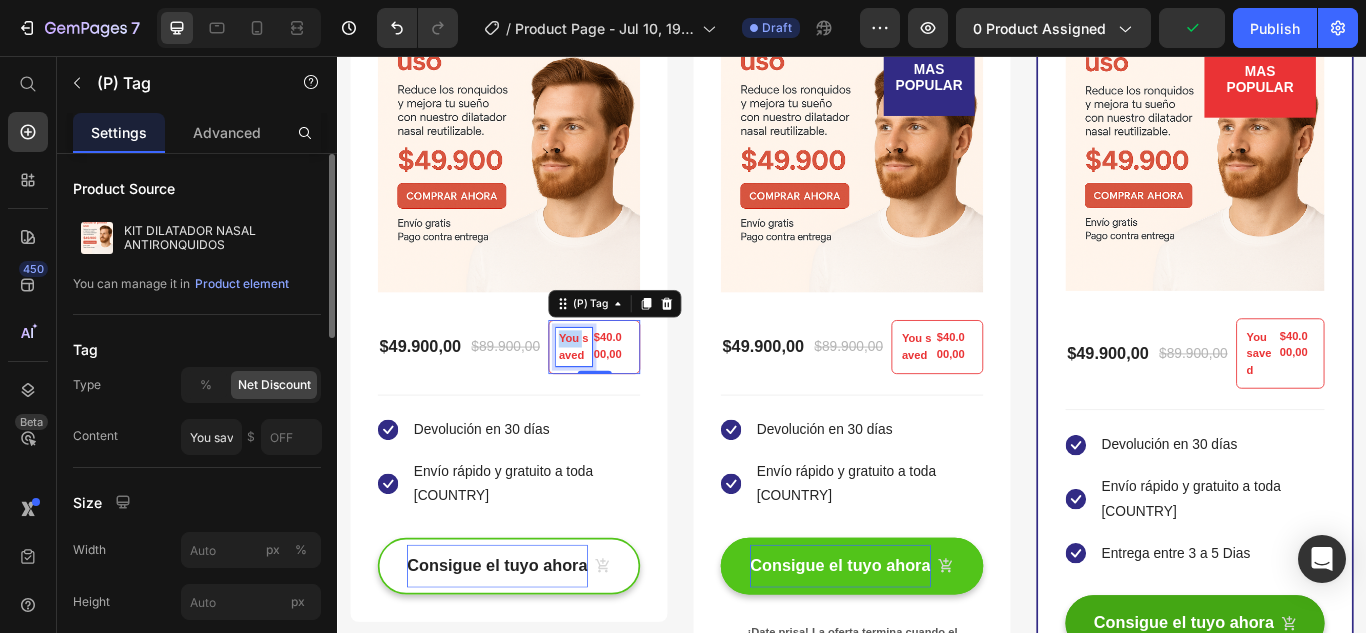 click on "You saved" at bounding box center (613, 395) 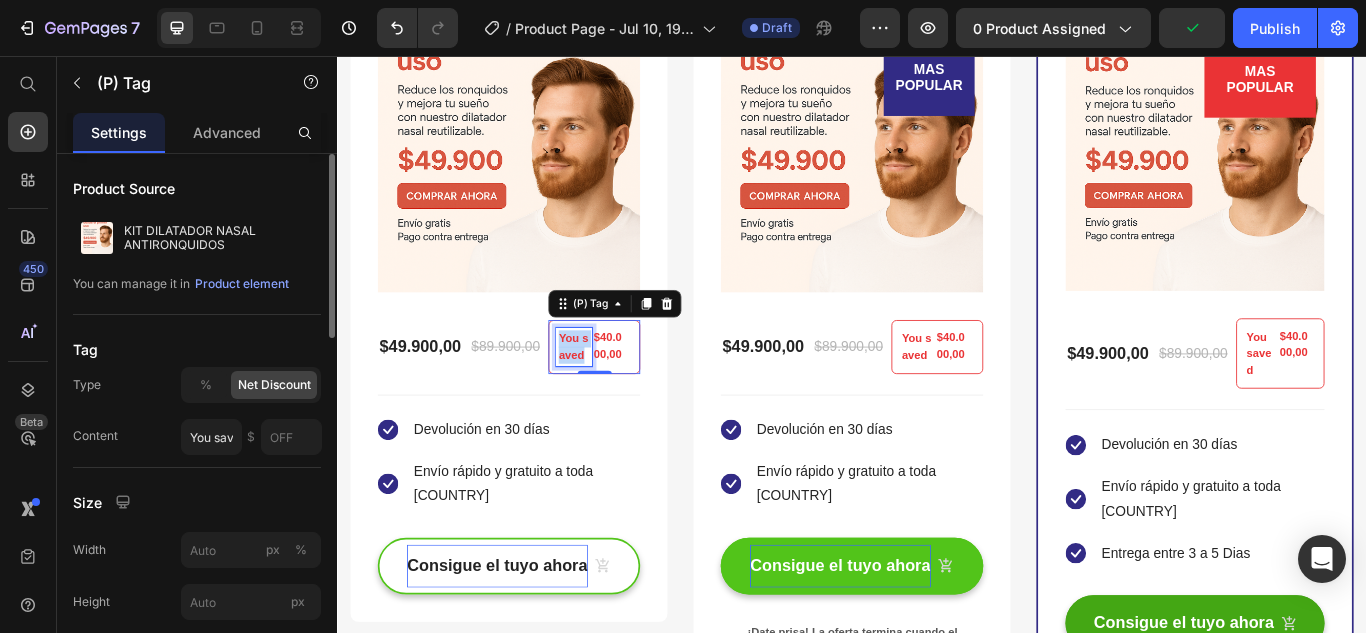 click on "You saved" at bounding box center [613, 395] 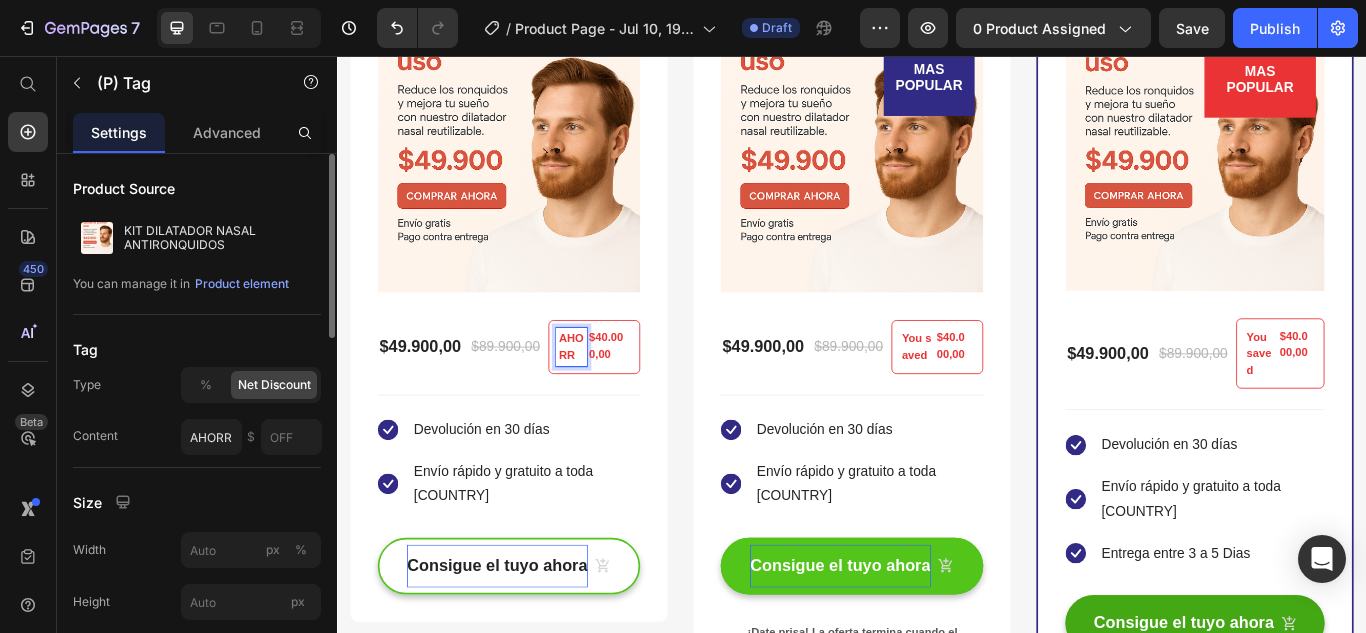 type on "AHORRA" 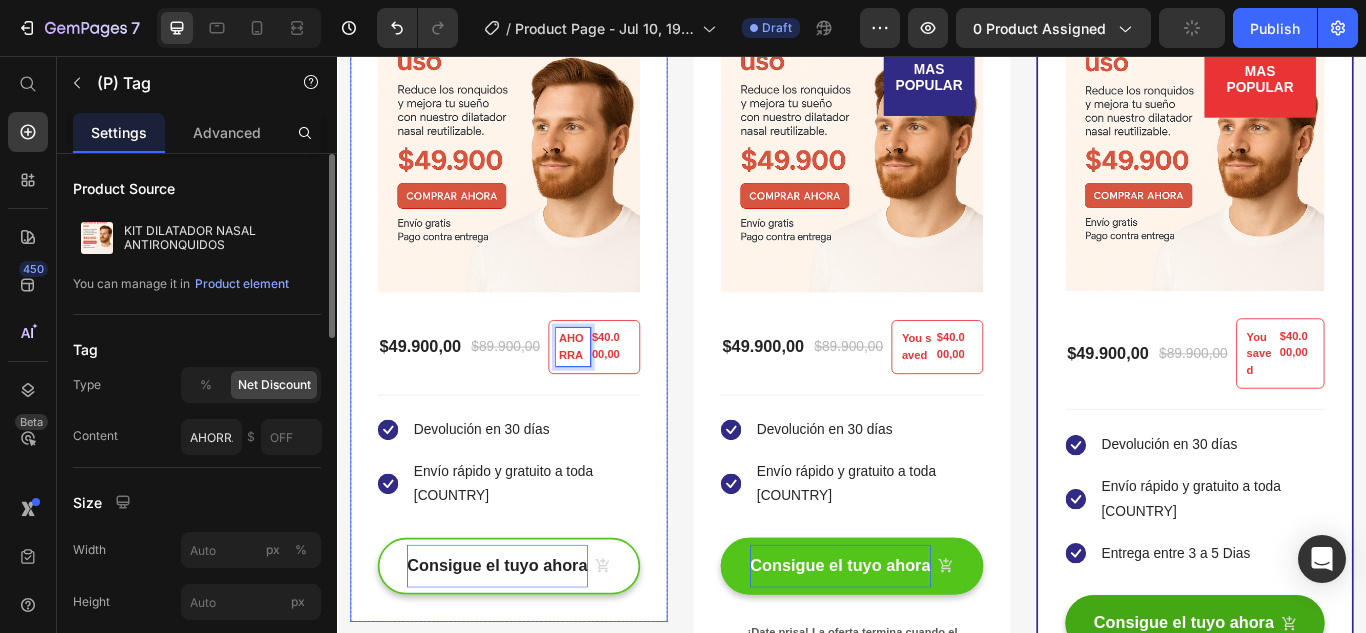 click on "KIT DILATADOR NASAL ANTIRONQUIDOS (P) Title                Title Line AHORRAR 44% (P) Tag (P) Images & Gallery $49.900,00 (P) Price $89.900,00 (P) Price AHORRA $40.000,00 (P) Tag   0 Row You saved $40.000,00 (P) Tag
Icon Devolución en 30 días Text block
Icon Envío rápido y gratuito a toda [COUNTRY] Text block Icon List Consigue el tuyo ahora (P) Cart Button Product Row" at bounding box center [537, 270] 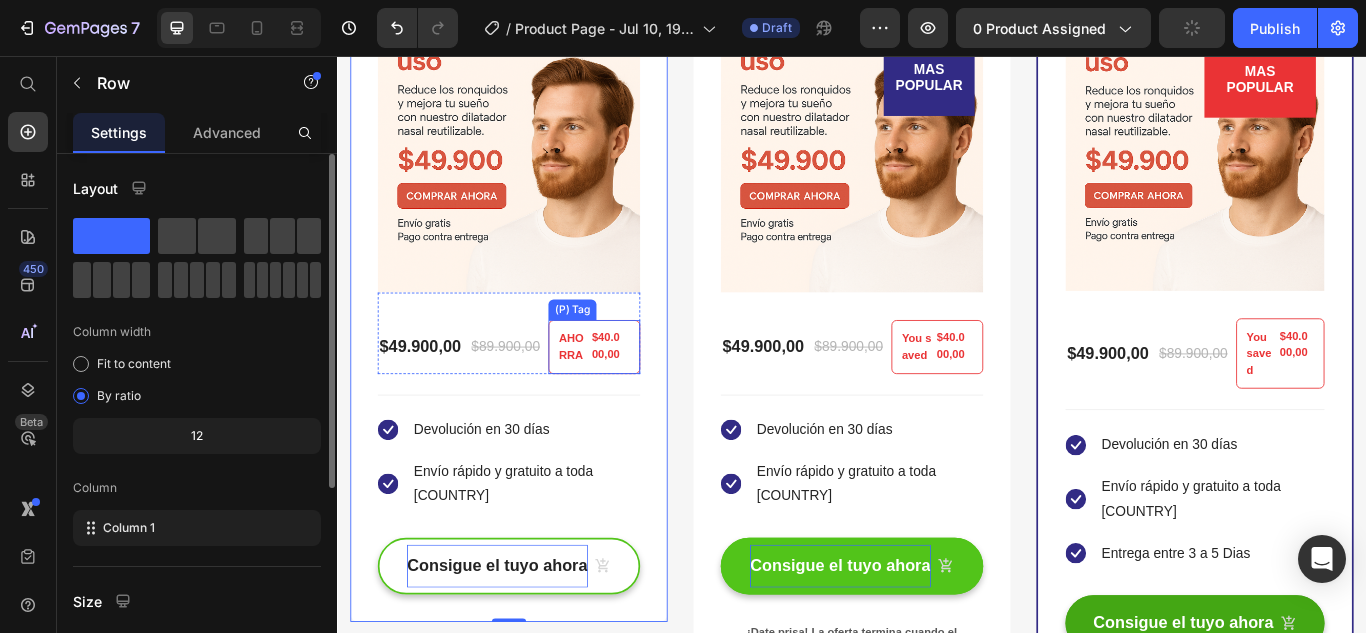 click at bounding box center [678, 395] 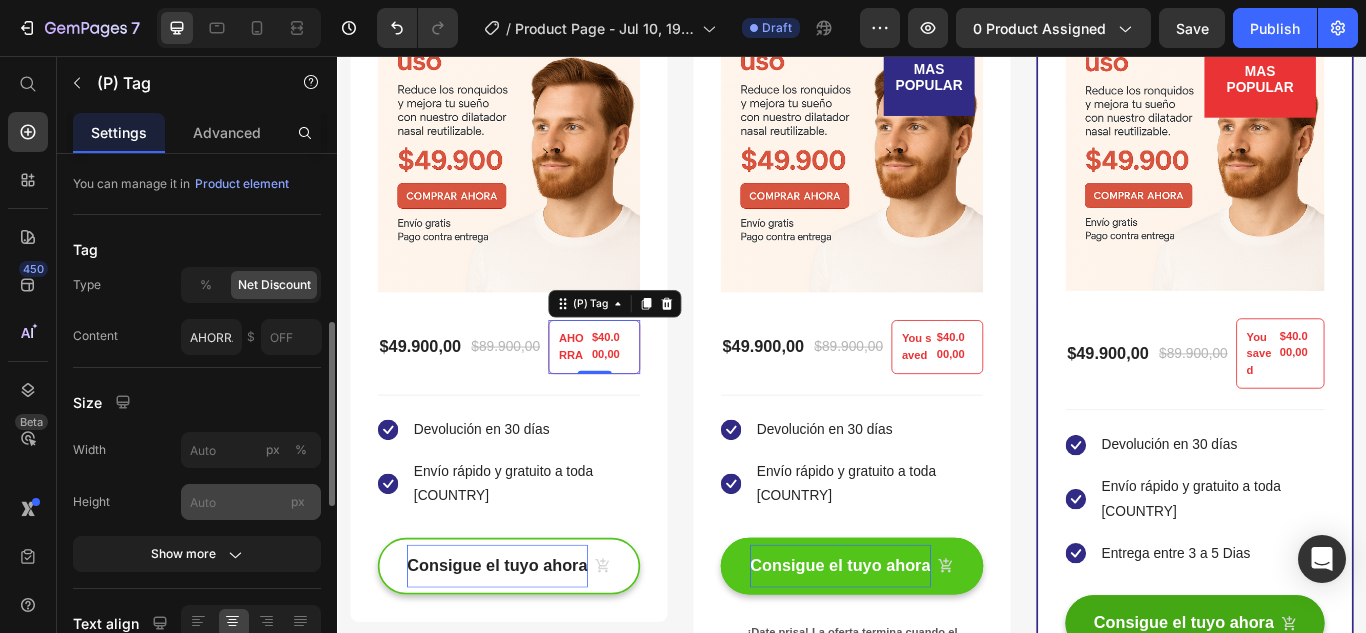 scroll, scrollTop: 200, scrollLeft: 0, axis: vertical 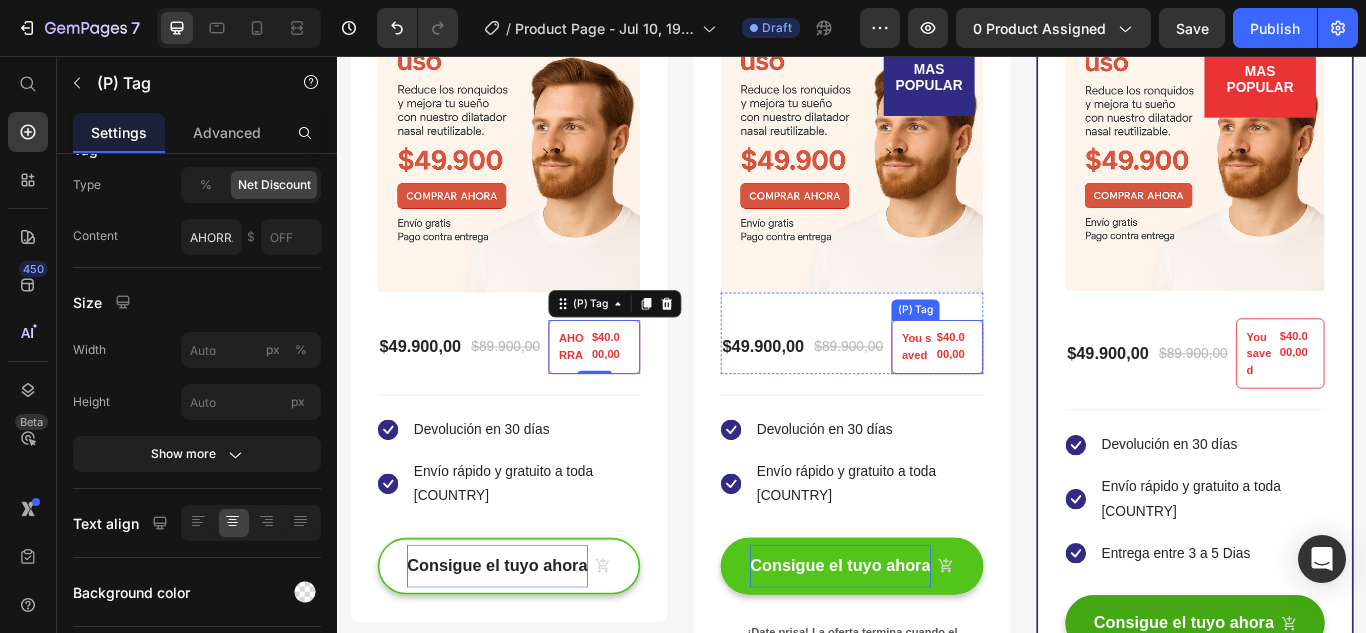click on "You saved" at bounding box center [1013, 395] 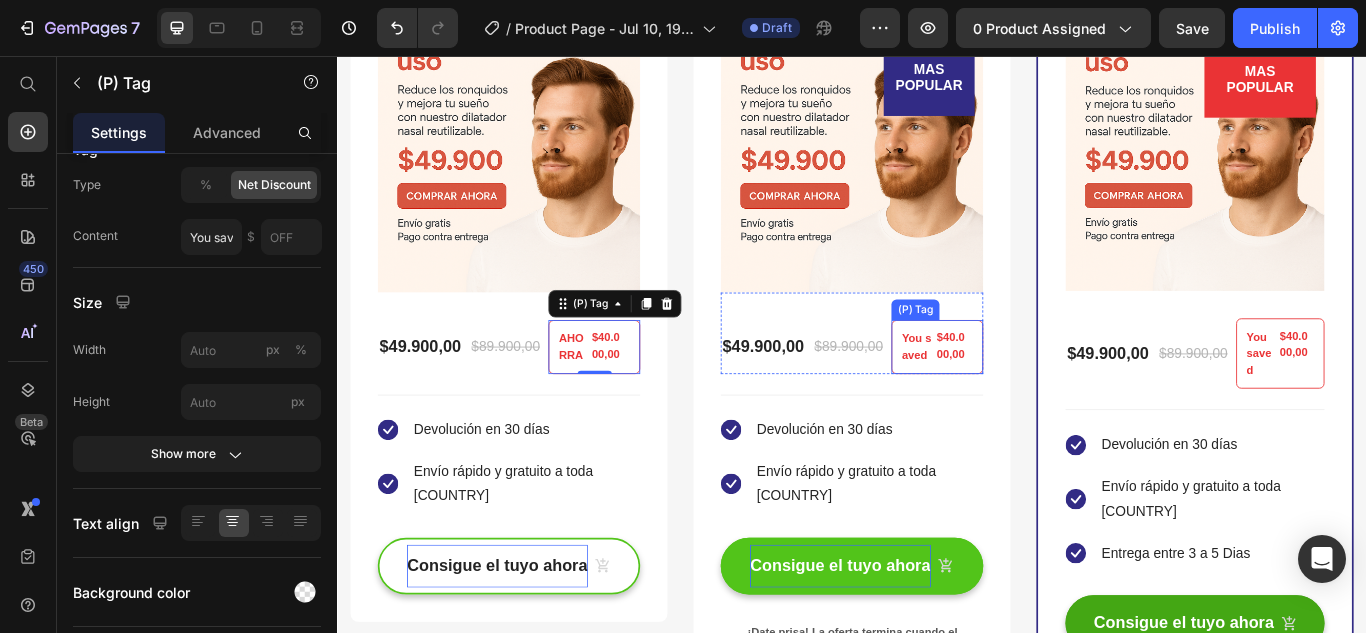 click on "You saved" at bounding box center (1013, 395) 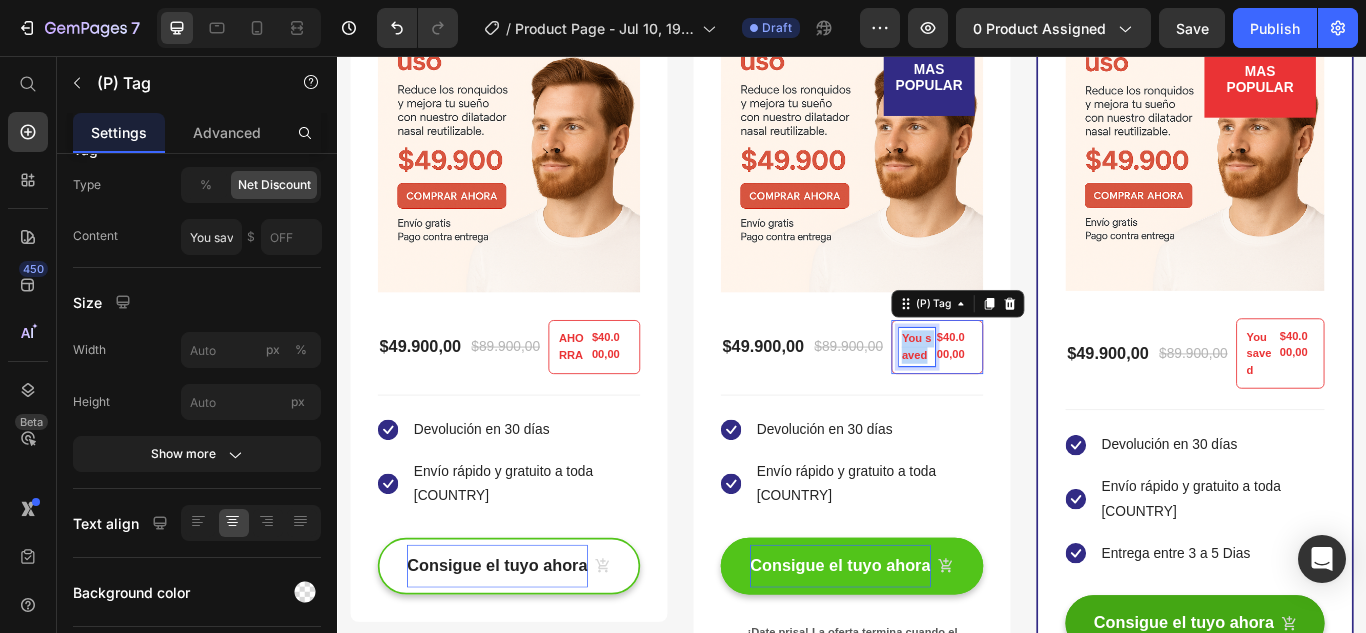 click on "You saved" at bounding box center (1013, 395) 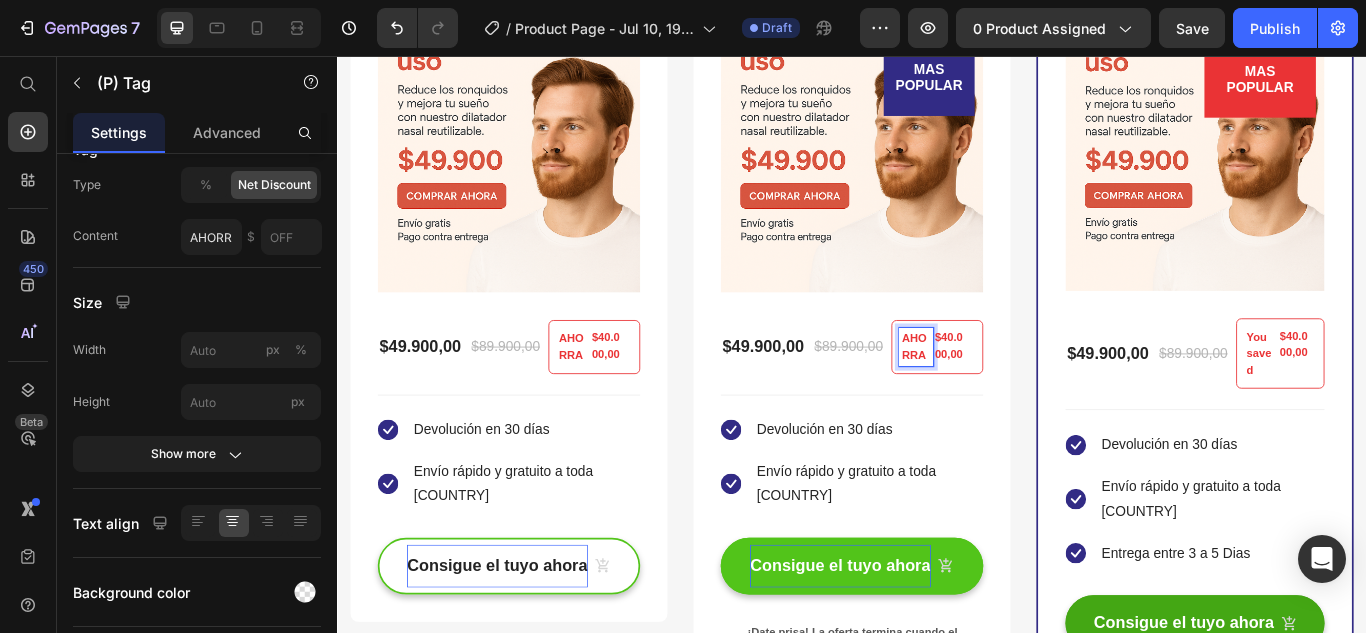 type on "AHORRA" 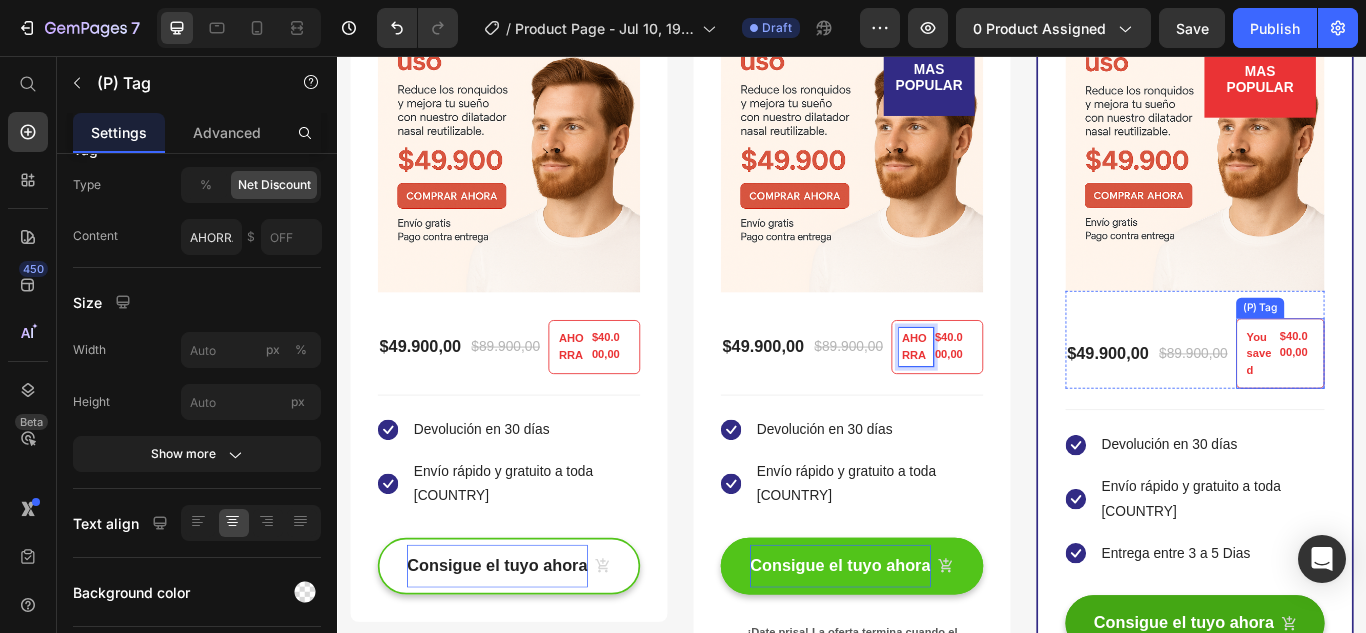 click on "You saved" at bounding box center [1414, 403] 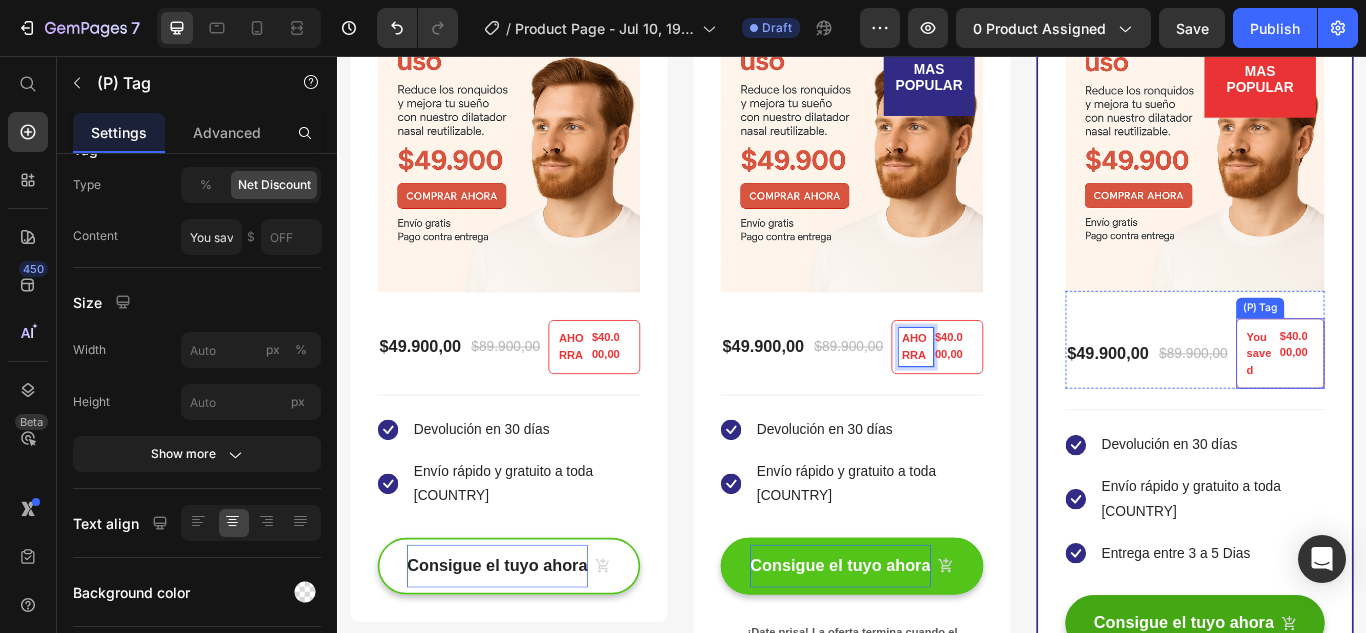 click on "You saved" at bounding box center (1414, 403) 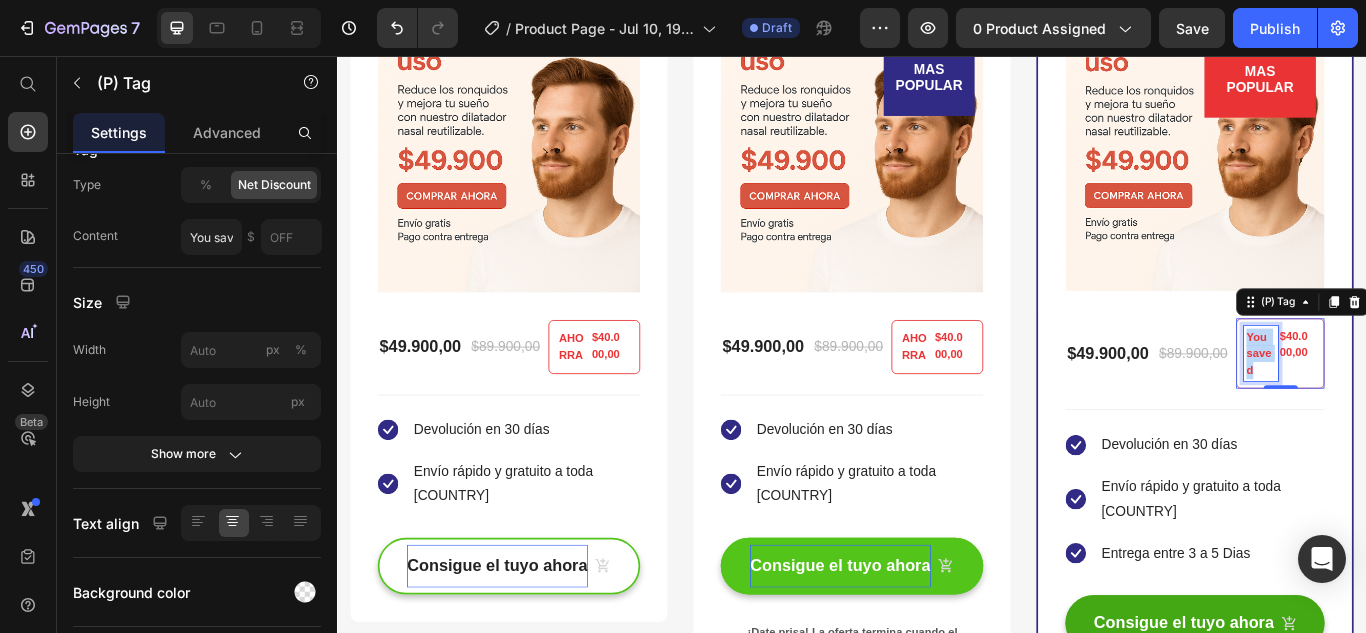 click on "You saved" at bounding box center (1414, 403) 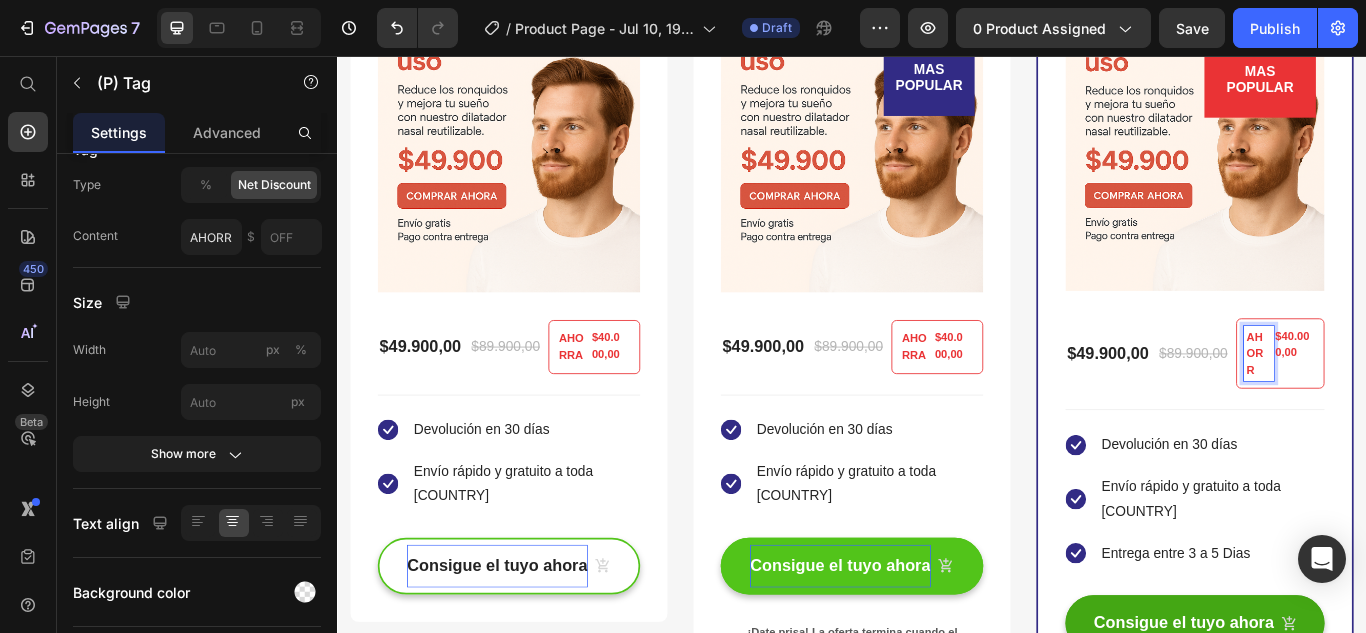 type on "AHORRA" 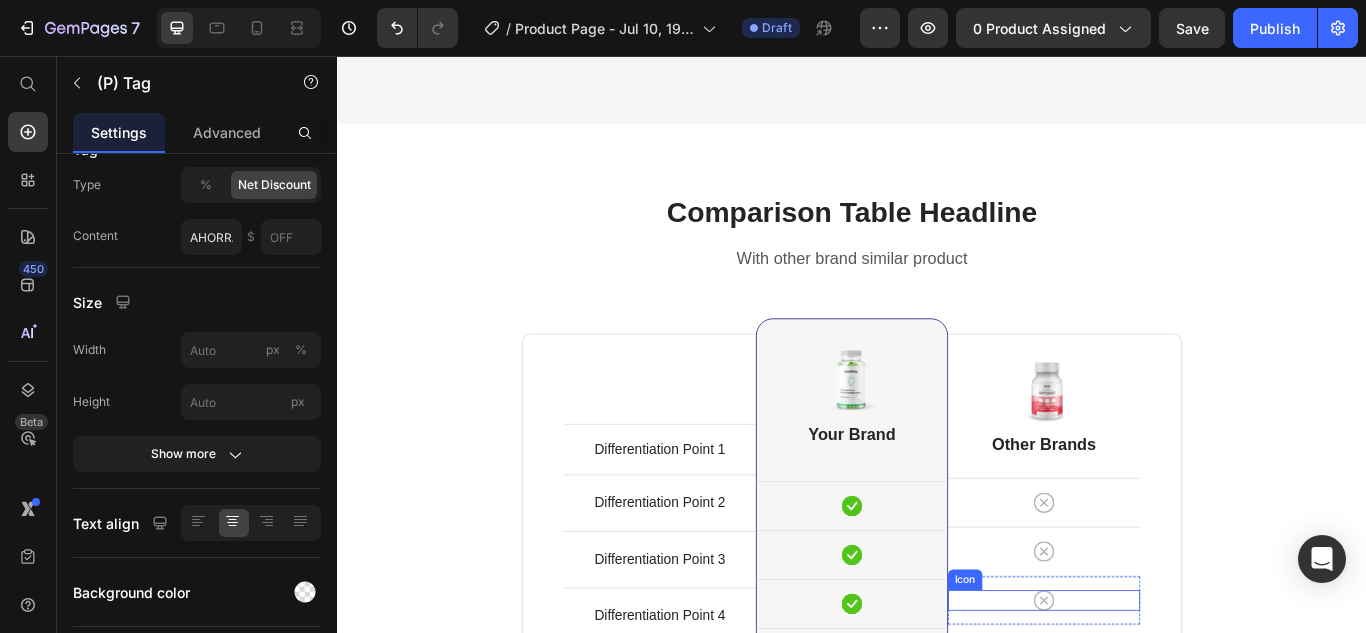 scroll, scrollTop: 6787, scrollLeft: 0, axis: vertical 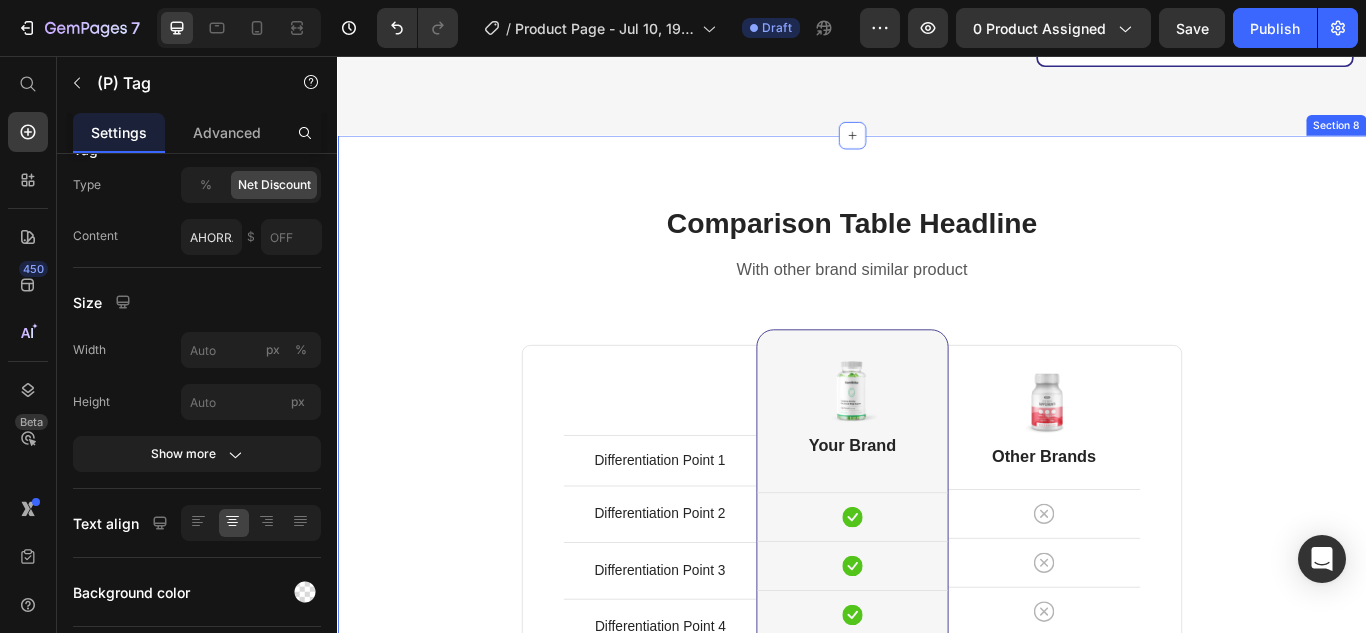 click on "Comparison Table Headline Heading With other brand similar product Text block Row Differentiation Point 1 Text block Row Differentiation Point 2 Text block Row Differentiation Point 3 Text block Row Differentiation Point 4 Text block Row Differentiation Point 5 Text block Row Differentiation Point 6 Text block Row Differentiation Point 7 Text block Row Differentiation Point 8 Text block Row Image Your Brand Heading
Icon Row
Icon Row
Icon Row
Icon Row
Icon Row
Icon Row
Icon Row
Icon Row Row Image Other Brands Heading
Icon Row
Icon Row
Icon Row
Icon Row
Icon Row
Icon Row
Icon Row
Icon Row Row Your Brand Heading Differentiation Point 1 Text block
Icon Row Differentiation Point 2 Text block
Icon Row Differentiation Point 3 Icon" at bounding box center [937, 704] 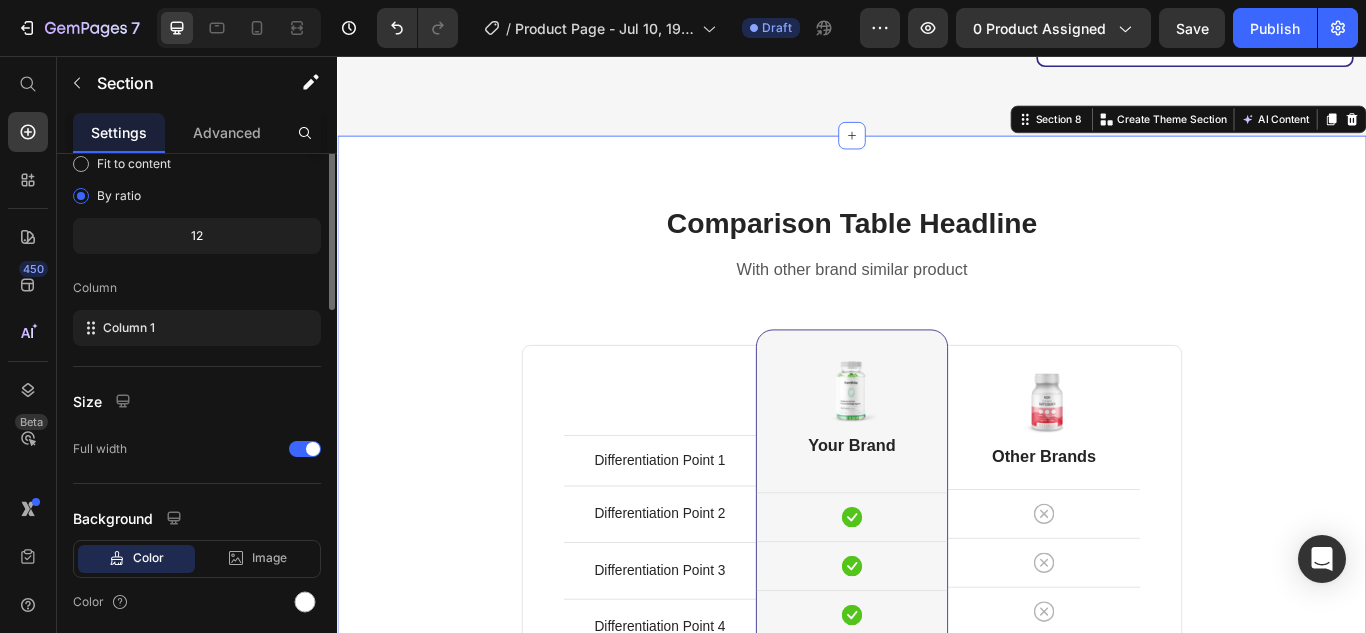 scroll, scrollTop: 0, scrollLeft: 0, axis: both 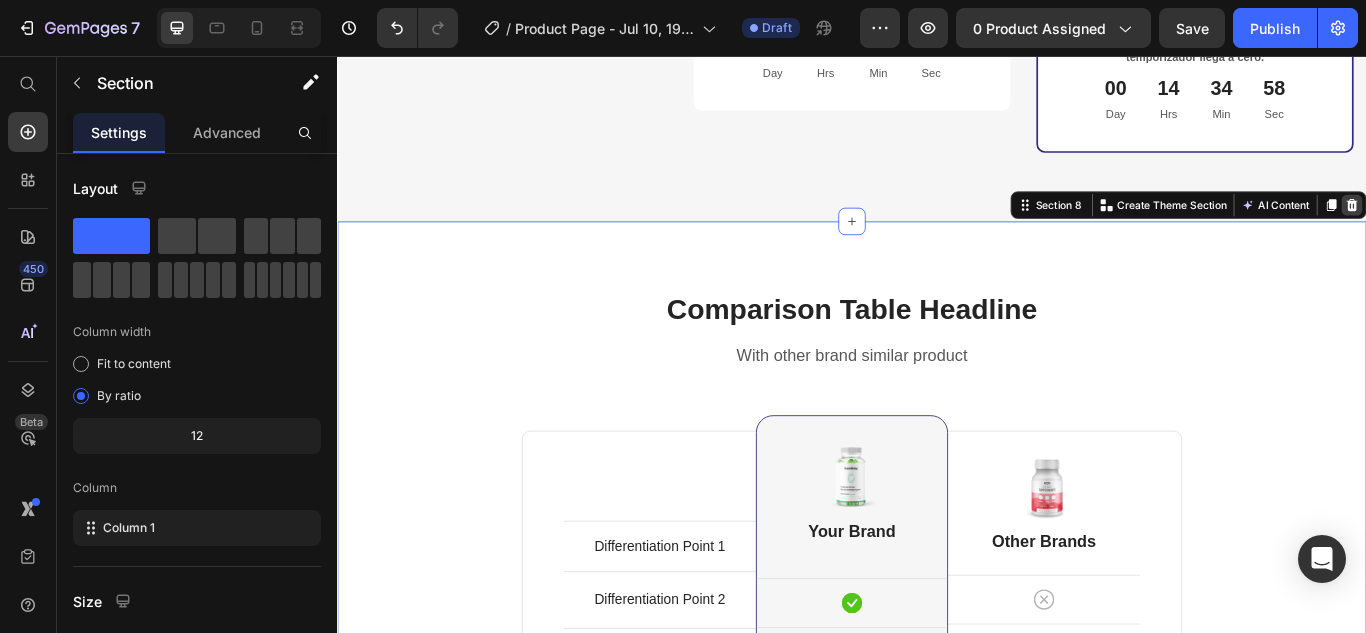 click 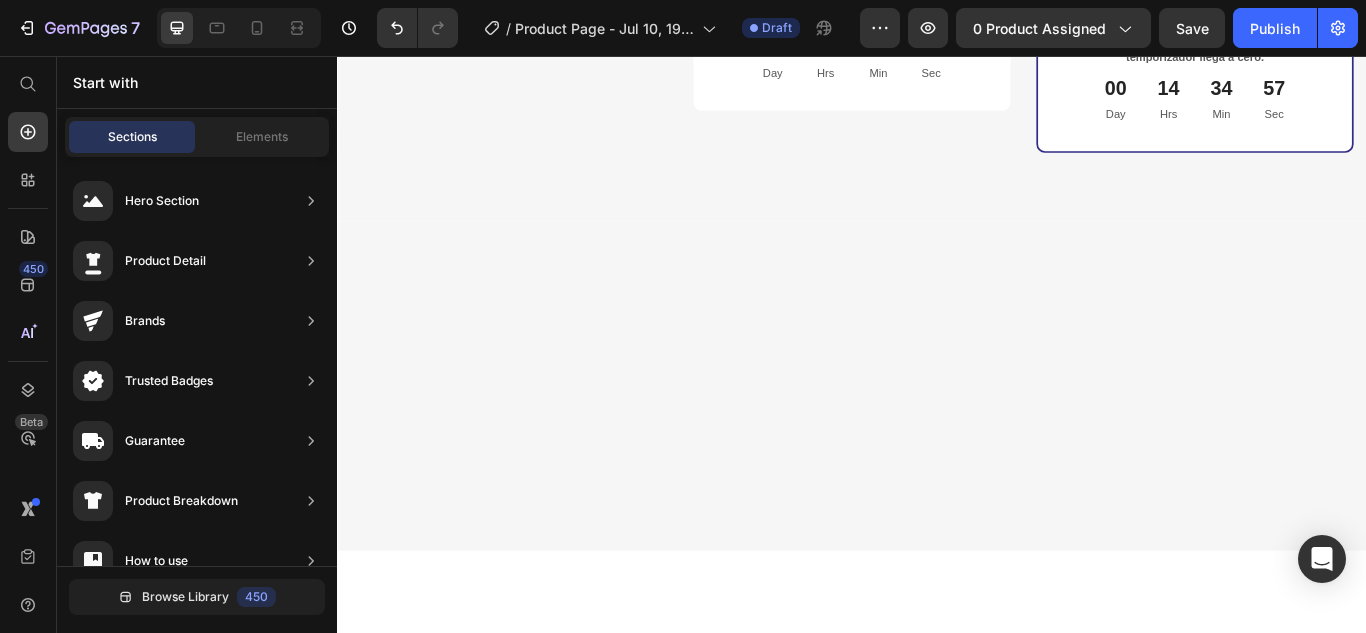 click at bounding box center [937, 441] 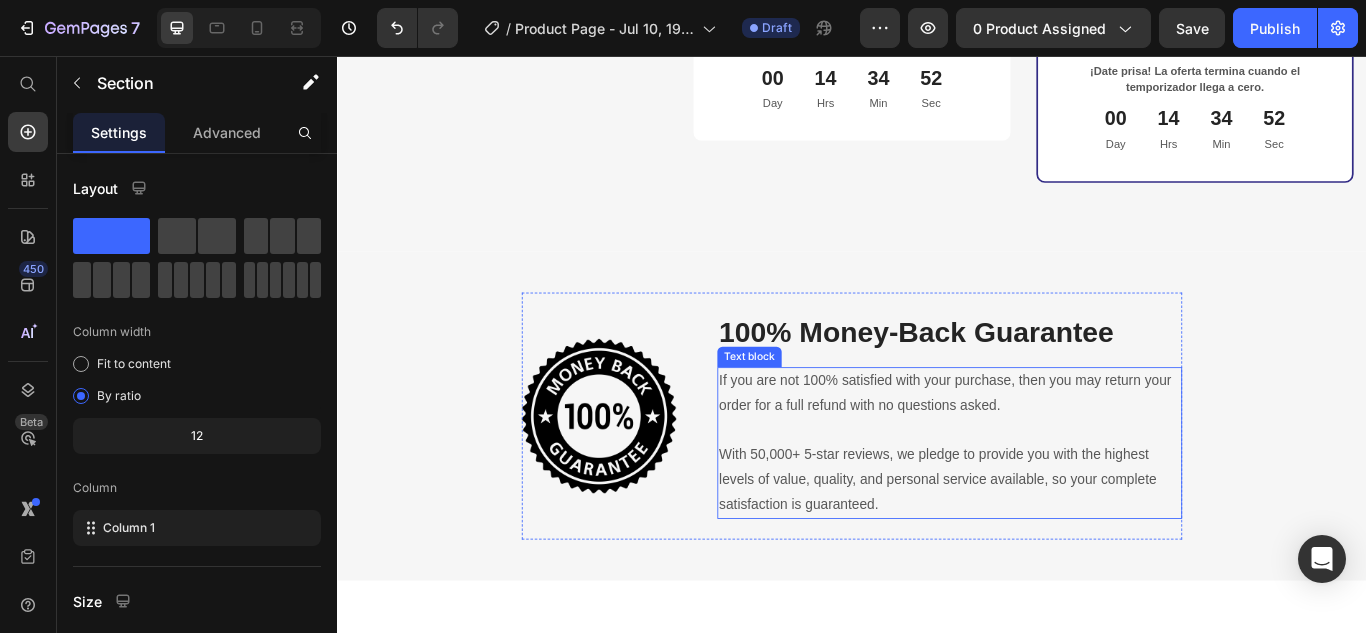 scroll, scrollTop: 6775, scrollLeft: 0, axis: vertical 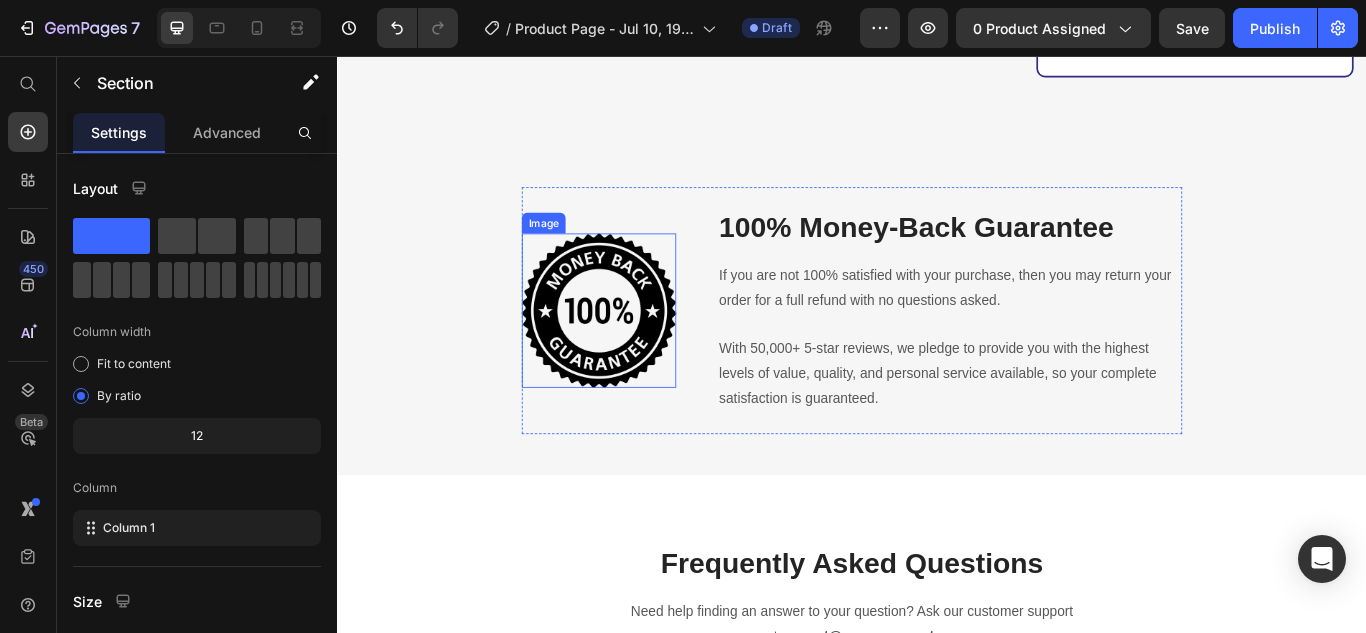 click at bounding box center (642, 353) 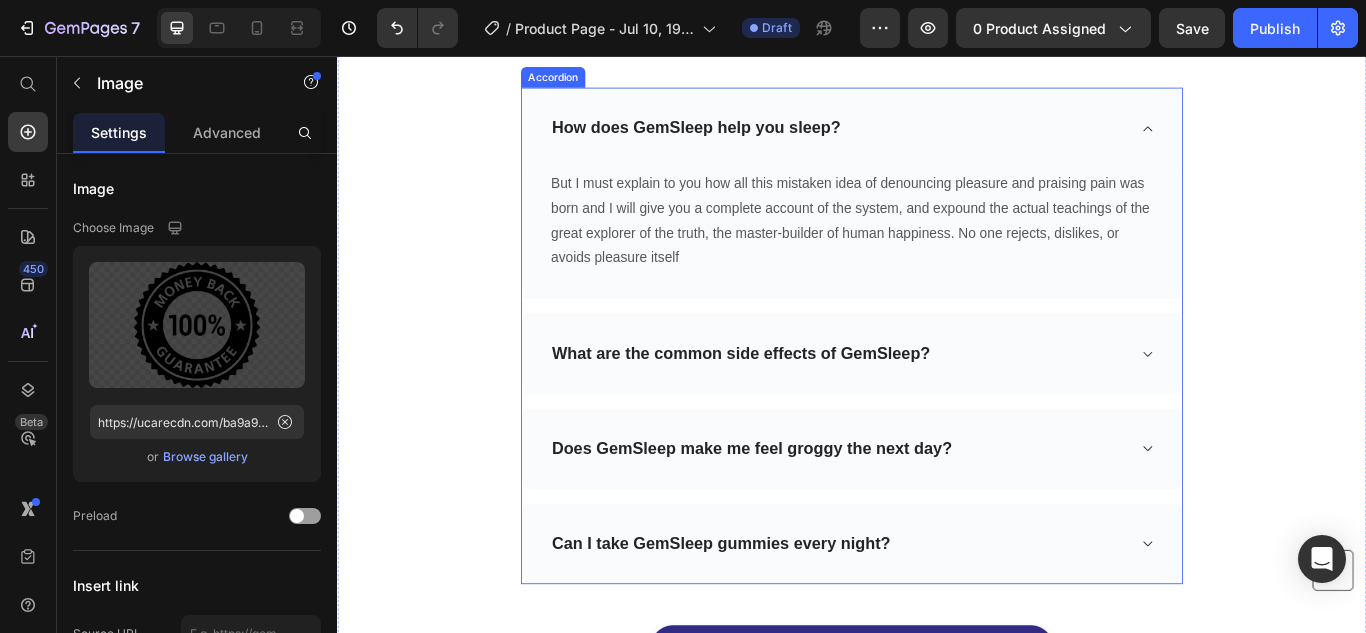 scroll, scrollTop: 7475, scrollLeft: 0, axis: vertical 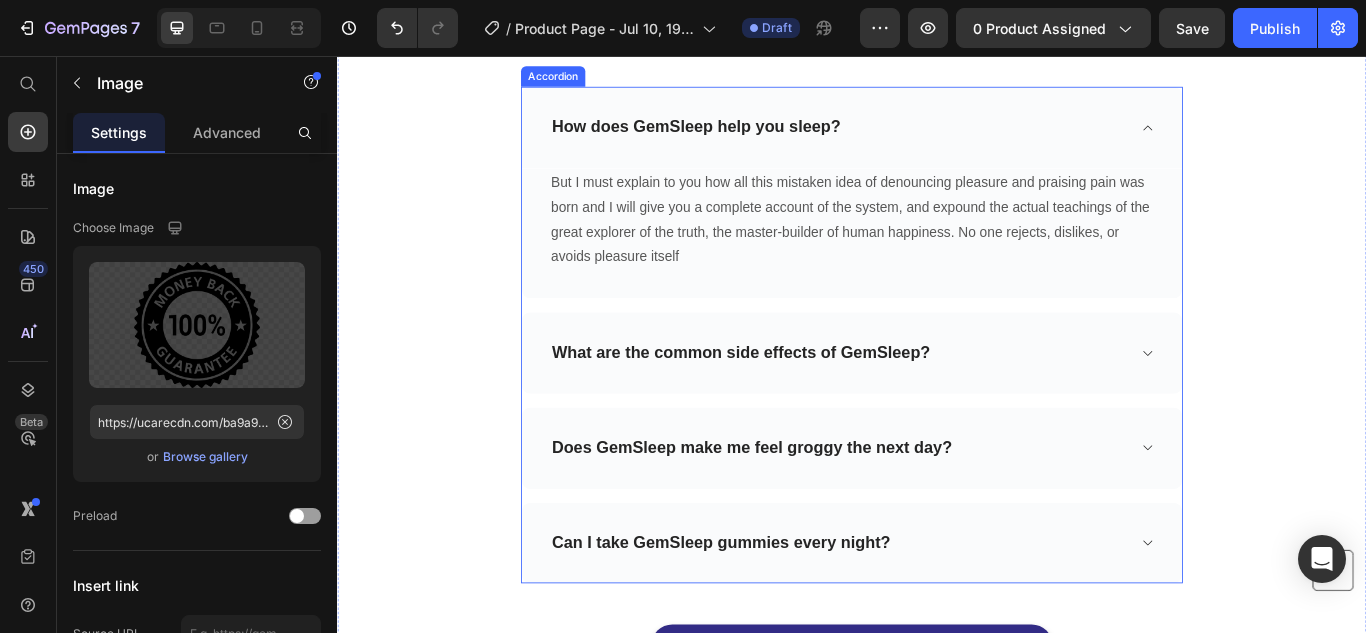 click 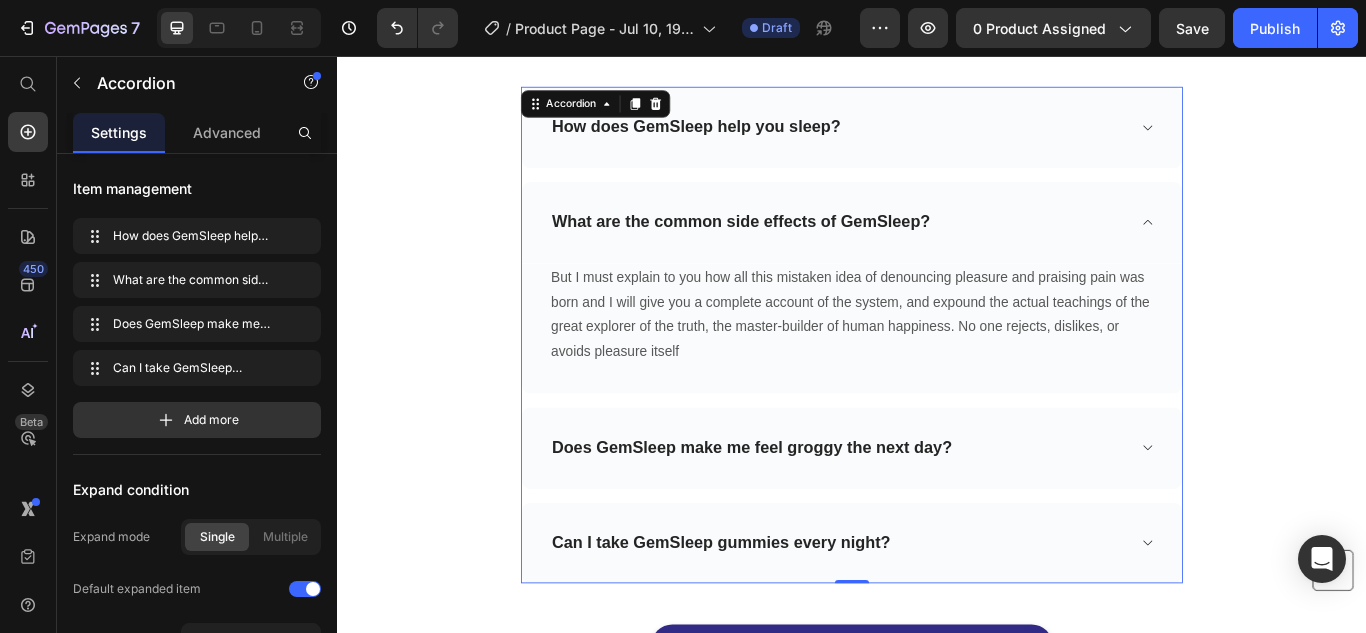 click 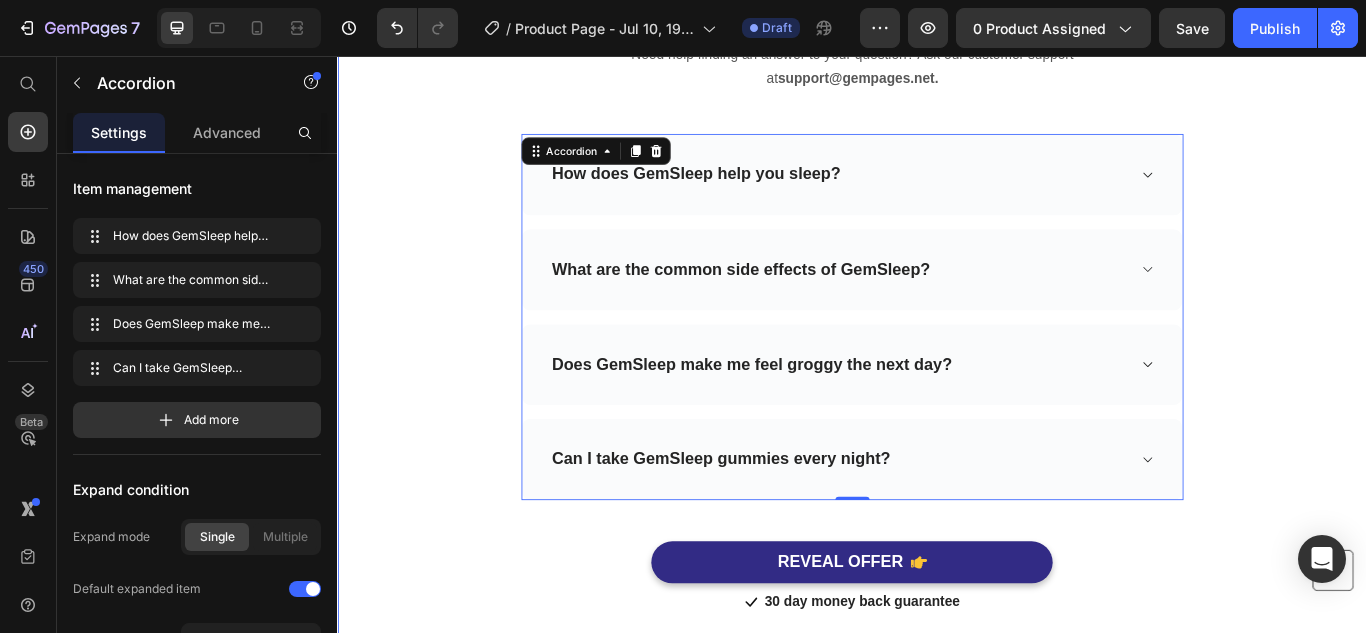 scroll, scrollTop: 7175, scrollLeft: 0, axis: vertical 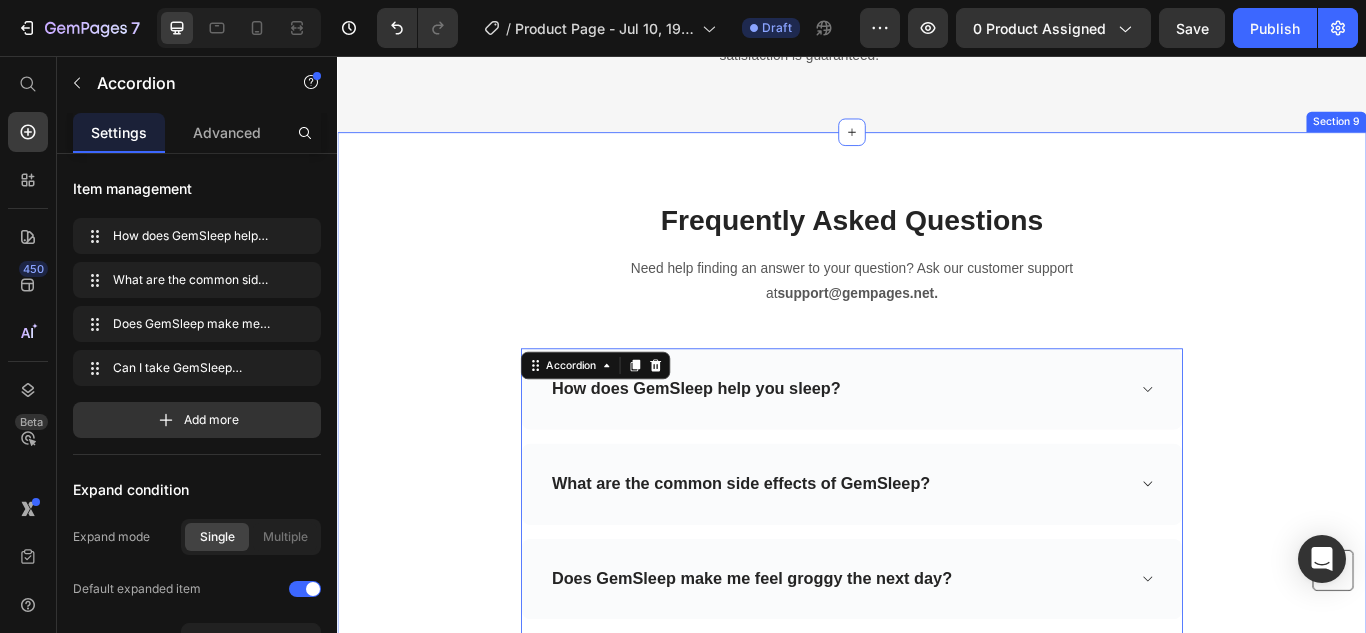 click on "Frequently Asked Questions Heading Need help finding an answer to your question? Ask our customer support at  [EMAIL]. Text block Row Row
How does GemSleep help you sleep?
What are the common side effects of GemSleep?
Does GemSleep make me feel groggy the next day?
Can I take GemSleep gummies every night? Accordion  0 	   REVEAL OFFER Button                Icon 30 day money back guarantee Text block Icon List Row Section 9" at bounding box center (937, 592) 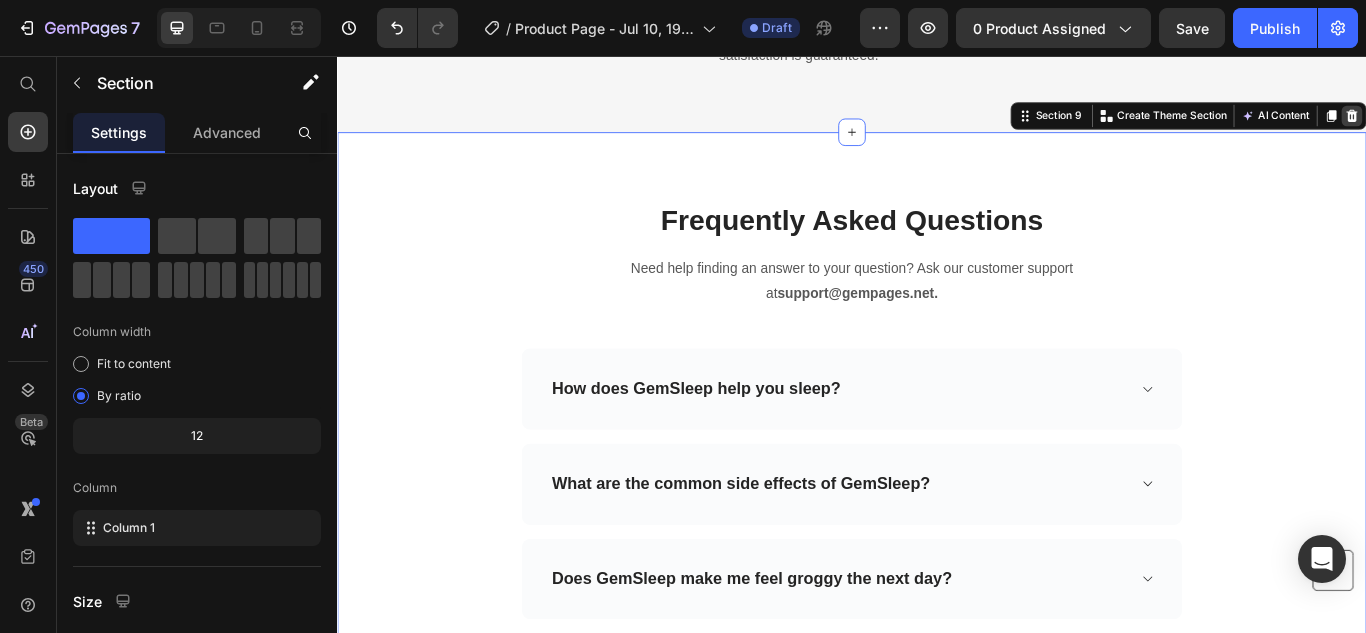 click 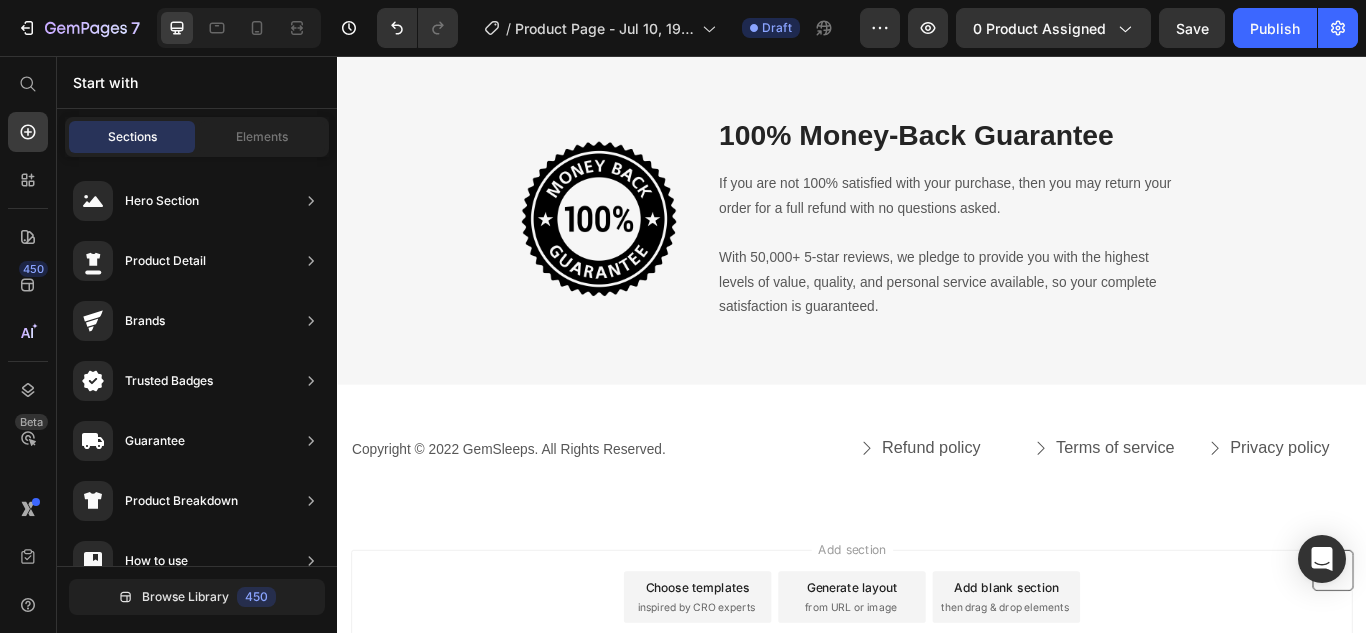 scroll, scrollTop: 6728, scrollLeft: 0, axis: vertical 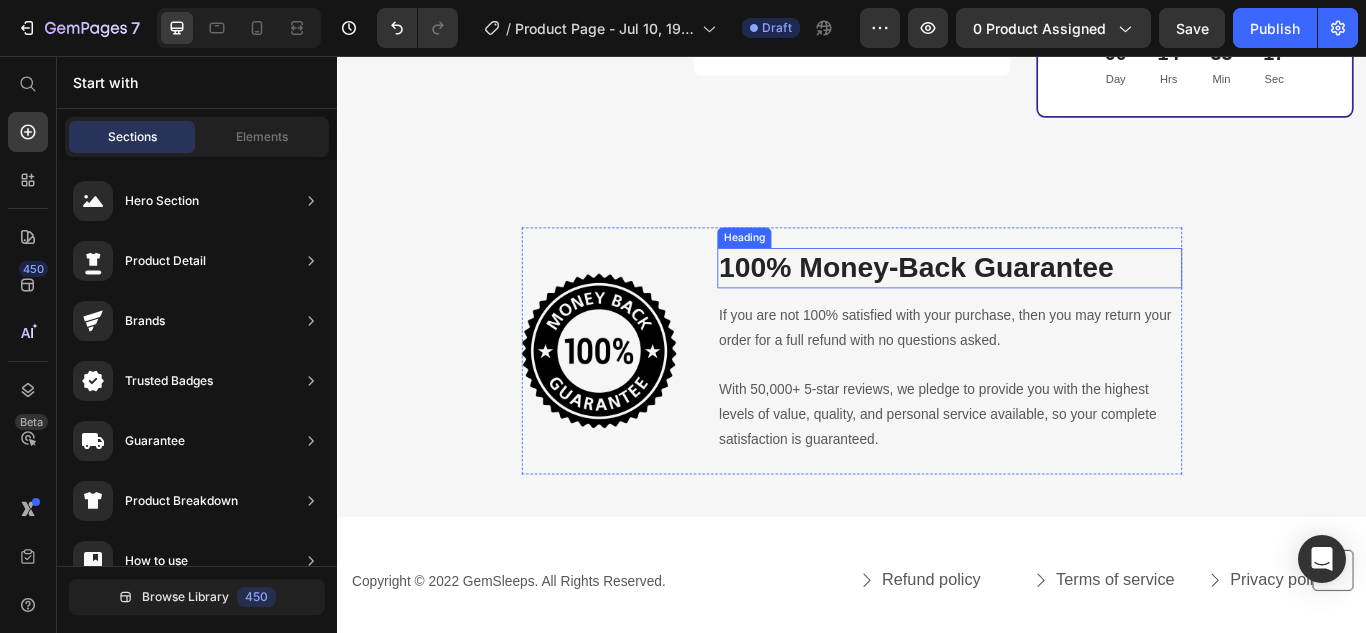 click on "100% Money-Back Guarantee" at bounding box center [1051, 303] 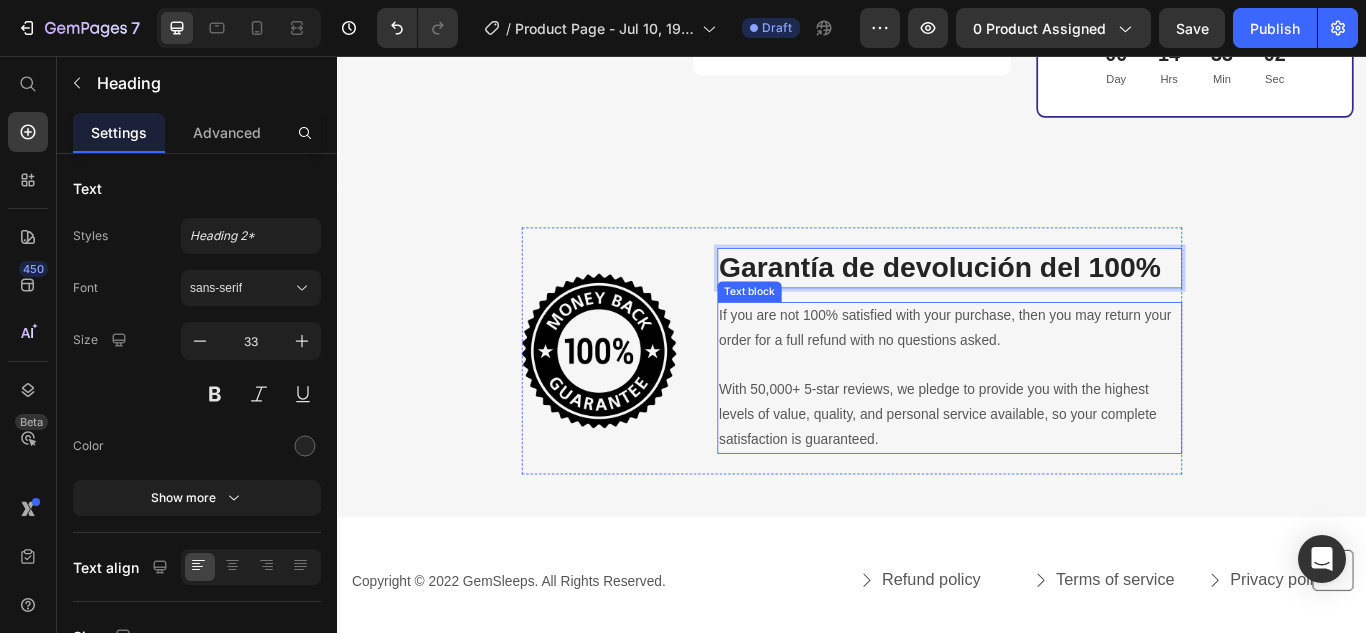 click on "If you are not 100% satisfied with your purchase, then you may return your order for a full refund with no questions asked." at bounding box center (1051, 374) 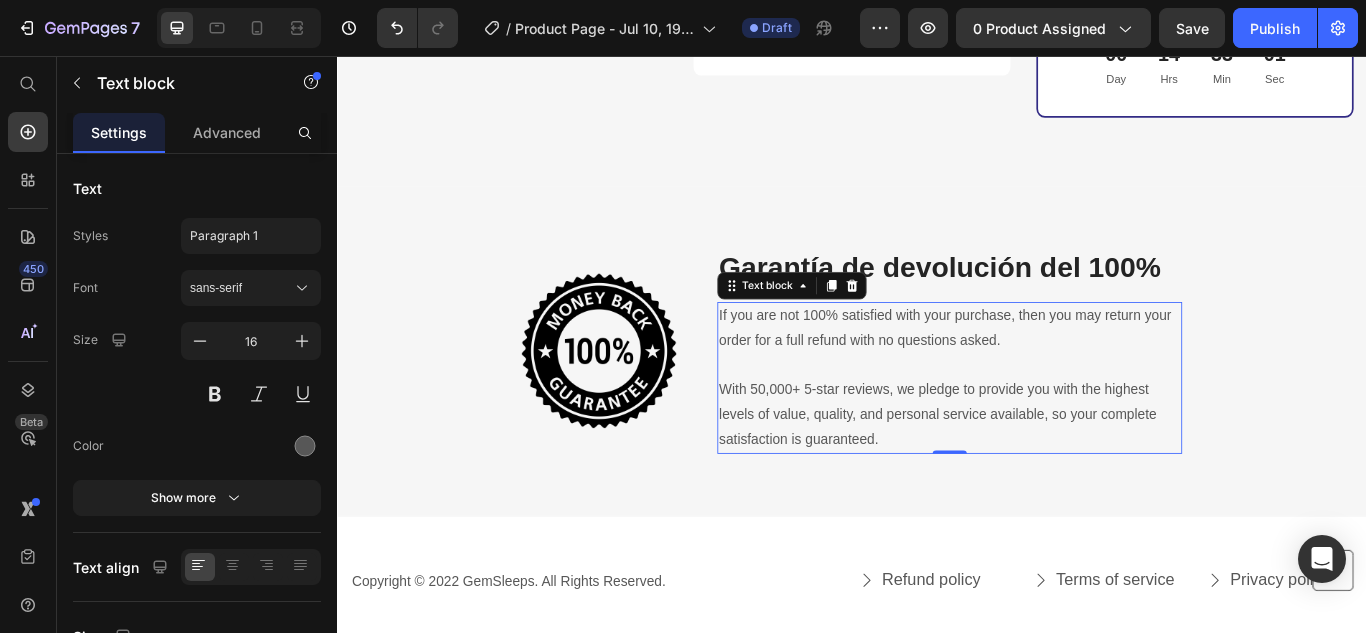 click on "If you are not 100% satisfied with your purchase, then you may return your order for a full refund with no questions asked." at bounding box center [1051, 374] 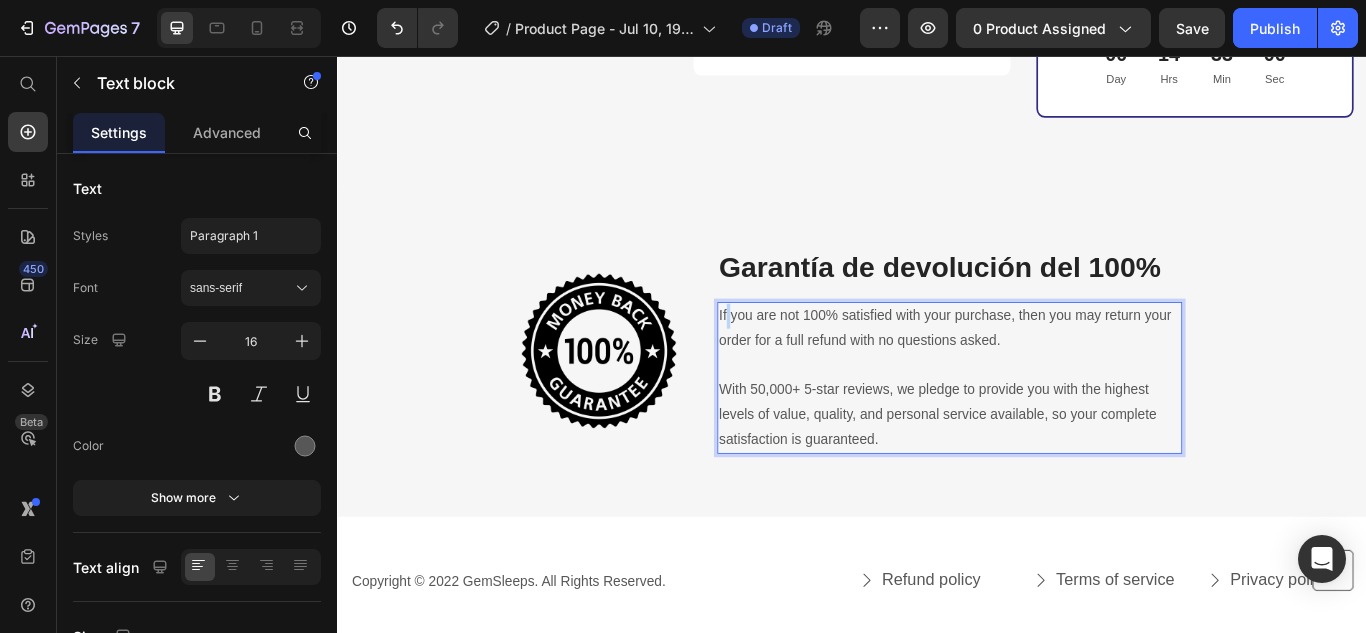 click on "If you are not 100% satisfied with your purchase, then you may return your order for a full refund with no questions asked." at bounding box center (1051, 374) 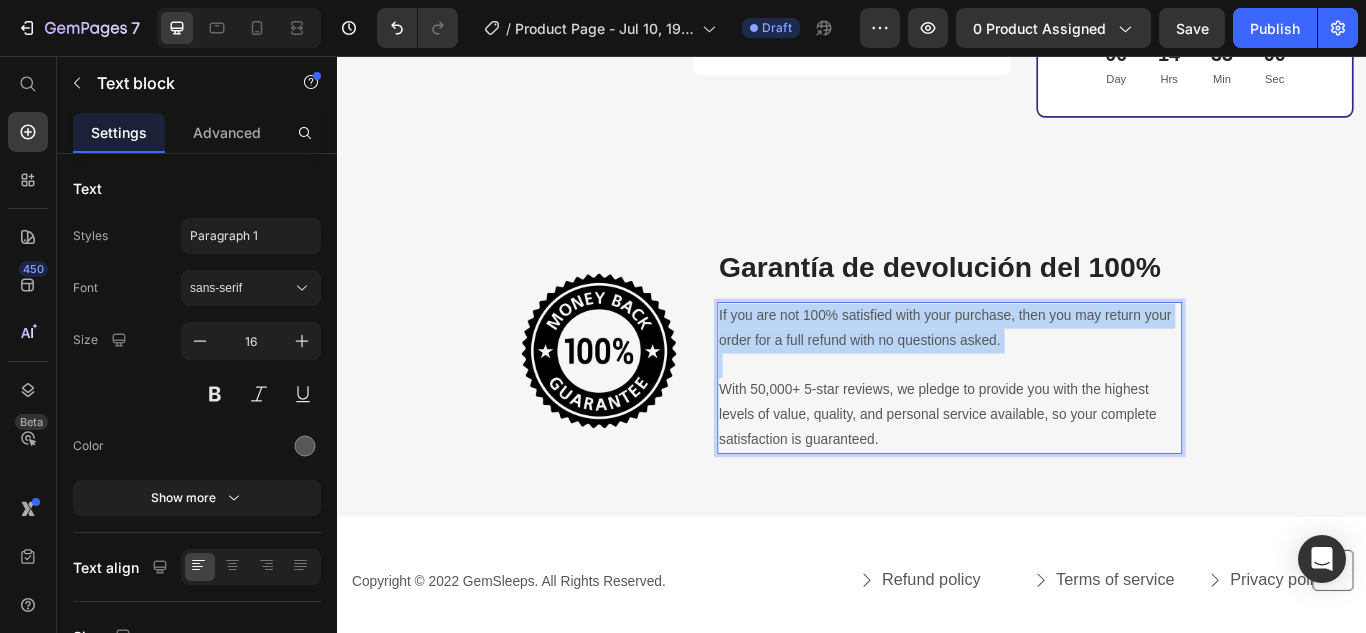 click on "If you are not 100% satisfied with your purchase, then you may return your order for a full refund with no questions asked." at bounding box center [1051, 374] 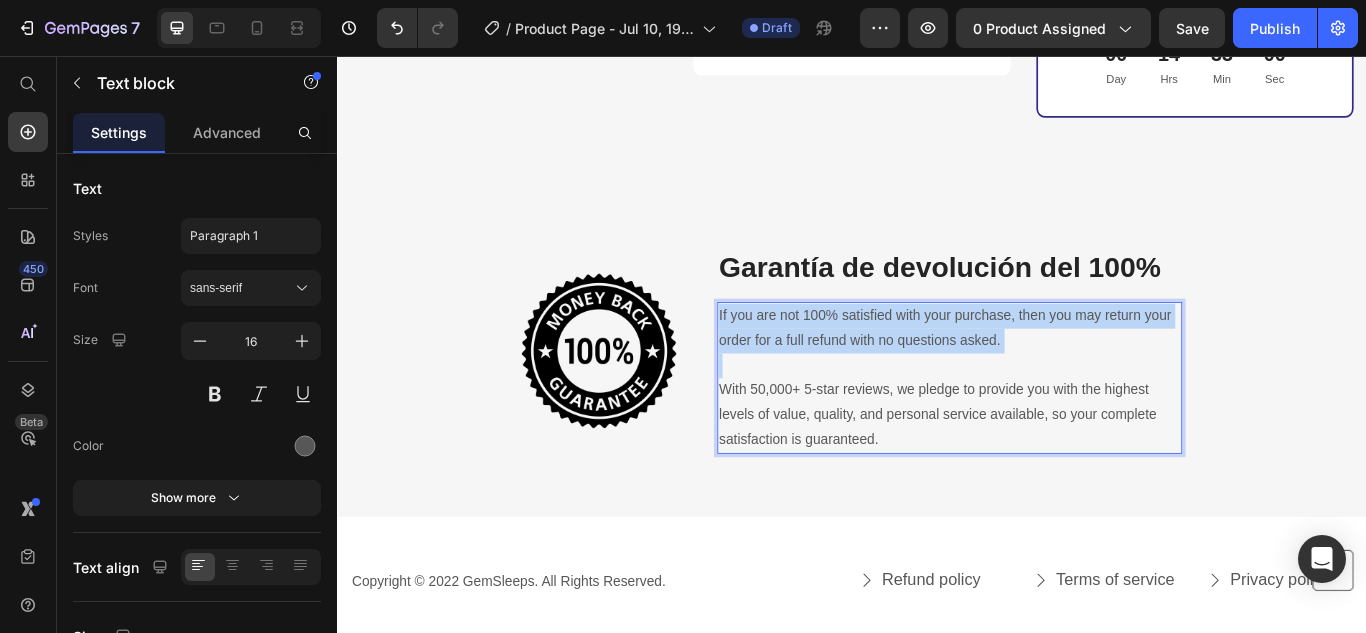 click on "If you are not 100% satisfied with your purchase, then you may return your order for a full refund with no questions asked." at bounding box center (1051, 374) 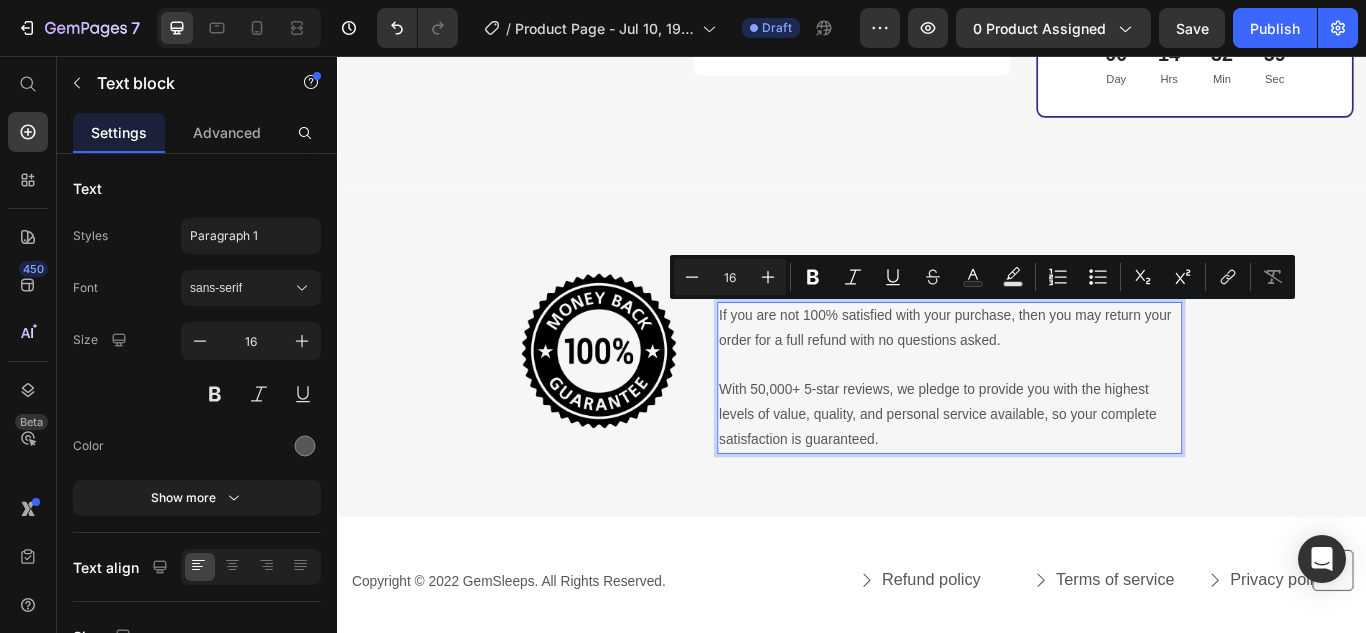 click on "With 50,000+ 5-star reviews, we pledge to provide you with the highest levels of value, quality, and personal service available, so your complete satisfaction is guaranteed." at bounding box center [1051, 474] 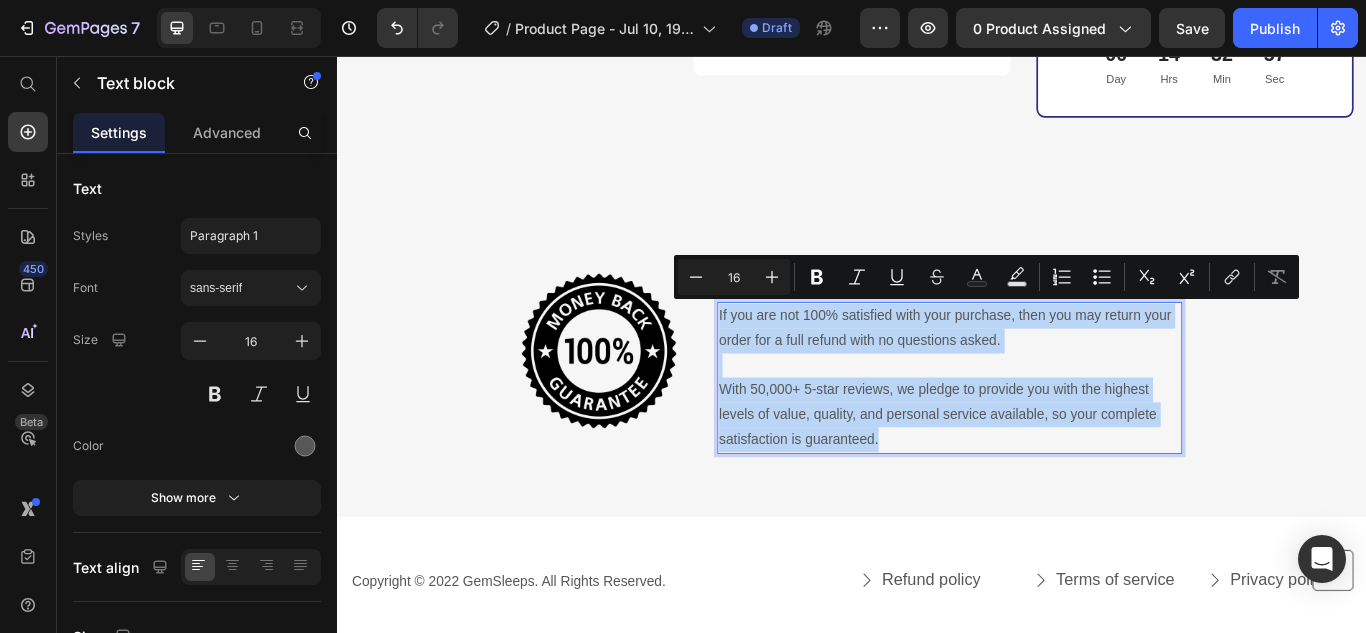 drag, startPoint x: 976, startPoint y: 495, endPoint x: 774, endPoint y: 353, distance: 246.91699 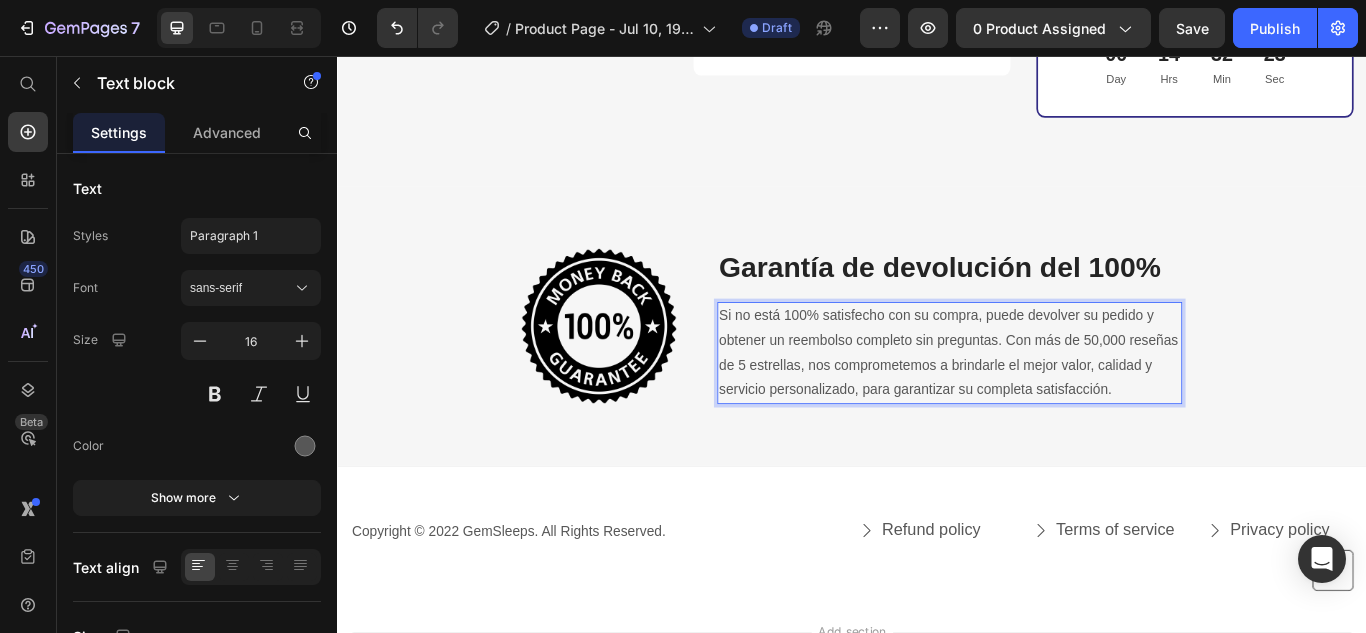 click on "Si no está 100% satisfecho con su compra, puede devolver su pedido y obtener un reembolso completo sin preguntas.
Con más de 50,000 reseñas de 5 estrellas, nos comprometemos a brindarle el mejor valor, calidad y servicio personalizado, para garantizar su completa satisfacción." at bounding box center (1051, 402) 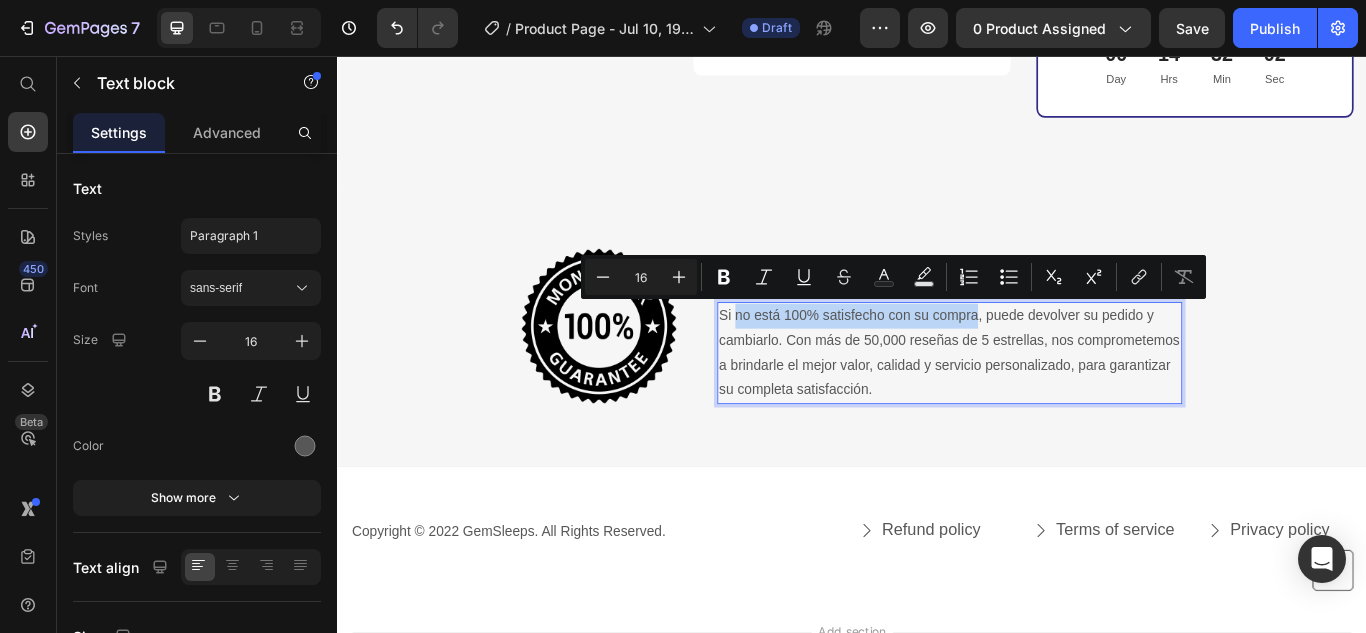 drag, startPoint x: 1077, startPoint y: 356, endPoint x: 795, endPoint y: 359, distance: 282.01596 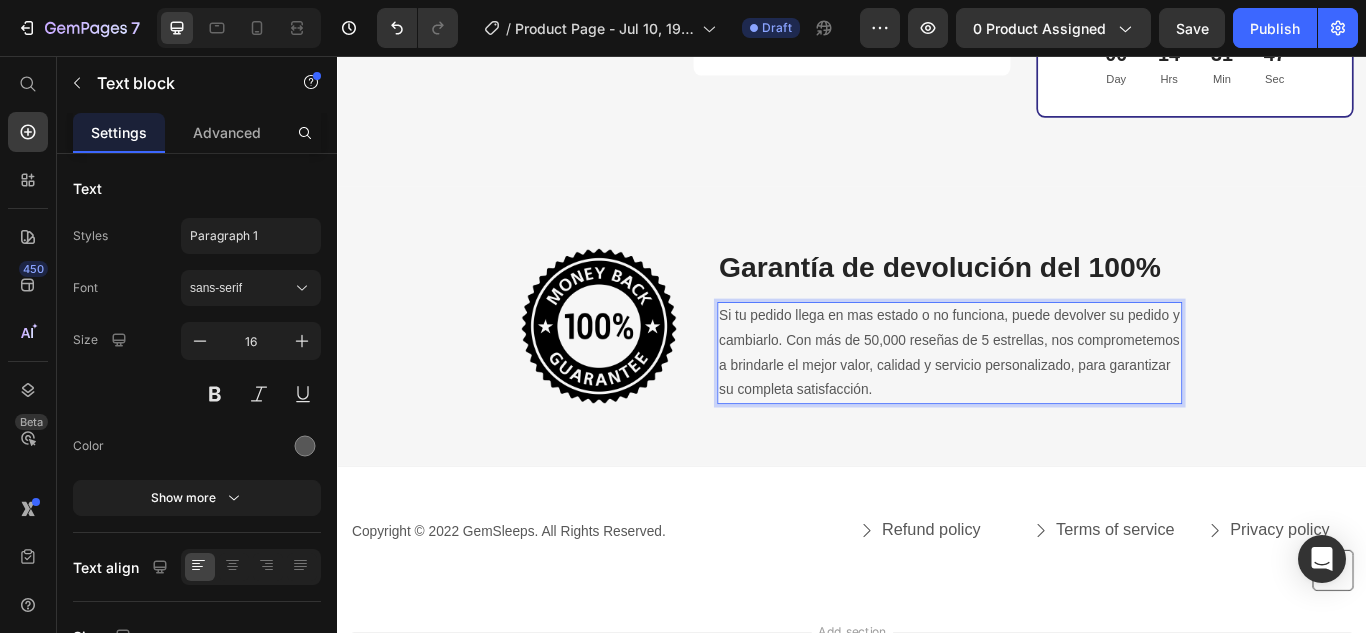 click on "Si tu pedido llega en mas estado o no funciona, puede devolver su pedido y cambiarlo.
Con más de 50,000 reseñas de 5 estrellas, nos comprometemos a brindarle el mejor valor, calidad y servicio personalizado, para garantizar su completa satisfacción." at bounding box center (1051, 402) 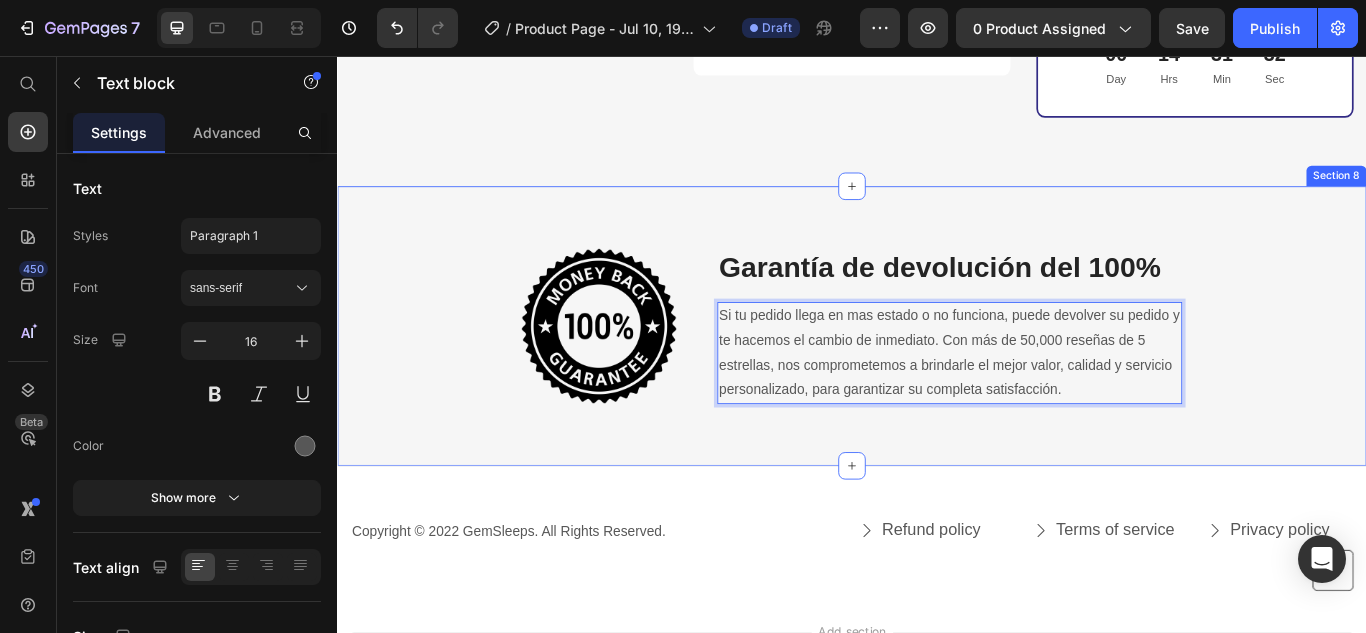 click at bounding box center (642, 371) 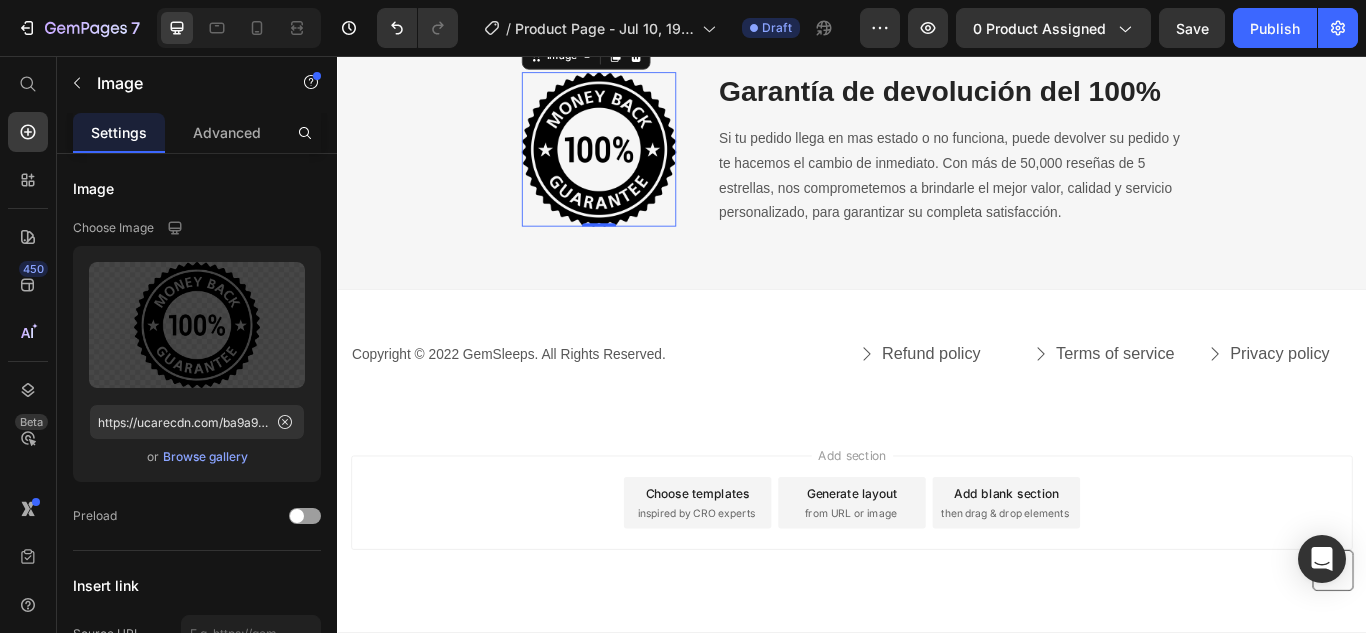 scroll, scrollTop: 6970, scrollLeft: 0, axis: vertical 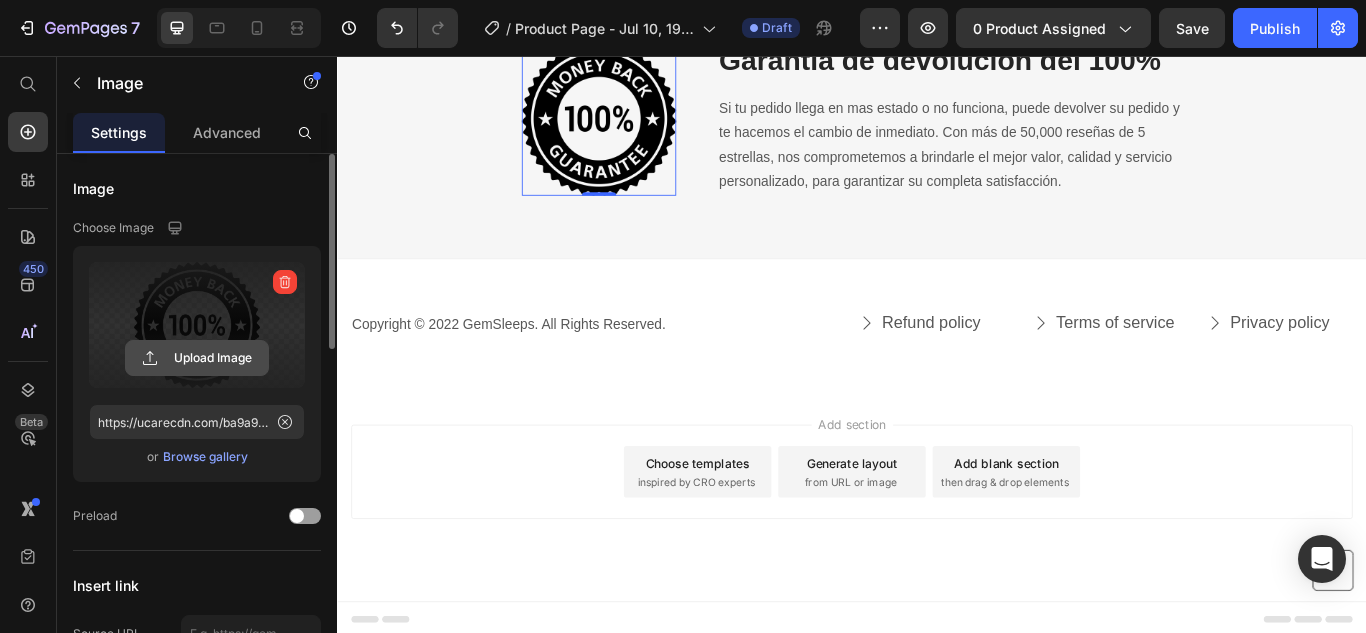 click 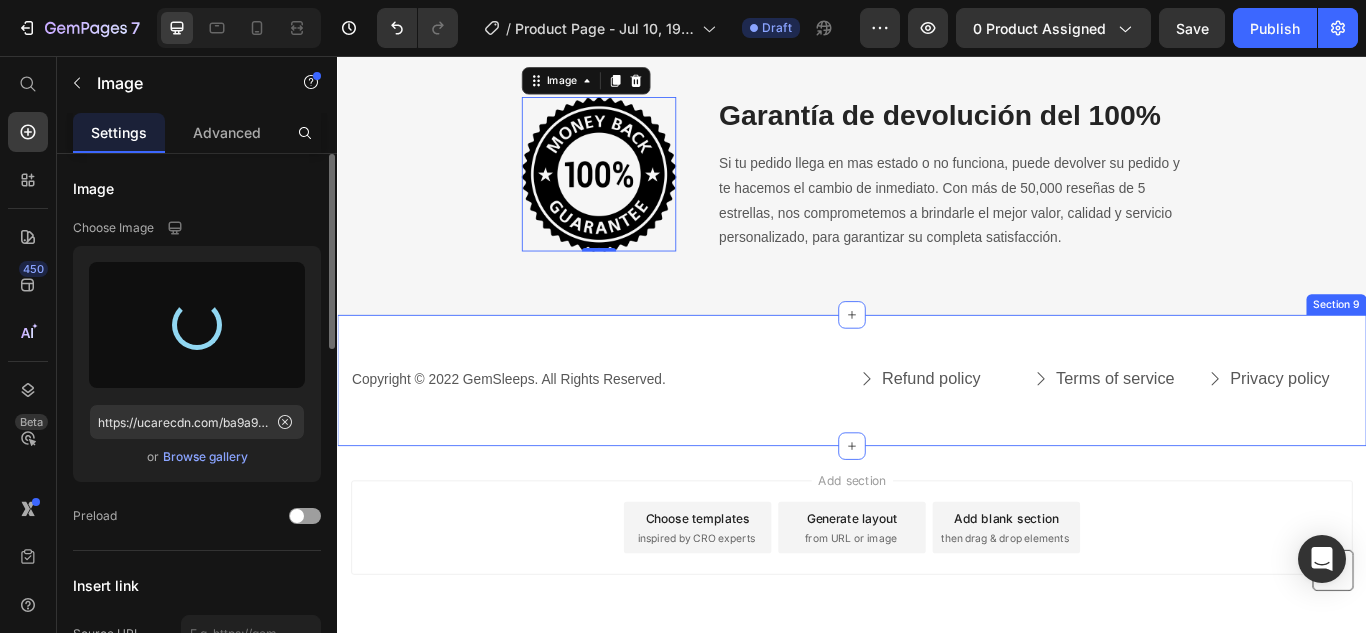 scroll, scrollTop: 6870, scrollLeft: 0, axis: vertical 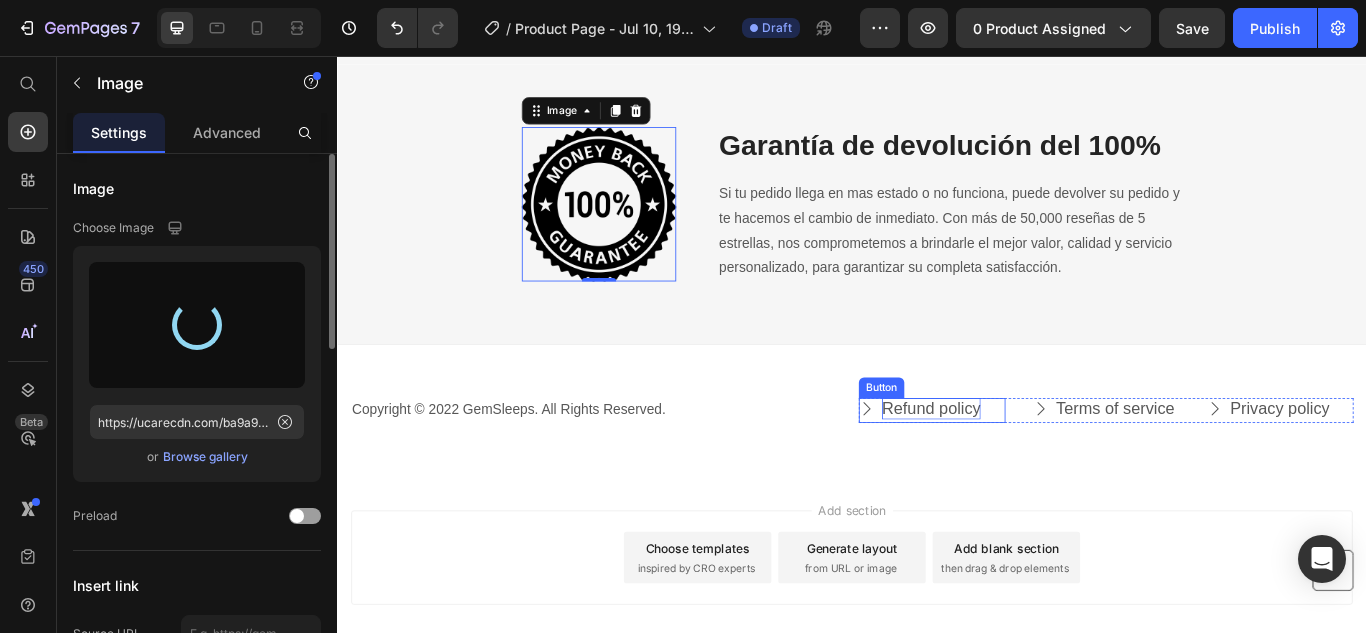 type on "https://cdn.shopify.com/s/files/1/0644/6871/3539/files/gempages_574890714811335909-b27a6f45-99a5-4939-b0f0-d01a23b209a8.png" 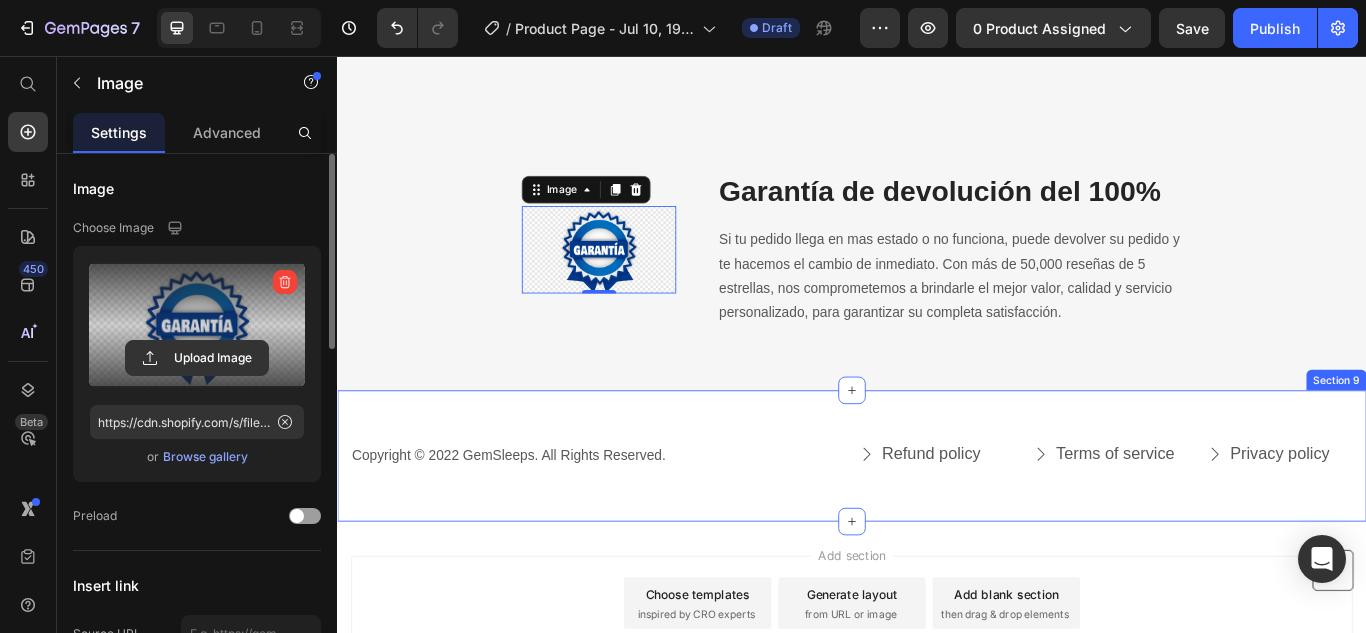 scroll, scrollTop: 6770, scrollLeft: 0, axis: vertical 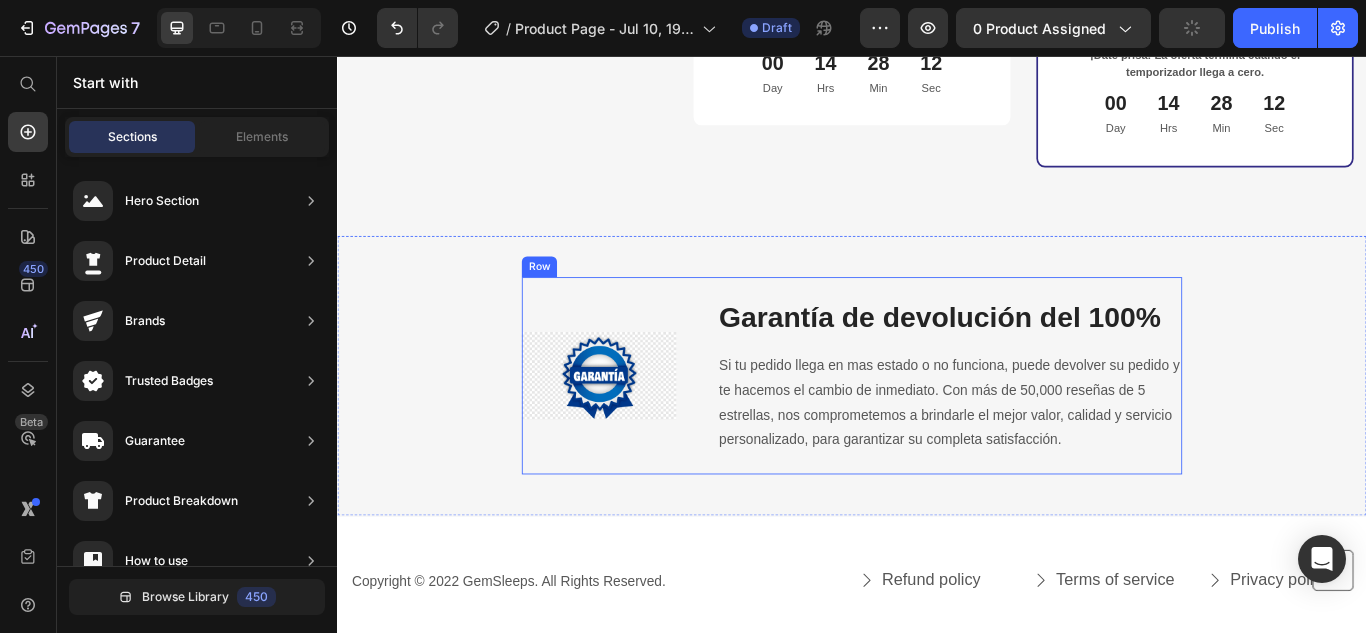 click at bounding box center [642, 429] 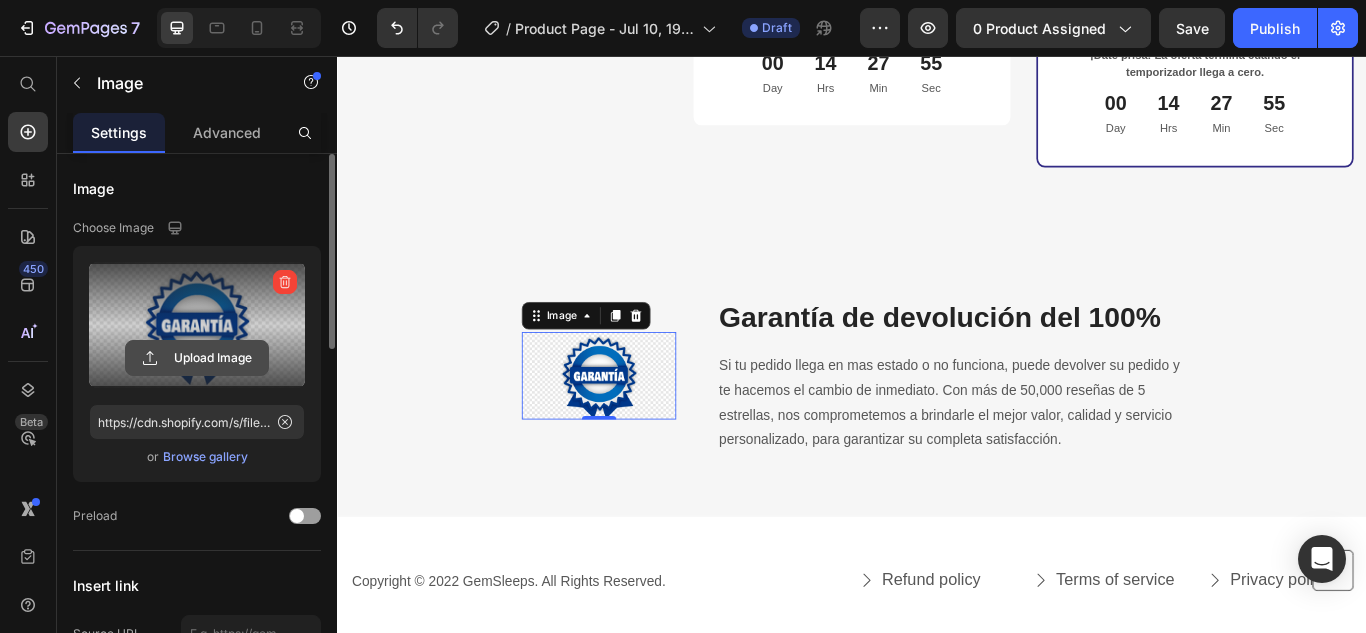 click 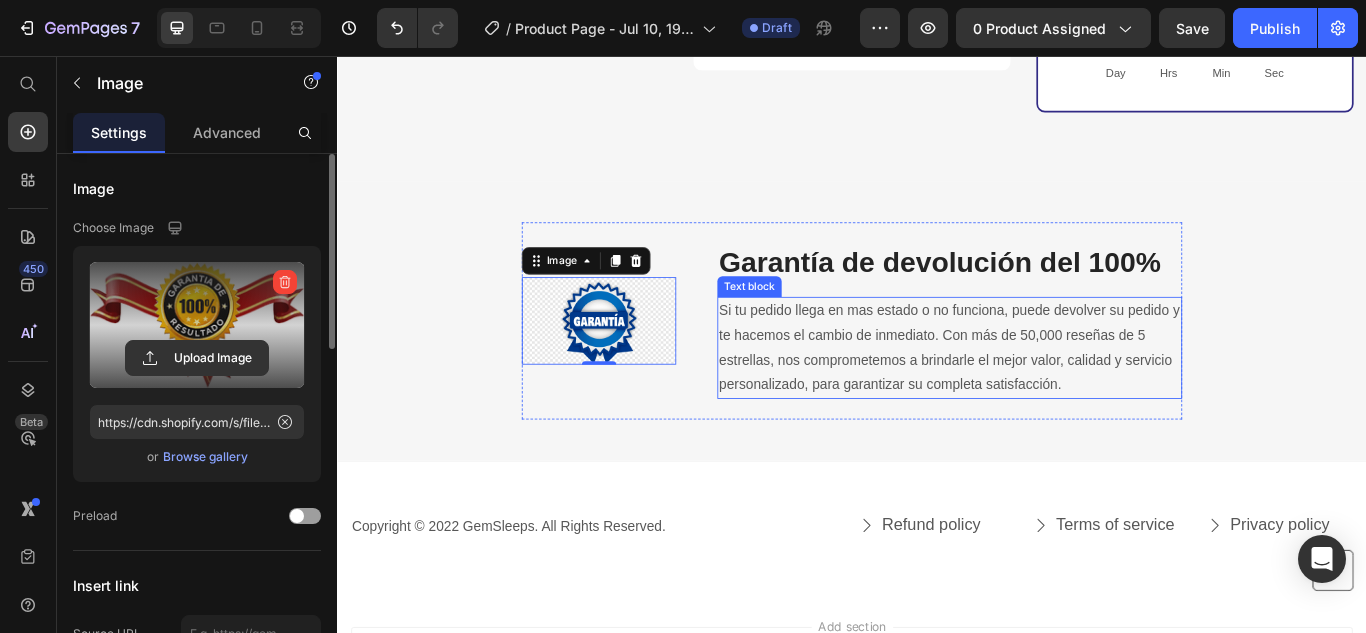 type on "https://cdn.shopify.com/s/files/1/0644/6871/3539/files/gempages_574890714811335909-f95c4326-45d5-4ec1-a4b0-84aa861ffb15.png" 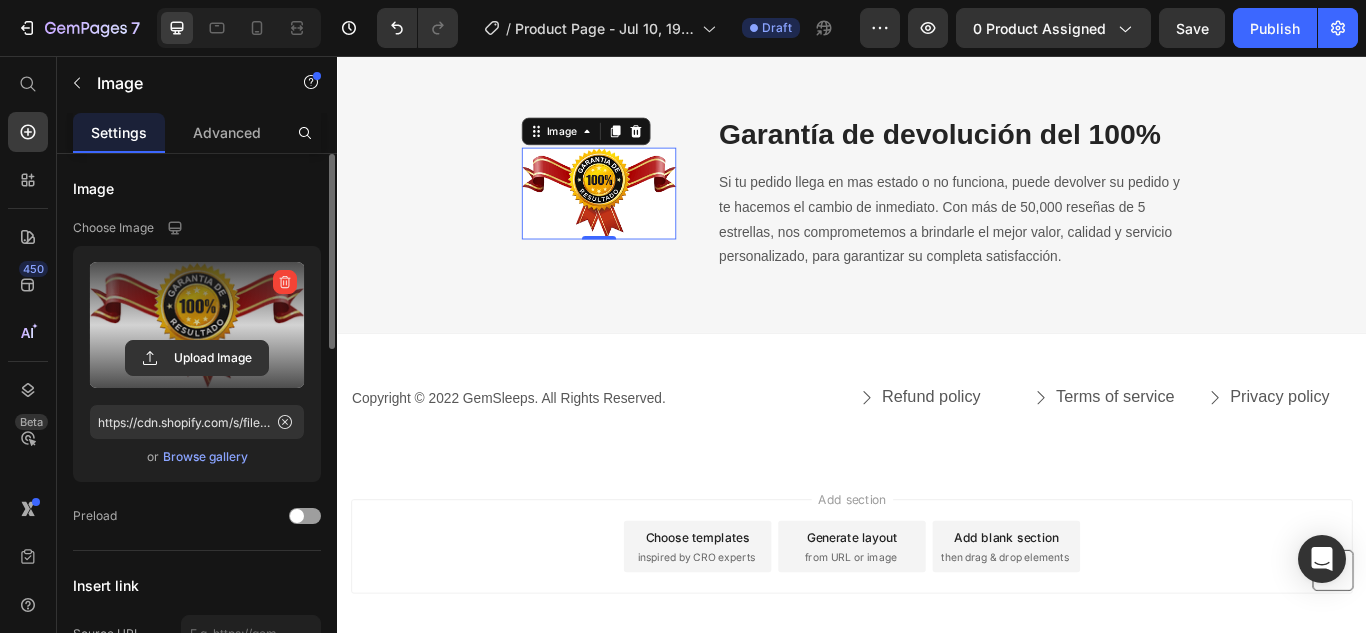 scroll, scrollTop: 6768, scrollLeft: 0, axis: vertical 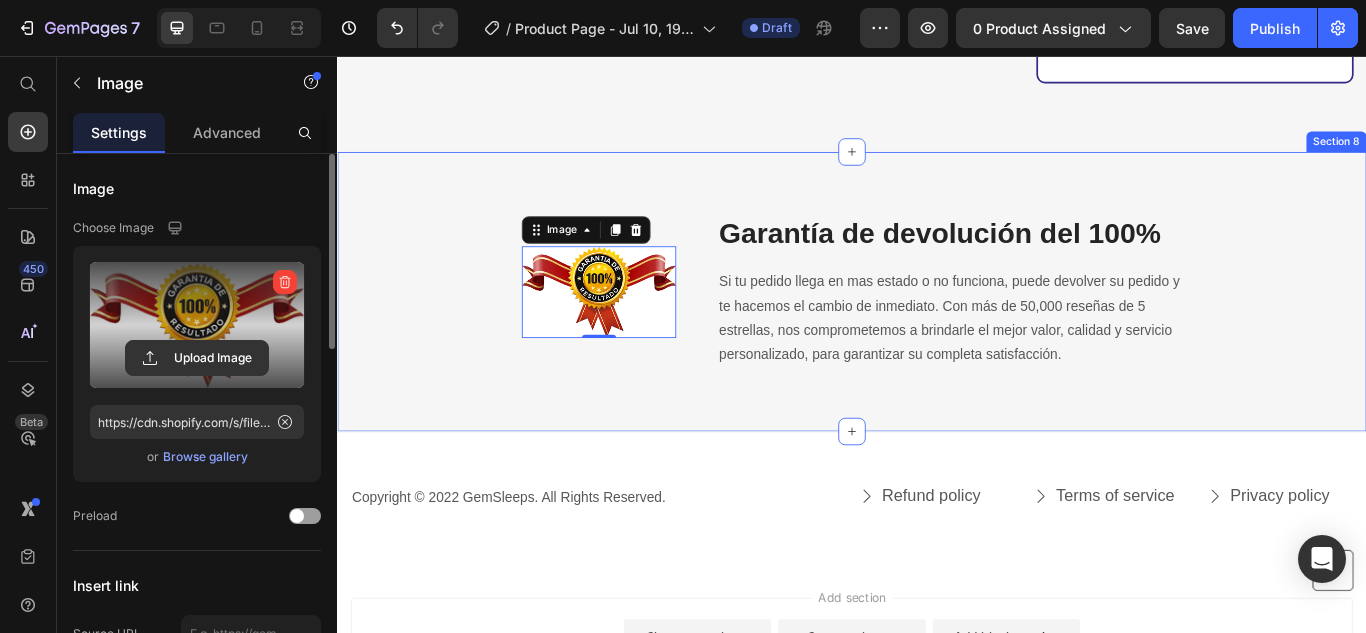 click on "Image   0 Garantía de devolución del 100% Heading Si tu pedido llega en mas estado o no funciona, puede devolver su pedido y te hacemos el cambio de inmediato.
Con más de 50,000 reseñas de 5 estrellas, nos comprometemos a brindarle el mejor valor, calidad y servicio personalizado, para garantizar su completa satisfacción. Text block Row" at bounding box center [937, 331] 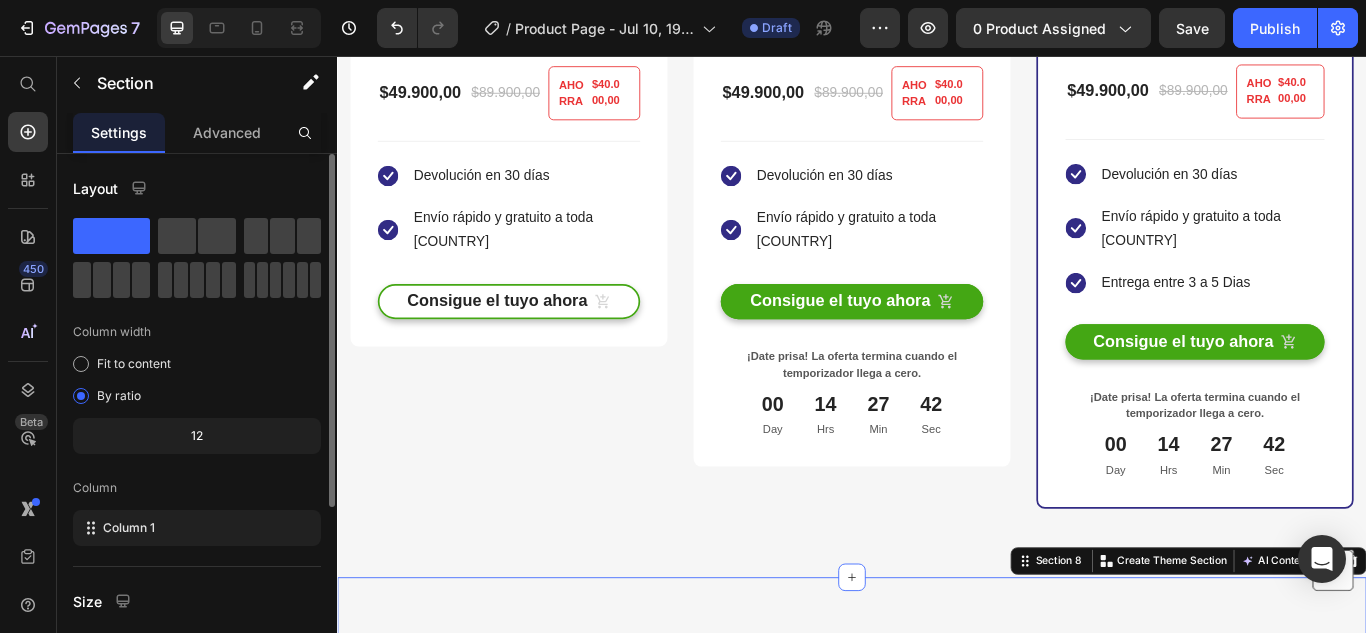 scroll, scrollTop: 6468, scrollLeft: 0, axis: vertical 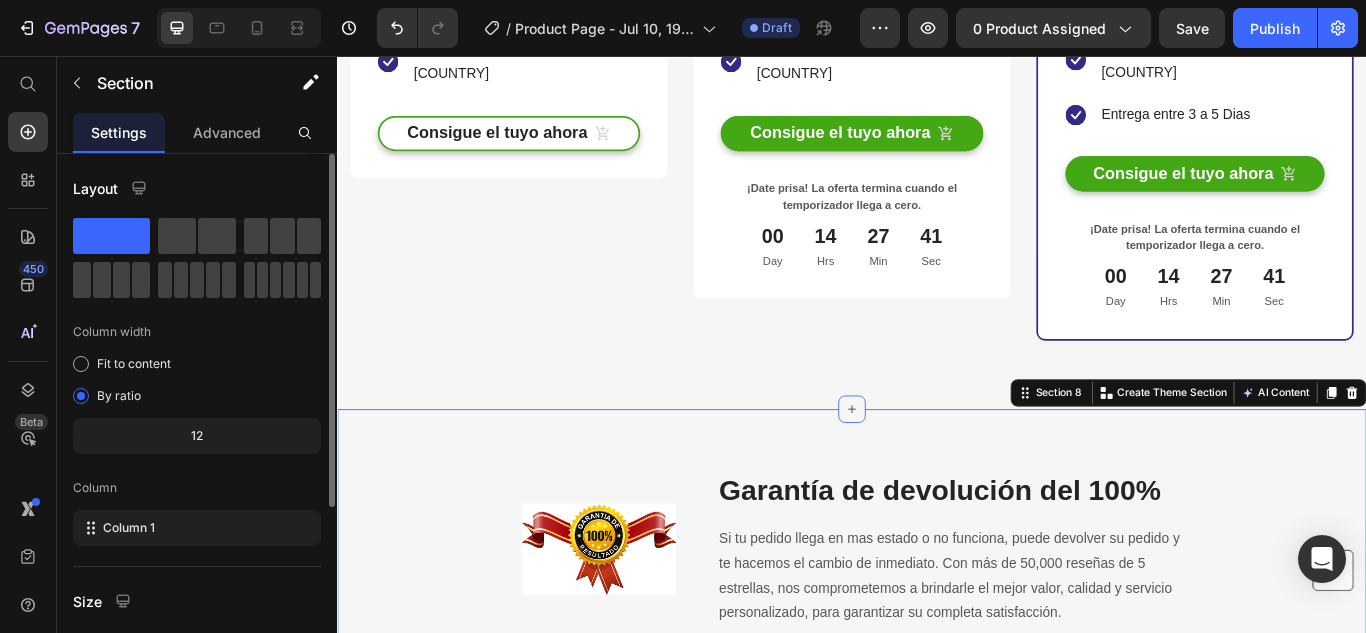 click at bounding box center (937, 468) 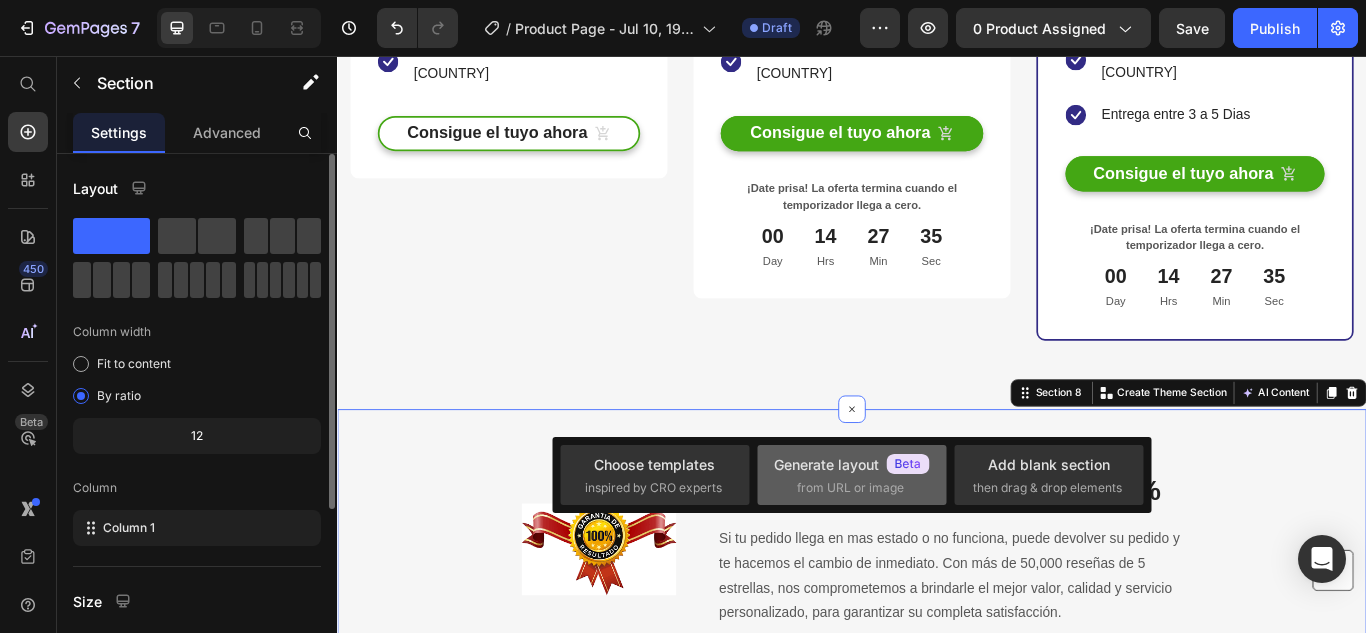 click on "Generate layout" at bounding box center [852, 464] 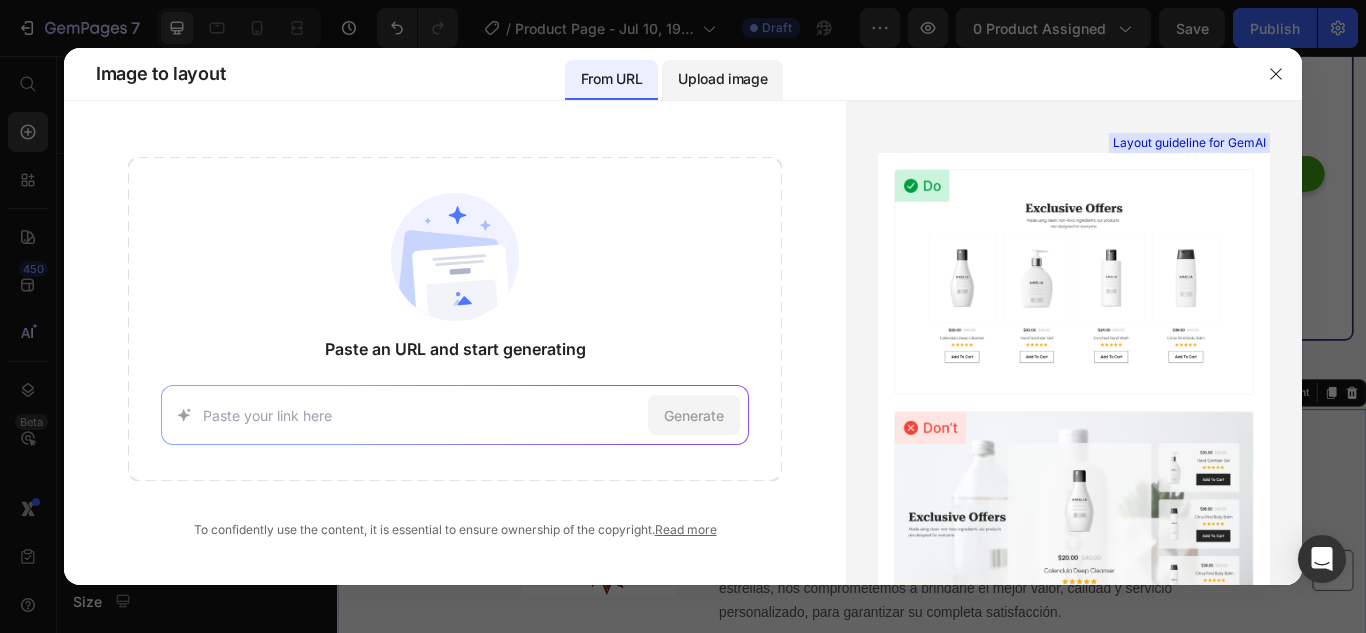 click on "Upload image" at bounding box center [722, 79] 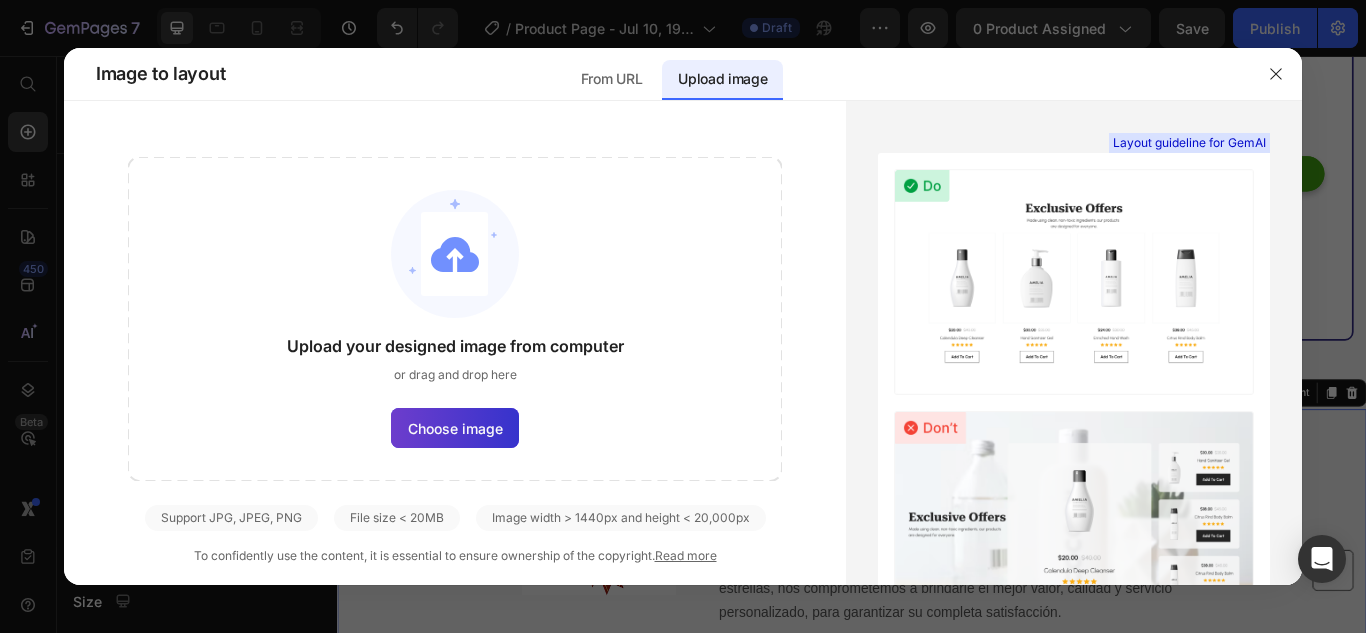 click on "Choose image" at bounding box center (455, 428) 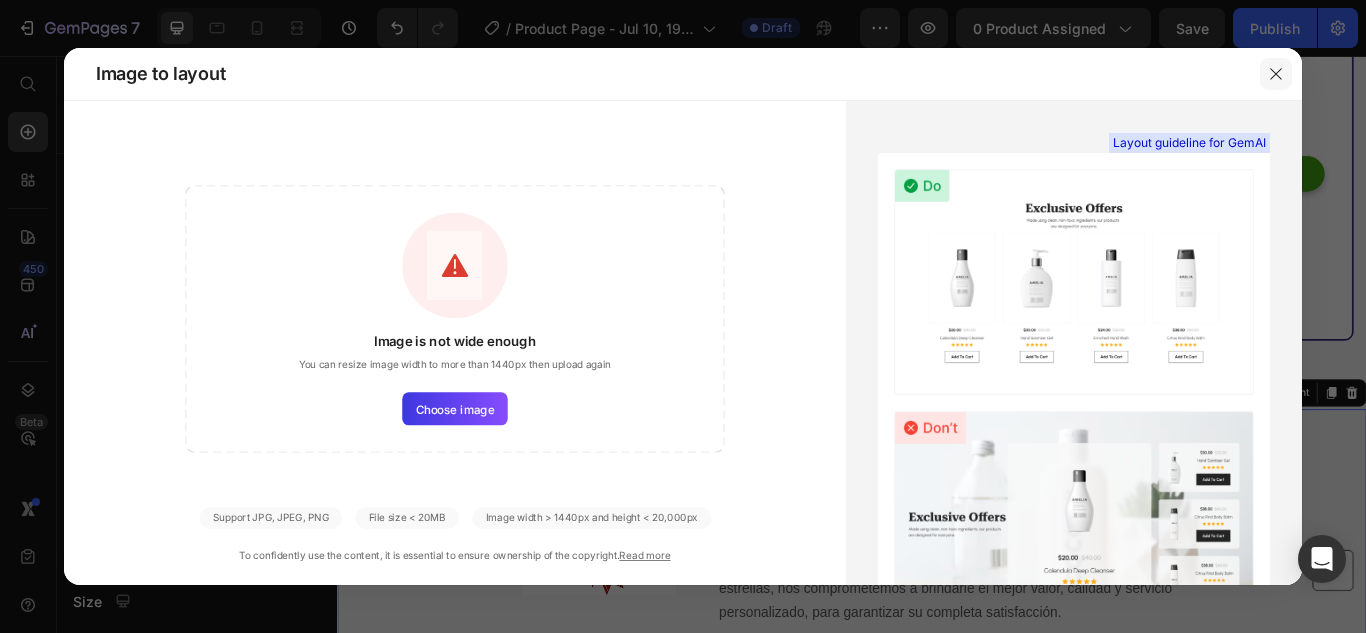 click 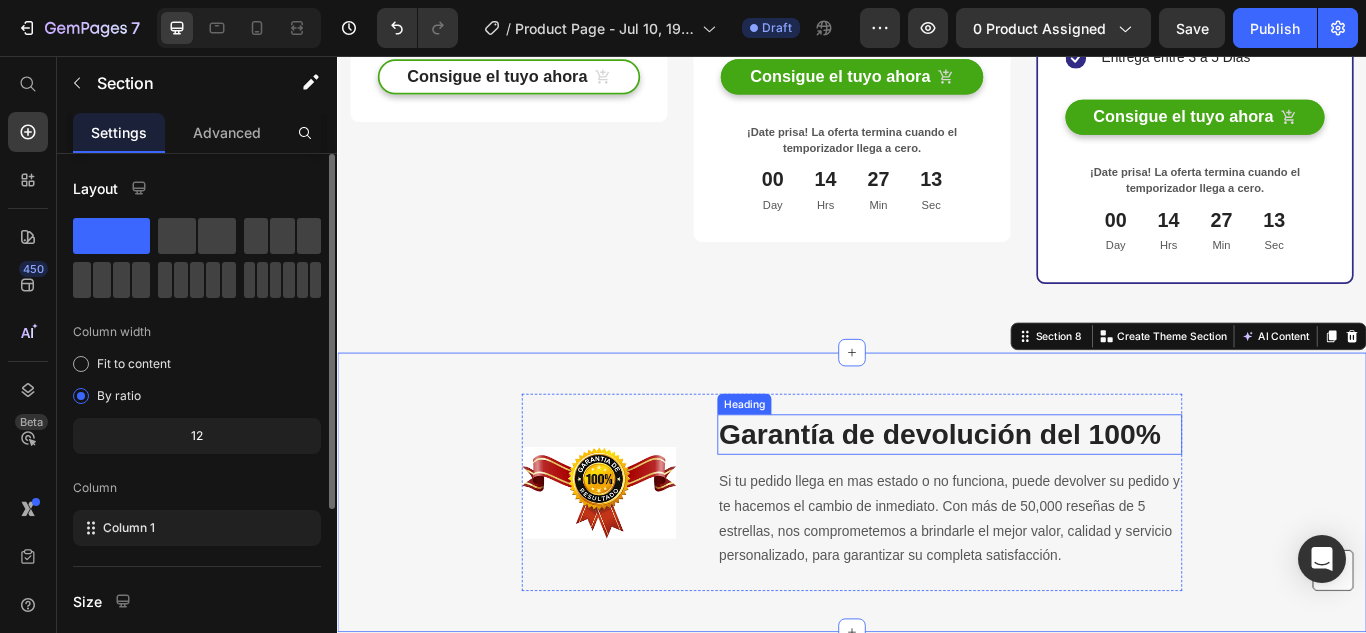 scroll, scrollTop: 6568, scrollLeft: 0, axis: vertical 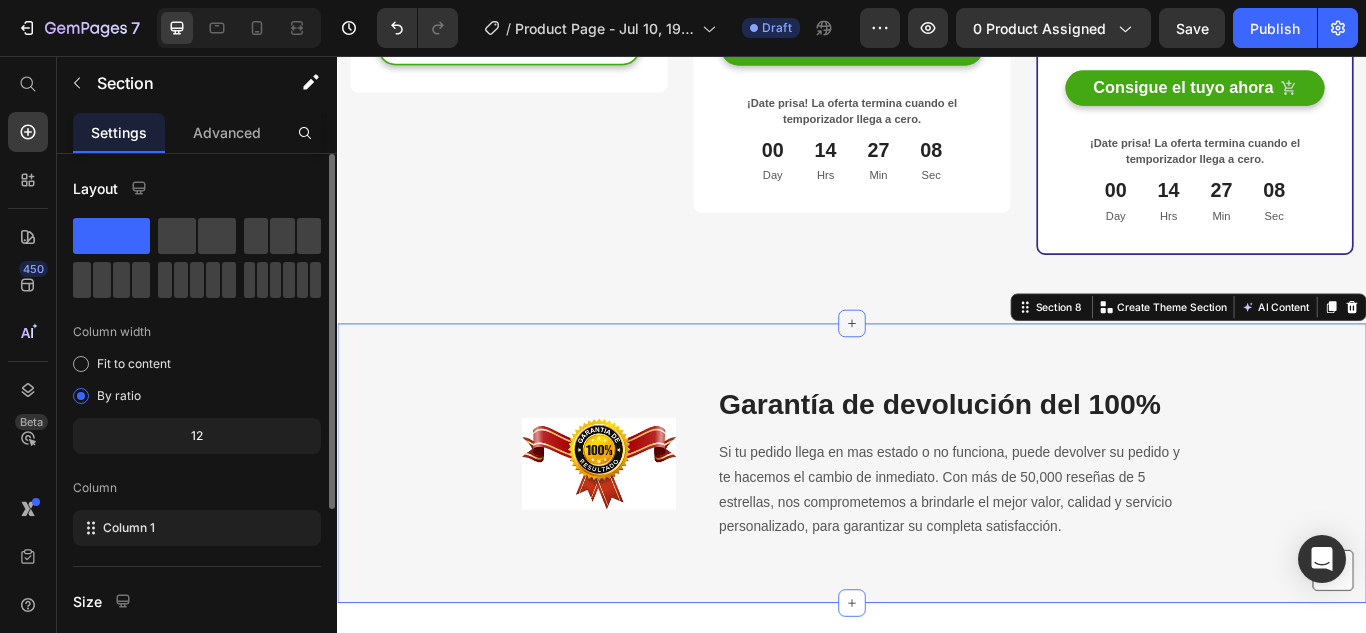 click at bounding box center (937, 368) 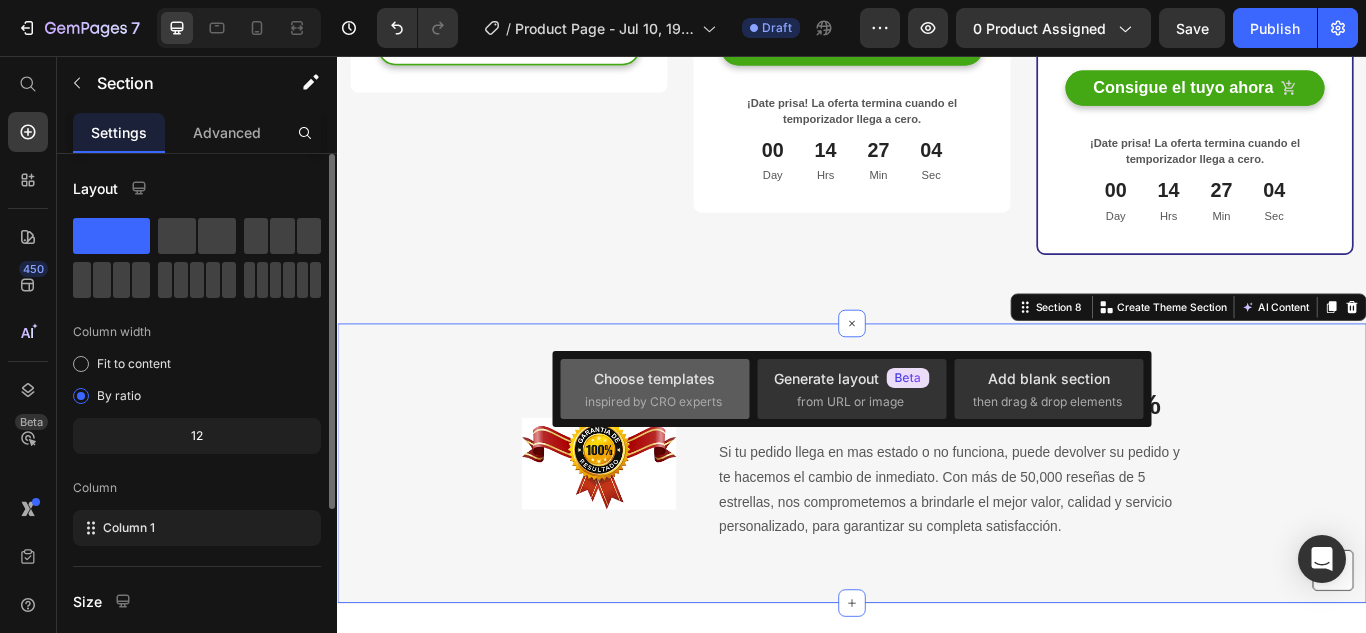 click on "Choose templates" at bounding box center (654, 378) 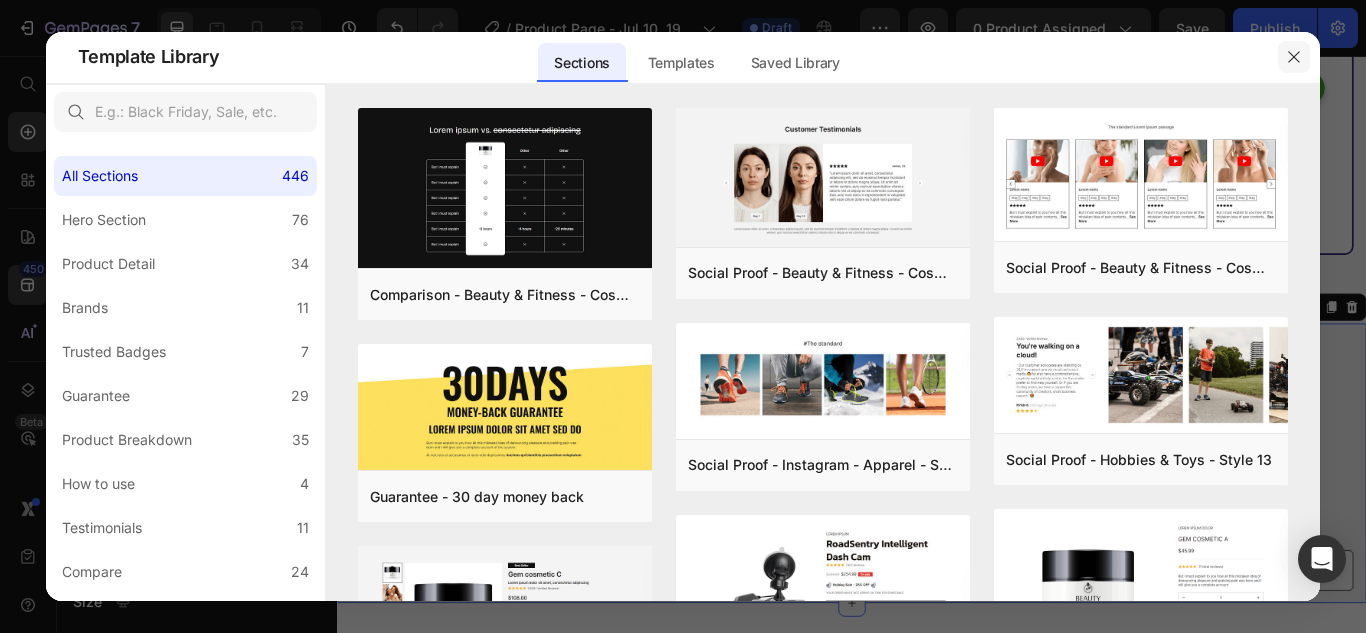 click 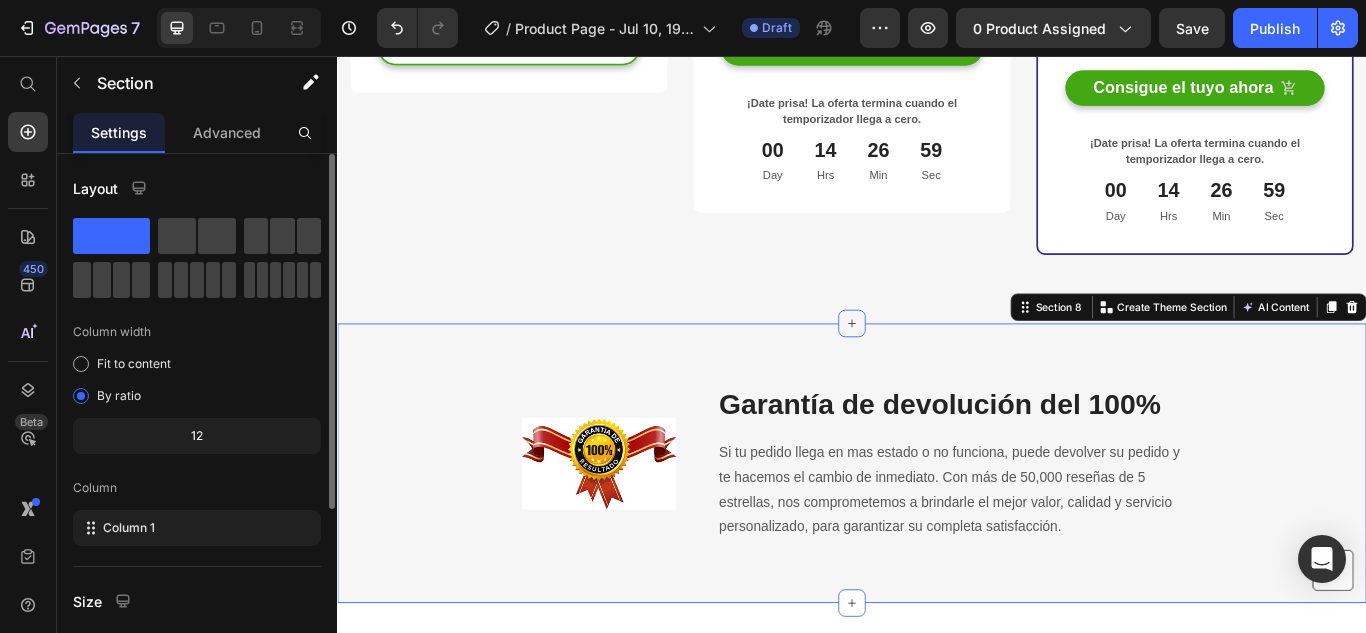 click 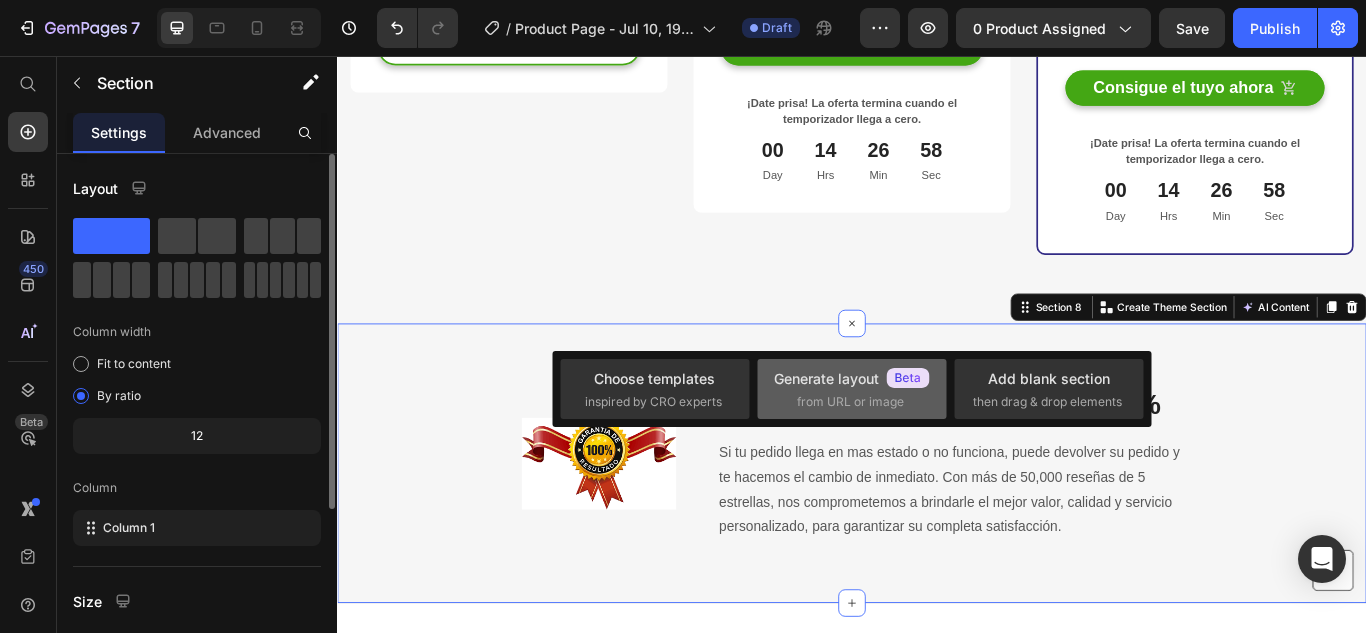 click on "Generate layout" at bounding box center [852, 378] 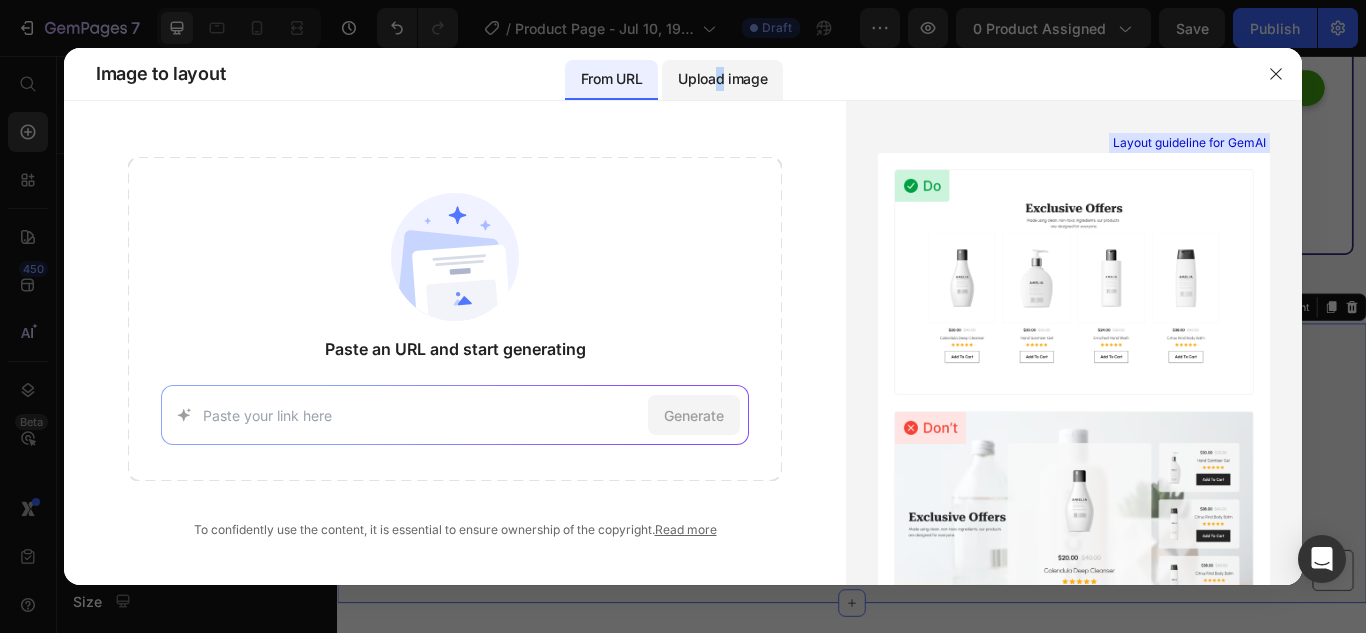 click on "Upload image" at bounding box center [722, 79] 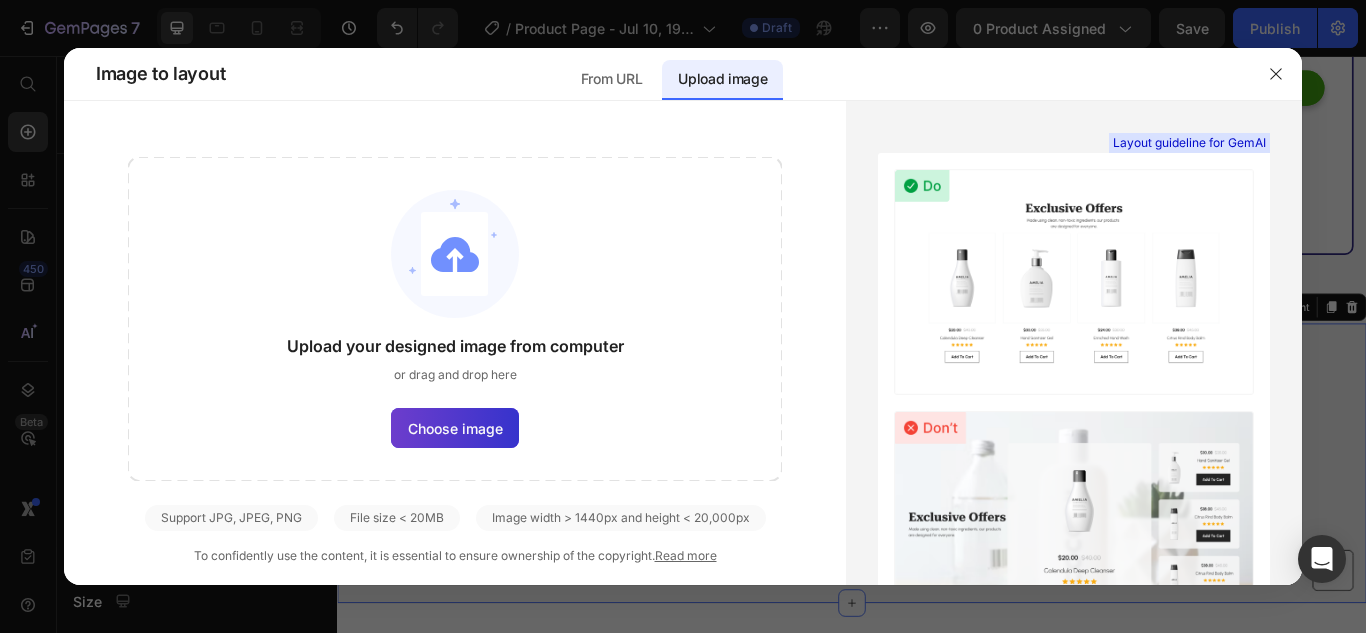 click on "Choose image" at bounding box center (455, 428) 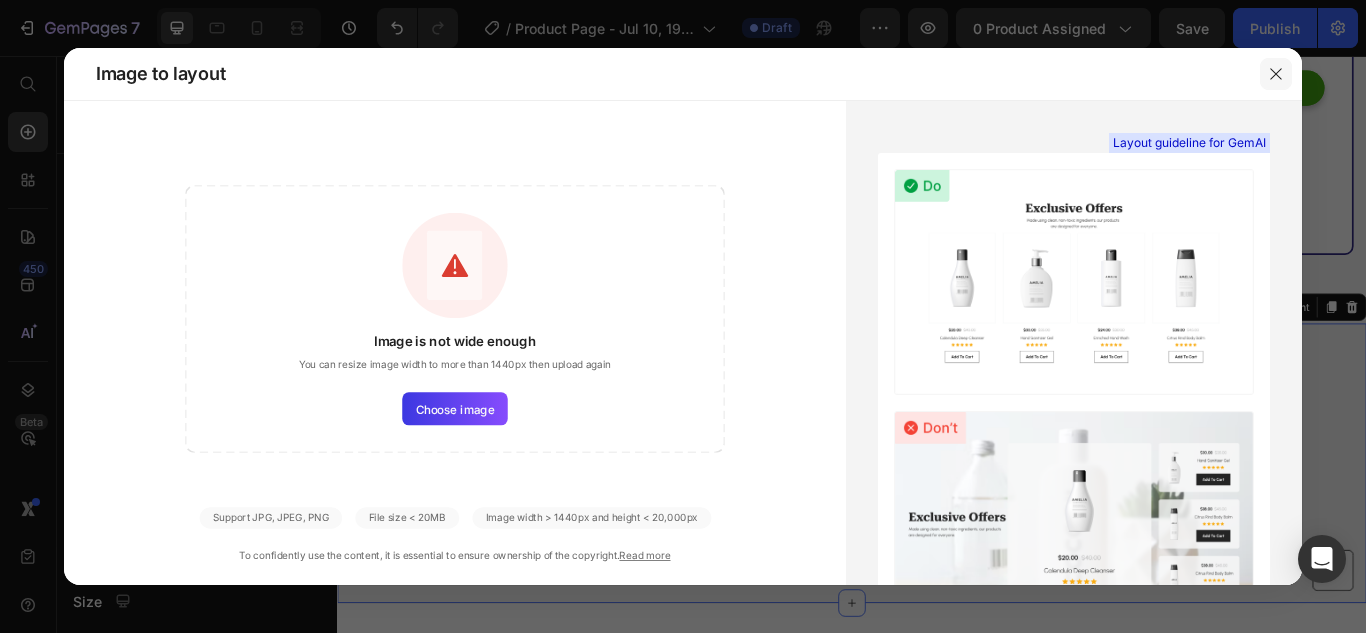 click 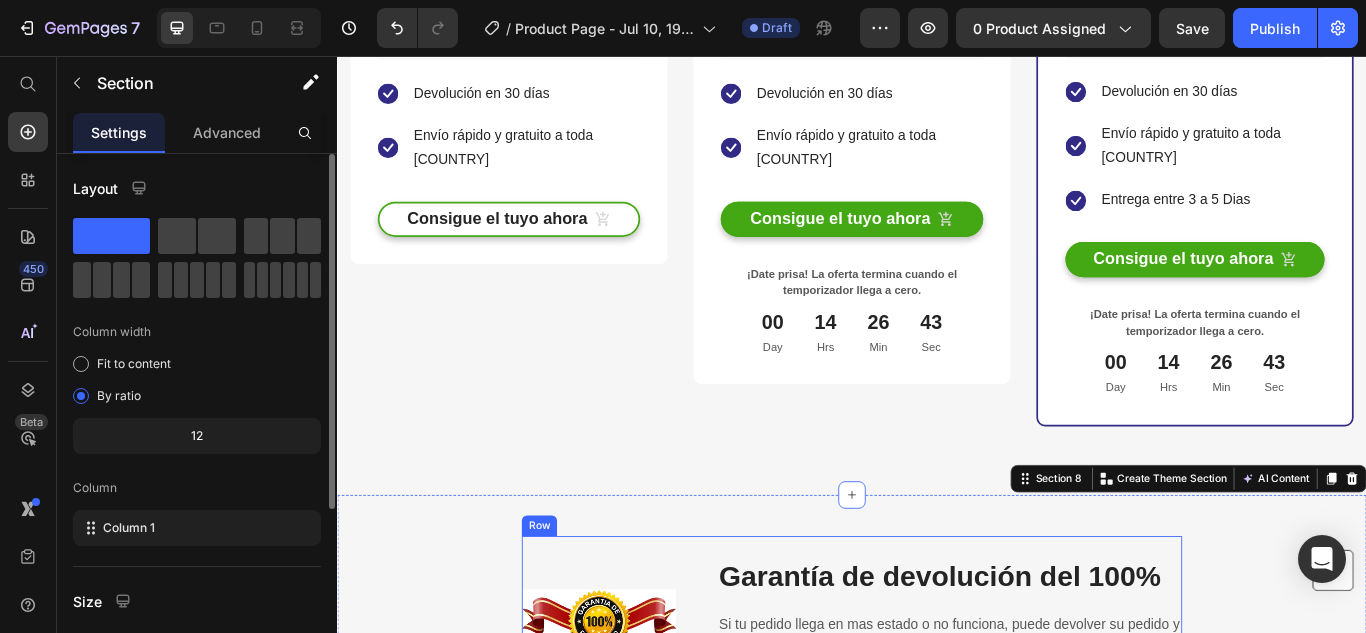 scroll, scrollTop: 6268, scrollLeft: 0, axis: vertical 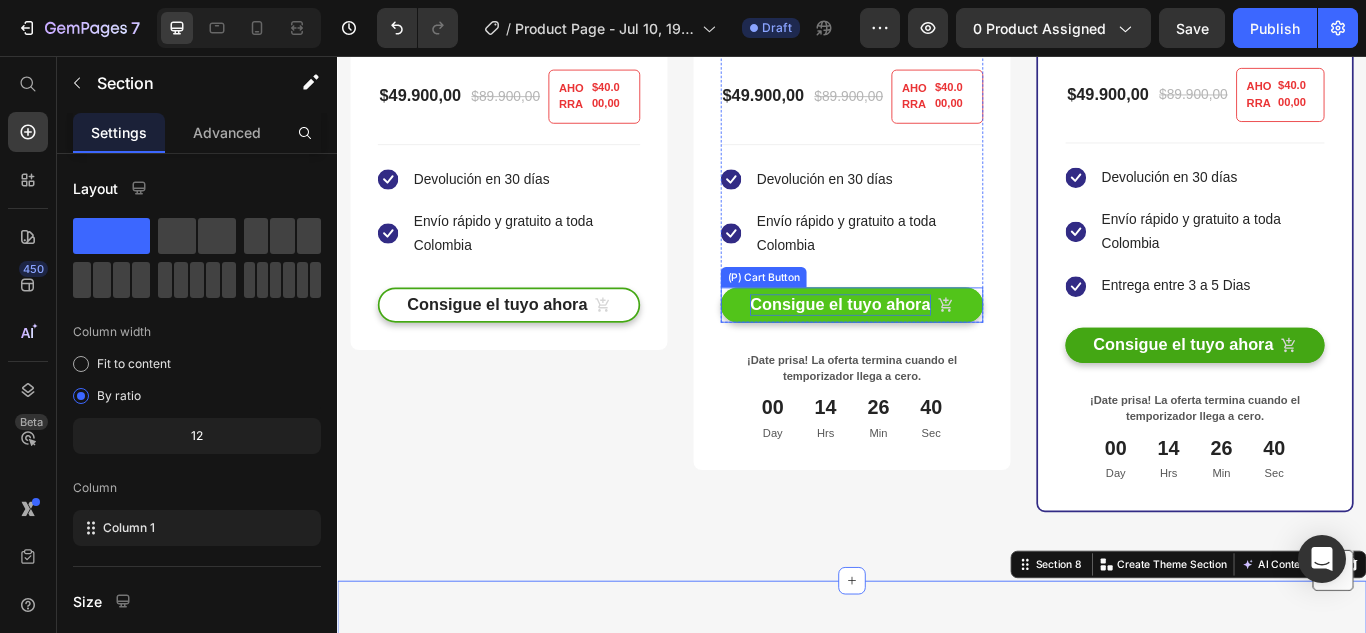 click on "Consigue el tuyo ahora" at bounding box center [923, 346] 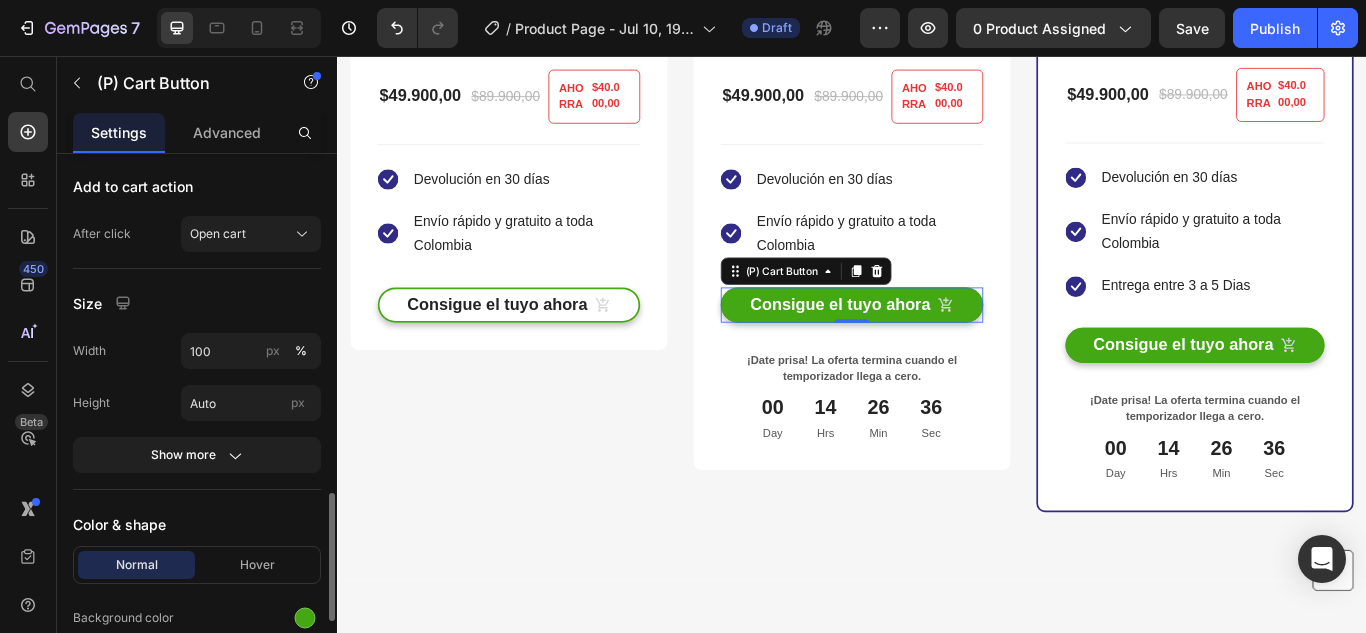 scroll, scrollTop: 1000, scrollLeft: 0, axis: vertical 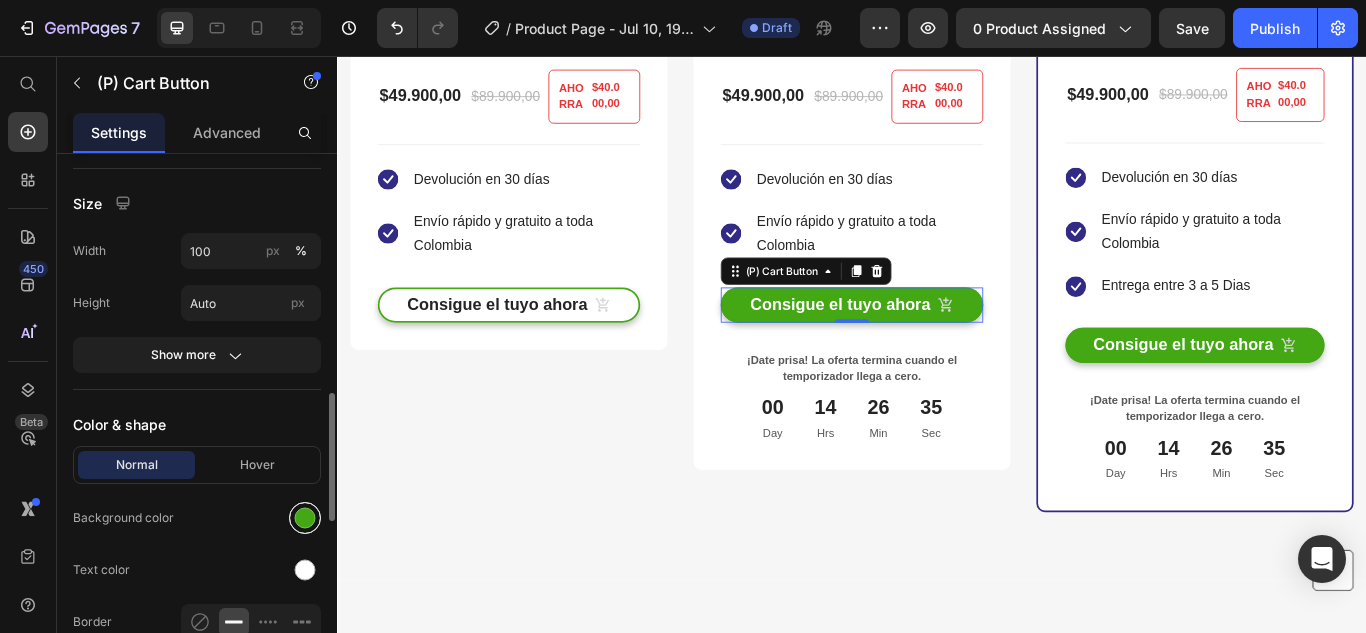click at bounding box center [305, 518] 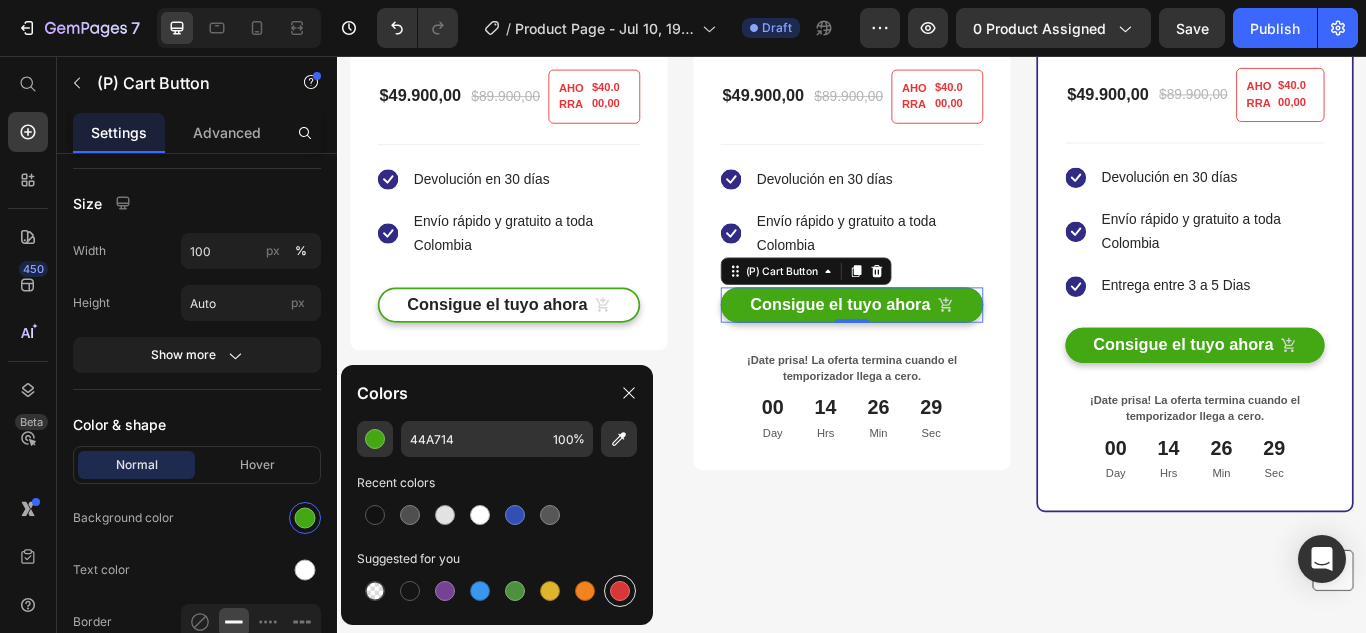 click at bounding box center [620, 591] 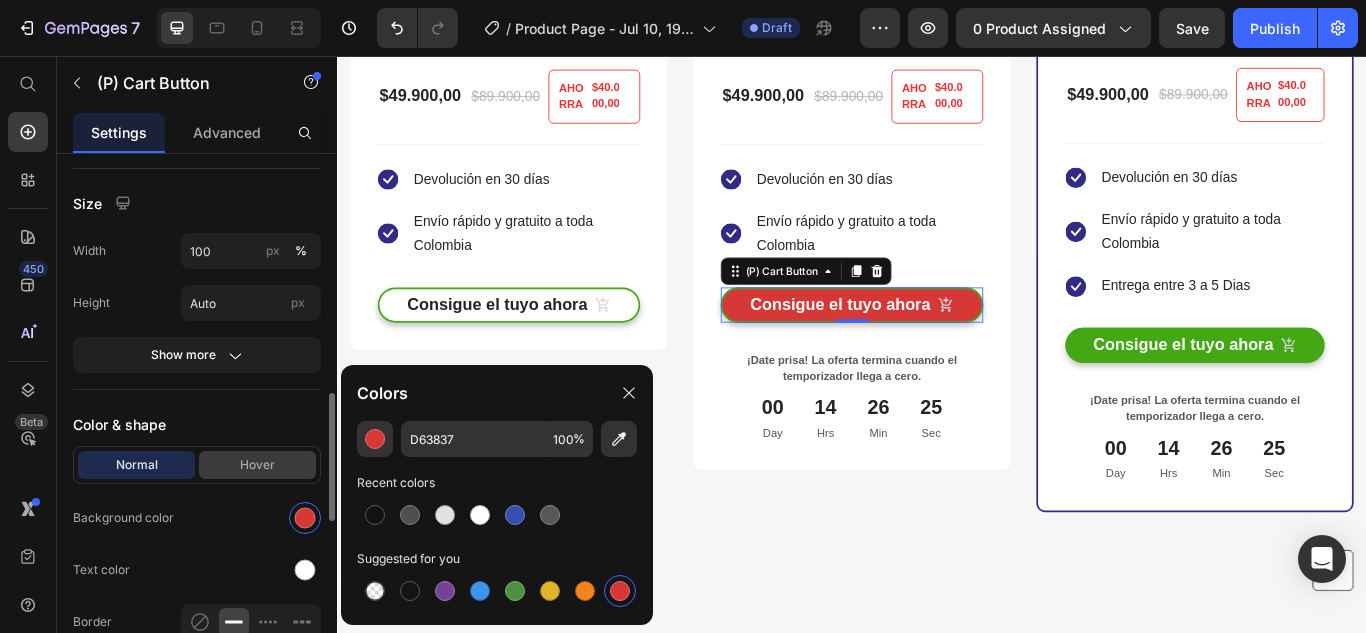 click on "Hover" at bounding box center [257, 465] 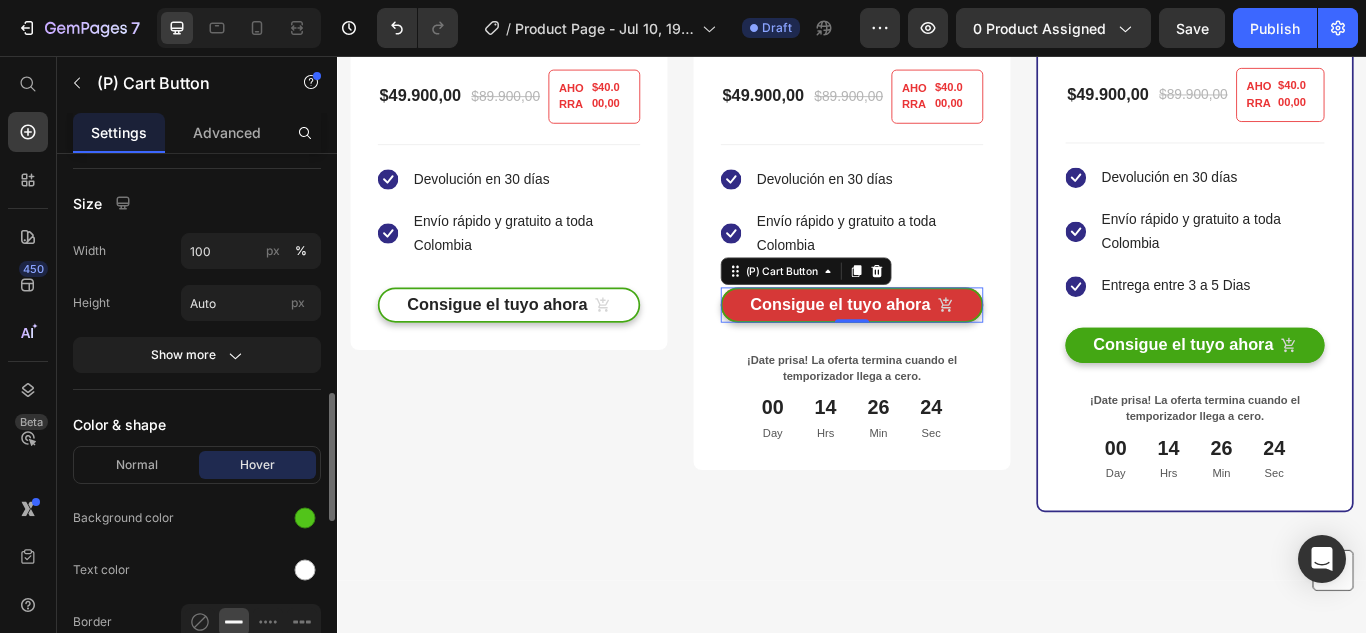 click on "Background color" 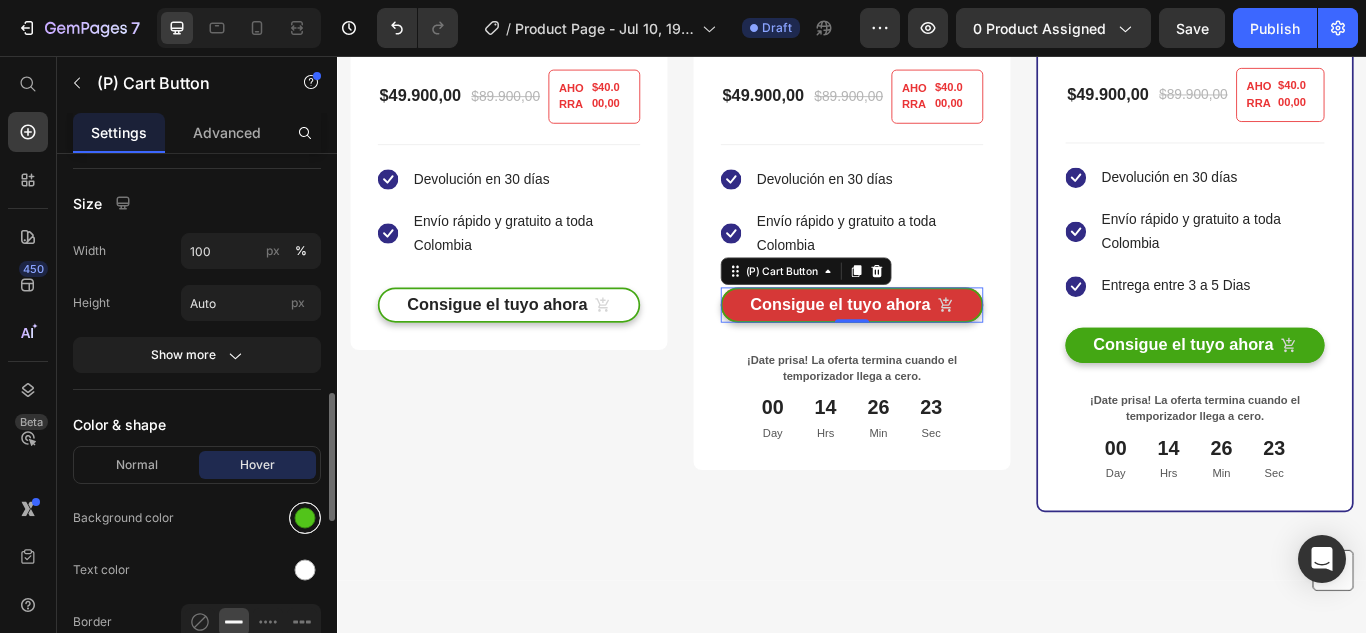 click at bounding box center (305, 518) 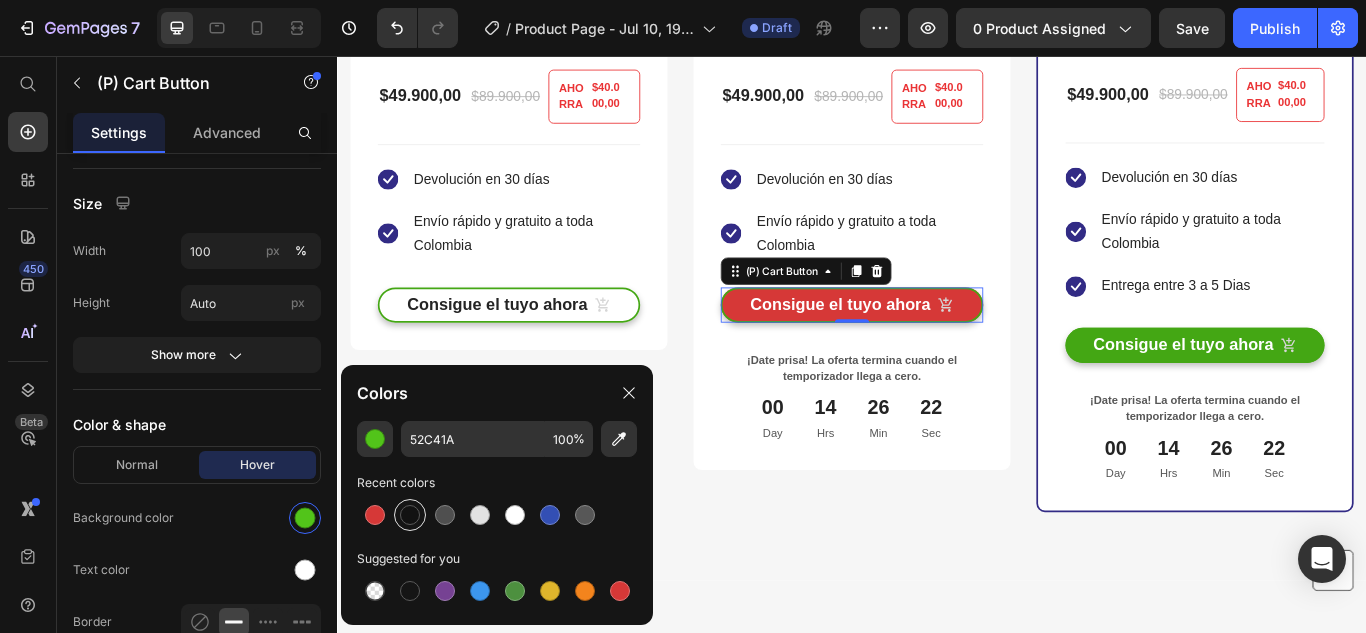 click at bounding box center [410, 515] 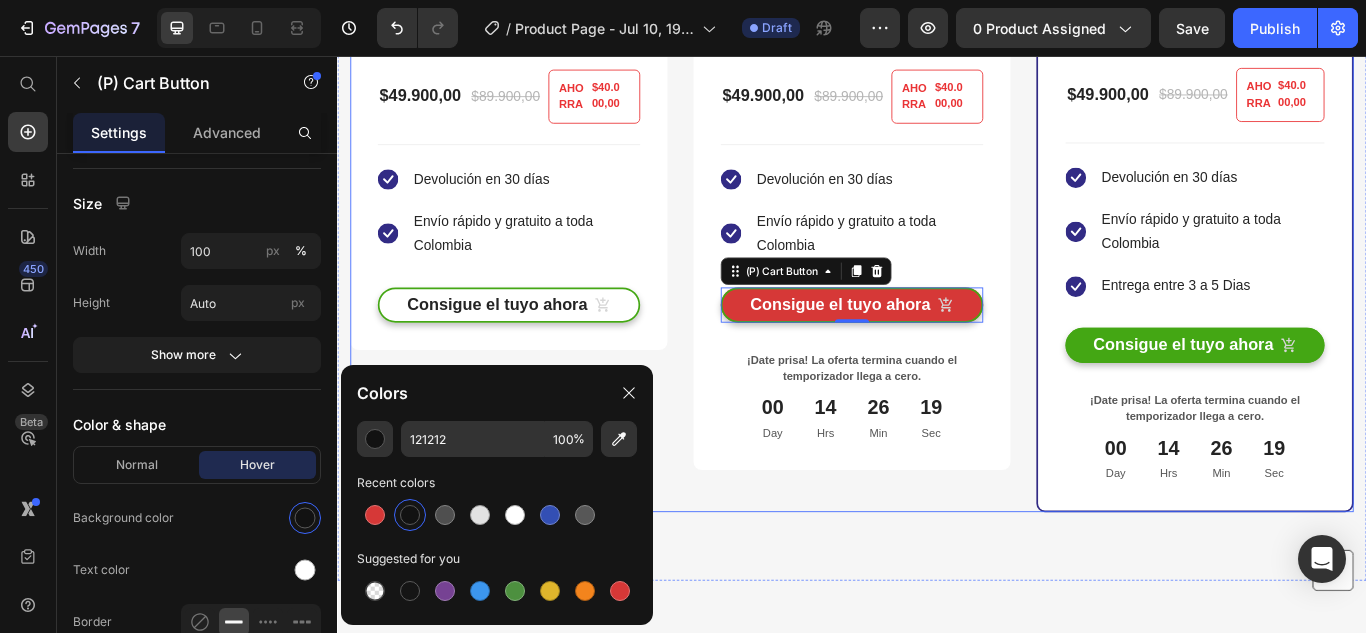 click on "KIT DILATADOR NASAL ANTIRONQUIDOS (P) Title                Title Line AHORRAR 44% (P) Tag MAS POPULAR Text block Row (P) Images & Gallery Row $49.900,00 (P) Price $89.900,00 (P) Price AHORRA $40.000,00 (P) Tag Row You saved $40.000,00 (P) Tag
Icon Devolución en 30 días Text block
Icon Envío rápido y gratuito a toda Colombia Text block Icon List Consigue el tuyo ahora          (P) Cart Button   0 Product ¡Date prisa! La oferta termina cuando el temporizador llega a cero. Text block 00 Day 14 Hrs 26 Min 19 Sec CountDown Timer Row" at bounding box center [937, 60] 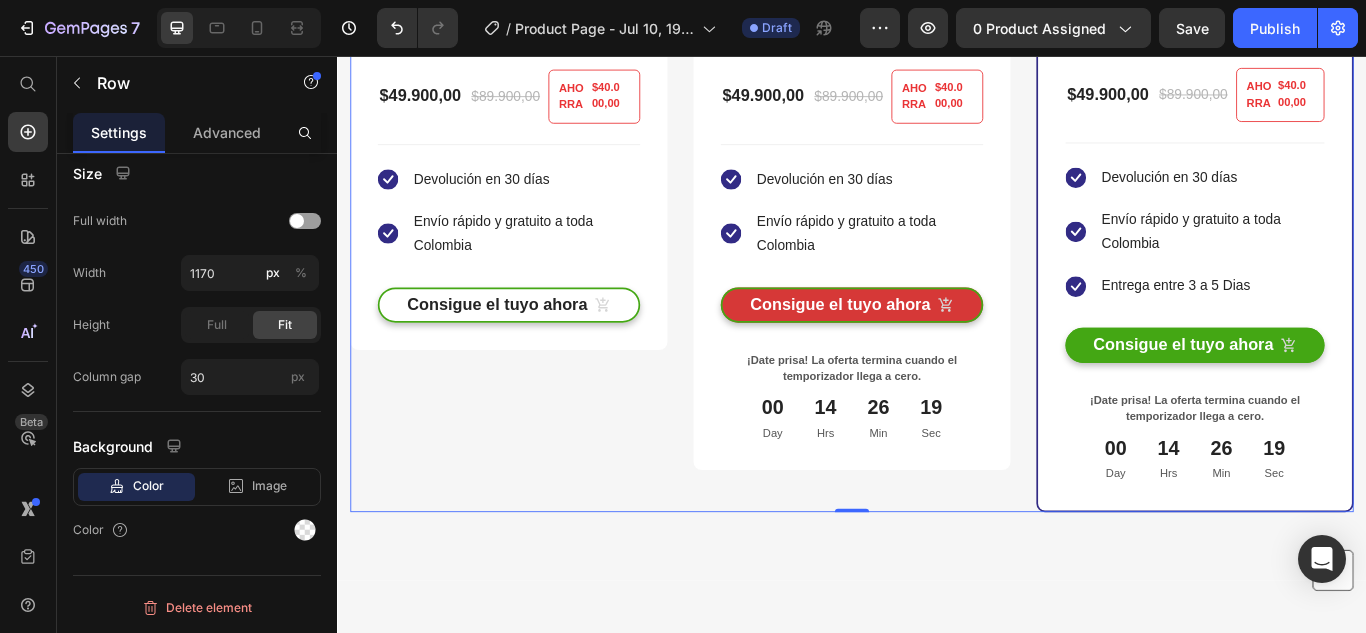 scroll, scrollTop: 0, scrollLeft: 0, axis: both 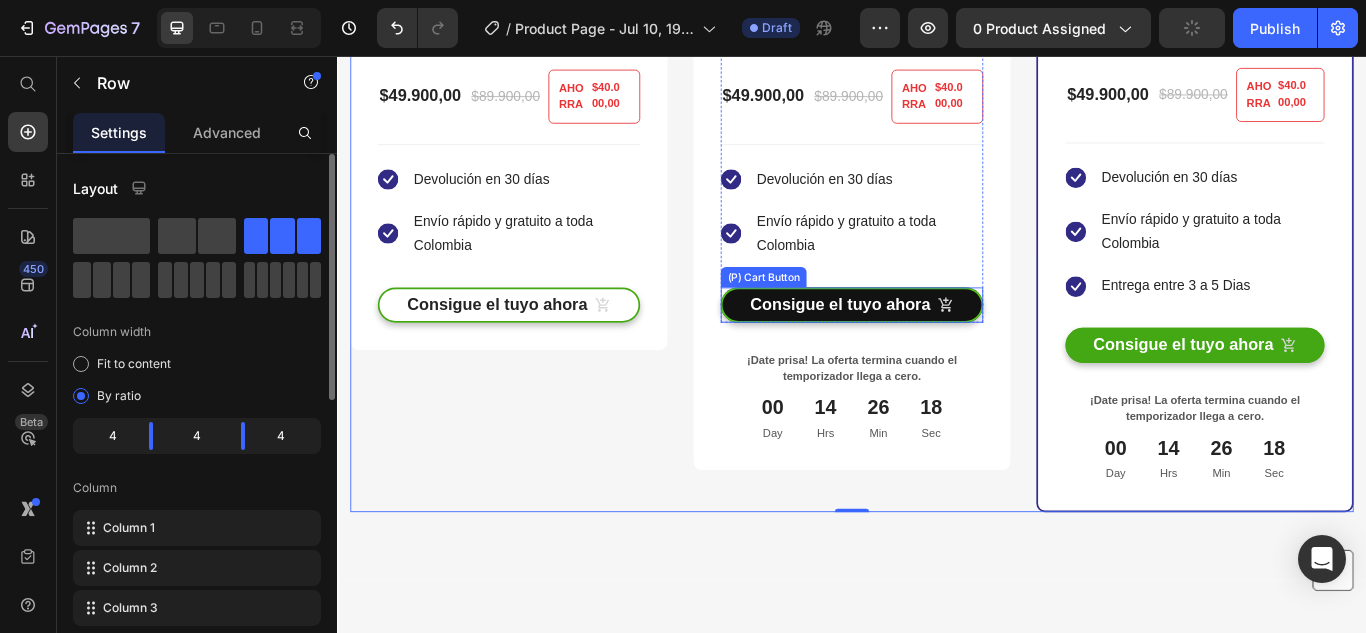 click on "Consigue el tuyo ahora" at bounding box center [937, 346] 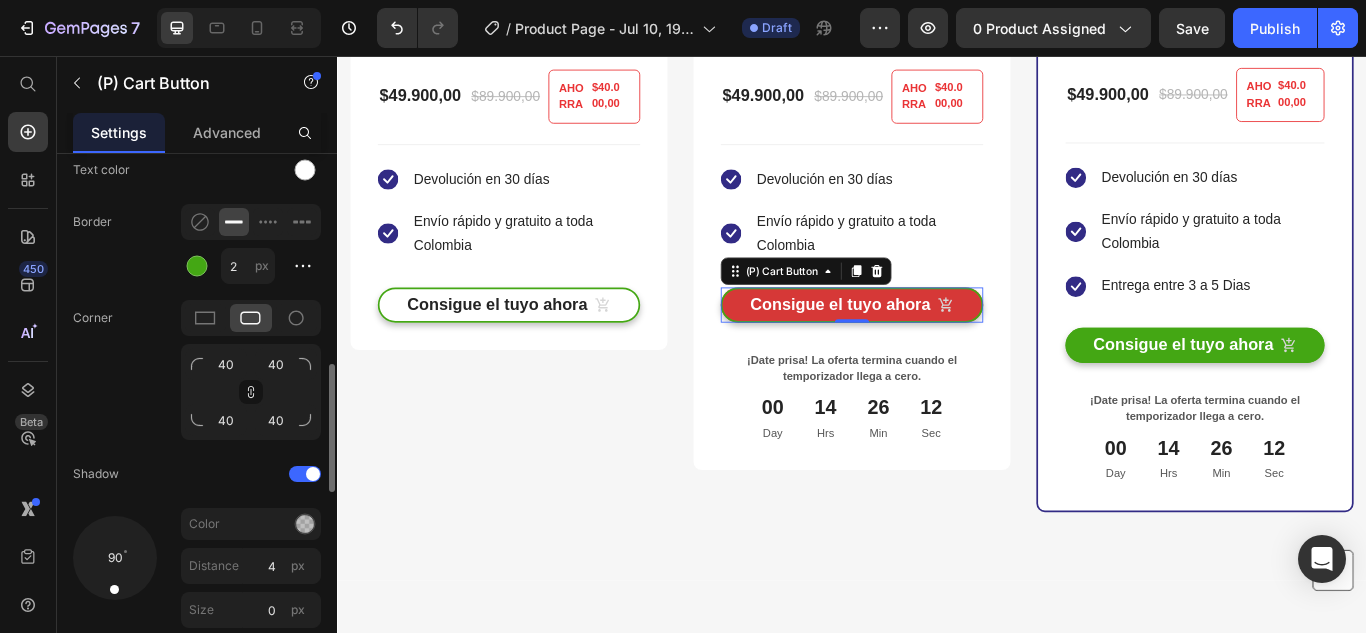 scroll, scrollTop: 1300, scrollLeft: 0, axis: vertical 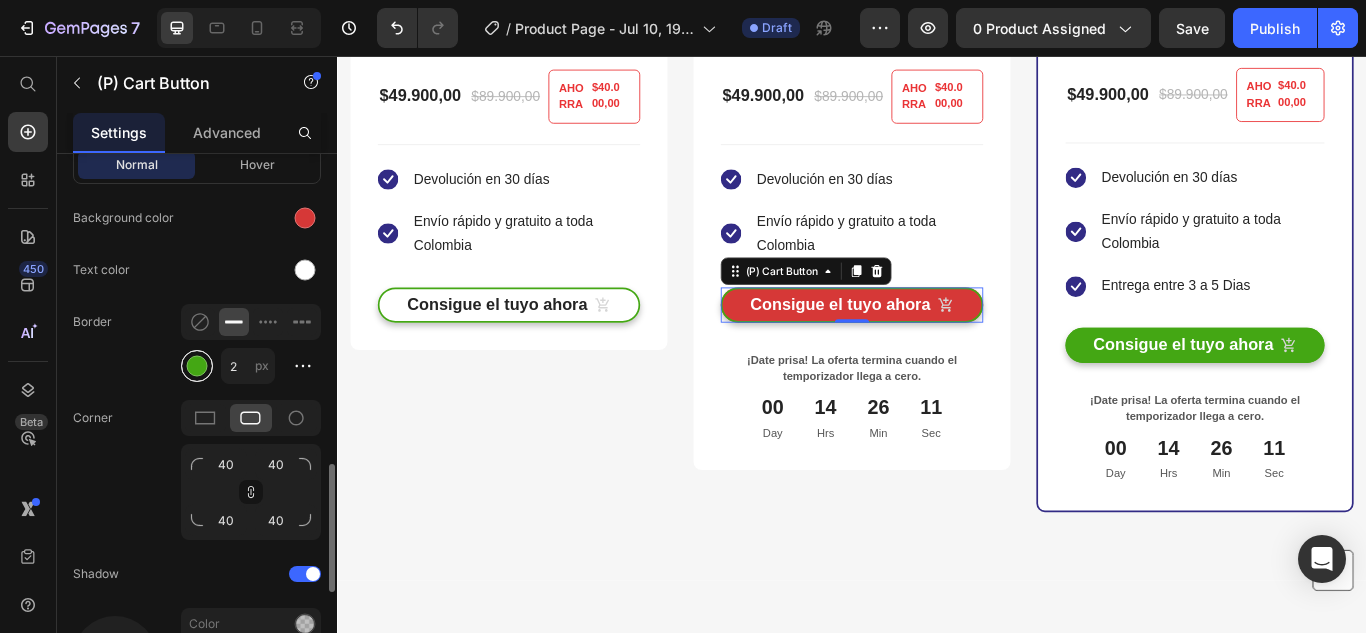 click at bounding box center [197, 366] 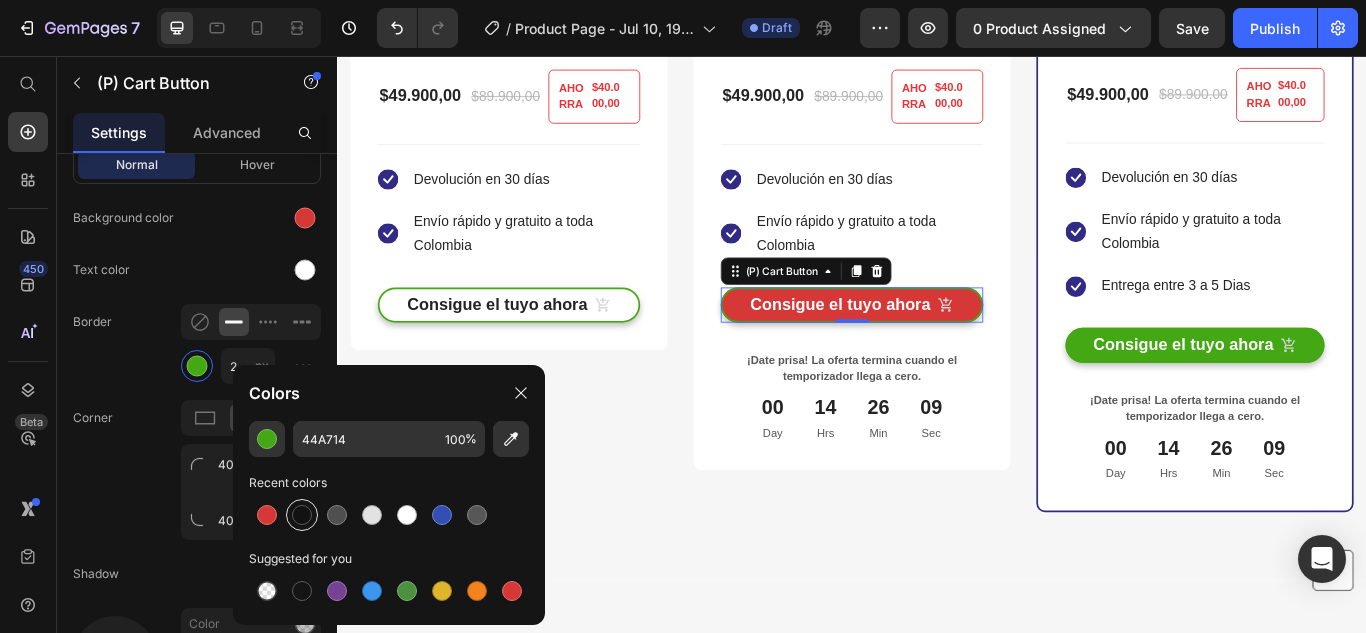 click at bounding box center (302, 515) 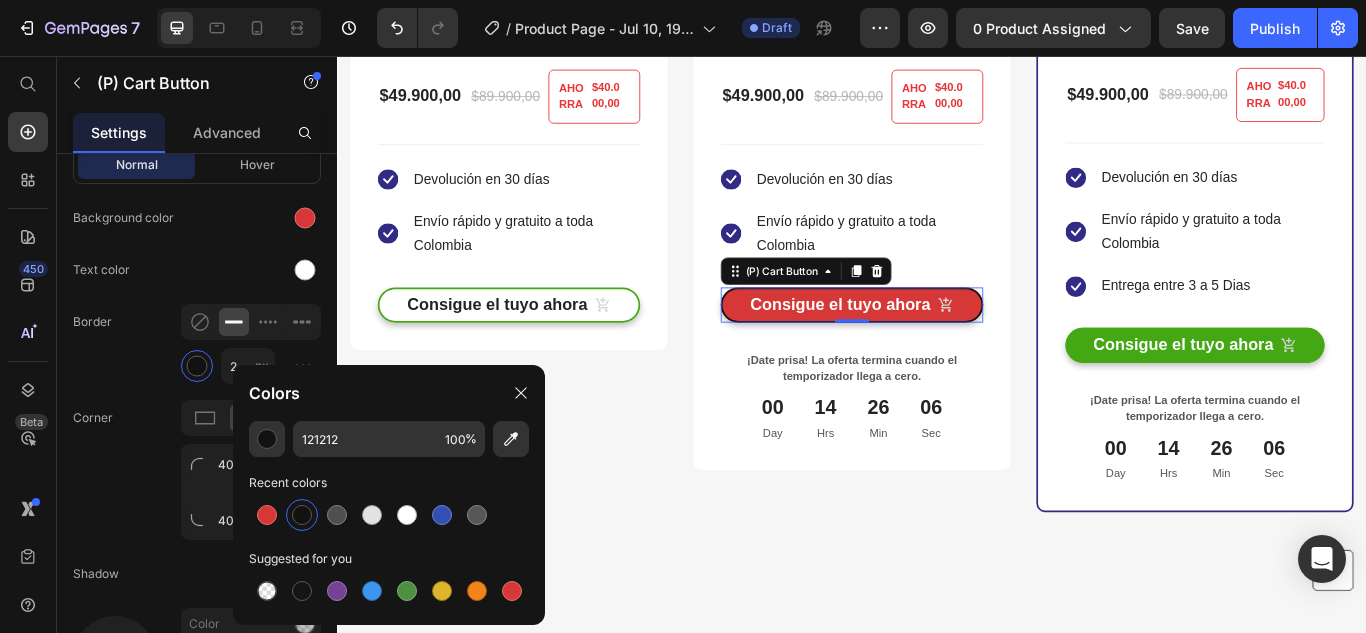 click on "Background color" 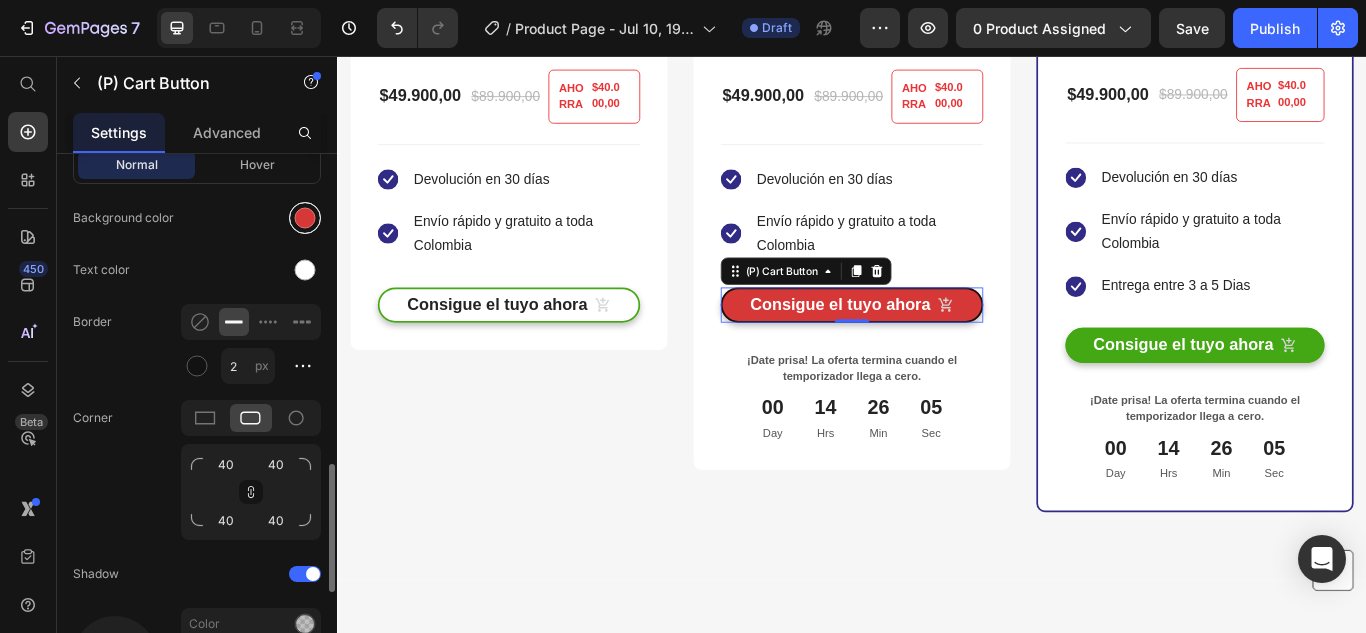 click at bounding box center (305, 218) 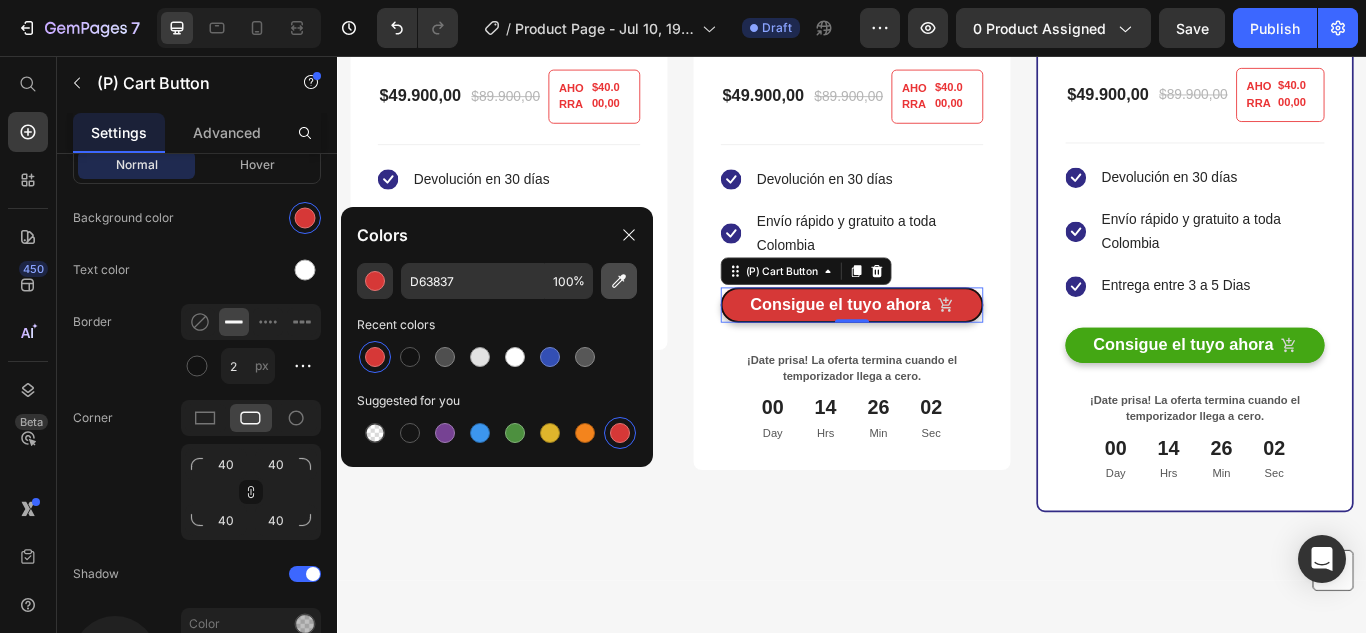click at bounding box center (619, 281) 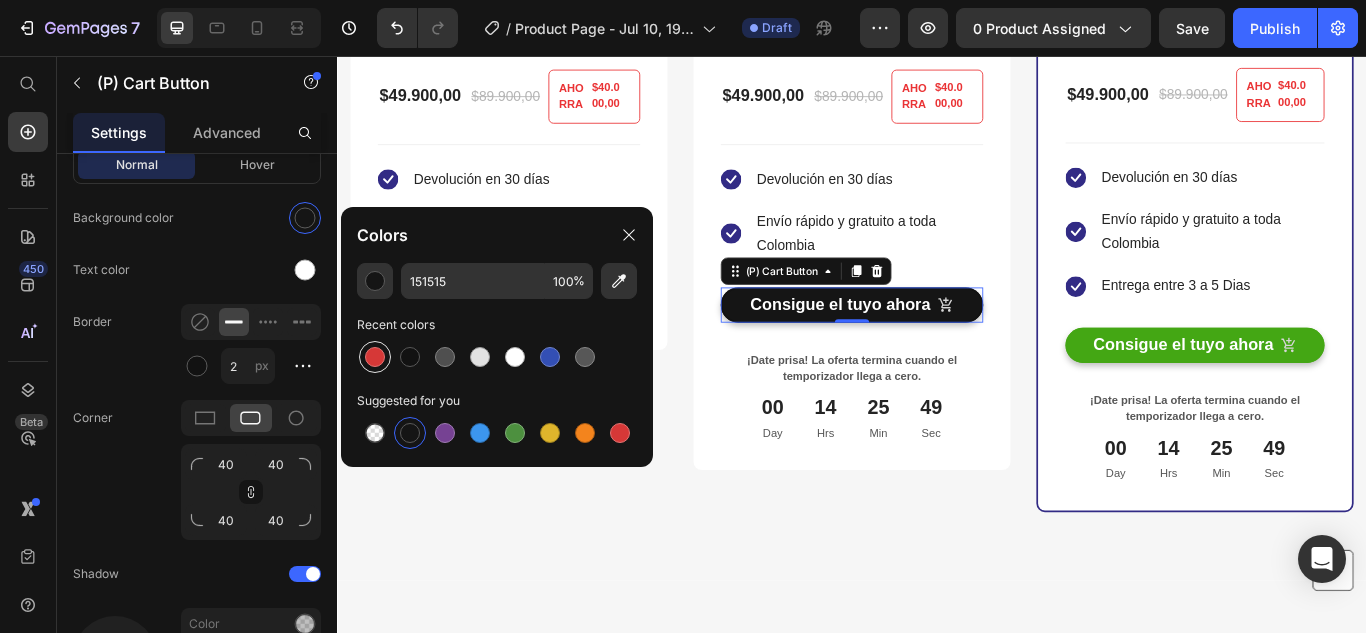 click at bounding box center (375, 357) 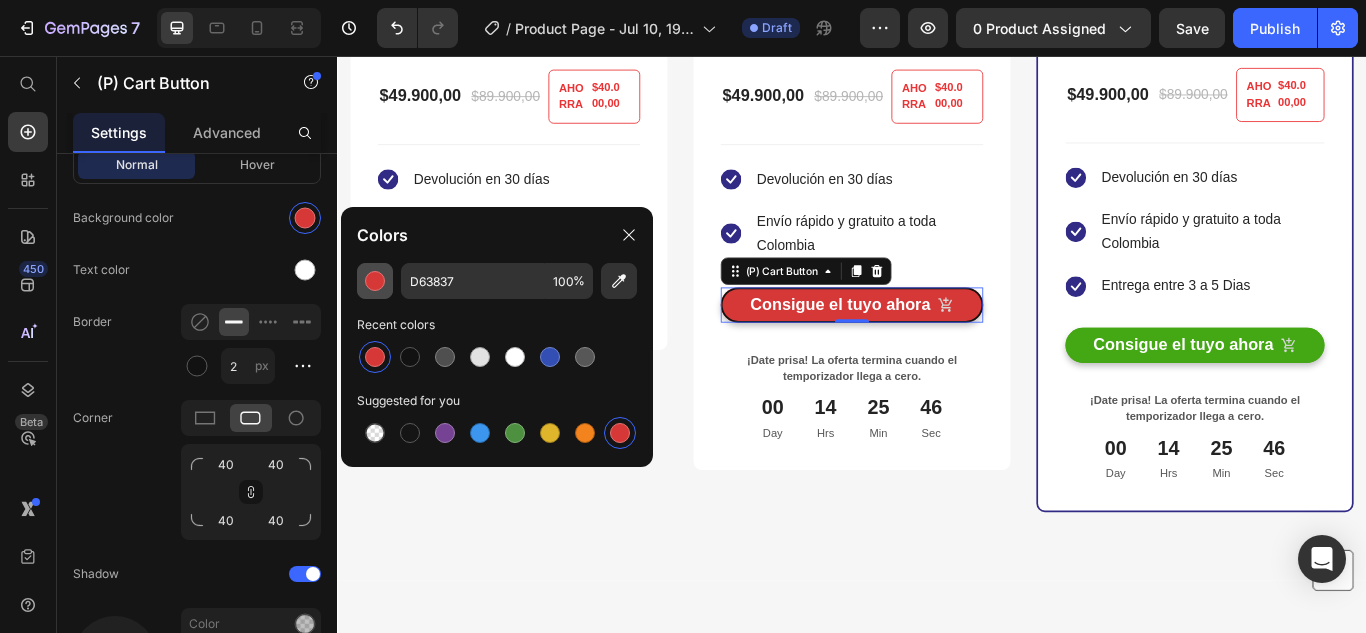 click at bounding box center (375, 281) 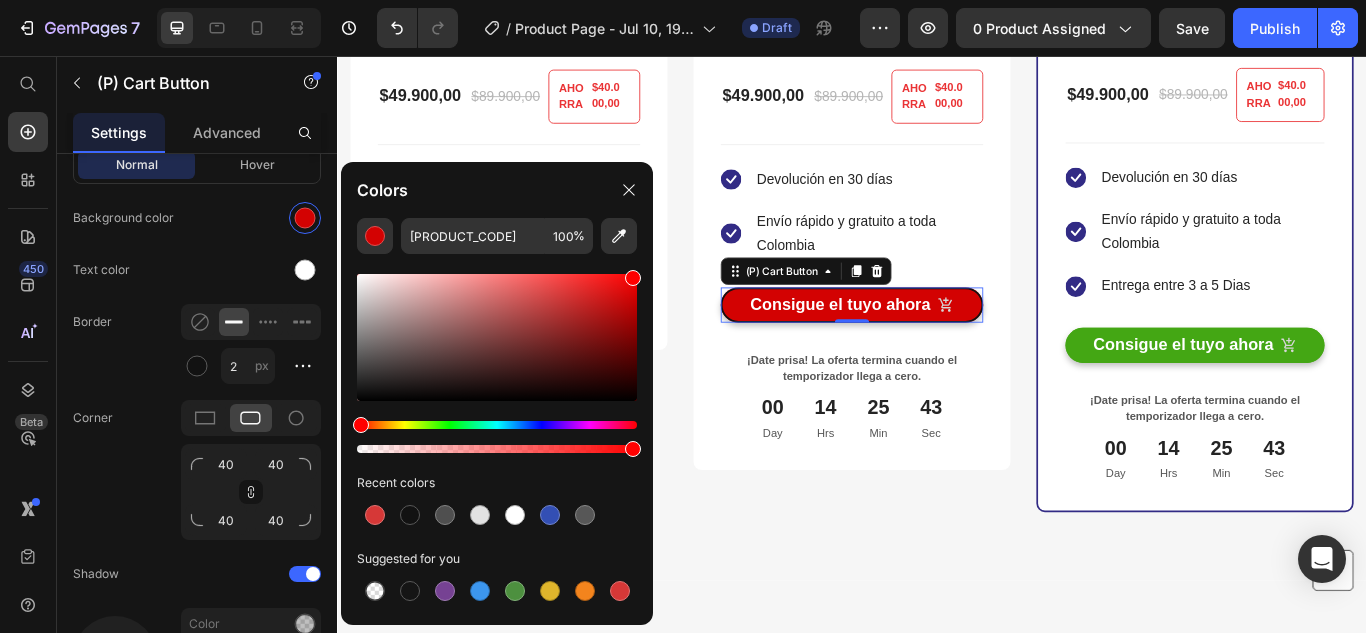 type on "FF0000" 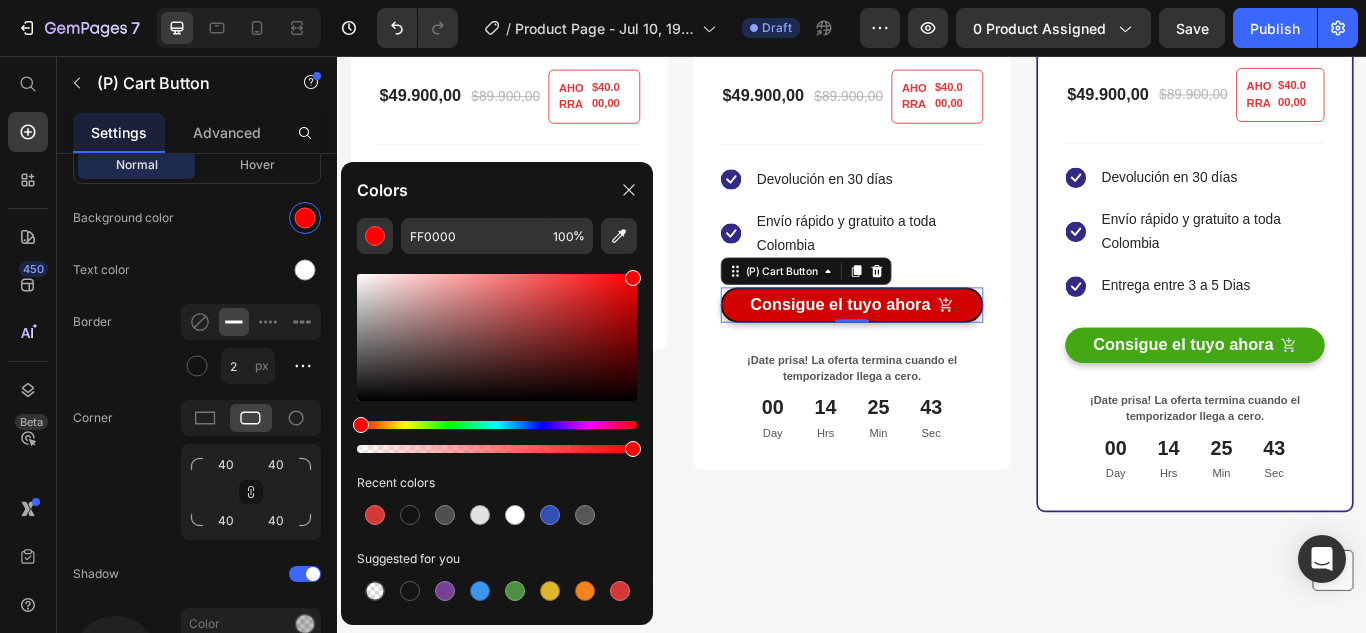 drag, startPoint x: 567, startPoint y: 300, endPoint x: 641, endPoint y: 272, distance: 79.12016 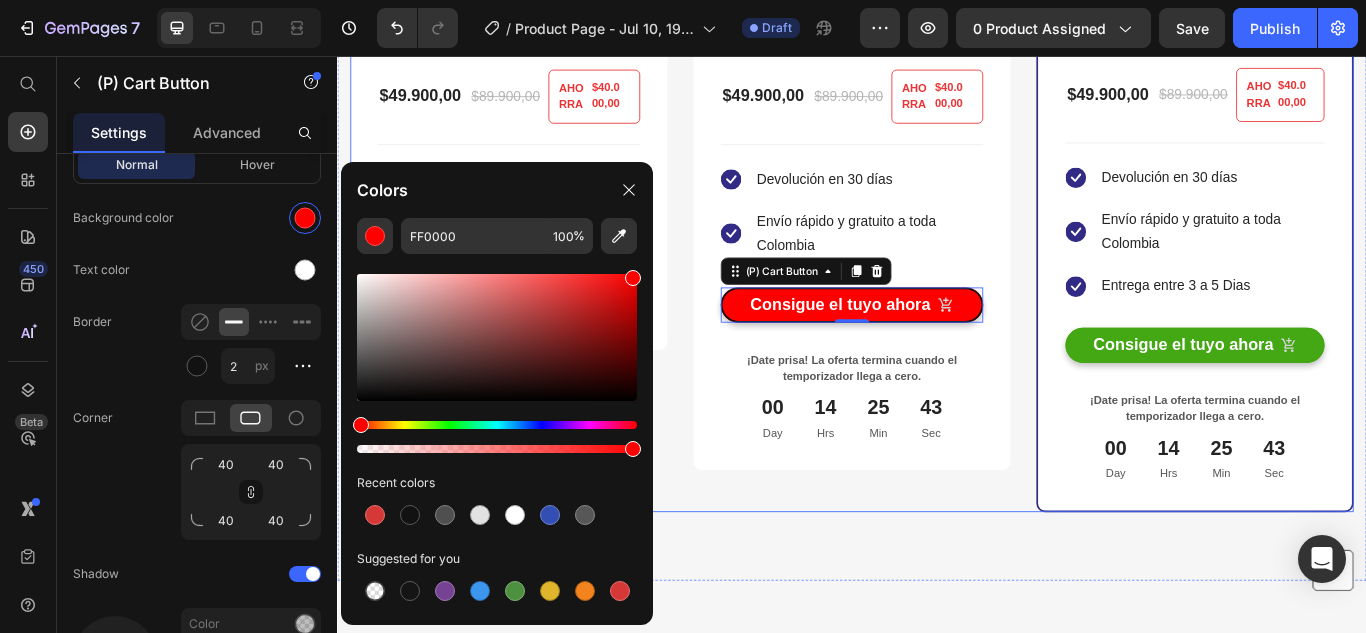 click on "KIT DILATADOR NASAL ANTIRONQUIDOS (P) Title                Title Line AHORRAR 44% (P) Tag MAS POPULAR Text block Row (P) Images & Gallery Row $49.900,00 (P) Price $89.900,00 (P) Price AHORRA $40.000,00 (P) Tag Row You saved $40.000,00 (P) Tag
Icon Devolución en 30 días Text block
Icon Envío rápido y gratuito a toda Colombia Text block Icon List Consigue el tuyo ahora          (P) Cart Button   0 Product ¡Date prisa! La oferta termina cuando el temporizador llega a cero. Text block 00 Day 14 Hrs 25 Min 43 Sec CountDown Timer Row" at bounding box center (937, 60) 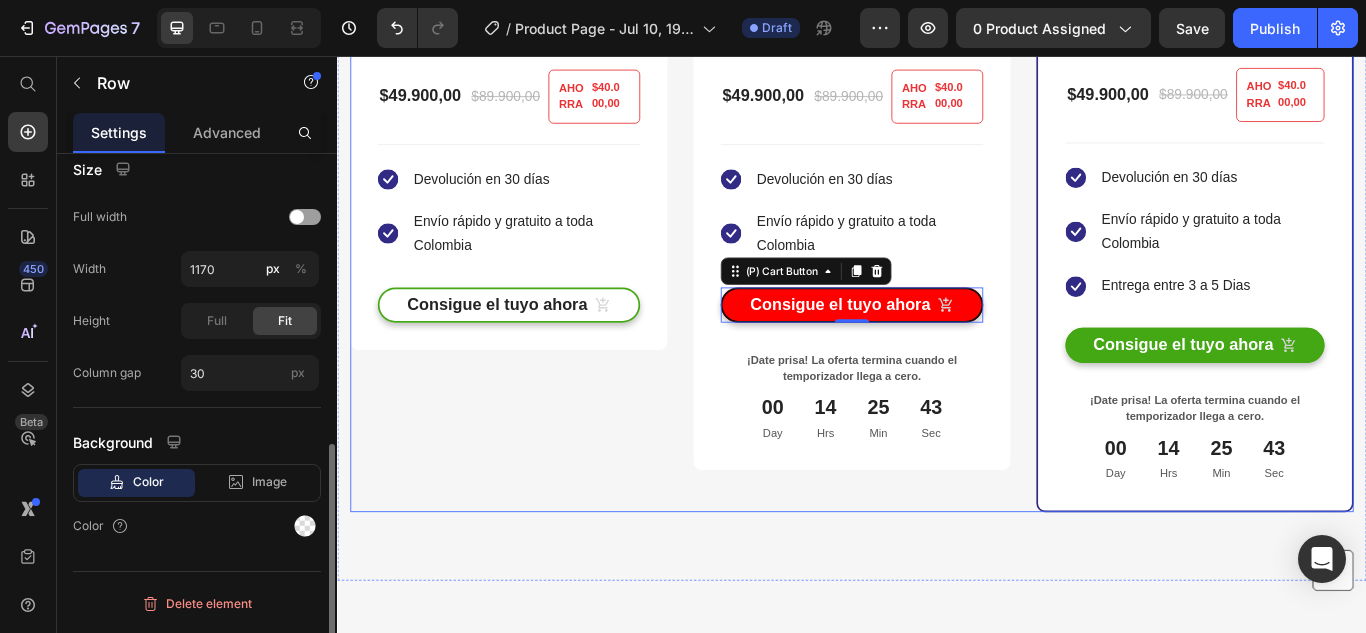 scroll, scrollTop: 0, scrollLeft: 0, axis: both 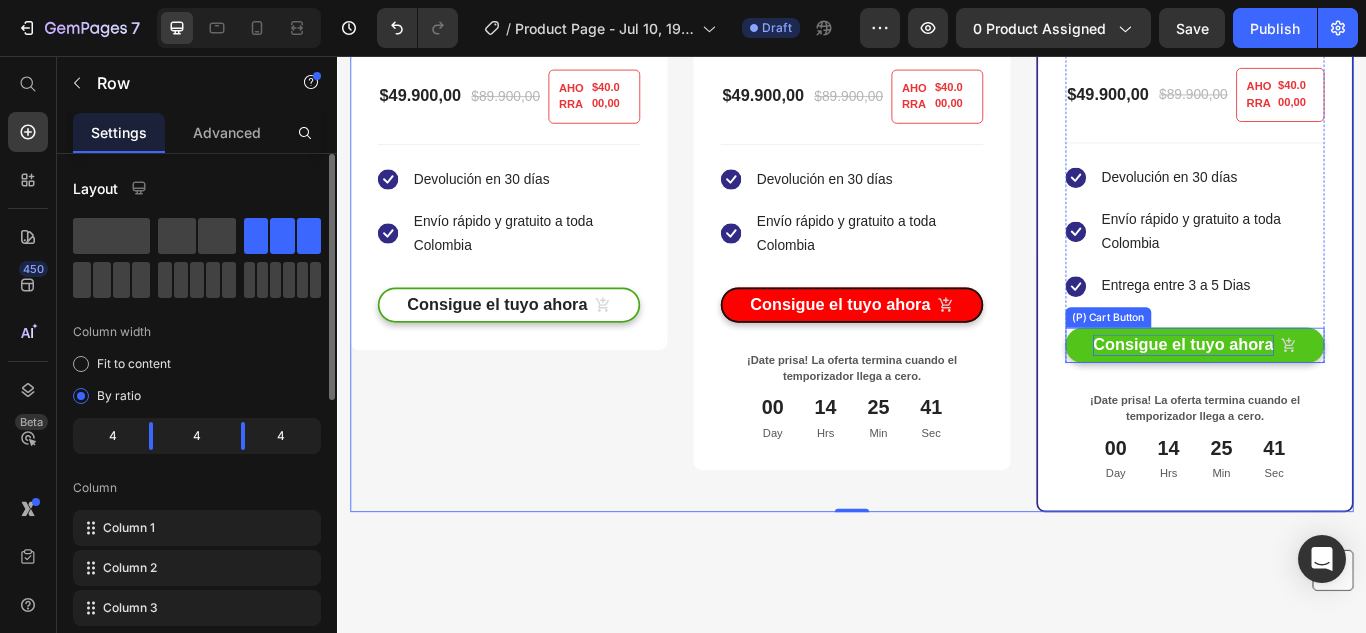 click on "Consigue el tuyo ahora" at bounding box center (1323, 393) 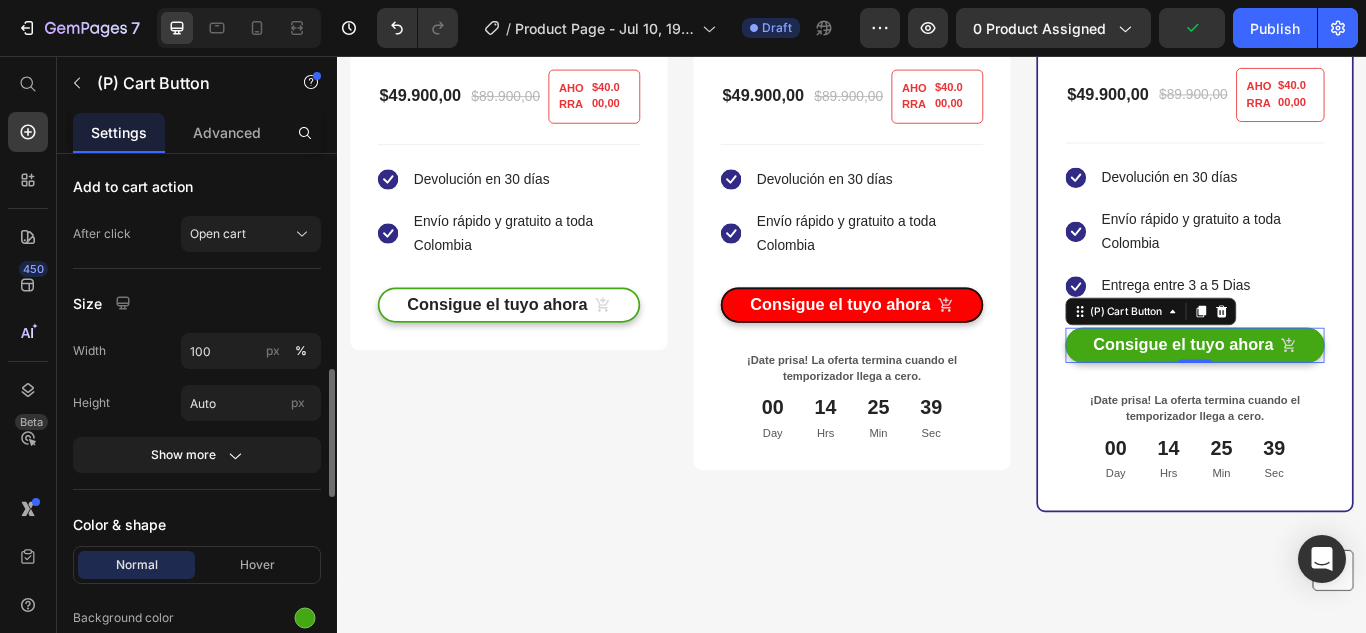 scroll, scrollTop: 1300, scrollLeft: 0, axis: vertical 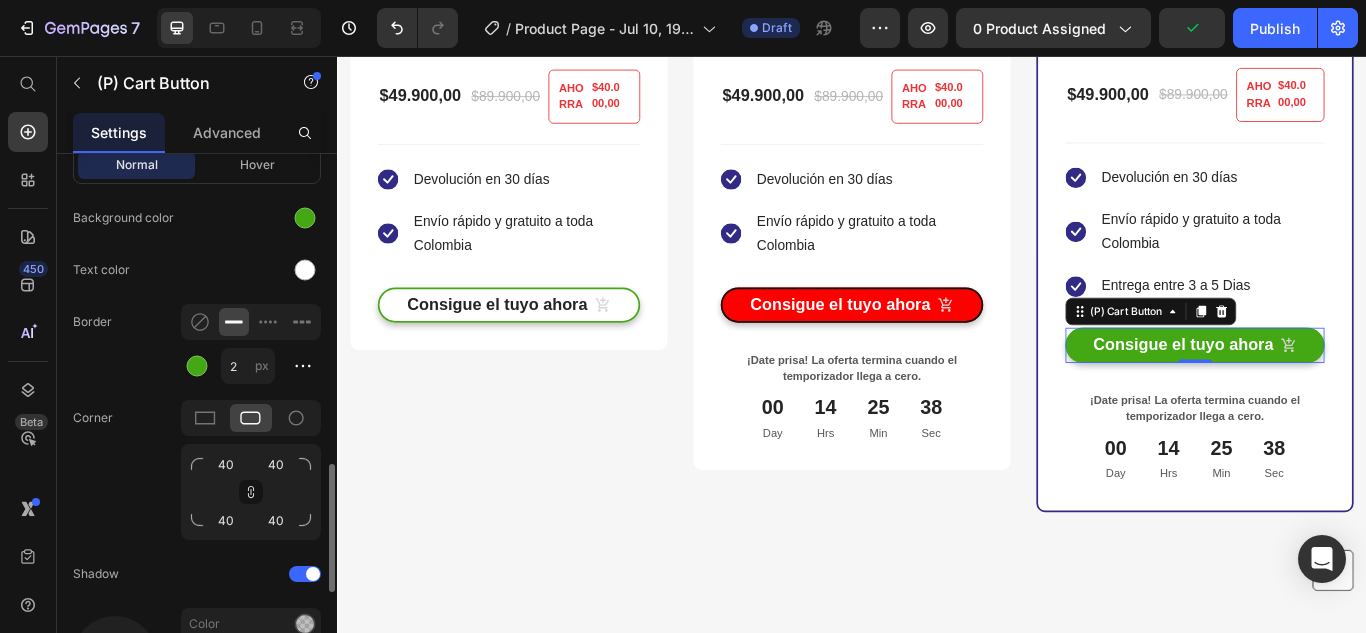 click on "Background color" 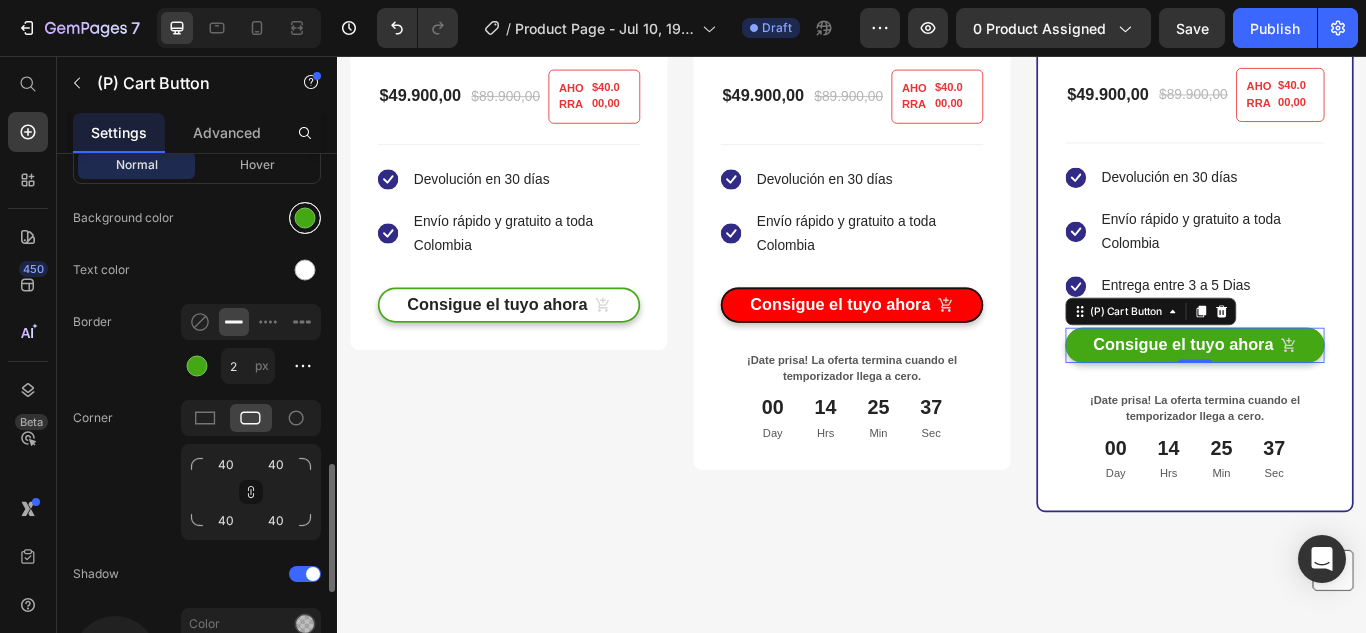 click at bounding box center (305, 218) 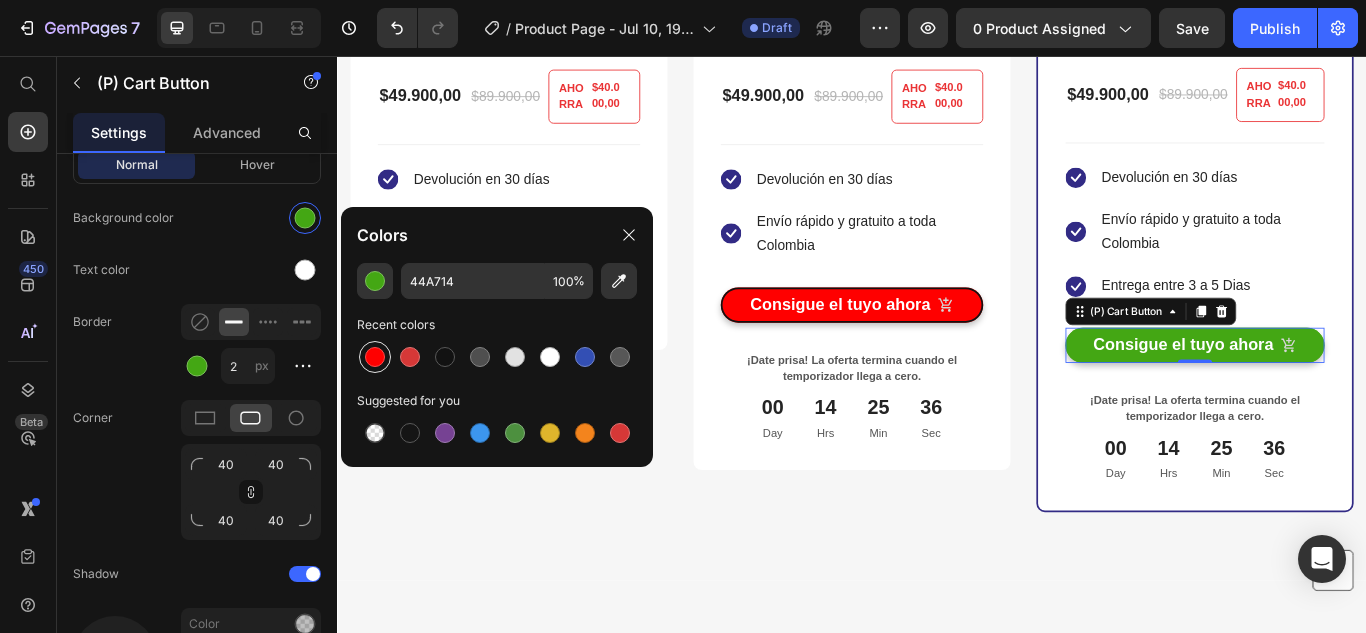 click at bounding box center (375, 357) 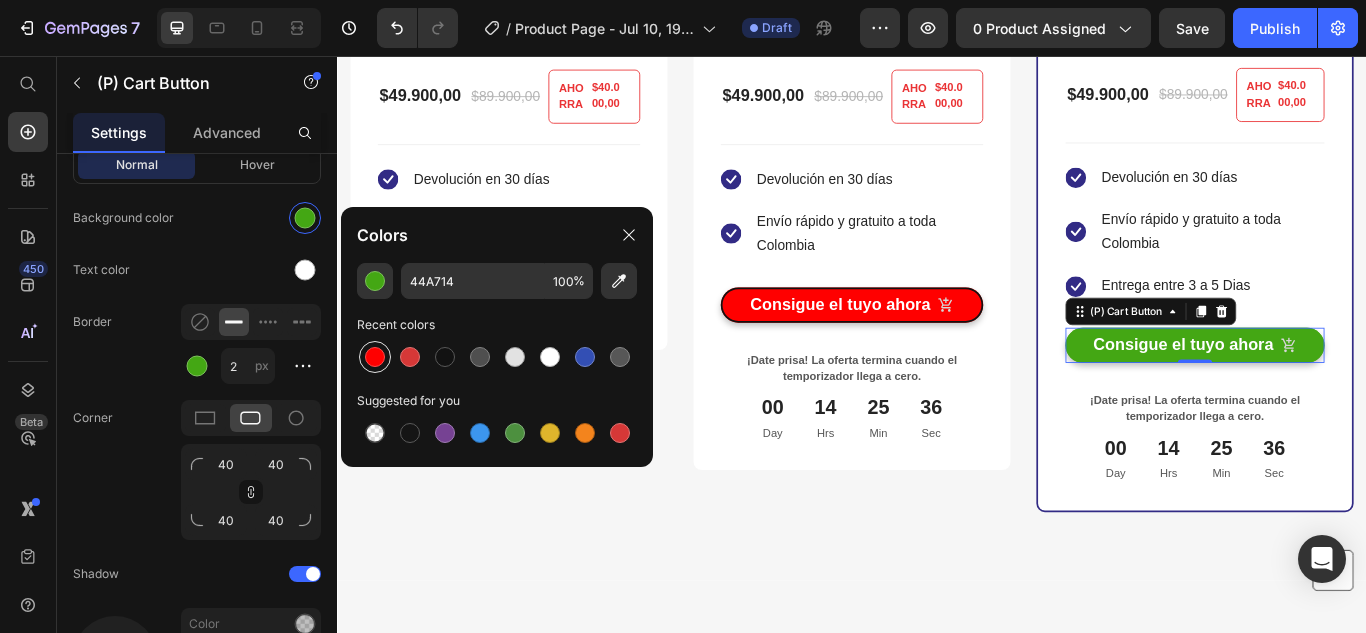 type on "FF0000" 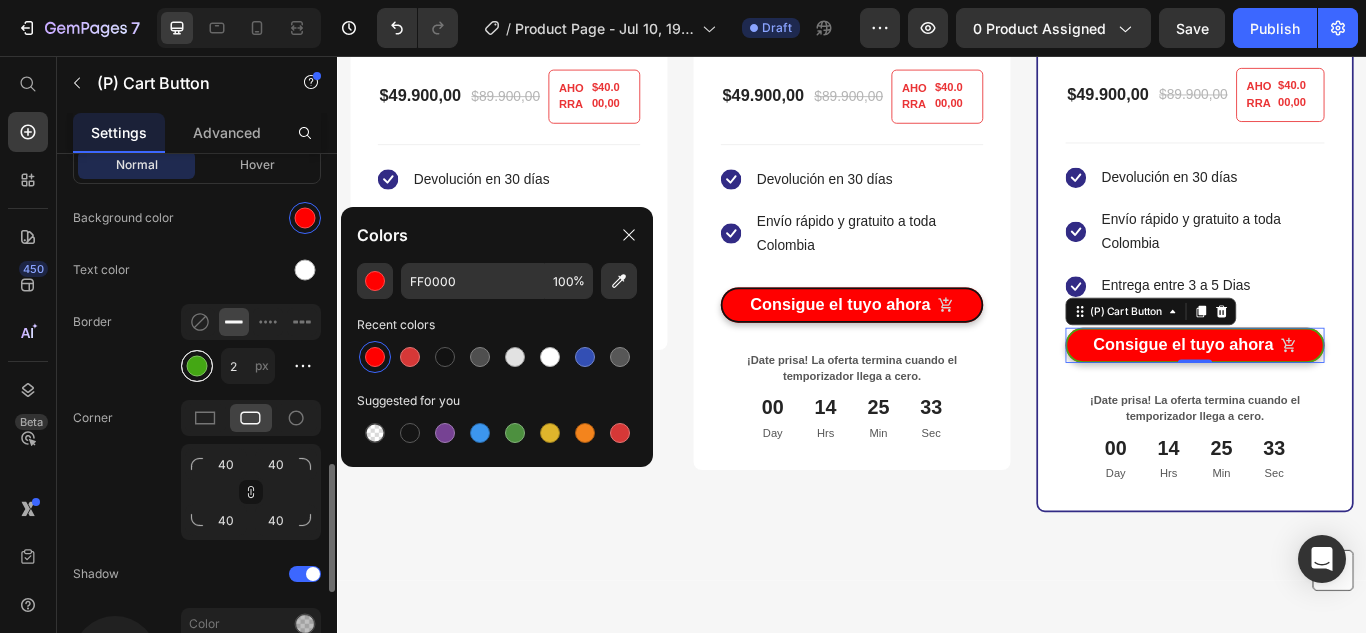 click at bounding box center [197, 366] 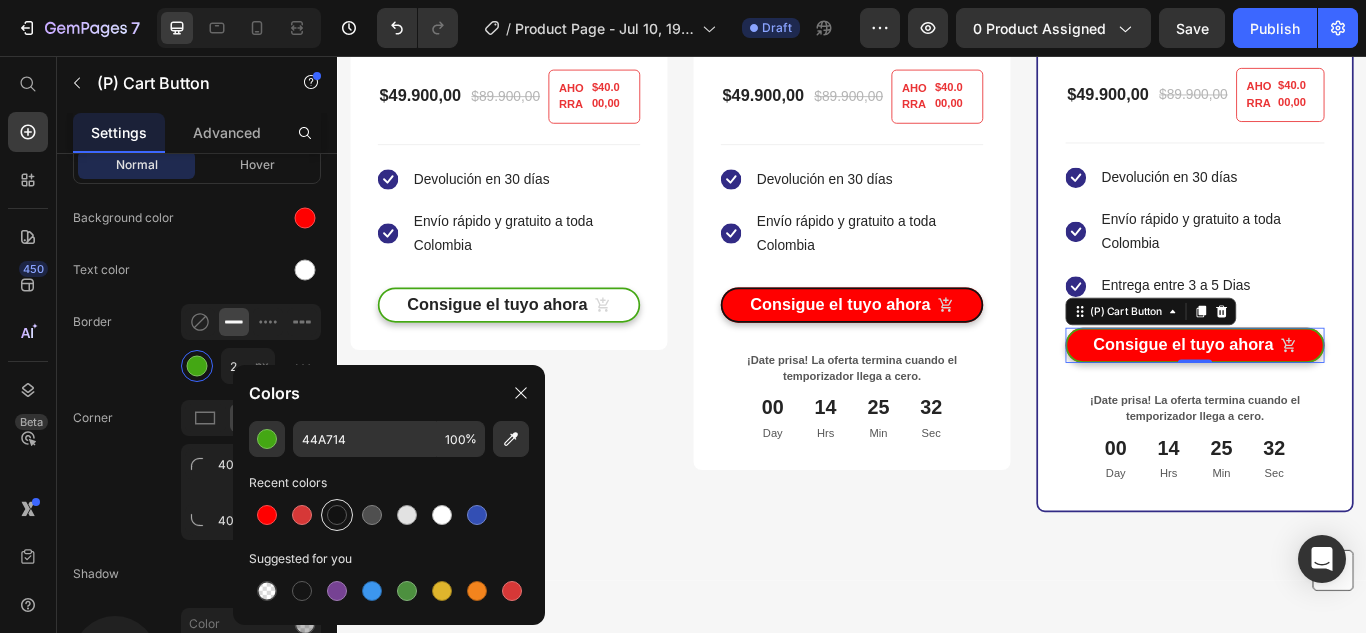 click at bounding box center (337, 515) 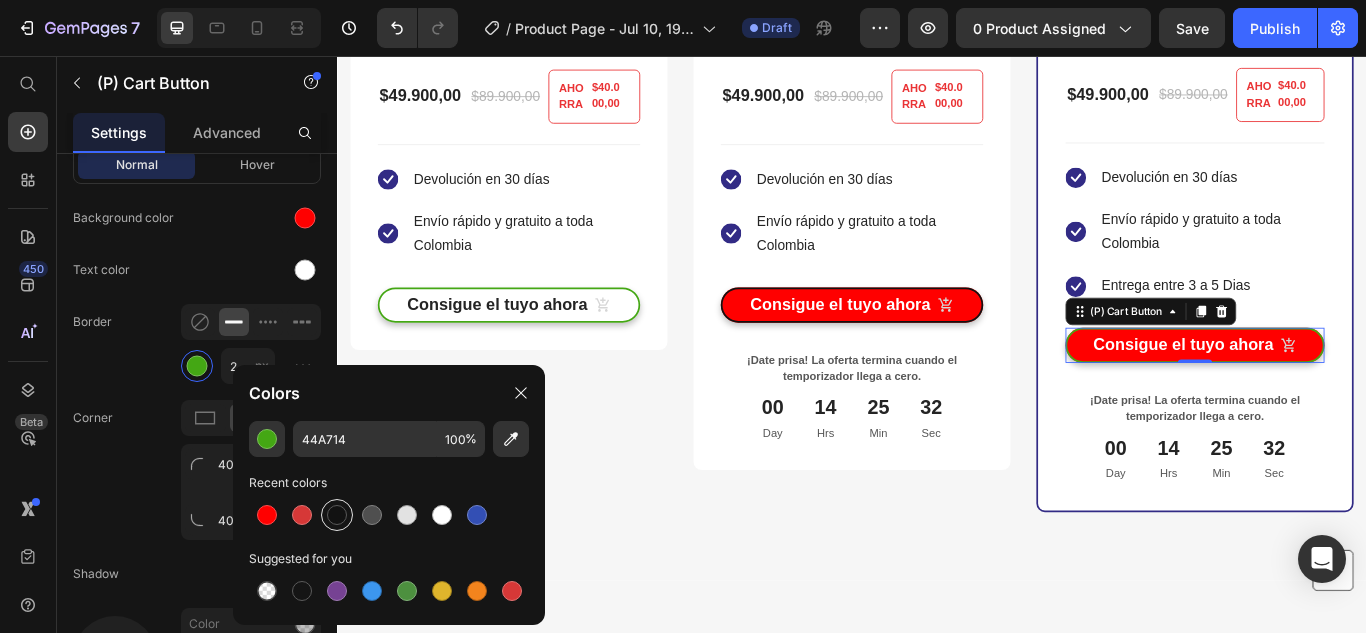 type on "121212" 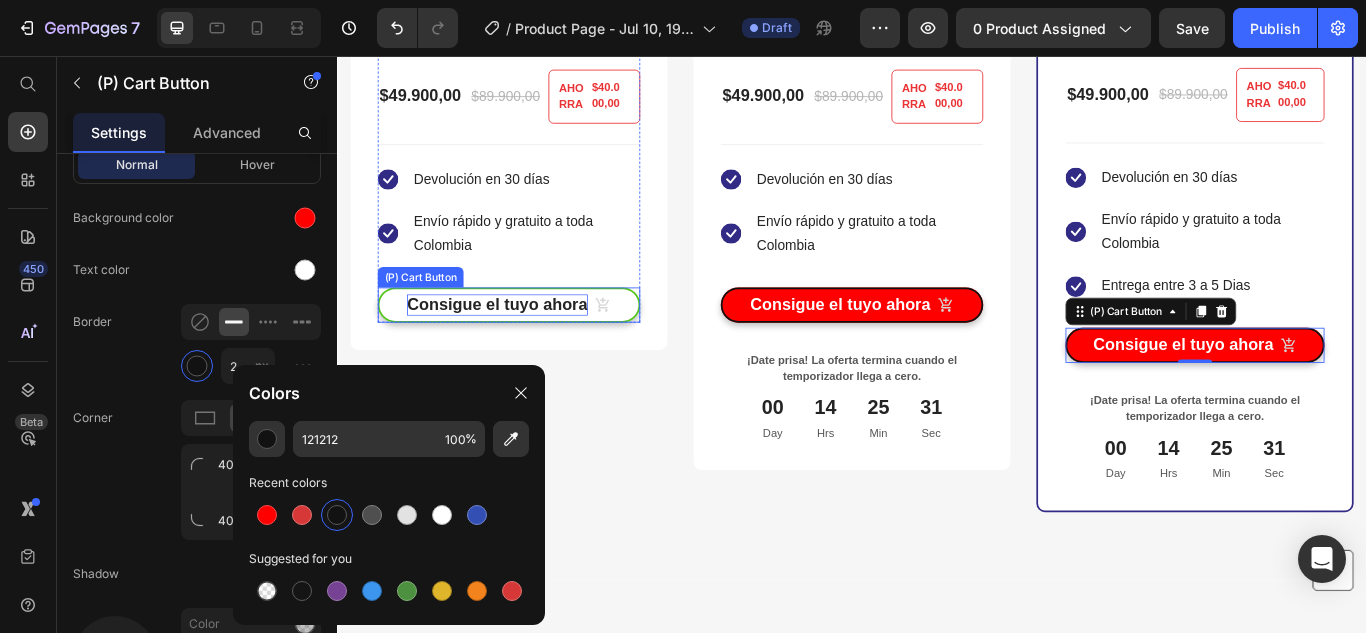 click on "Consigue el tuyo ahora" at bounding box center [523, 346] 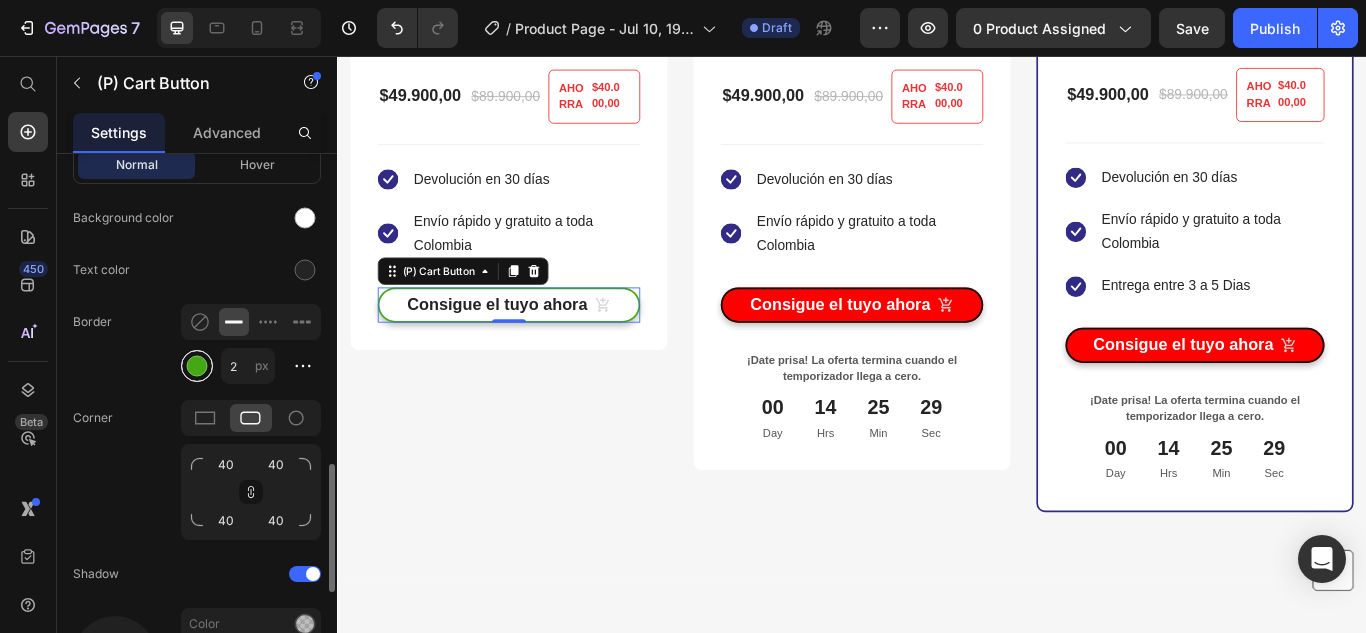 click at bounding box center [197, 366] 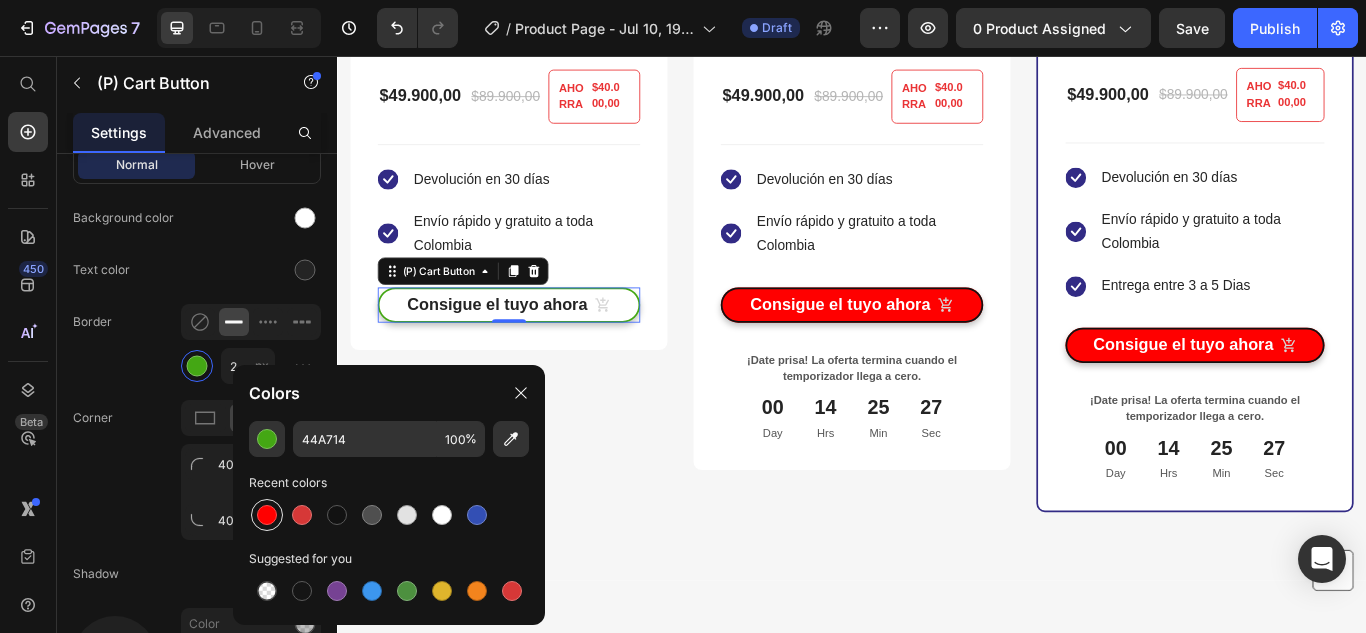 click at bounding box center [267, 515] 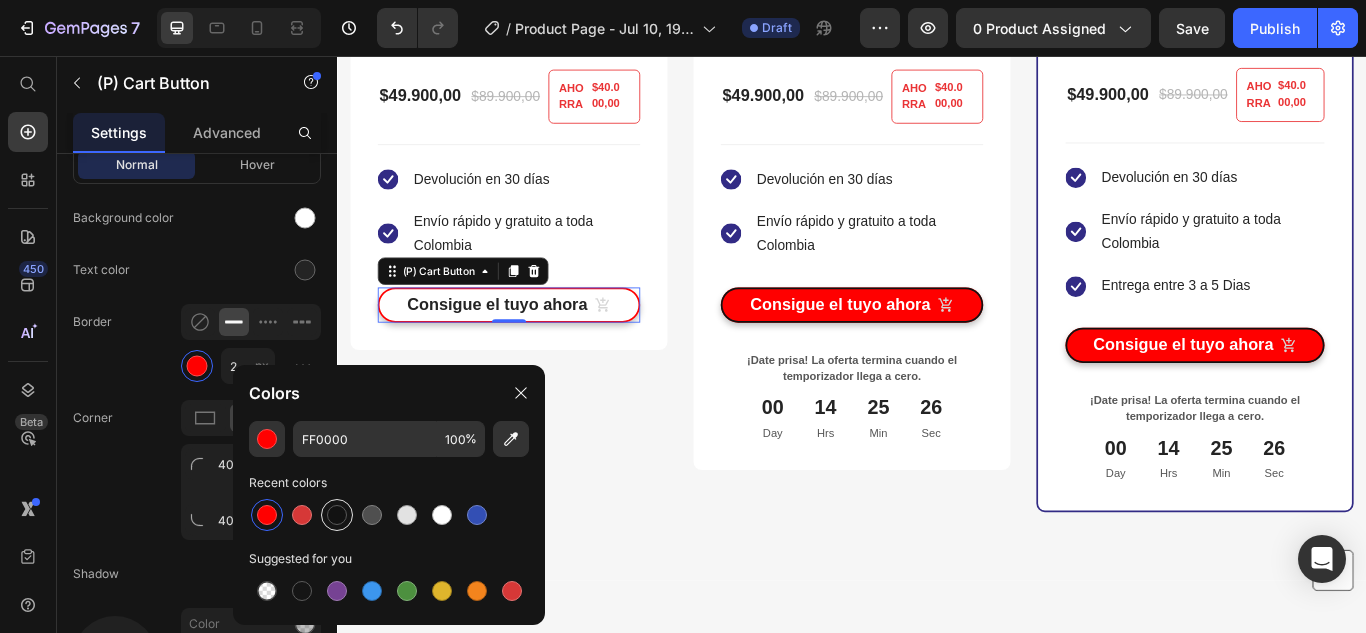 click at bounding box center (337, 515) 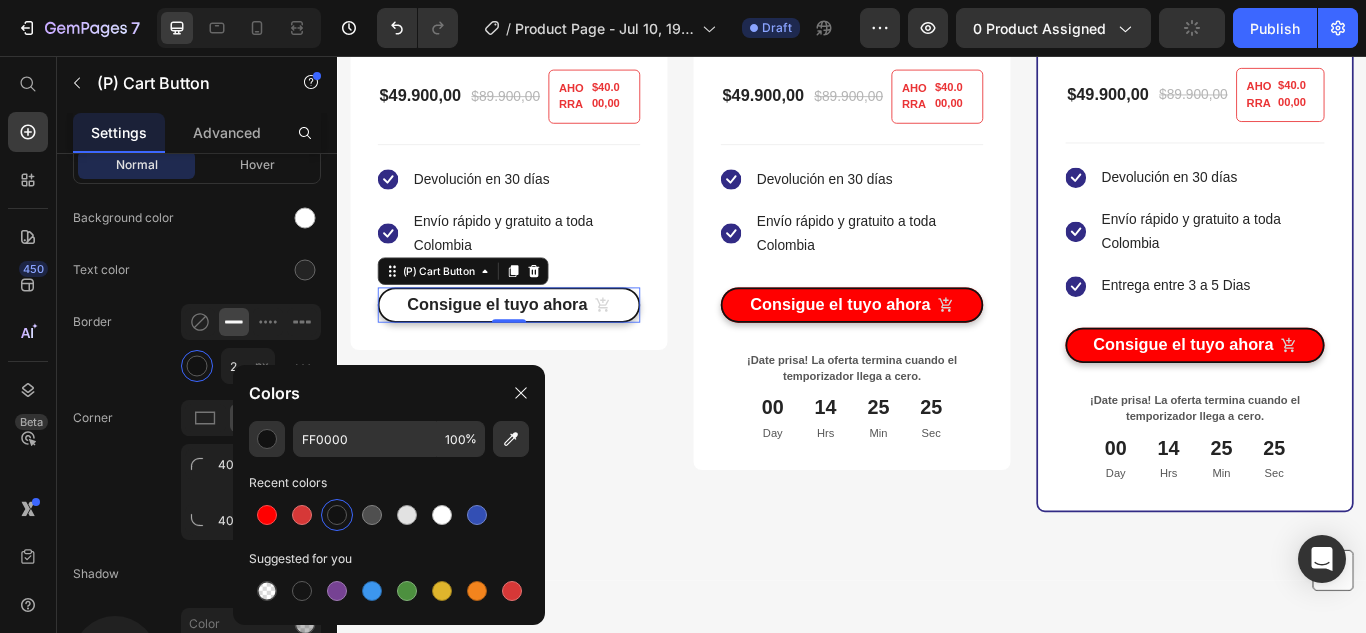 type on "121212" 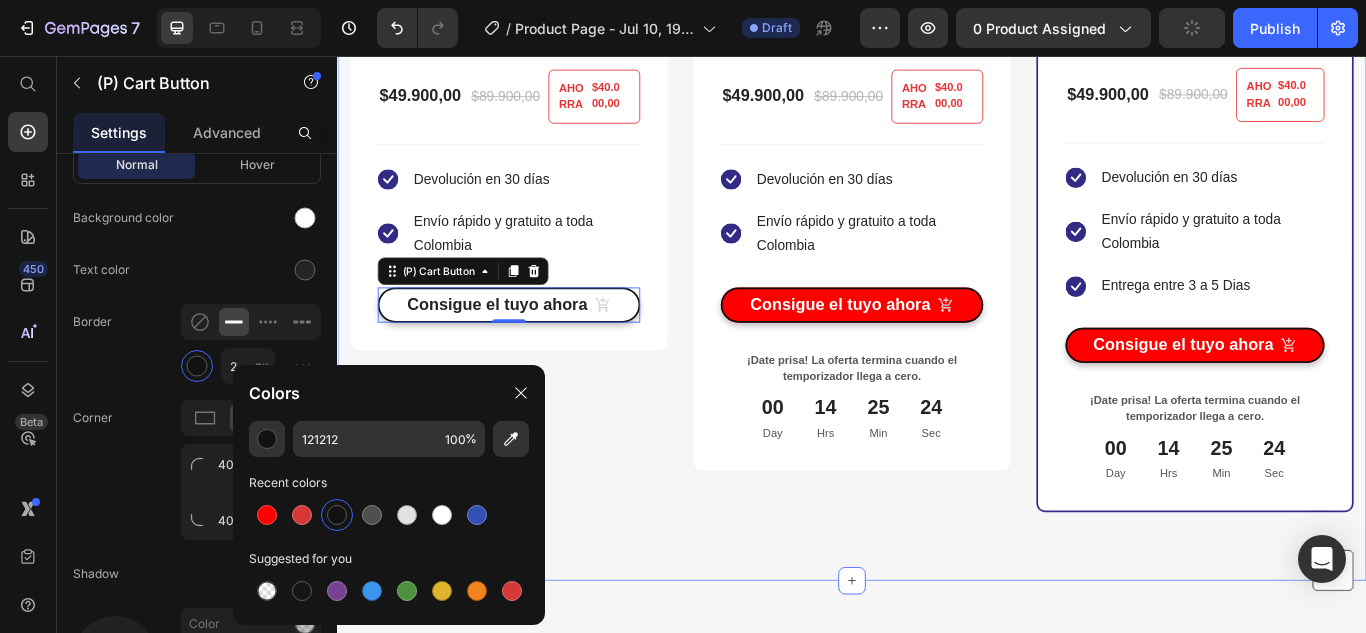 click on "Compre más y ahorre hasta un 55% Heading Row KIT DILATADOR NASAL ANTIRONQUIDOS (P) Title                Title Line AHORRAR 44% (P) Tag (P) Images & Gallery $49.900,00 (P) Price $89.900,00 (P) Price AHORRA $40.000,00 (P) Tag Row You saved $40.000,00 (P) Tag
Icon Devolución en 30 días Text block
Icon Envío rápido y gratuito a toda Colombia Text block Icon List Consigue el tuyo ahora          (P) Cart Button   0 Product Row Row KIT DILATADOR NASAL ANTIRONQUIDOS (P) Title                Title Line AHORRAR 44% (P) Tag MAS POPULAR Text block Row (P) Images & Gallery Row $49.900,00 (P) Price $89.900,00 (P) Price AHORRA $40.000,00 (P) Tag Row You saved $40.000,00 (P) Tag
Icon Devolución en 30 días Text block
Icon Envío rápido y gratuito a toda Colombia Text block Icon List Consigue el tuyo ahora          (P) Cart Button Product ¡Date prisa! La oferta termina cuando el temporizador llega a cero. Text block 00 Day 14 Hrs 25 Min 24 Sec Row Title" at bounding box center [937, 13] 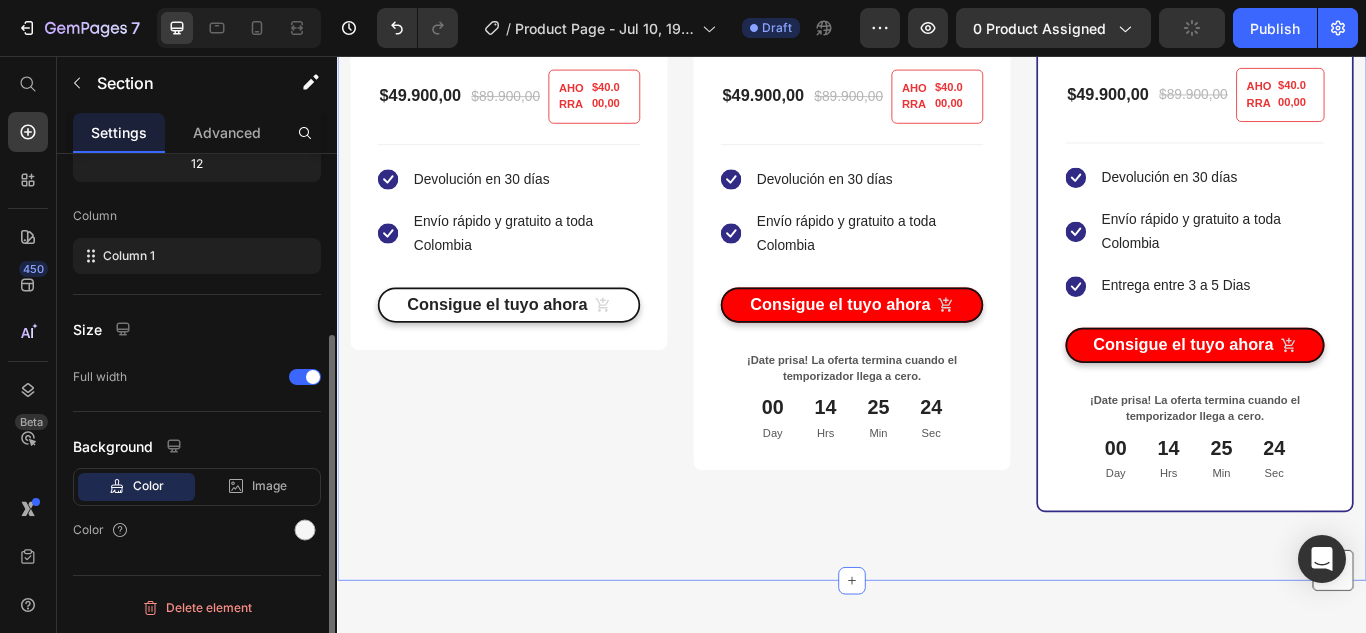scroll, scrollTop: 0, scrollLeft: 0, axis: both 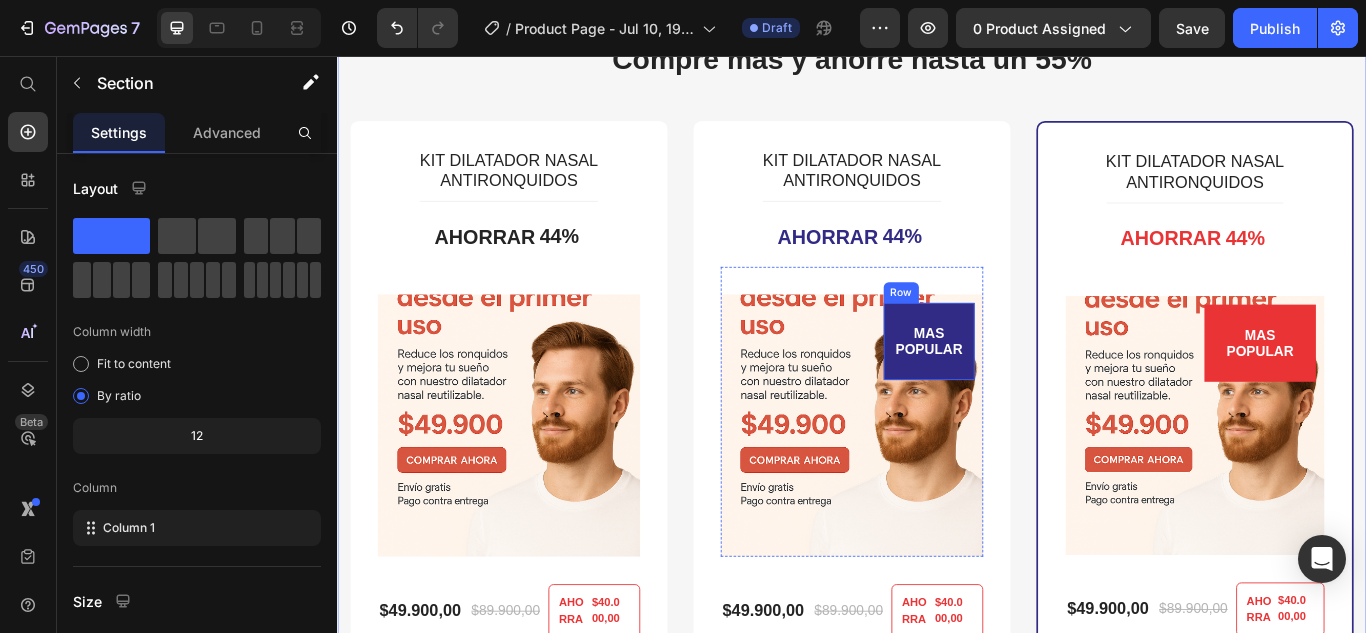 click on "MAS POPULAR Text block Row" at bounding box center [1027, 389] 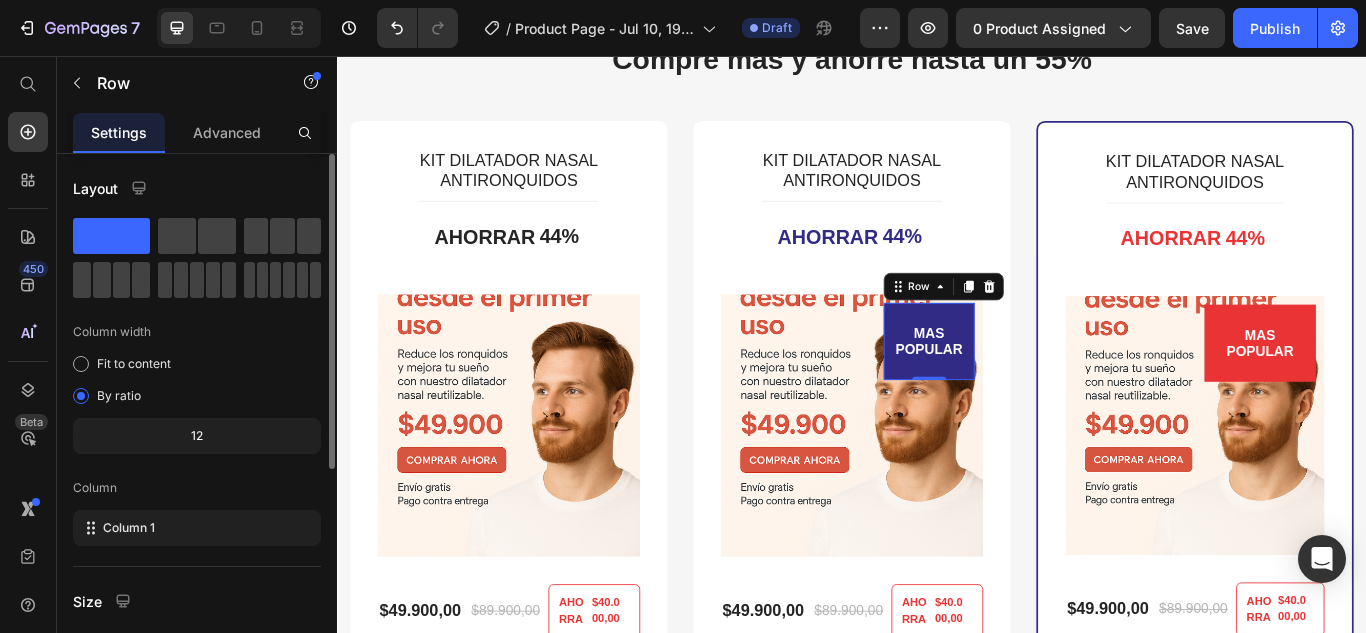 scroll, scrollTop: 376, scrollLeft: 0, axis: vertical 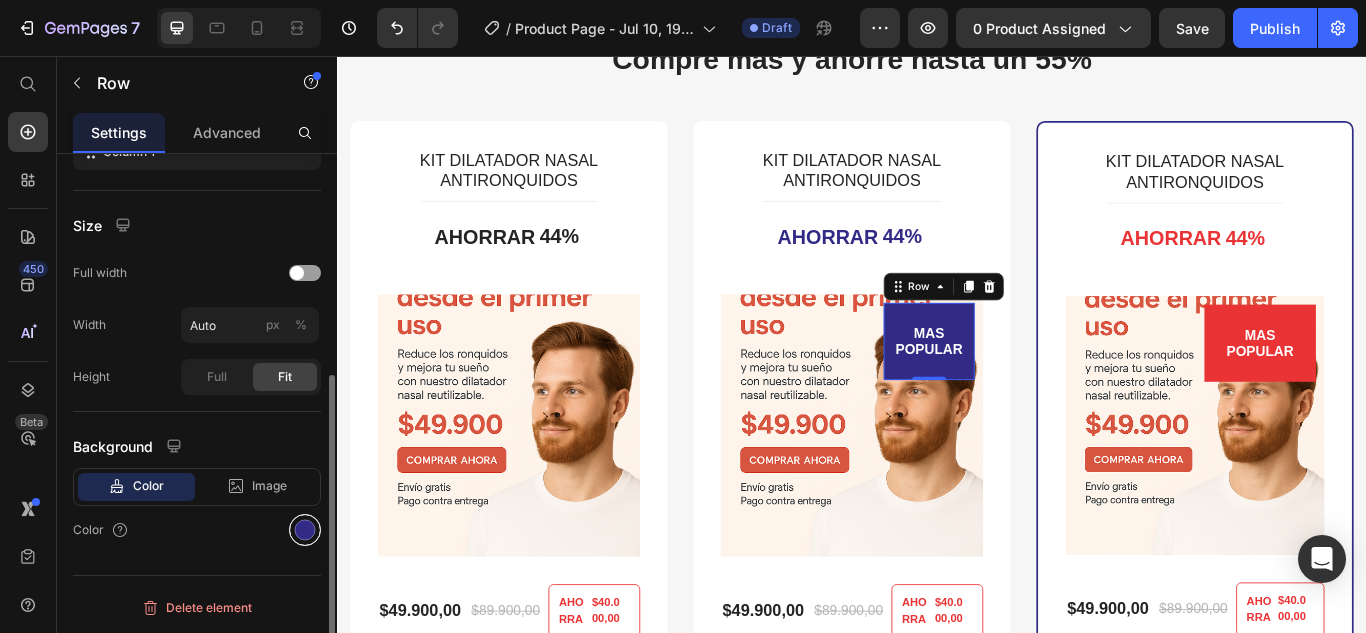 click at bounding box center [305, 530] 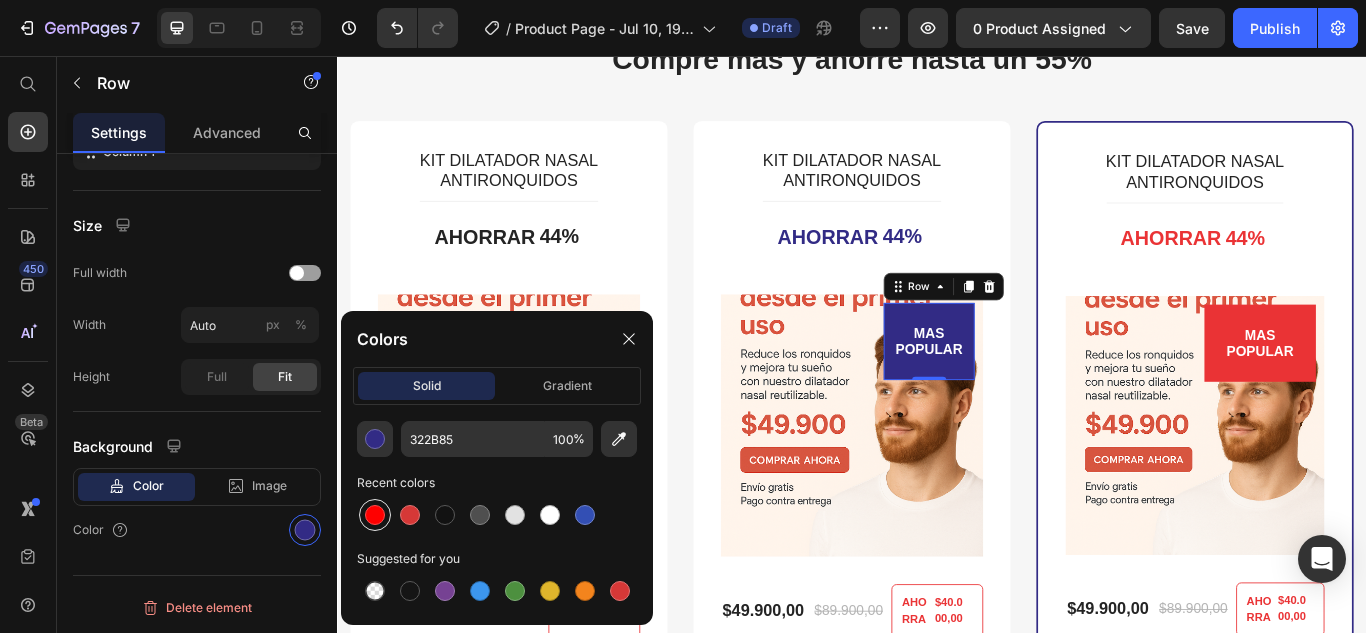 click at bounding box center (375, 515) 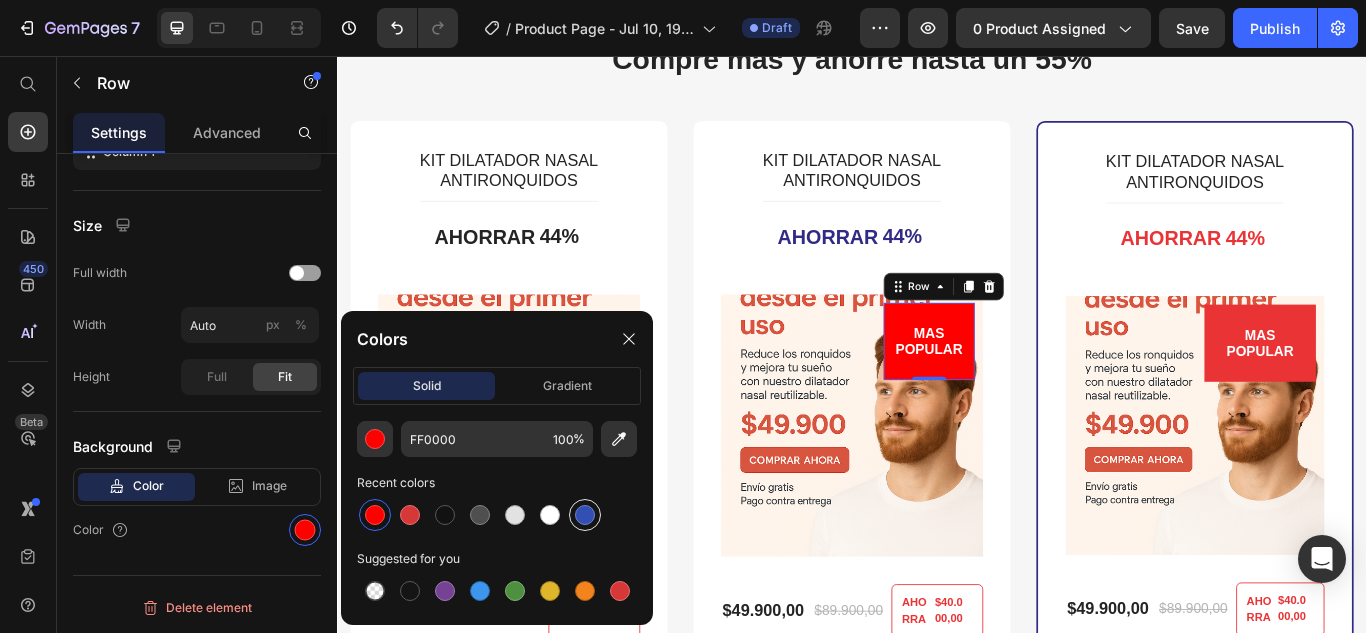 click at bounding box center (585, 515) 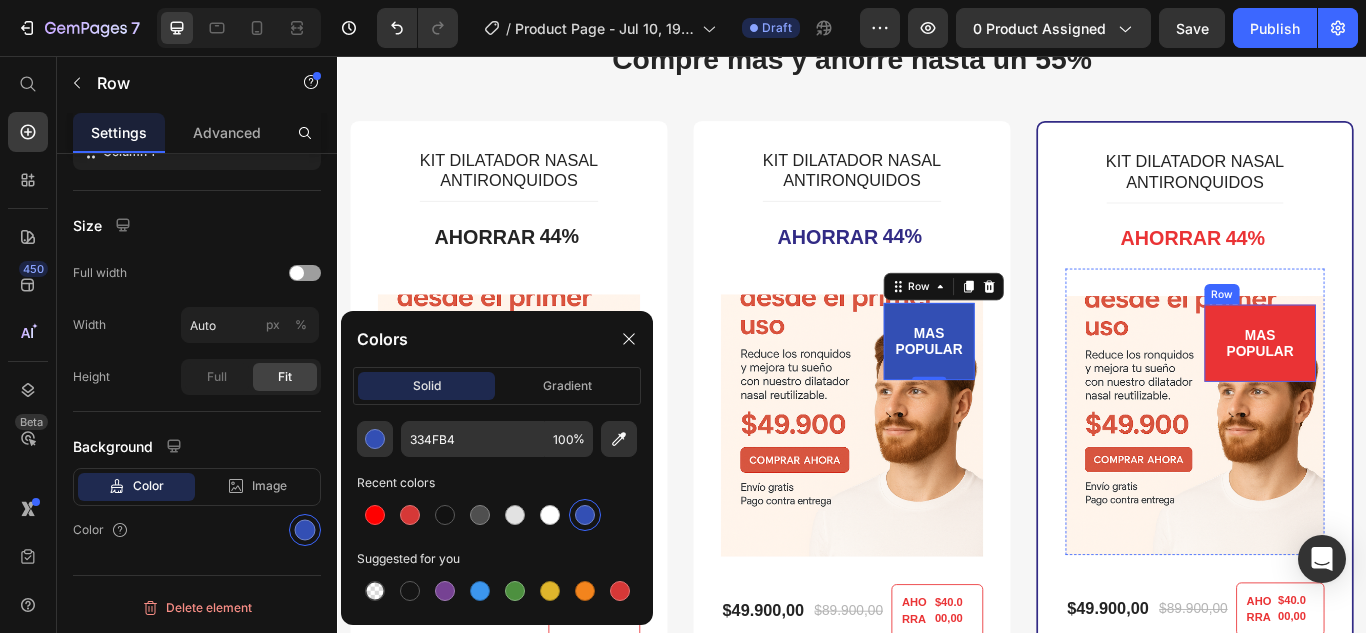 click on "MAS POPULAR Text block Row" at bounding box center [1413, 391] 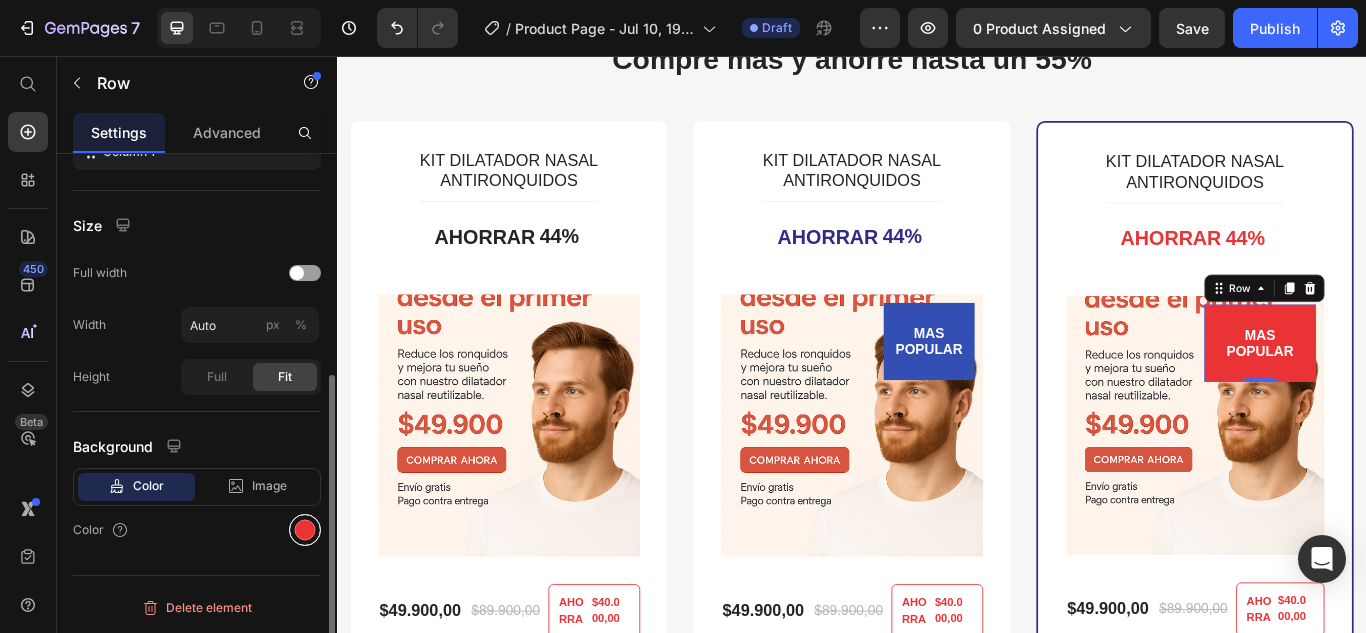 click at bounding box center [305, 530] 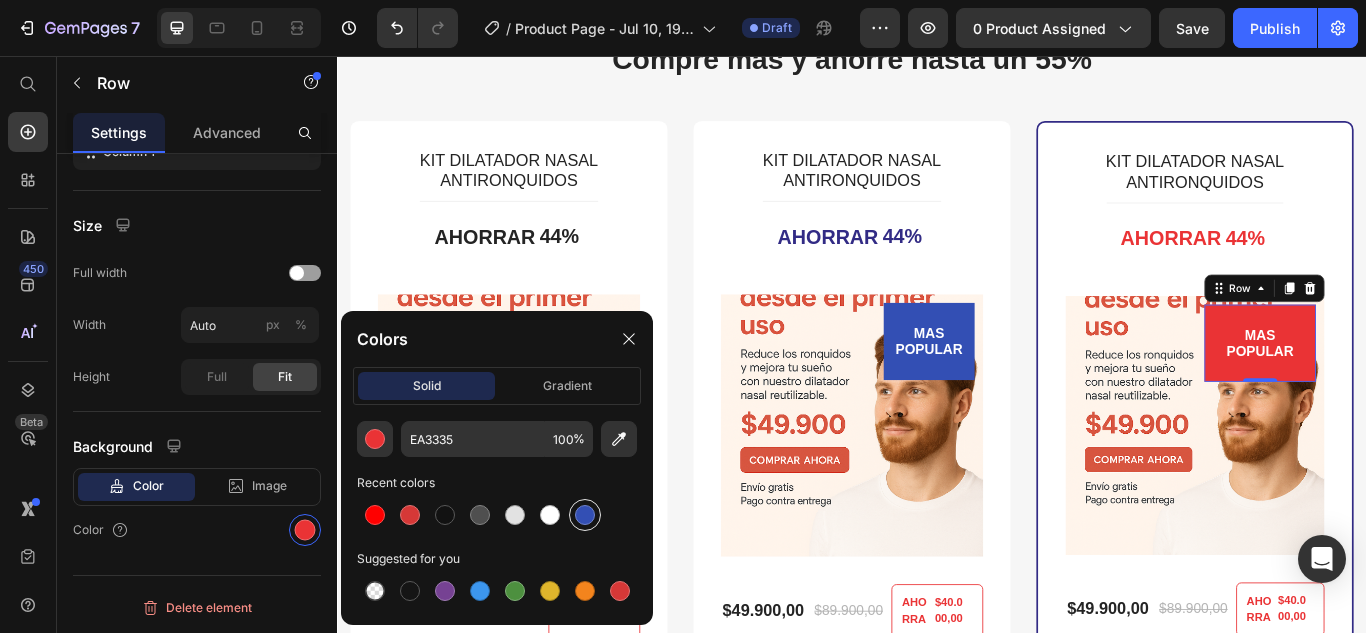 click at bounding box center [585, 515] 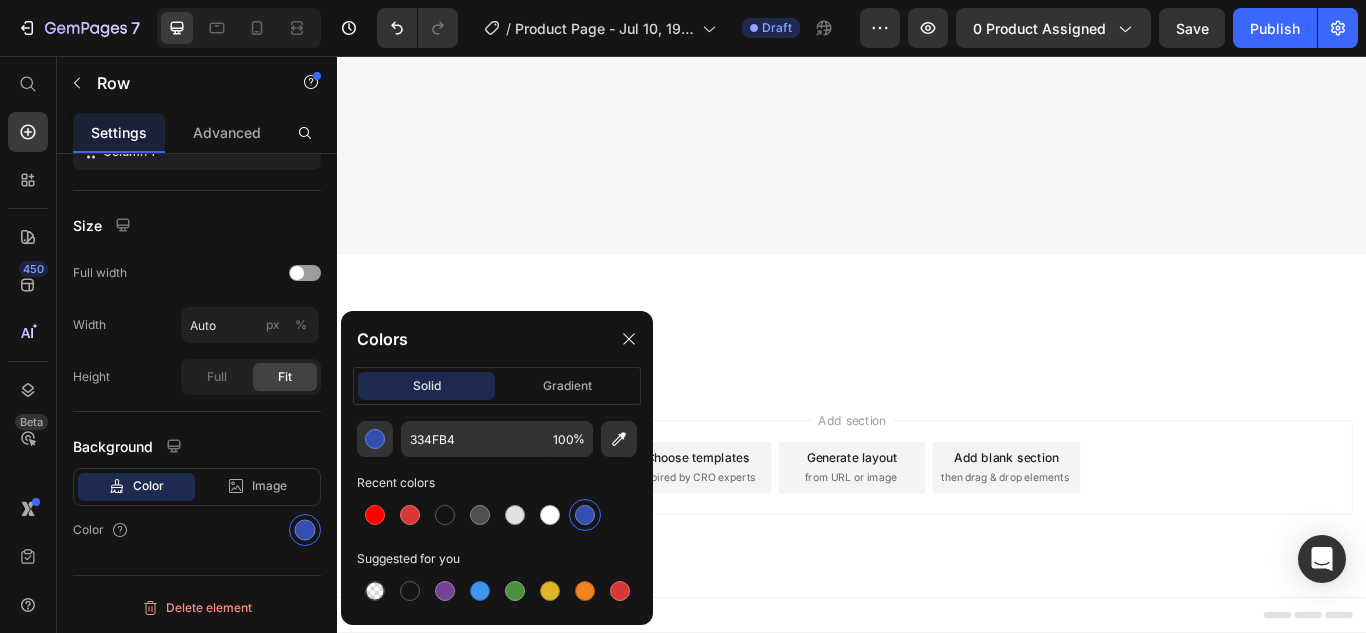 scroll, scrollTop: 5268, scrollLeft: 0, axis: vertical 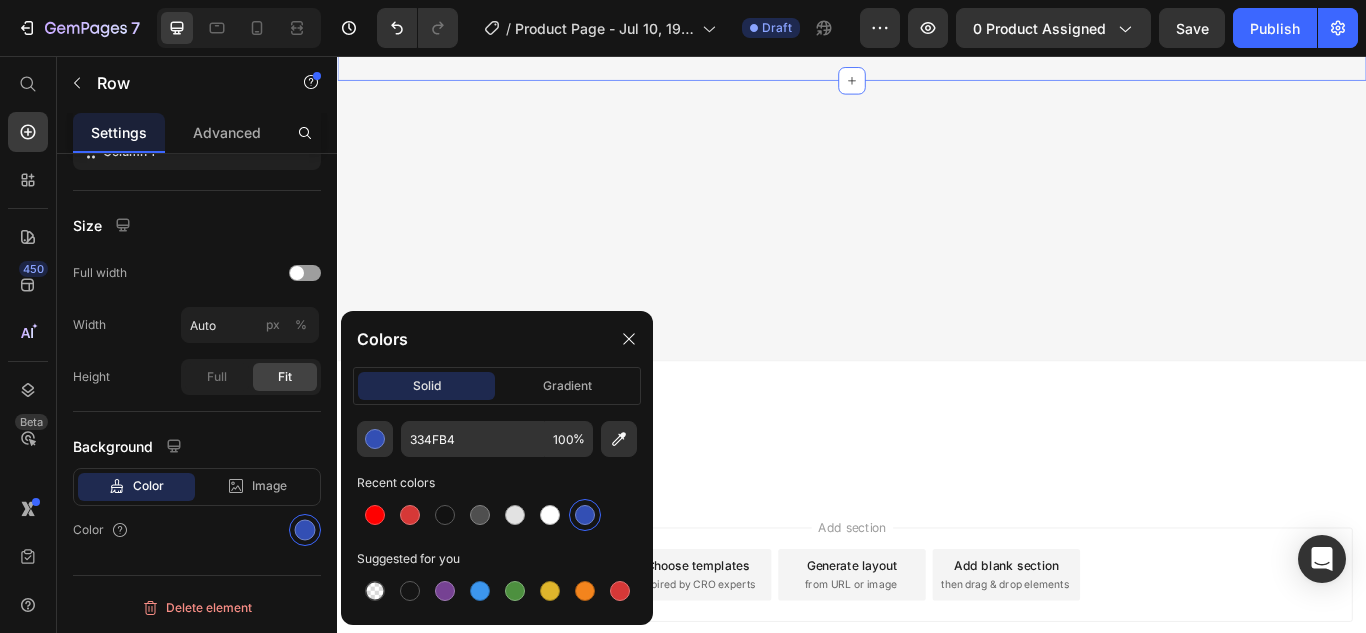 click on "Compre más y ahorre hasta un 55% Heading Row KIT DILATADOR NASAL ANTIRONQUIDOS (P) Title                Title Line AHORRAR 44% (P) Tag (P) Images & Gallery $49.900,00 (P) Price $89.900,00 (P) Price AHORRA $40.000,00 (P) Tag Row You saved $40.000,00 (P) Tag
Icon Devolución en 30 días Text block
Icon Envío rápido y gratuito a toda Colombia Text block Icon List Consigue el tuyo ahora          (P) Cart Button Product Row Row KIT DILATADOR NASAL ANTIRONQUIDOS (P) Title                Title Line AHORRAR 44% (P) Tag MAS POPULAR Text block Row (P) Images & Gallery Row $49.900,00 (P) Price $89.900,00 (P) Price AHORRA $40.000,00 (P) Tag Row You saved $40.000,00 (P) Tag
Icon Devolución en 30 días Text block
Icon Envío rápido y gratuito a toda Colombia Text block Icon List Consigue el tuyo ahora          (P) Cart Button Product ¡Date prisa! La oferta termina cuando el temporizador llega a cero. Text block 00 Day 14 Hrs 25 Min 02 Sec Row (P) Title" at bounding box center [937, -571] 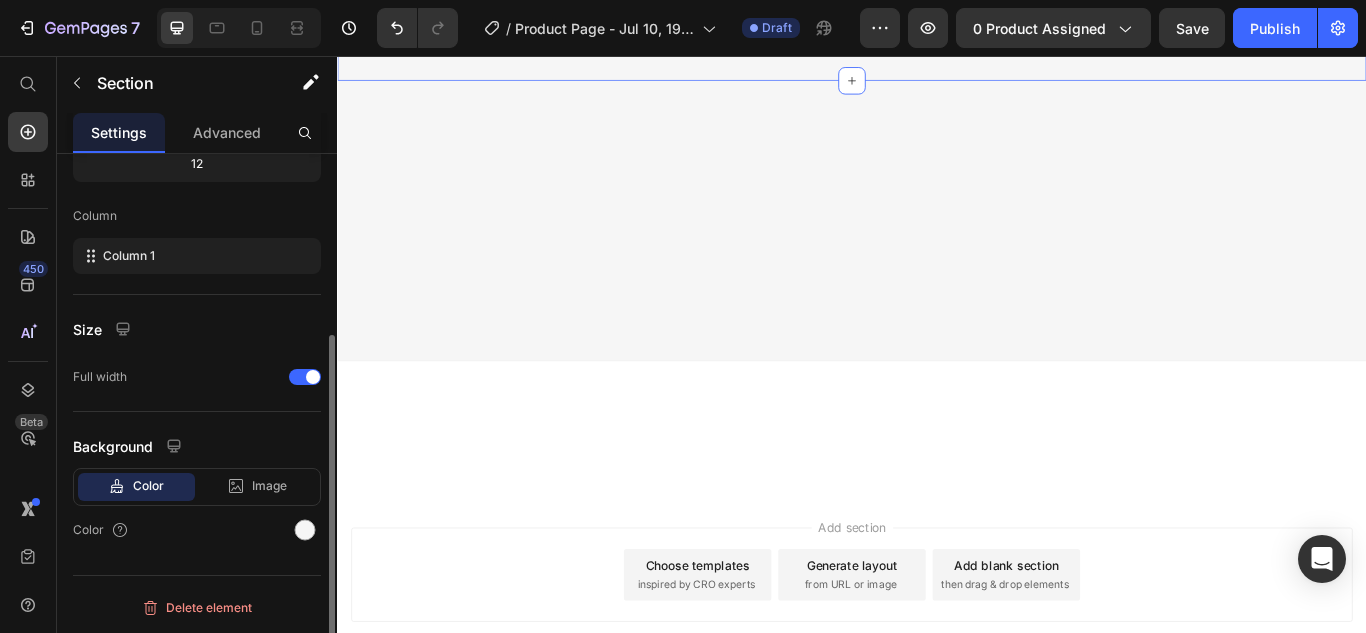 scroll, scrollTop: 0, scrollLeft: 0, axis: both 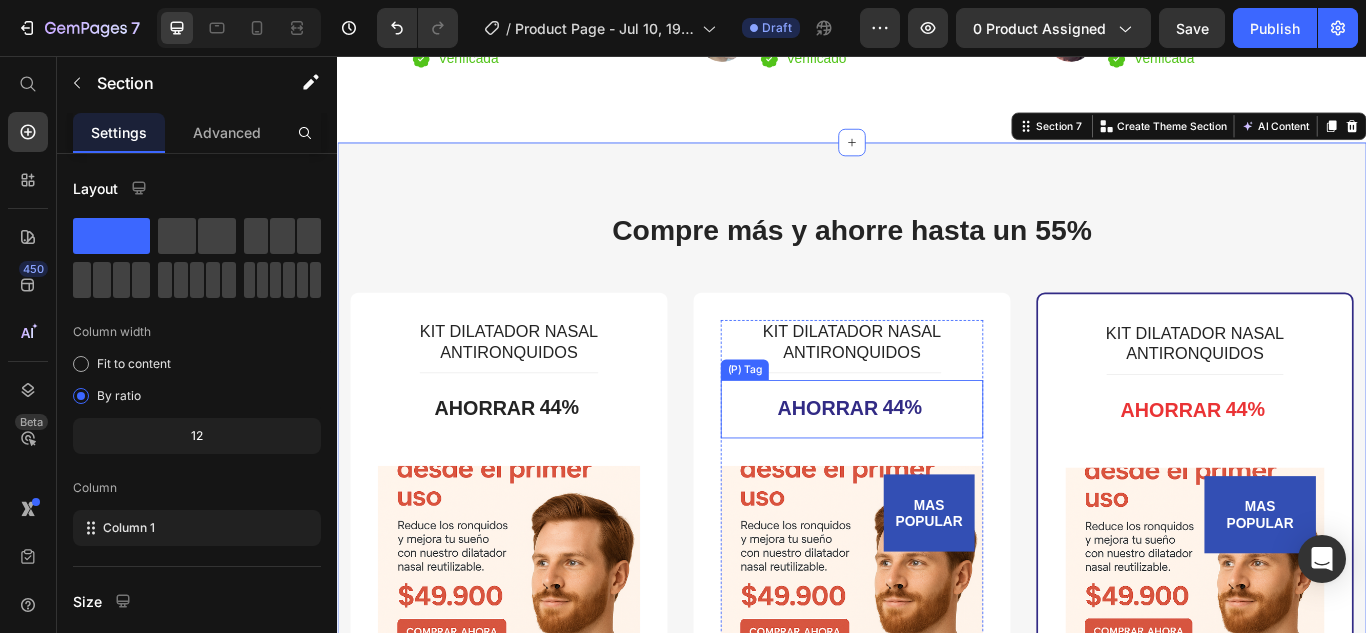 click on "AHORRAR" at bounding box center (909, 468) 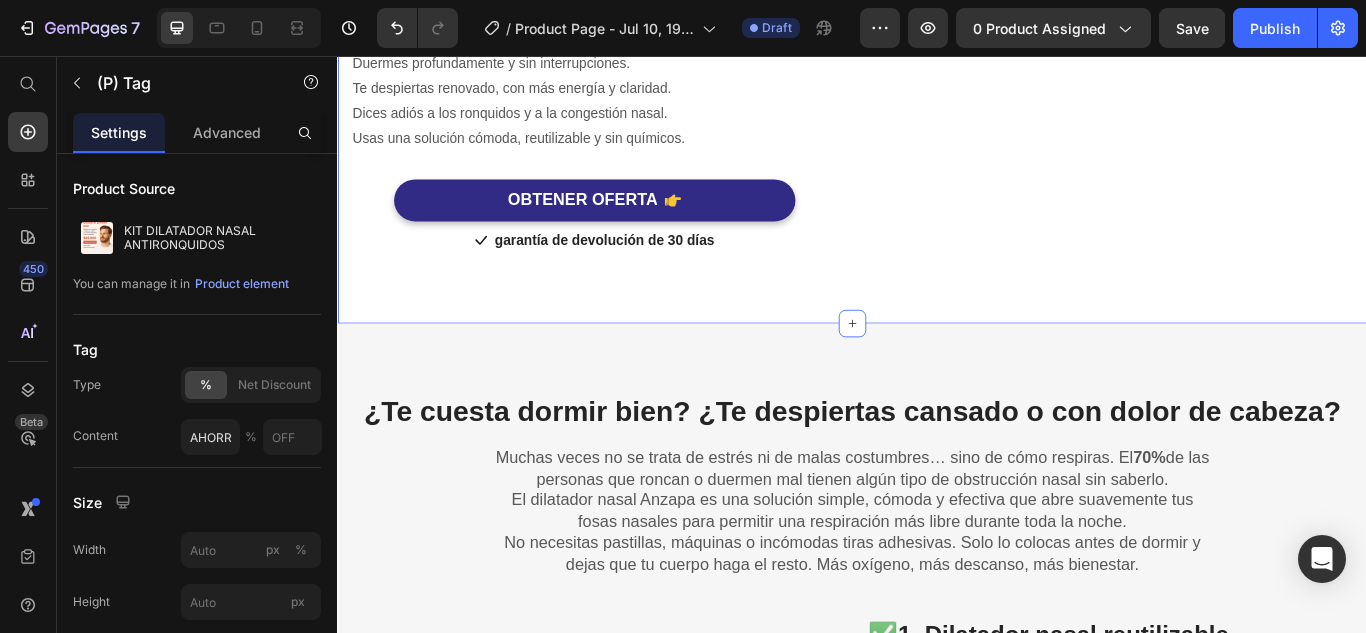 scroll, scrollTop: 1568, scrollLeft: 0, axis: vertical 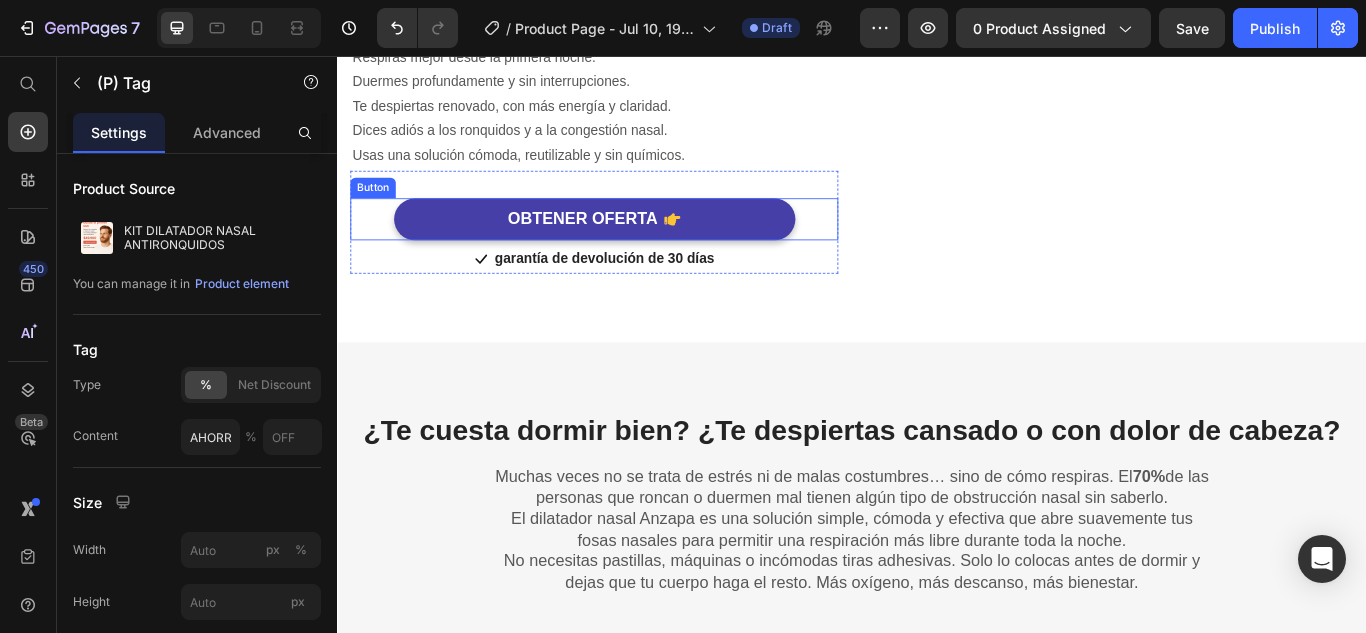 click on "OBTENER OFERTA" at bounding box center [637, 246] 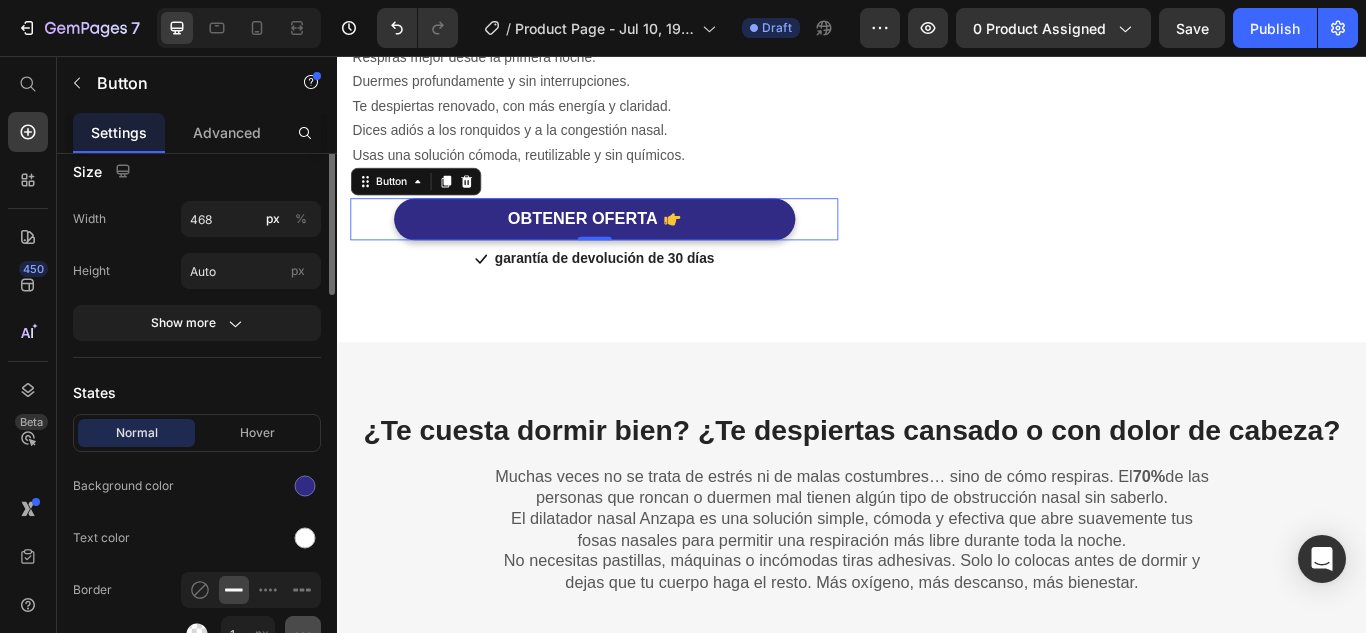 scroll, scrollTop: 500, scrollLeft: 0, axis: vertical 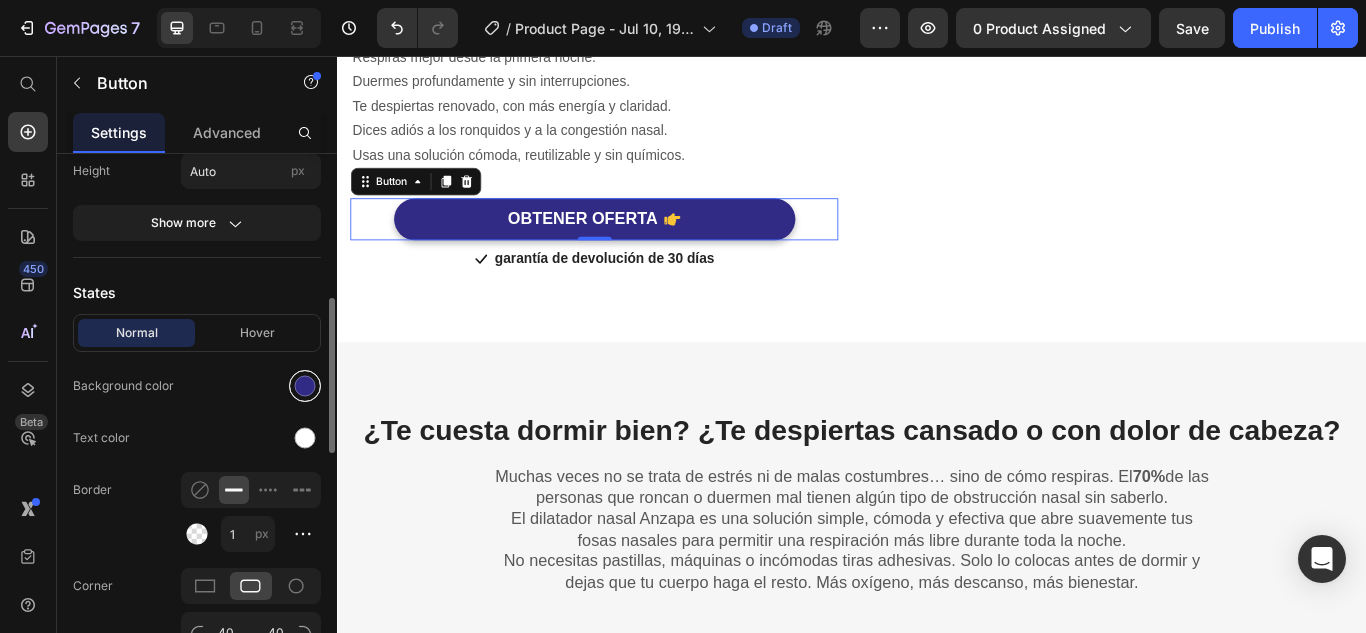 click at bounding box center (305, 386) 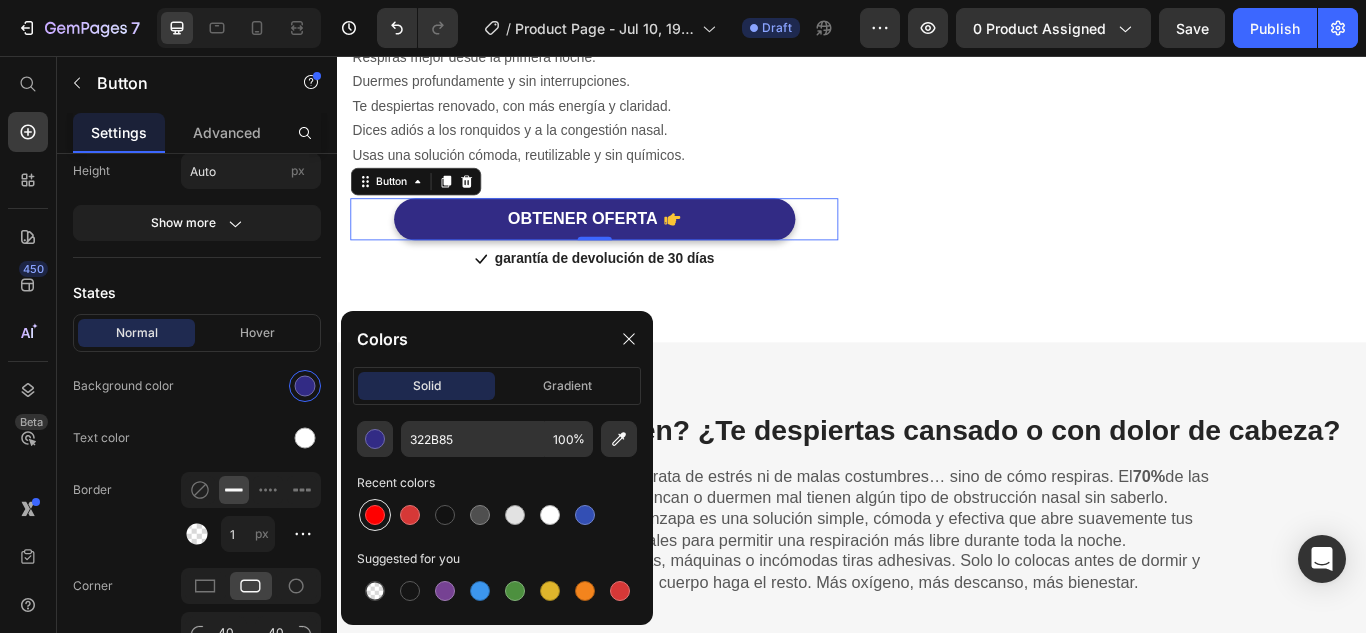click at bounding box center [375, 515] 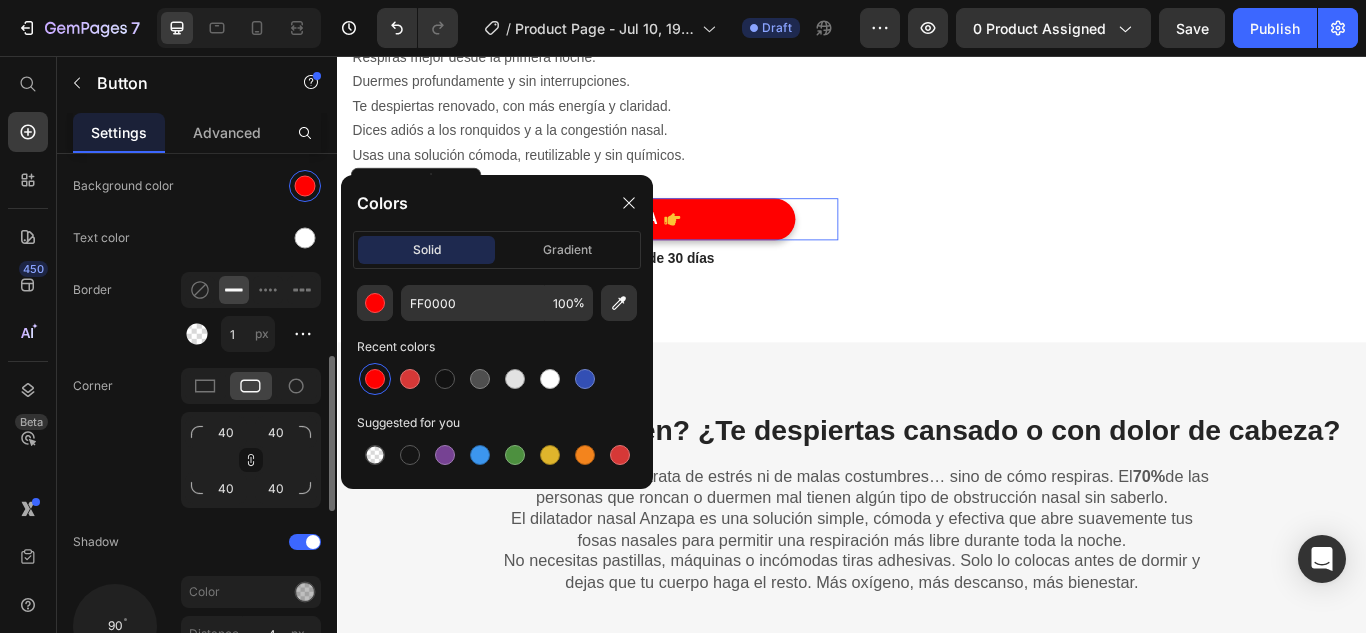 scroll, scrollTop: 800, scrollLeft: 0, axis: vertical 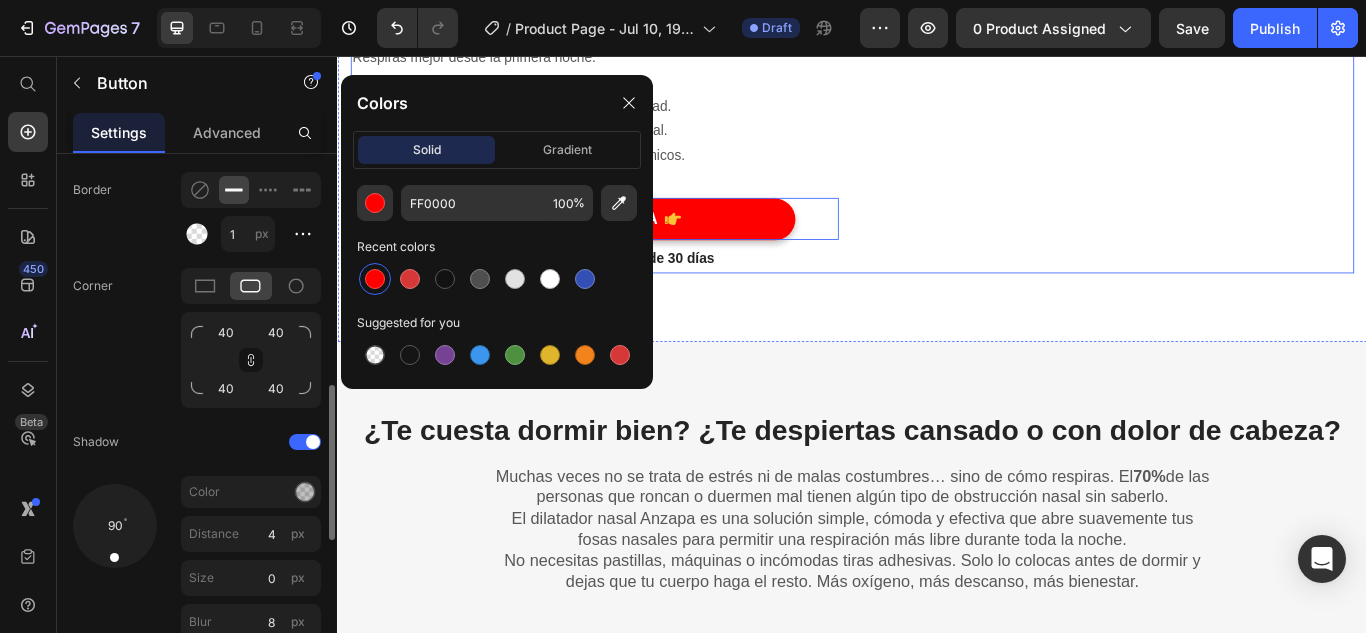 click on "❌  ANTES de usar el dilatador nasal: Heading Te acostabas, pero no descansabas. Los ronquidos interrumpían tu sueño (y el de tu pareja). Te despertabas con la boca seca, dolor de cabeza o cansancio. Respirar por la nariz era difícil por la congestión. Probar soluciones incómodas o invasivas sin resultados reales. Text block Row ✅  DESPUÉS de usar el dilatador nasal de Anzapa: Heading Respiras mejor desde la primera noche. Duermes profundamente y sin interrupciones. Te despiertas renovado, con más energía y claridad. Dices adiós a los ronquidos y a la congestión nasal. Usas una solución cómoda, reutilizable y sin químicos. Text block Row  	   OBTENER OFERTA Button   0                Icon garantía de devolución de 30 días Text block Icon List Row" at bounding box center [636, 49] 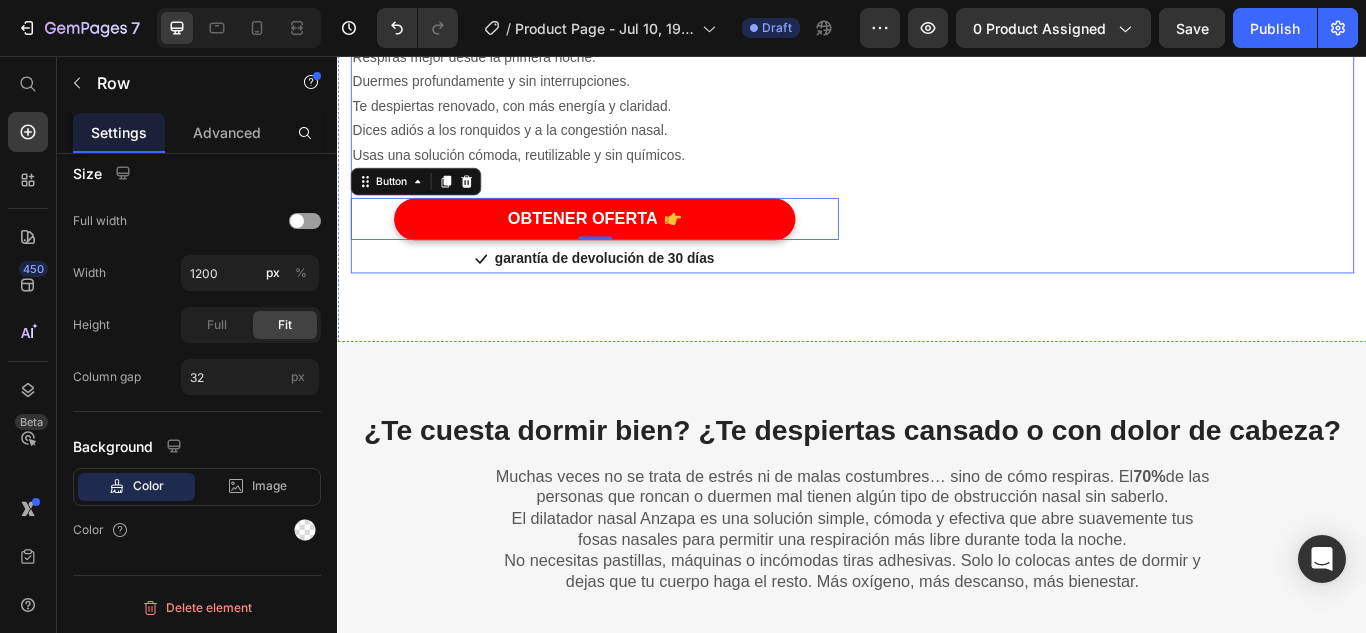 scroll, scrollTop: 0, scrollLeft: 0, axis: both 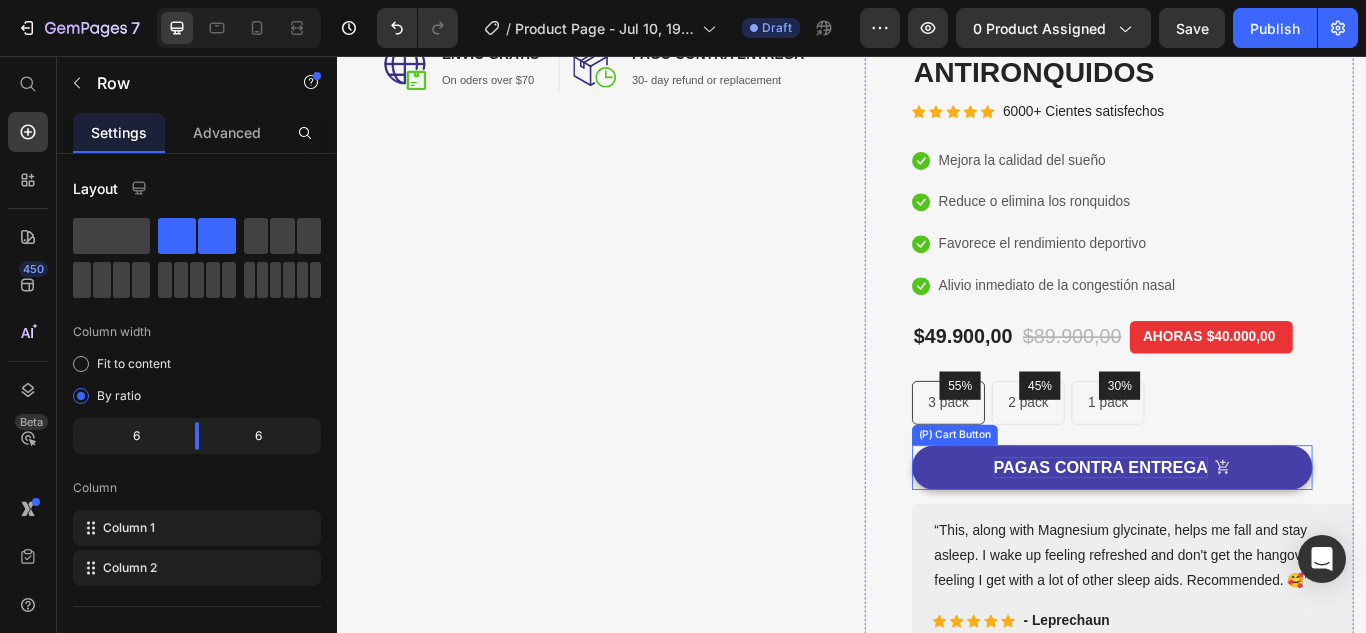 click on "PAGAS CONTRA ENTREGA" at bounding box center (1227, 536) 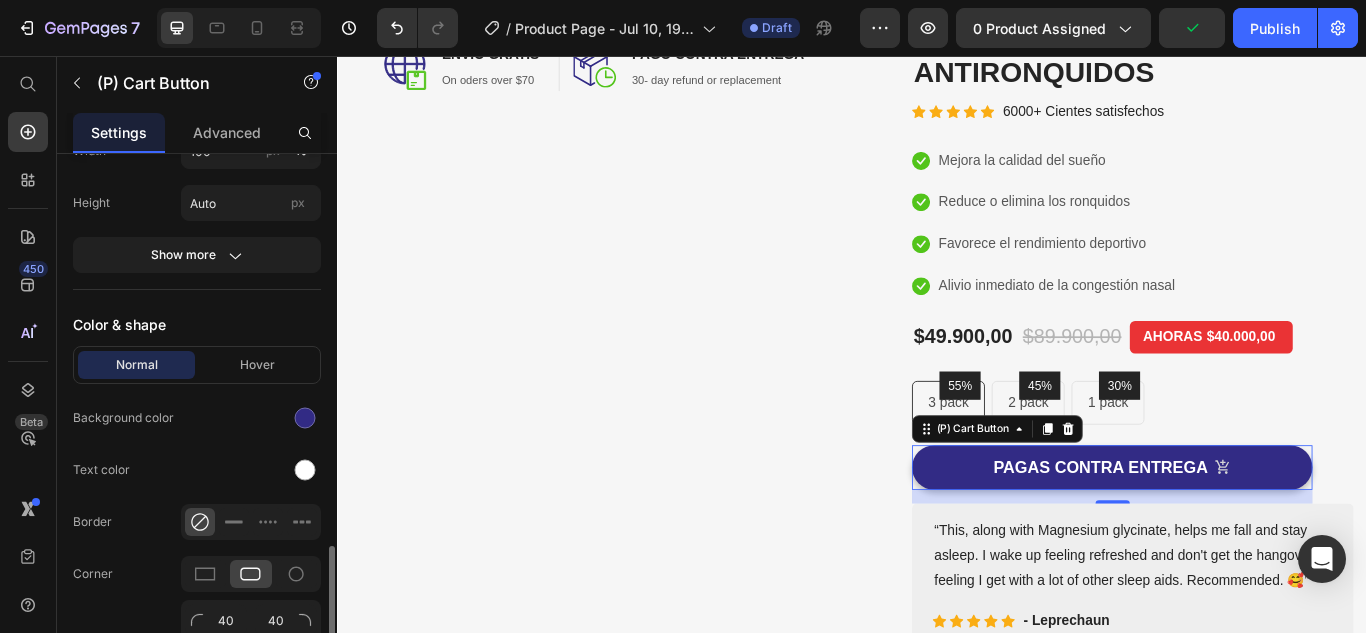 scroll, scrollTop: 1200, scrollLeft: 0, axis: vertical 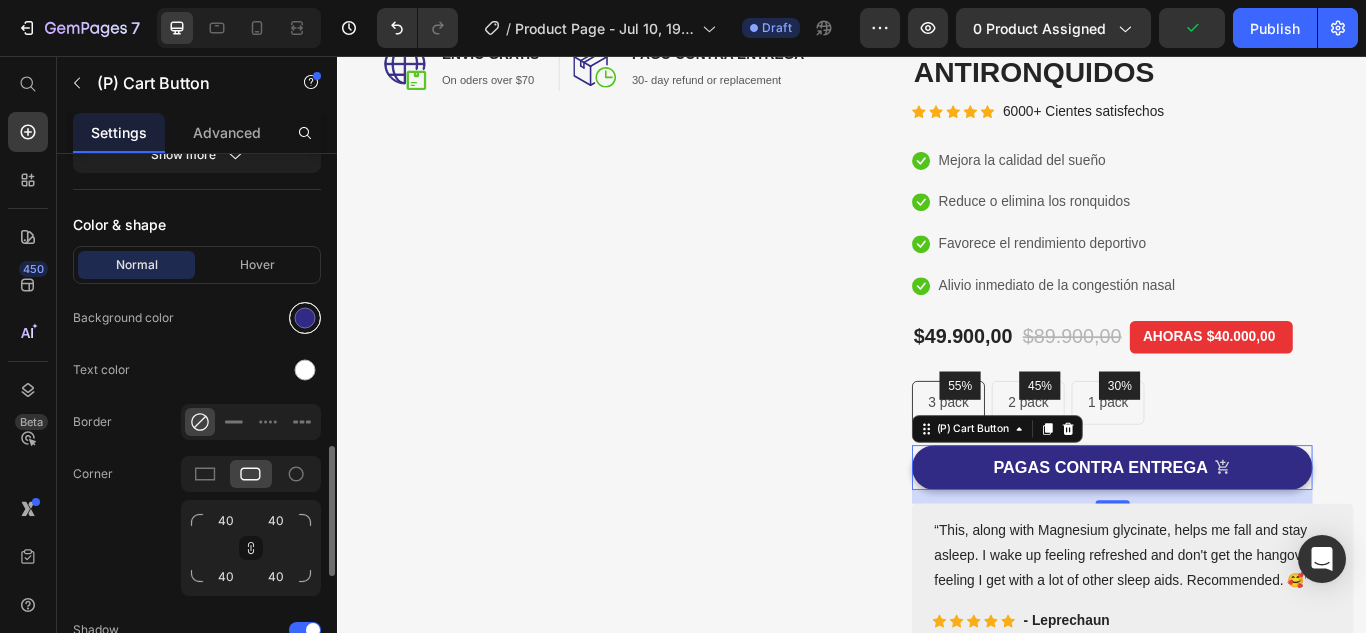 click at bounding box center (305, 318) 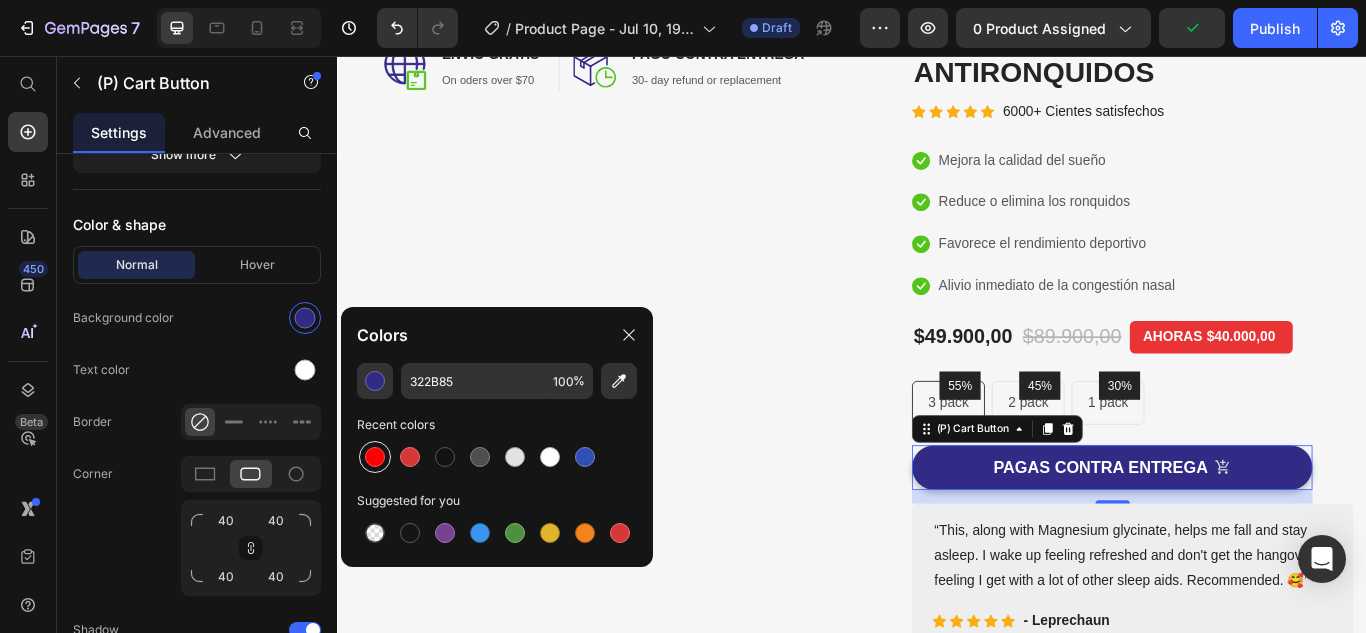 click at bounding box center [375, 457] 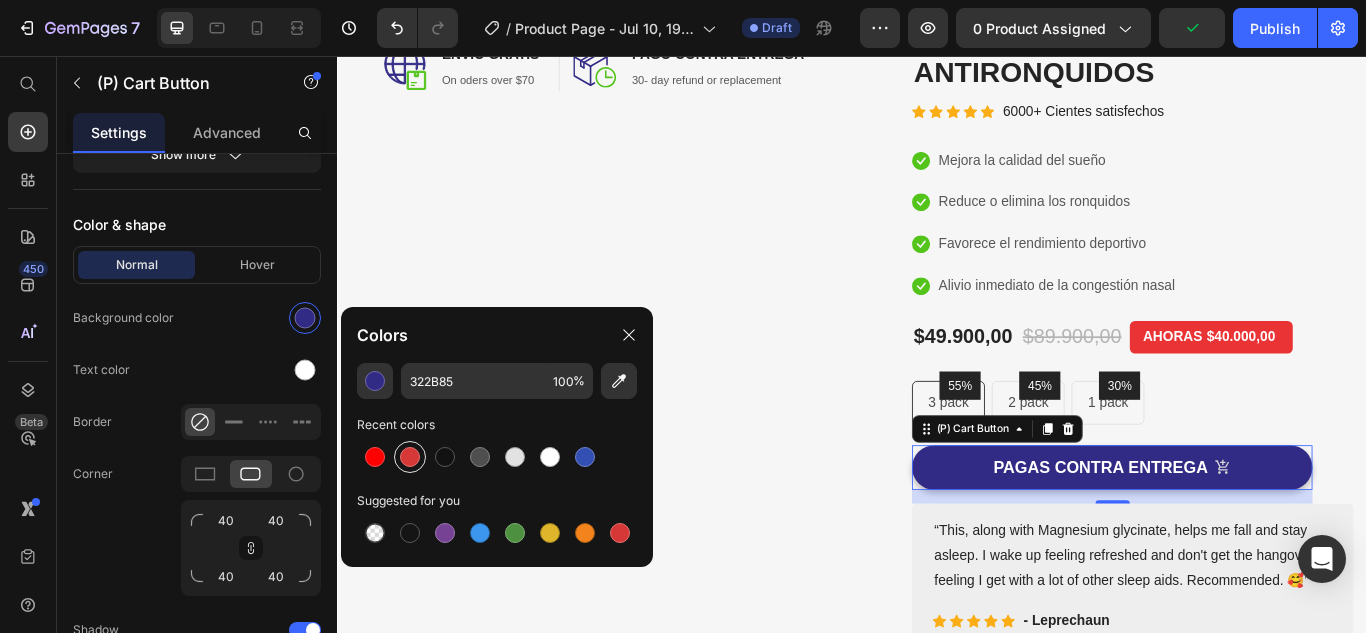 type on "FF0000" 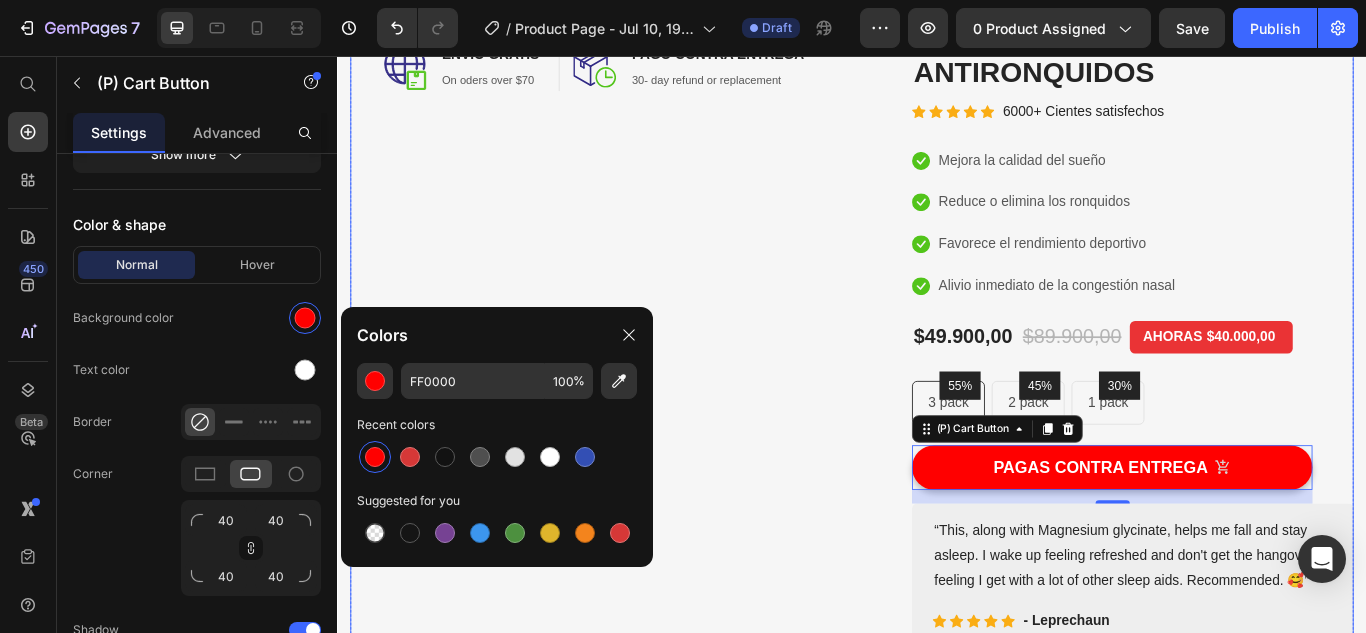 click on "Image Image ENVIO GRATIS Heading On oders over $70 Text block Row Image PAGO CONTRA ENTREGA Heading 30- day refund or replacement Text block Row Row Row (P) Images & Gallery KIT DILATADOR NASAL ANTIRONQUIDOS (P) Title                Icon                Icon                Icon                Icon                Icon Icon List Hoz 6000+ Cientes satisfechos Text block Row
Icon Mejora la calidad del sueño Text block
Icon Reduce o elimina los ronquidos Text block
Icon Favorece el rendimiento deportivo Text block
Icon Alivio inmediato de la congestión nasal Text block Icon List $49.900,00 (P) Price $89.900,00 (P) Price AHORAS $40.000,00 Product Tag Row 55% Text block Row 3 pack Text block Row 45% Text block Row 2 pack Text block Row 30% Text block Row 1 pack Text block Row Row
Icon Product Benefit 1 Text block
Icon Product Benefit 2 Text block
Icon Product Benefit 3 Text block
Icon   16" at bounding box center [937, 377] 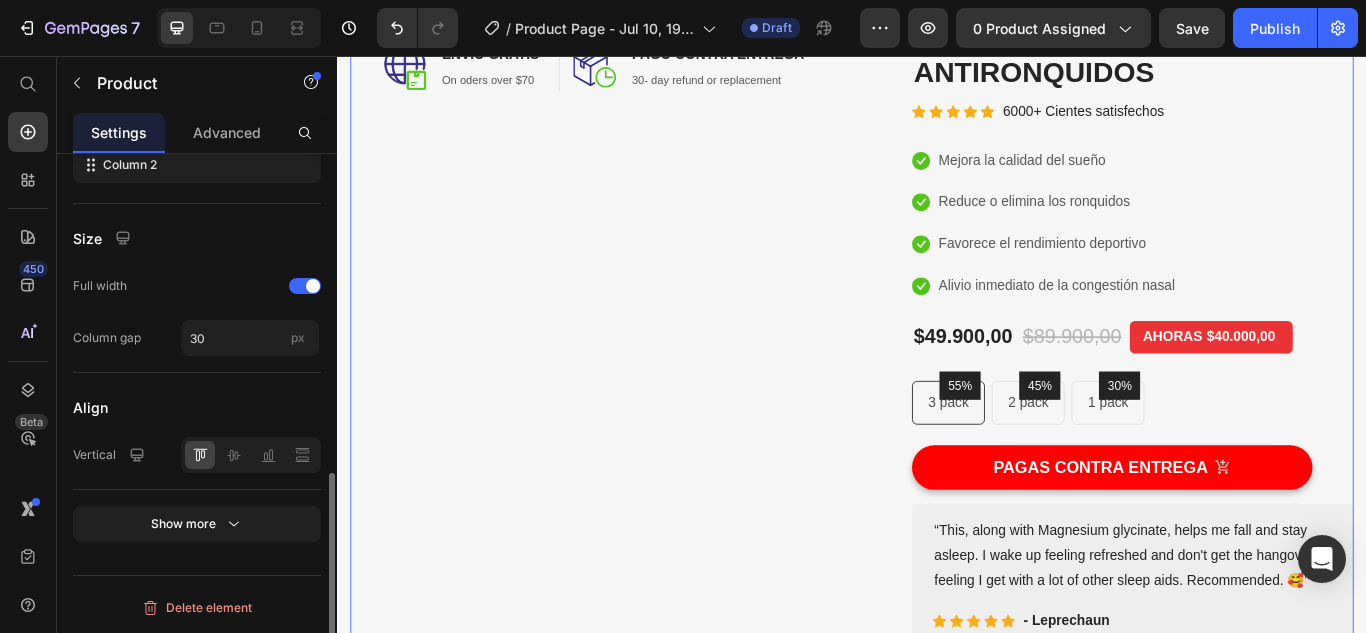scroll, scrollTop: 0, scrollLeft: 0, axis: both 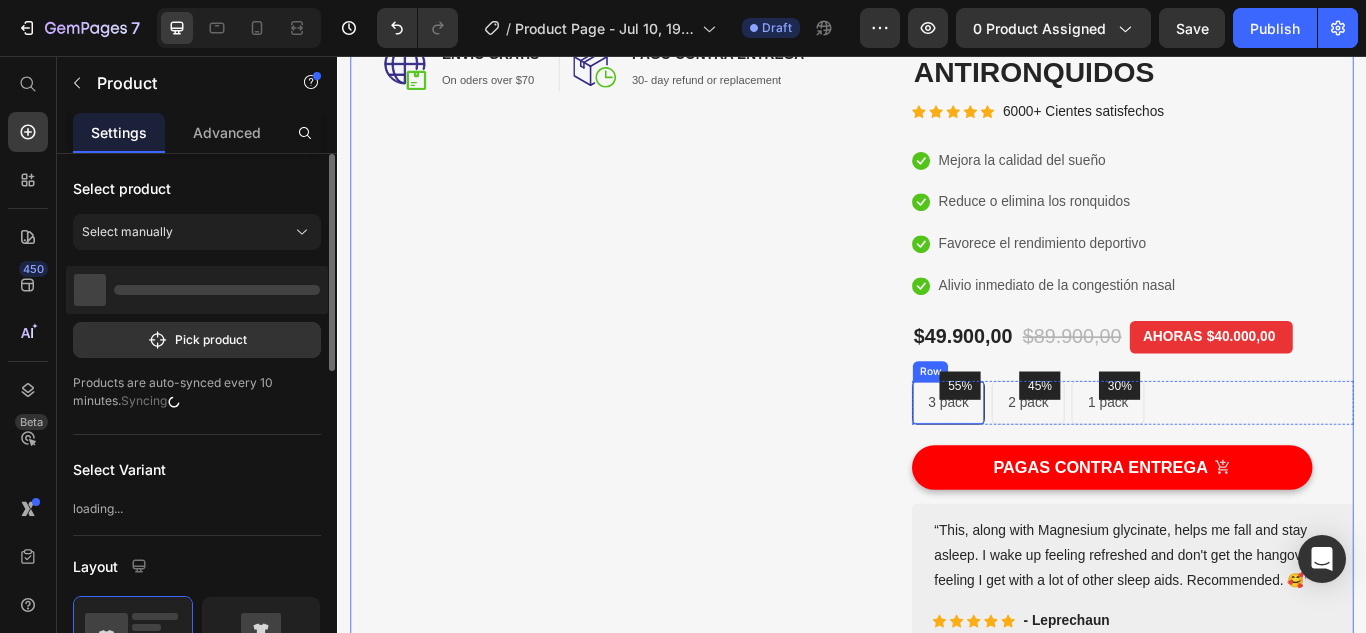 click on "3 pack" at bounding box center [1049, 460] 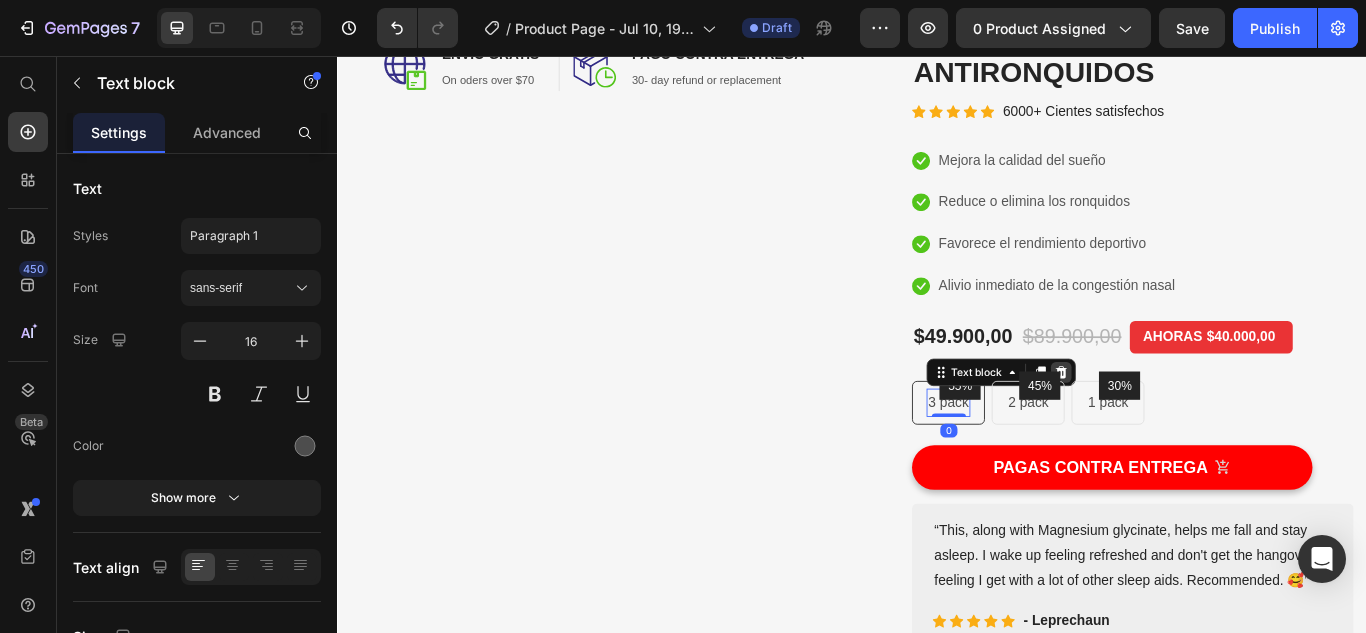 click 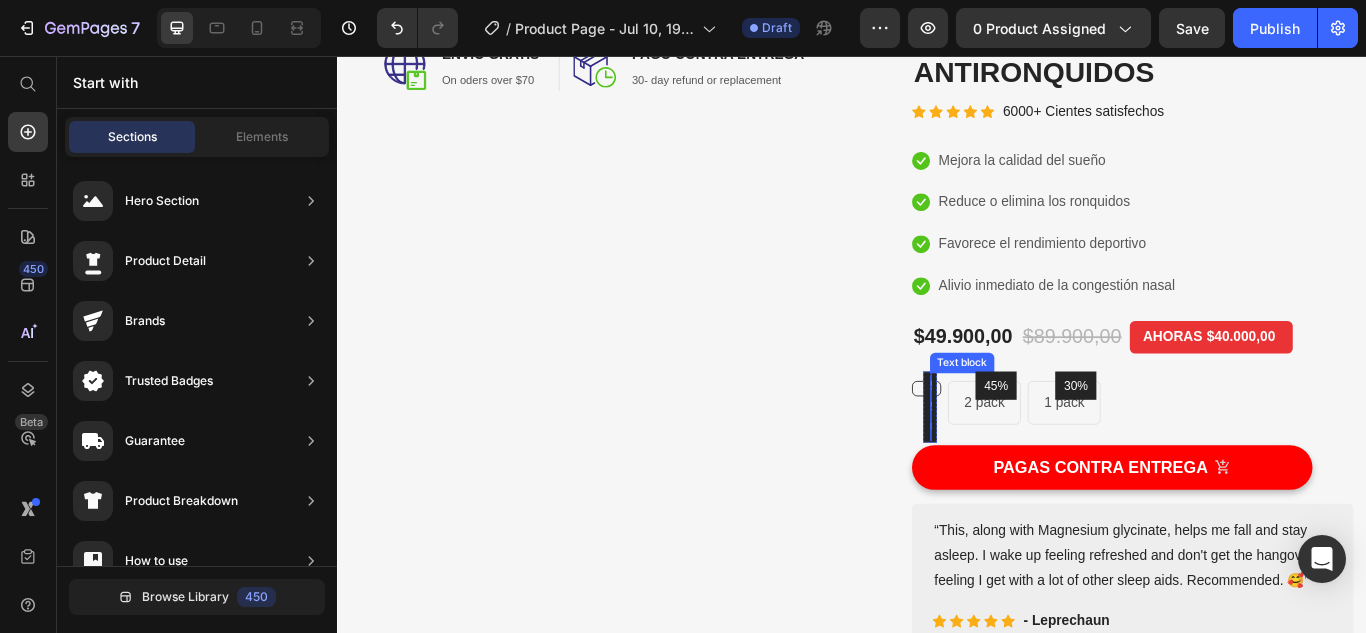 click on "55% Text block Row Row" at bounding box center (1024, 444) 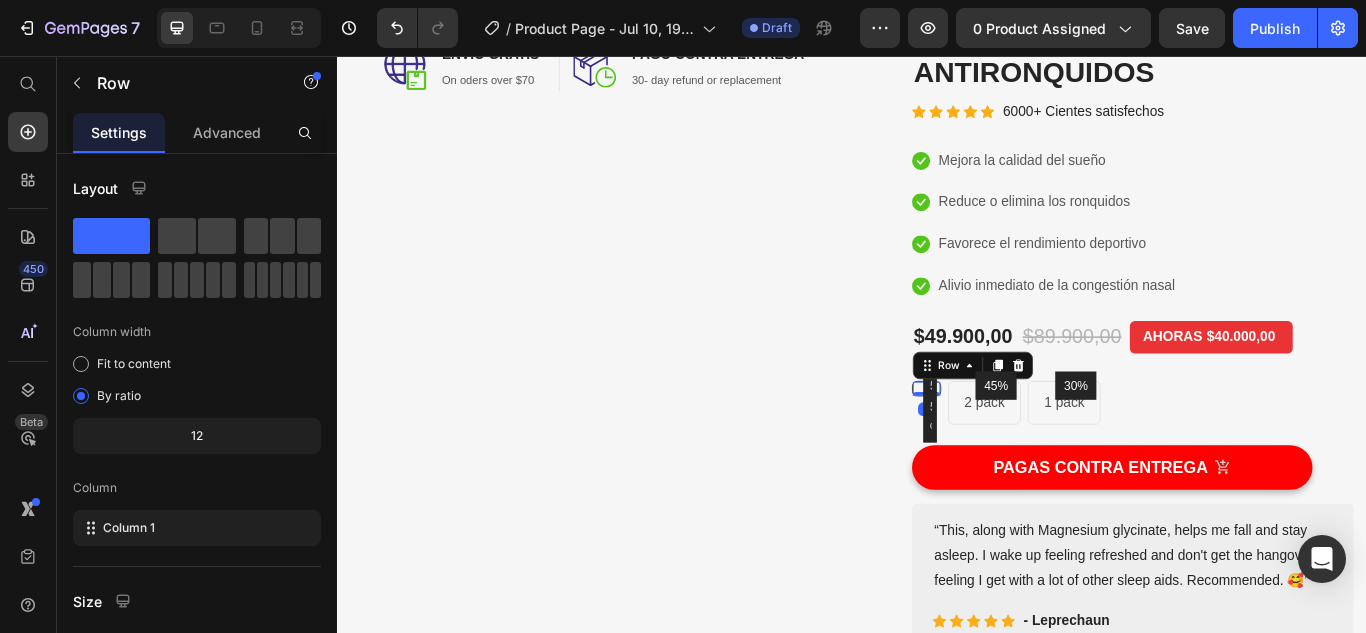 click on "0" at bounding box center [1024, 468] 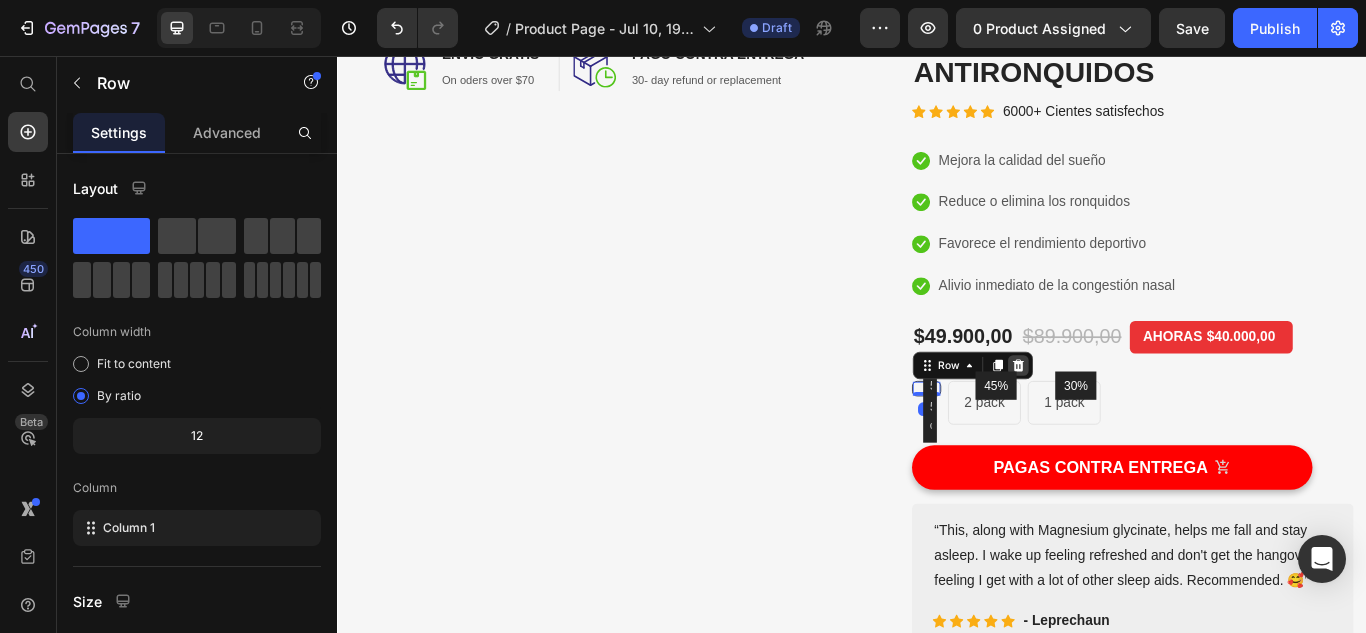 click 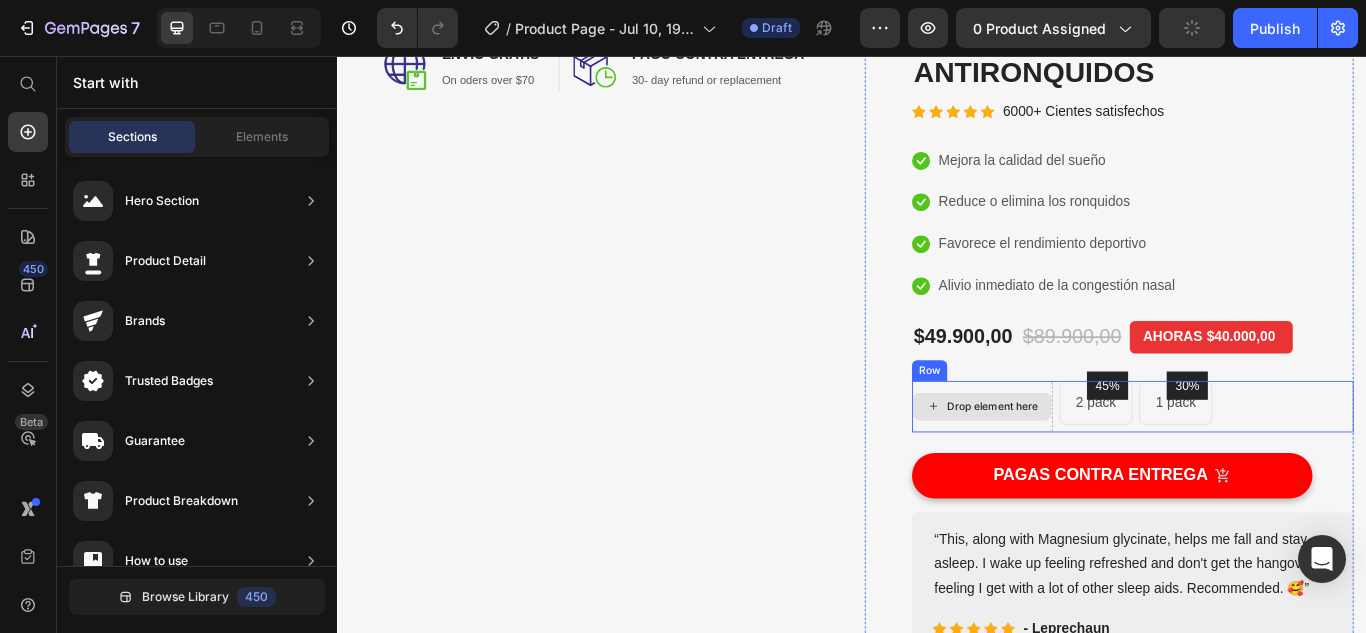 click on "Drop element here" at bounding box center (1089, 465) 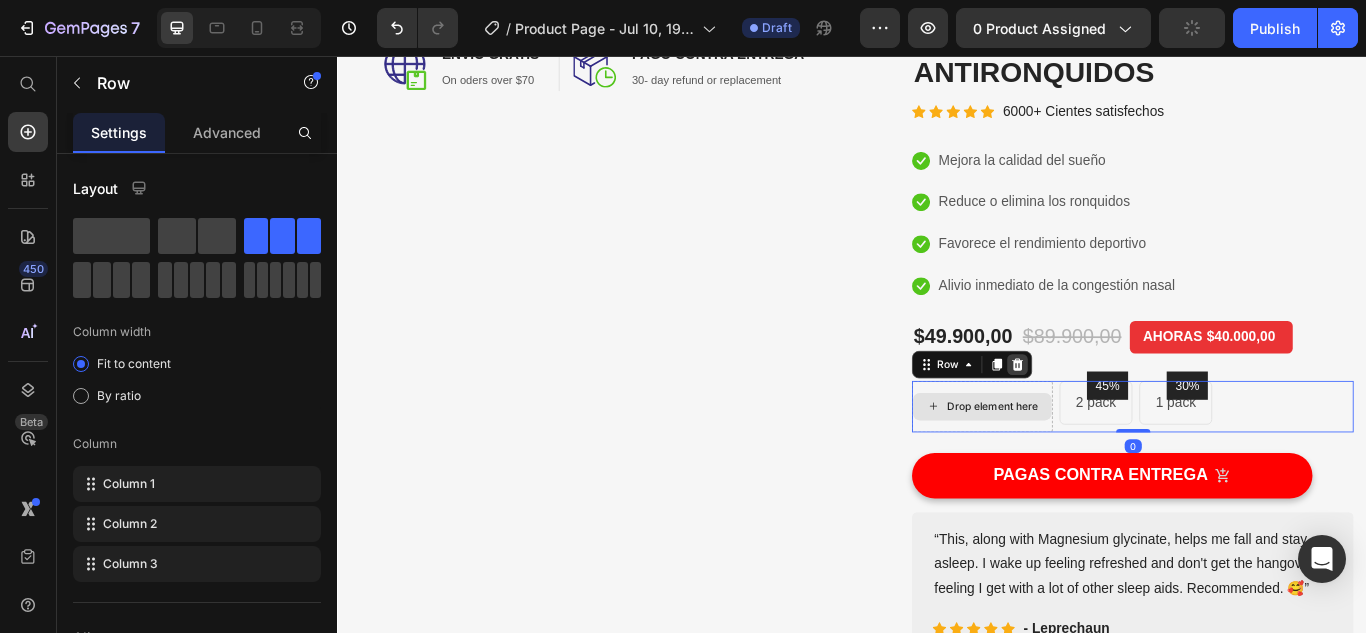click at bounding box center (1130, 416) 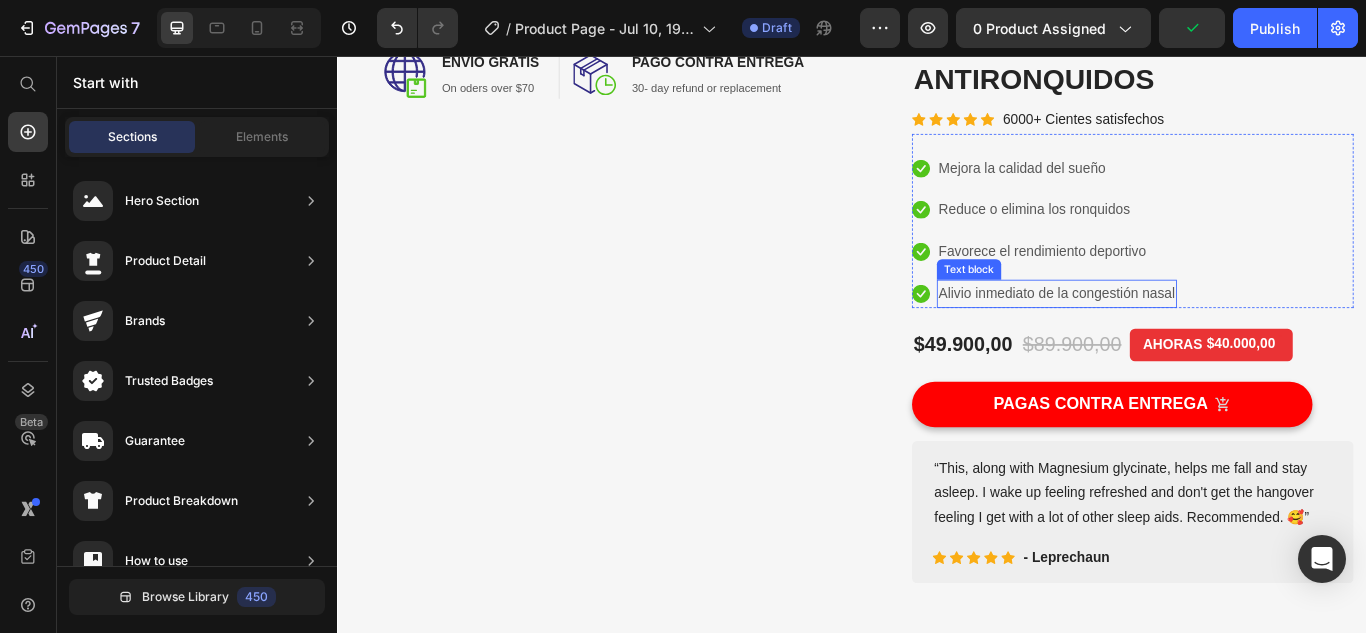 scroll, scrollTop: 300, scrollLeft: 0, axis: vertical 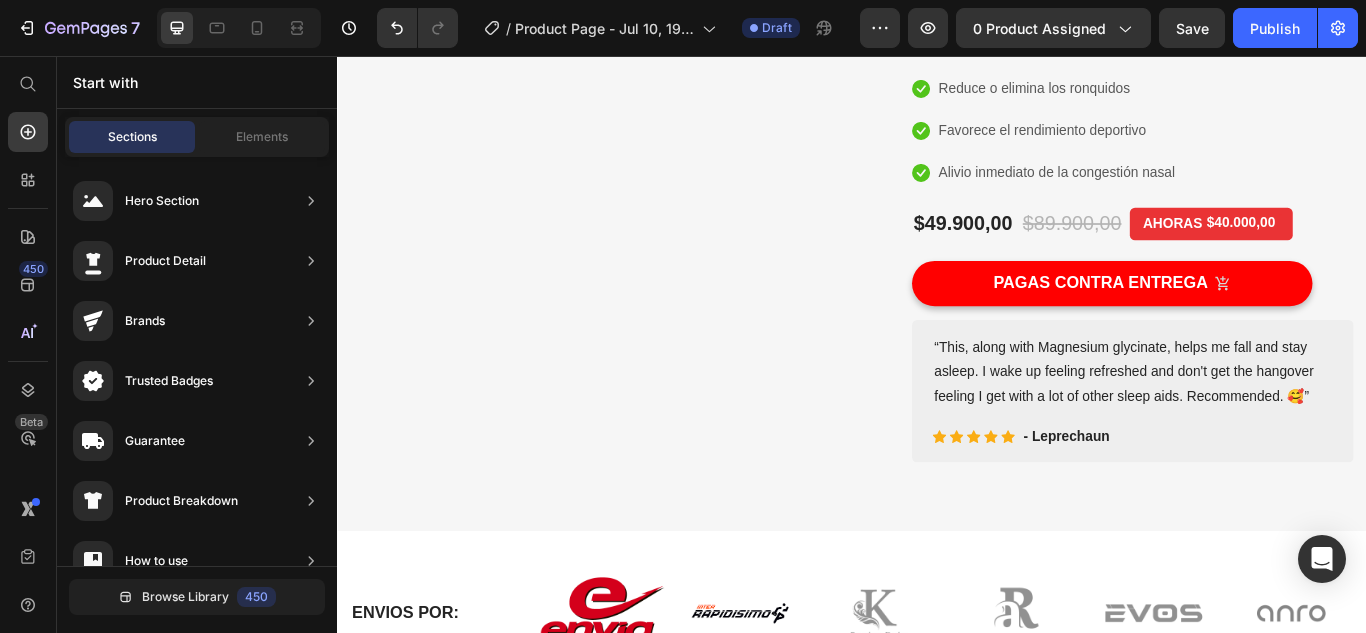 click on "On oders over $70" at bounding box center [516, -47] 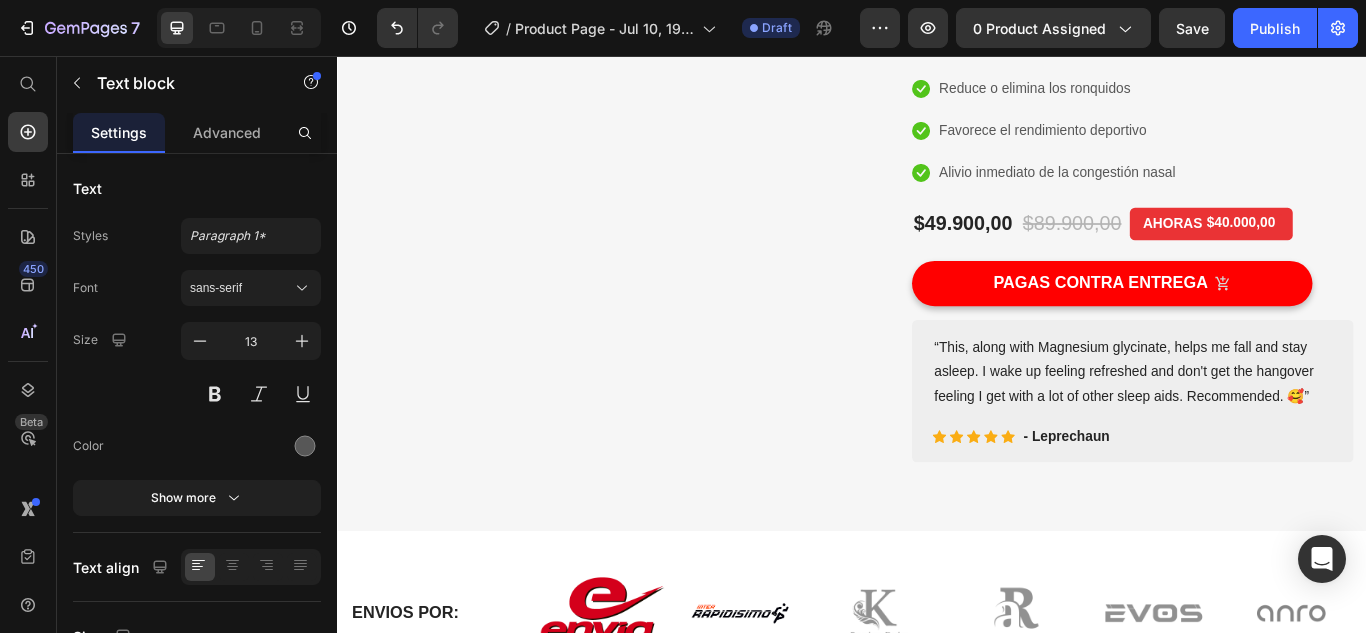 click on "On oders over $70" at bounding box center [516, -47] 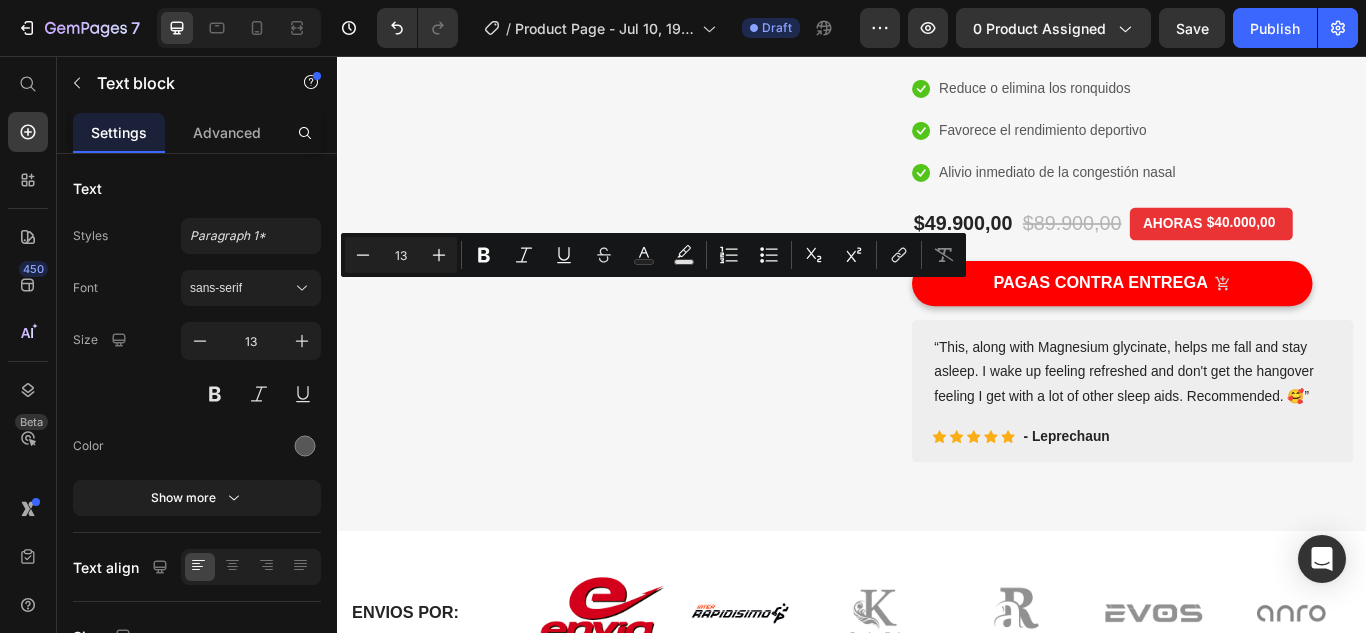 copy on "On oders over $70" 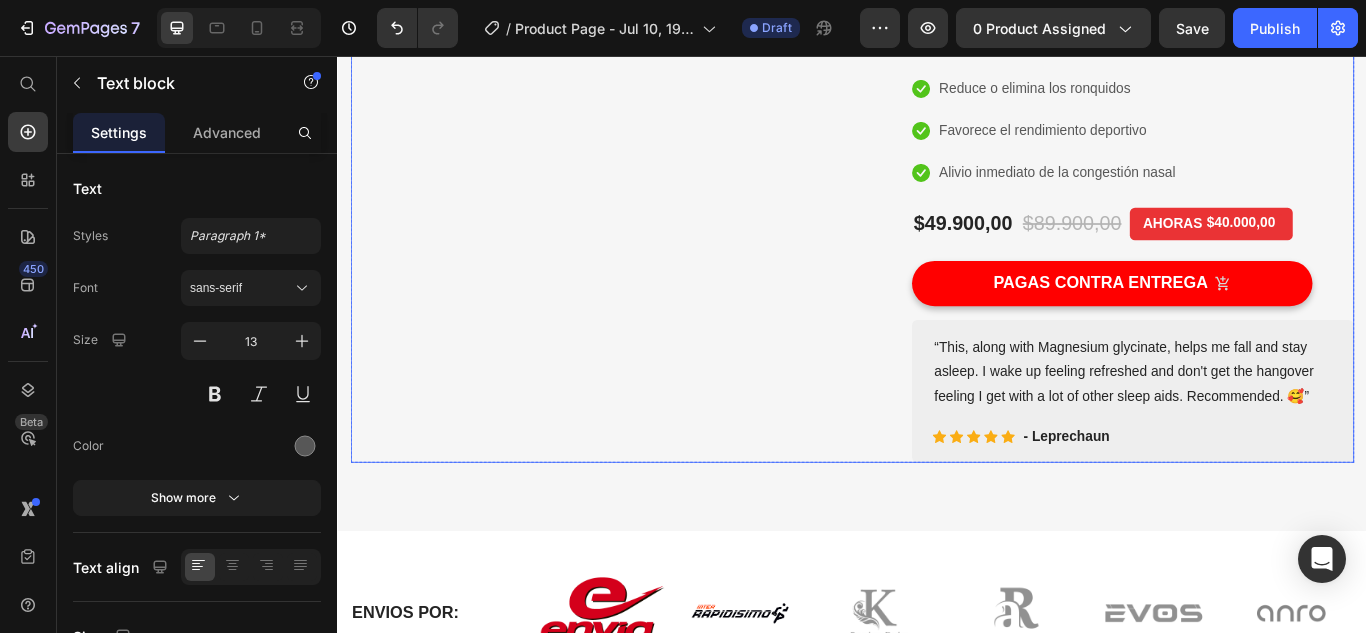 scroll, scrollTop: 290, scrollLeft: 0, axis: vertical 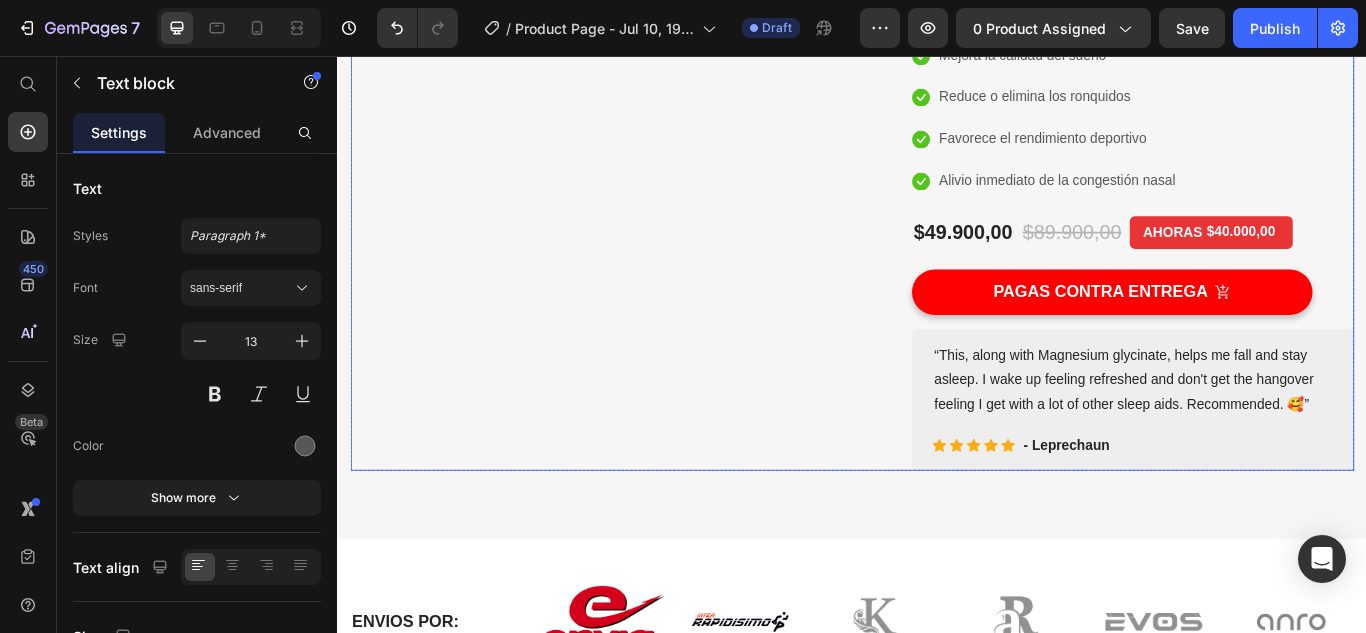 click on "Image Image ENVIO GRATIS Heading Text block   0 Row Image PAGO CONTRA ENTREGA Heading 30- day refund or replacement Text block Row Row Row" at bounding box center (637, 213) 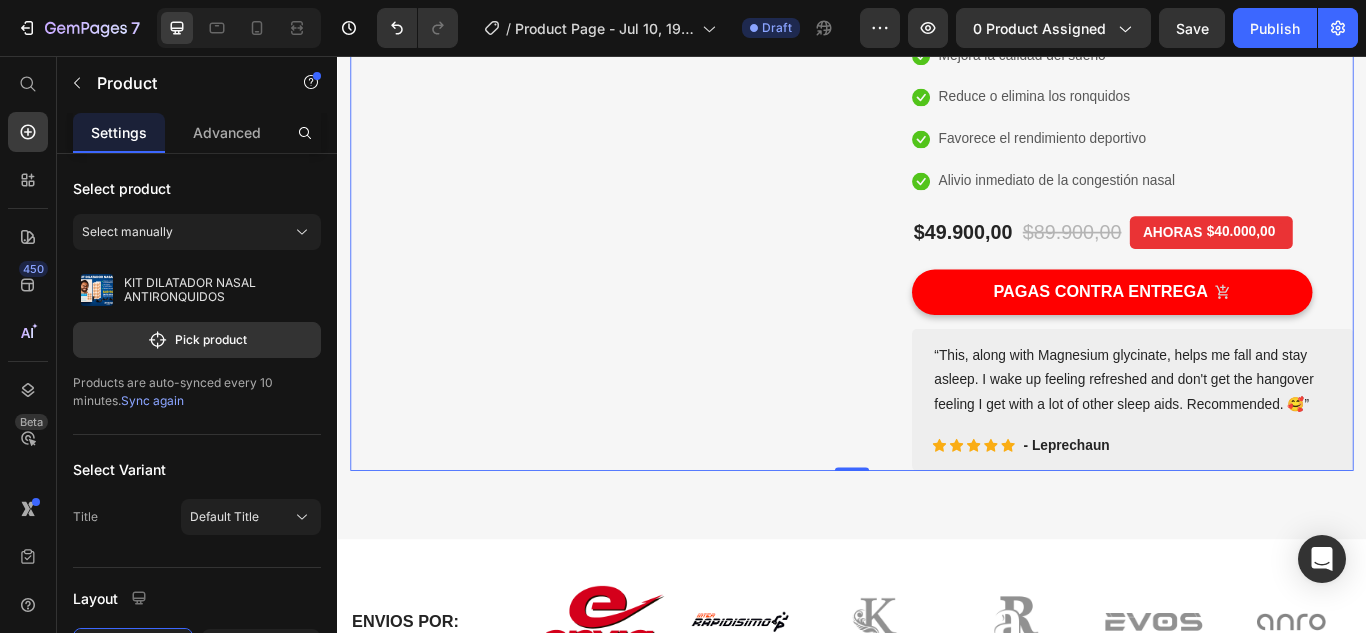 click at bounding box center (516, -37) 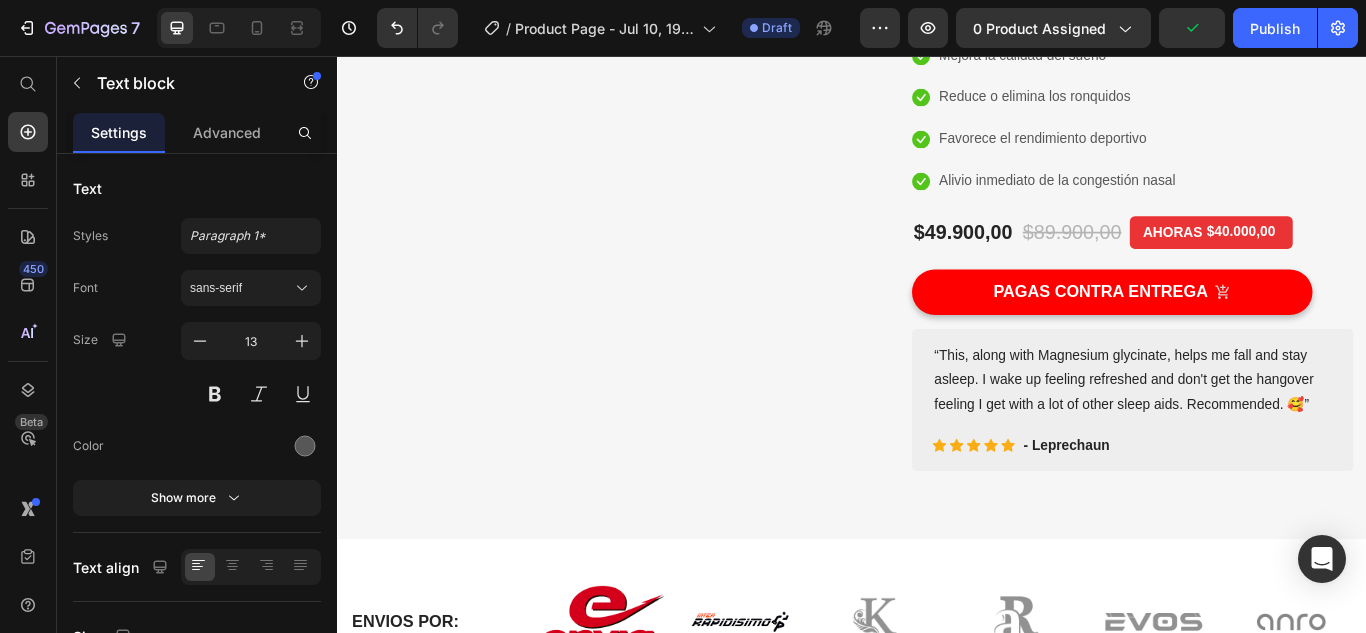 click 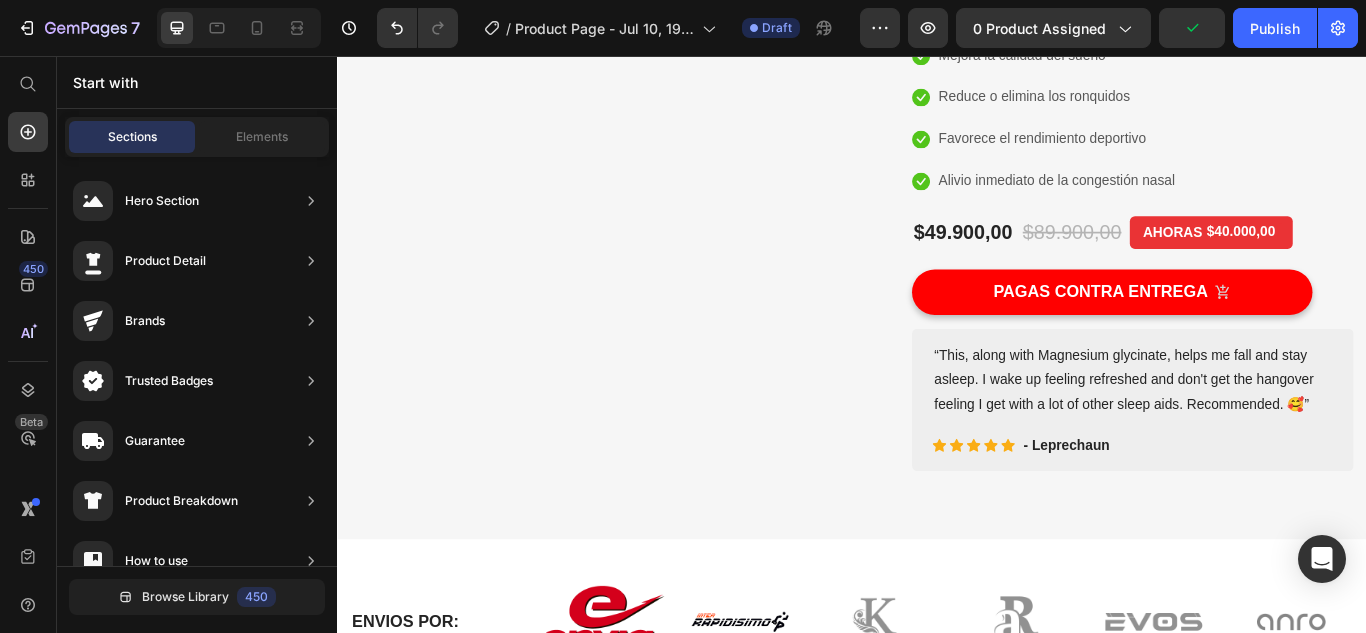 click on "30- day refund or replacement" at bounding box center [780, -37] 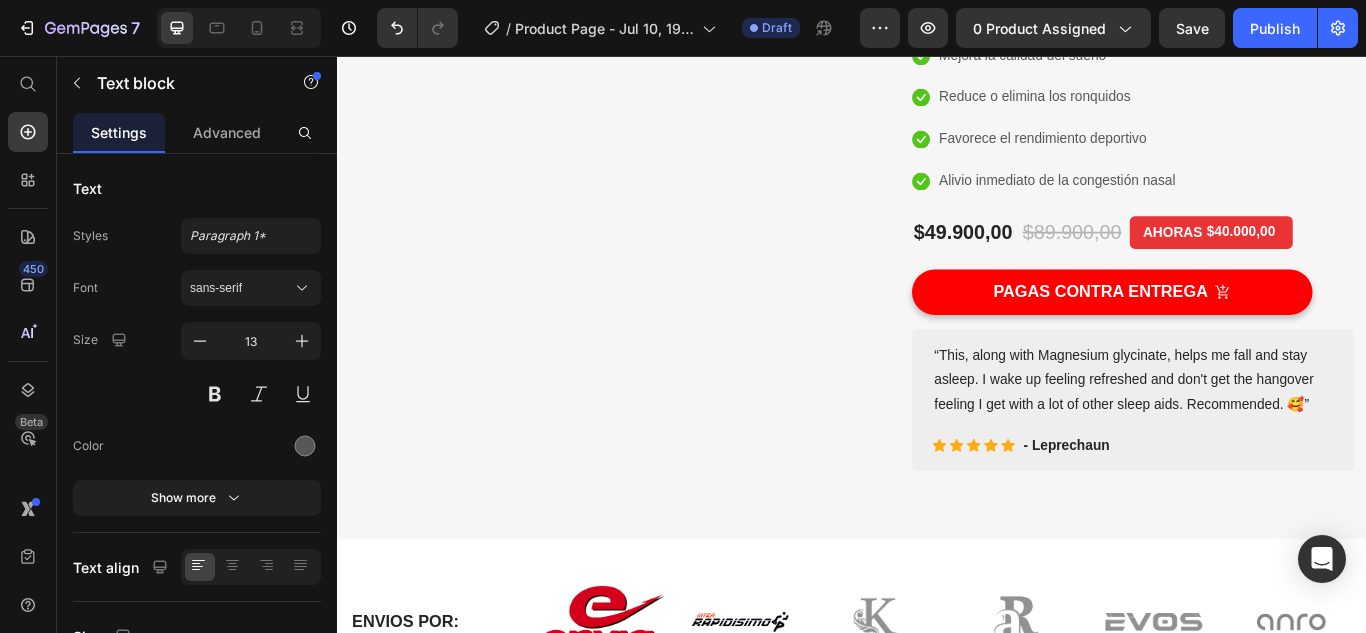 click on "30- day refund or replacement" at bounding box center (780, -37) 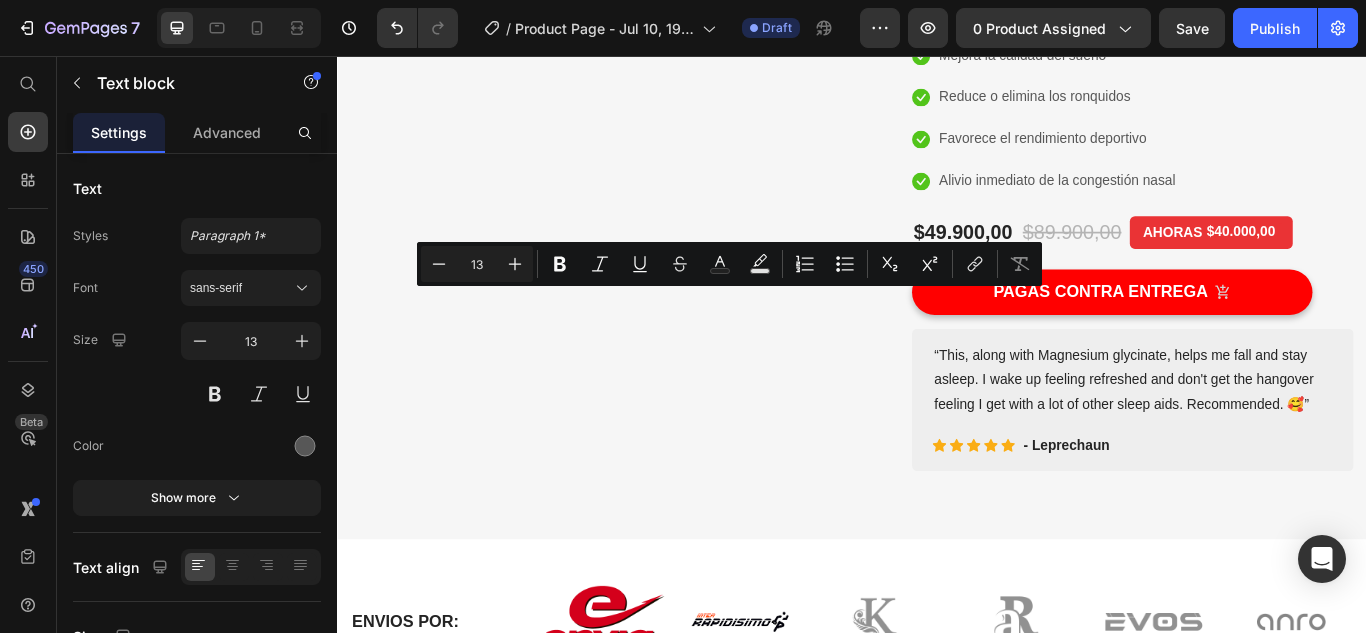 click on "30- day refund or replacement" at bounding box center [780, -37] 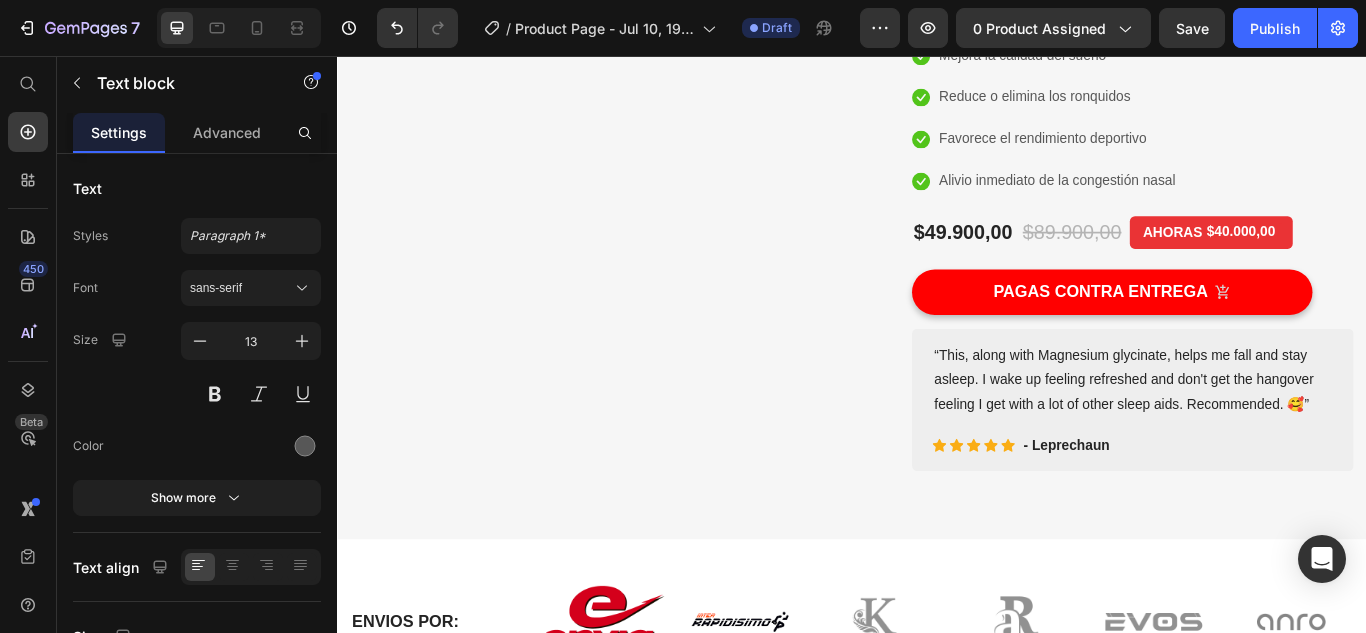 click on "30- day refund or replacement" at bounding box center (780, -37) 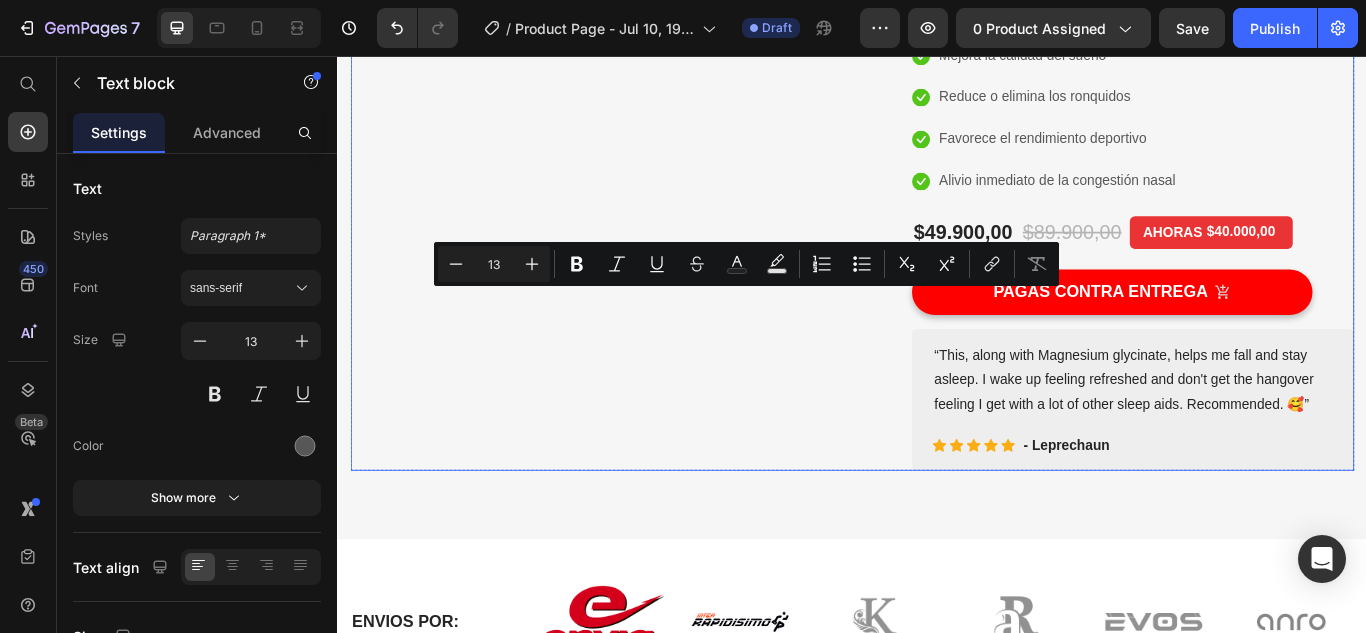 scroll, scrollTop: 280, scrollLeft: 0, axis: vertical 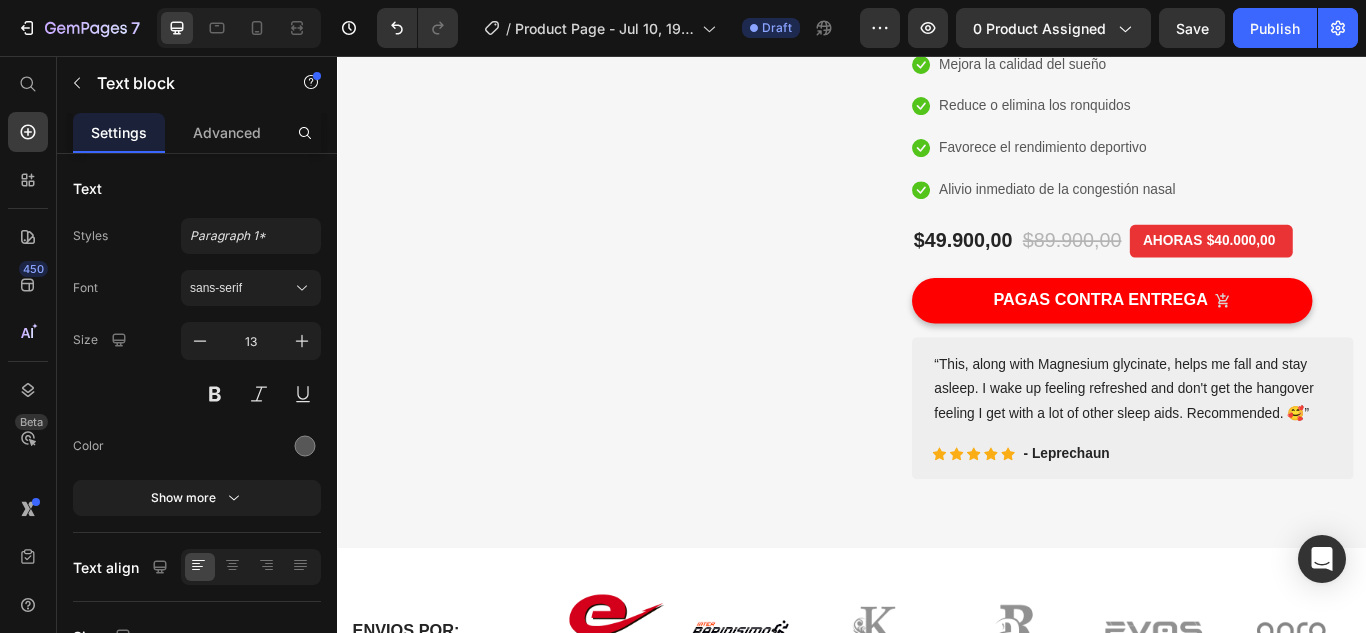 click at bounding box center (780, -27) 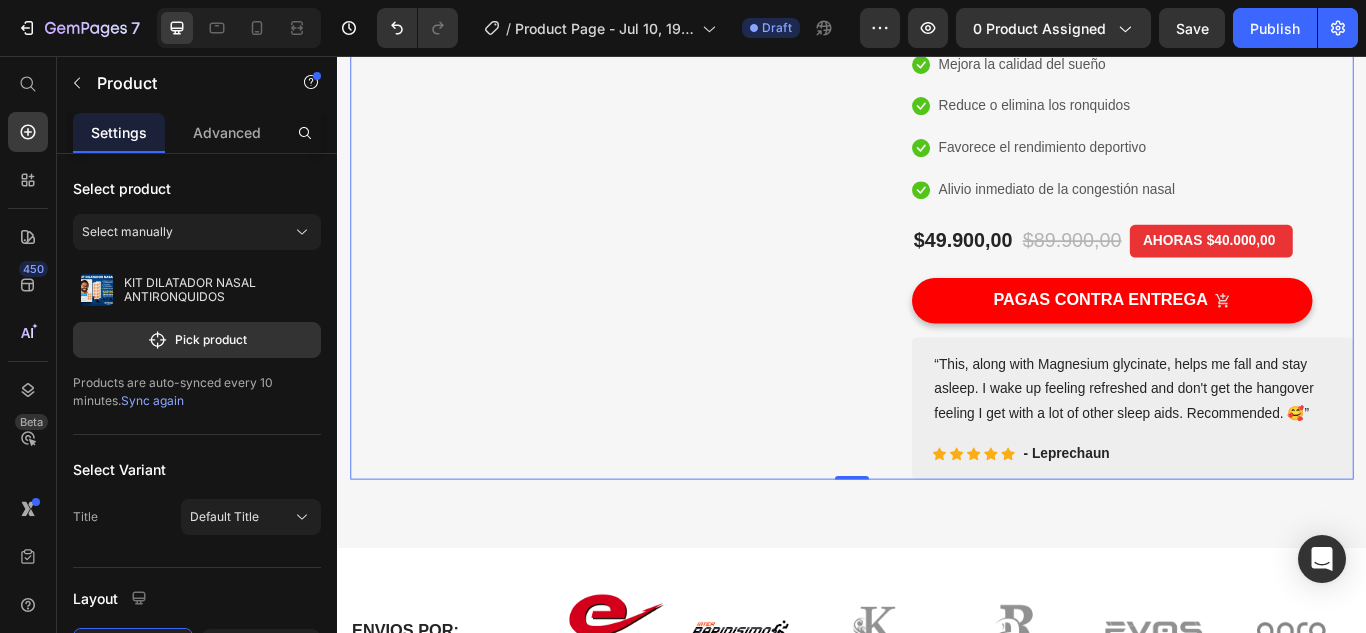 click at bounding box center (780, -27) 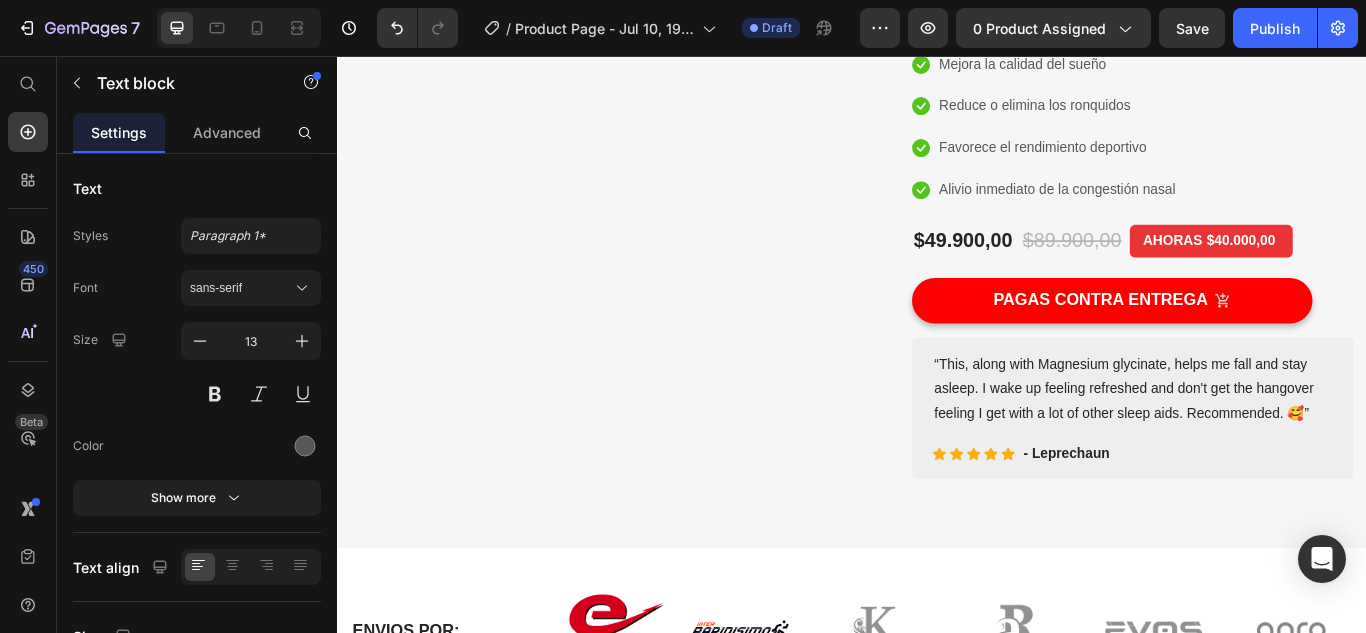 click 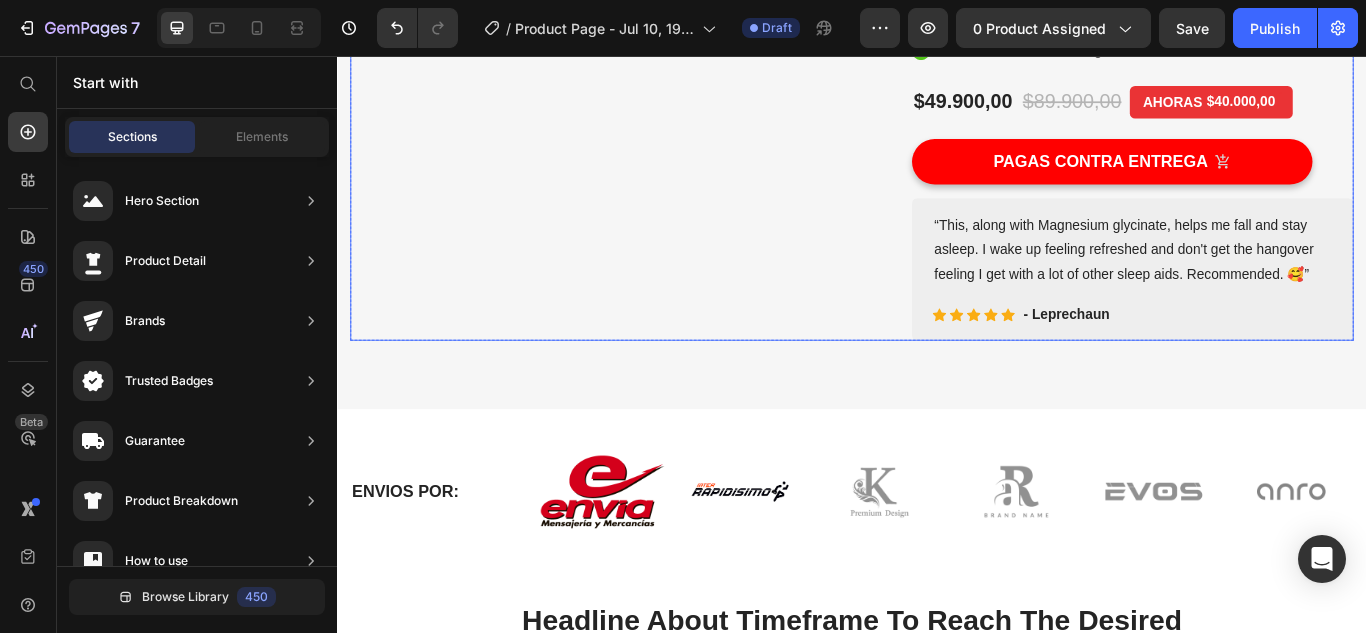 scroll, scrollTop: 480, scrollLeft: 0, axis: vertical 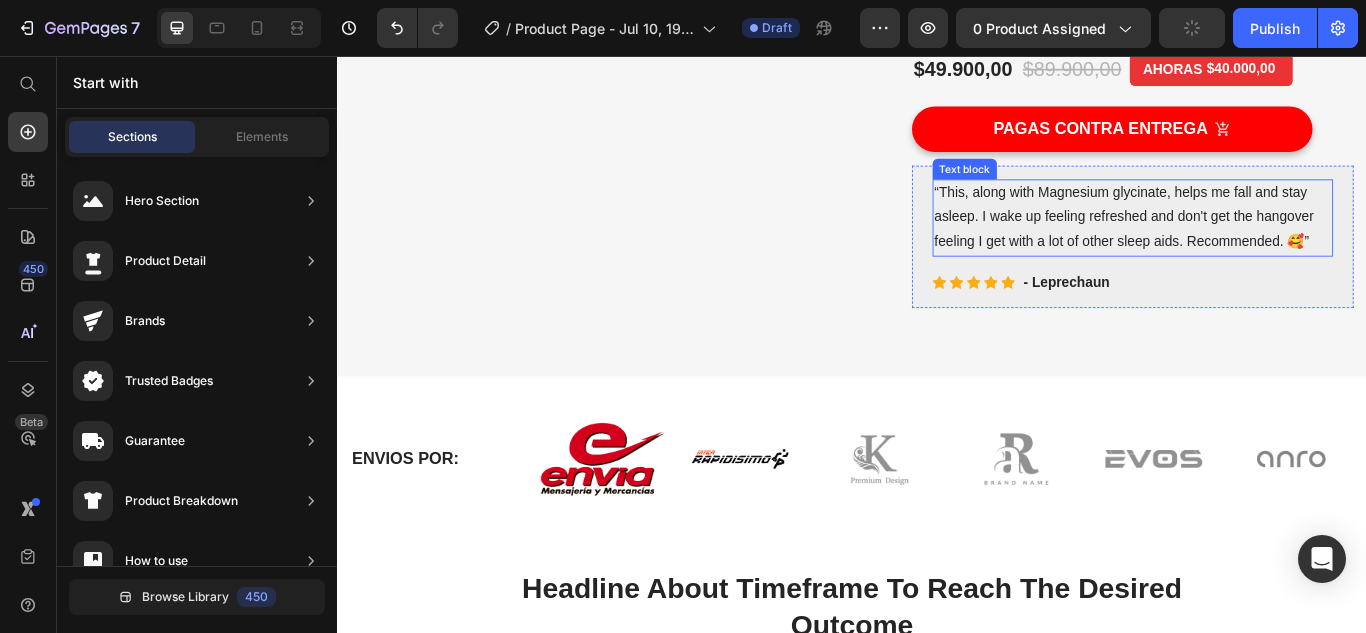 click on "“This, along with Magnesium glycinate, helps me fall and stay asleep. I wake up feeling refreshed and don't get the hangover feeling I get with a lot of other sleep aids. Recommended. 🥰”" at bounding box center (1264, 245) 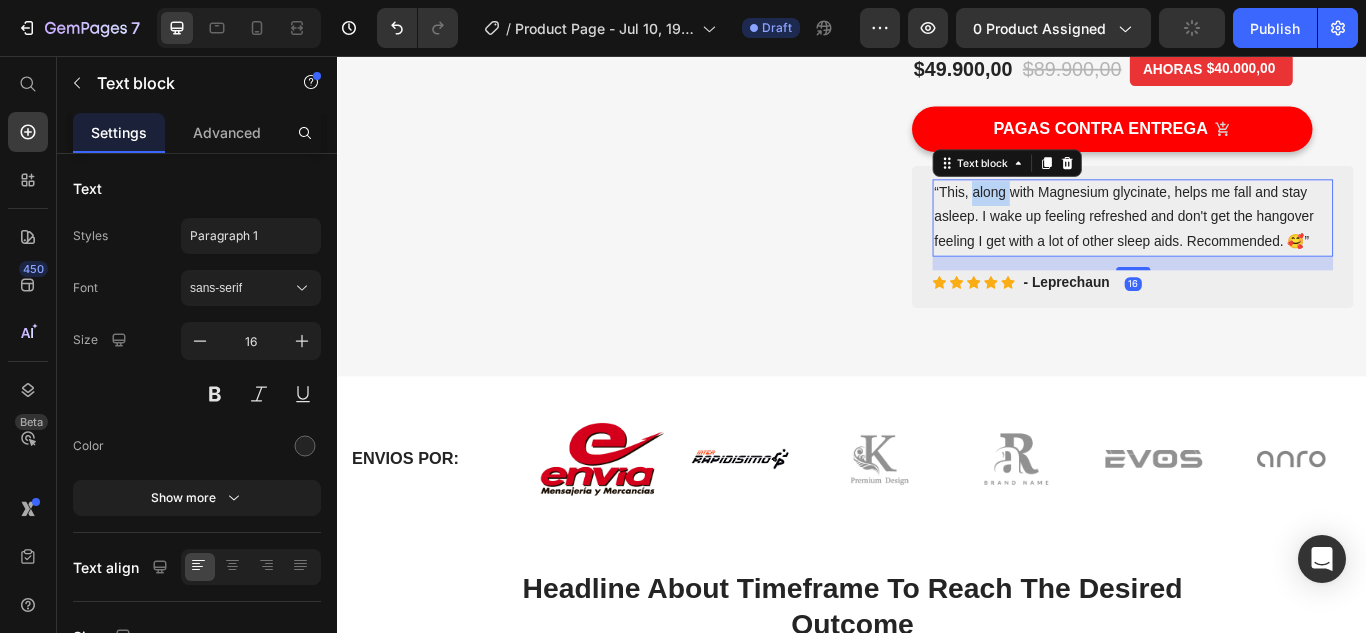 click on "“This, along with Magnesium glycinate, helps me fall and stay asleep. I wake up feeling refreshed and don't get the hangover feeling I get with a lot of other sleep aids. Recommended. 🥰”" at bounding box center [1264, 245] 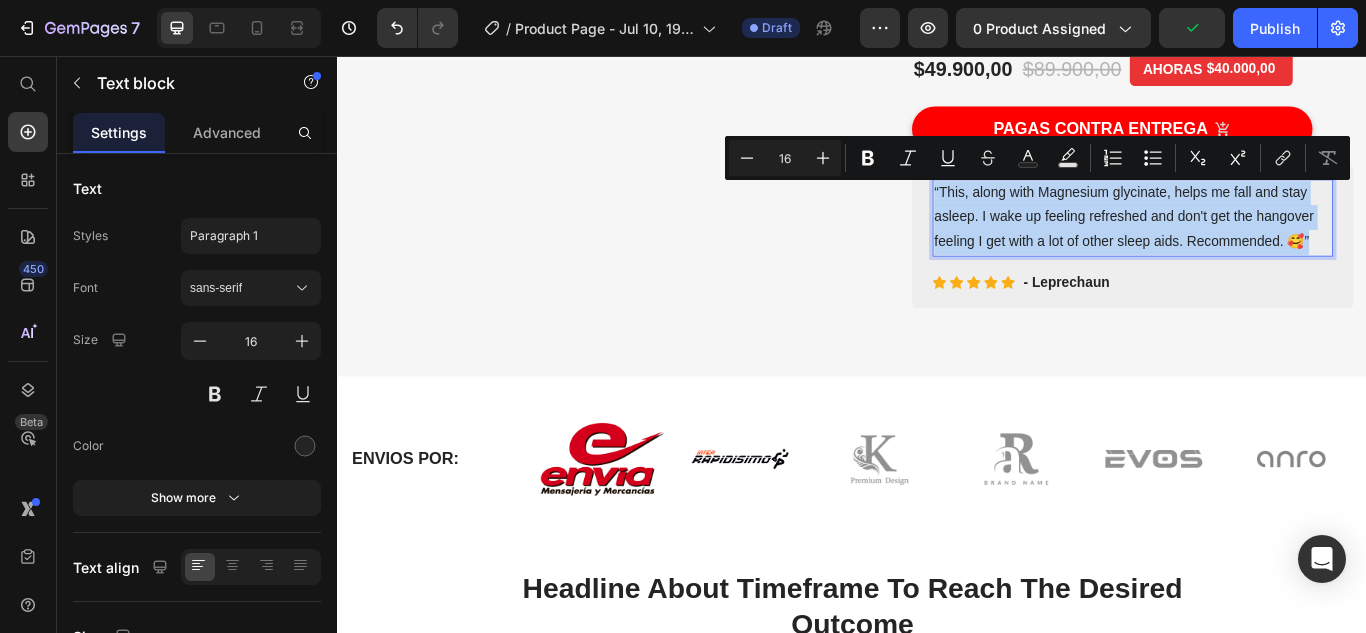 copy on "“This, along with Magnesium glycinate, helps me fall and stay asleep. I wake up feeling refreshed and don't get the hangover feeling I get with a lot of other sleep aids. Recommended. 🥰”" 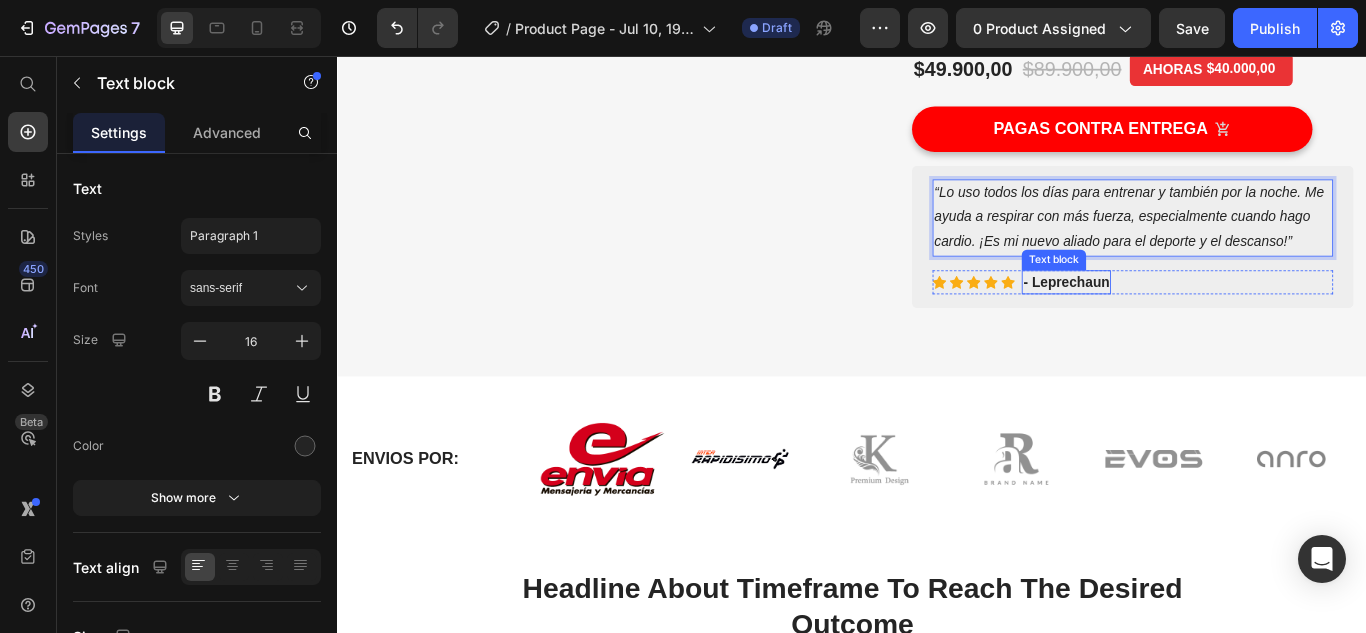 click on "- Leprechaun" at bounding box center [1187, 320] 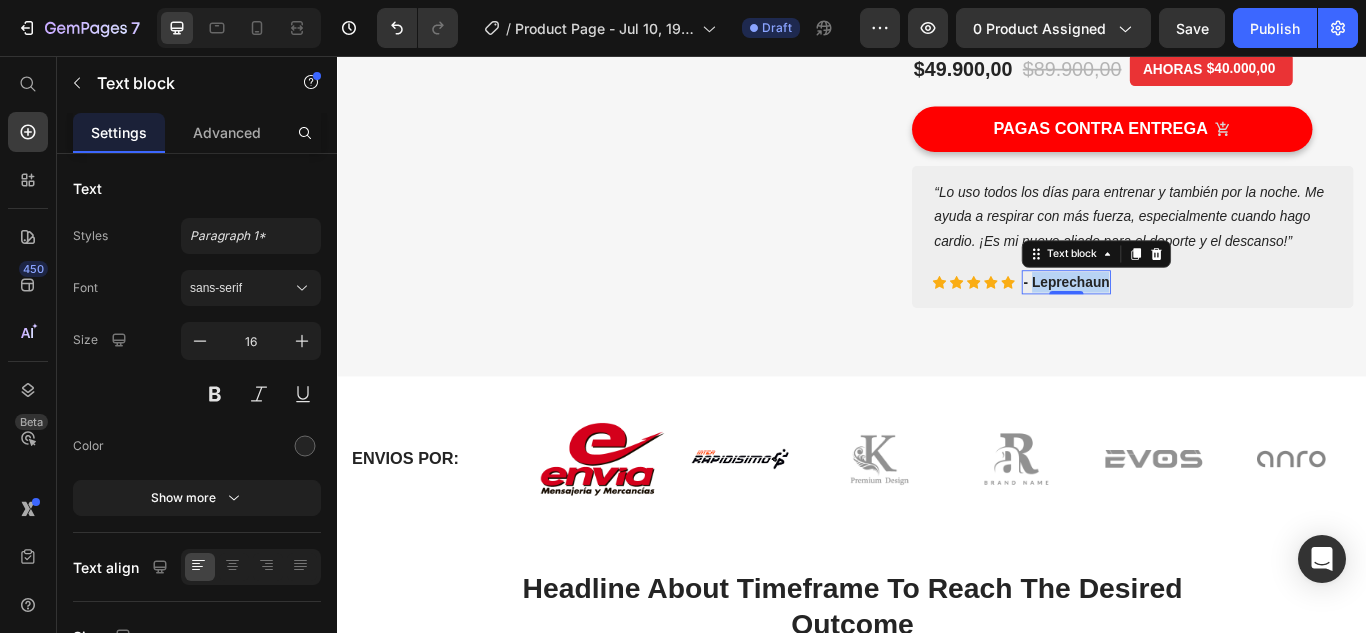 click on "- Leprechaun" at bounding box center (1187, 320) 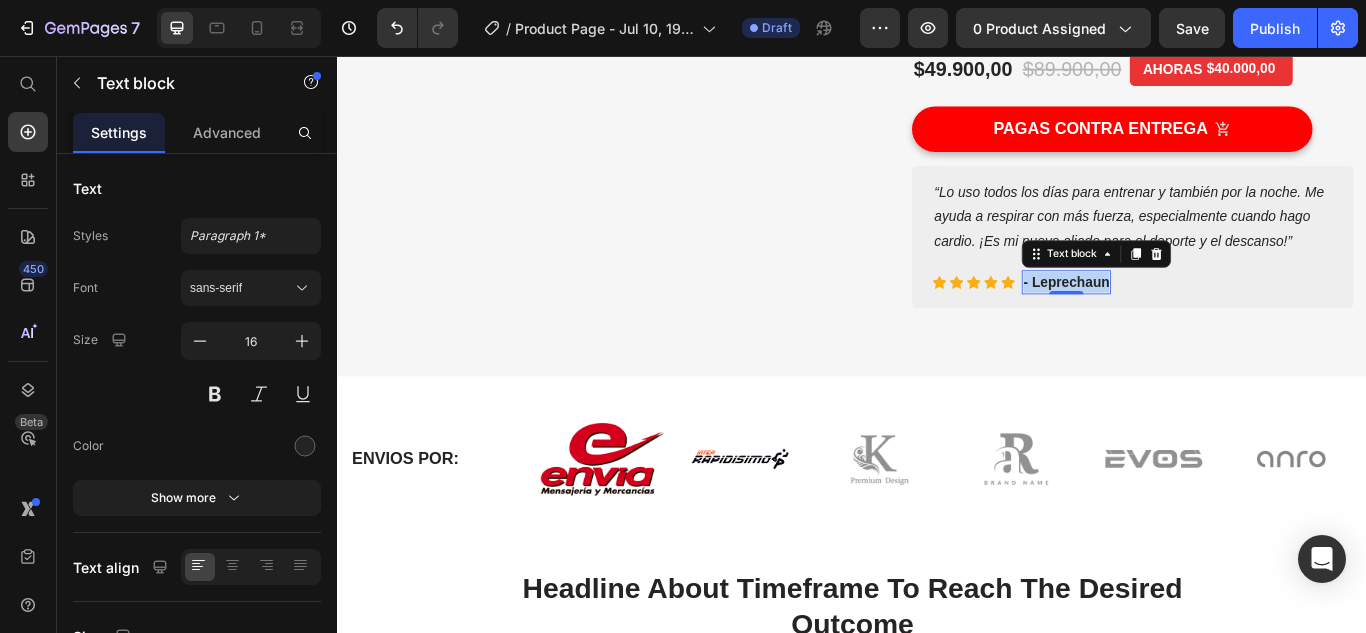 click on "- Leprechaun" at bounding box center (1187, 320) 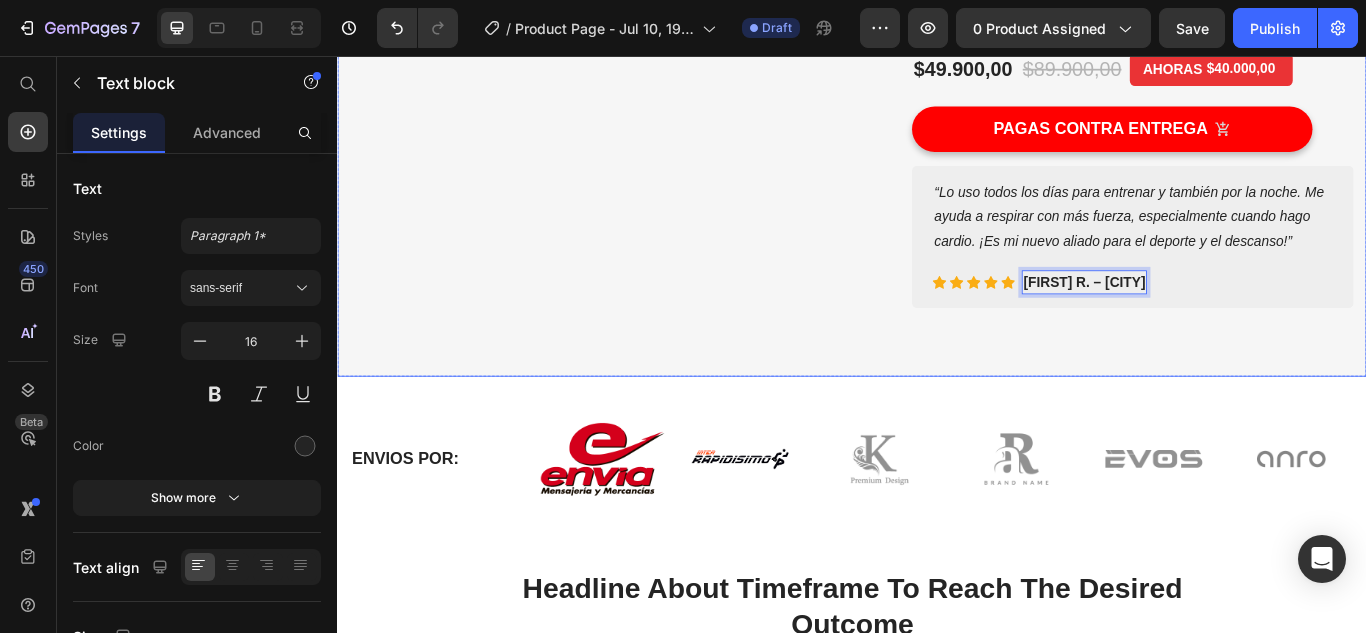 click on "Image Image ENVIO GRATIS Heading Row Image PAGO CONTRA ENTREGA Heading Row Row Row (P) Images & Gallery KIT DILATADOR NASAL ANTIRONQUIDOS (P) Title                Icon                Icon                Icon                Icon                Icon Icon List Hoz 6000+ Cientes satisfechos Text block Row
Icon Mejora la calidad del sueño Text block
Icon Reduce o elimina los ronquidos Text block
Icon Favorece el rendimiento deportivo Text block
Icon Alivio inmediato de la congestión nasal Text block Icon List $49.900,00 (P) Price $89.900,00 (P) Price AHORAS $40.000,00 Product Tag Row
Icon Product Benefit 1 Text block
Icon Product Benefit 2 Text block
Icon Product Benefit 3 Text block
Icon Product Benefit 4 Text block Icon List PAGAS CONTRA ENTREGA (P) Cart Button Text block                Icon                Icon                Icon                Icon                Icon Icon List Hoz" at bounding box center [937, 23] 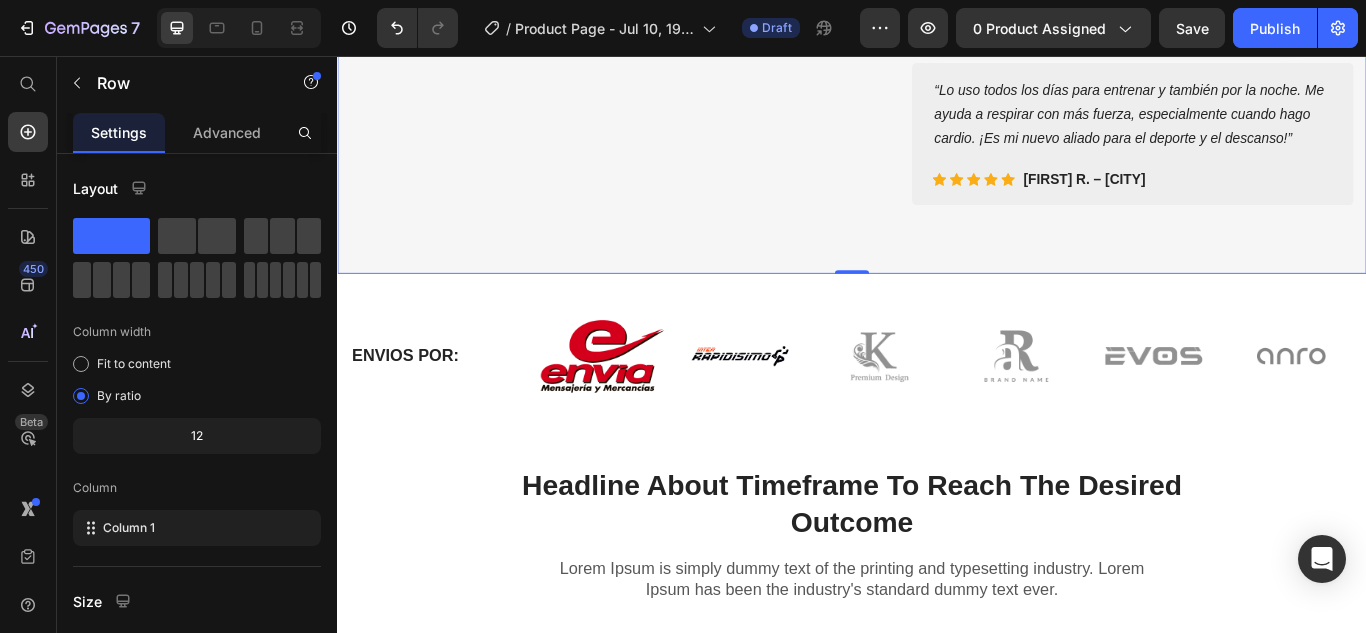 scroll, scrollTop: 800, scrollLeft: 0, axis: vertical 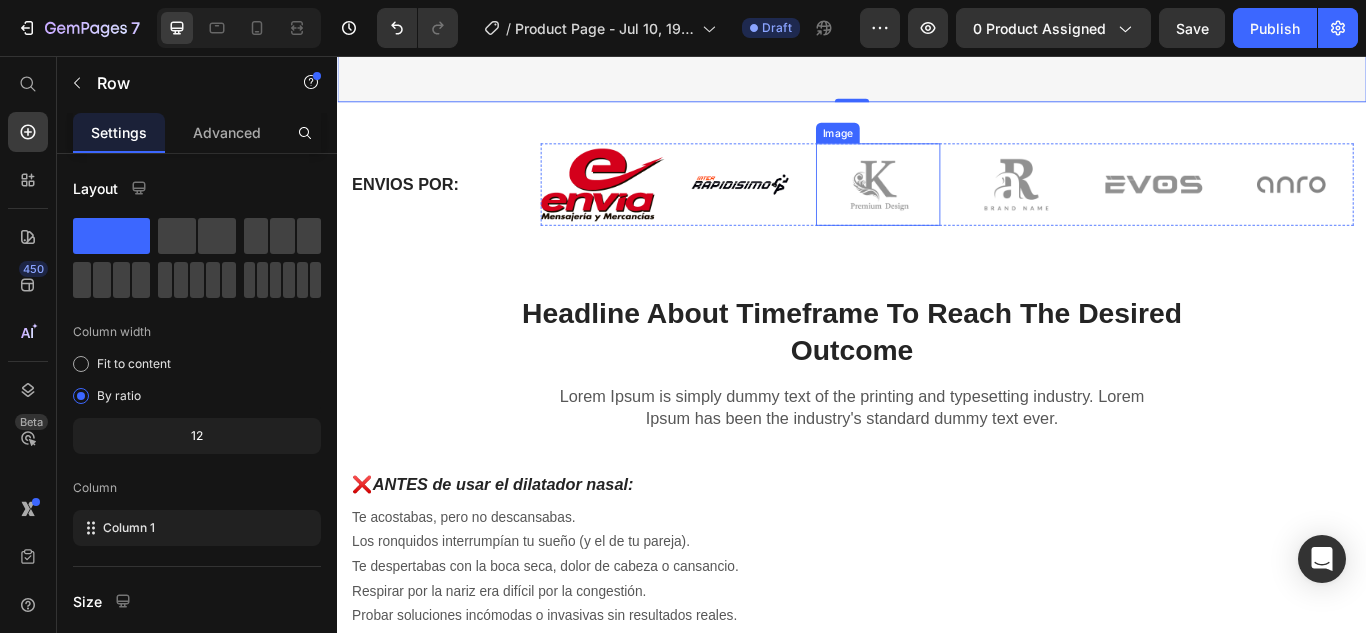 click at bounding box center (967, 206) 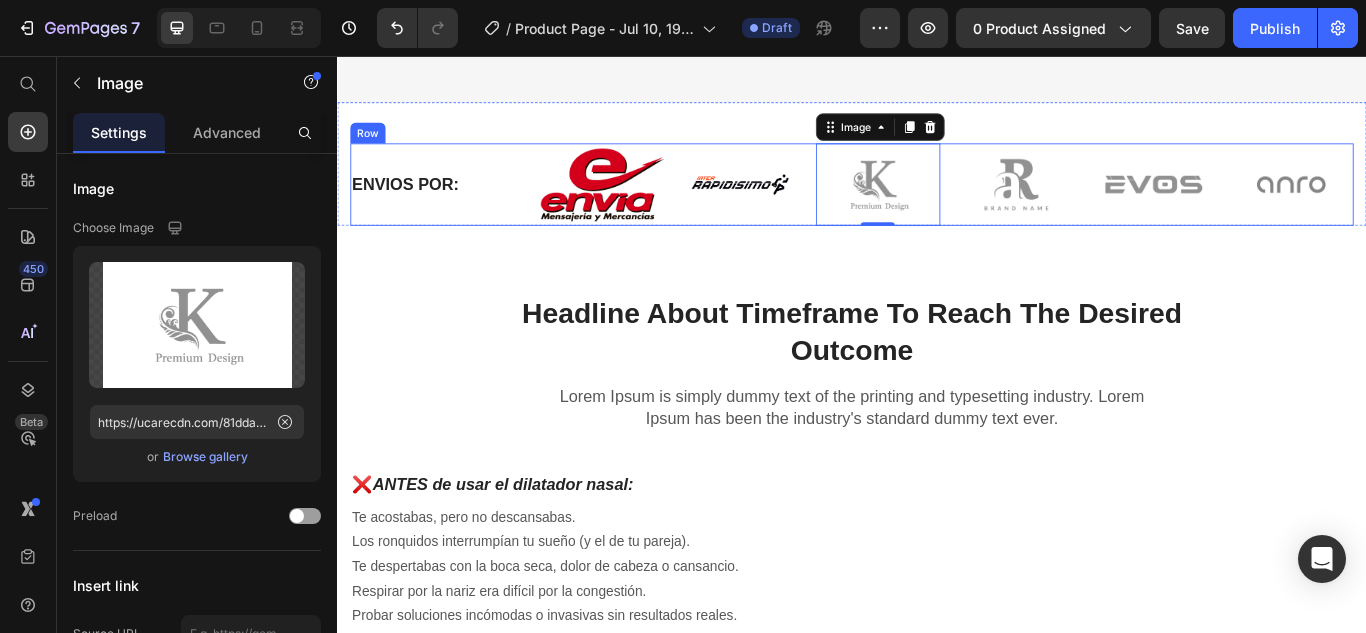 click on "ENVIOS POR: Heading Image Image Image   0 Image Image Image Row Row" at bounding box center [937, 206] 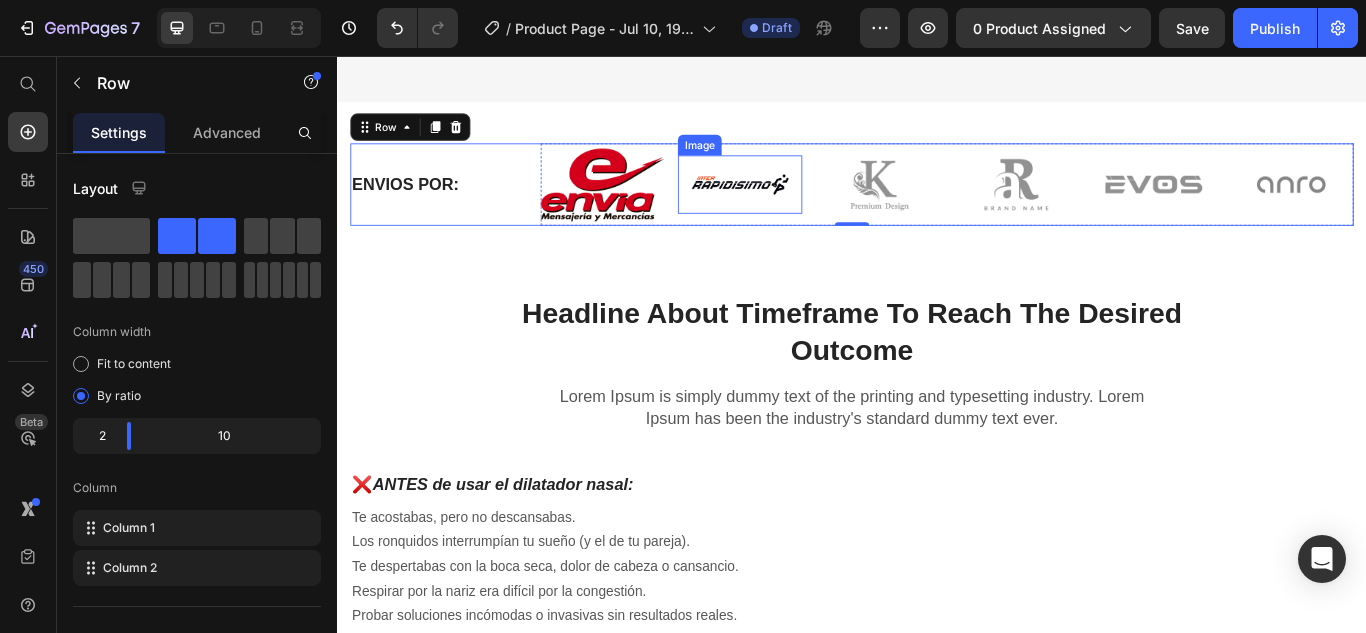 click at bounding box center (806, 205) 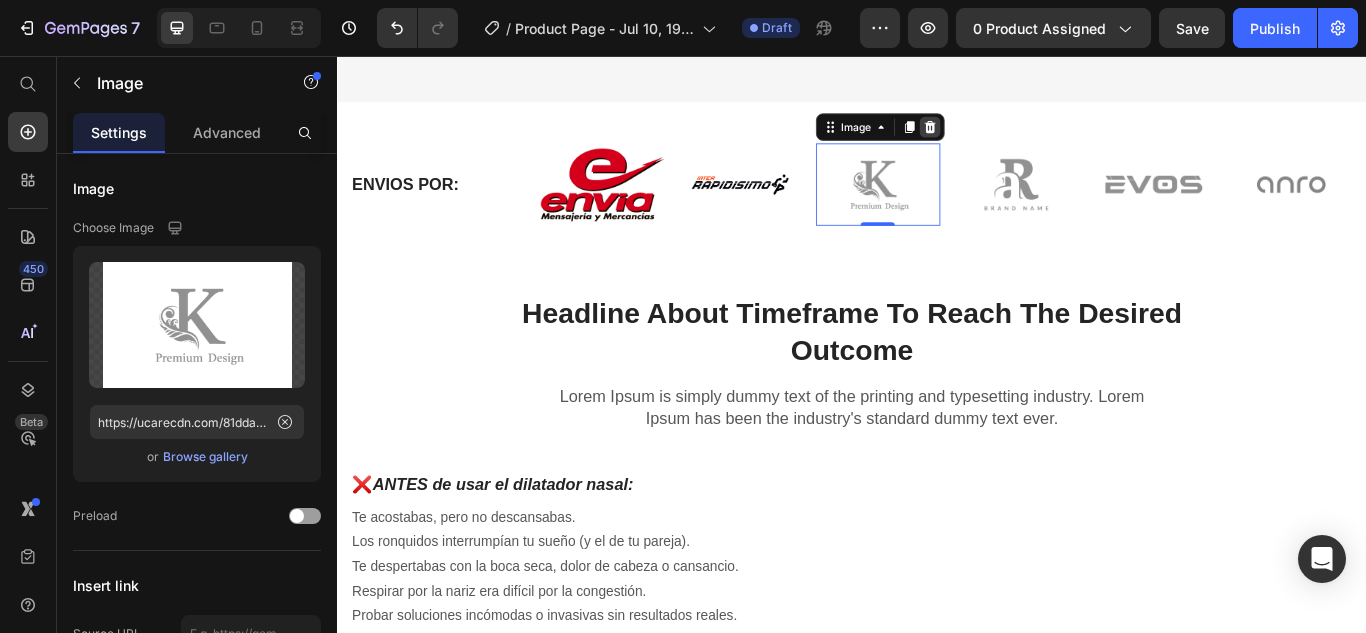 click at bounding box center [1028, 139] 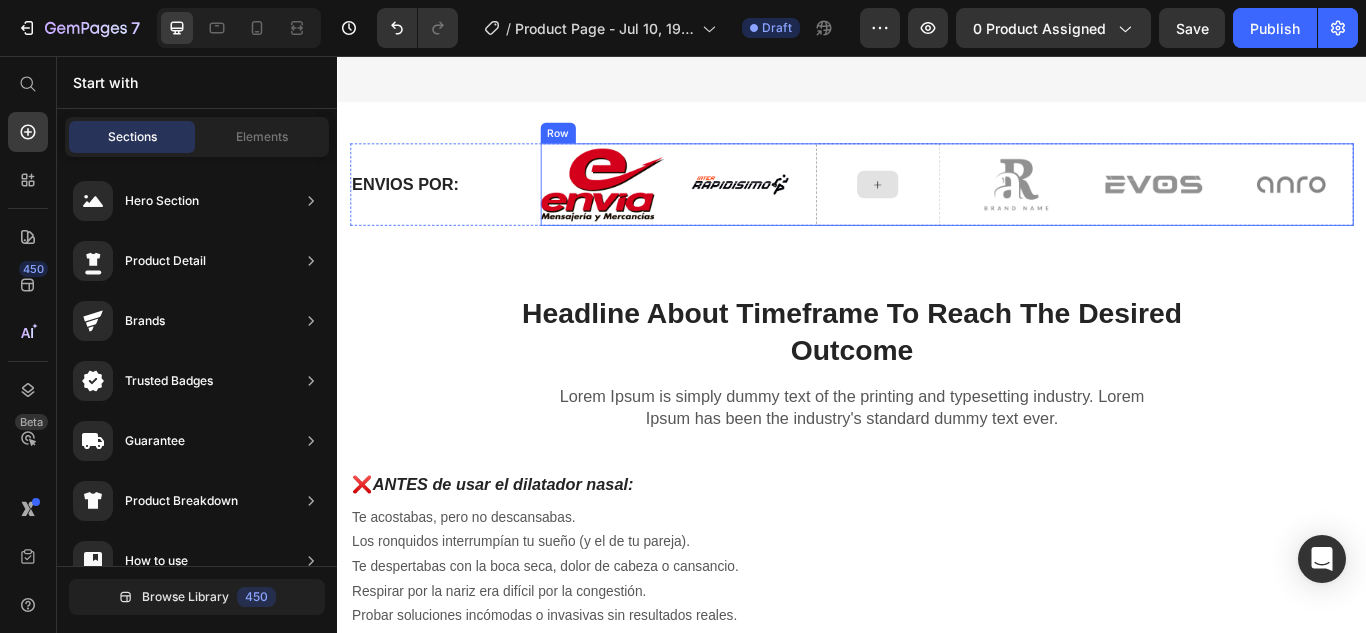 click at bounding box center (967, 206) 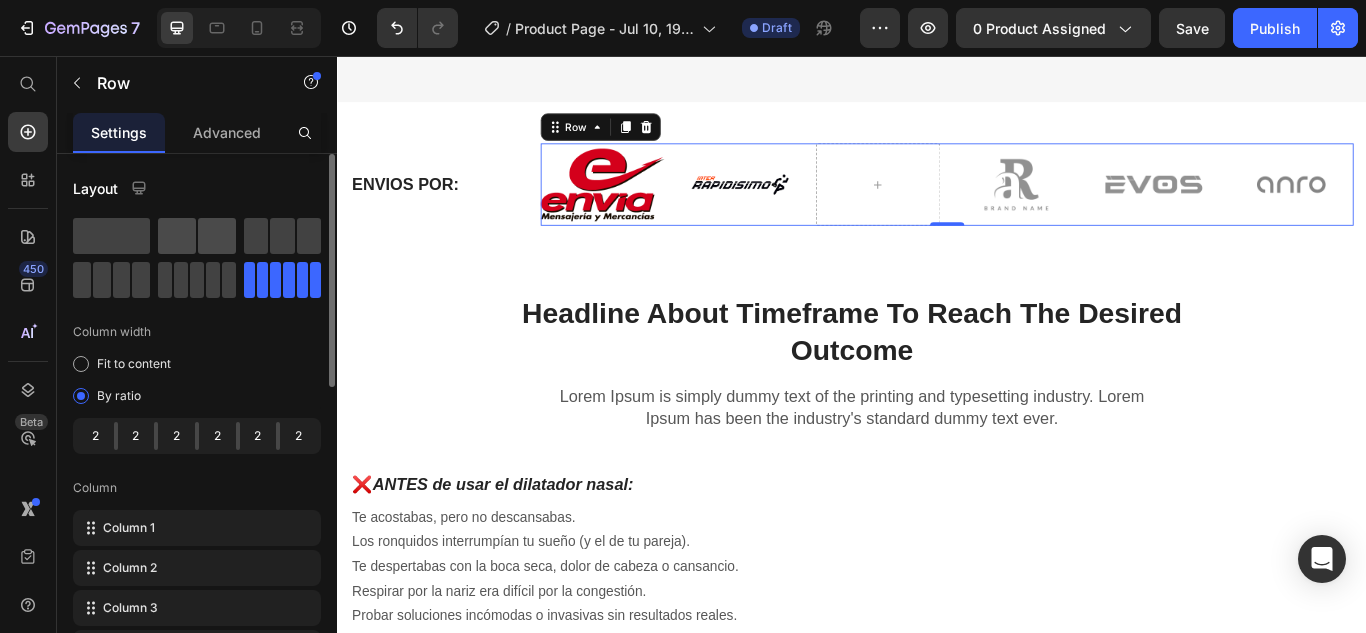 click 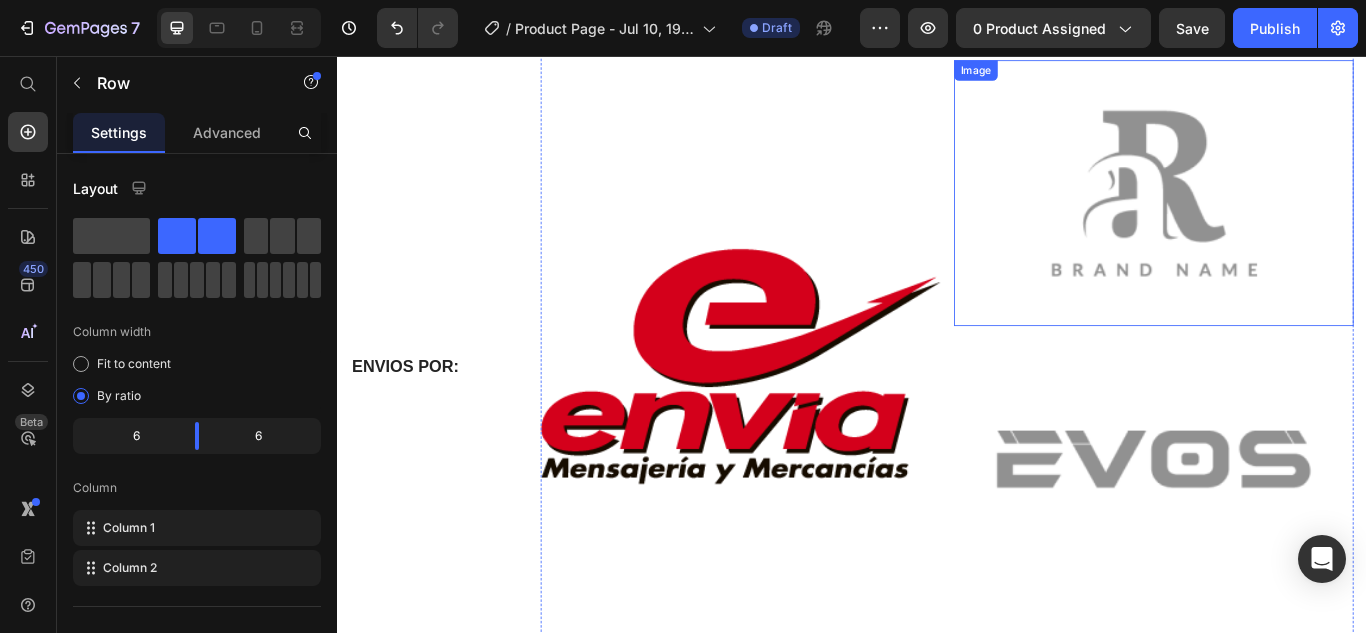 scroll, scrollTop: 1100, scrollLeft: 0, axis: vertical 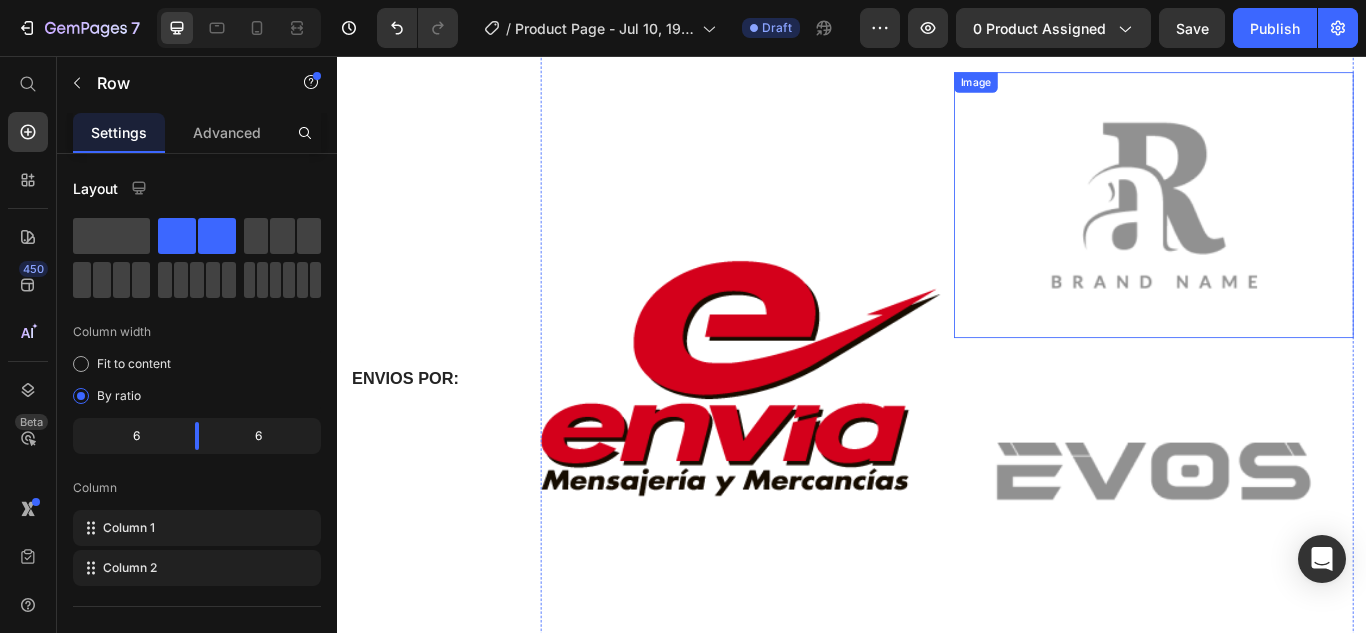 click at bounding box center [1289, 230] 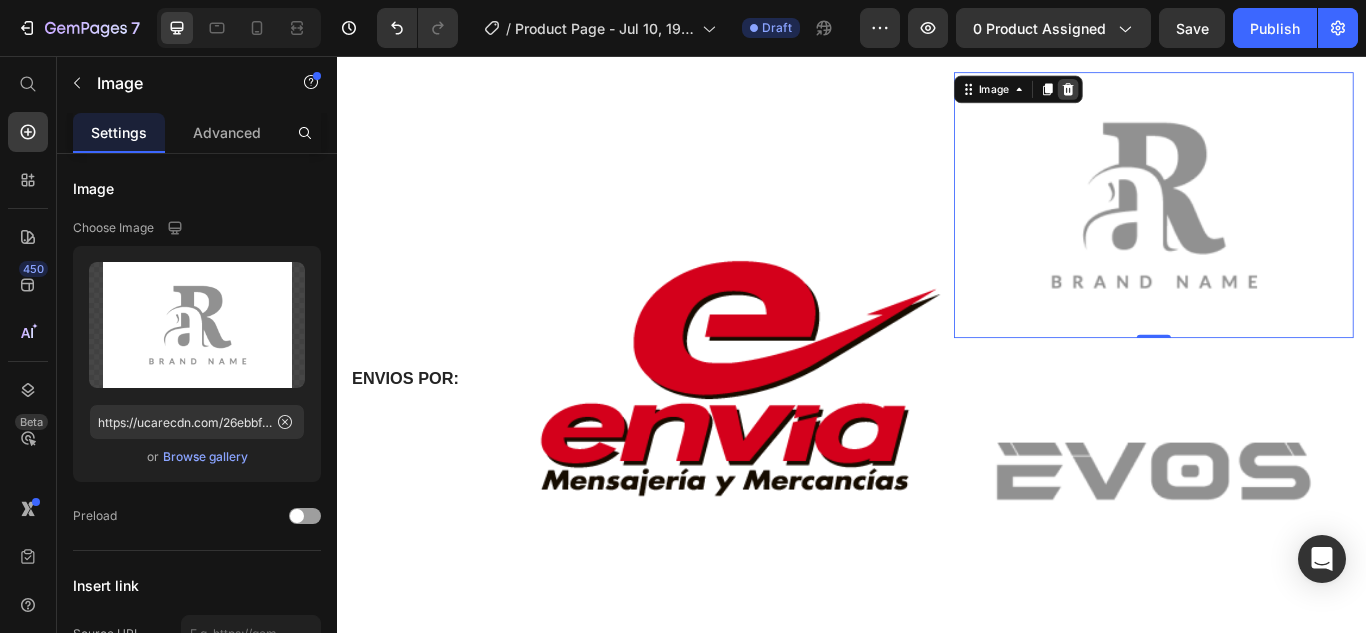 click 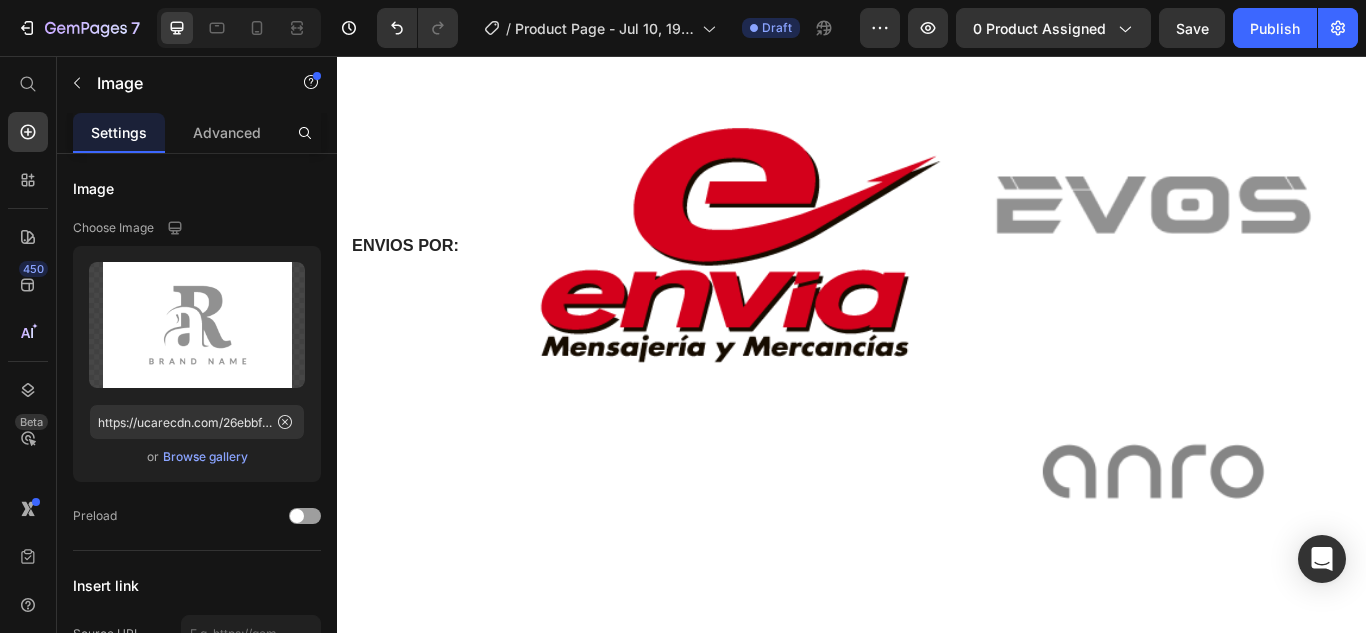 scroll, scrollTop: 947, scrollLeft: 0, axis: vertical 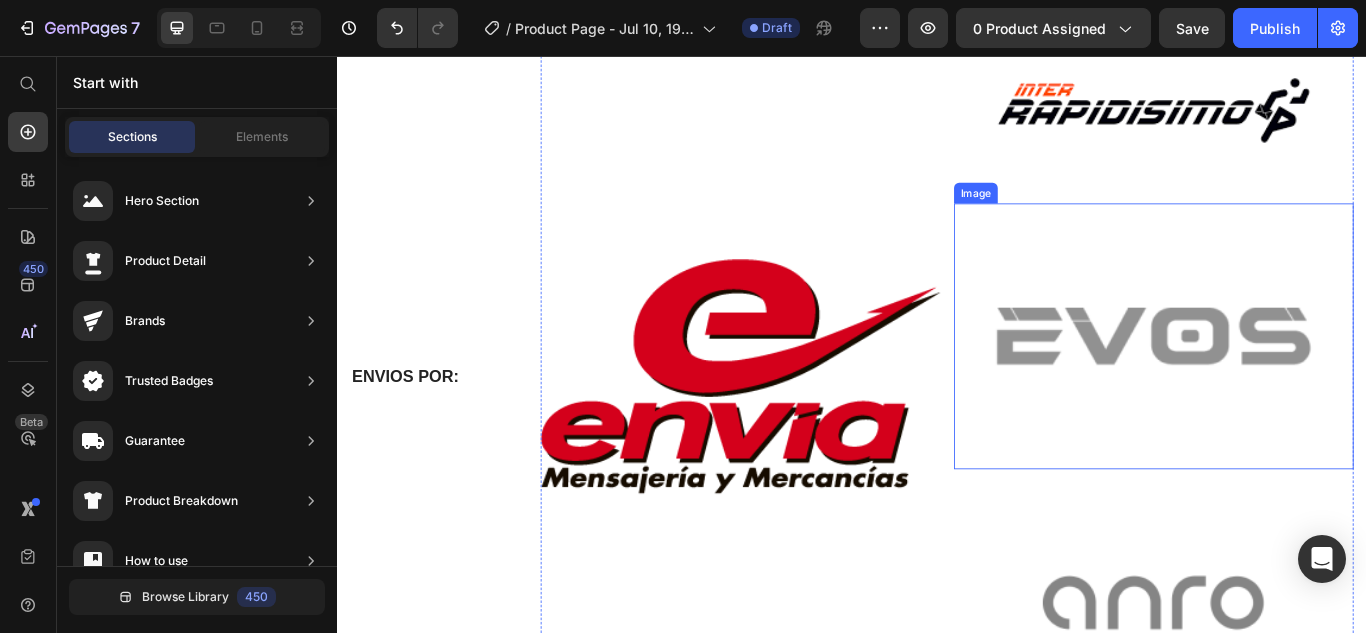 click at bounding box center [1289, 383] 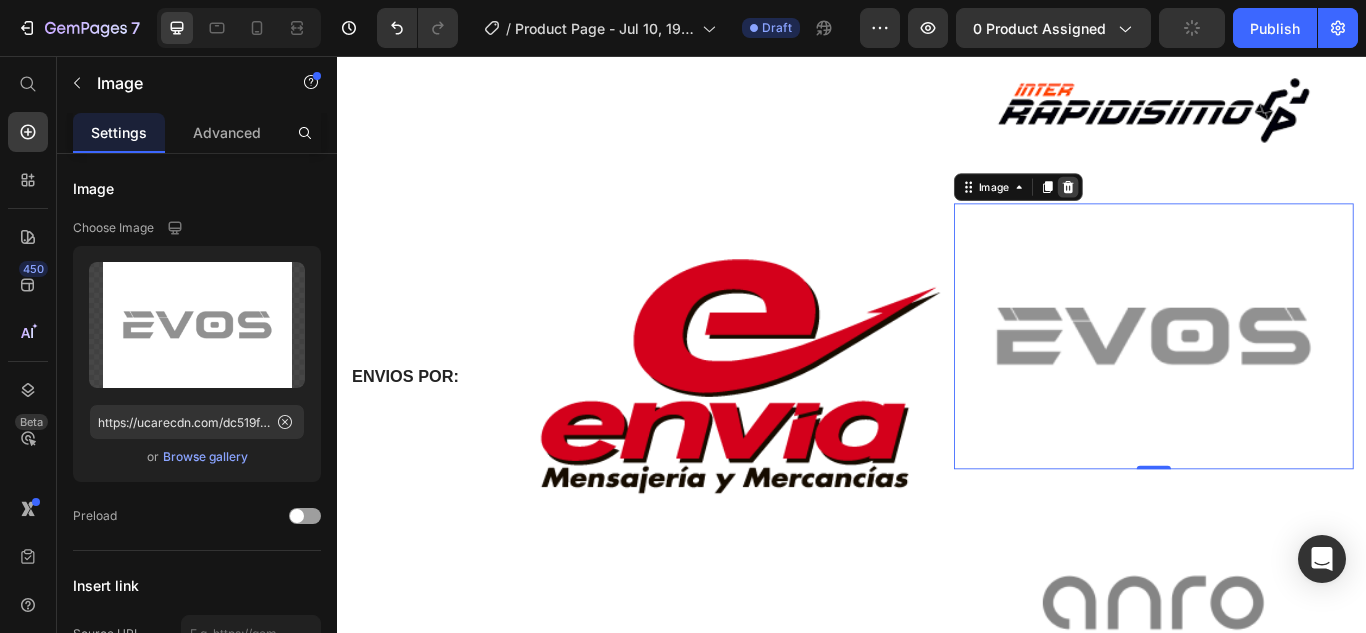click 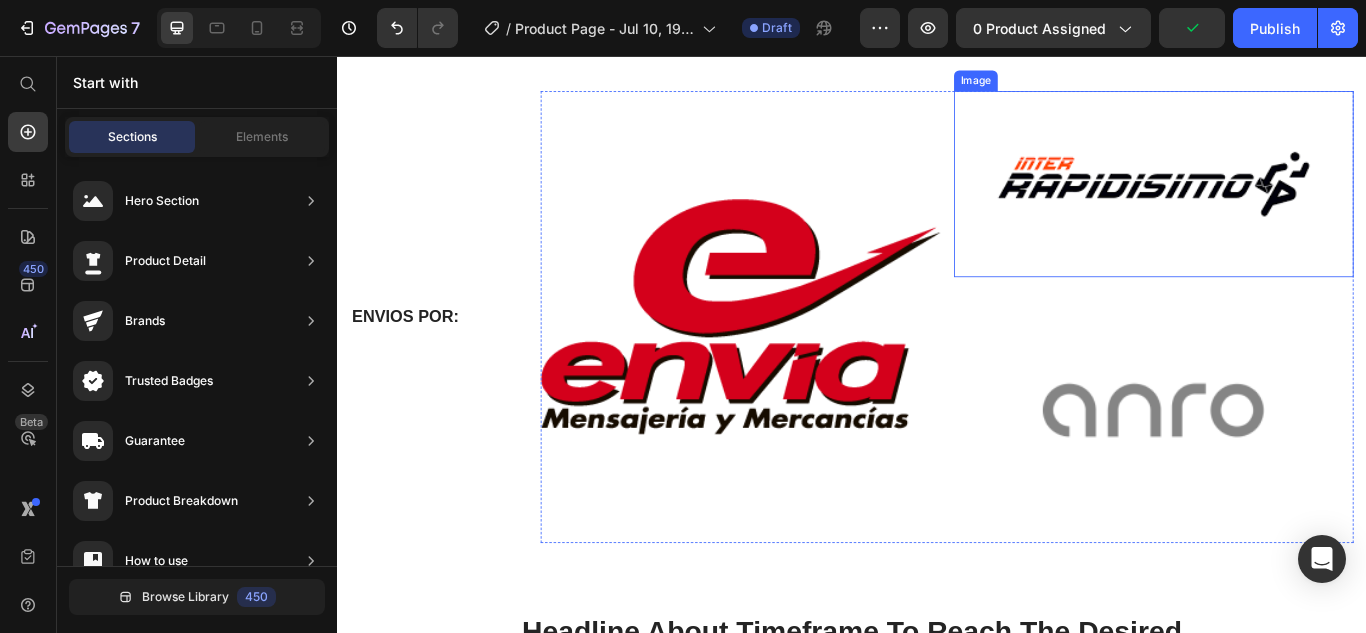 scroll, scrollTop: 894, scrollLeft: 0, axis: vertical 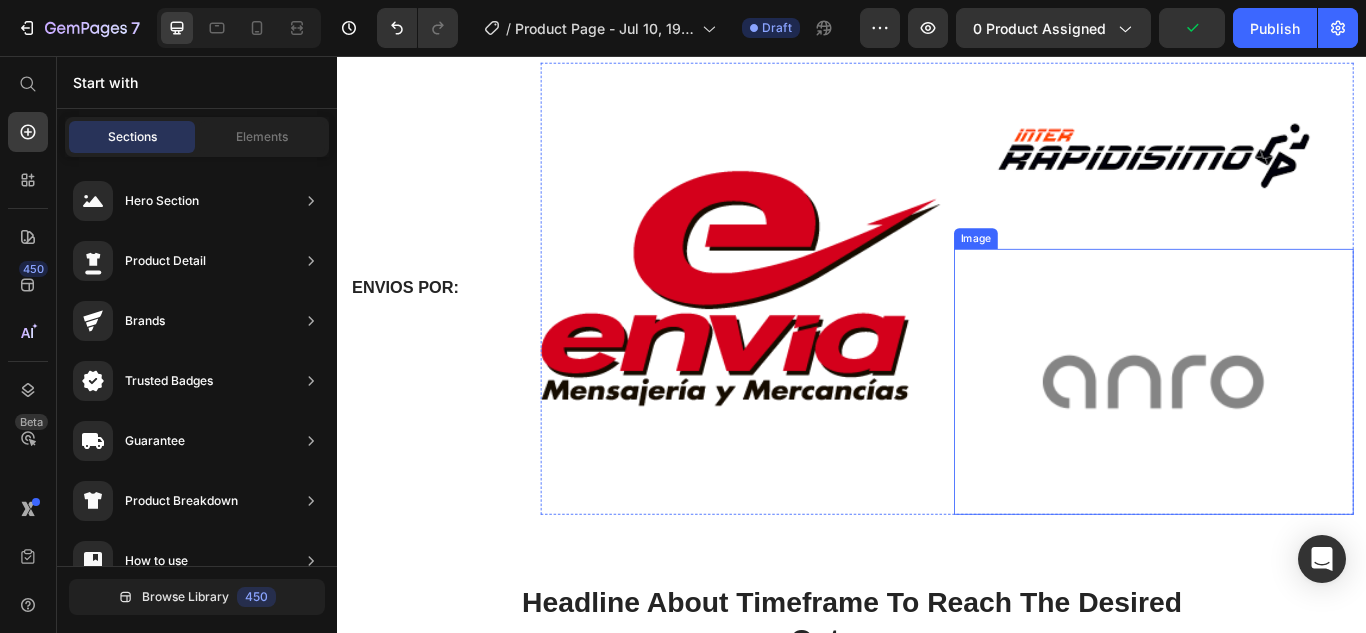 click at bounding box center [1289, 436] 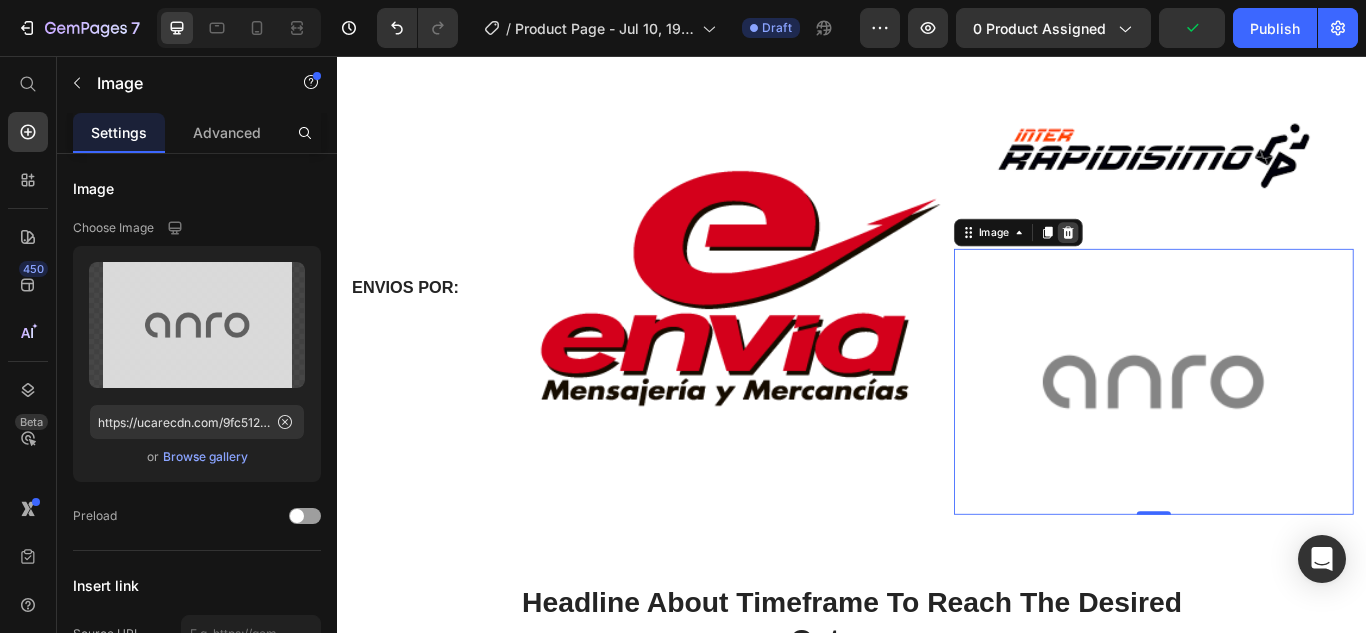click 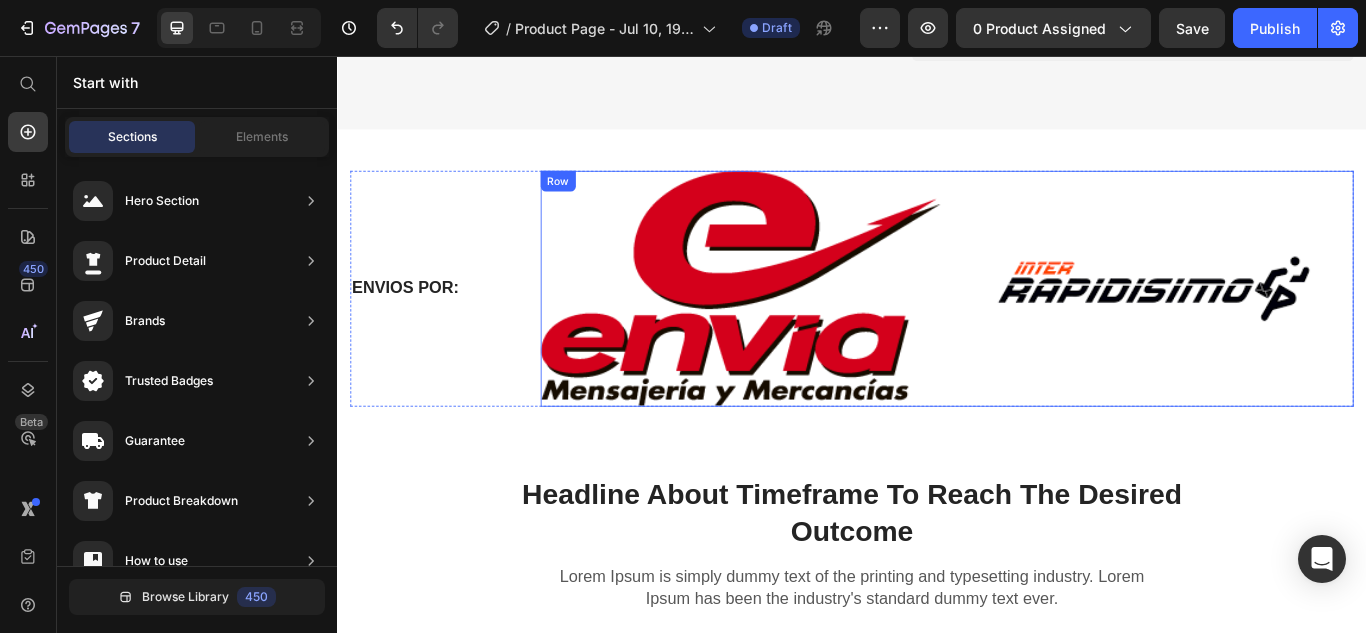 scroll, scrollTop: 694, scrollLeft: 0, axis: vertical 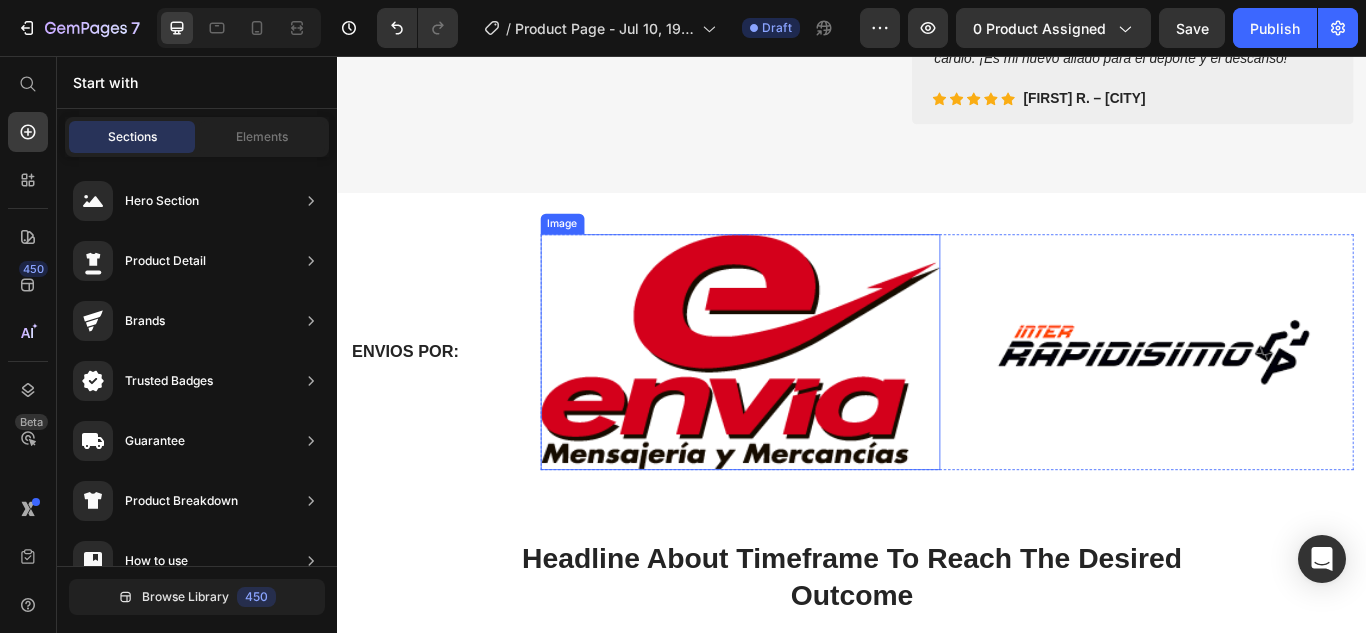 click at bounding box center [807, 401] 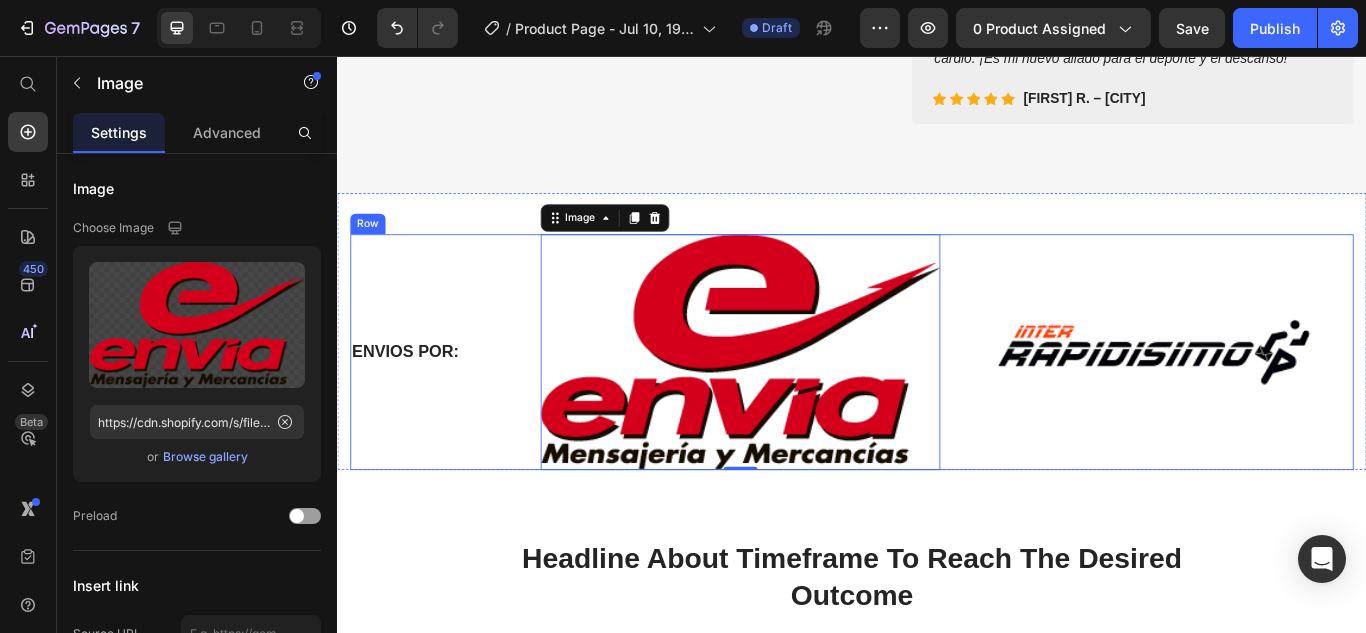 click on "ENVIOS POR: Heading" at bounding box center [447, 401] 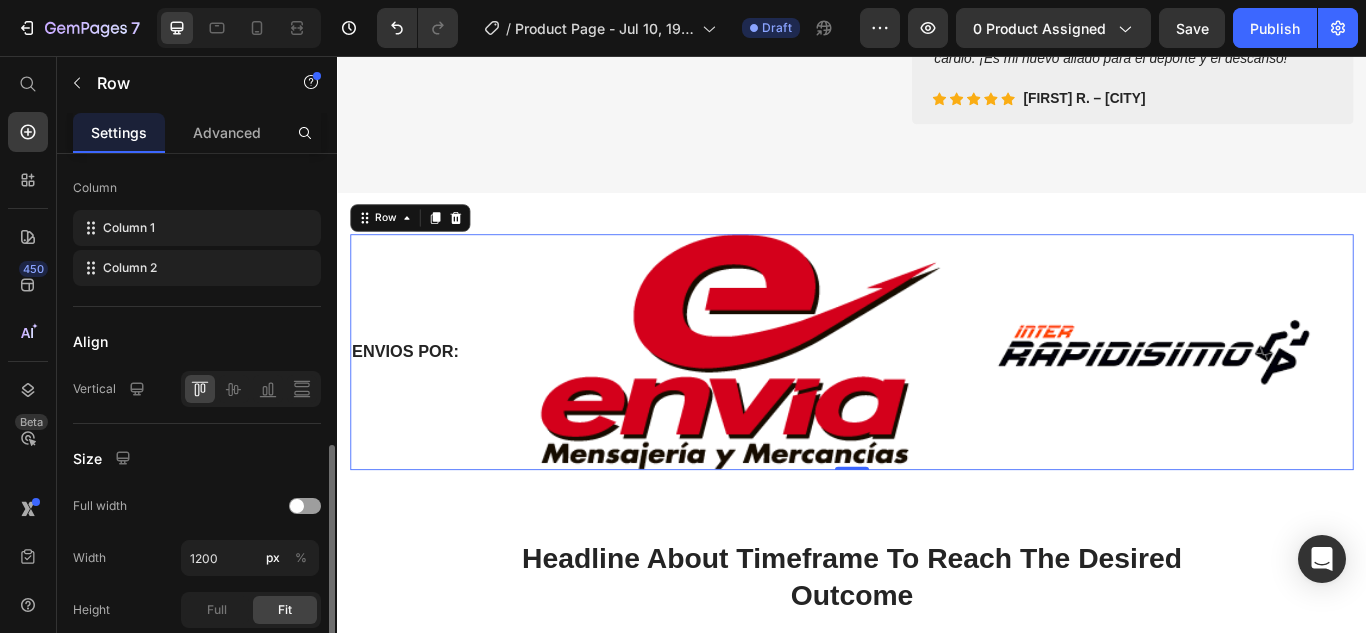 scroll, scrollTop: 400, scrollLeft: 0, axis: vertical 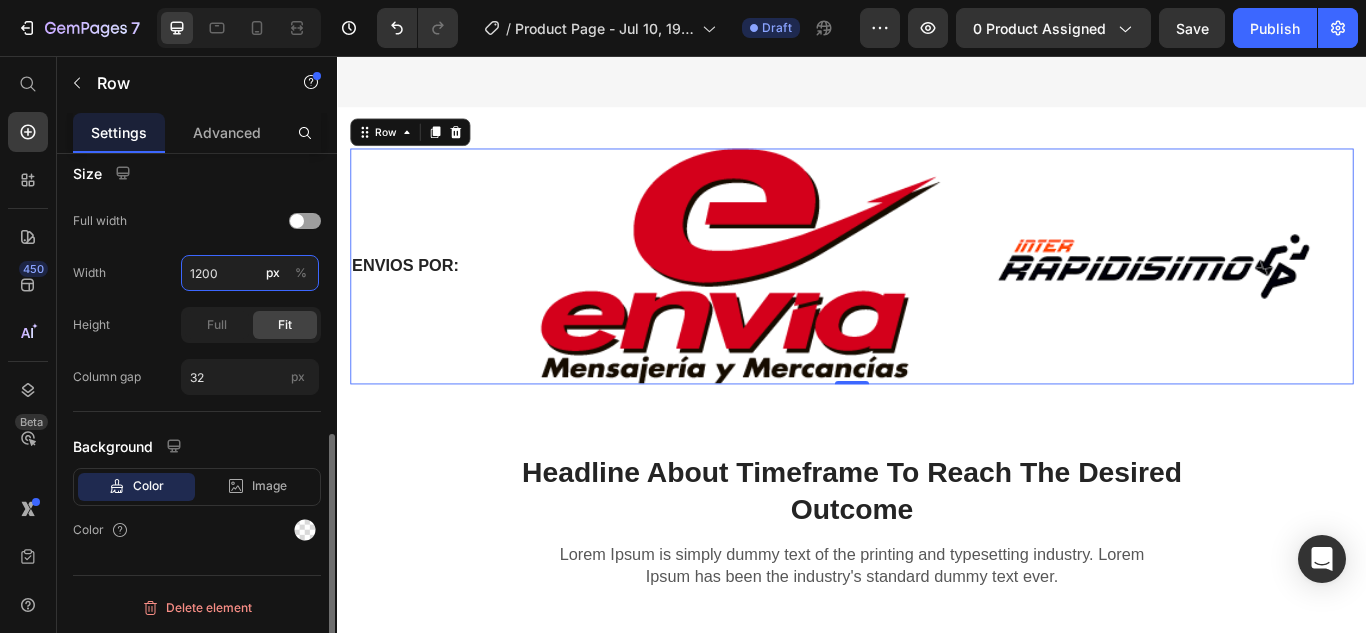 click on "1200" at bounding box center [250, 273] 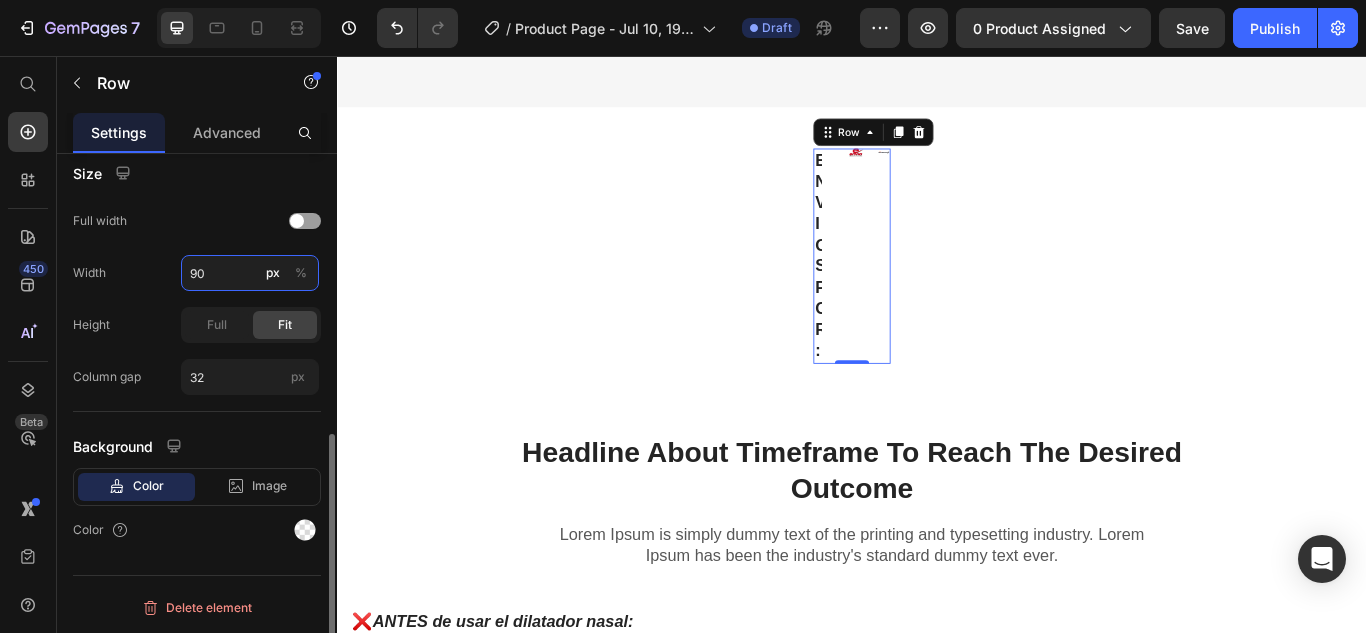 type on "9" 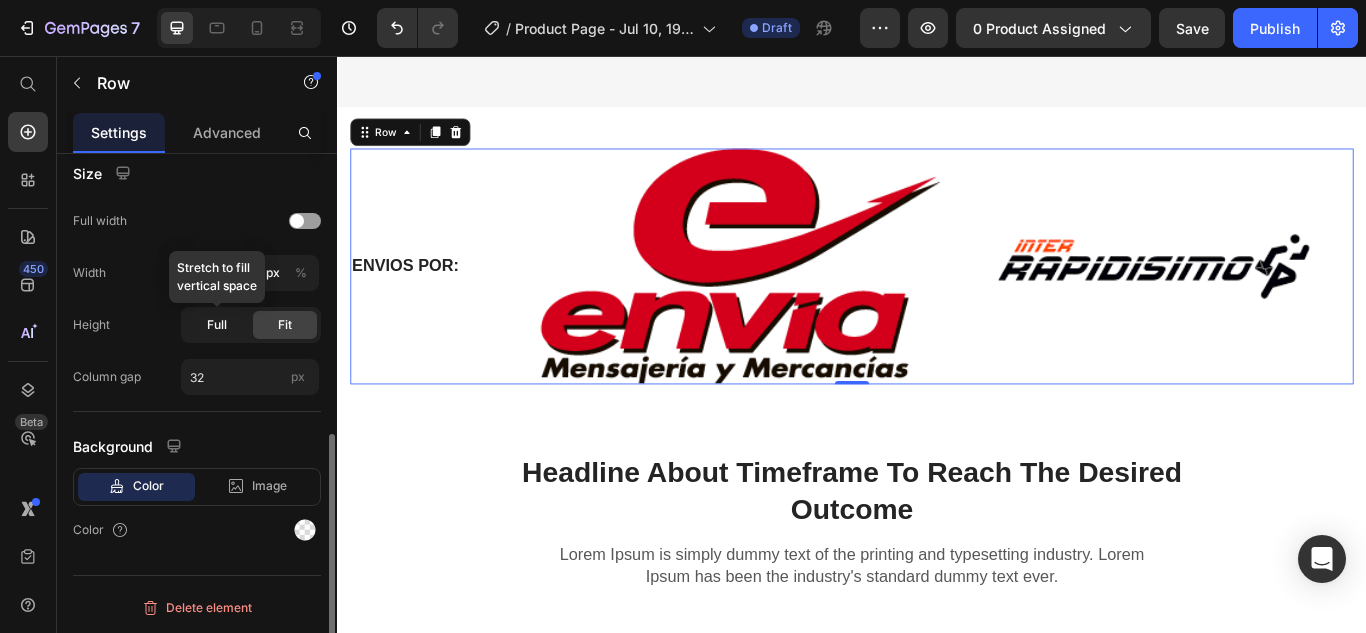 type on "1200" 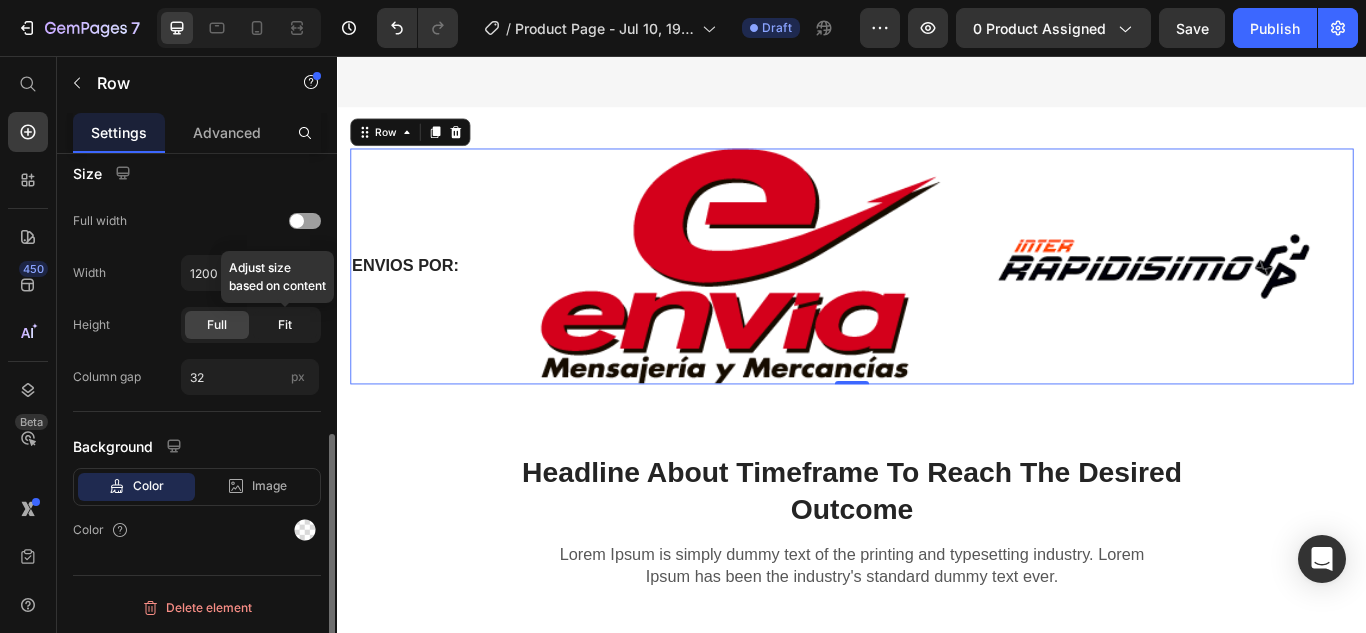 click on "Fit" 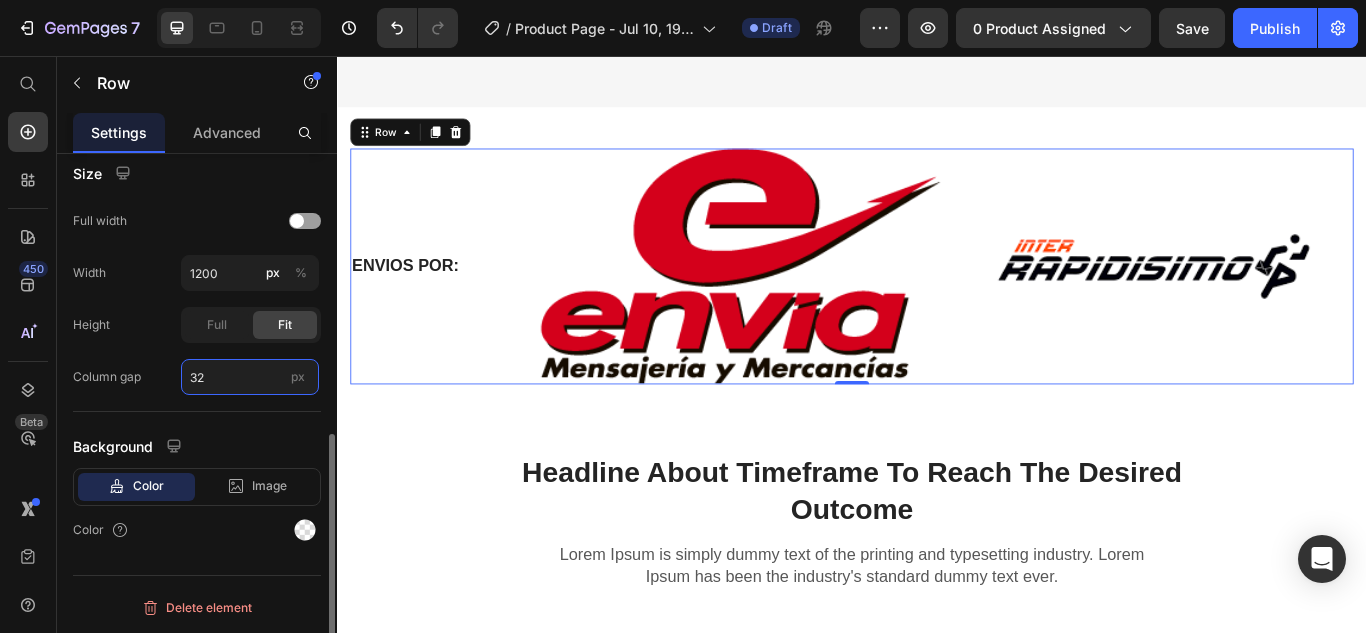 click on "32" at bounding box center (250, 377) 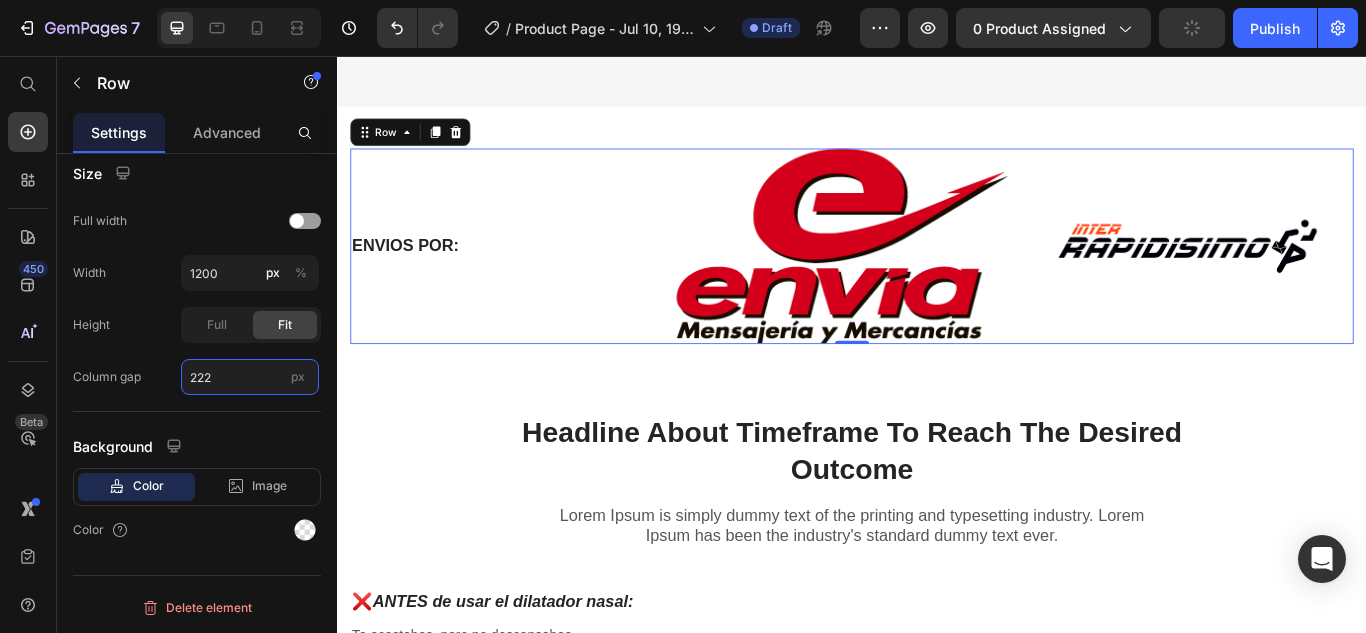 type on "222" 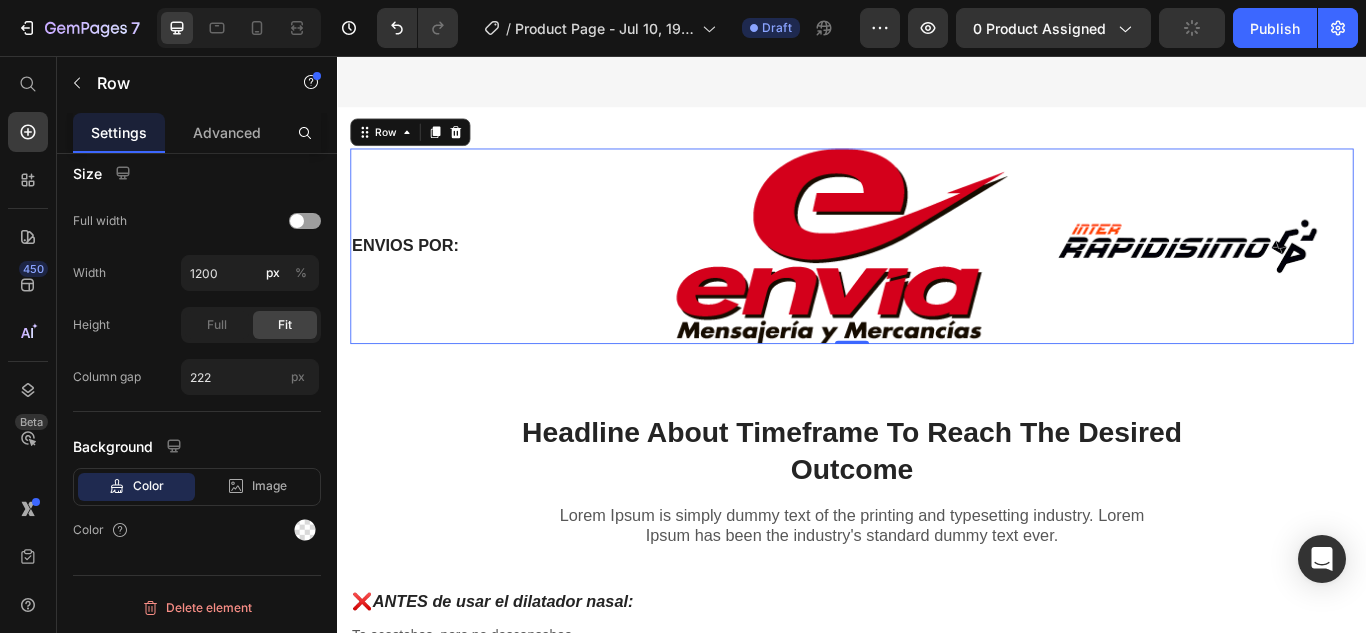 click on "ENVIOS POR: Heading Image Image Row Row   0" at bounding box center [937, 278] 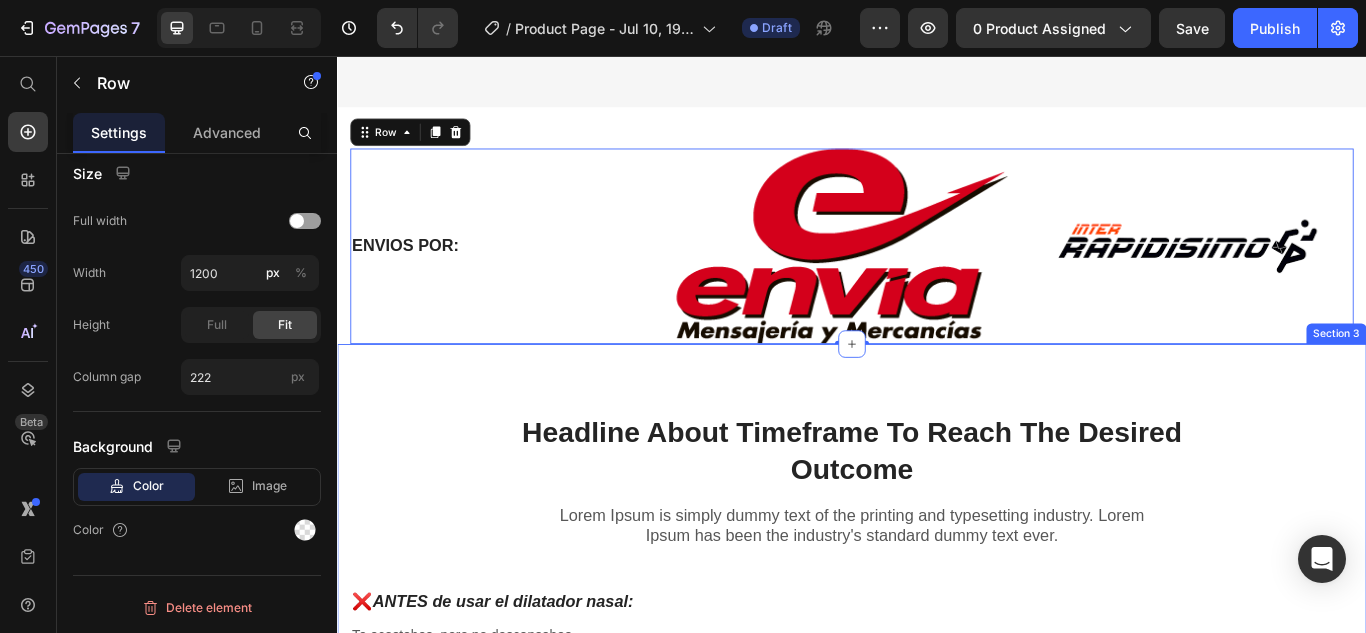 click on "Headline About Timeframe To Reach The Desired Outcome Heading Row Lorem Ipsum is simply dummy text of the printing and typesetting industry. Lorem Ipsum has been the industry's standard dummy text ever. Text block Row ❌  ANTES de usar el dilatador nasal: Heading Te acostabas, pero no descansabas. Los ronquidos interrumpían tu sueño (y el de tu pareja). Te despertabas con la boca seca, dolor de cabeza o cansancio. Respirar por la nariz era difícil por la congestión. Probar soluciones incómodas o invasivas sin resultados reales. Text block Row ✅  DESPUÉS de usar el dilatador nasal de Anzapa: Heading Respiras mejor desde la primera noche. Duermes profundamente y sin interrupciones. Te despiertas renovado, con más energía y claridad. Dices adiós a los ronquidos y a la congestión nasal. Usas una solución cómoda, reutilizable y sin químicos. Text block Row  	   OBTENER OFERTA Button                Icon garantía de devolución de 30 días Text block Icon List Row Image Row Section 3" at bounding box center [937, 836] 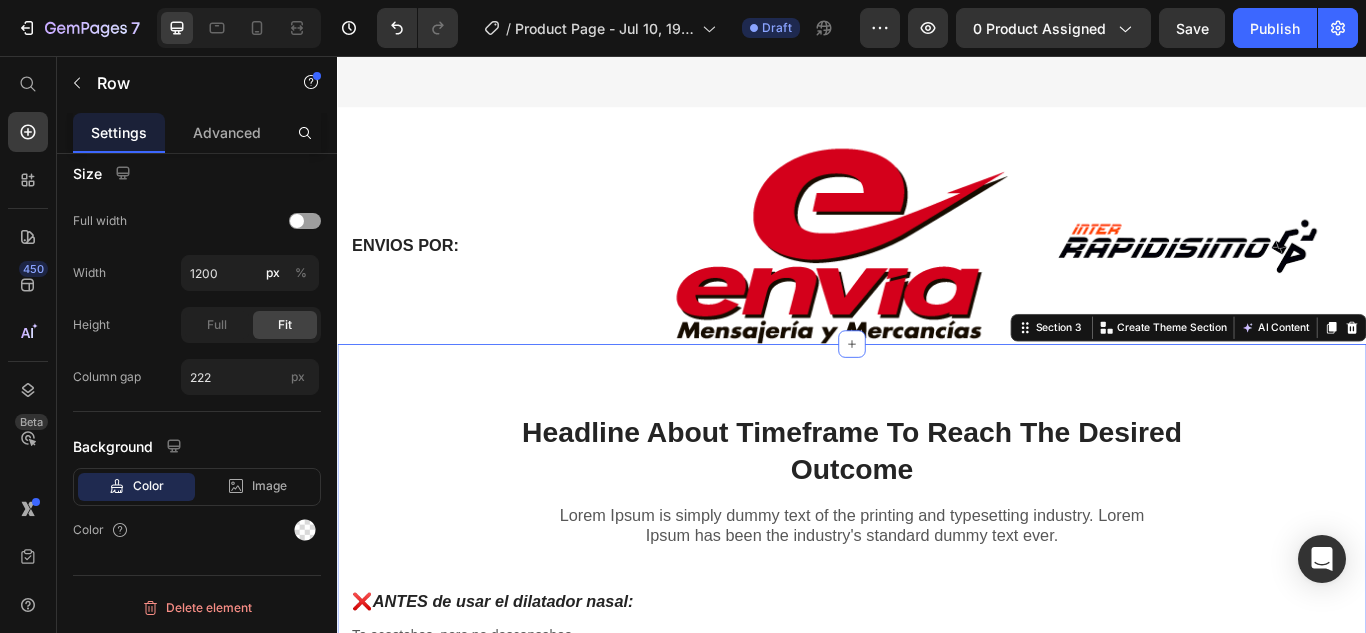 scroll, scrollTop: 0, scrollLeft: 0, axis: both 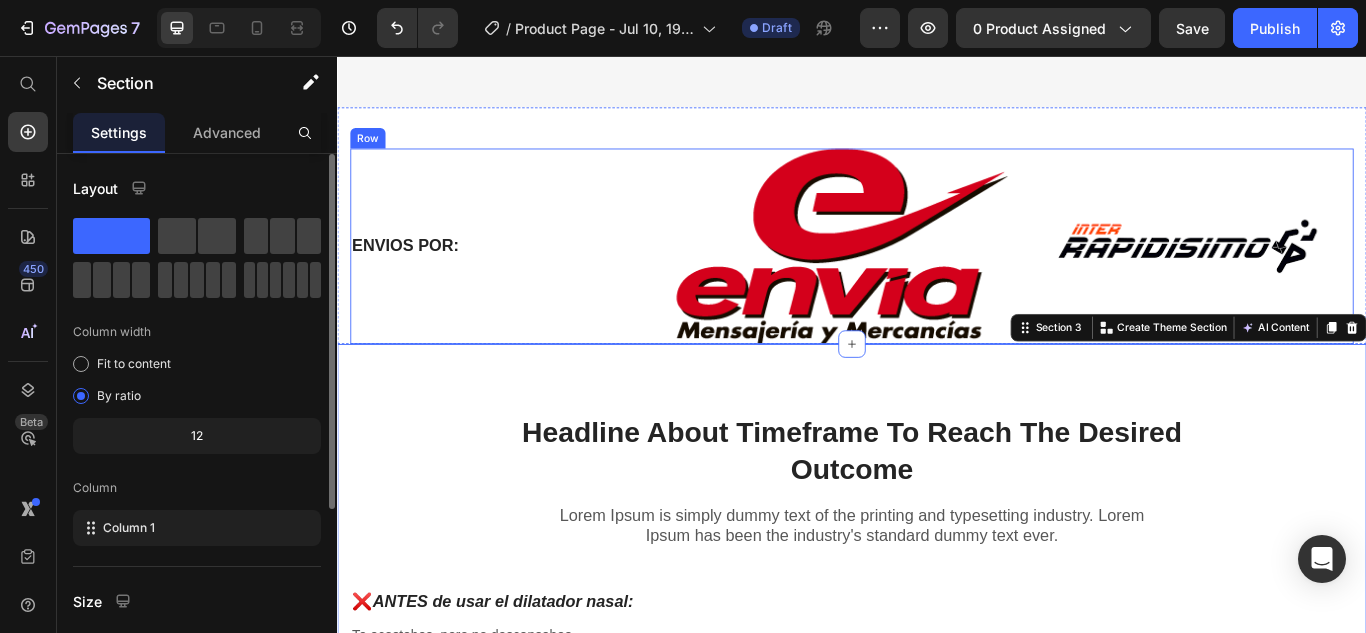 click on "ENVIOS POR: Heading Image Image Row Row" at bounding box center (937, 278) 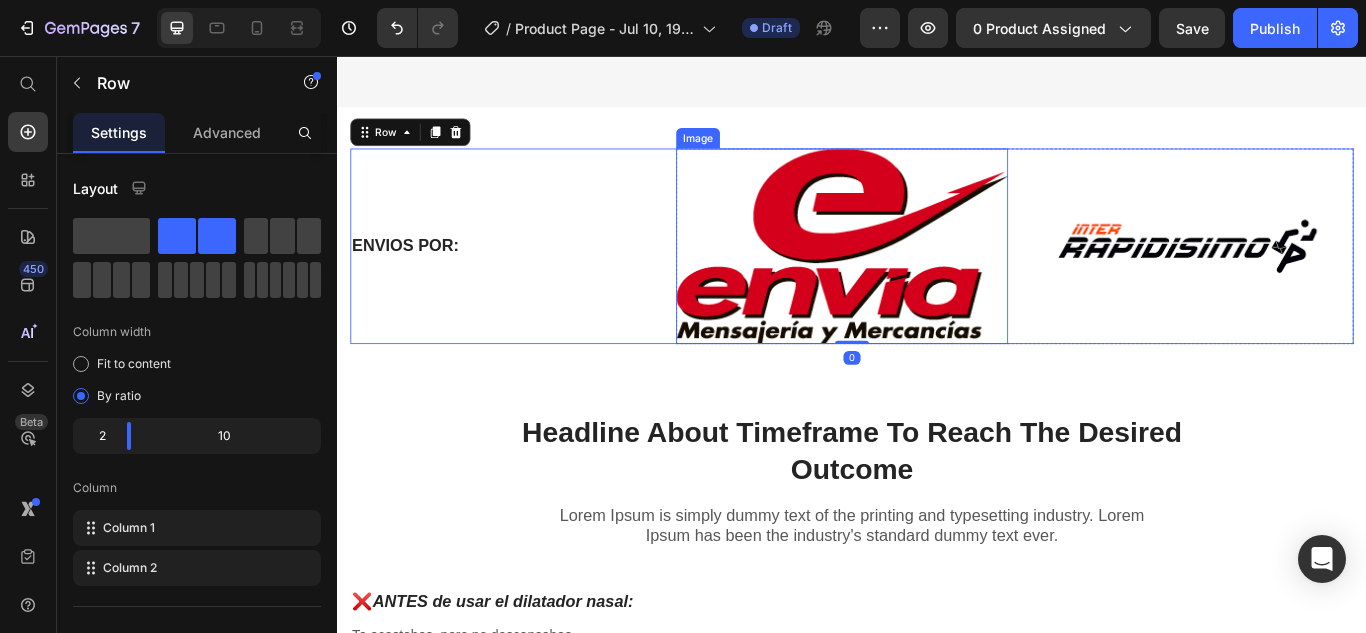 click at bounding box center (925, 278) 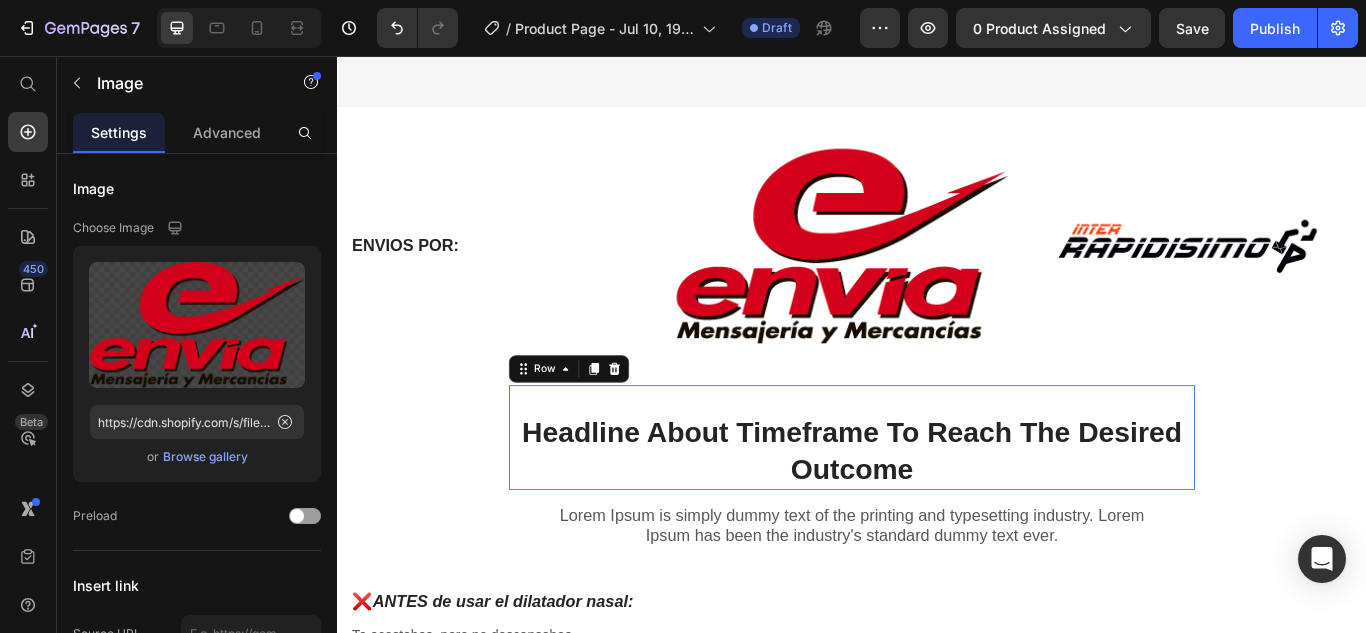 click on "Headline About Timeframe To Reach The Desired Outcome Heading Row   0" at bounding box center [937, 501] 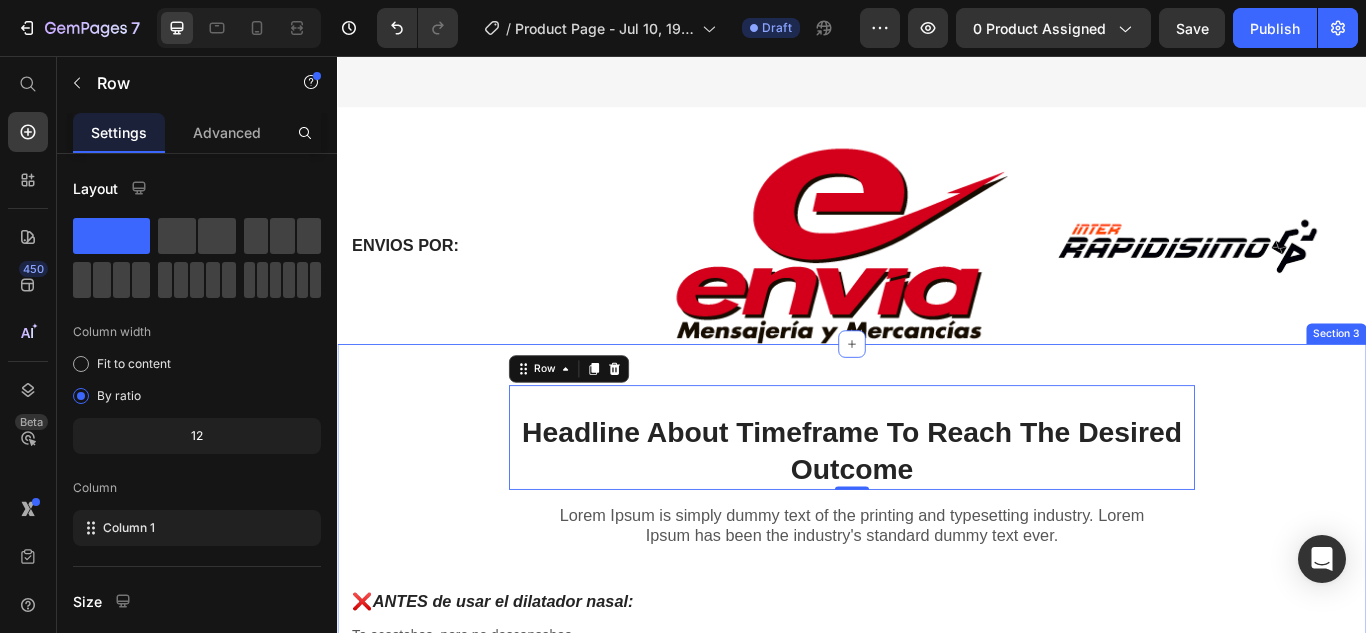 click at bounding box center [925, 278] 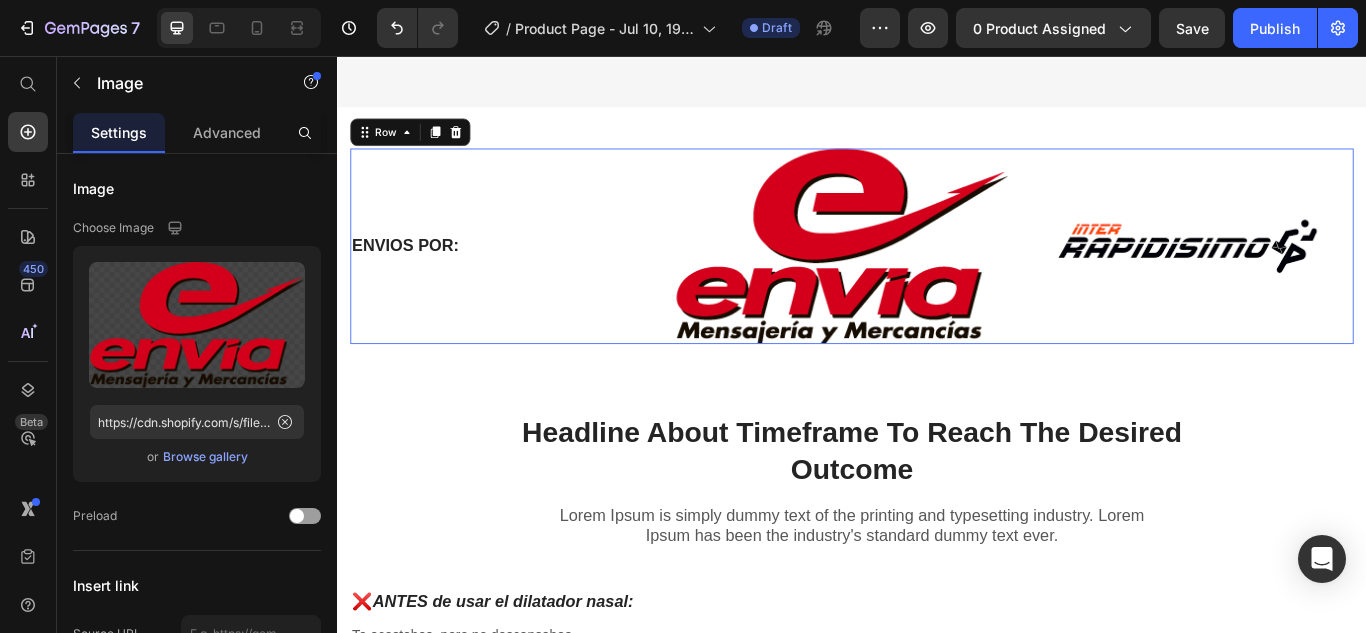 click on "ENVIOS POR: Heading Image Image Row Row   0" at bounding box center [937, 278] 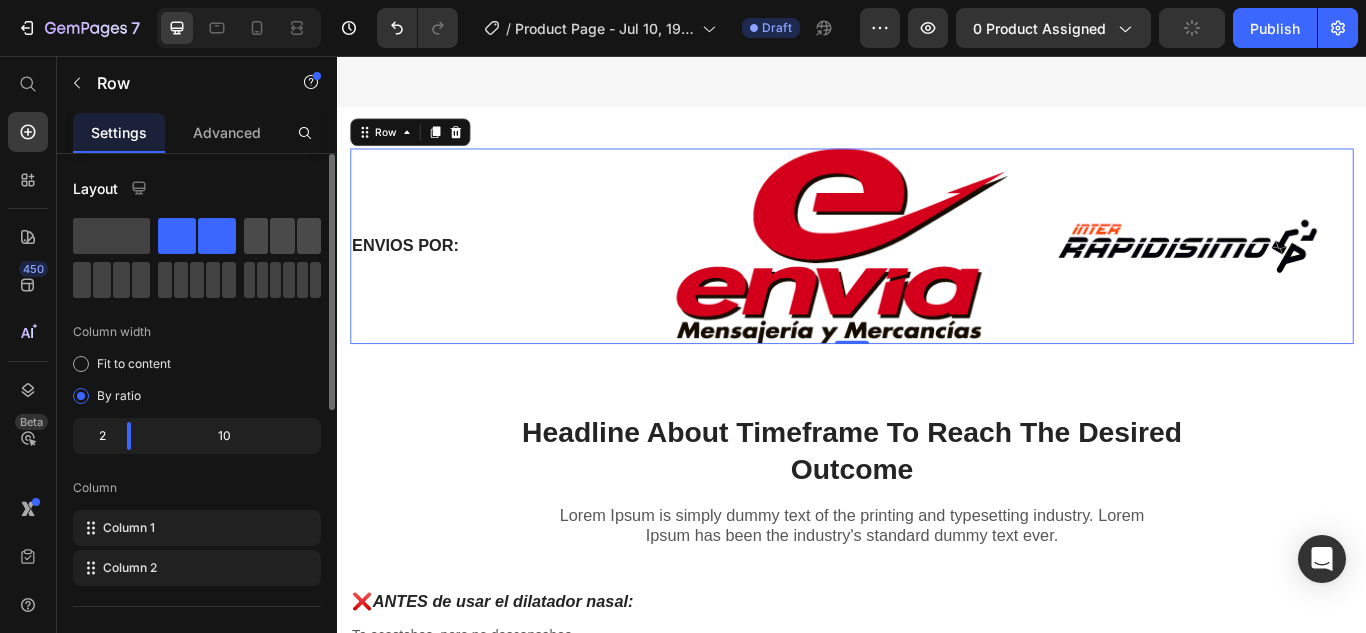 click 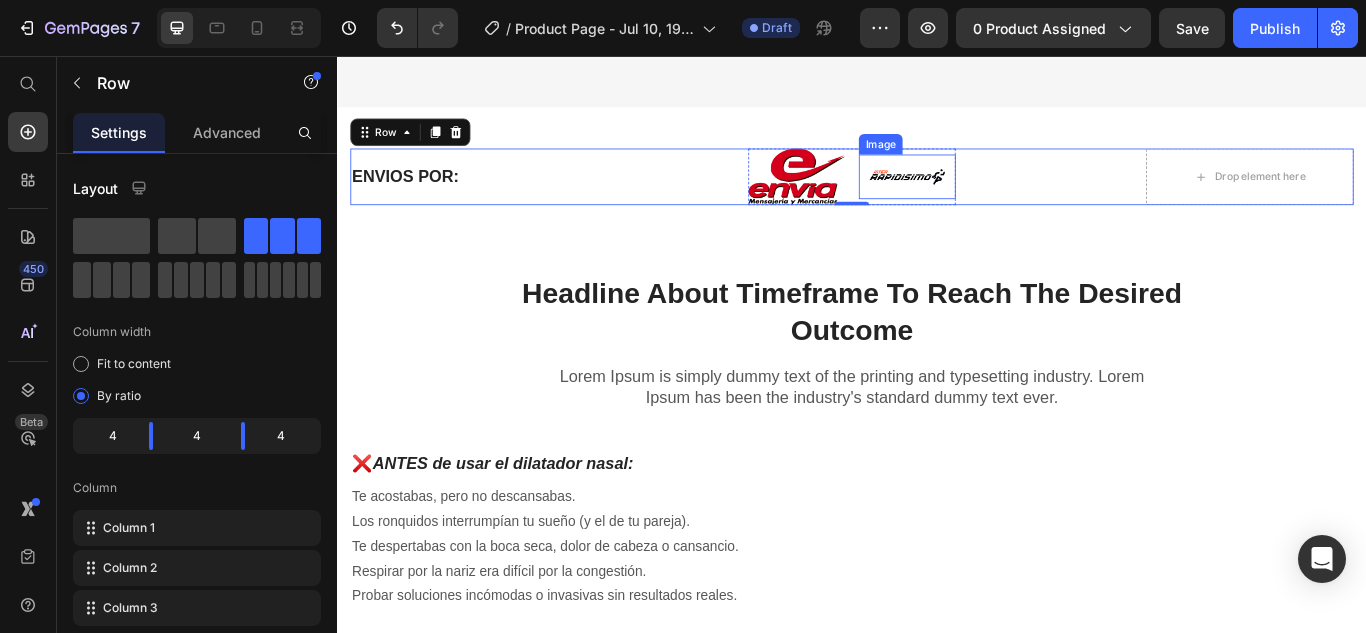 click at bounding box center (1001, 197) 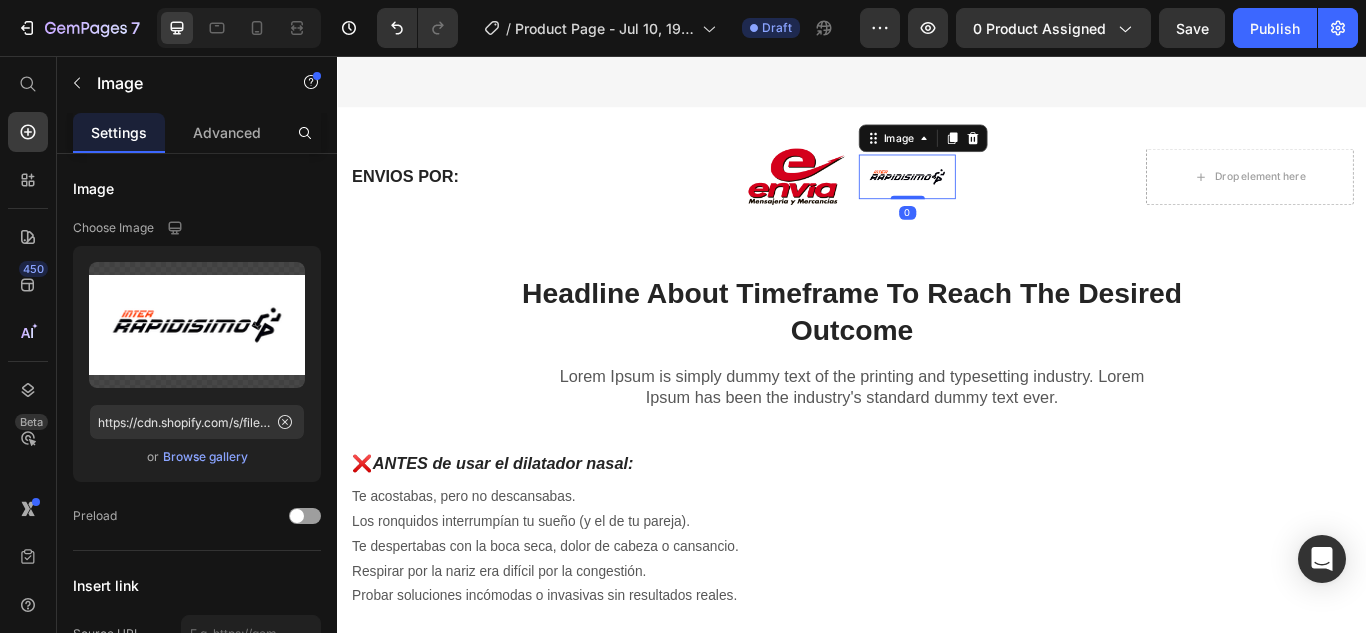click on "ENVIOS POR: Heading Image Image   0 Row
Drop element here Row" at bounding box center [937, 197] 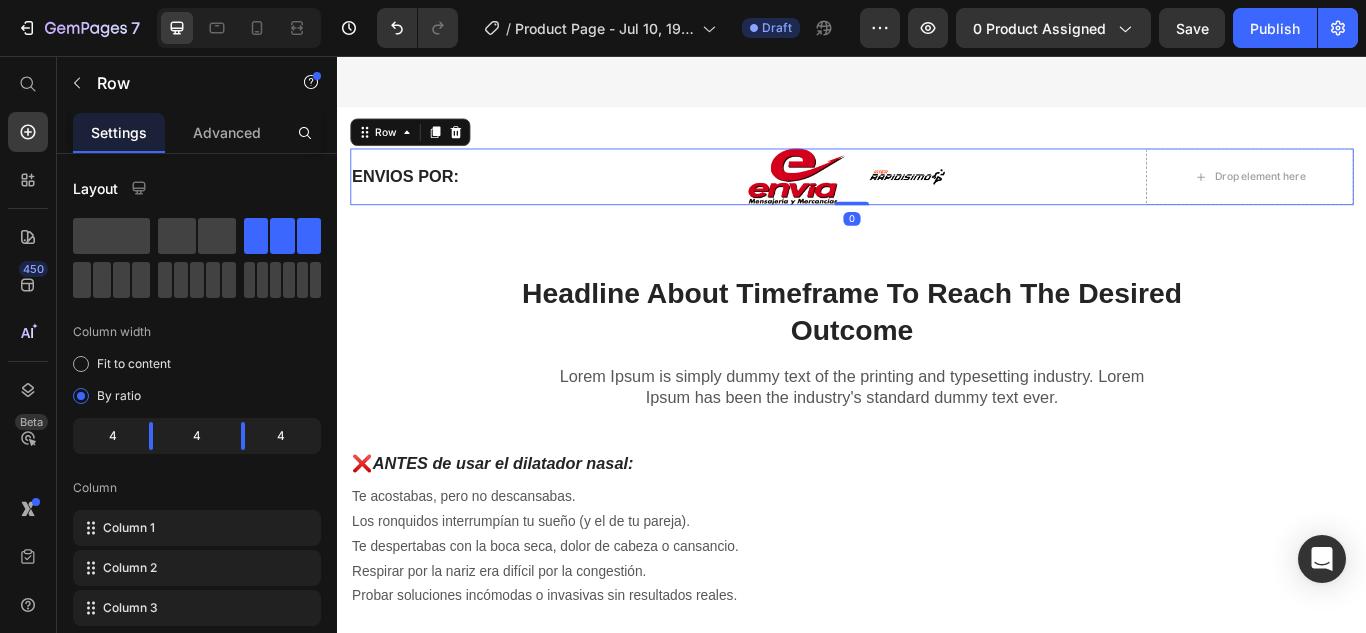 click on "ENVIOS POR: Heading Image Image Row
Drop element here Row   0" at bounding box center (937, 197) 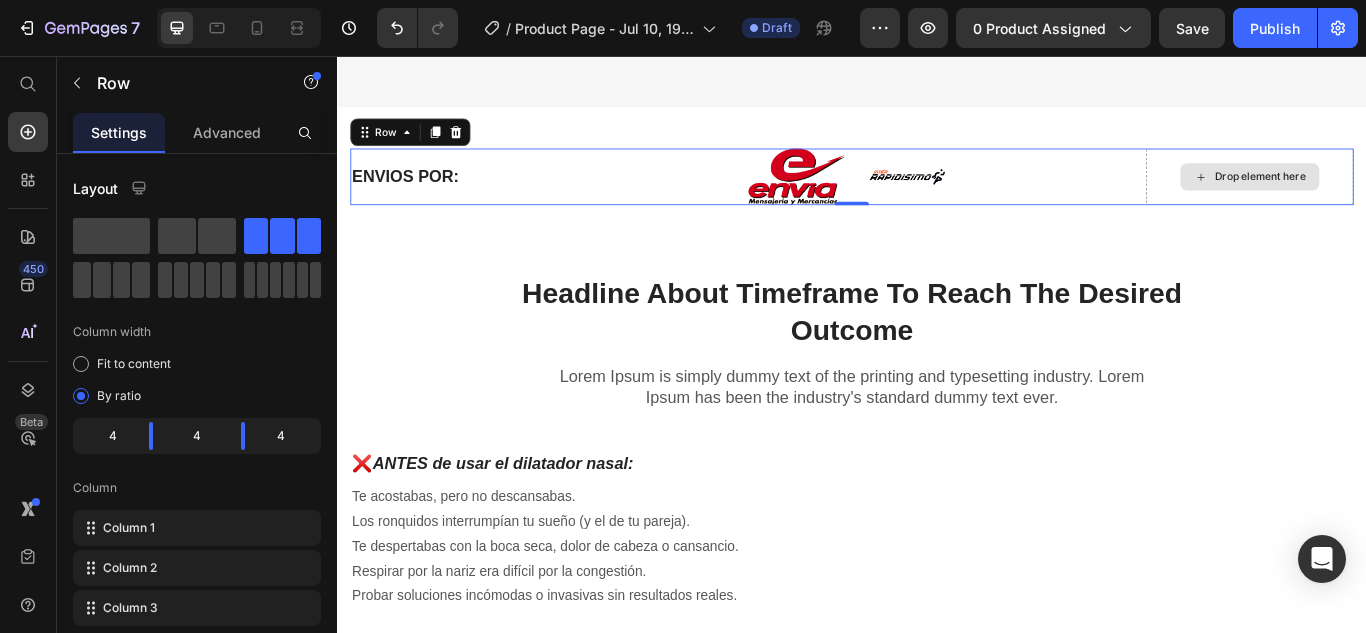 click on "Drop element here" at bounding box center [1413, 197] 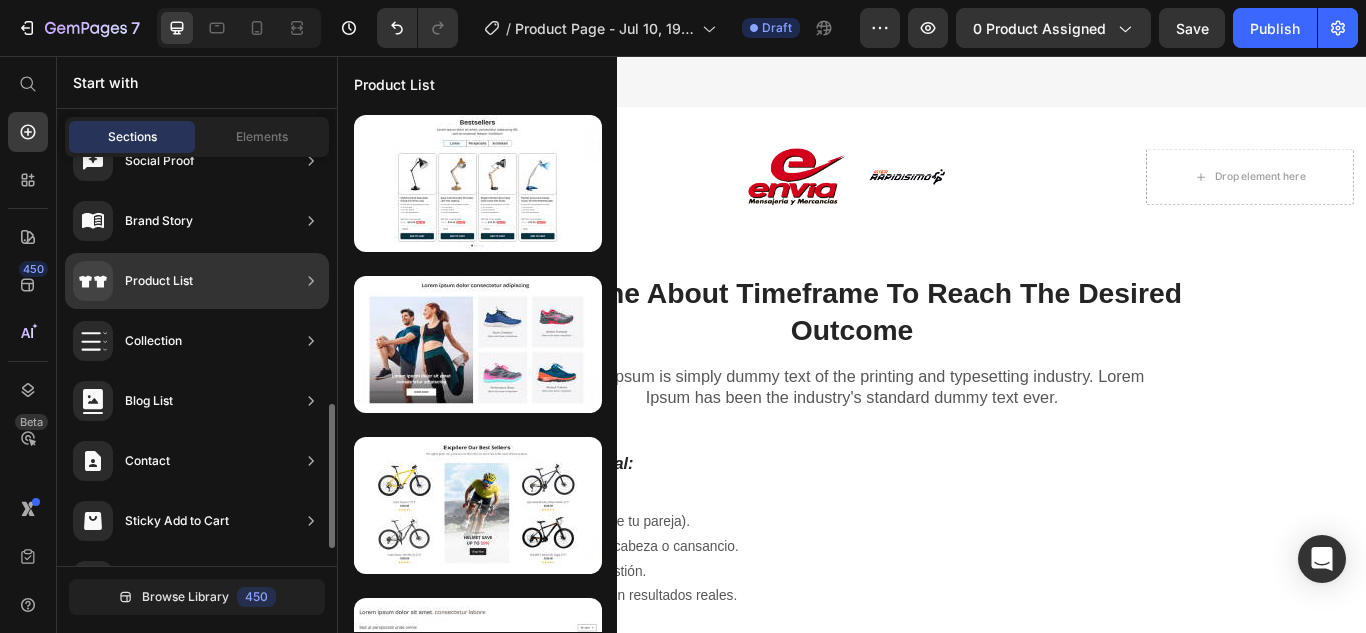 scroll, scrollTop: 751, scrollLeft: 0, axis: vertical 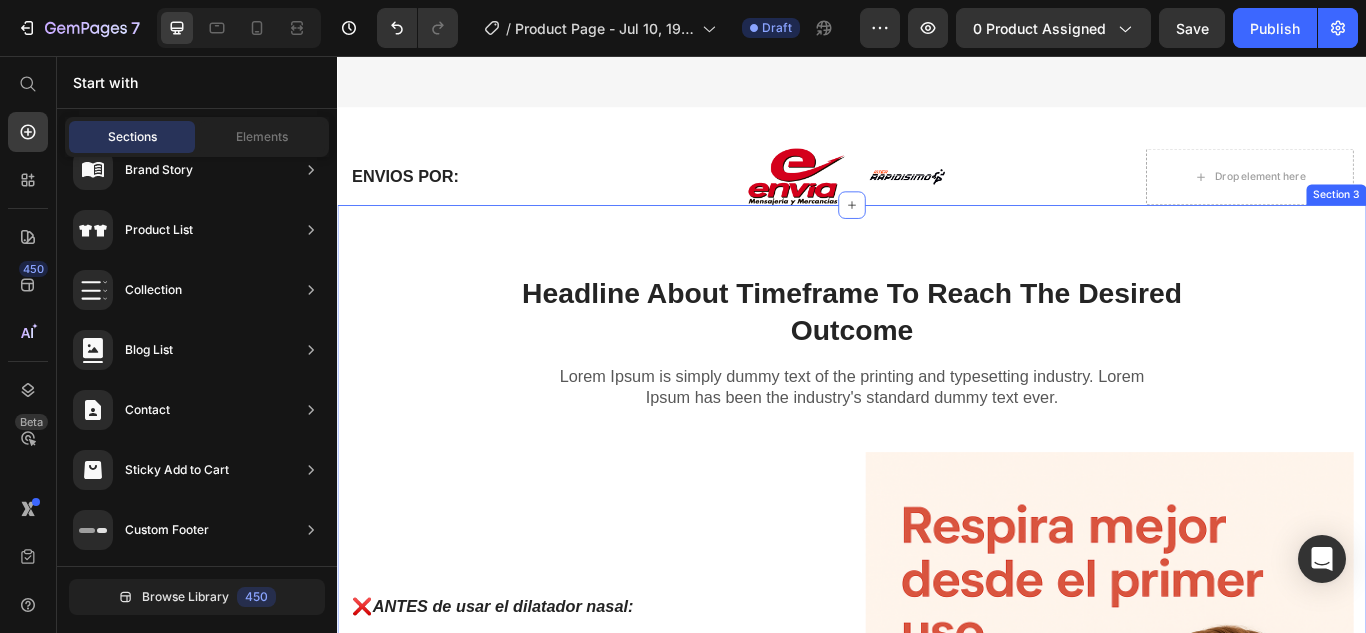 click on "Headline About Timeframe To Reach The Desired Outcome Heading Row Lorem Ipsum is simply dummy text of the printing and typesetting industry. Lorem Ipsum has been the industry's standard dummy text ever. Text block Row ❌  ANTES de usar el dilatador nasal: Heading Te acostabas, pero no descansabas. Los ronquidos interrumpían tu sueño (y el de tu pareja). Te despertabas con la boca seca, dolor de cabeza o cansancio. Respirar por la nariz era difícil por la congestión. Probar soluciones incómodas o invasivas sin resultados reales. Text block Row ✅  DESPUÉS de usar el dilatador nasal de Anzapa: Heading Respiras mejor desde la primera noche. Duermes profundamente y sin interrupciones. Te despiertas renovado, con más energía y claridad. Dices adiós a los ronquidos y a la congestión nasal. Usas una solución cómoda, reutilizable y sin químicos. Text block Row  	   OBTENER OFERTA Button                Icon garantía de devolución de 30 días Text block Icon List Row Image Row" at bounding box center [937, 824] 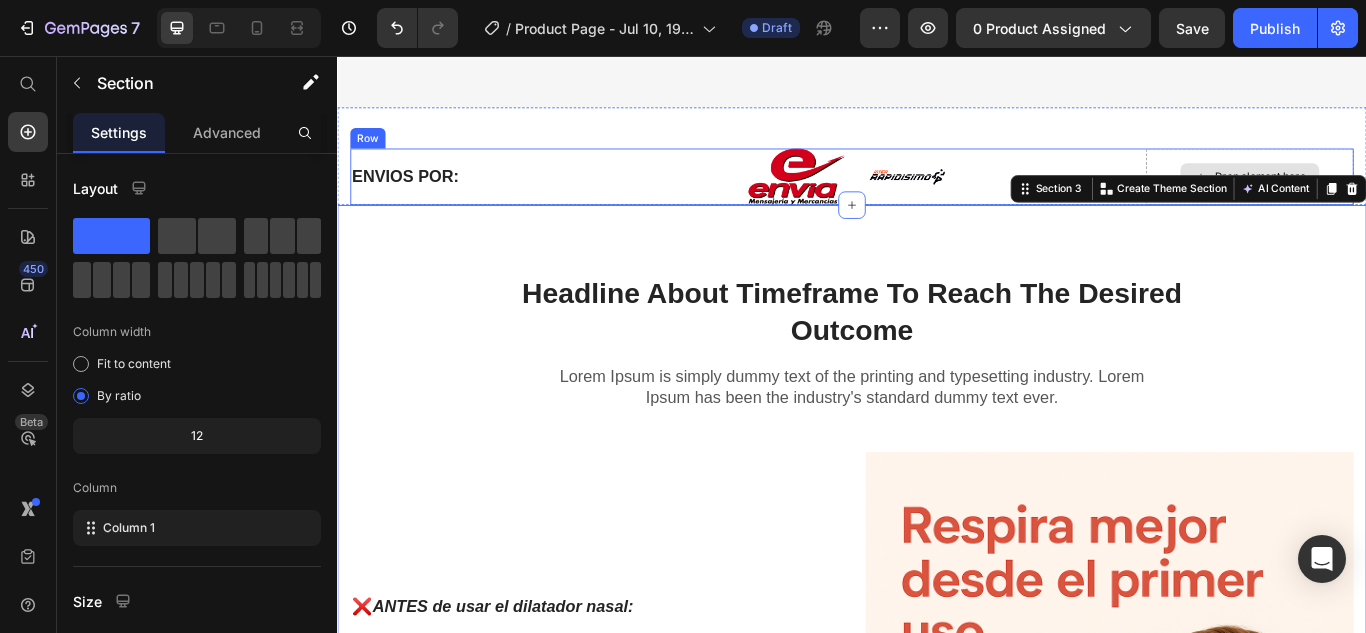 click on "Drop element here" at bounding box center [1401, 197] 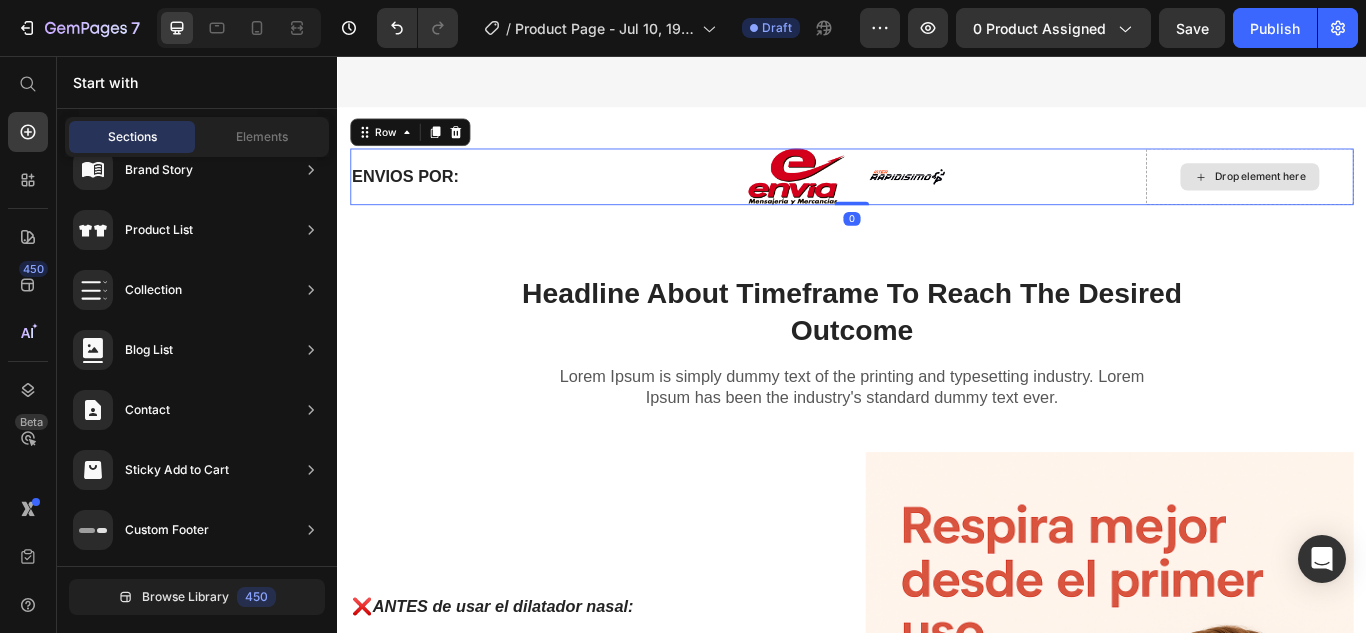 click on "Drop element here" at bounding box center [1413, 197] 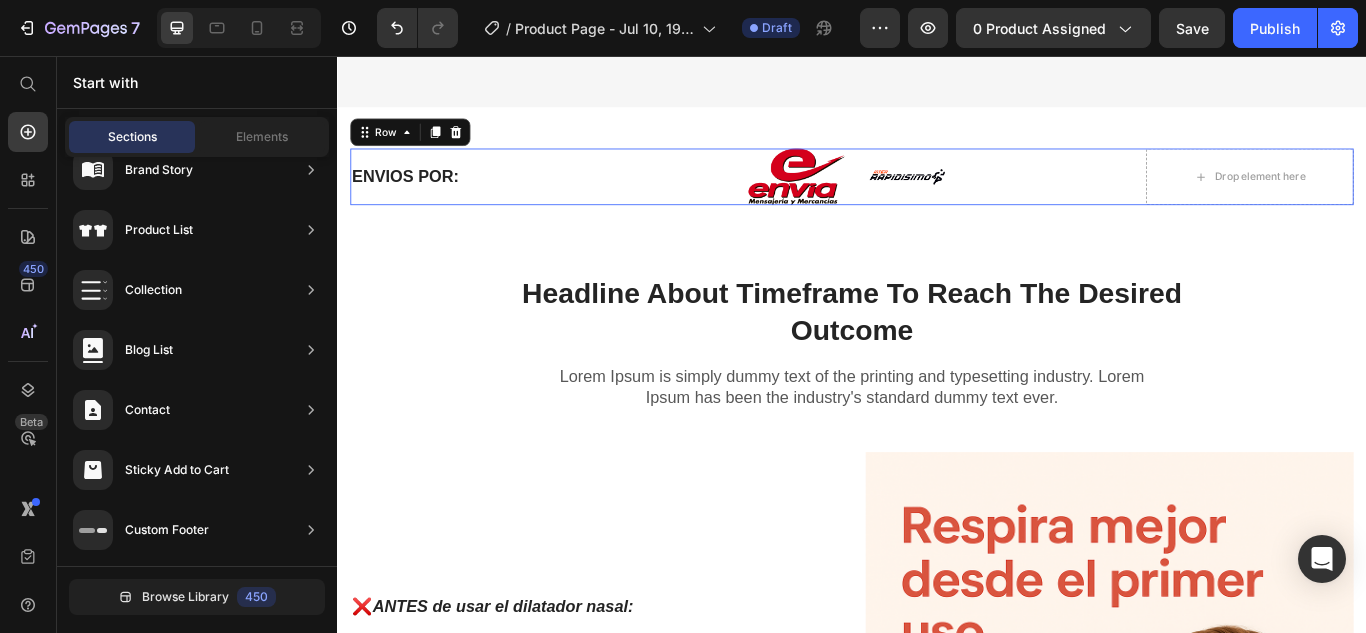 click on "ENVIOS POR: Heading Image Image Row
Drop element here Row   0" at bounding box center [937, 197] 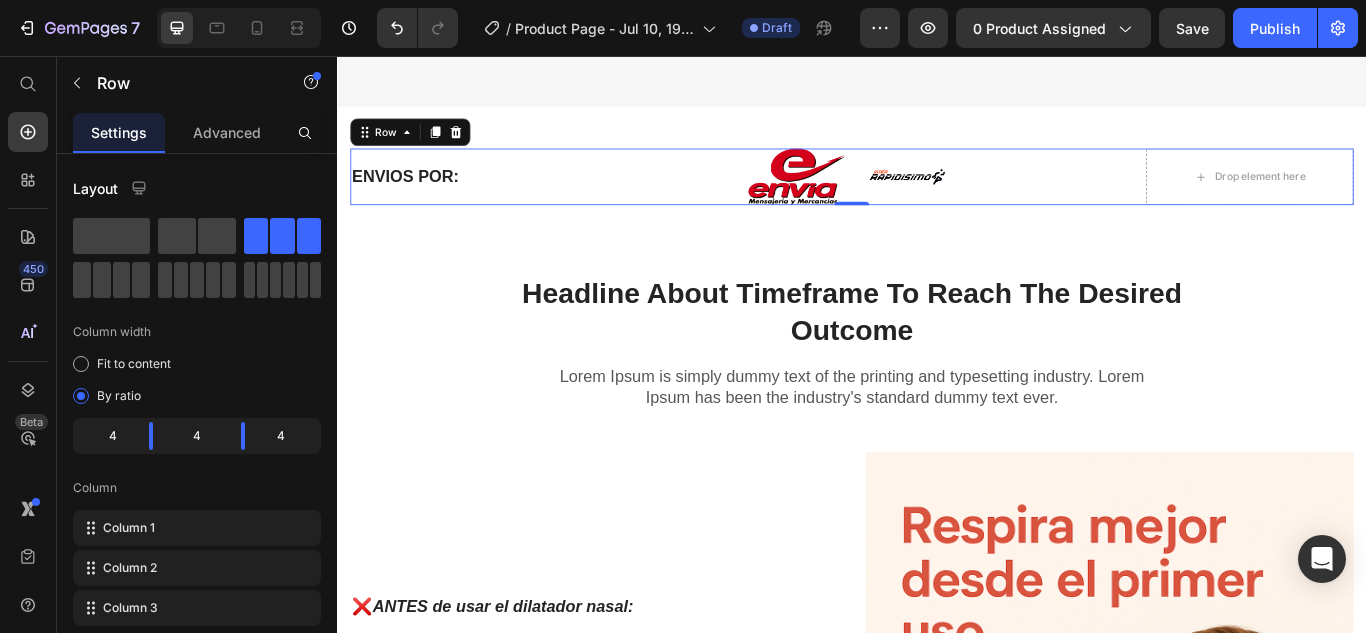 click on "ENVIOS POR: Heading Image Image Row
Drop element here Row   0" at bounding box center [937, 197] 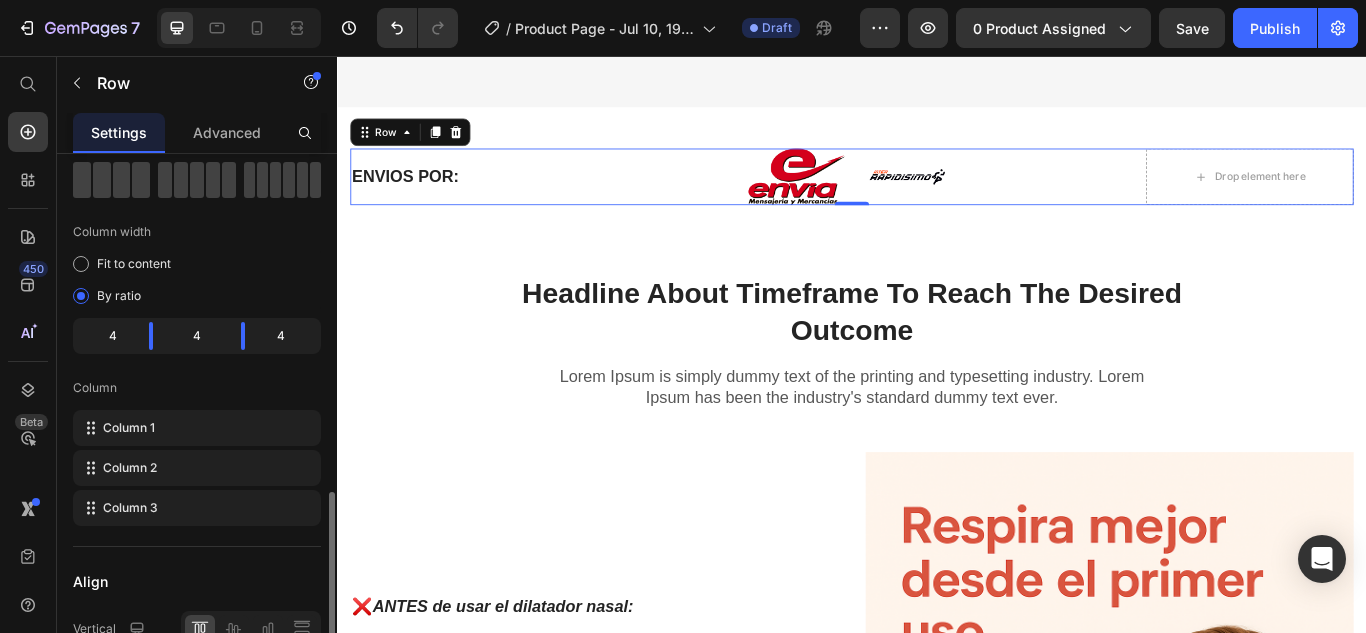 scroll, scrollTop: 300, scrollLeft: 0, axis: vertical 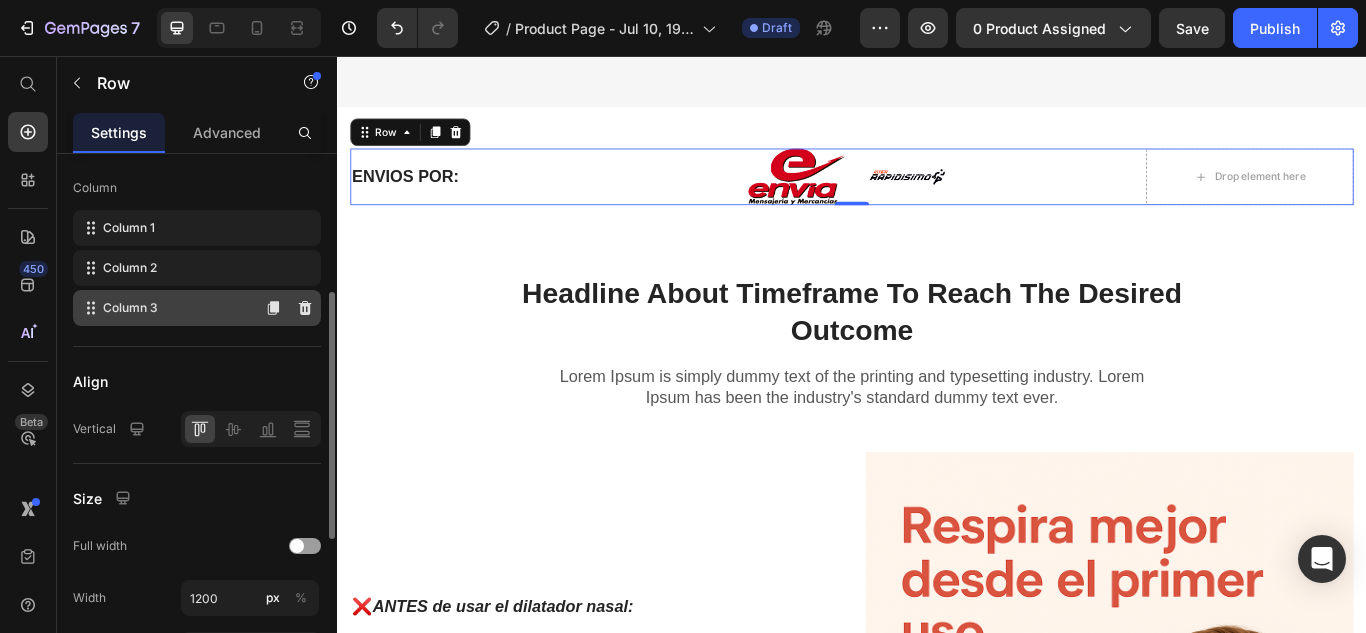click on "Column 3" 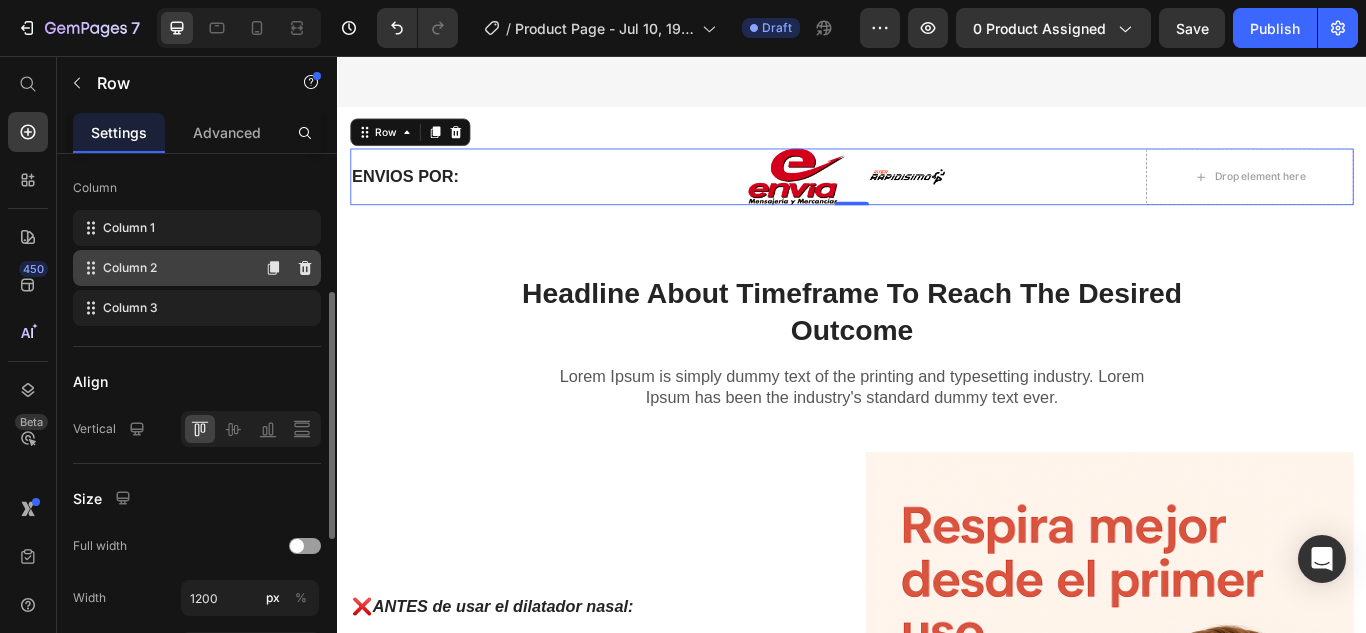 click on "Column 2" 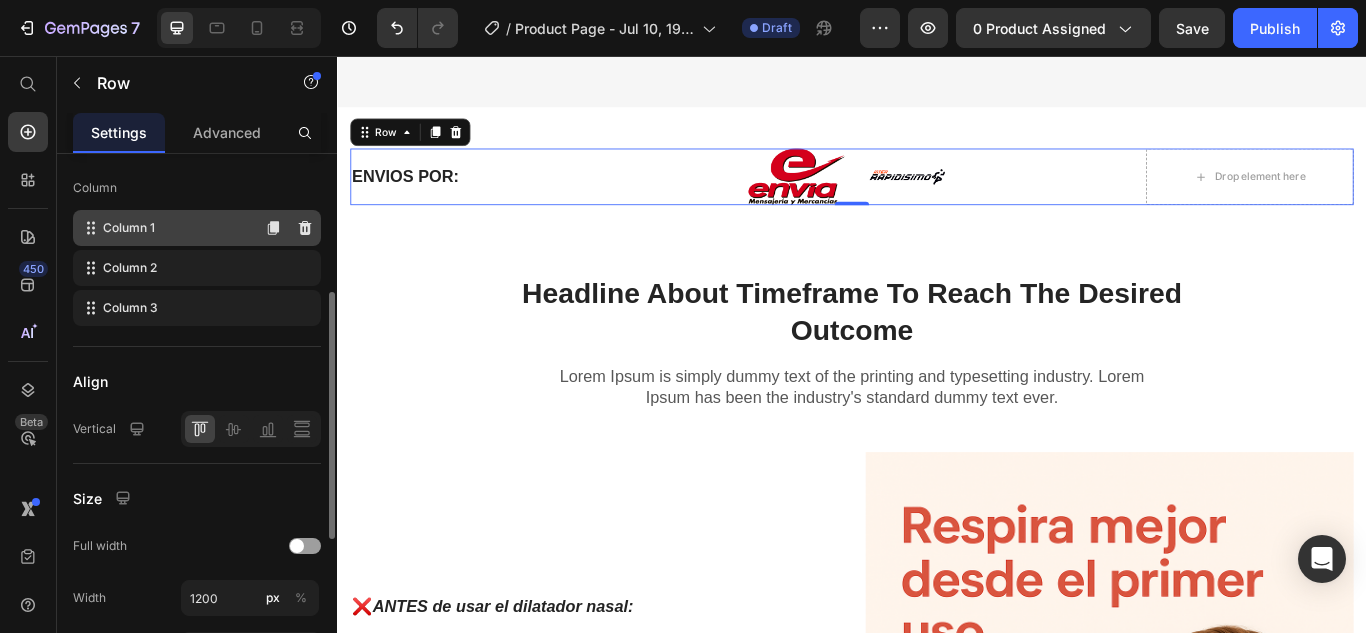 click on "Column 1" 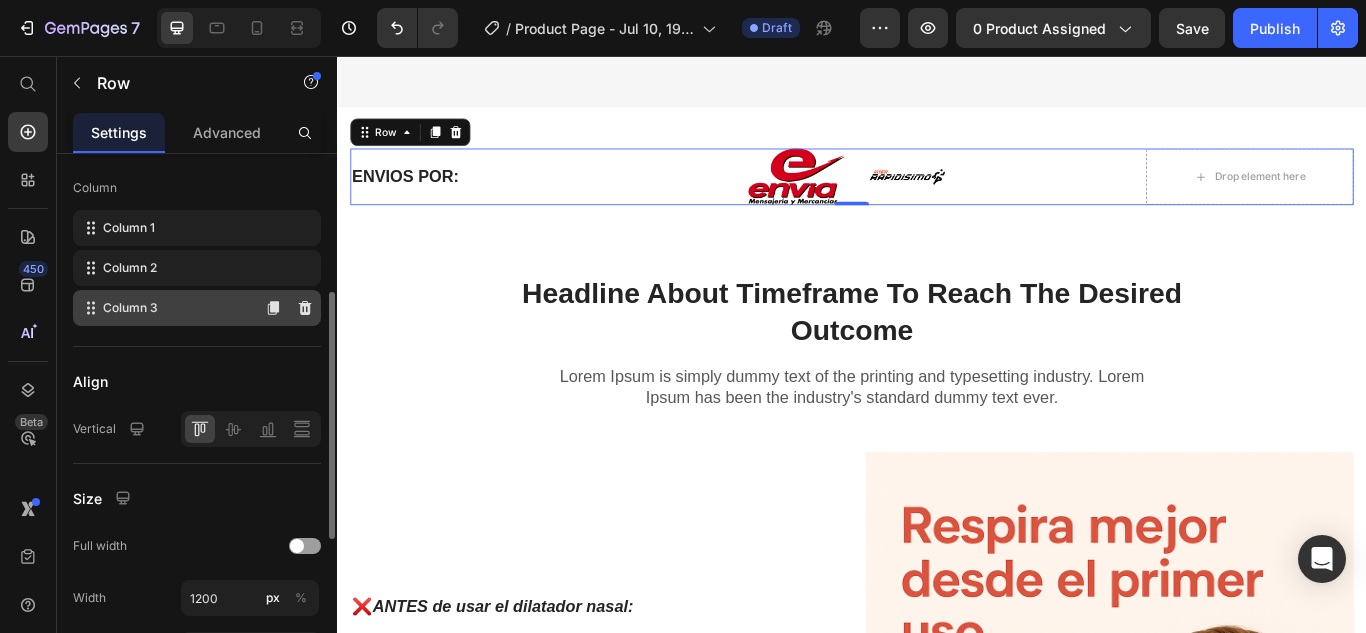 click on "Column 3" 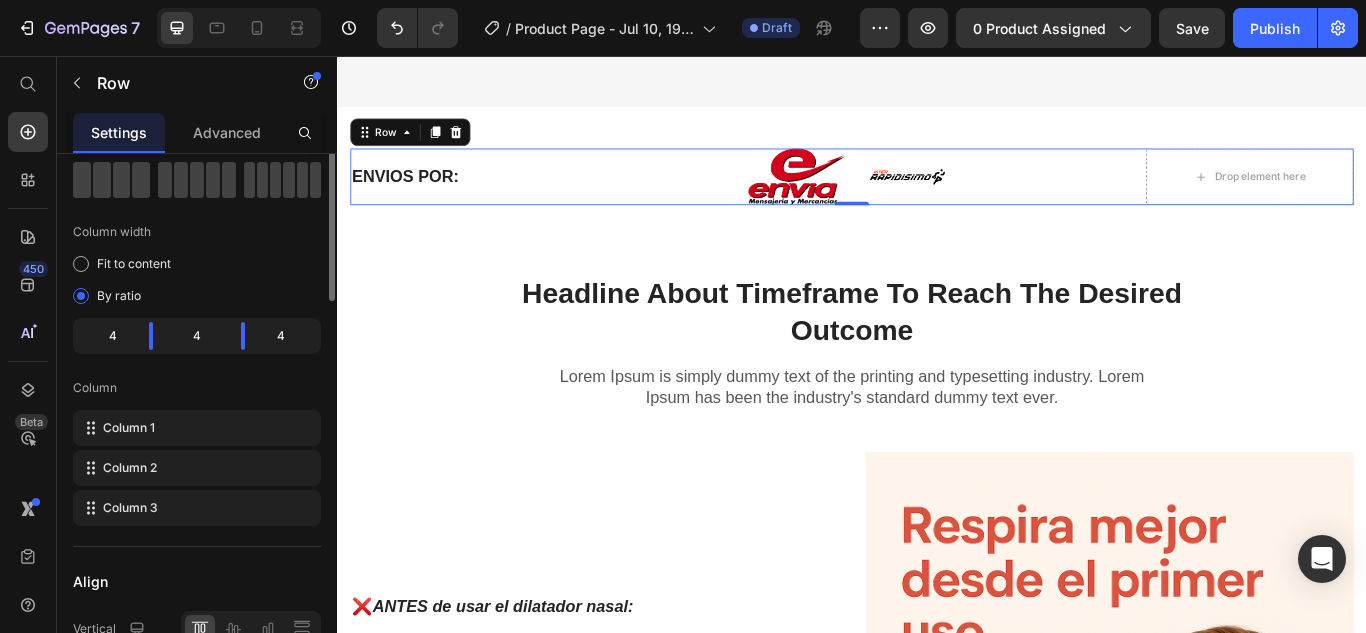 scroll, scrollTop: 0, scrollLeft: 0, axis: both 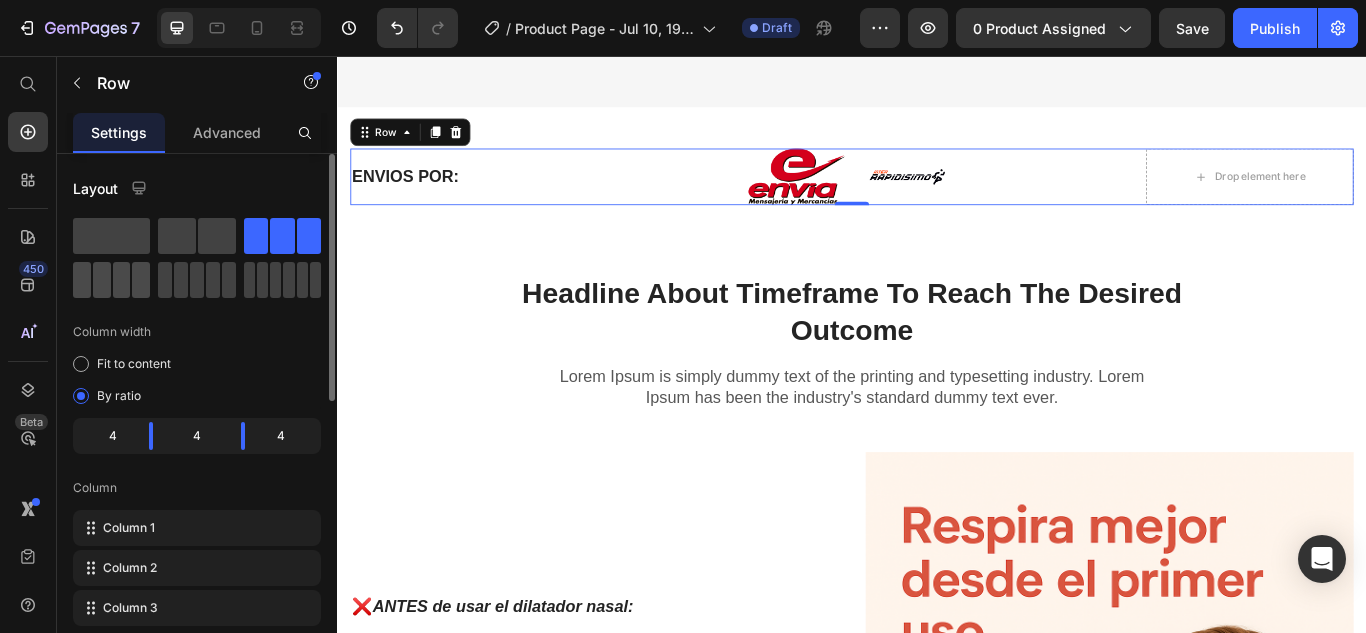 click 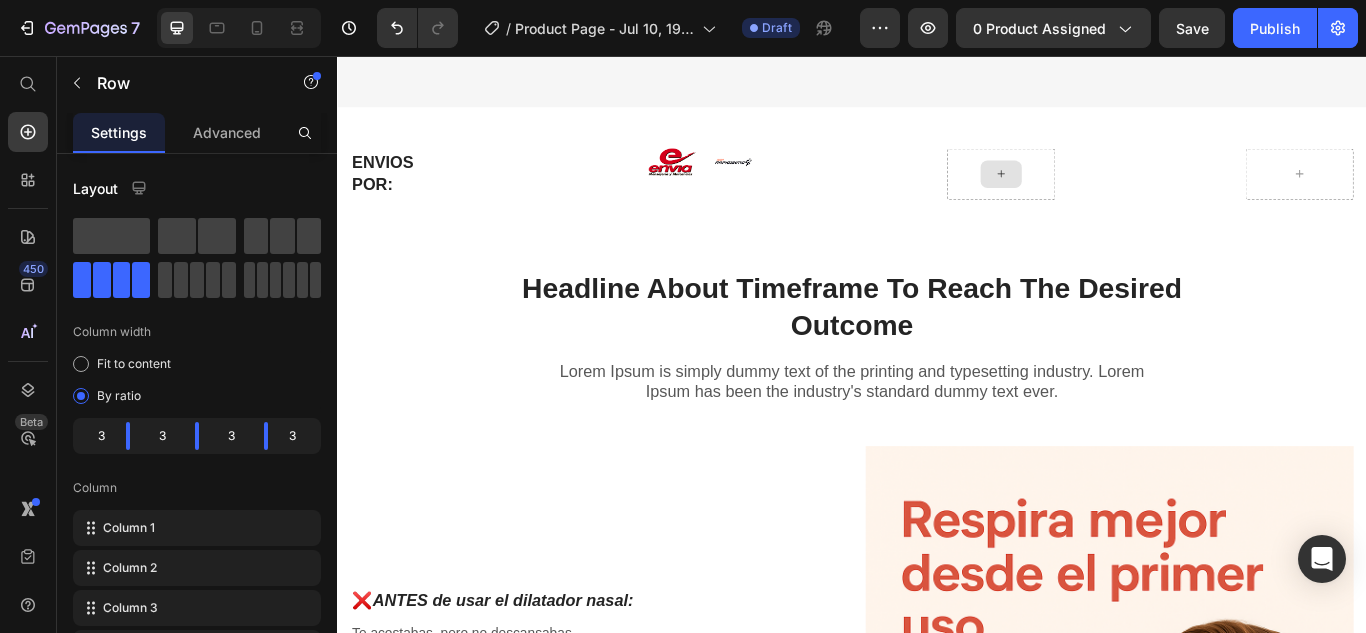 click 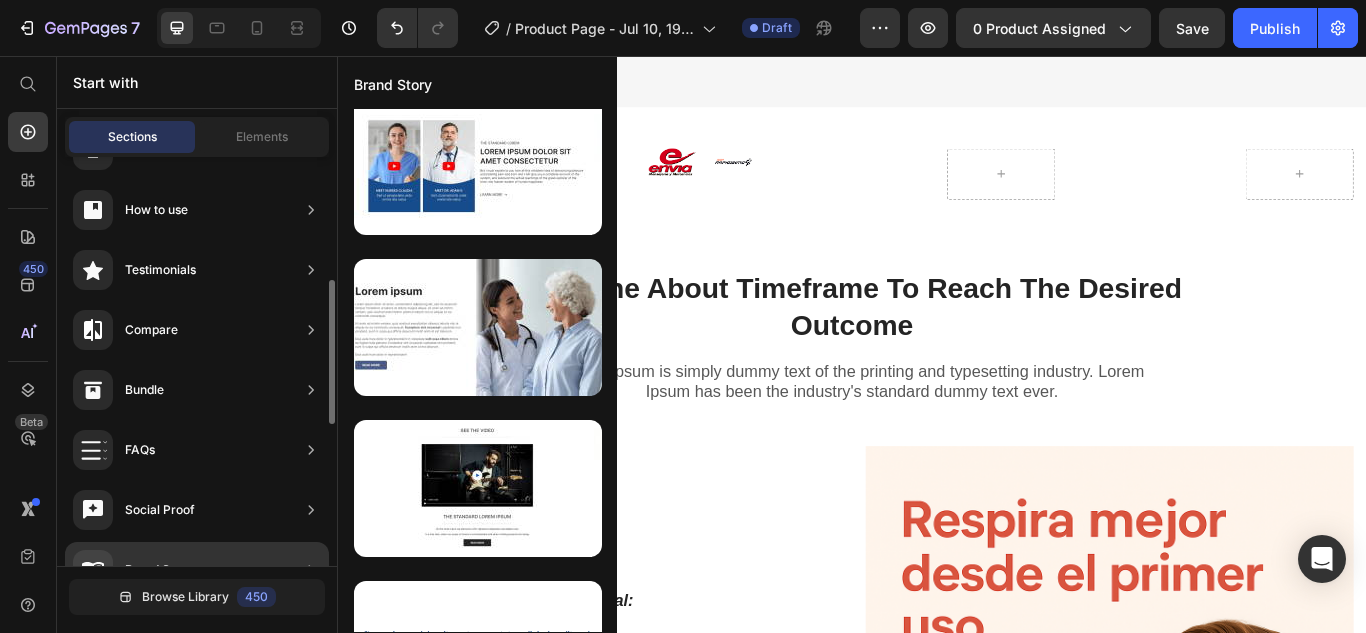scroll, scrollTop: 151, scrollLeft: 0, axis: vertical 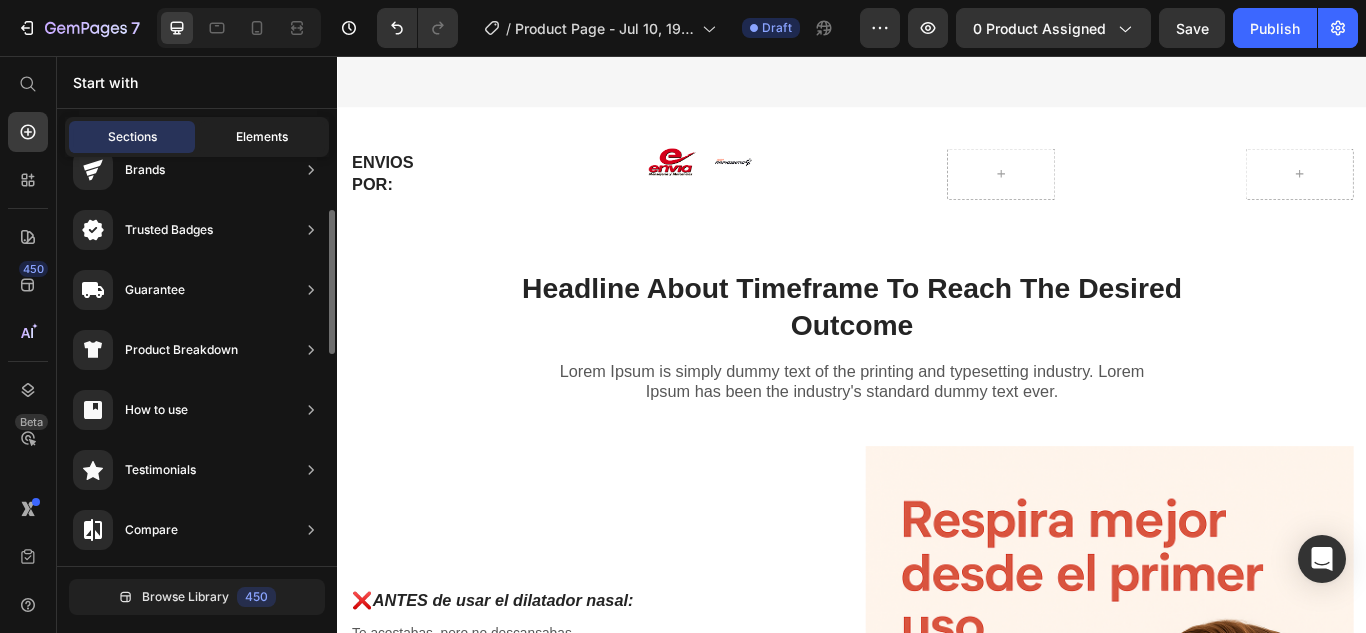 click on "Elements" at bounding box center [262, 137] 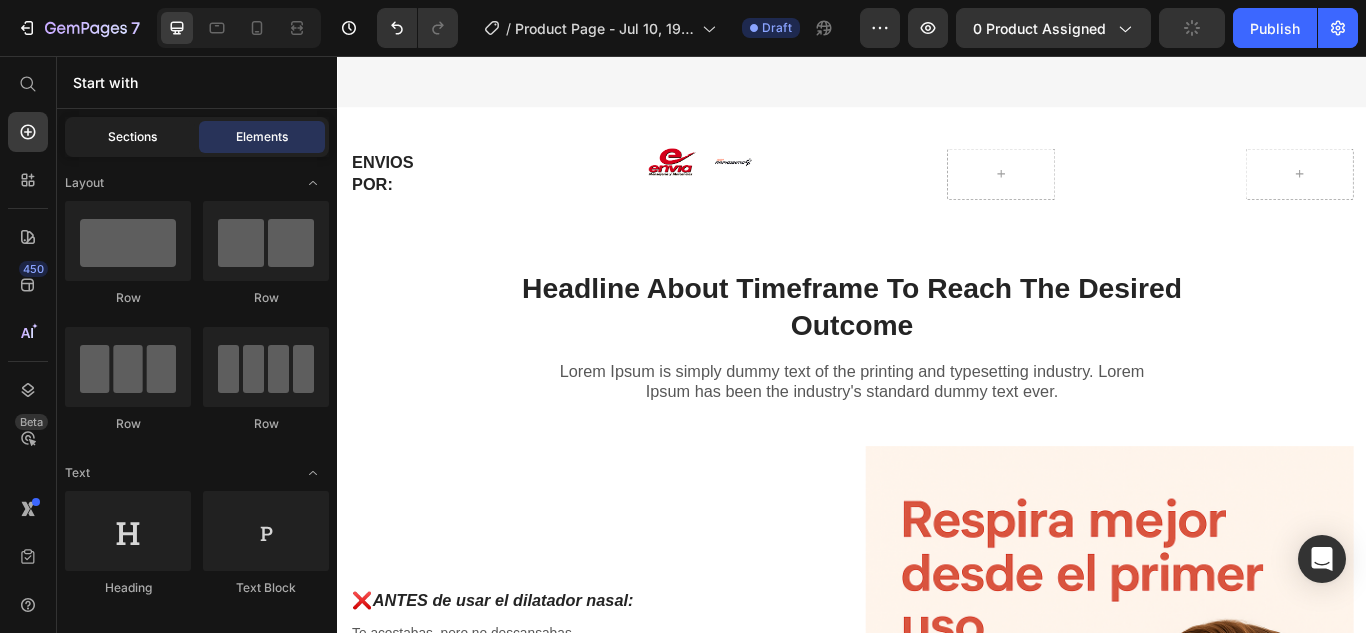 click on "Sections" at bounding box center (132, 137) 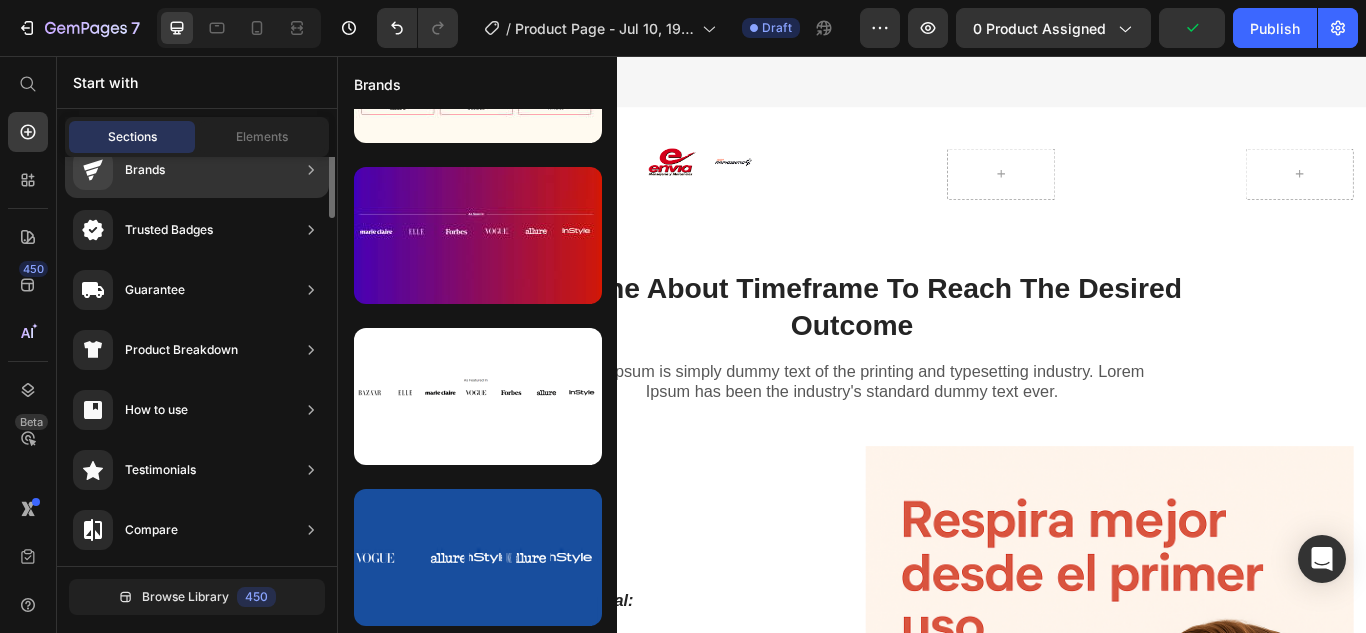 scroll, scrollTop: 51, scrollLeft: 0, axis: vertical 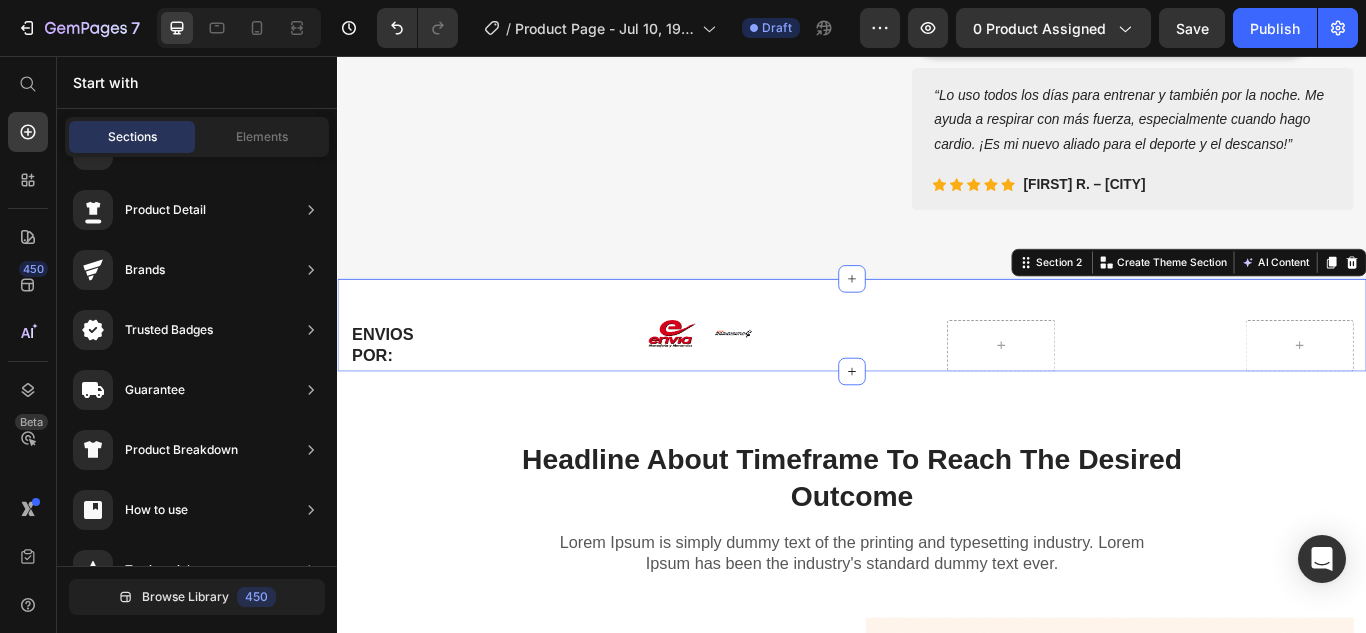 click on "ENVIOS POR: Heading Image Image Row
Row Section 2   You can create reusable sections Create Theme Section AI Content Write with GemAI What would you like to describe here? Tone and Voice Persuasive Product Show more Generate" at bounding box center [937, 370] 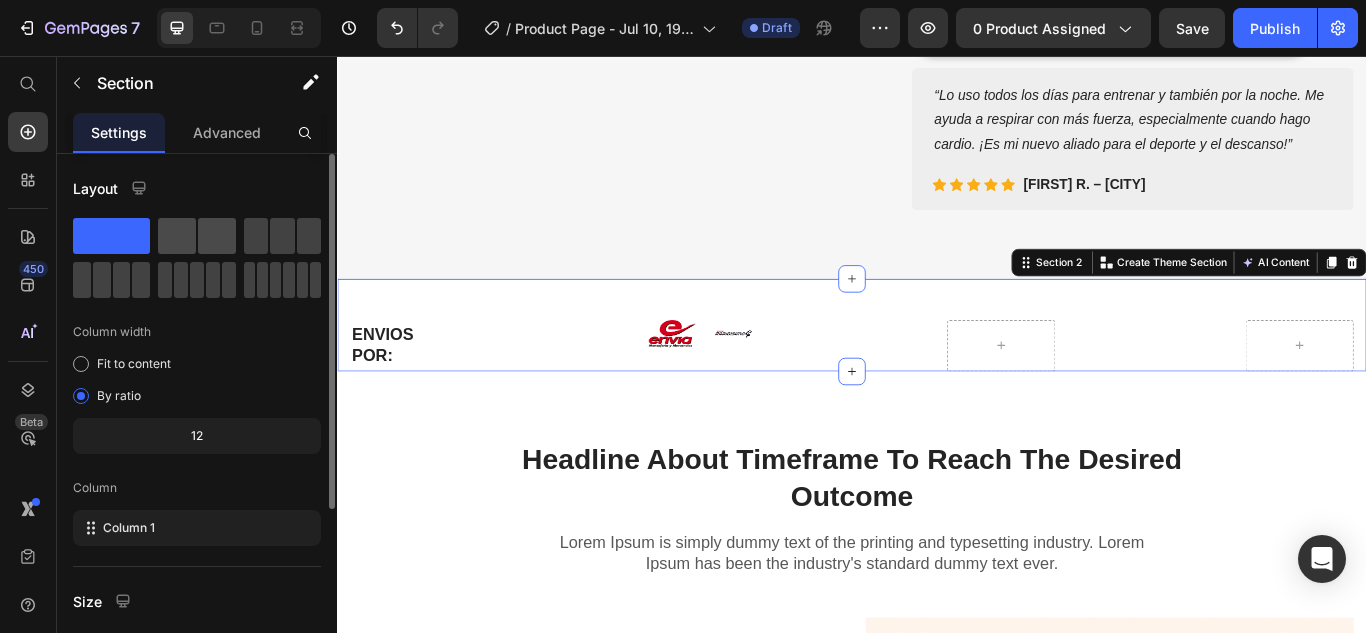 click 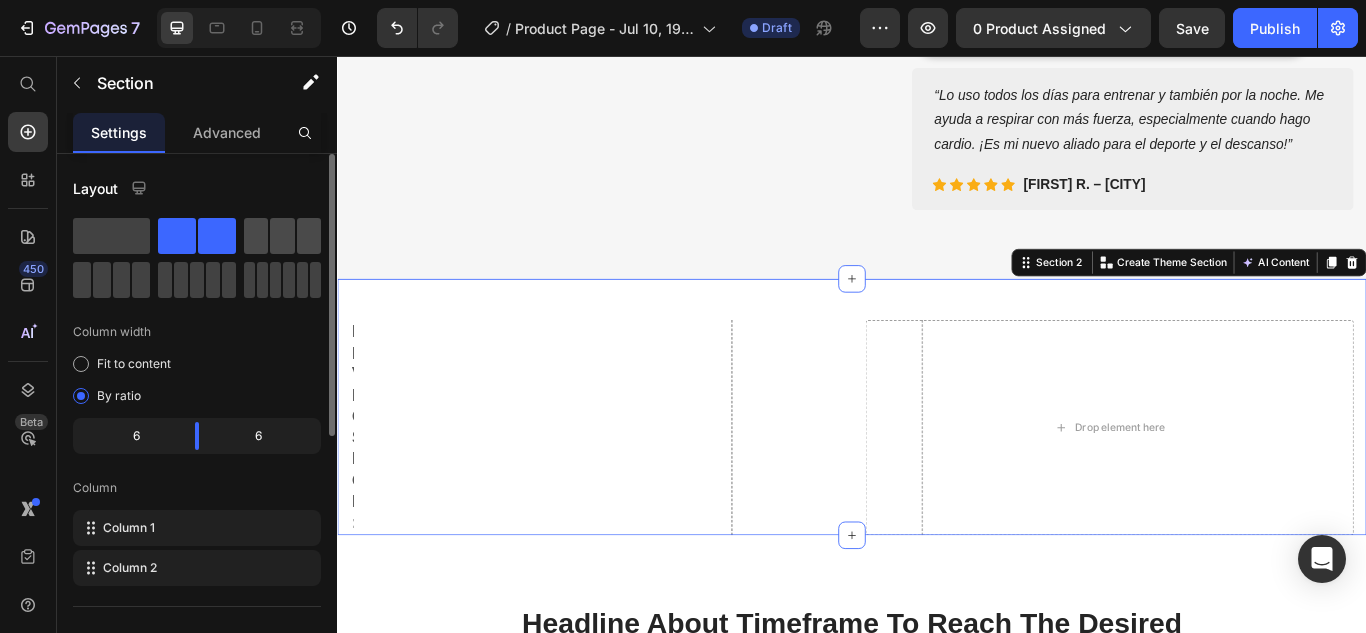 click 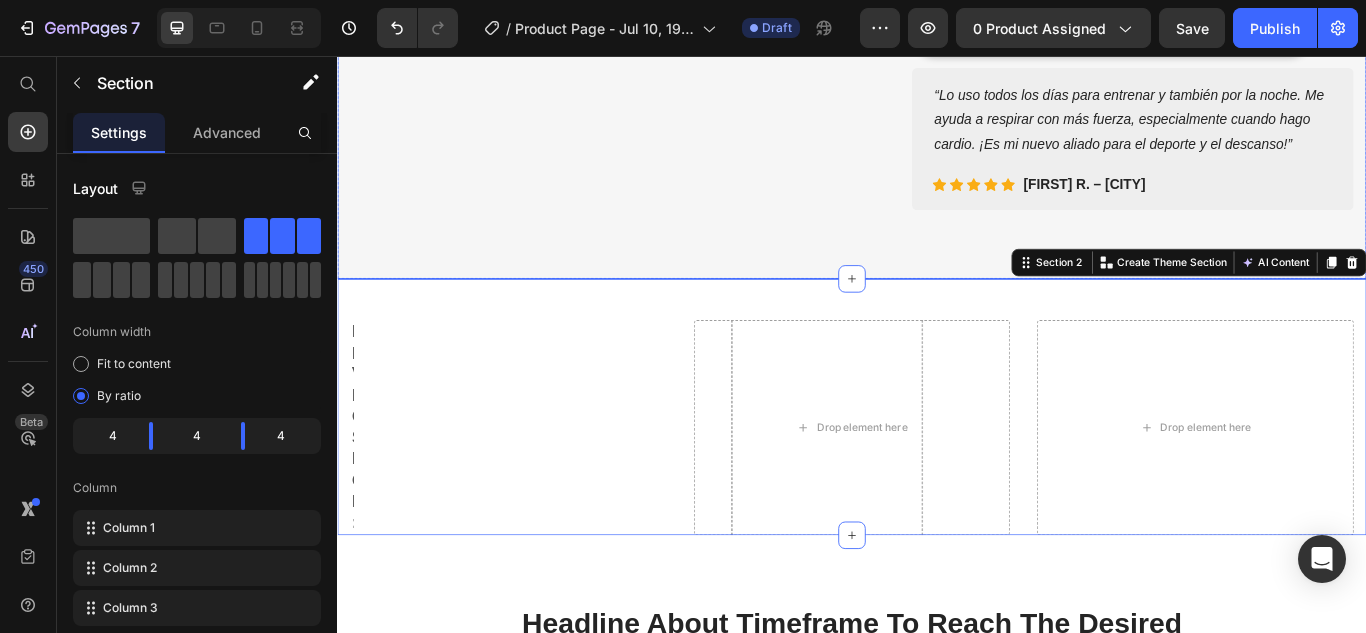 click on "Image Image ENVIO GRATIS Heading Row Image PAGO CONTRA ENTREGA Heading Row Row Row (P) Images & Gallery KIT DILATADOR NASAL ANTIRONQUIDOS (P) Title                Icon                Icon                Icon                Icon                Icon Icon List Hoz 6000+ Cientes satisfechos Text block Row
Icon Mejora la calidad del sueño Text block
Icon Reduce o elimina los ronquidos Text block
Icon Favorece el rendimiento deportivo Text block
Icon Alivio inmediato de la congestión nasal Text block Icon List $49.900,00 (P) Price $89.900,00 (P) Price AHORAS $40.000,00 Product Tag Row
Icon Product Benefit 1 Text block
Icon Product Benefit 2 Text block
Icon Product Benefit 3 Text block
Icon Product Benefit 4 Text block Icon List PAGAS CONTRA ENTREGA (P) Cart Button Text block                Icon                Icon                Icon                Icon                Icon Icon List Hoz" at bounding box center [937, -91] 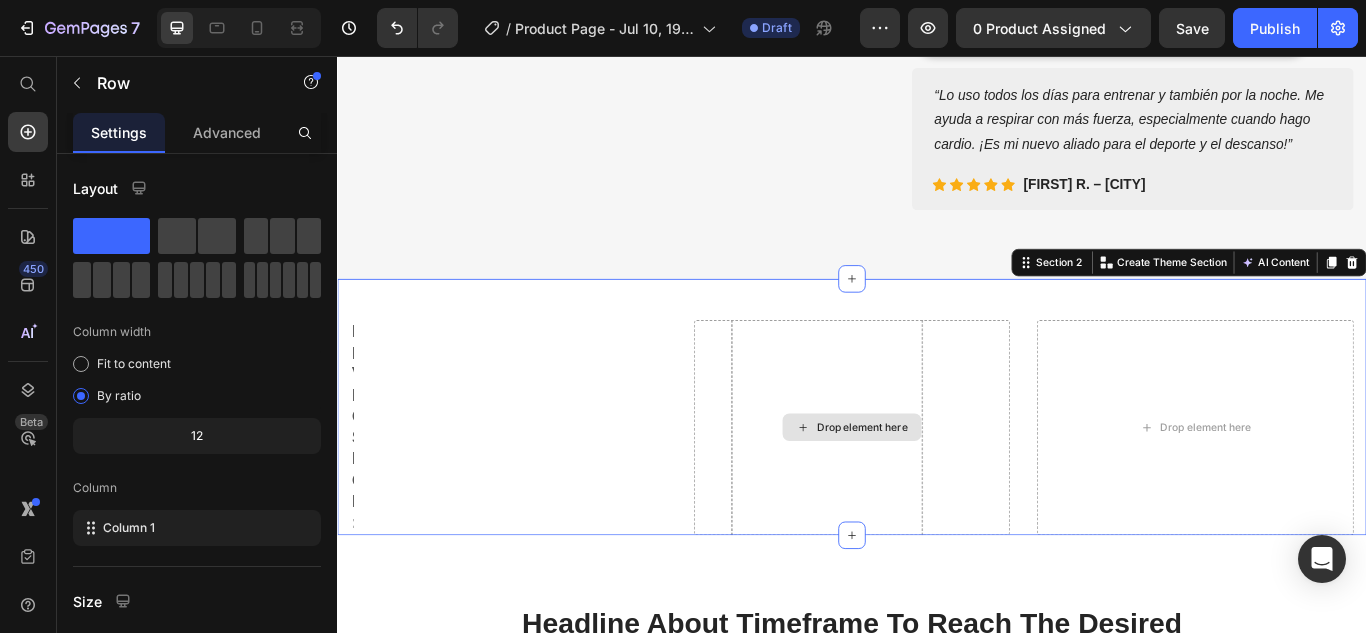 click on "Drop element here" at bounding box center [937, 489] 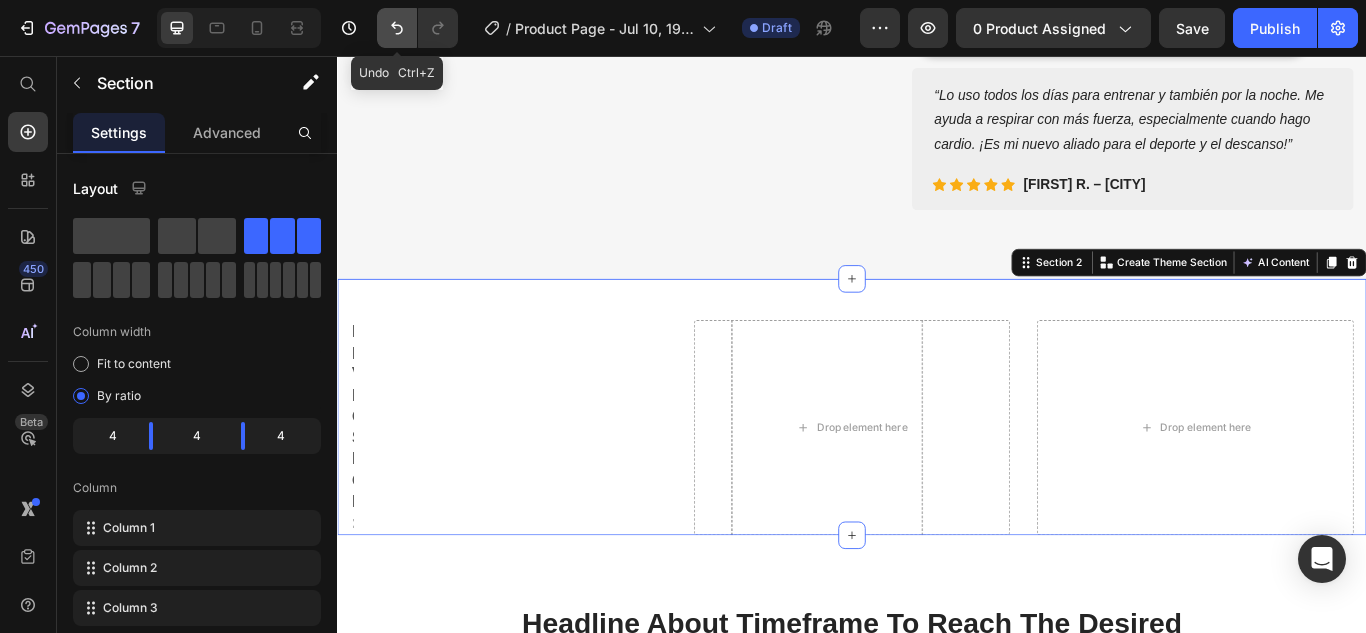 click 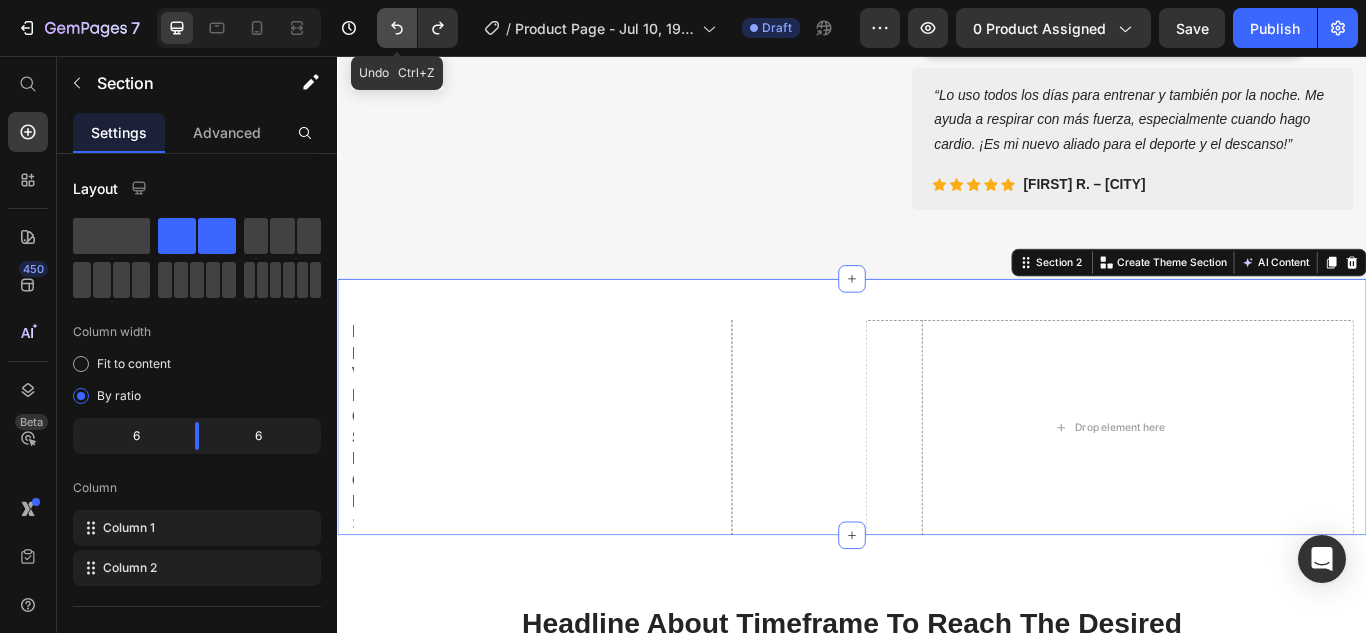click 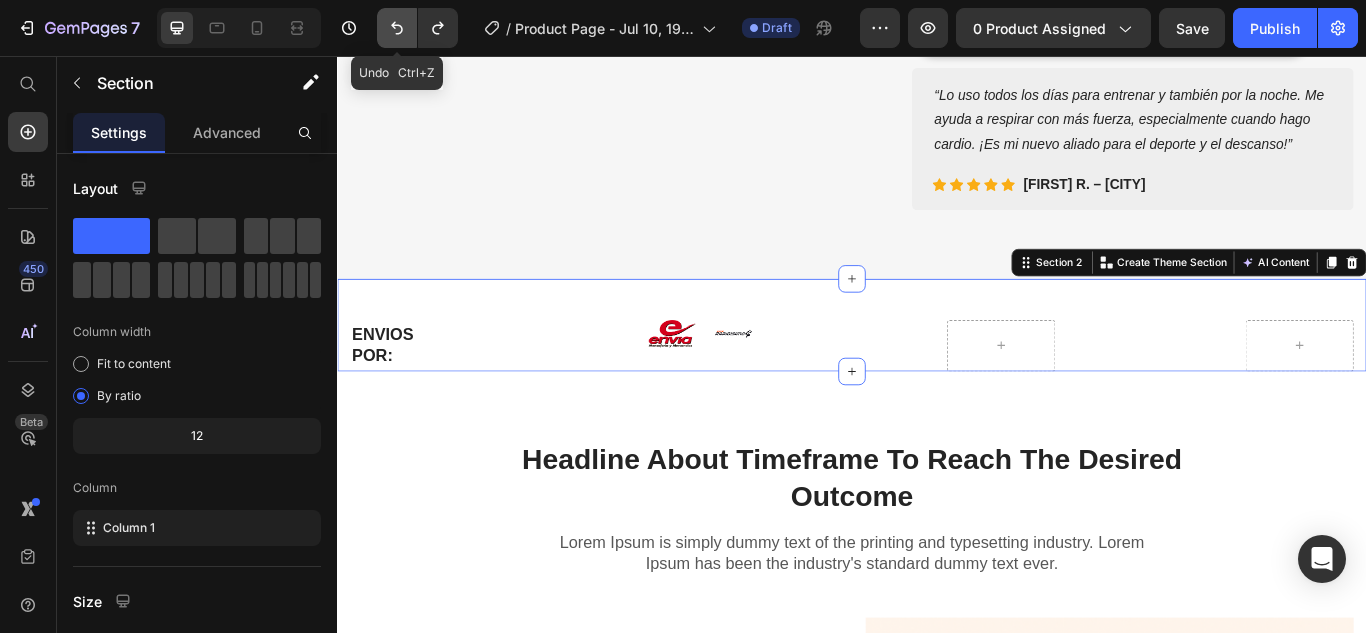 click 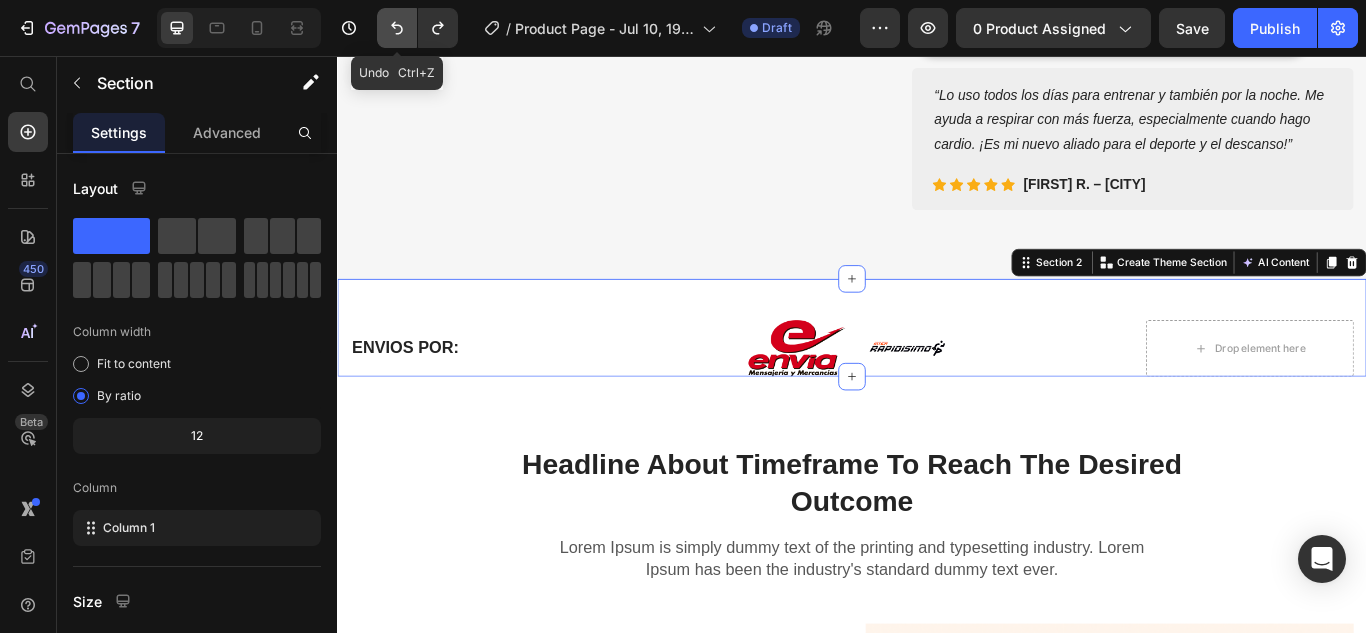 click 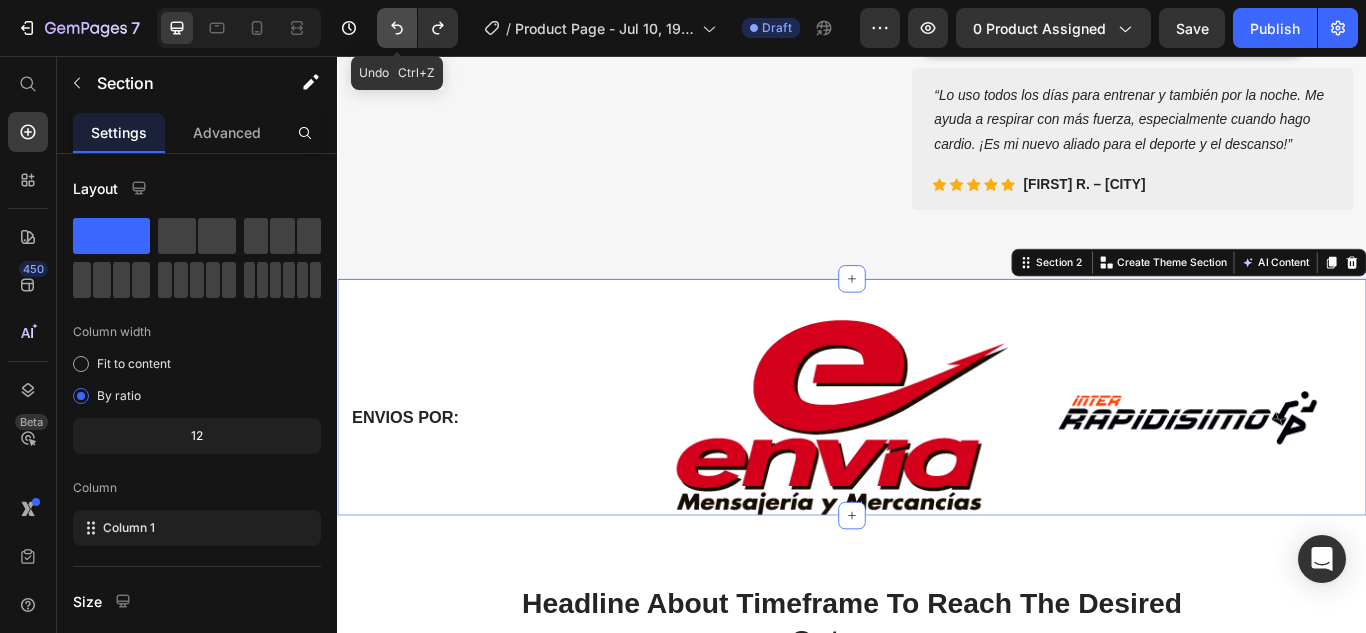 click 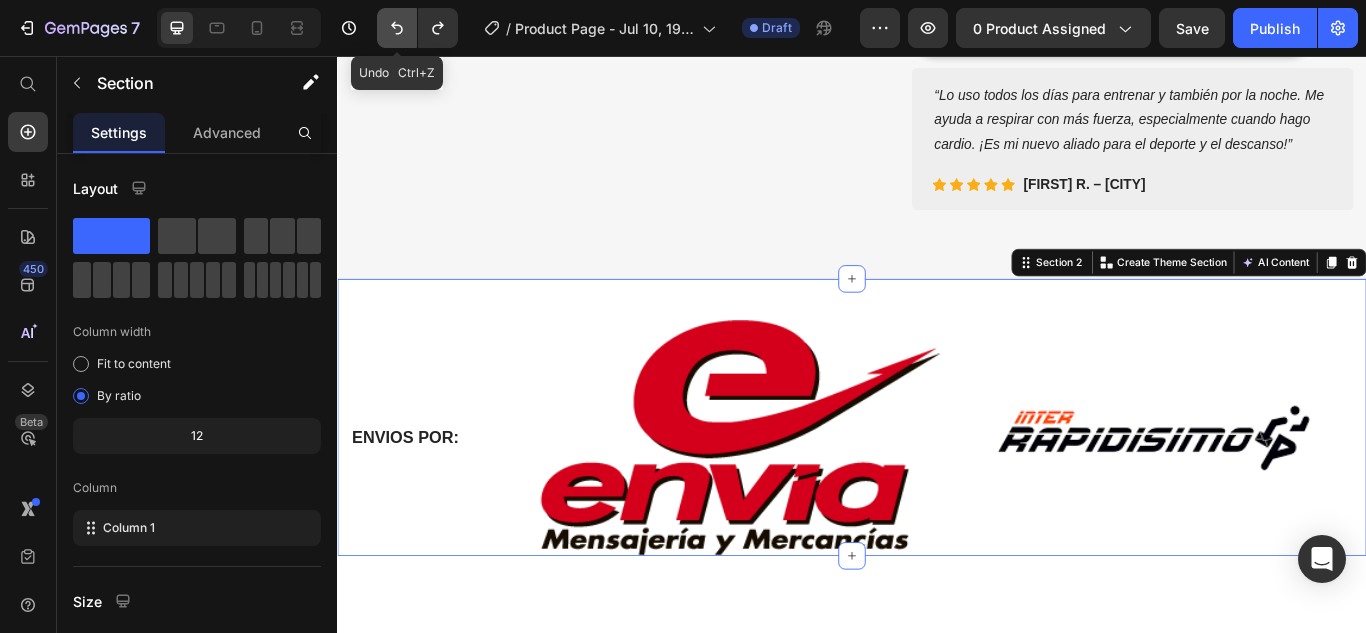 click 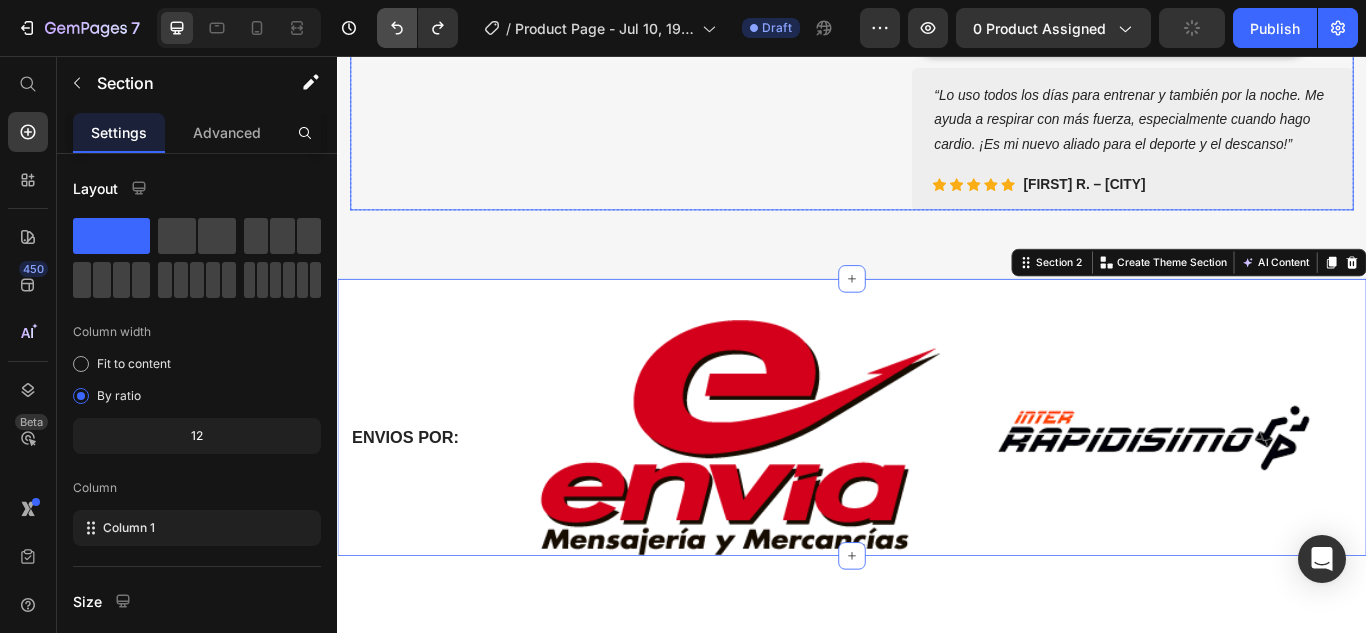click 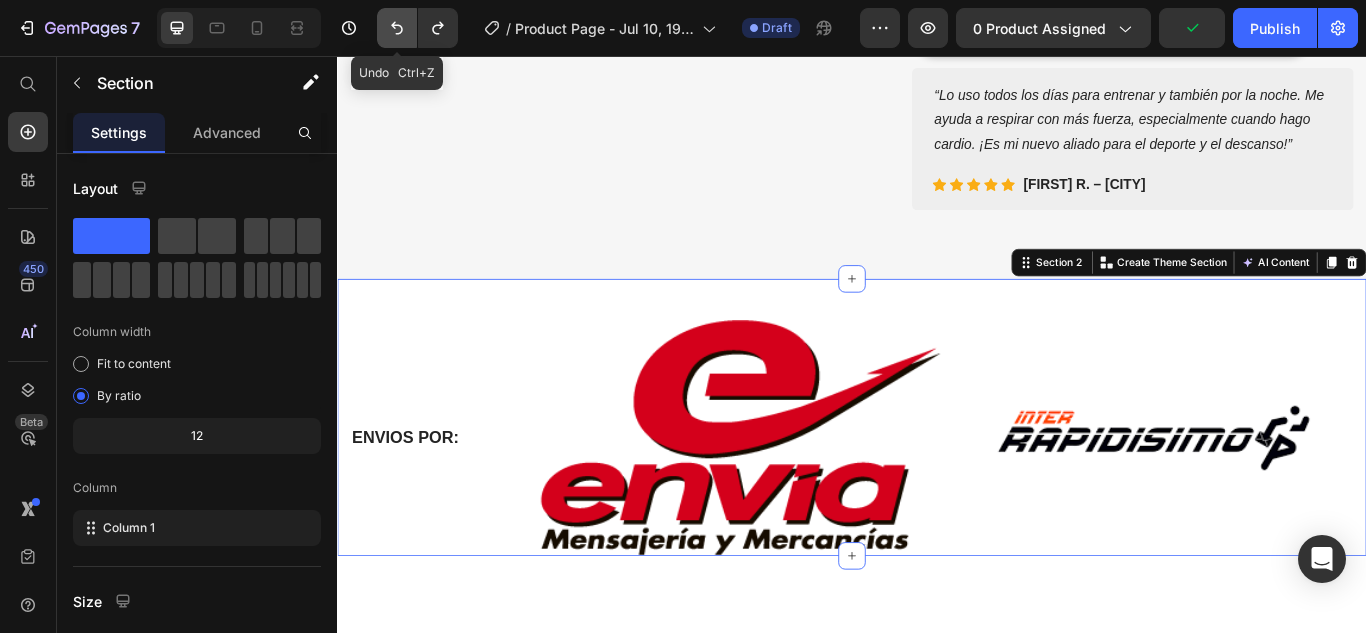 click 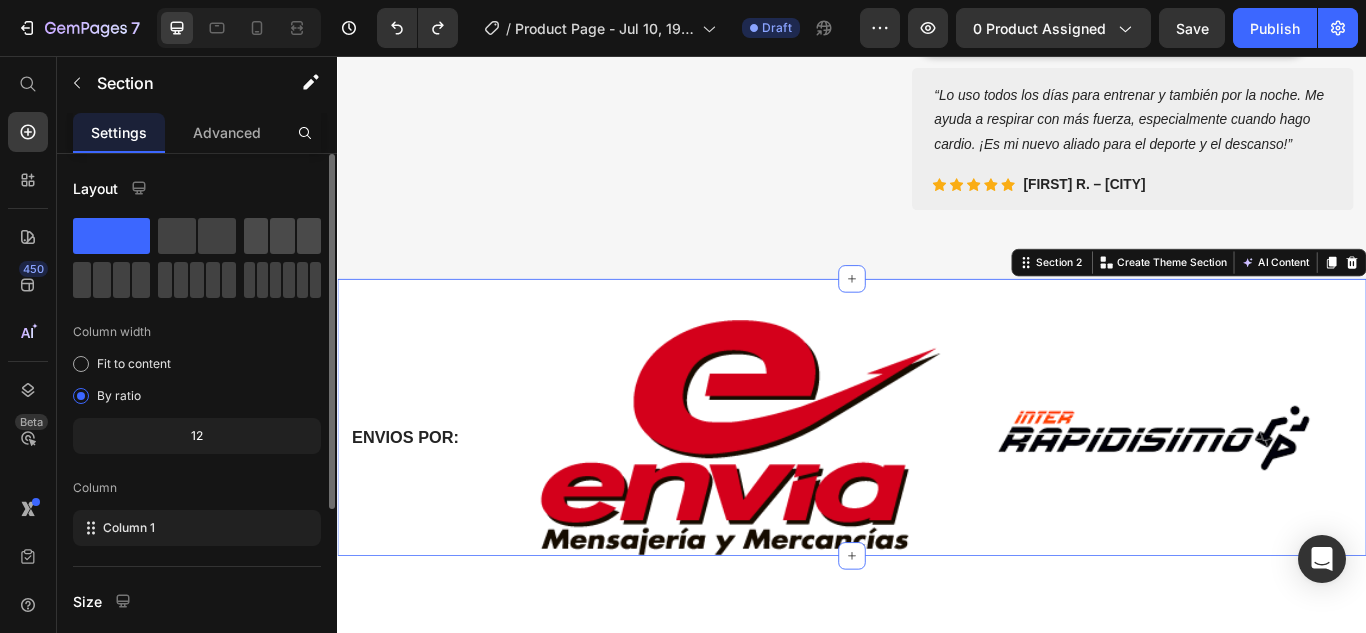 click 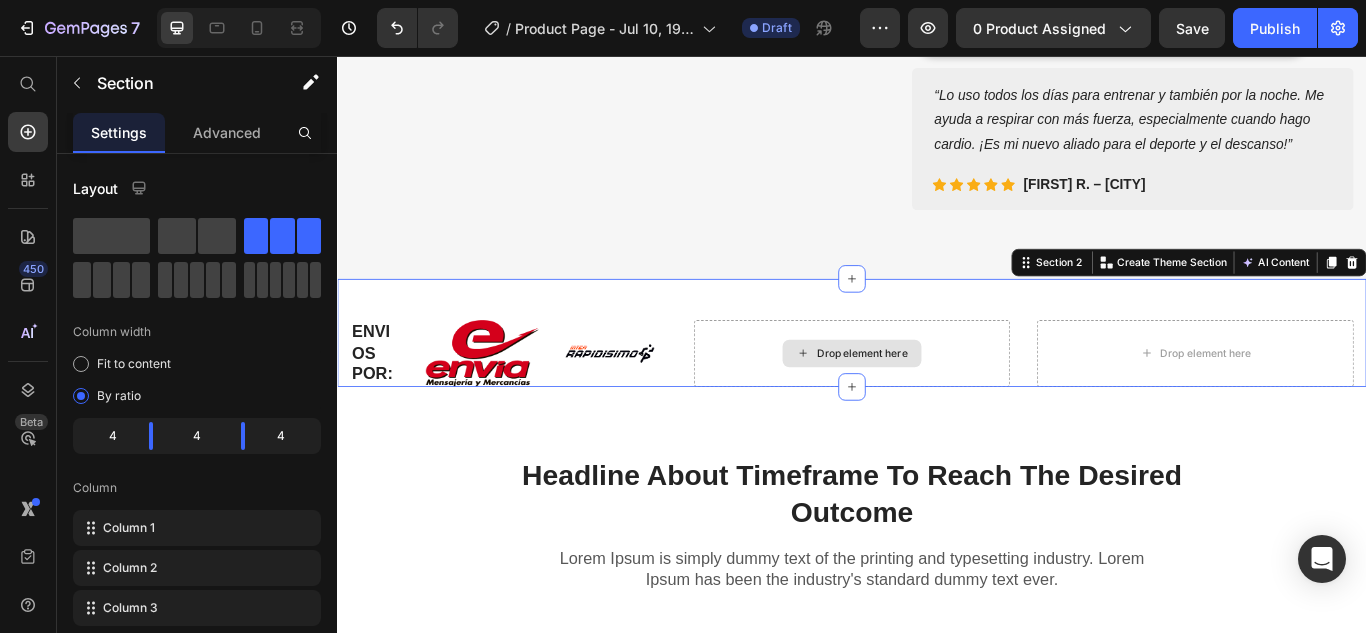click on "Drop element here" at bounding box center (937, 403) 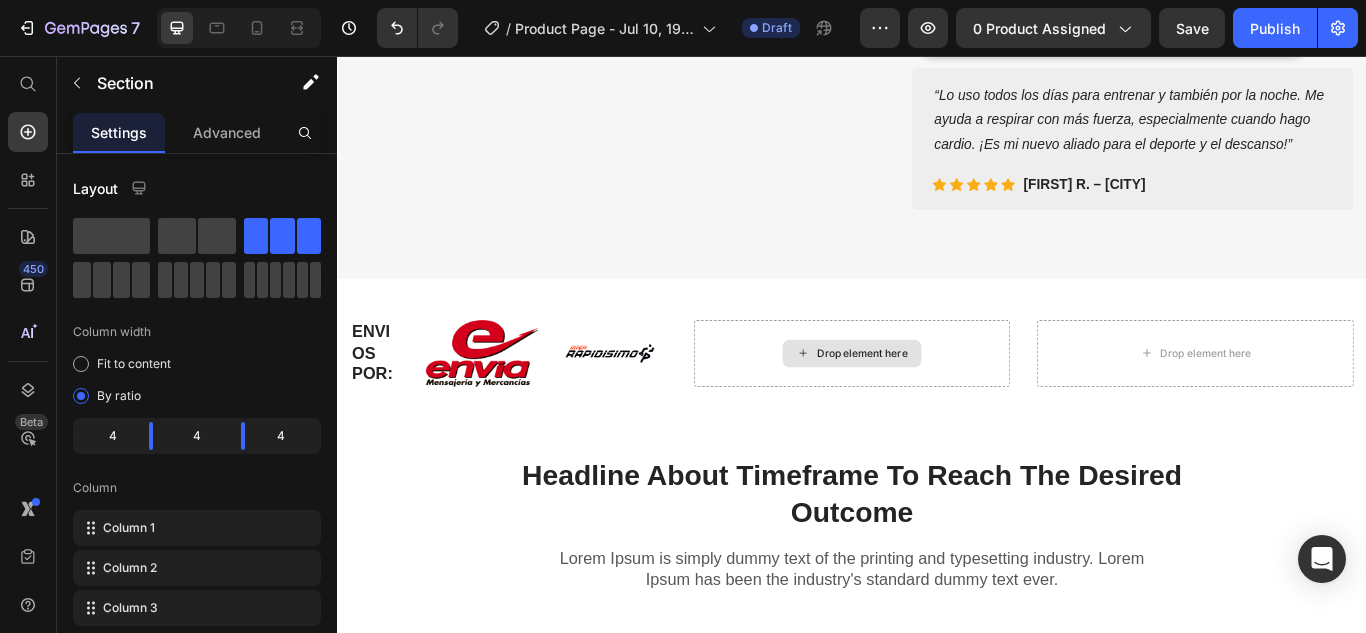 click on "Drop element here" at bounding box center [949, 403] 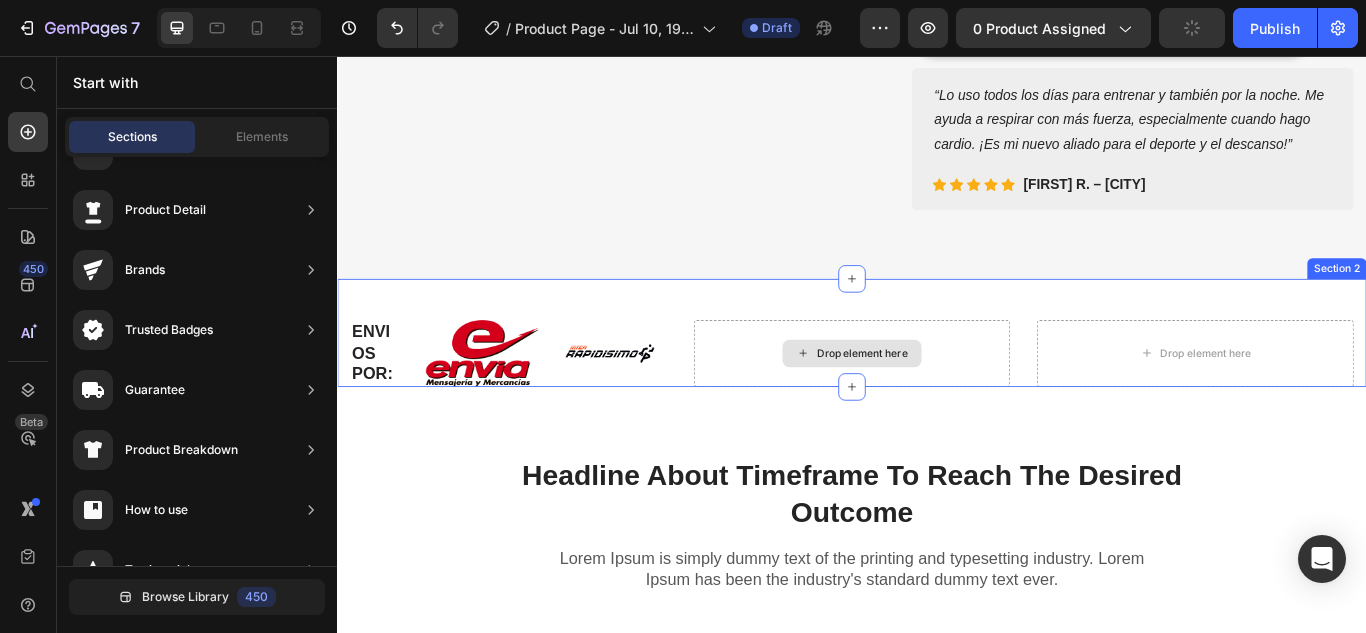 click on "Drop element here" at bounding box center [949, 403] 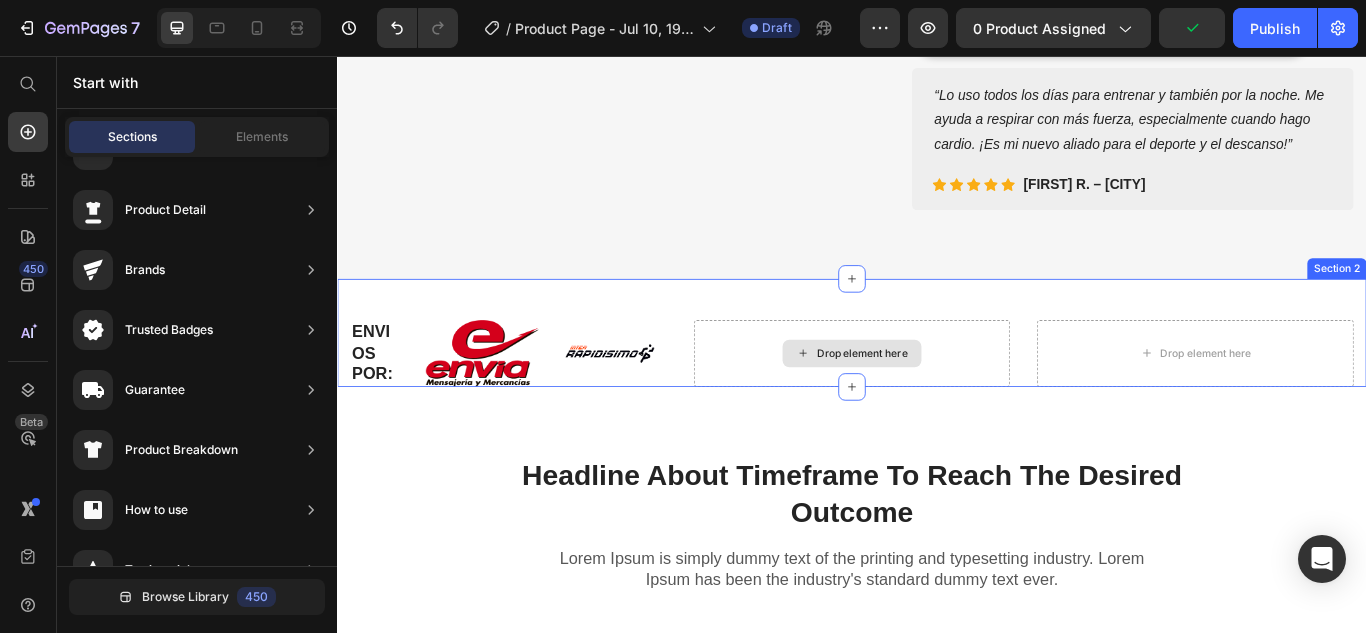 click on "Drop element here" at bounding box center (949, 403) 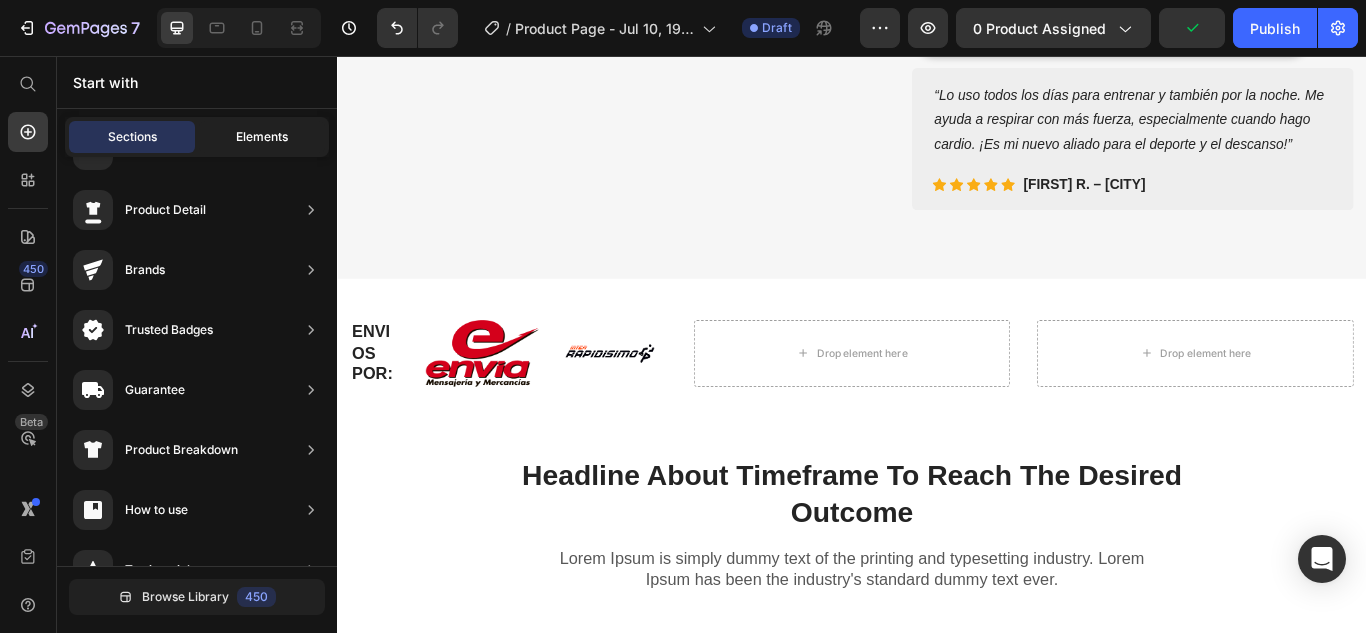 click on "Elements" at bounding box center (262, 137) 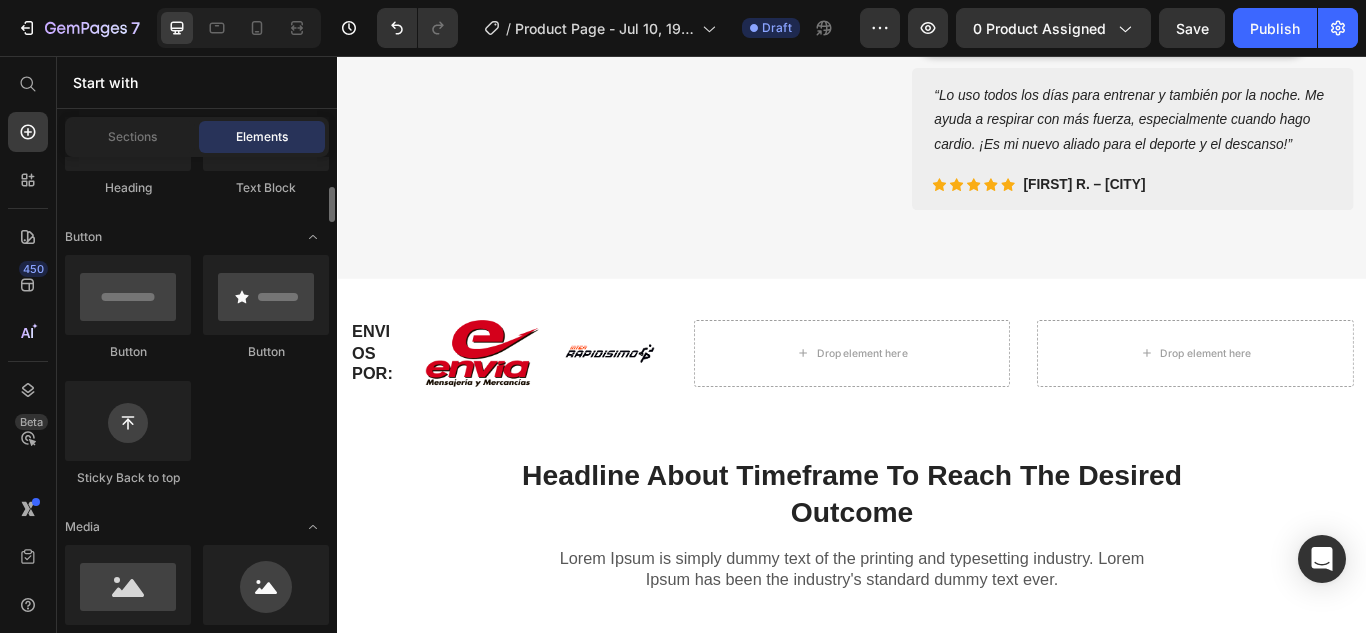 scroll, scrollTop: 500, scrollLeft: 0, axis: vertical 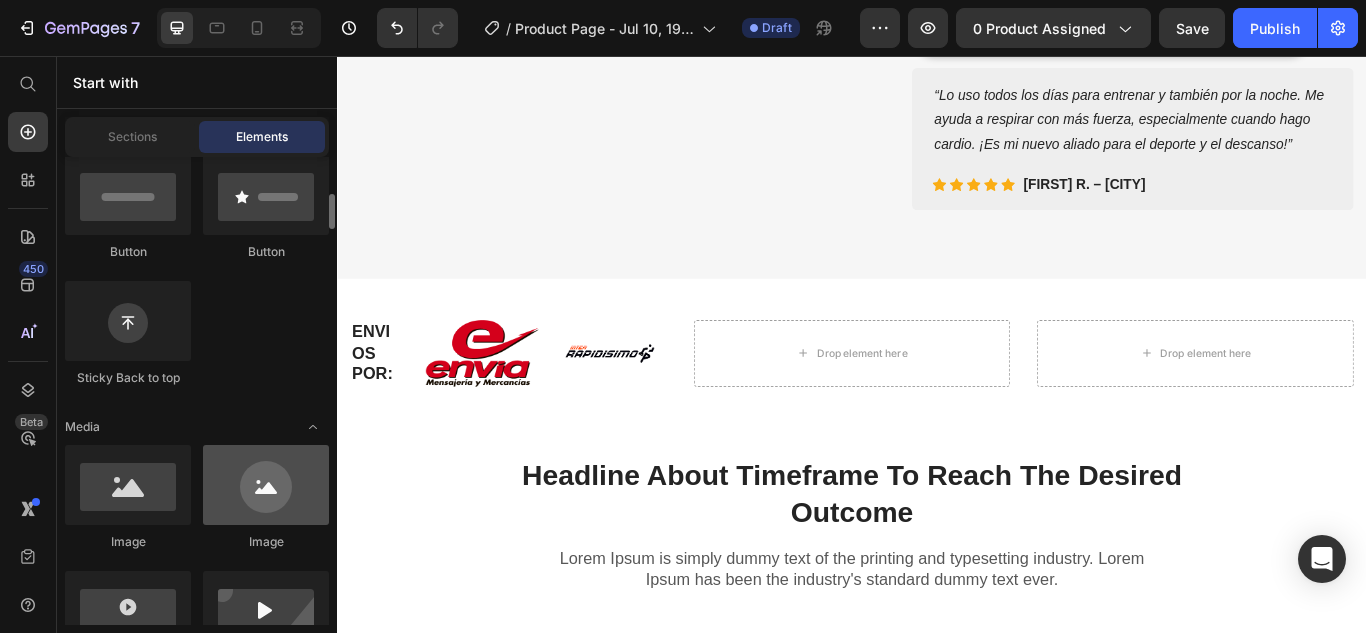 click at bounding box center [266, 485] 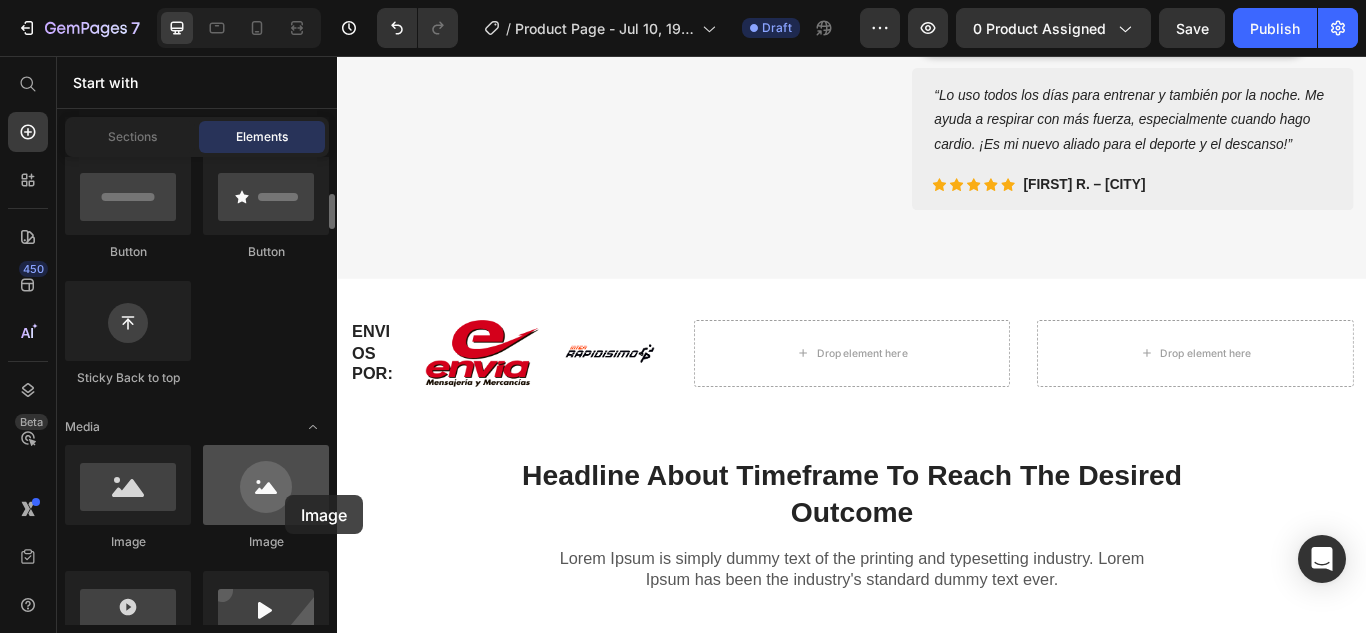 click at bounding box center (266, 485) 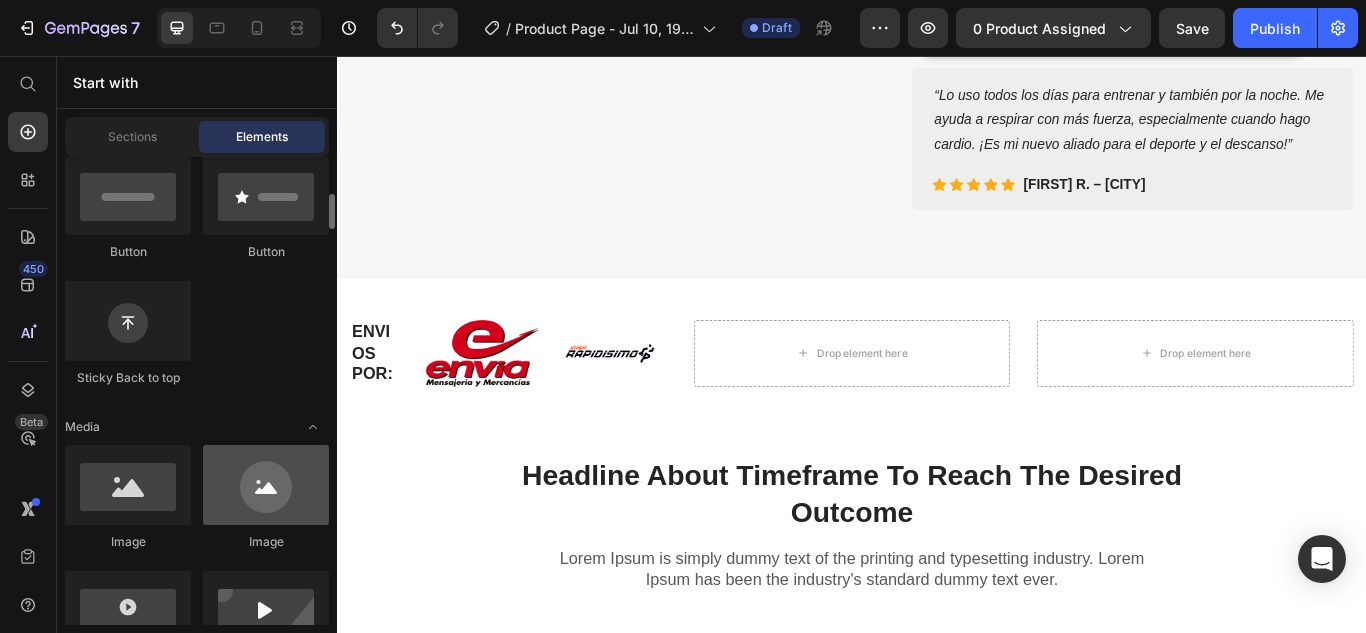 click at bounding box center [266, 485] 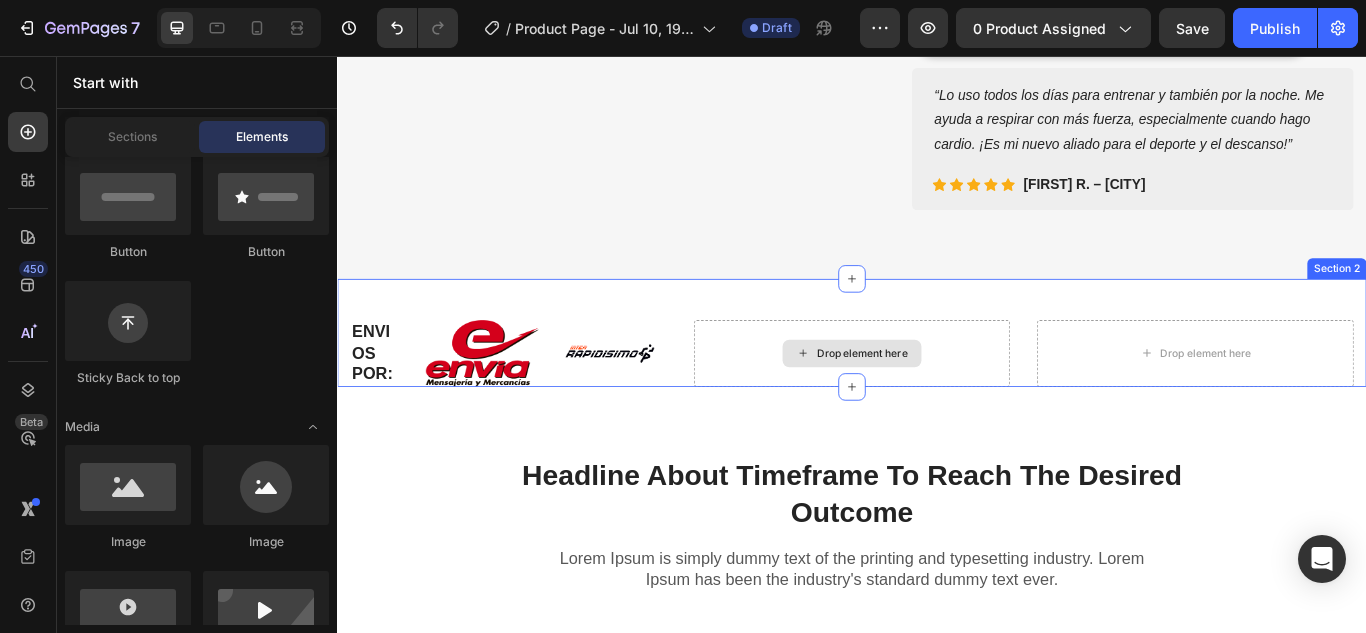 click on "Drop element here" at bounding box center [949, 403] 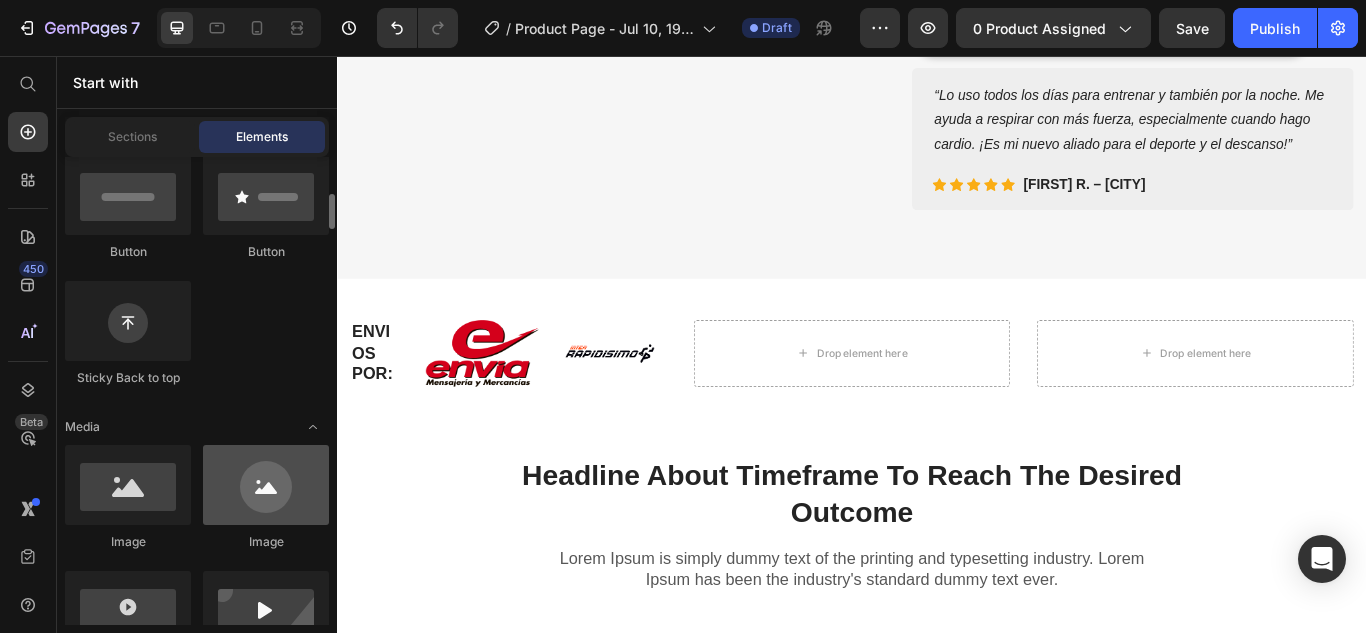click at bounding box center (266, 485) 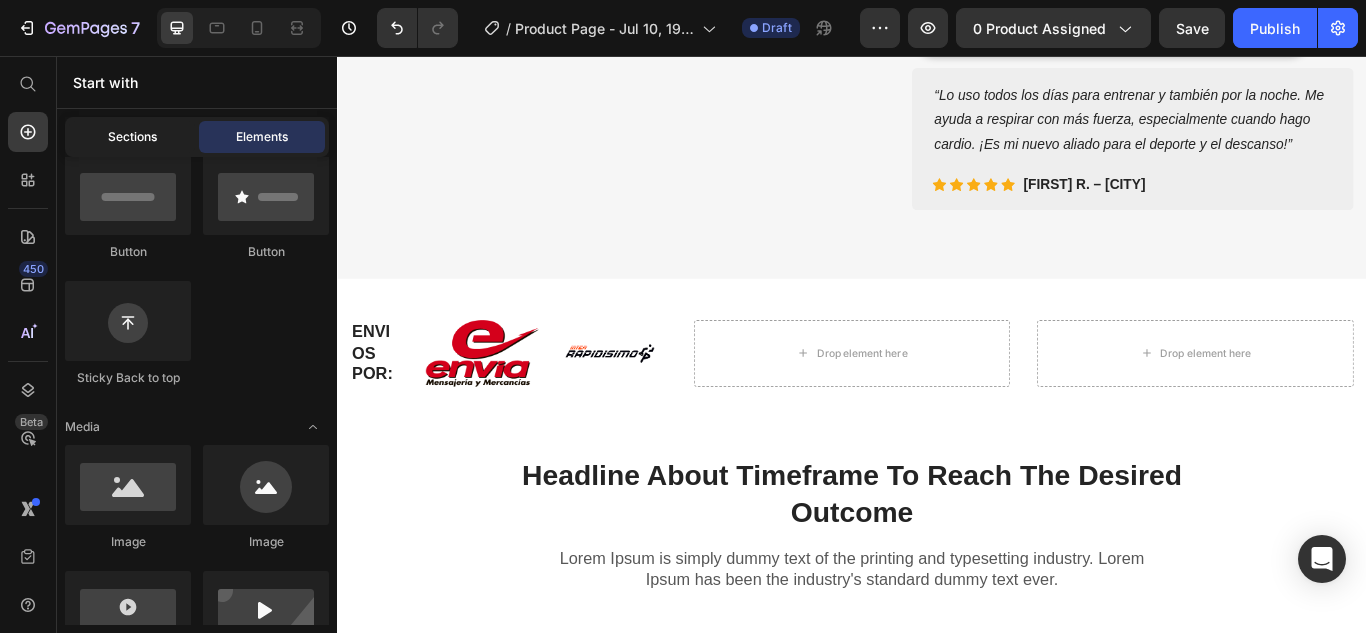 click on "Sections" at bounding box center [132, 137] 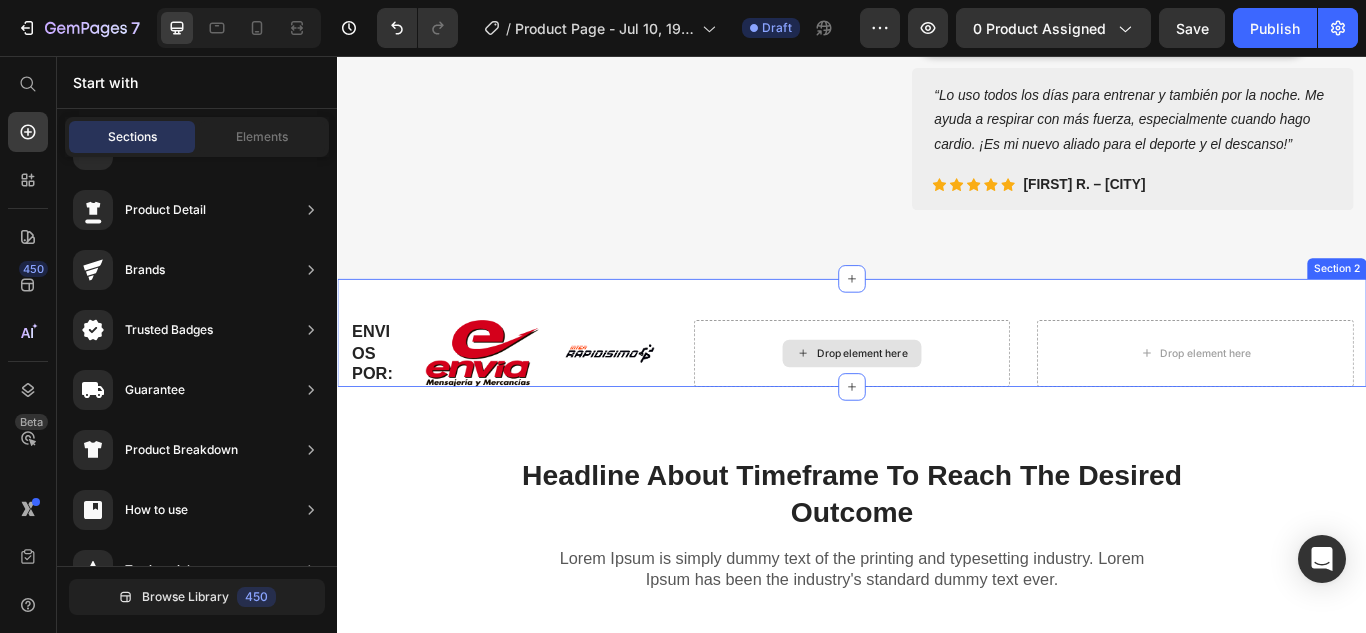 click on "Drop element here" at bounding box center (949, 403) 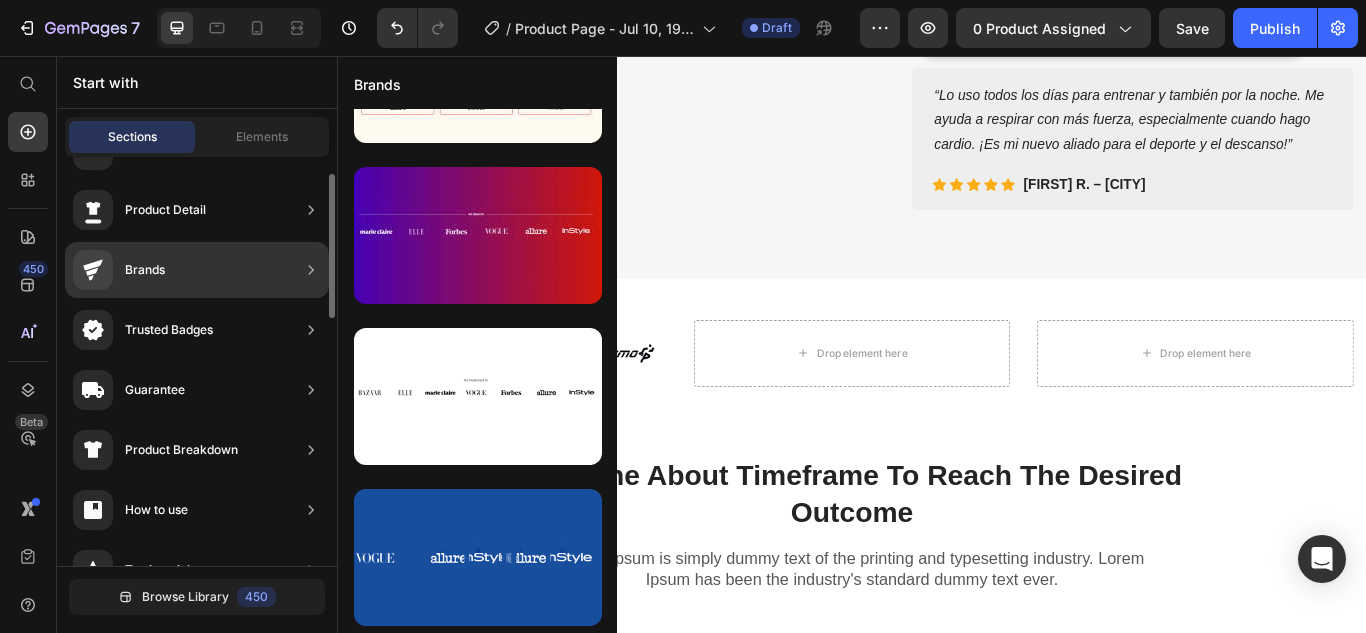 scroll, scrollTop: 0, scrollLeft: 0, axis: both 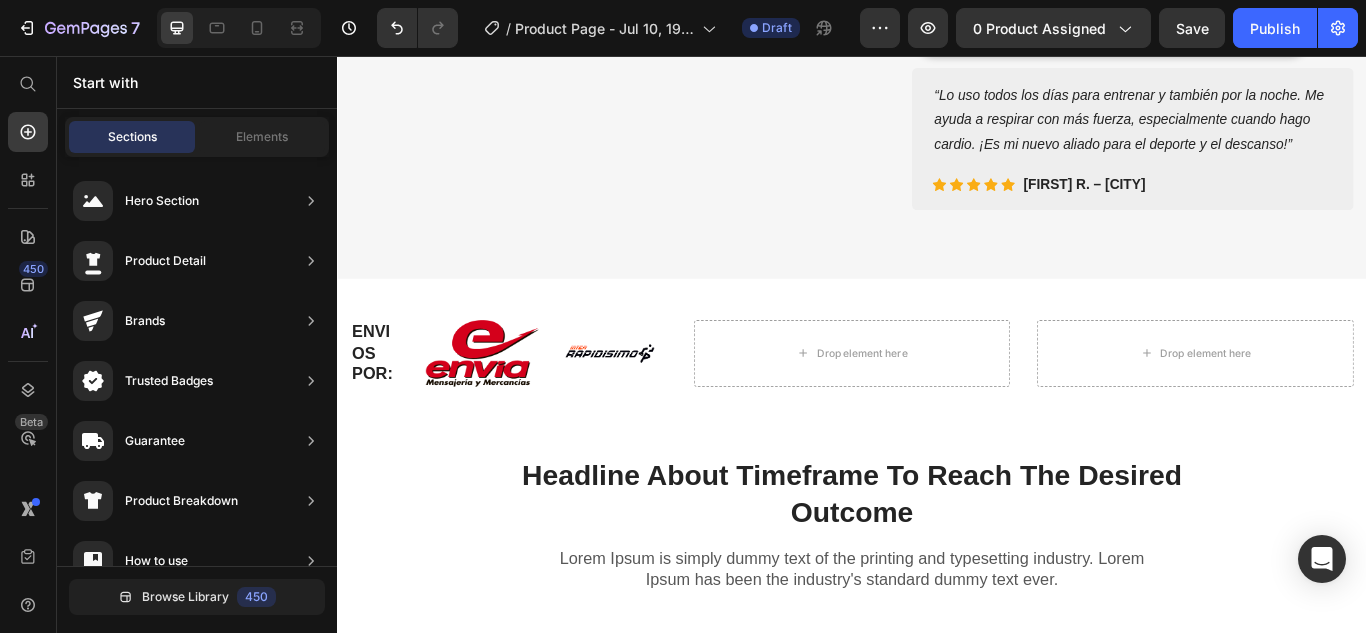 click on "Start with Sections Elements Hero Section Product Detail Brands Trusted Badges Guarantee Product Breakdown How to use Testimonials Compare Bundle FAQs Social Proof Brand Story Product List Collection Blog List Contact Sticky Add to Cart Custom Footer Browse Library 450 Layout
Row
Row
Row
Row Text
Heading
Text Block Button
Button
Button
Sticky Back to top Media
Image
Image" at bounding box center [197, 344] 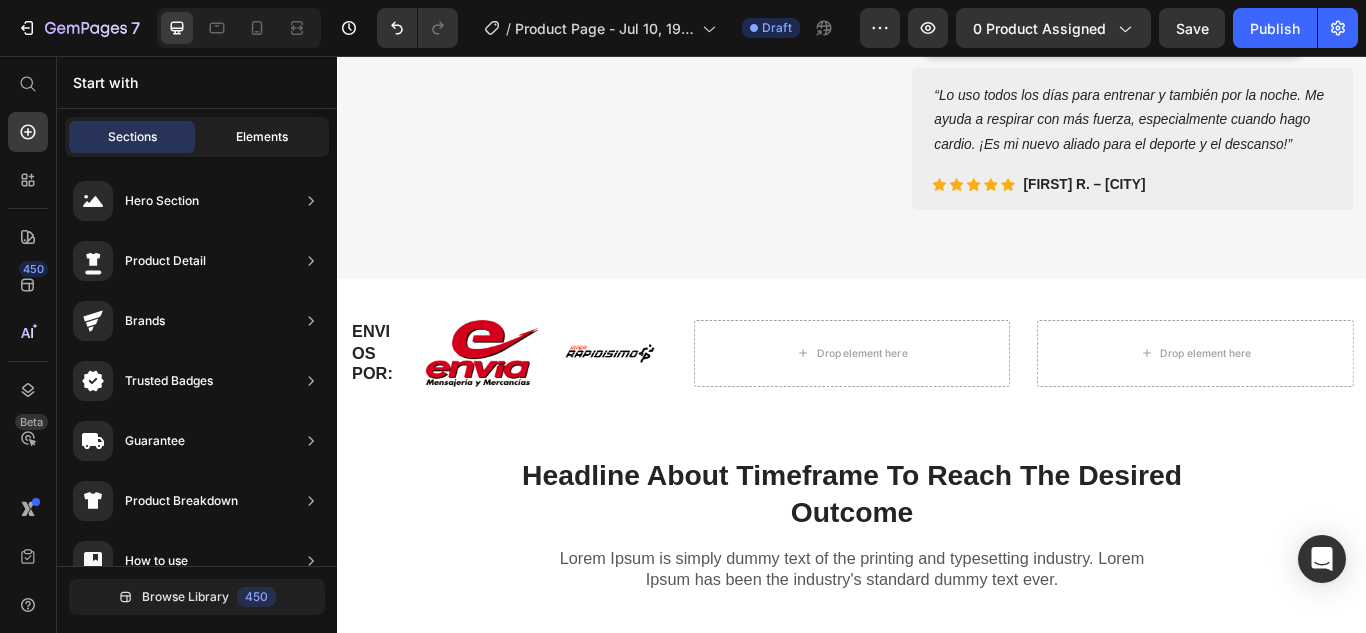 click on "Elements" at bounding box center (262, 137) 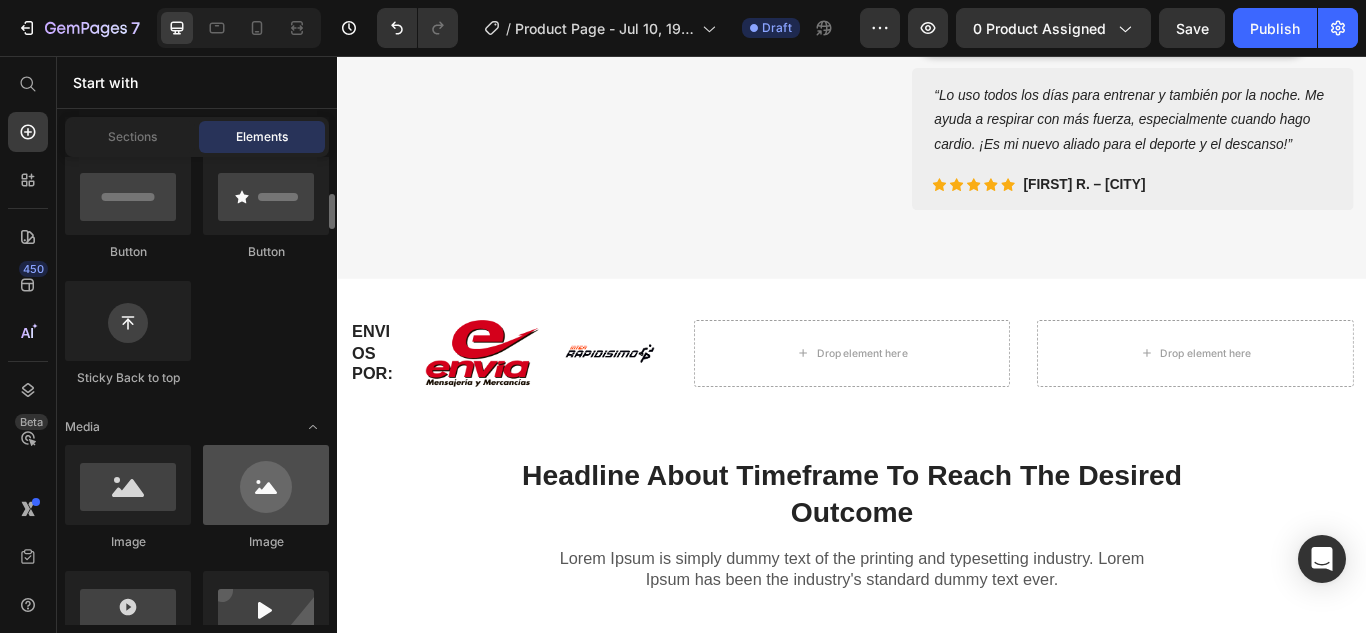 click at bounding box center [266, 485] 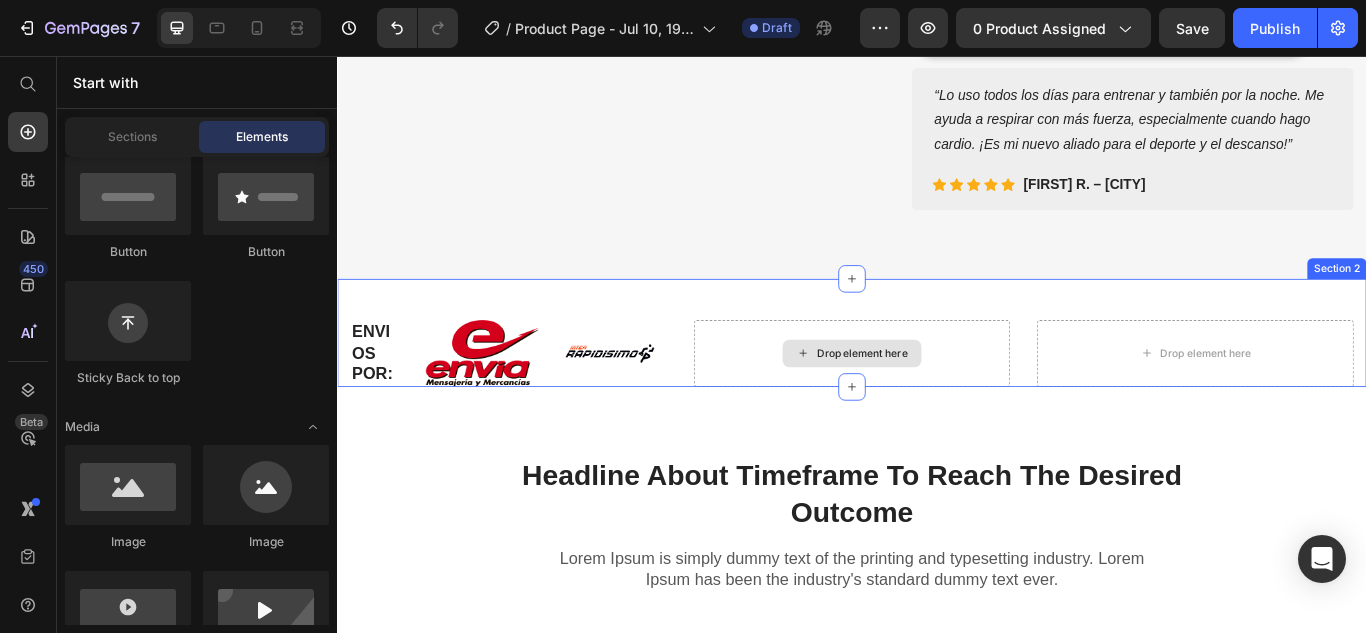 click on "Drop element here" at bounding box center [937, 403] 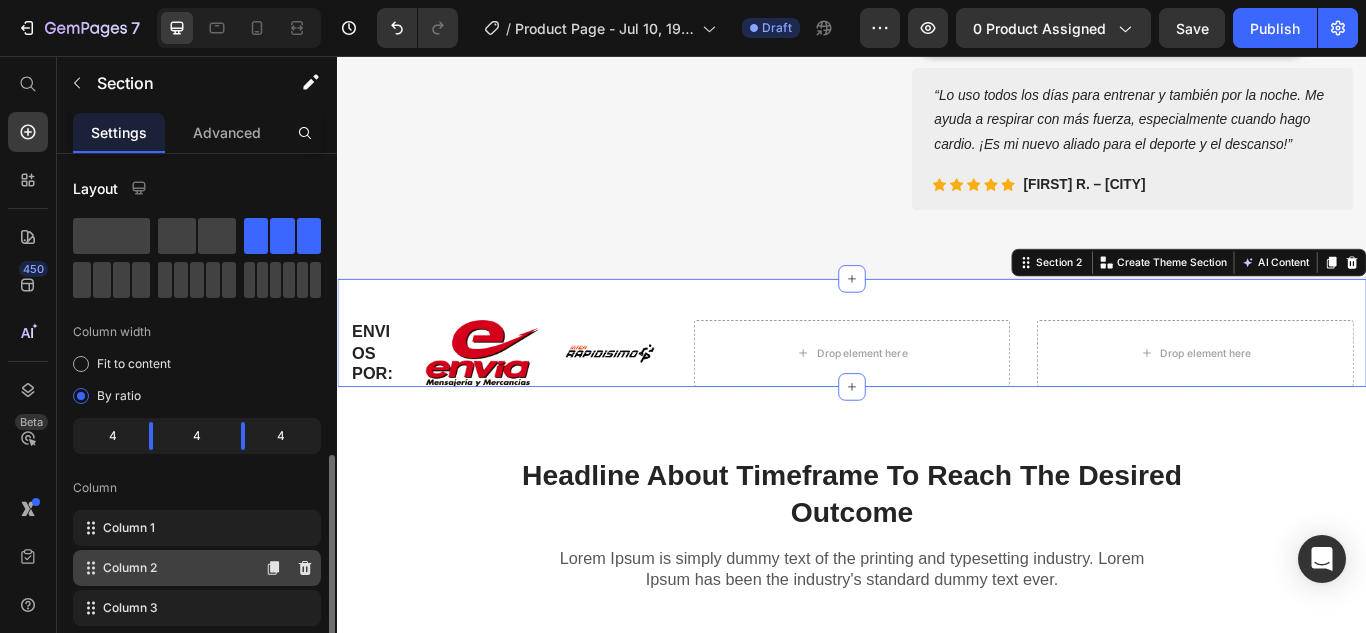 scroll, scrollTop: 300, scrollLeft: 0, axis: vertical 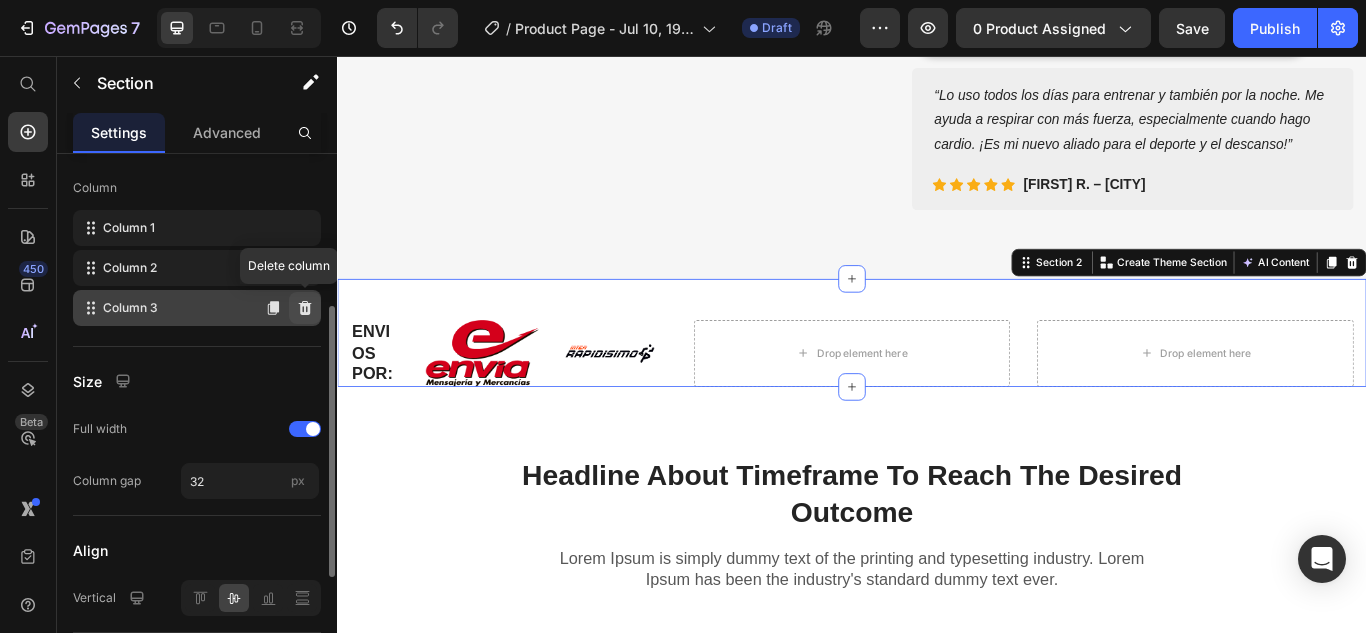 click 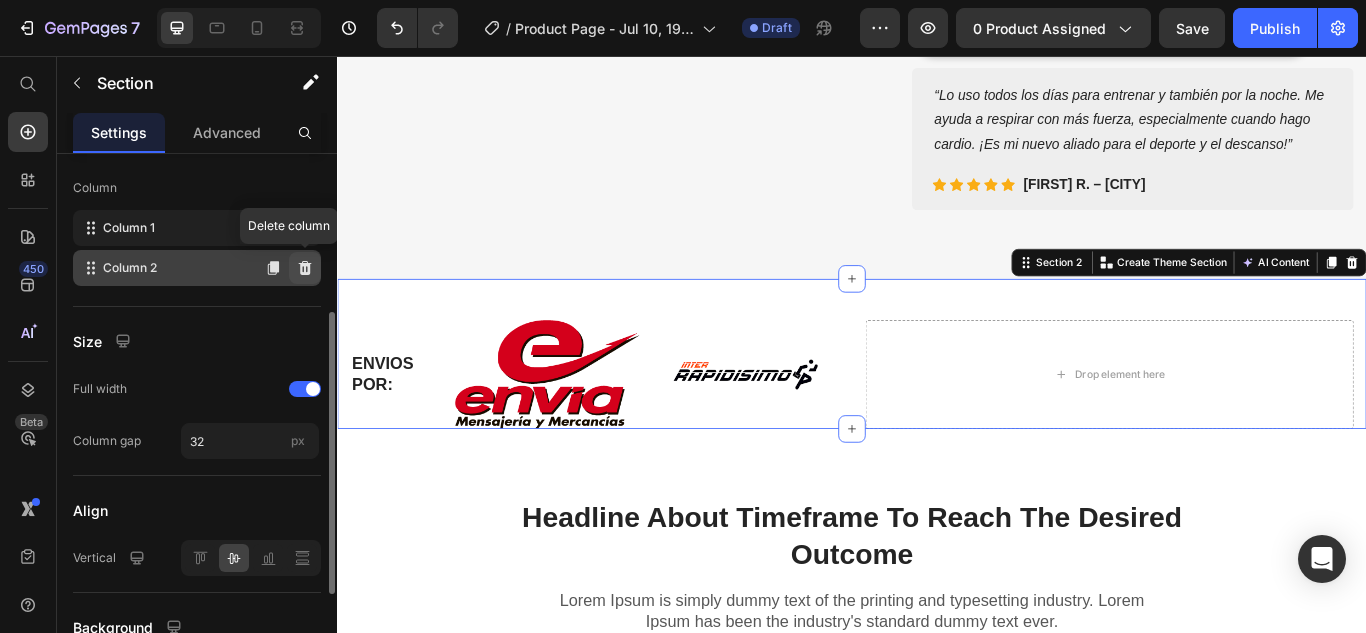 click 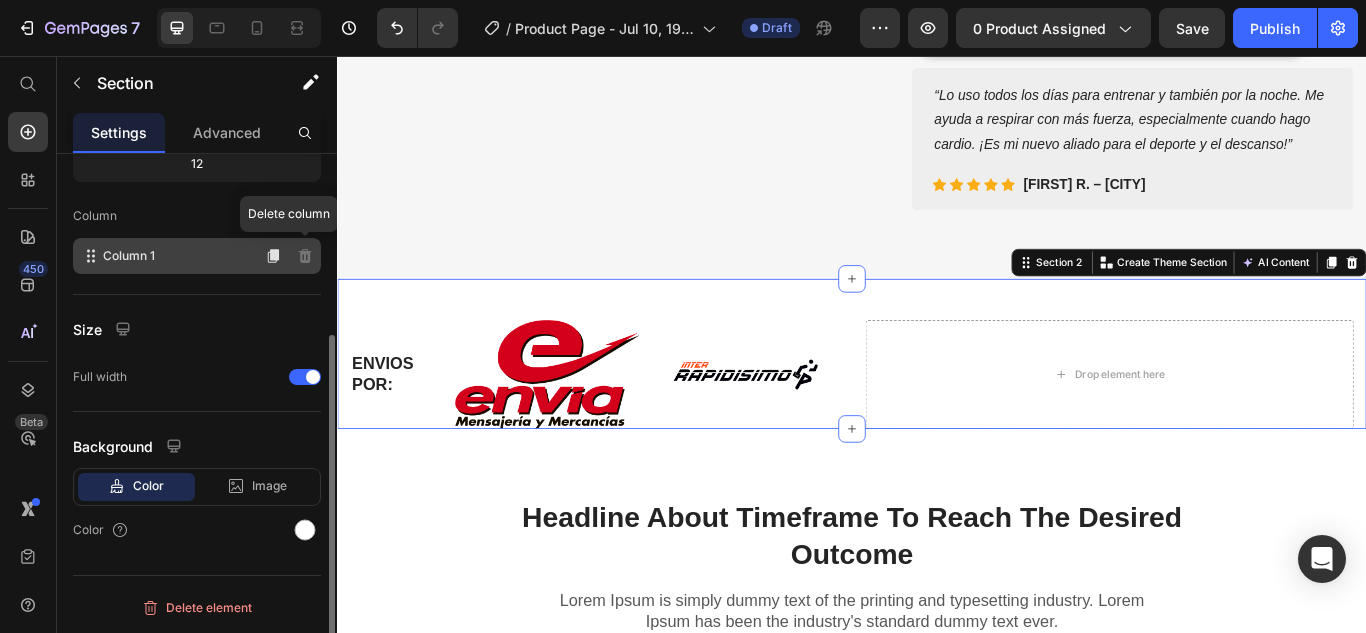 scroll, scrollTop: 272, scrollLeft: 0, axis: vertical 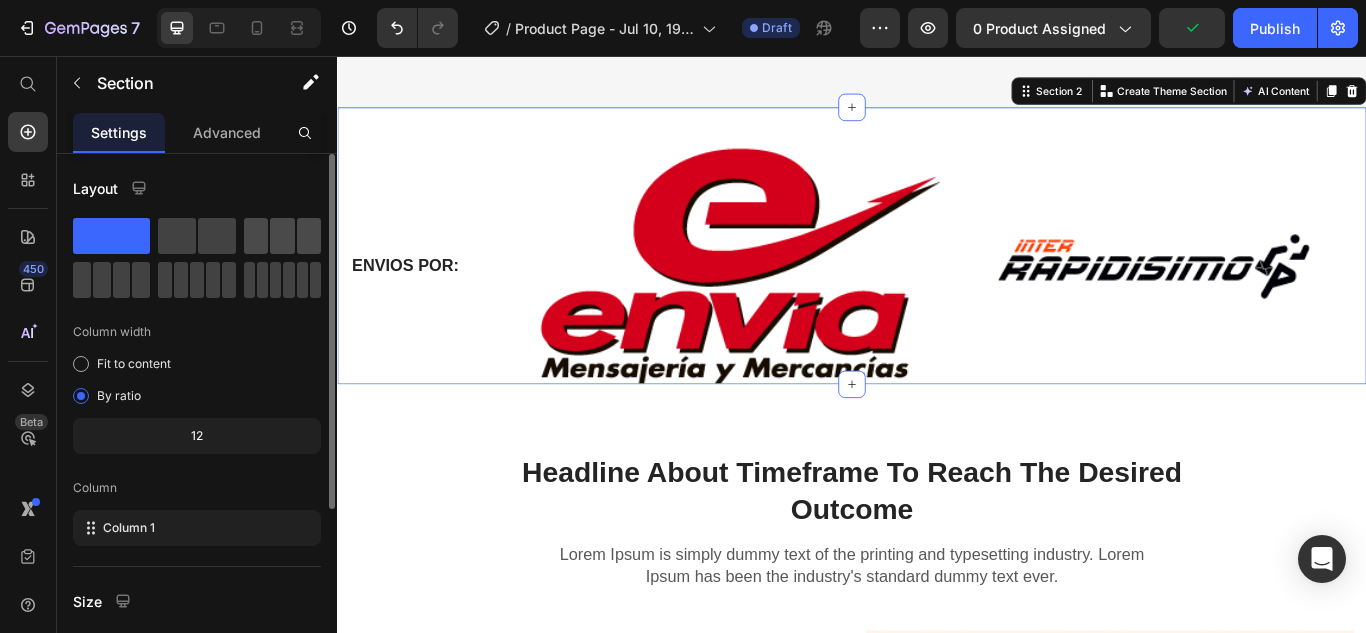 click 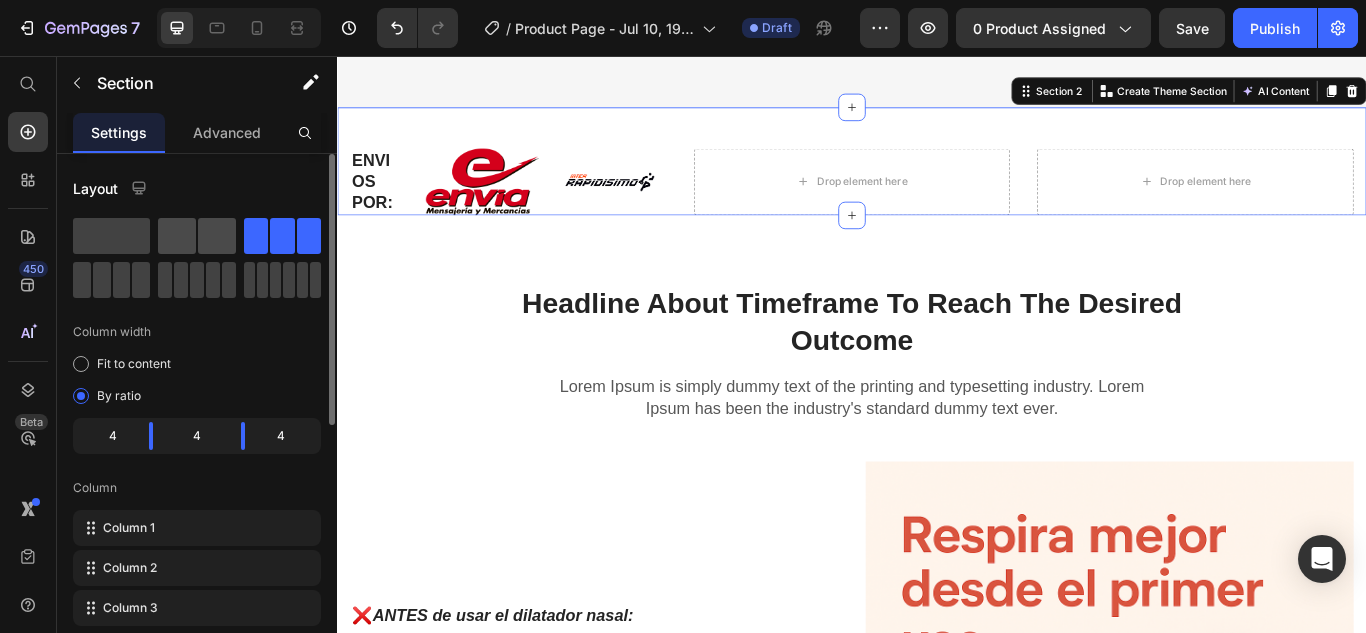 click 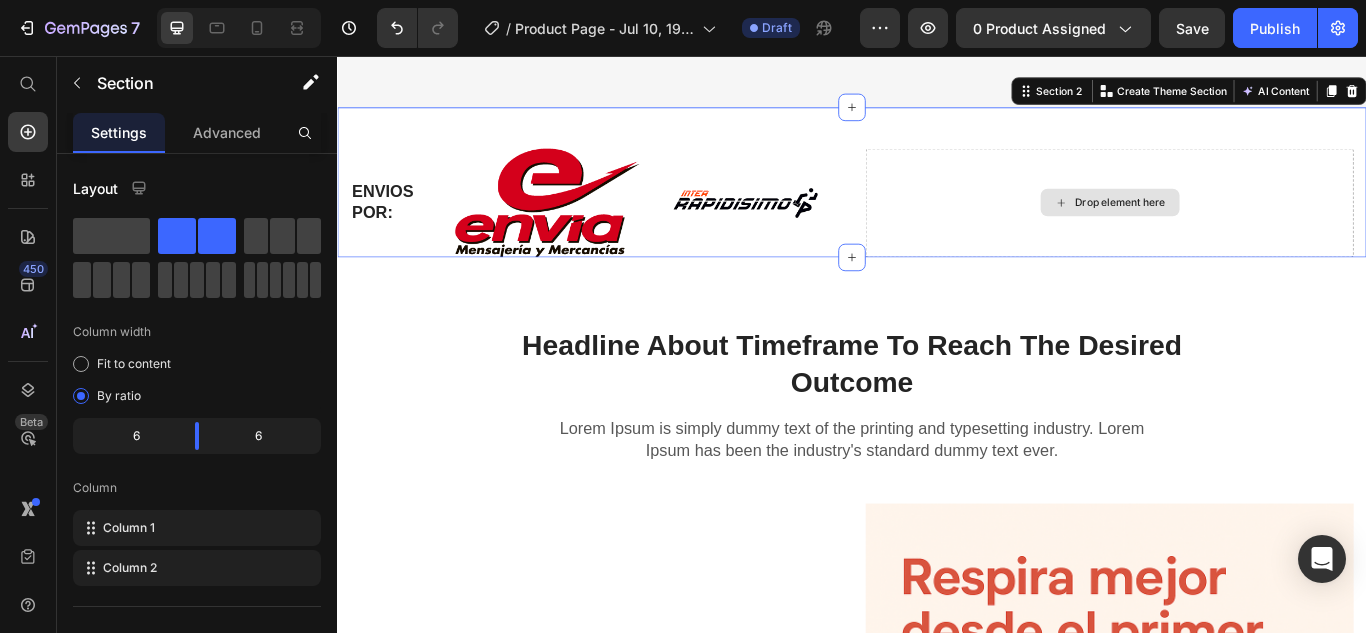 click on "Drop element here" at bounding box center [1250, 227] 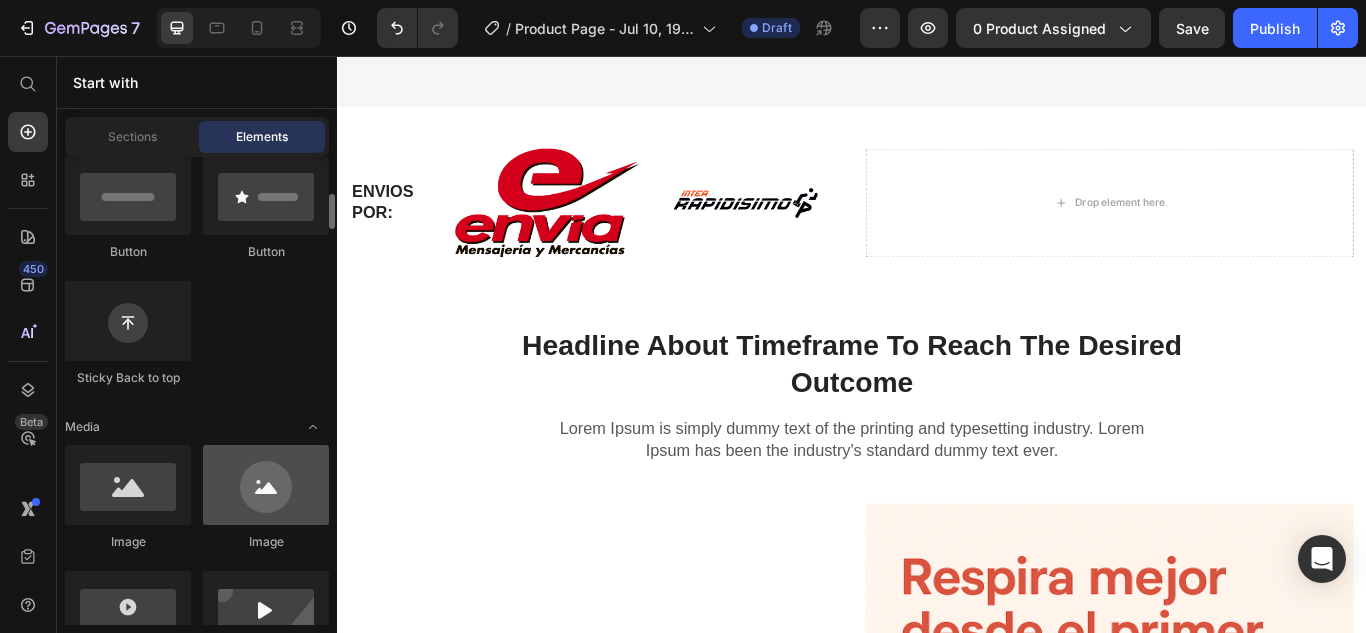 click at bounding box center [266, 485] 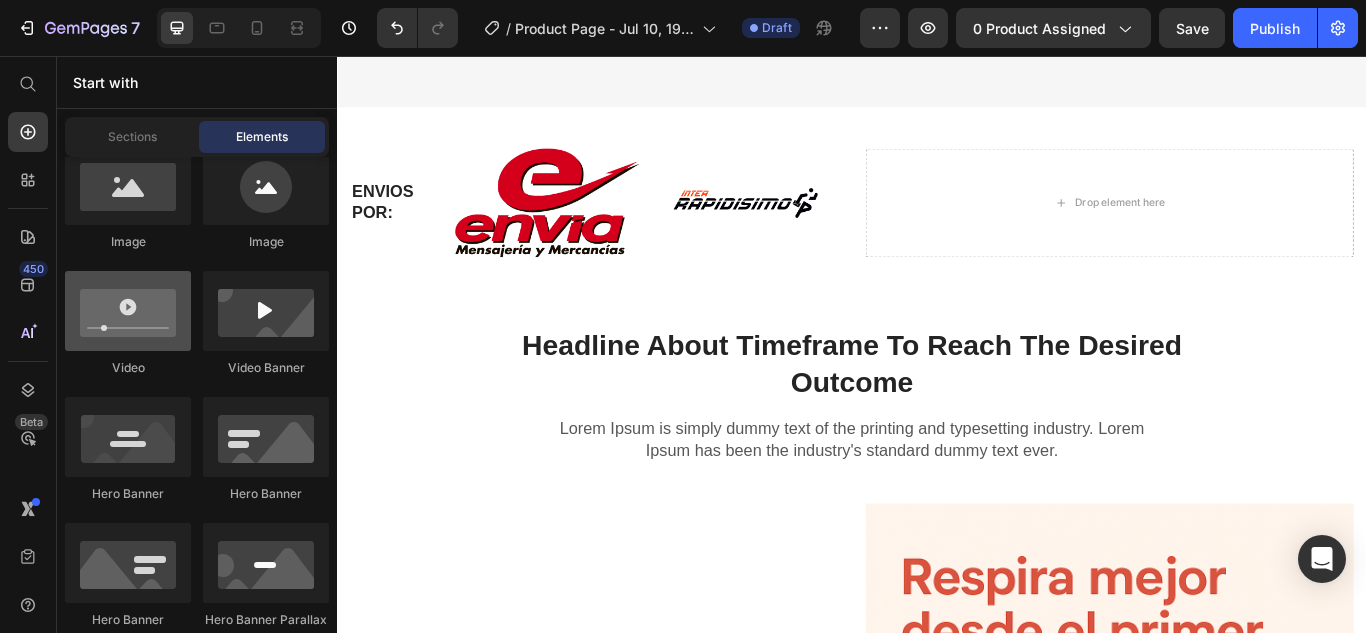 scroll, scrollTop: 700, scrollLeft: 0, axis: vertical 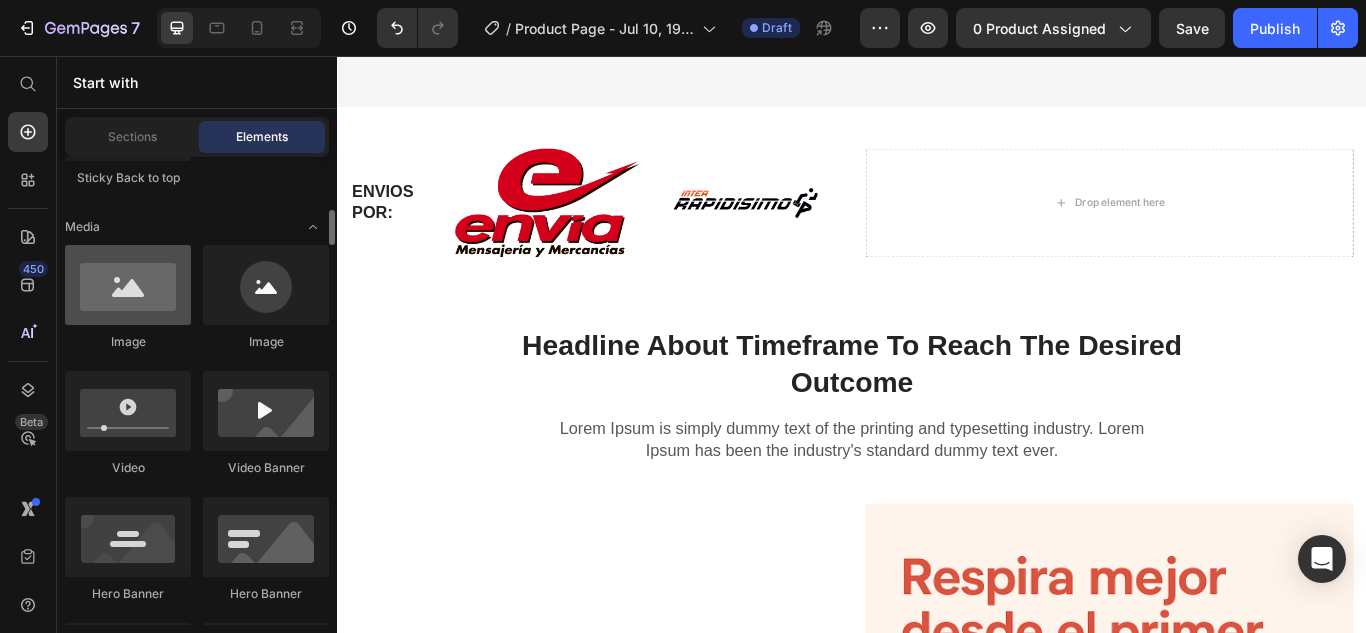 click at bounding box center [128, 285] 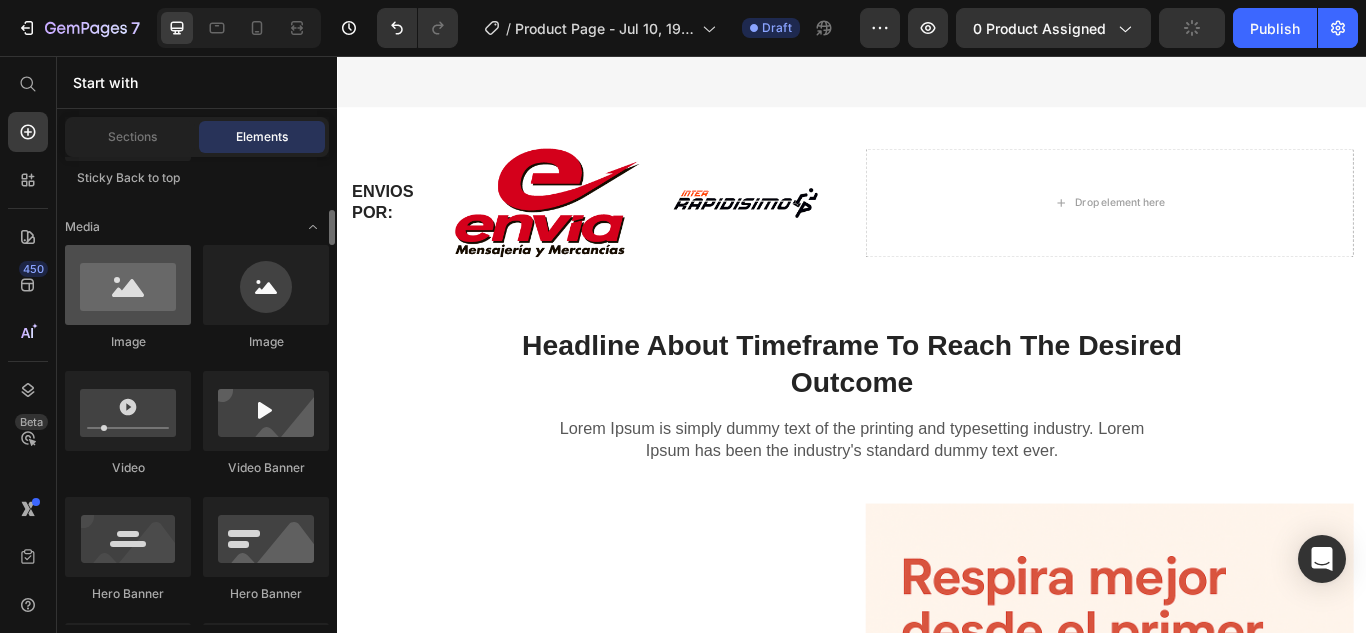 click at bounding box center [128, 285] 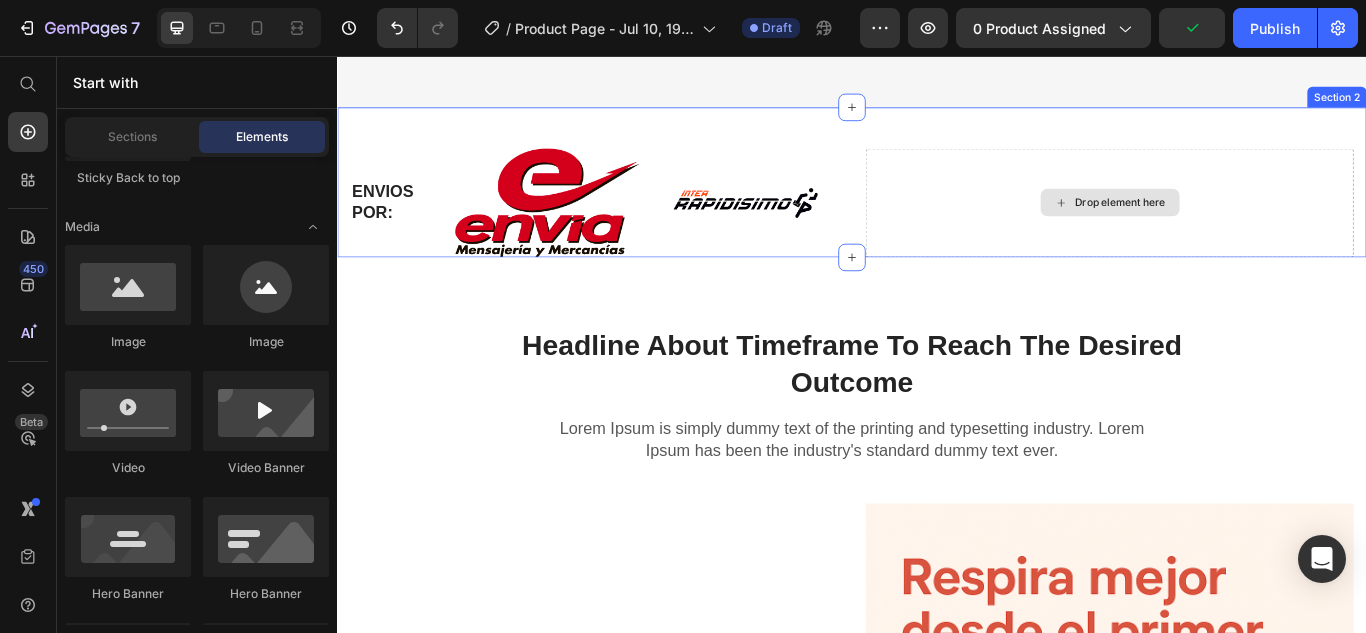 click on "Drop element here" at bounding box center (1250, 227) 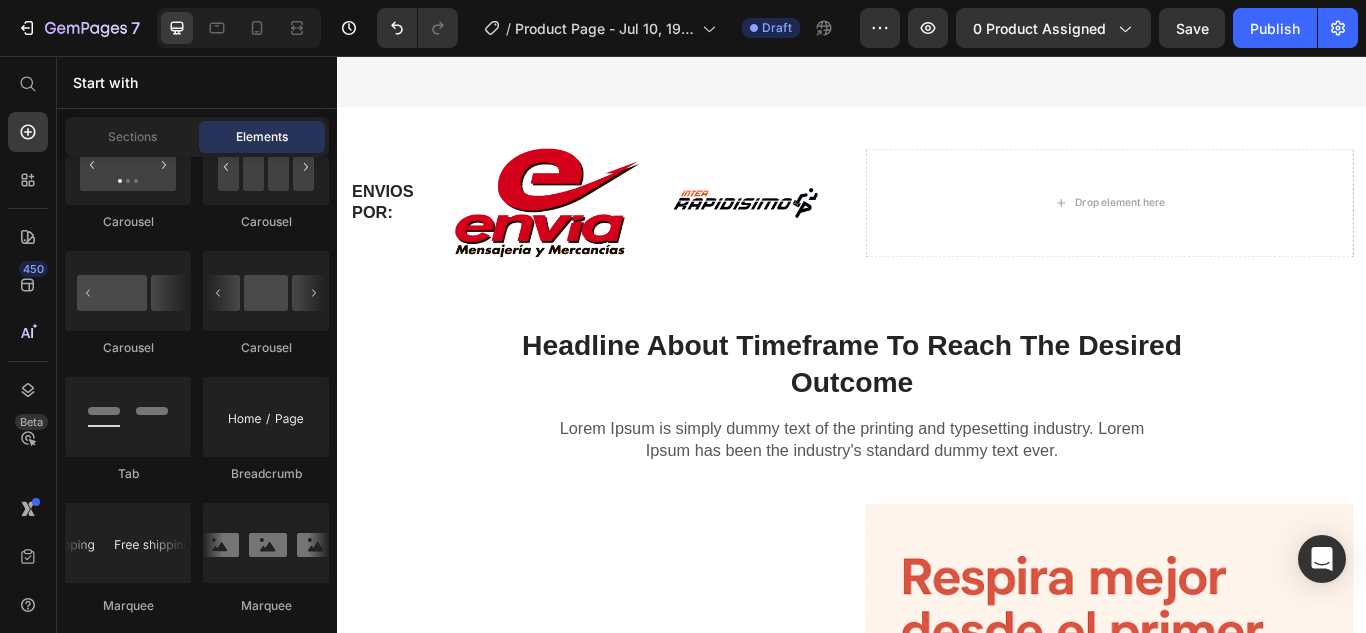scroll, scrollTop: 1500, scrollLeft: 0, axis: vertical 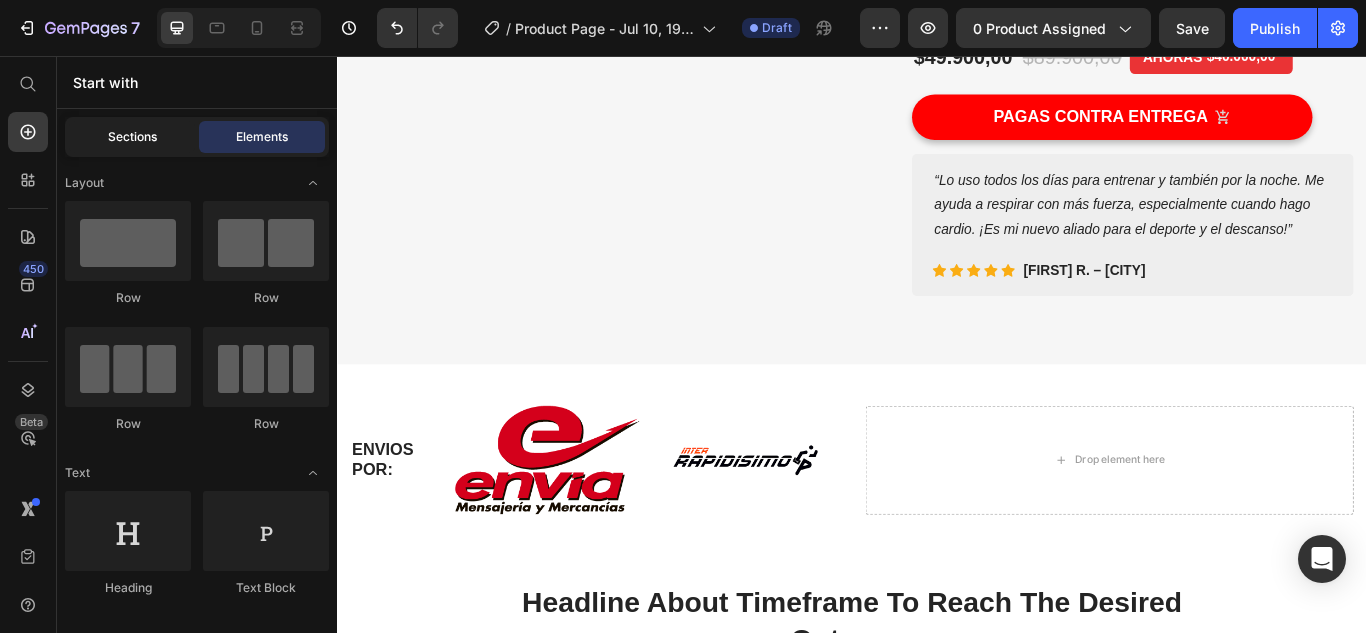 click on "Sections" at bounding box center [132, 137] 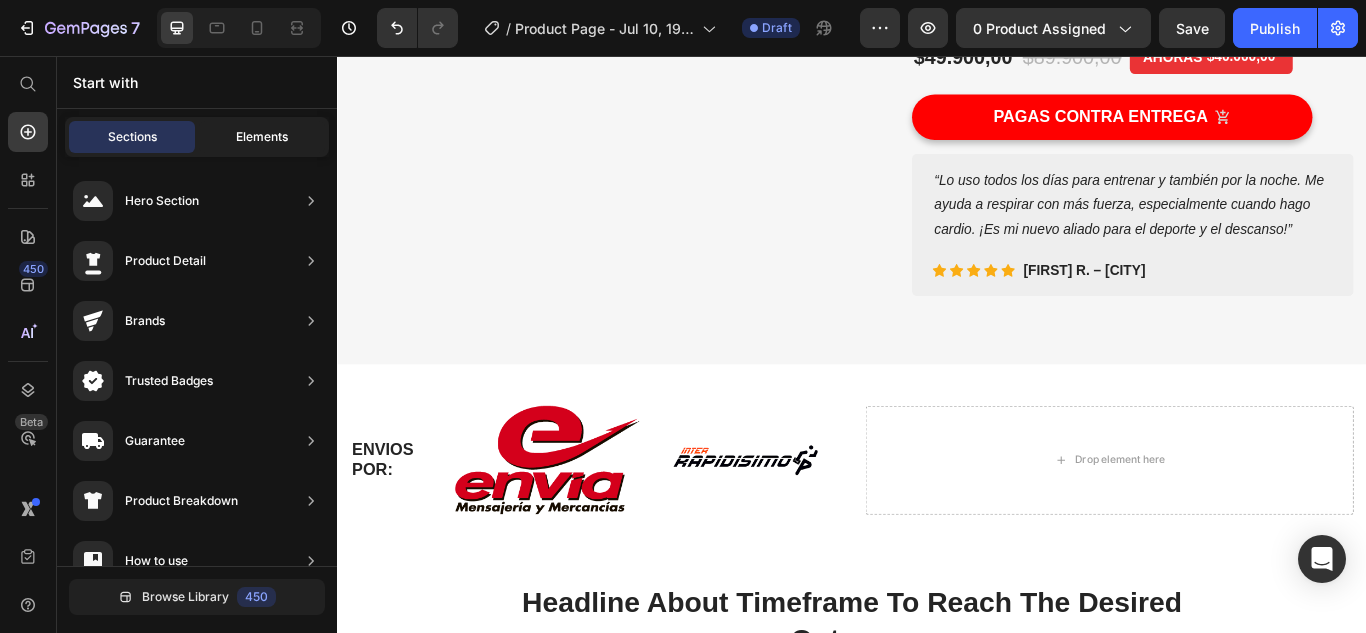 click on "Elements" at bounding box center [262, 137] 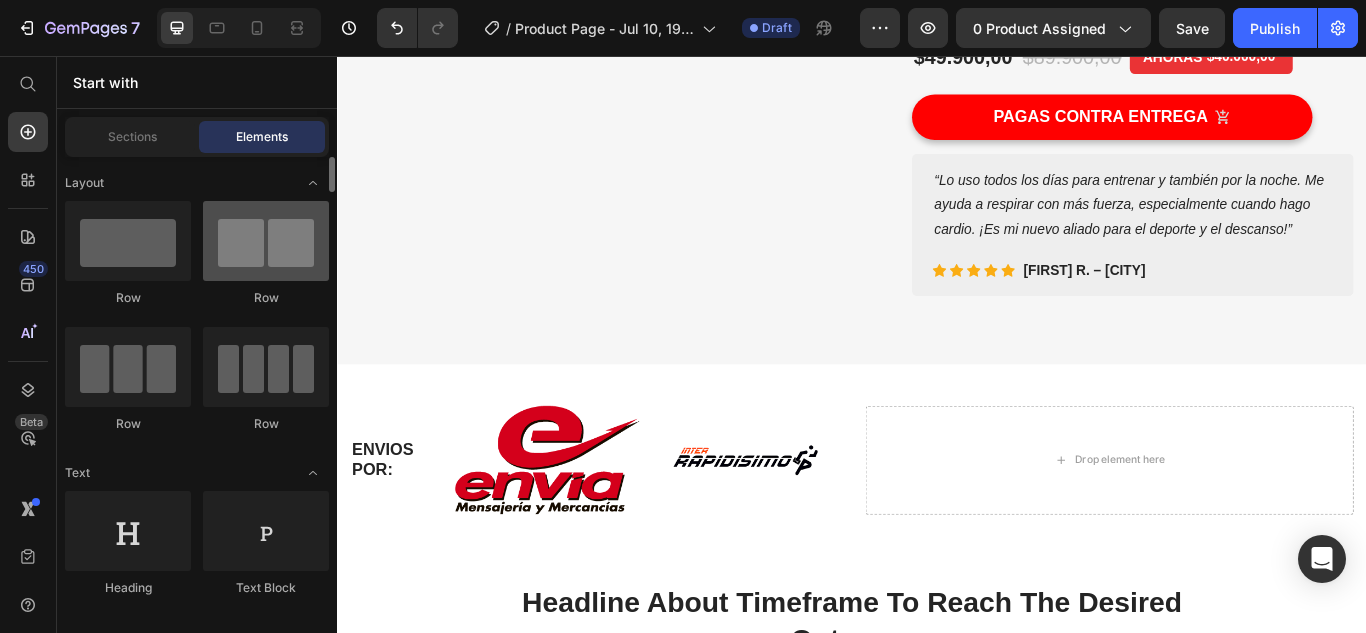 click at bounding box center (266, 241) 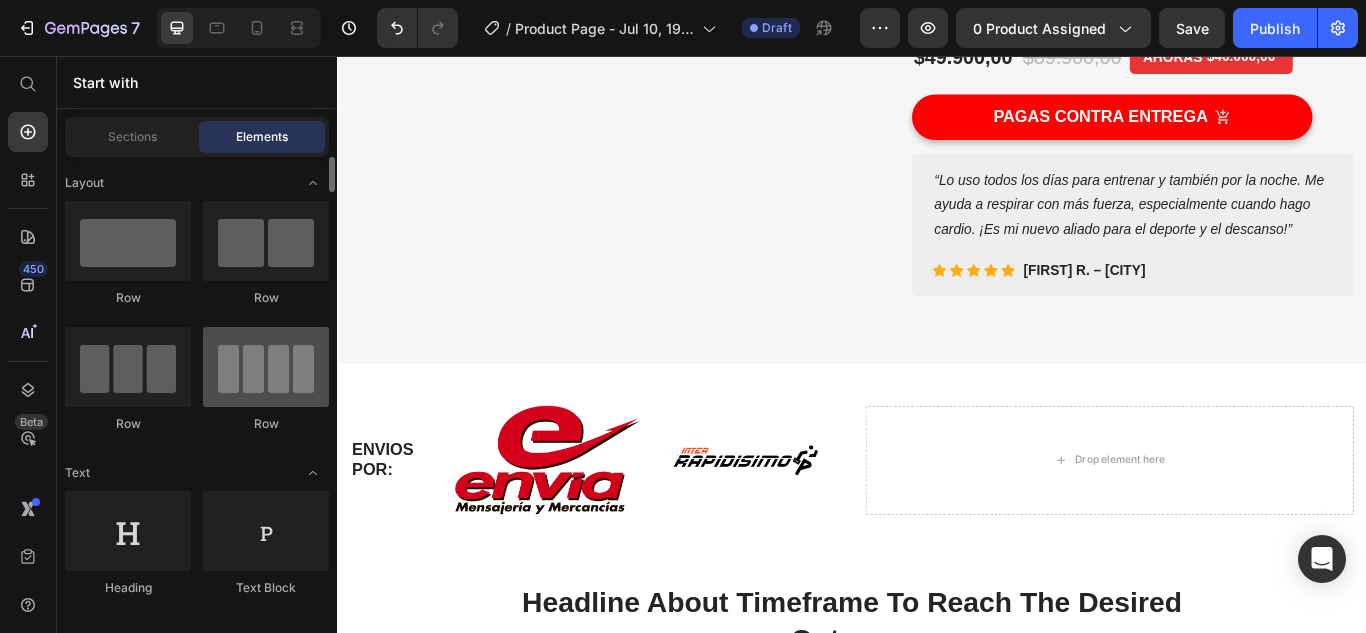 click at bounding box center [266, 367] 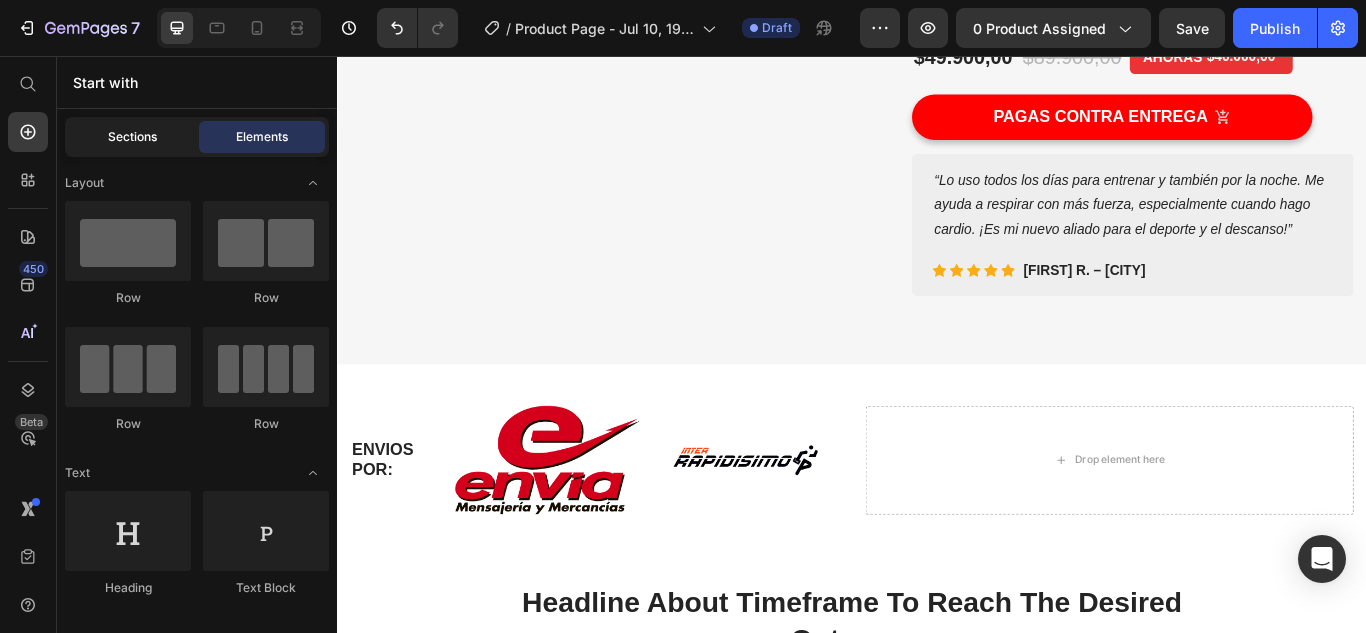 click on "Sections" at bounding box center [132, 137] 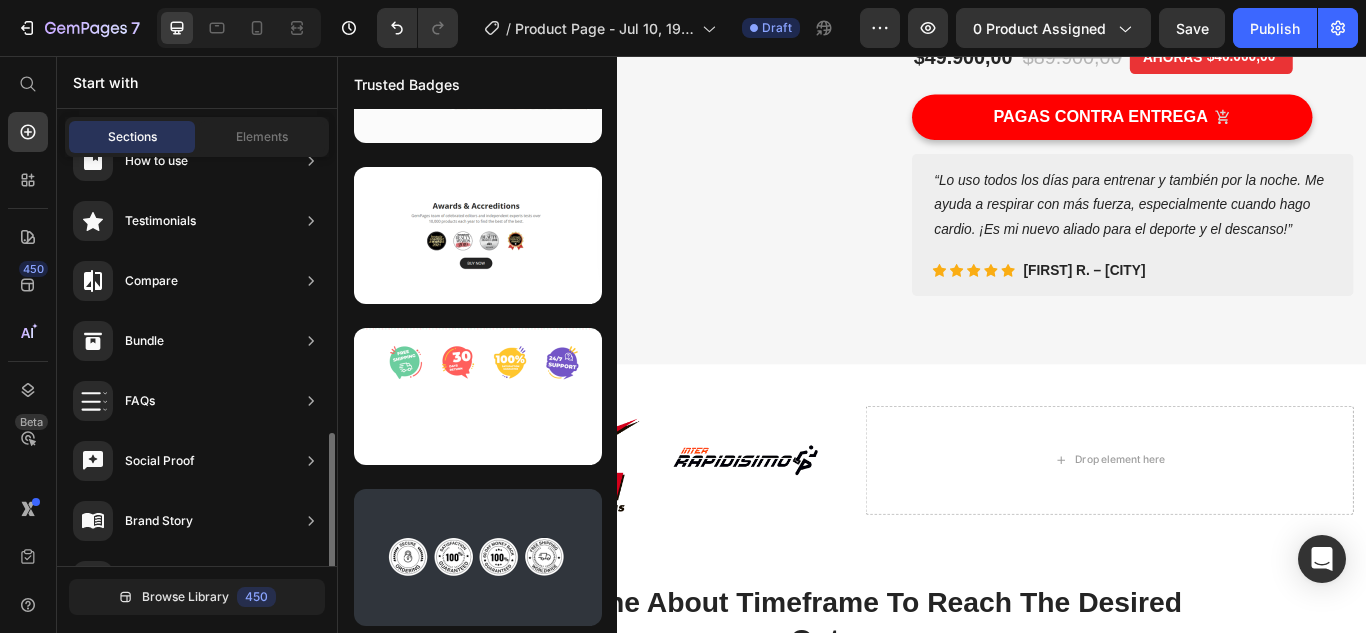 scroll, scrollTop: 500, scrollLeft: 0, axis: vertical 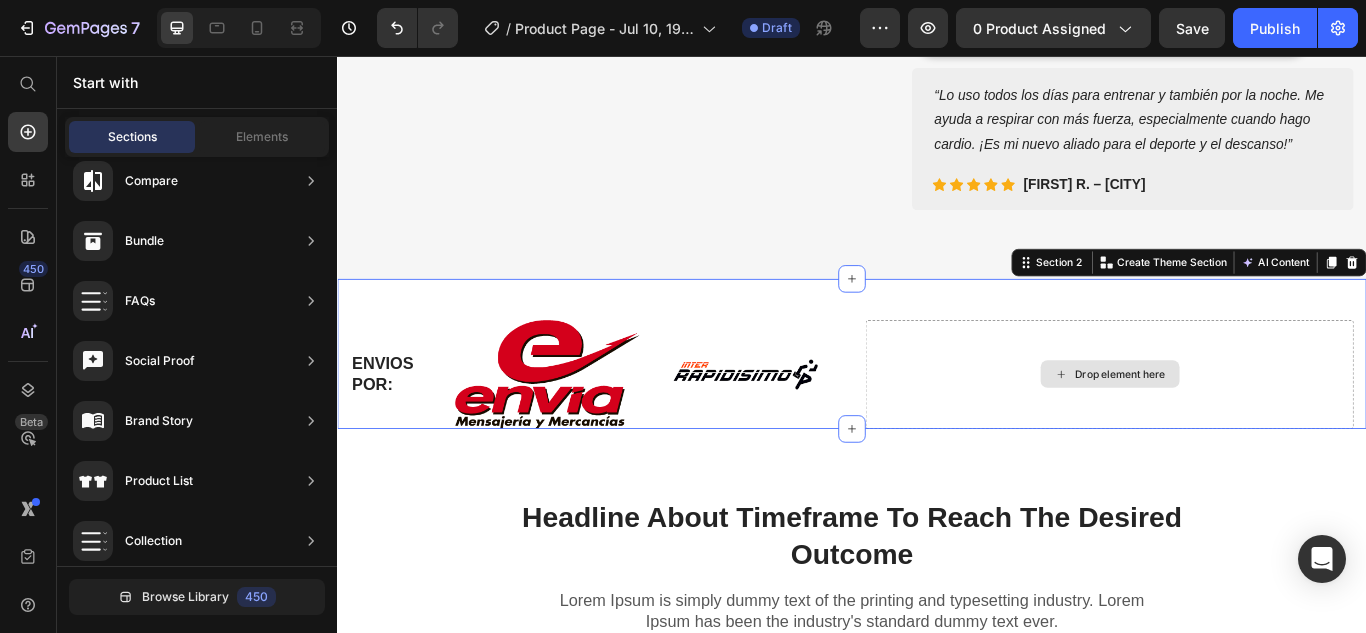 click on "Drop element here" at bounding box center [1237, 427] 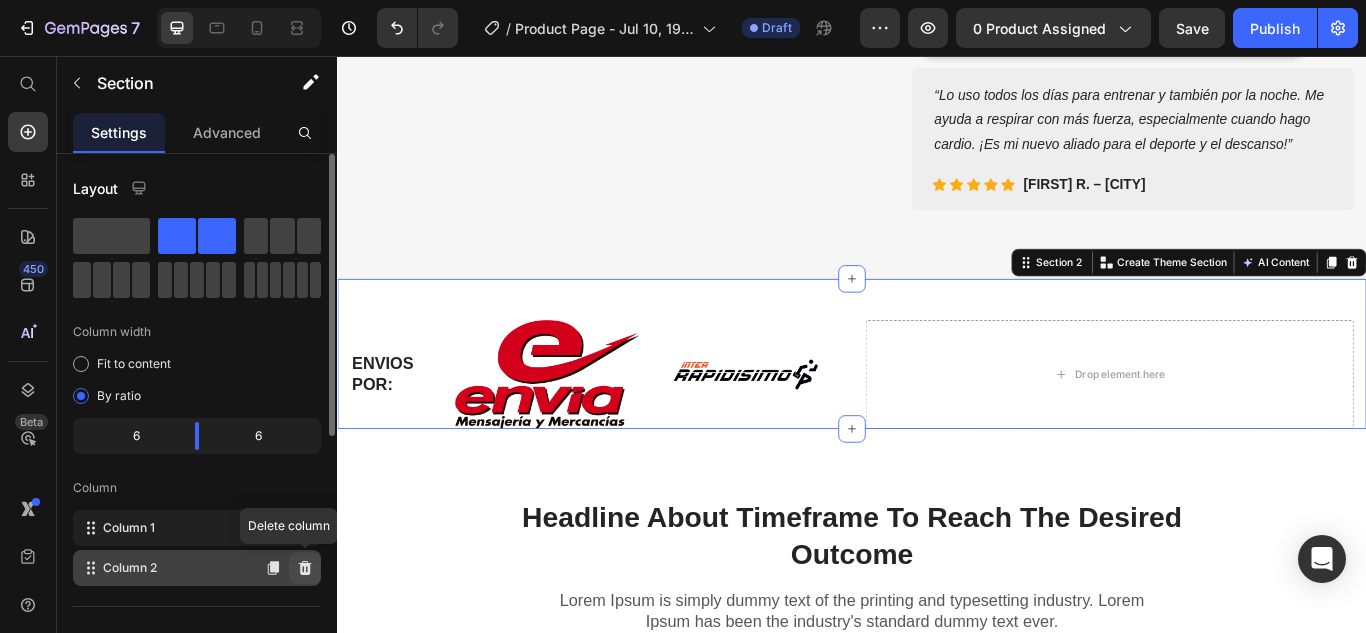 click 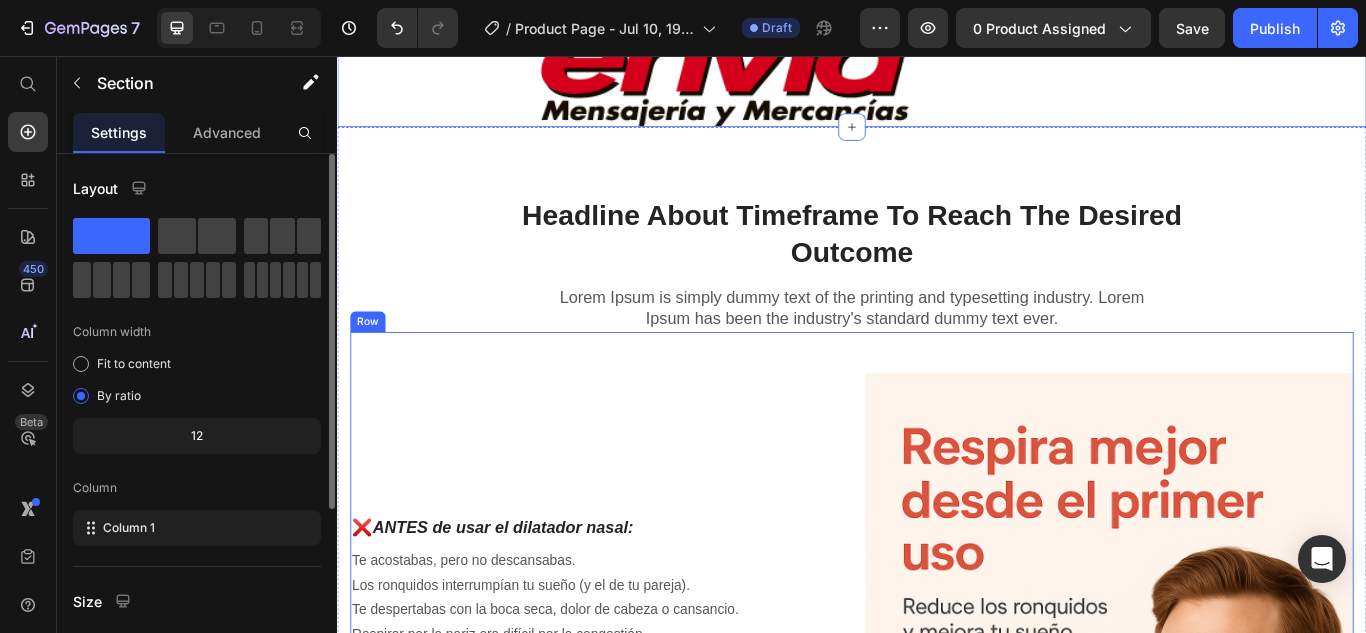 scroll, scrollTop: 894, scrollLeft: 0, axis: vertical 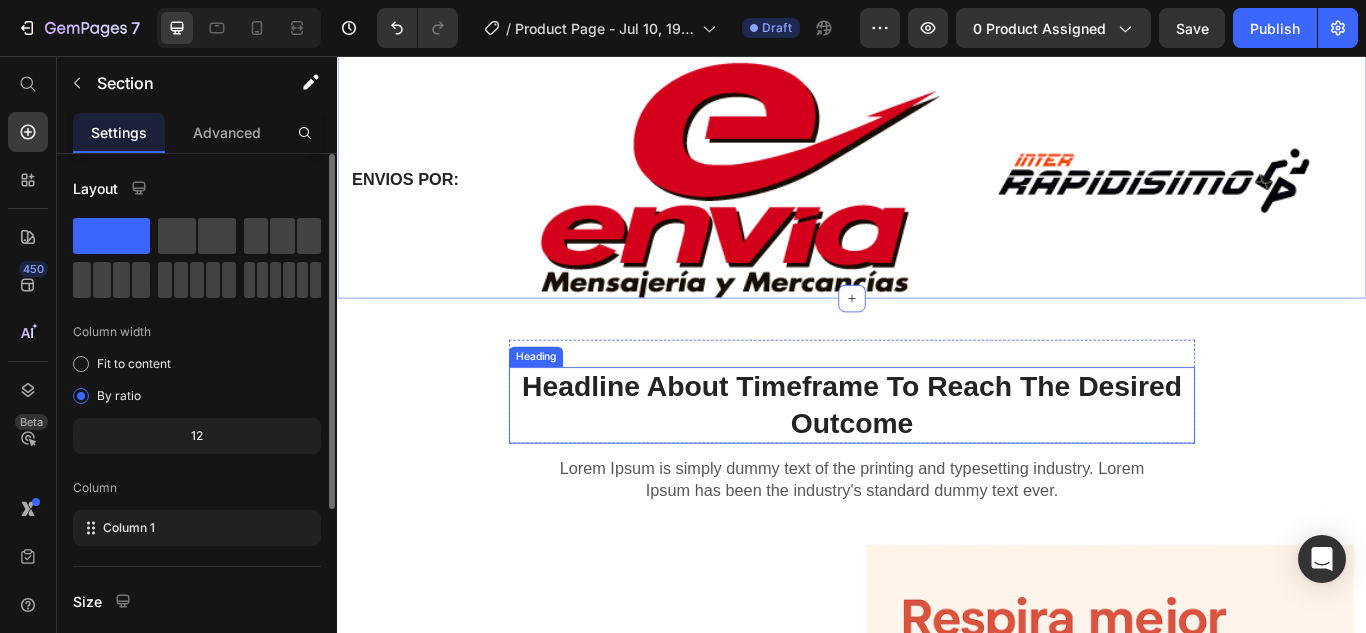 click on "Headline About Timeframe To Reach The Desired Outcome" at bounding box center [937, 464] 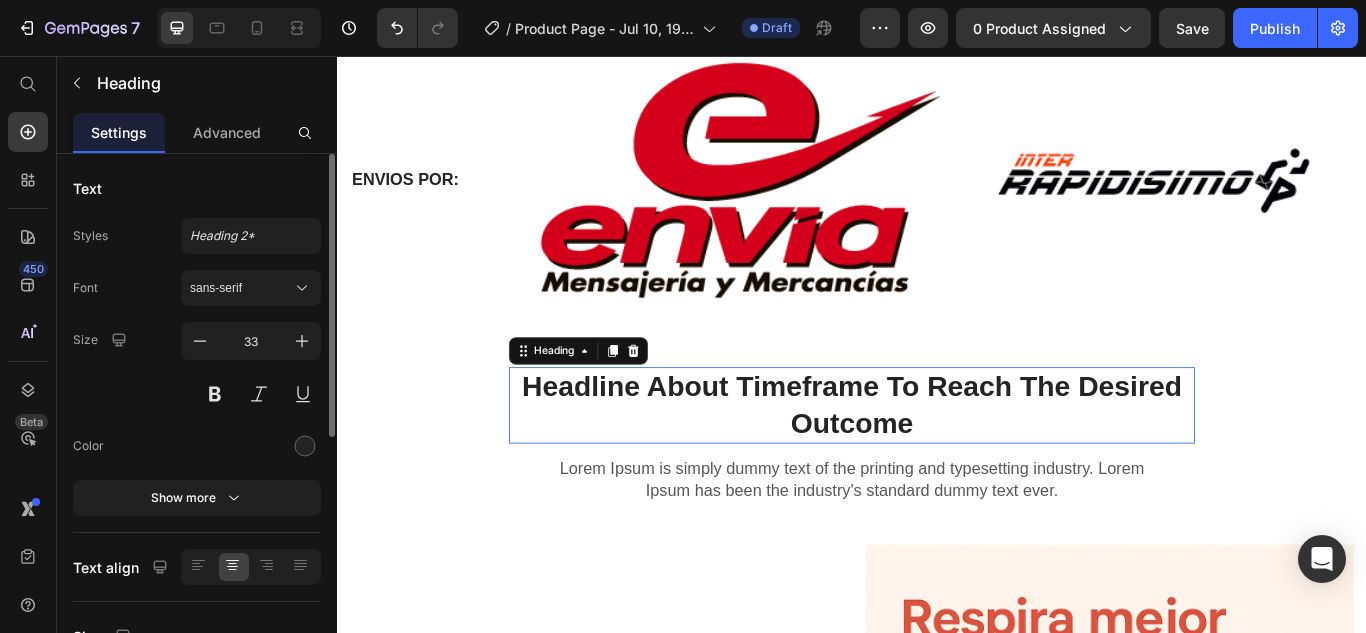 click on "Headline About Timeframe To Reach The Desired Outcome" at bounding box center (937, 464) 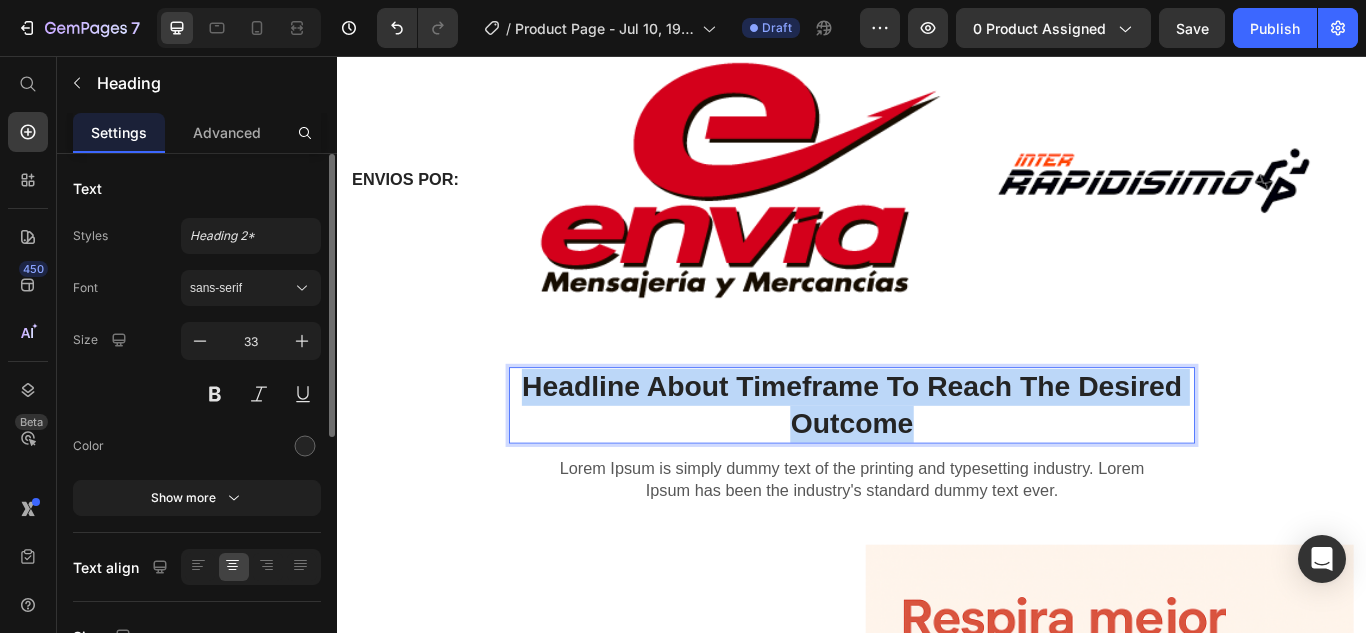 click on "Headline About Timeframe To Reach The Desired Outcome" at bounding box center (937, 464) 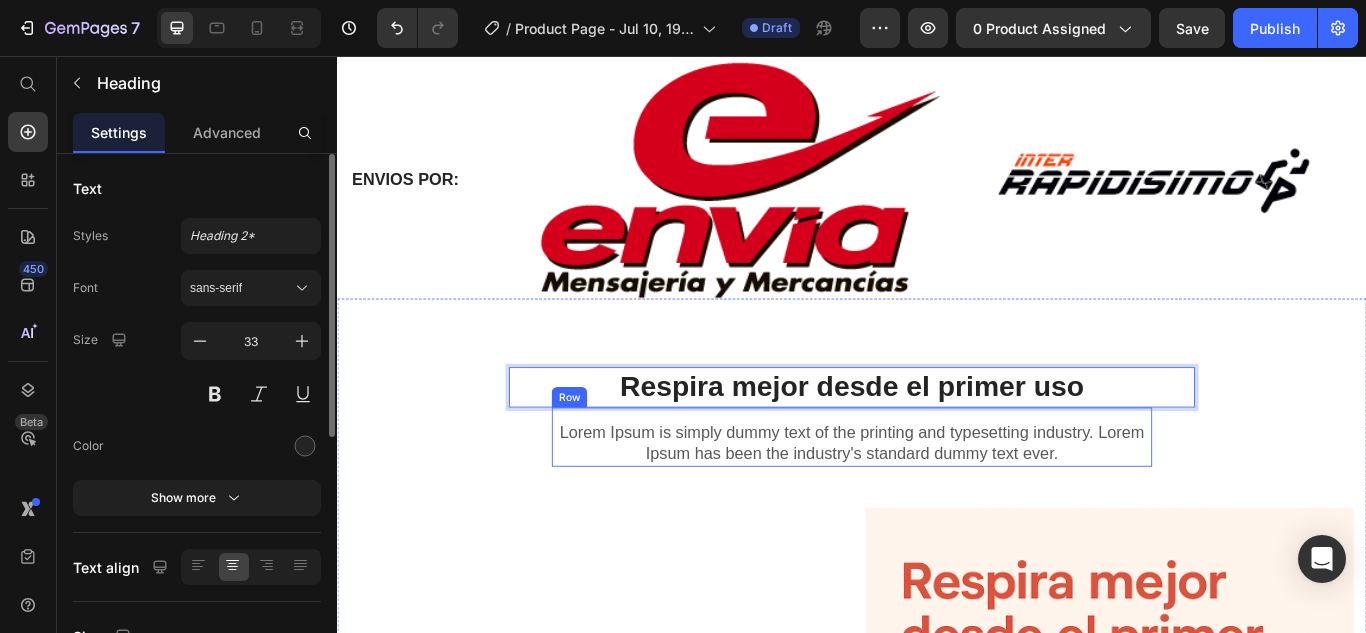 click on "Lorem Ipsum is simply dummy text of the printing and typesetting industry. Lorem Ipsum has been the industry's standard dummy text ever." at bounding box center [937, 508] 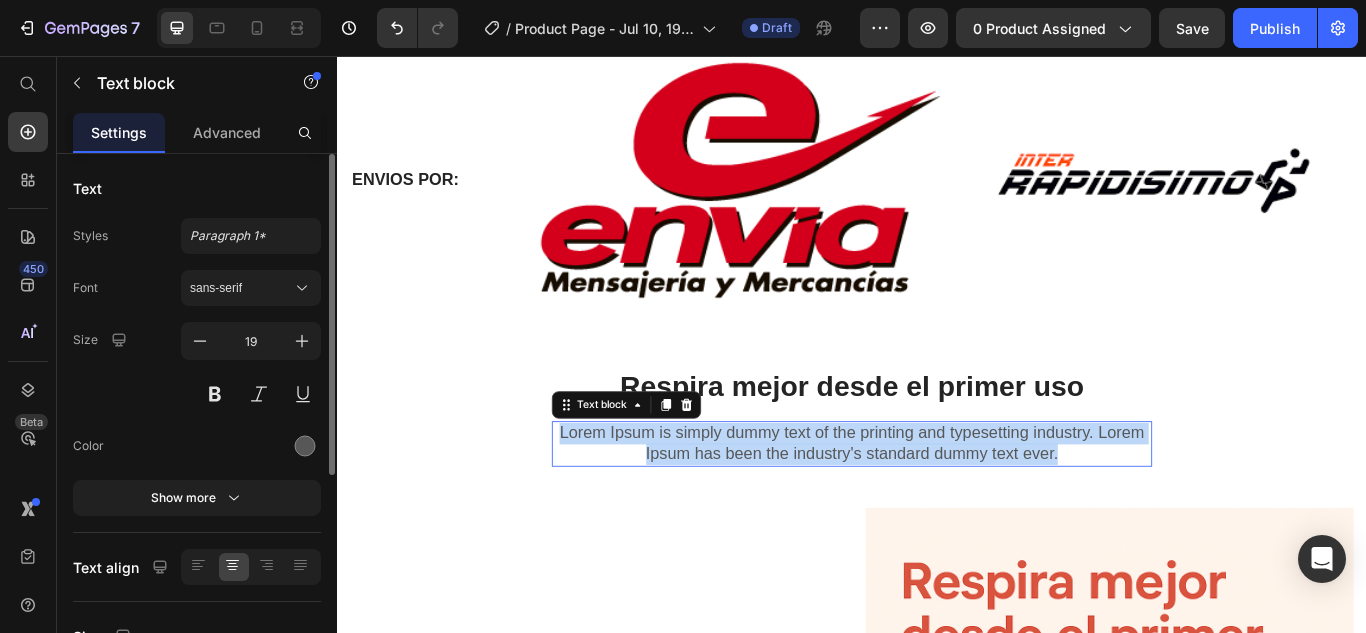click on "Lorem Ipsum is simply dummy text of the printing and typesetting industry. Lorem Ipsum has been the industry's standard dummy text ever." at bounding box center (937, 508) 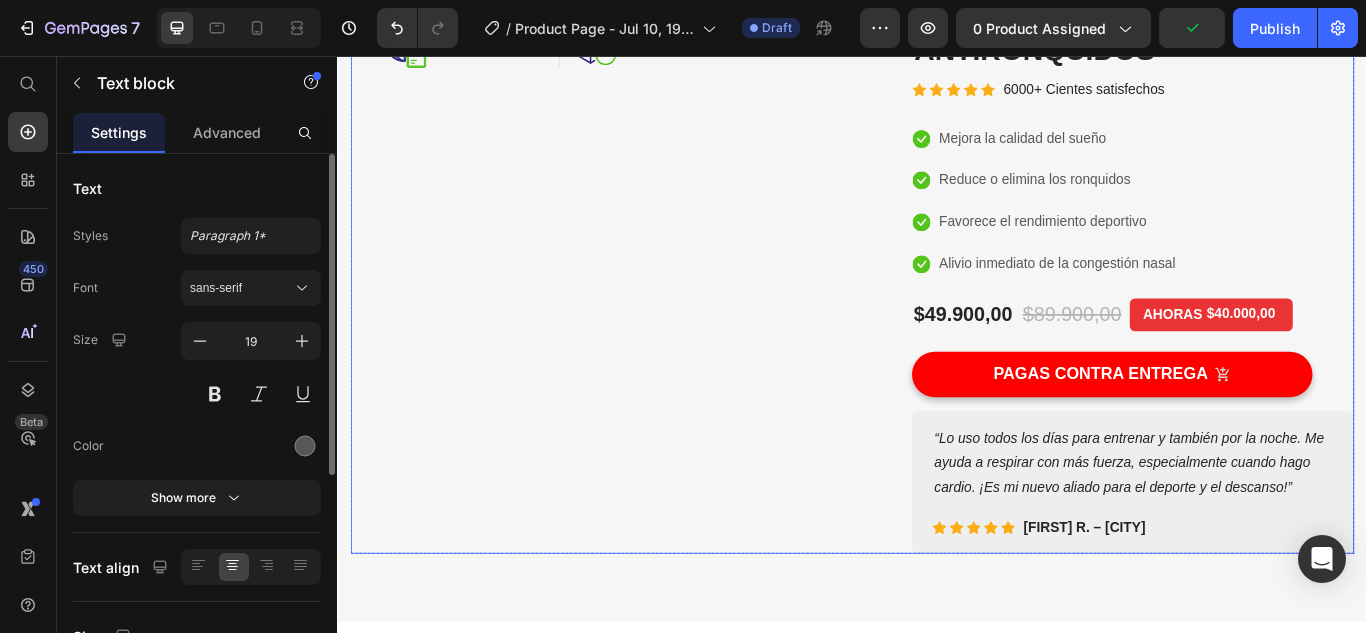scroll, scrollTop: 94, scrollLeft: 0, axis: vertical 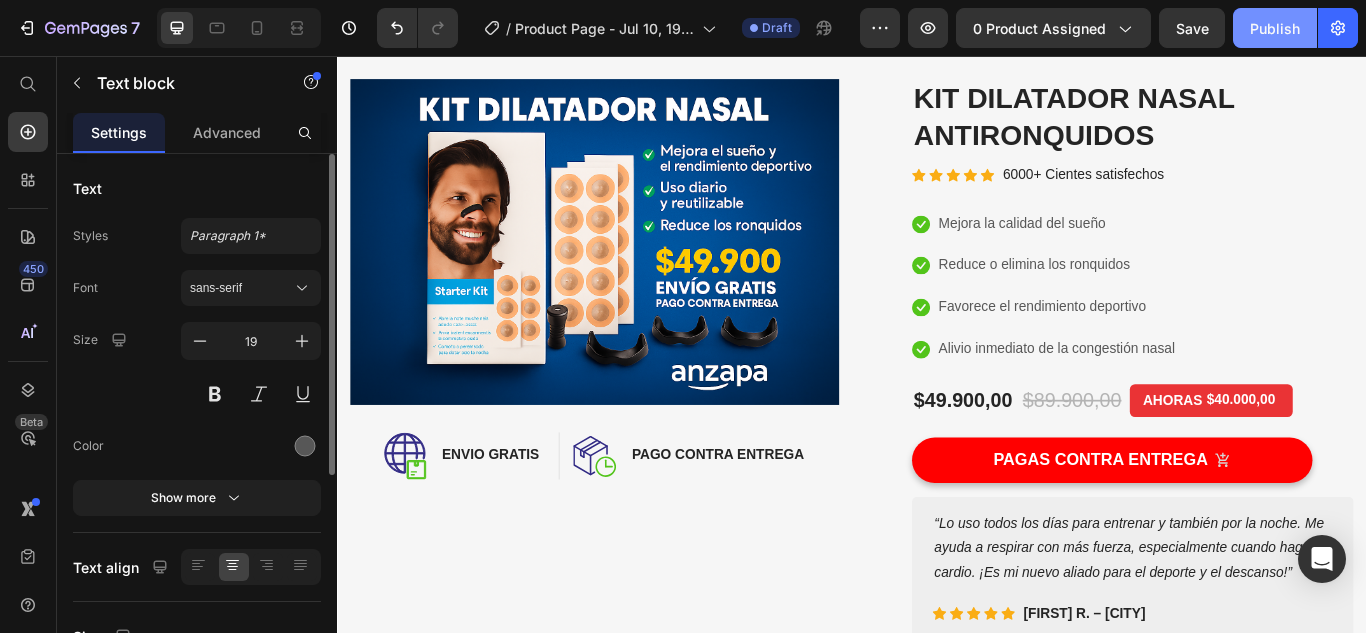 click on "Publish" at bounding box center (1275, 28) 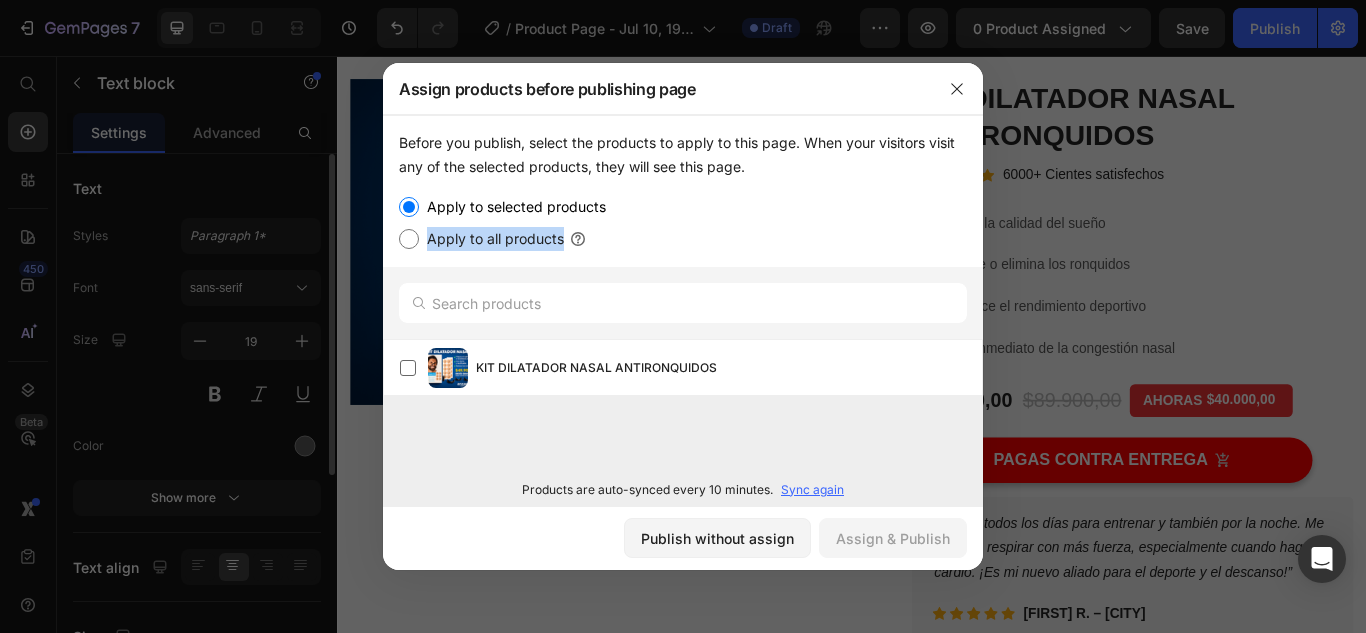 drag, startPoint x: 562, startPoint y: 242, endPoint x: 424, endPoint y: 249, distance: 138.17743 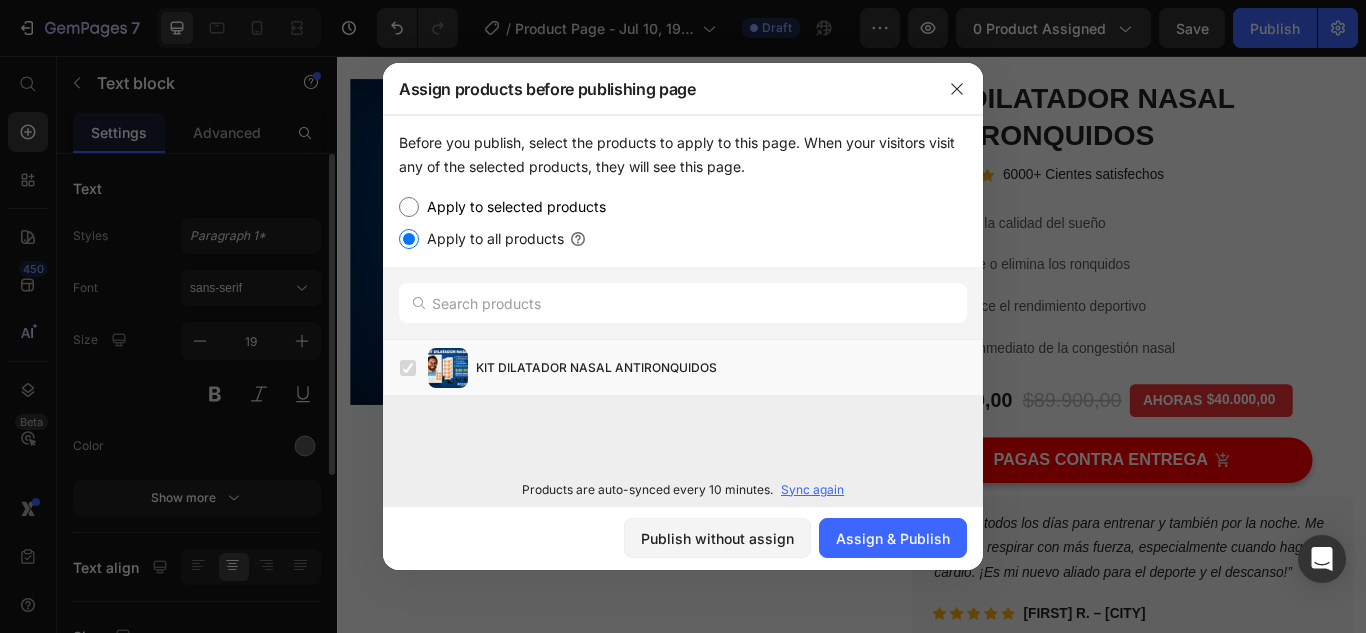 click on "Apply to all products" at bounding box center [683, 239] 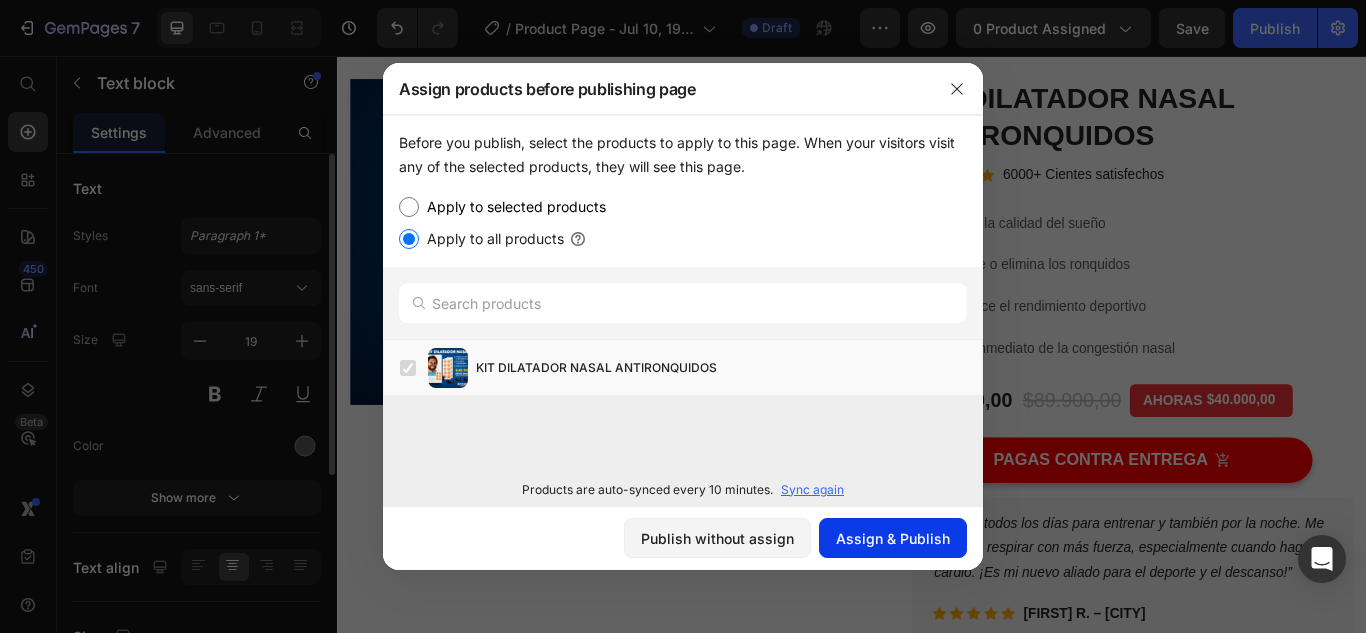 click on "Assign & Publish" at bounding box center (893, 538) 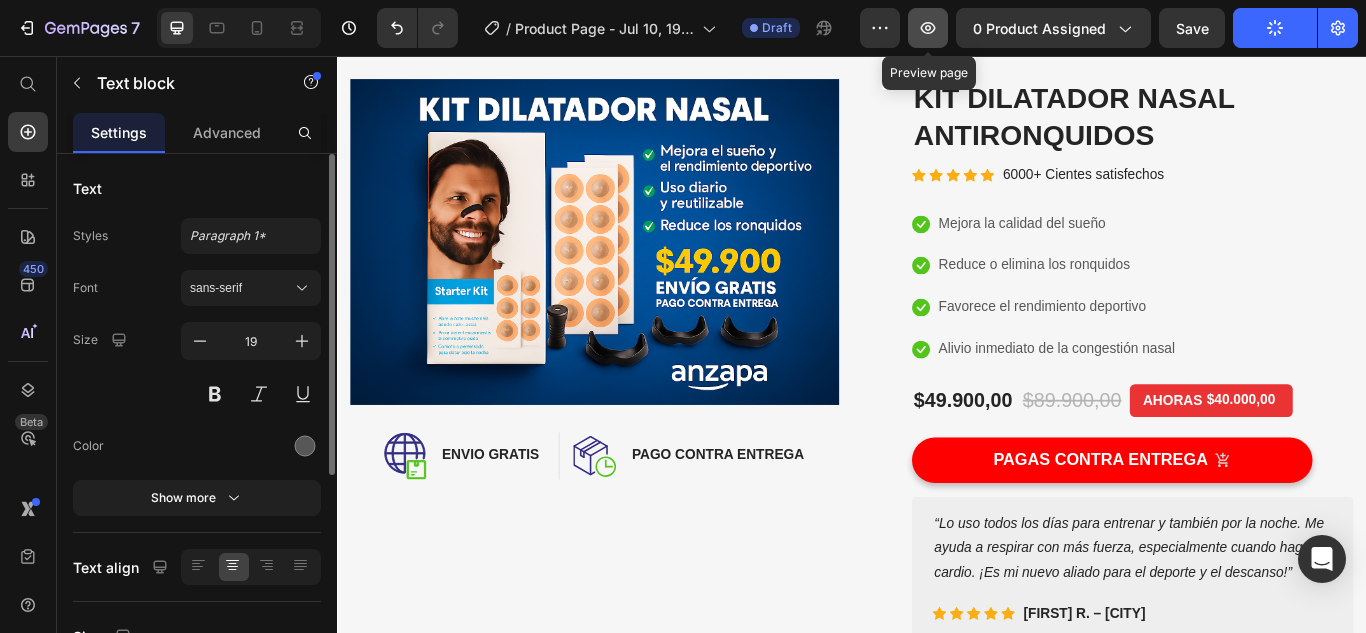 click 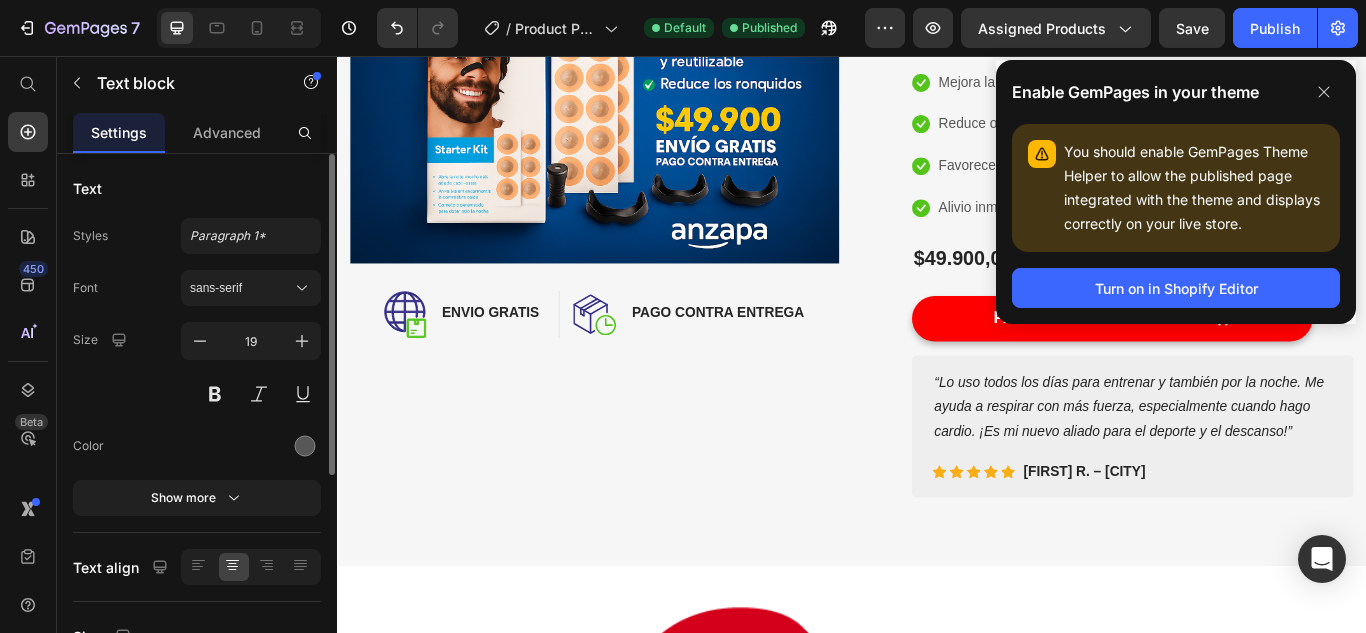 scroll, scrollTop: 1194, scrollLeft: 0, axis: vertical 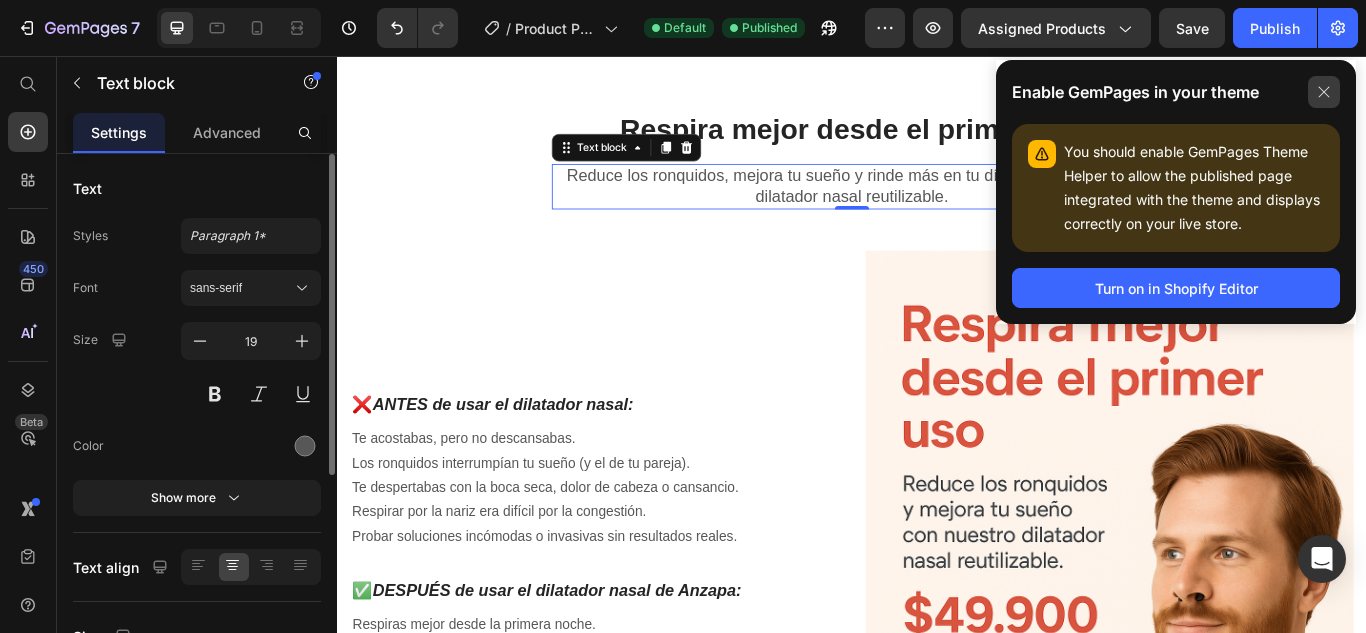 click 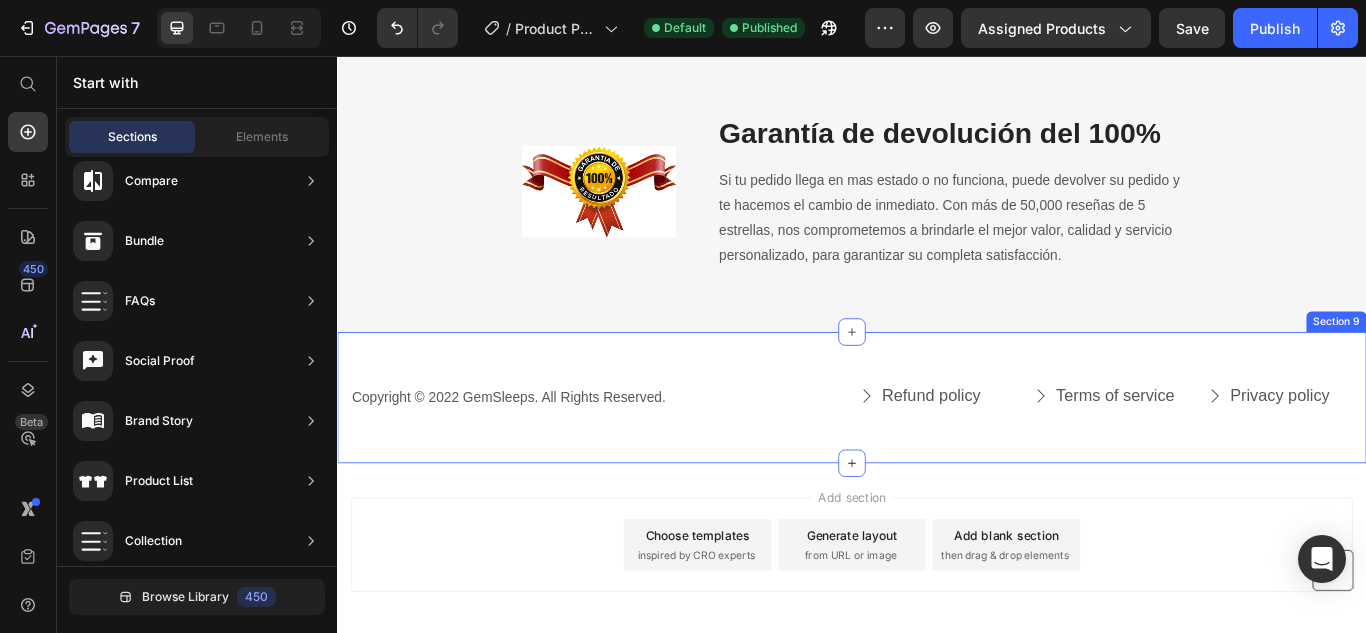 scroll, scrollTop: 6983, scrollLeft: 0, axis: vertical 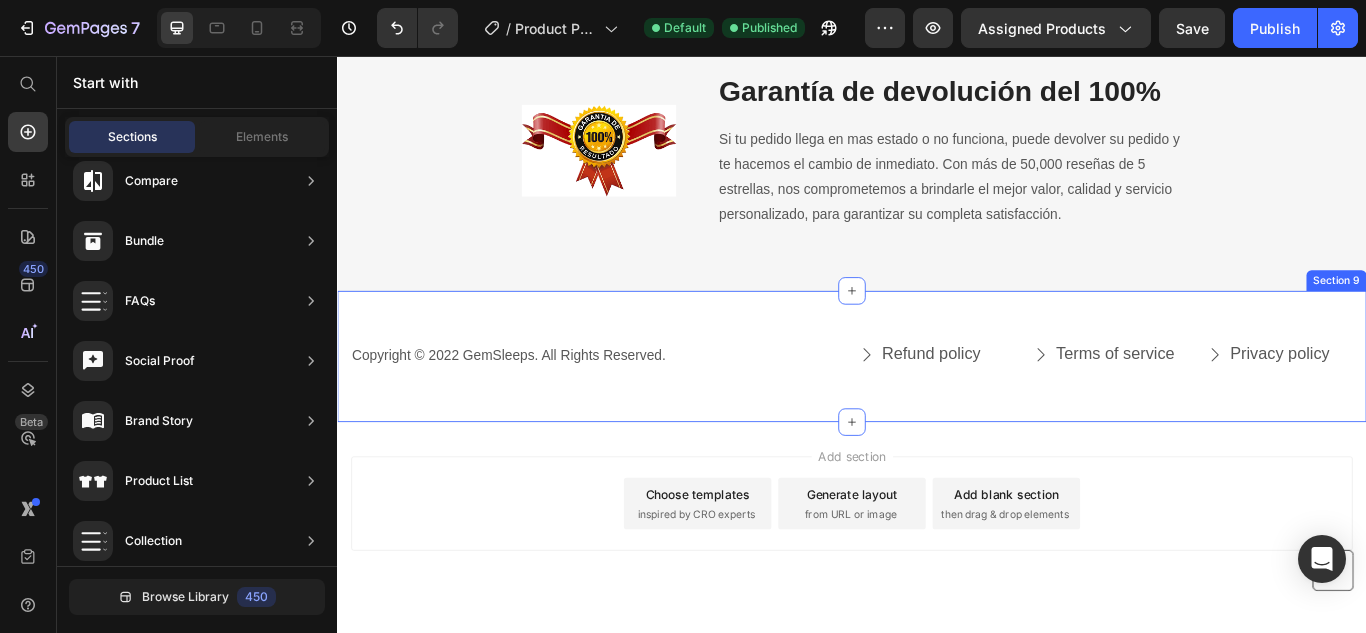 click on "Copyright © 2022 GemSleeps. All Rights Reserved. Text block     Refund policy Button     Terms of service Button     Privacy policy Button Row Row       Button Section 9" at bounding box center (937, 406) 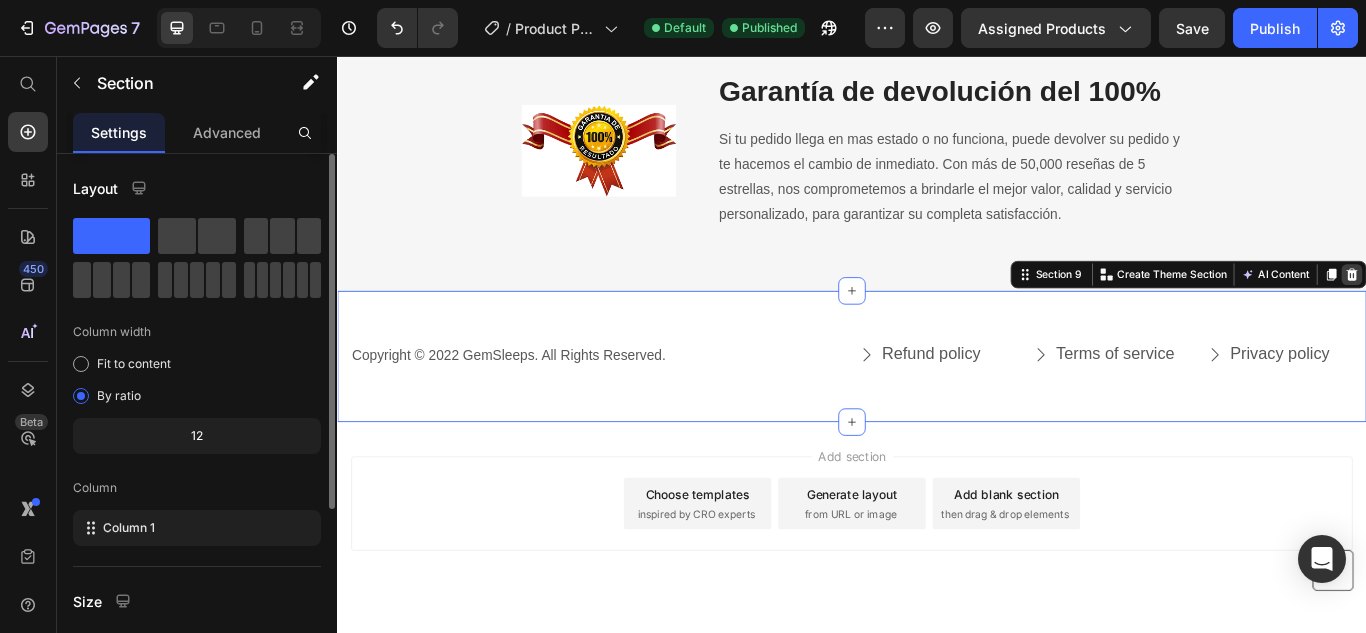 click 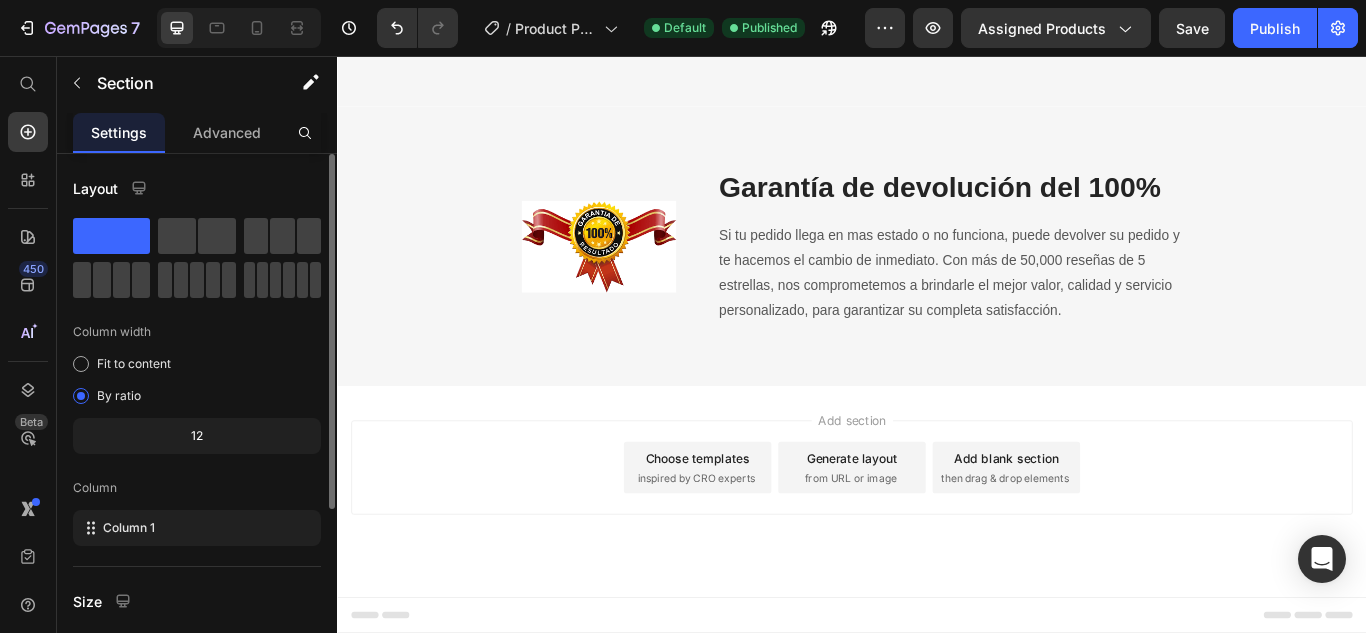 scroll, scrollTop: 6867, scrollLeft: 0, axis: vertical 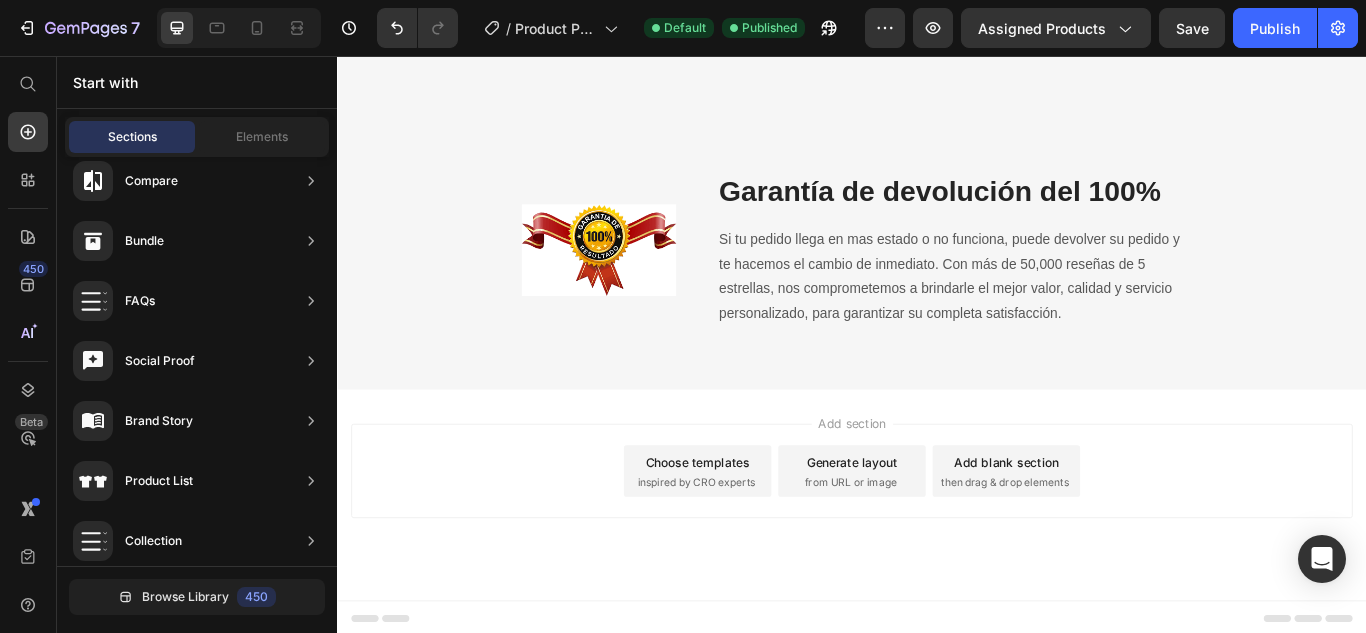 click on "Add section Choose templates inspired by CRO experts Generate layout from URL or image Add blank section then drag & drop elements" at bounding box center (937, 568) 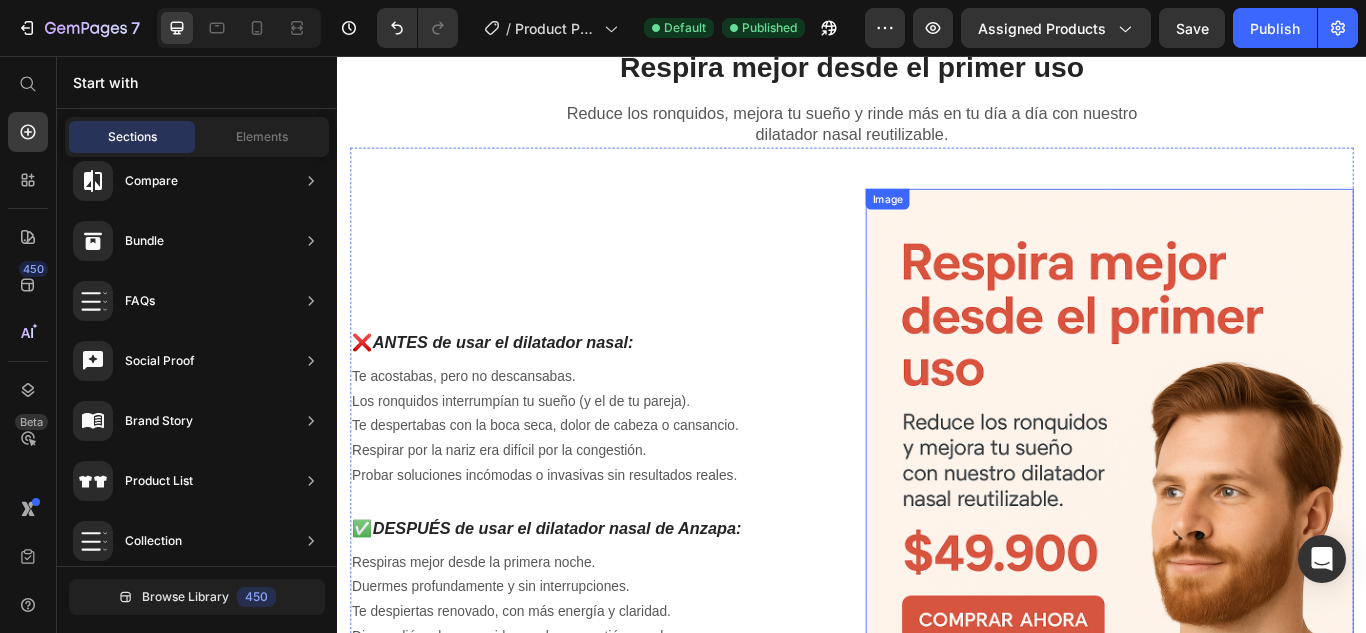 scroll, scrollTop: 866, scrollLeft: 0, axis: vertical 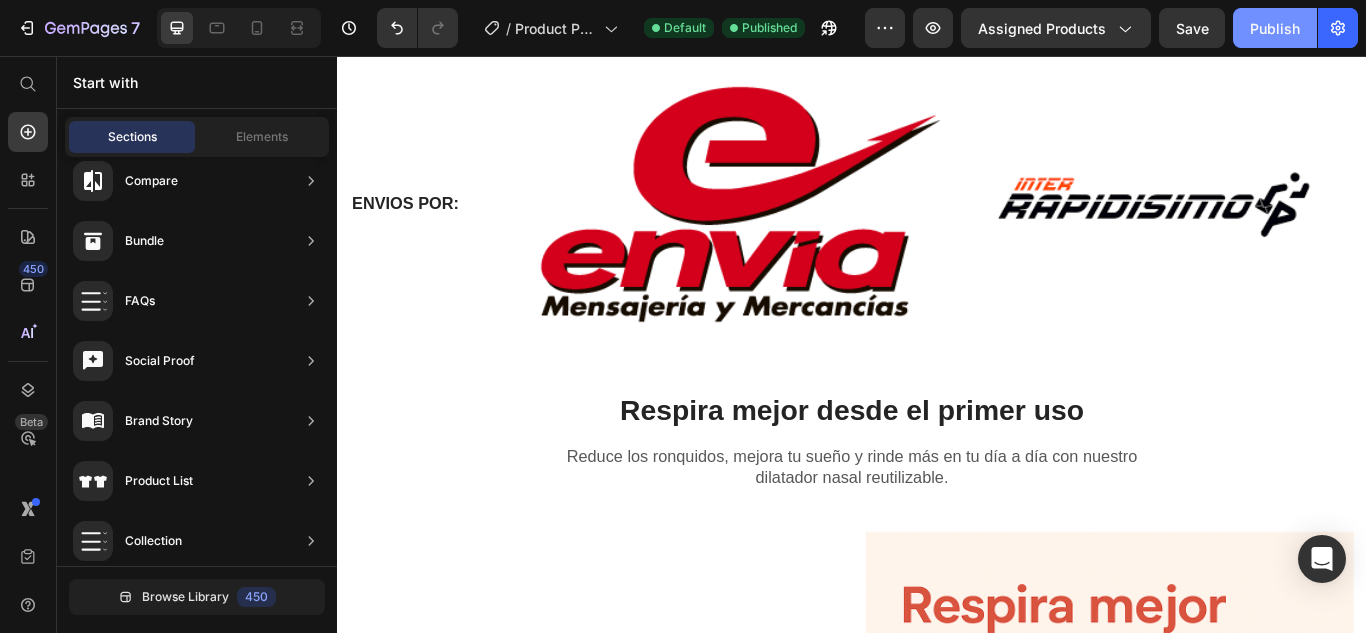 click on "Publish" at bounding box center (1275, 28) 